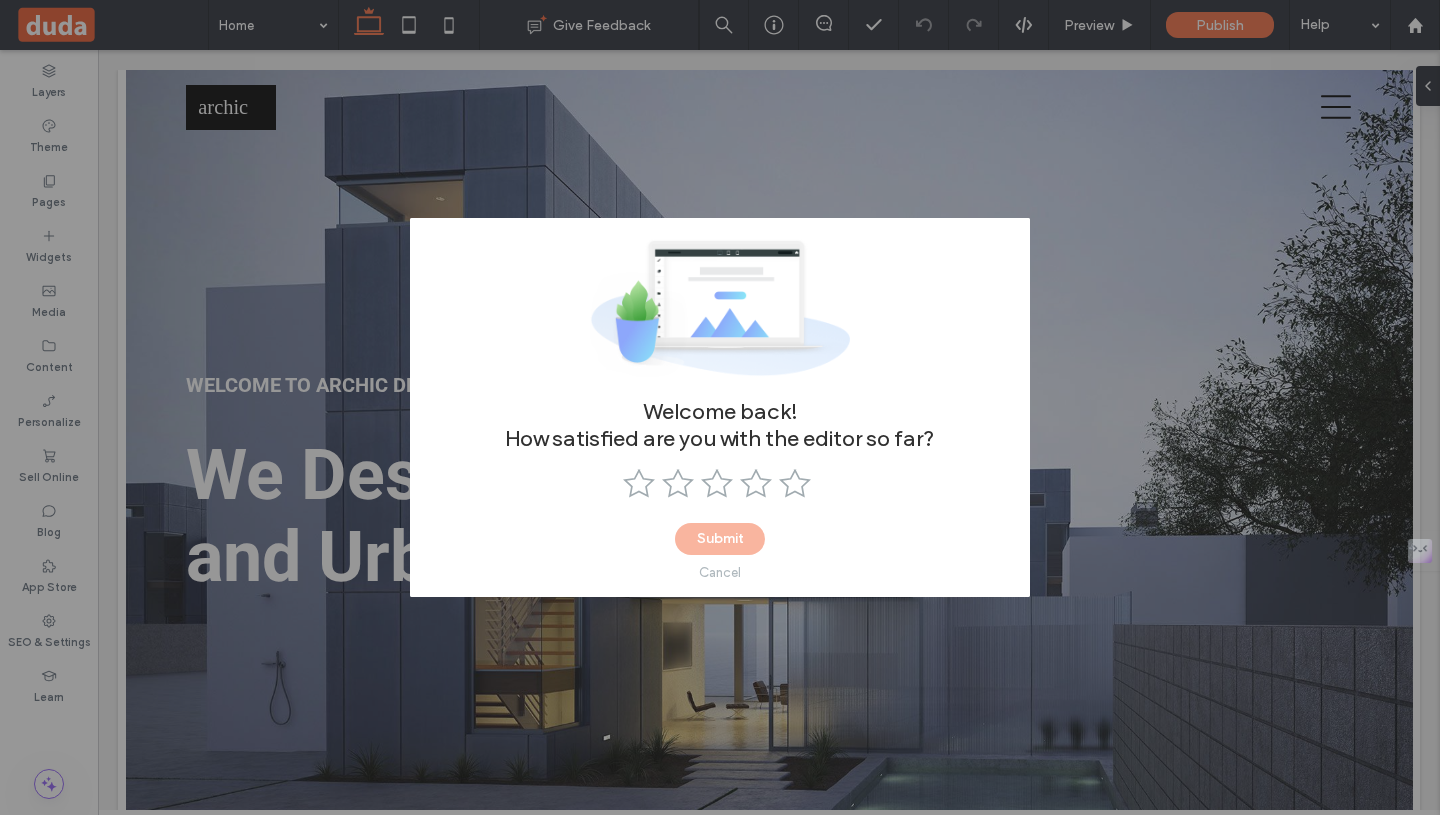 scroll, scrollTop: 0, scrollLeft: 0, axis: both 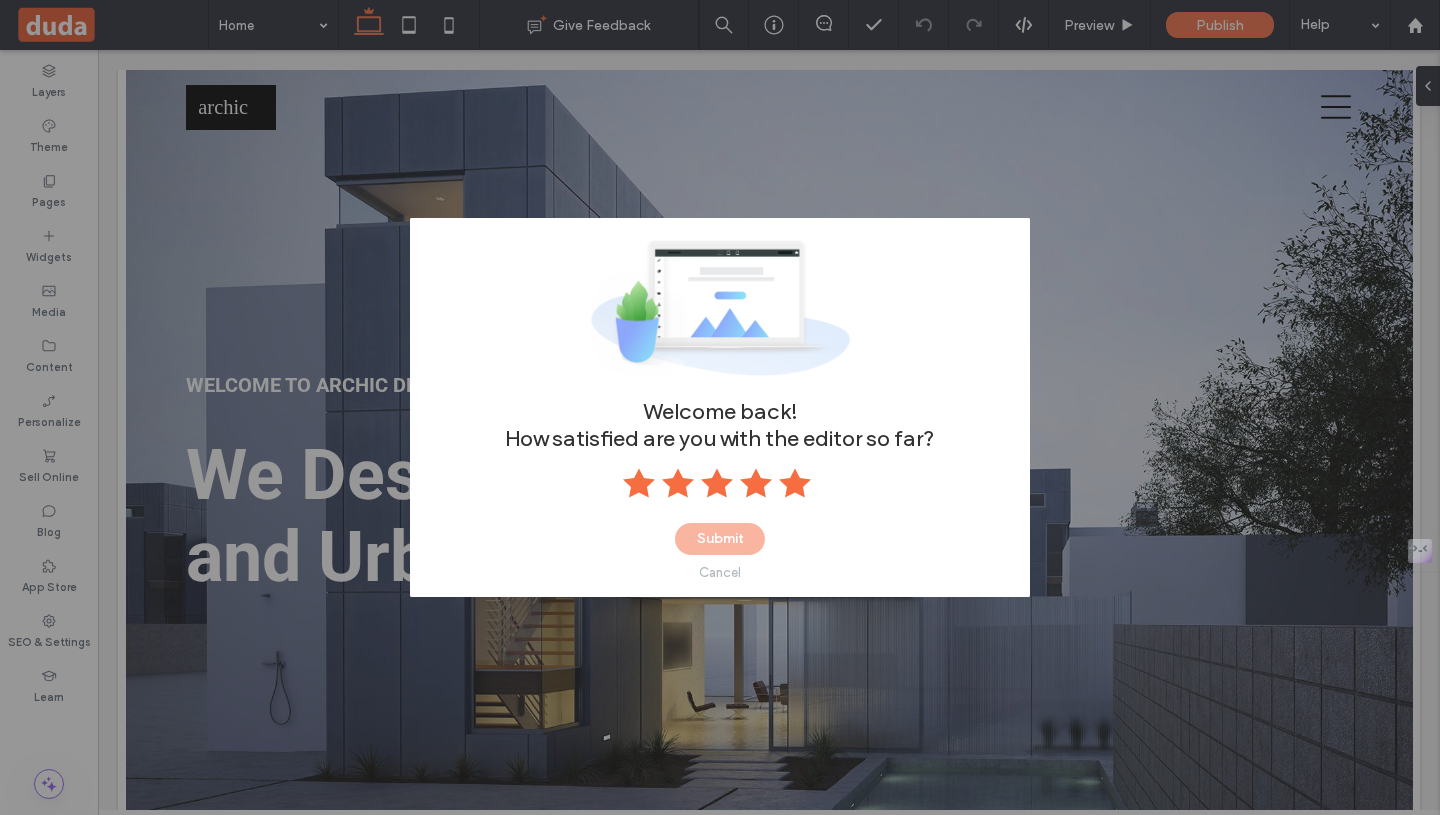 click 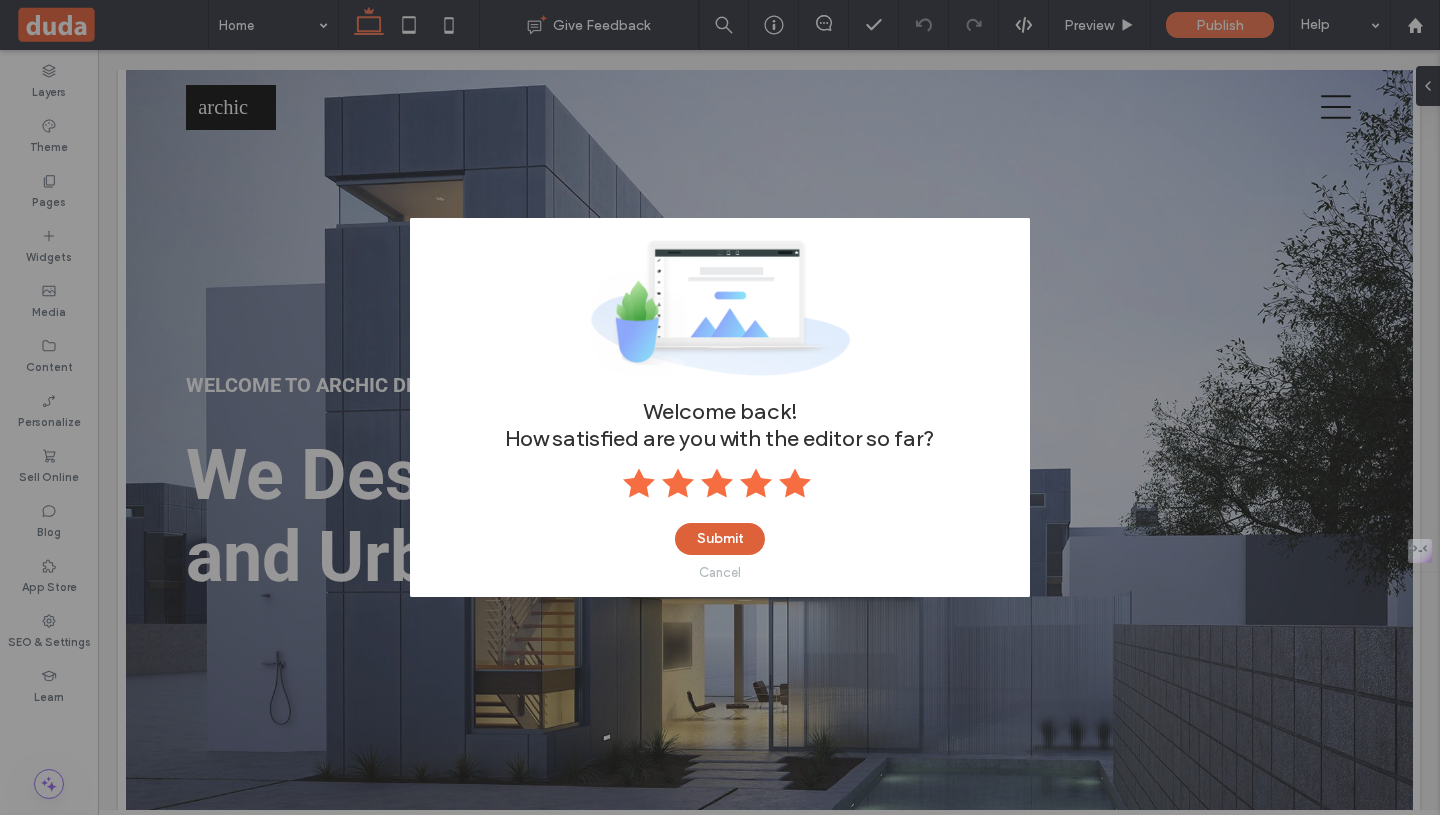 click on "Submit" at bounding box center (720, 539) 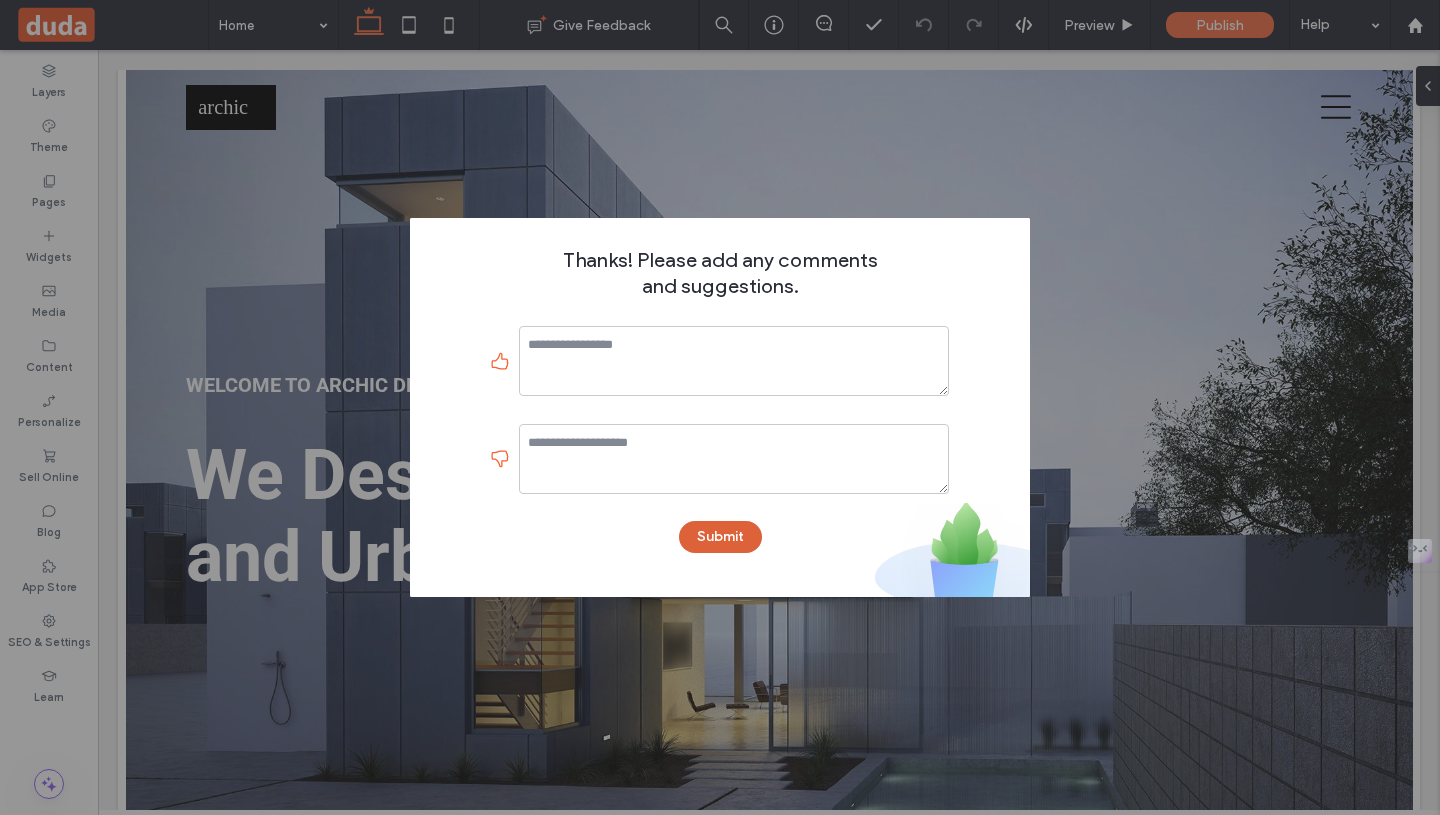 click on "Submit" at bounding box center [720, 537] 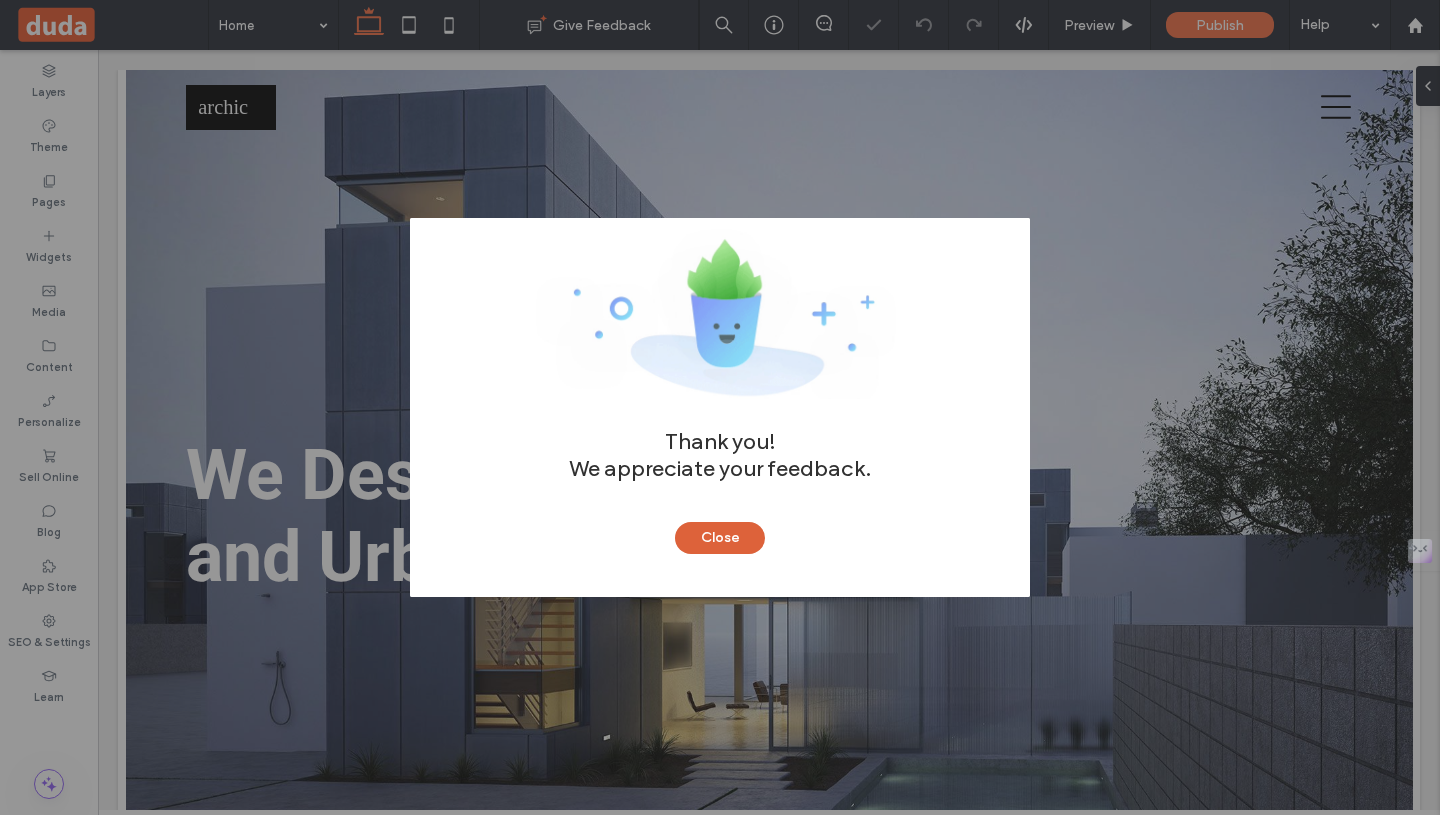 click on "Close" at bounding box center [720, 538] 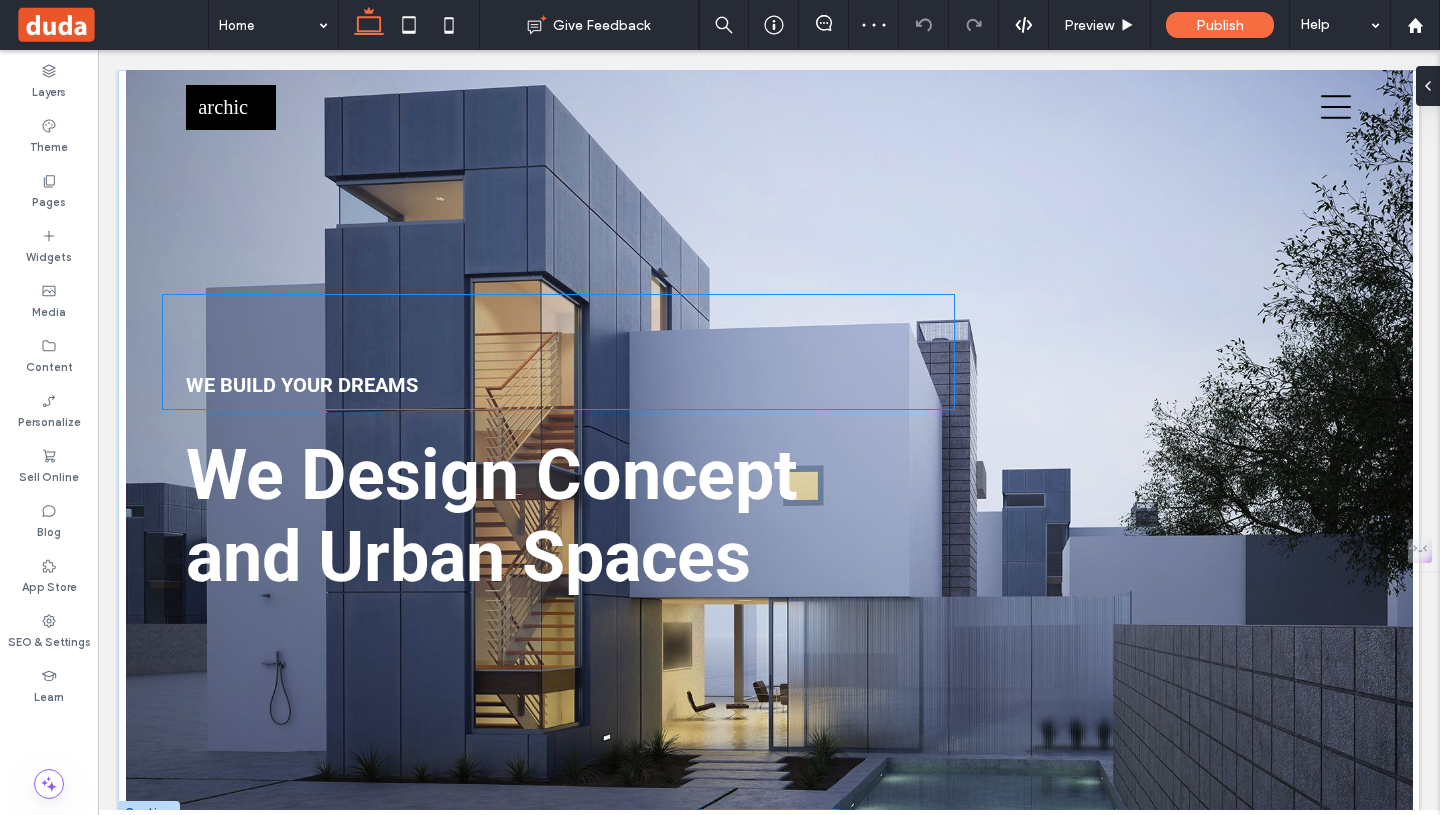 click on "WE BUILD YOUR DREAMS" at bounding box center (302, 385) 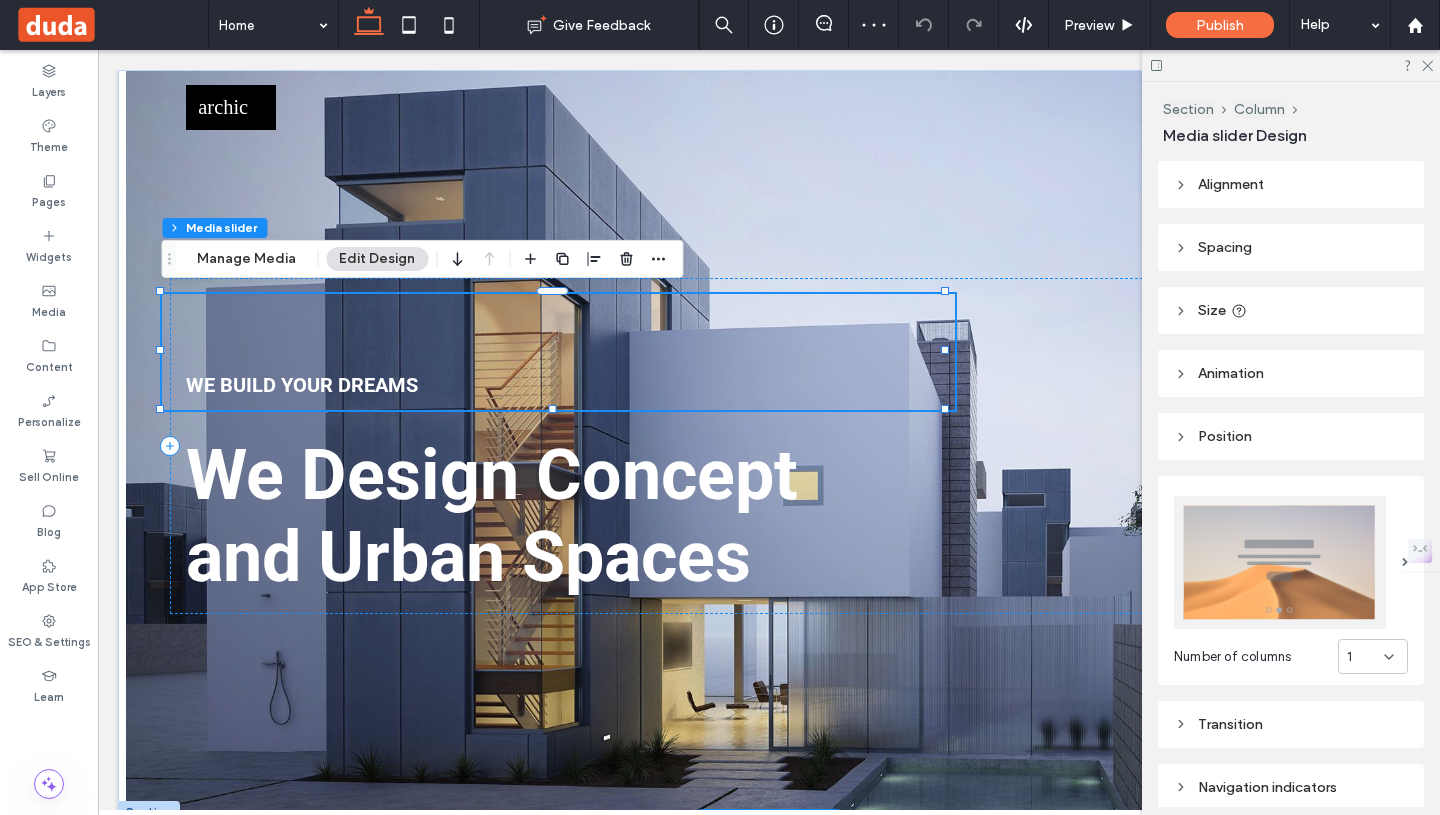 click on "WE BUILD YOUR DREAMS" at bounding box center (302, 385) 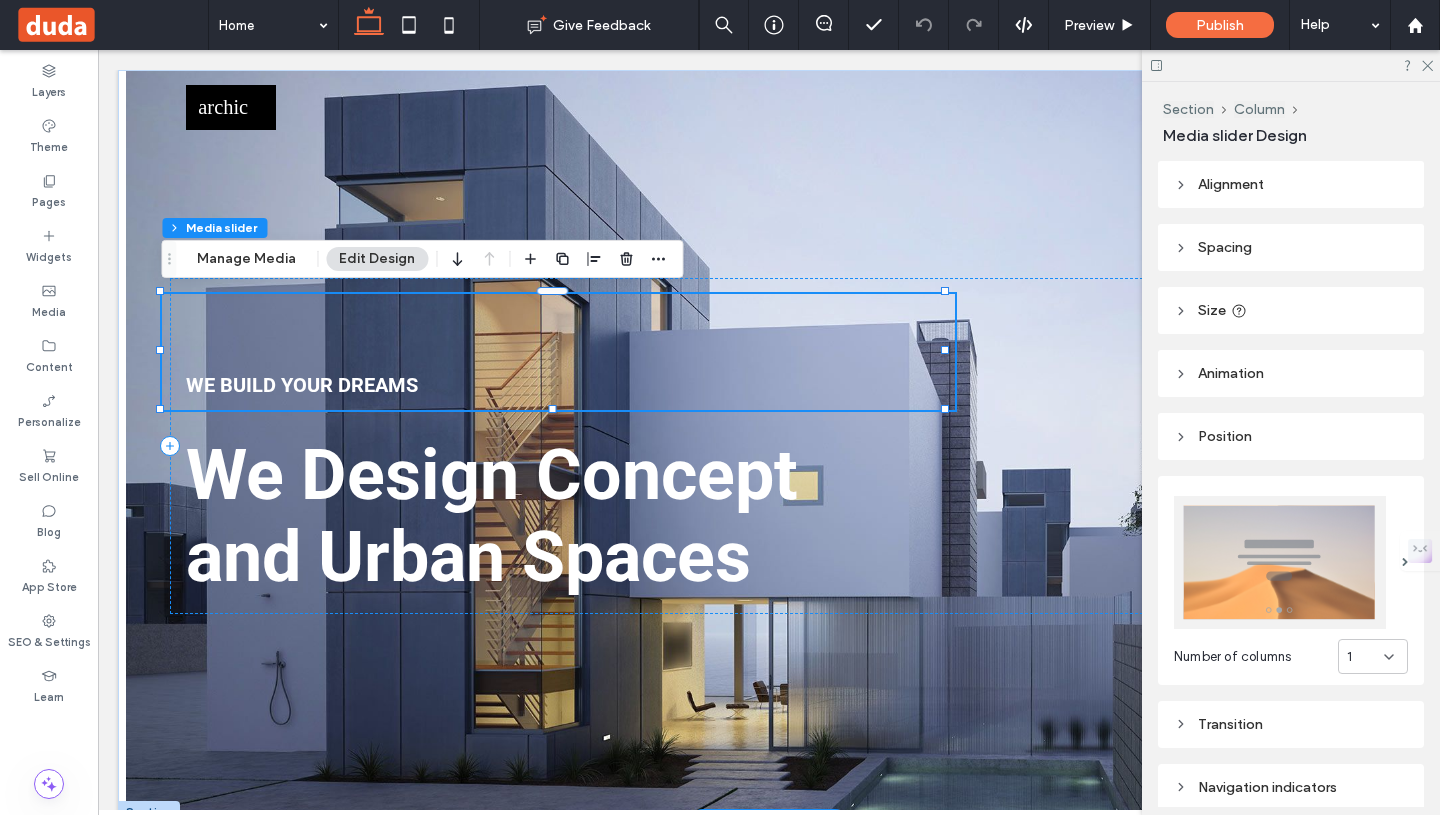 click on "WE BUILD YOUR DREAMS" at bounding box center [302, 385] 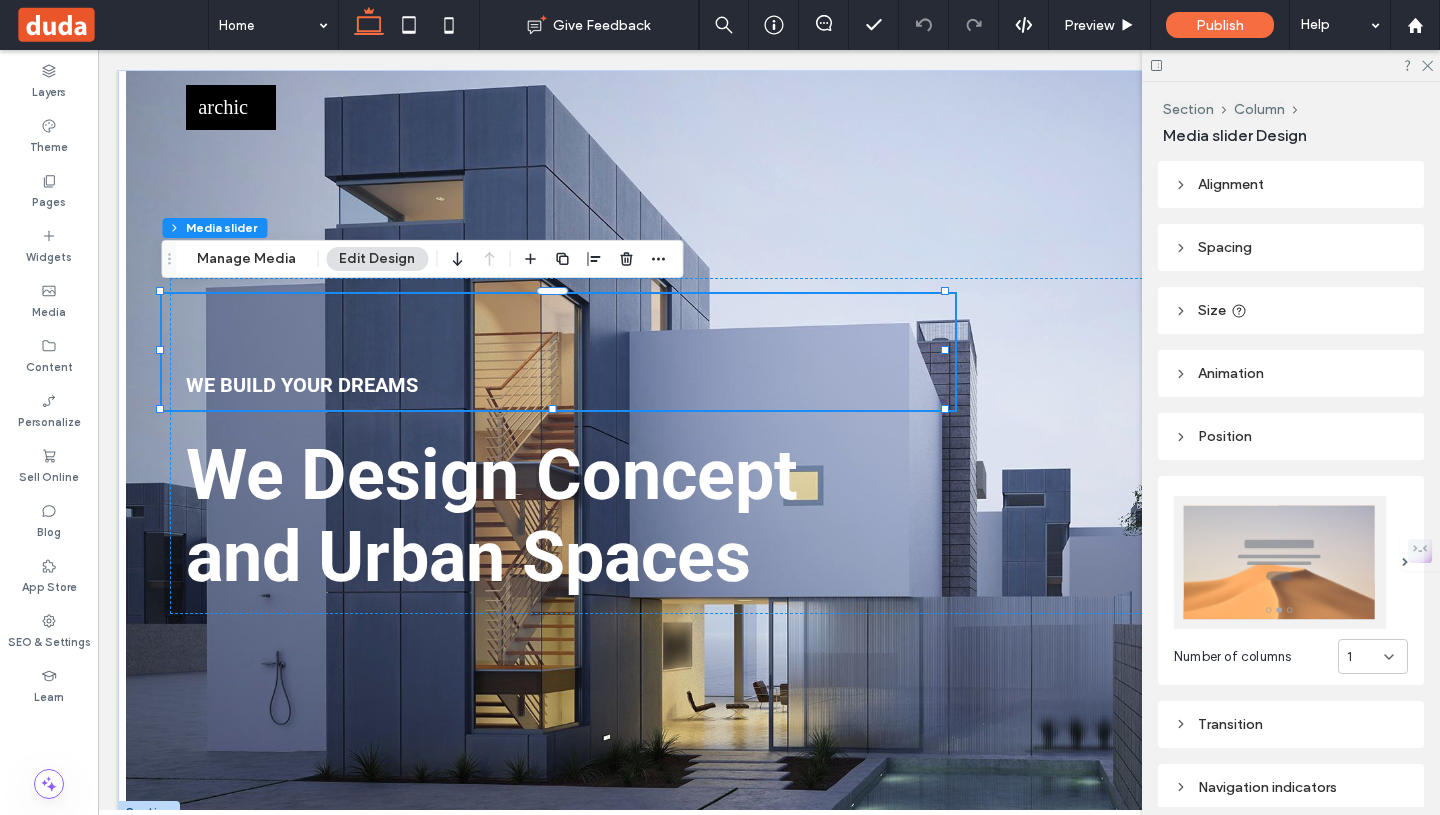 click at bounding box center (1291, 65) 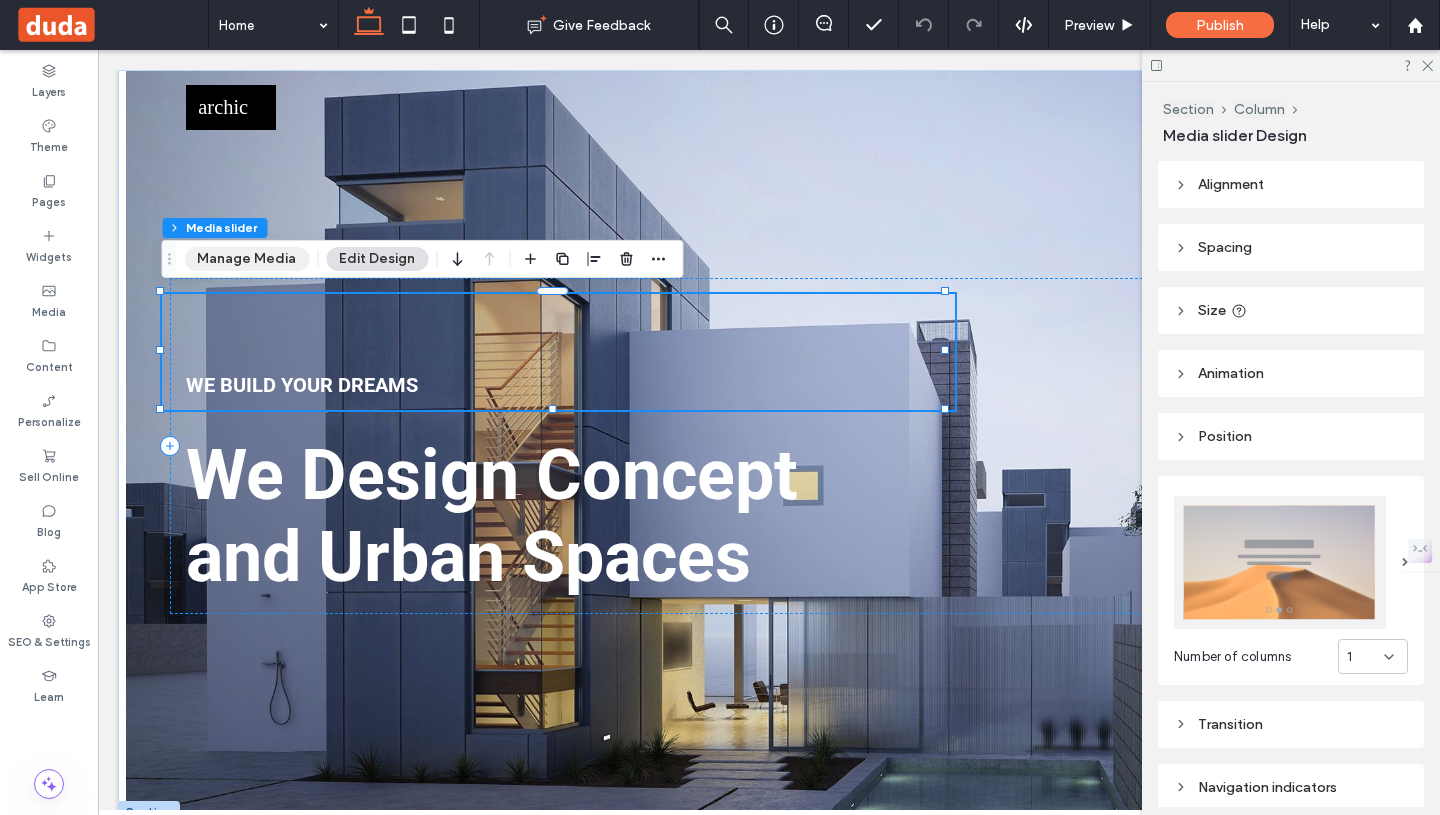 click on "Manage Media" at bounding box center (246, 259) 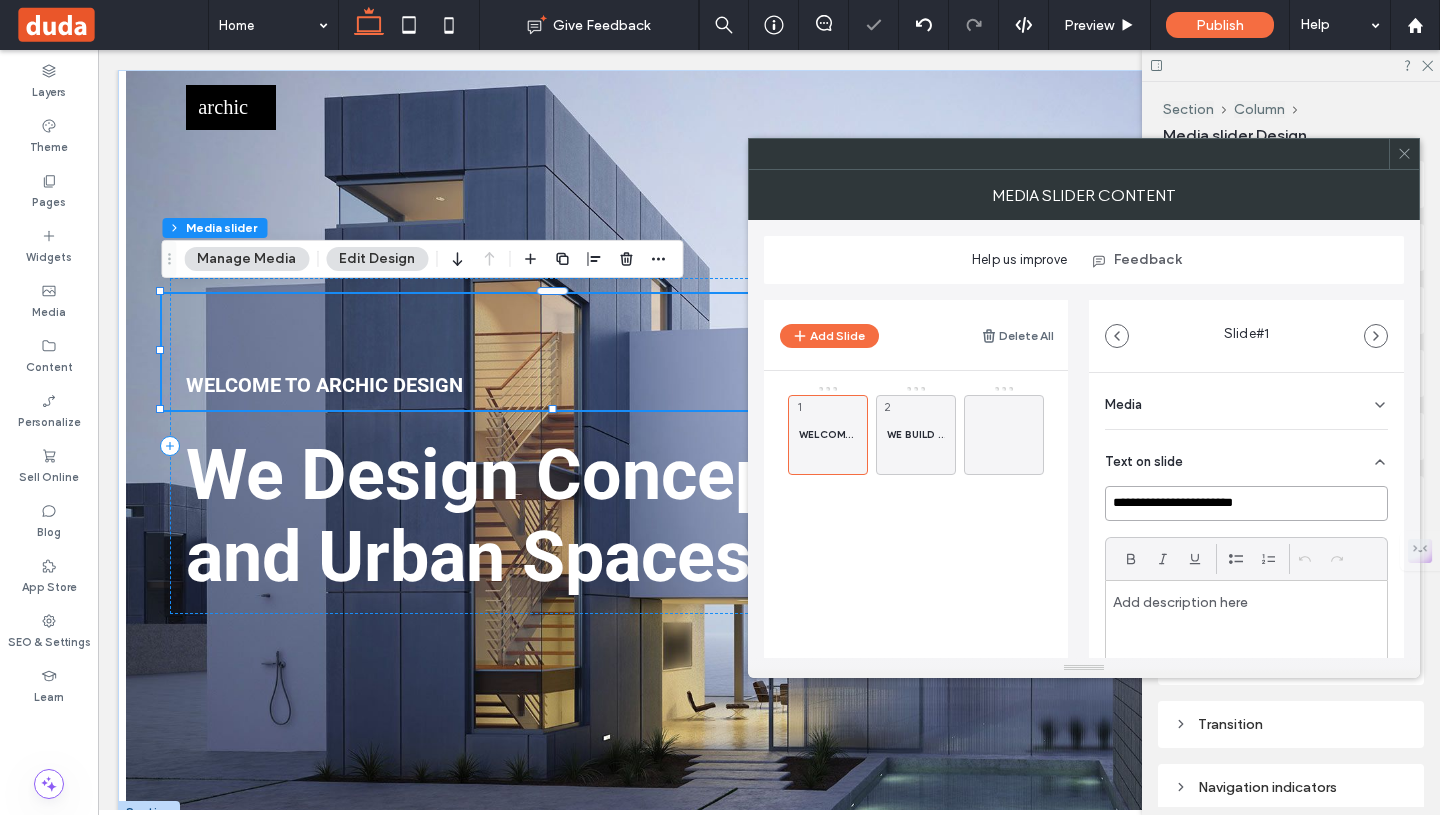 click on "**********" at bounding box center [1246, 503] 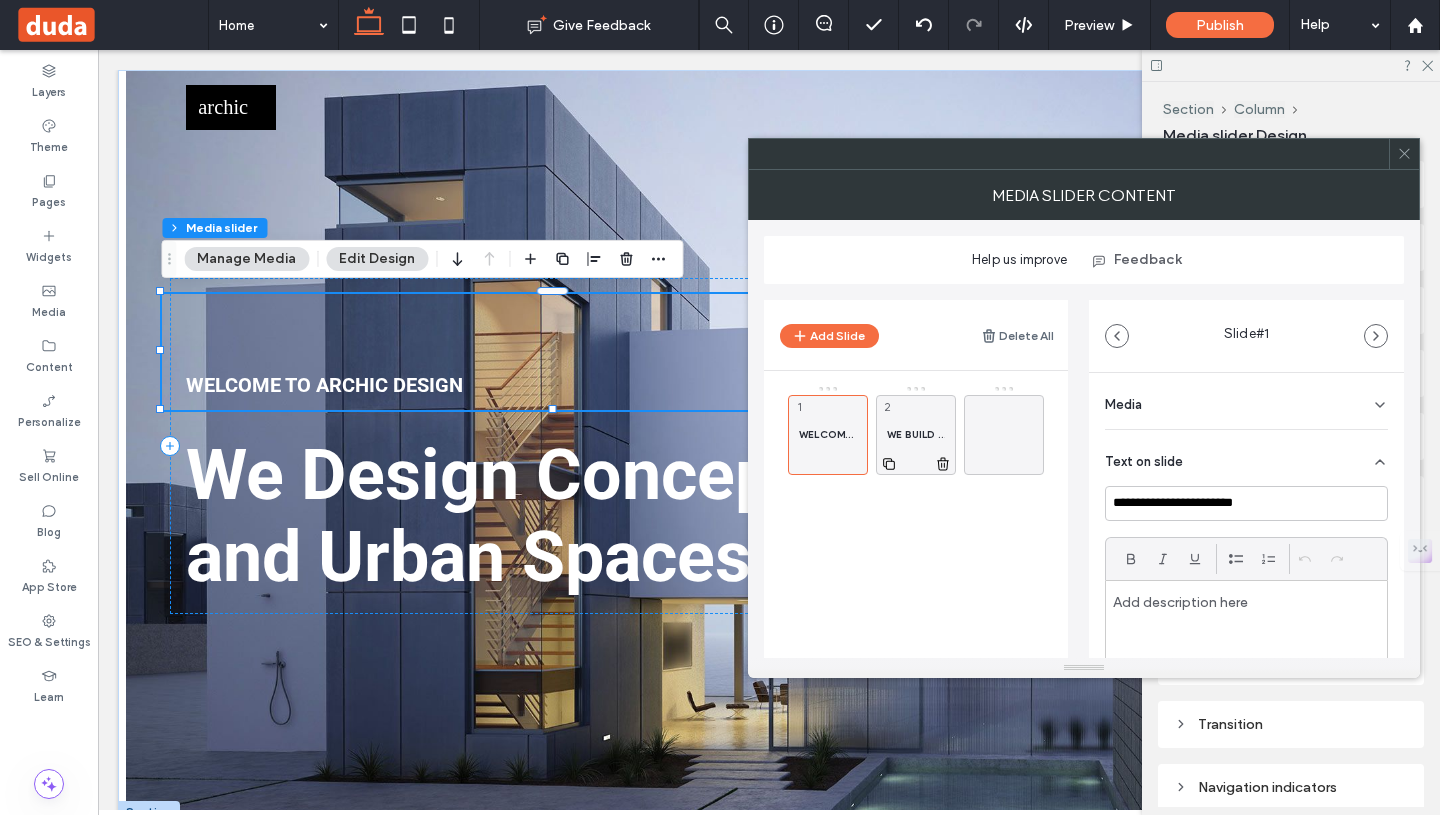 click 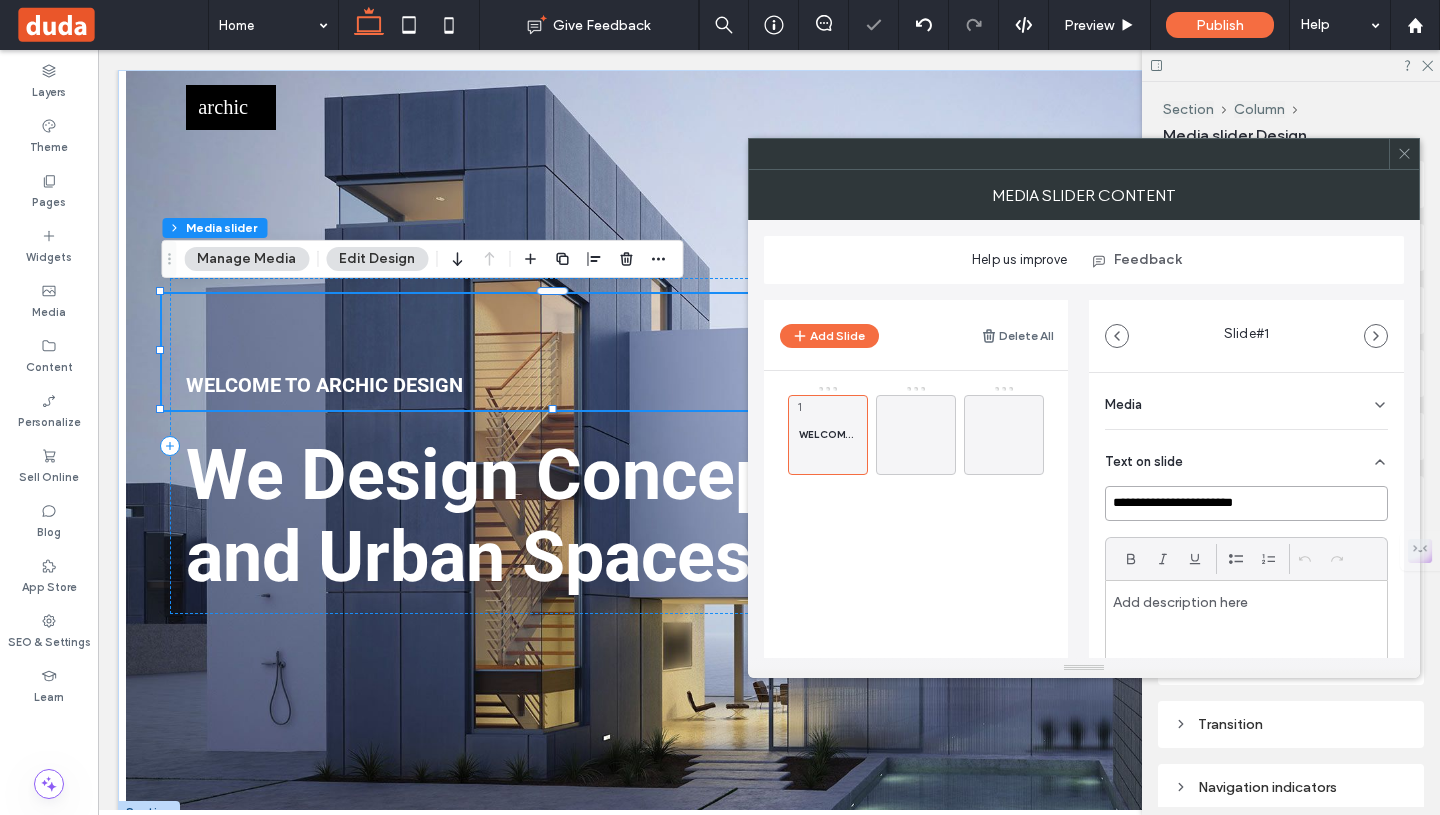 click on "**********" at bounding box center (1246, 503) 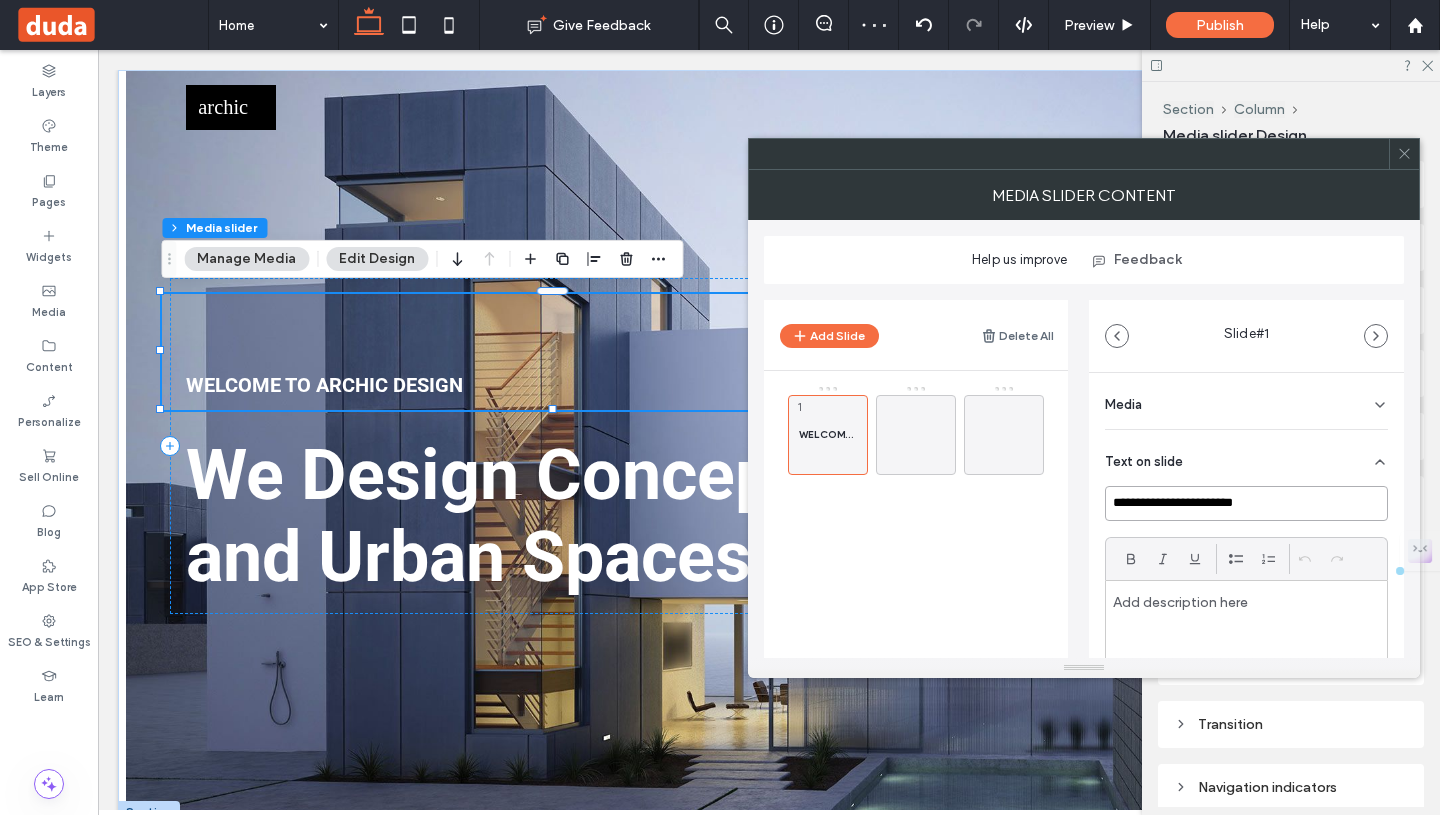 drag, startPoint x: 1319, startPoint y: 504, endPoint x: 1021, endPoint y: 499, distance: 298.04193 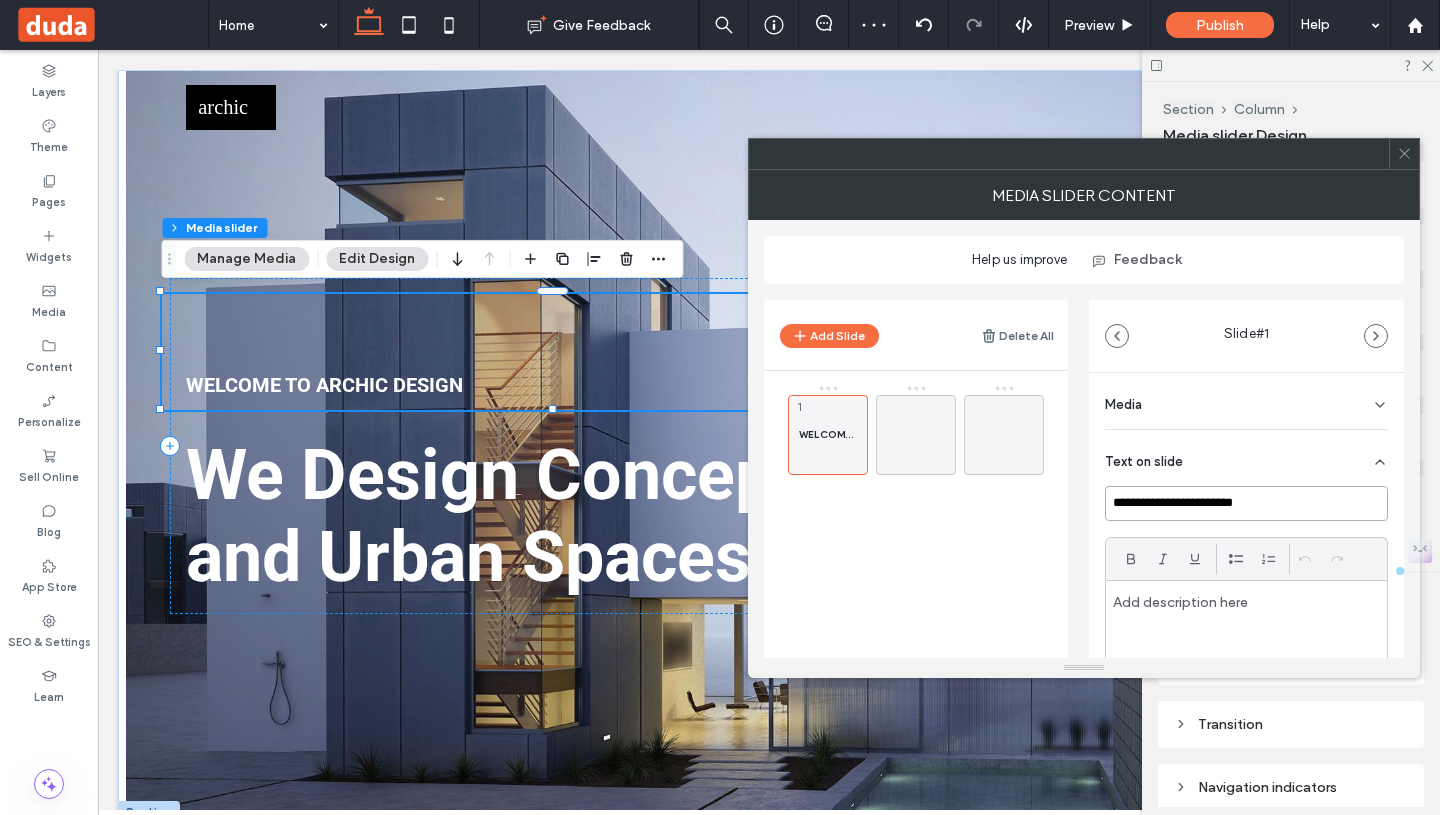 click on "**********" at bounding box center (1084, 471) 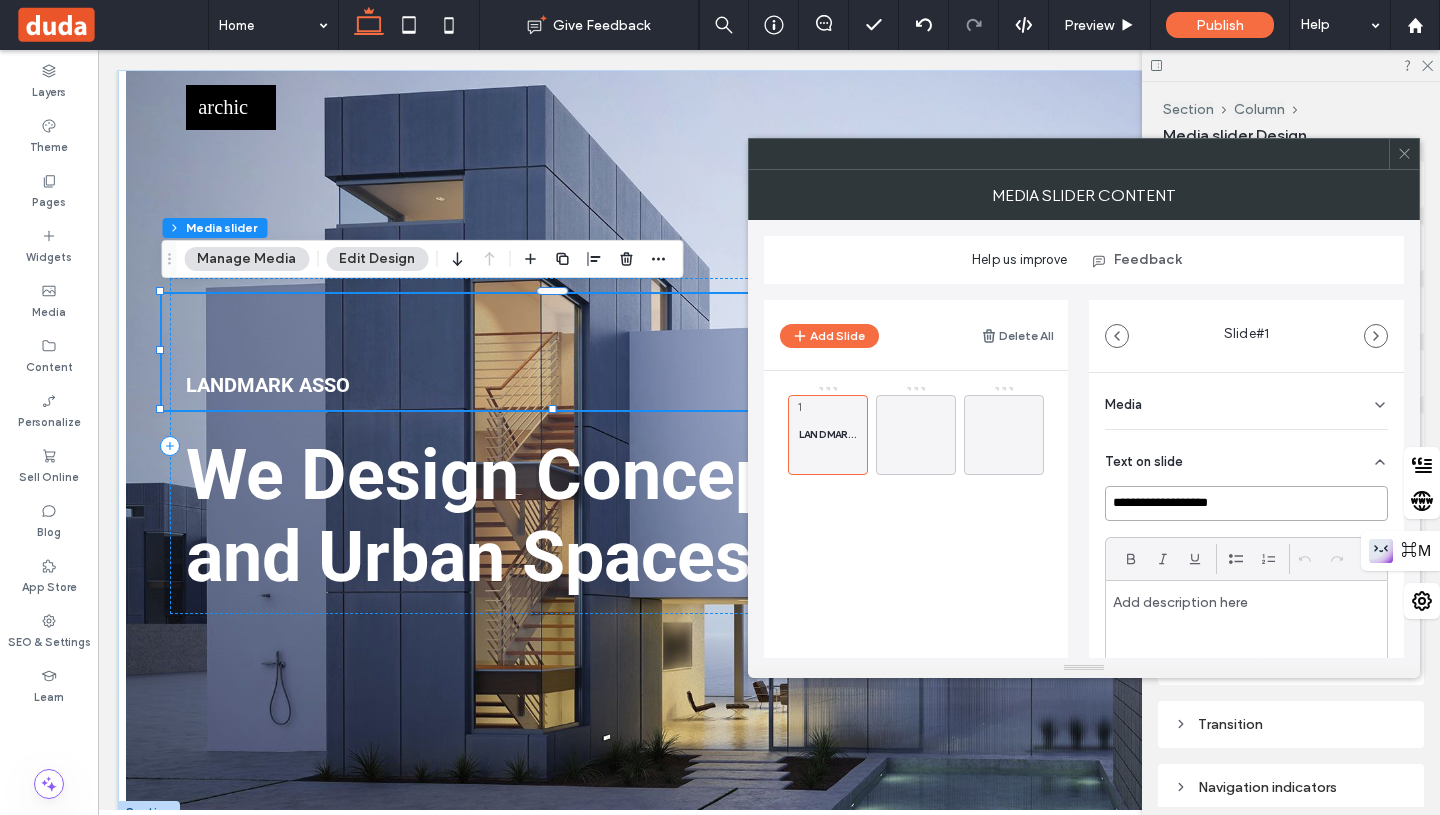 type on "**********" 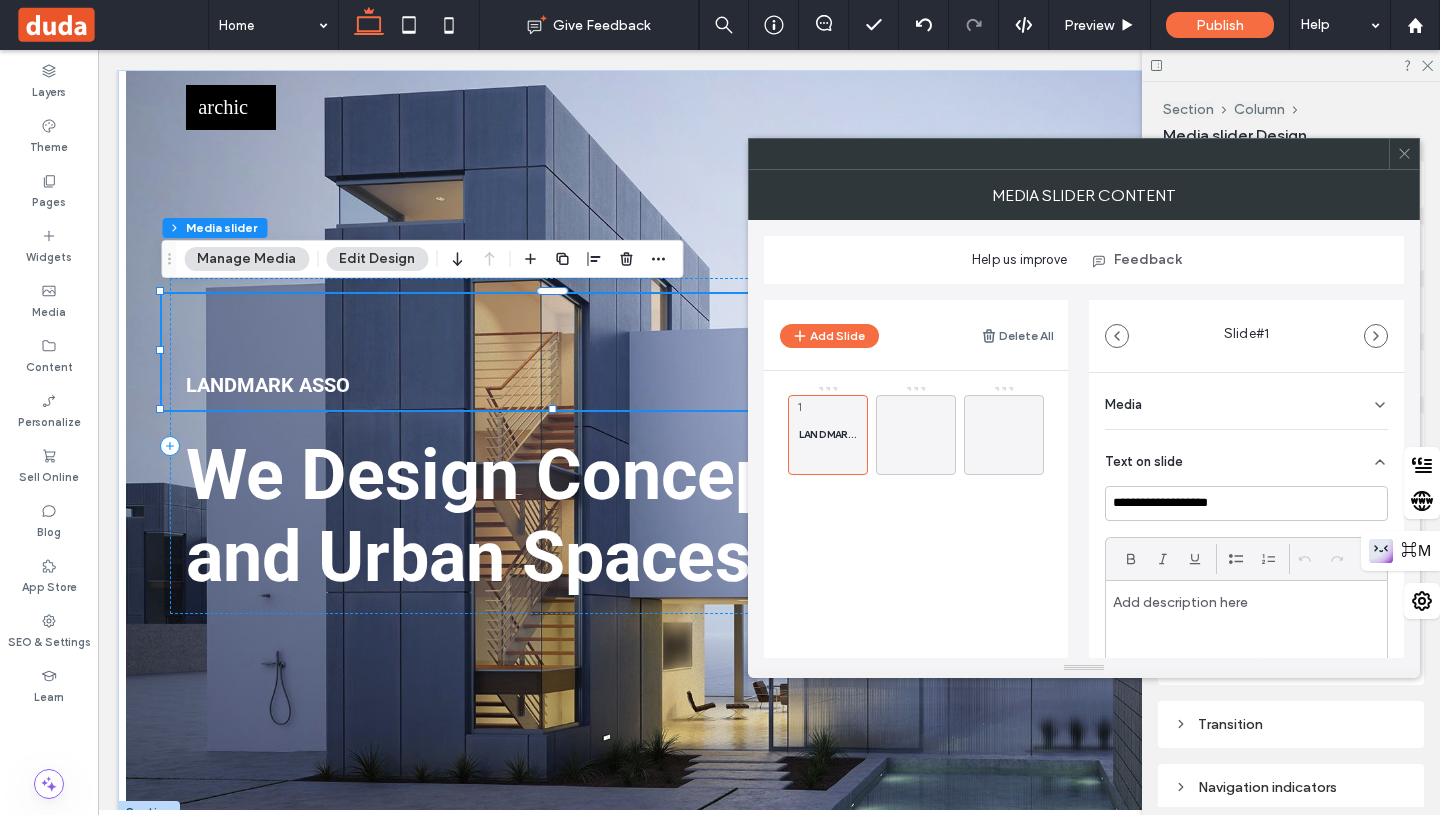 click on "**********" at bounding box center [1246, 652] 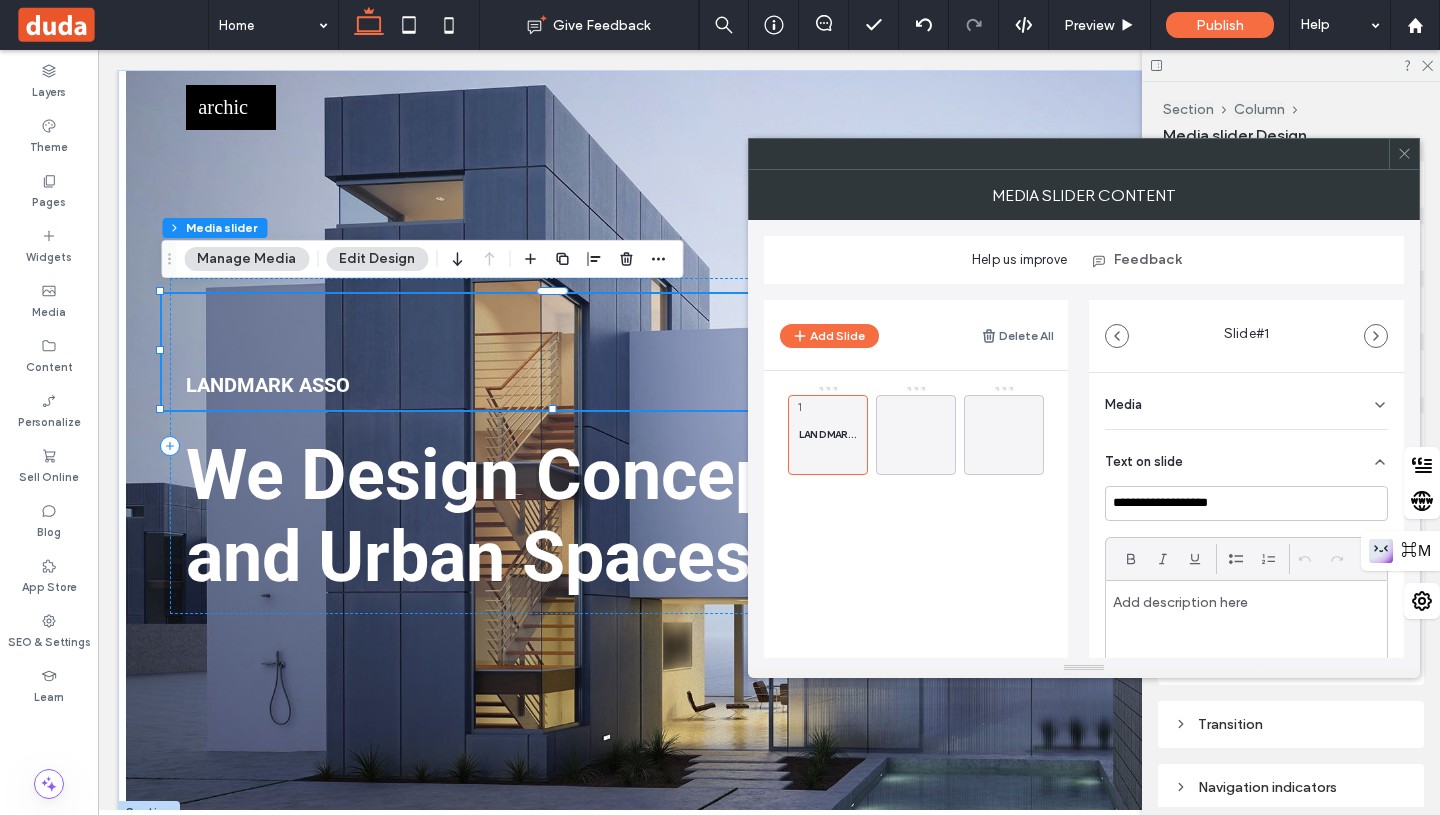 click 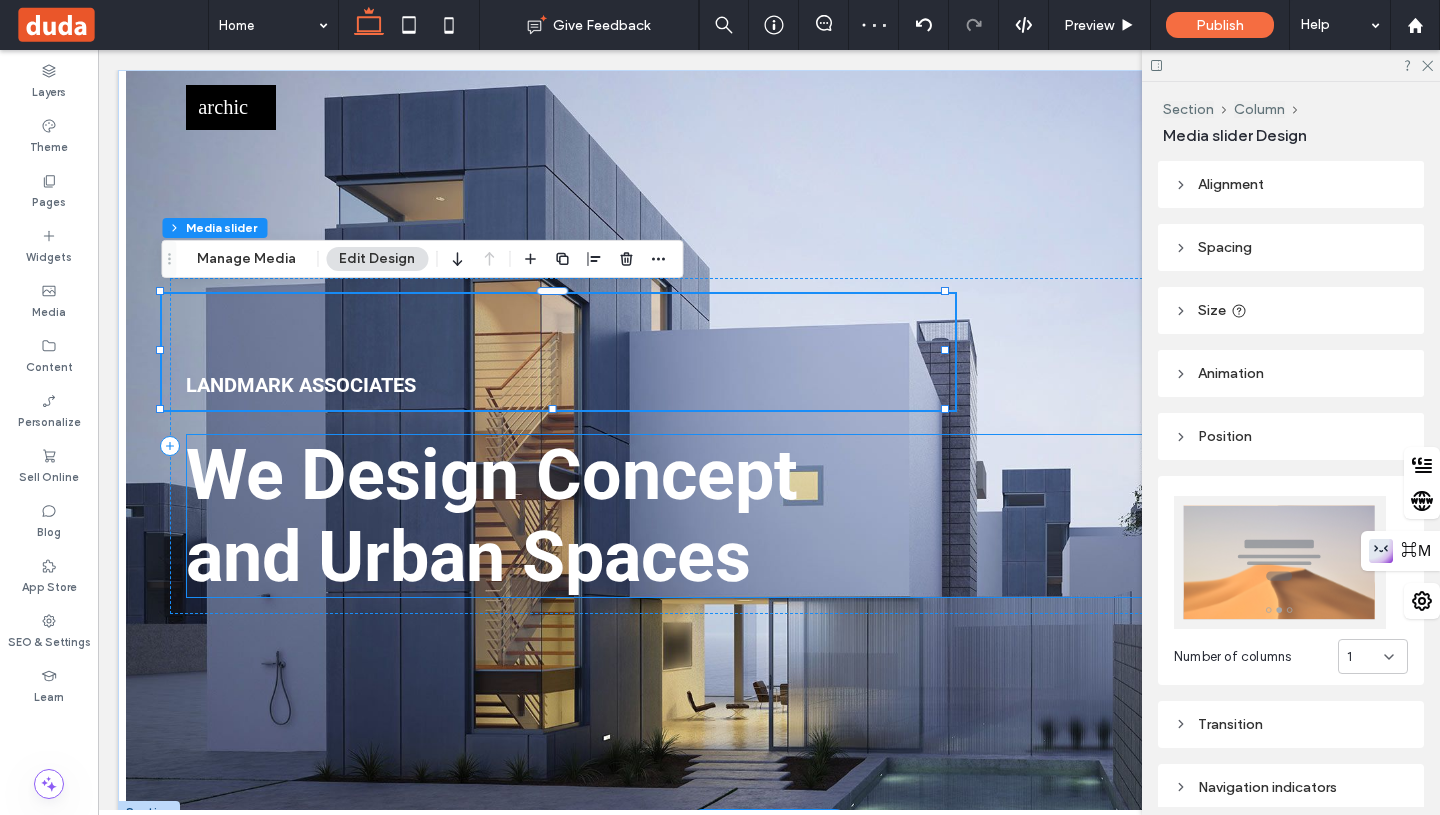 click on "We Design Concept" at bounding box center (492, 475) 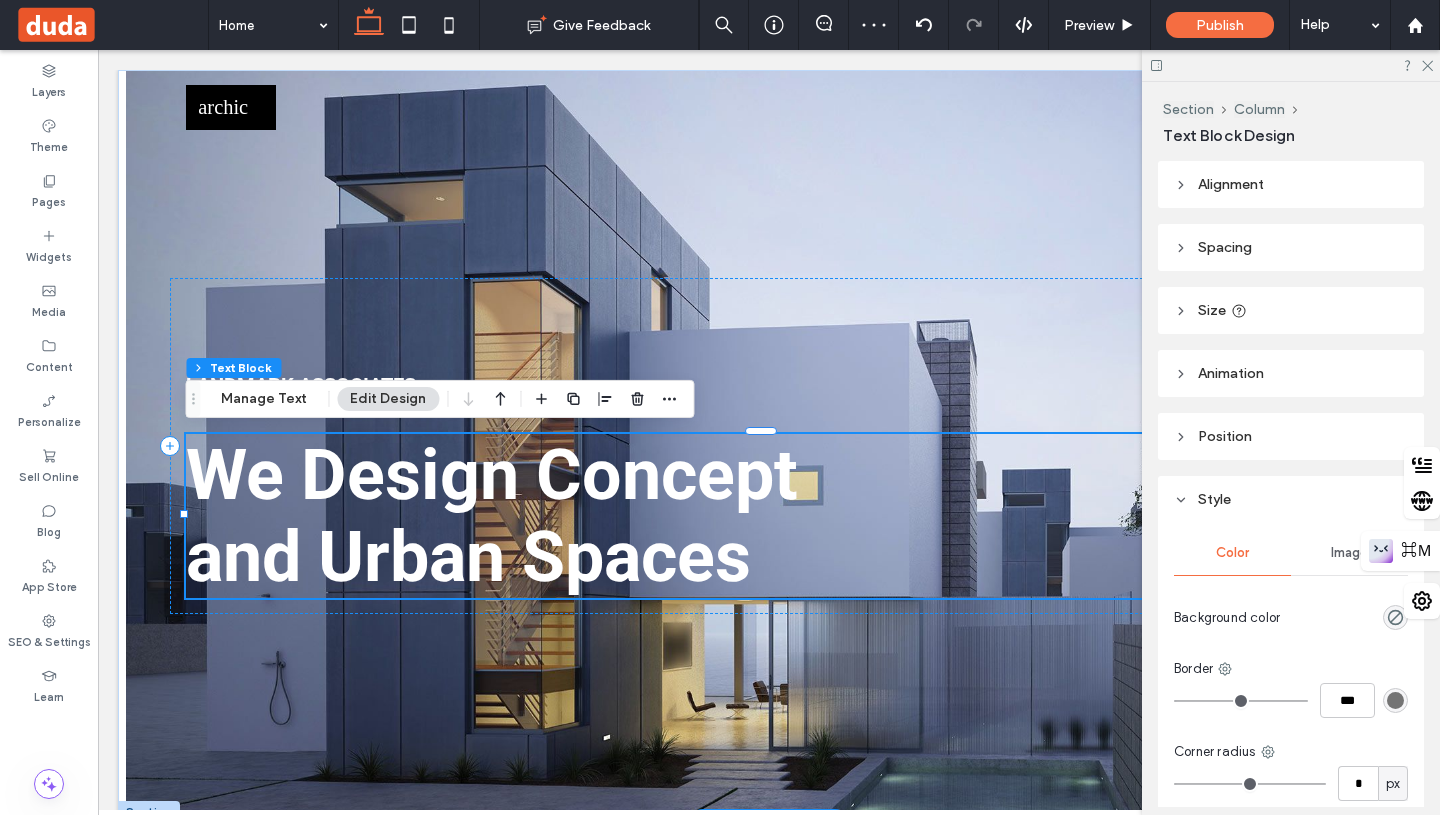 click on "We Design Concept" at bounding box center (492, 475) 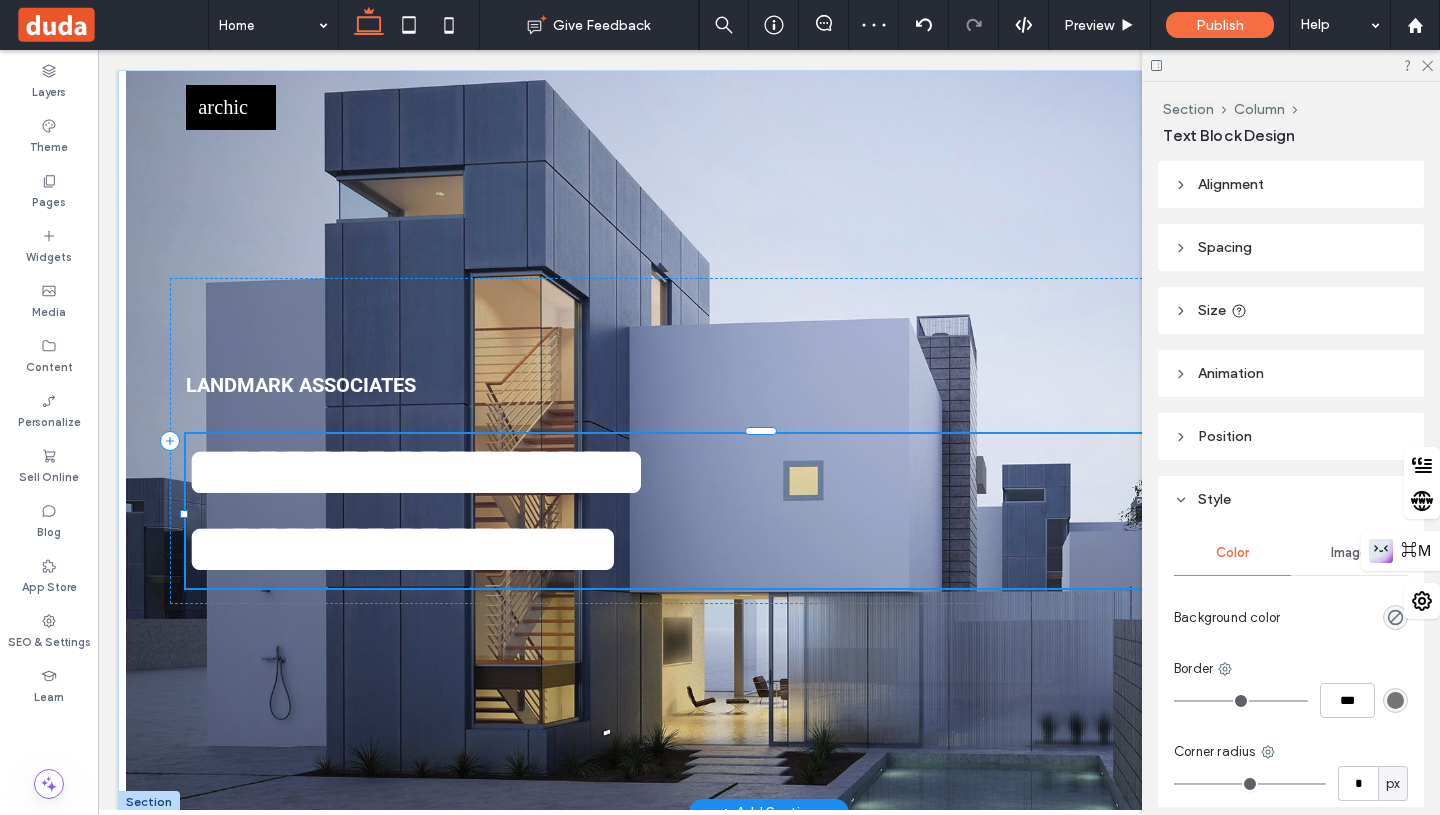 type on "******" 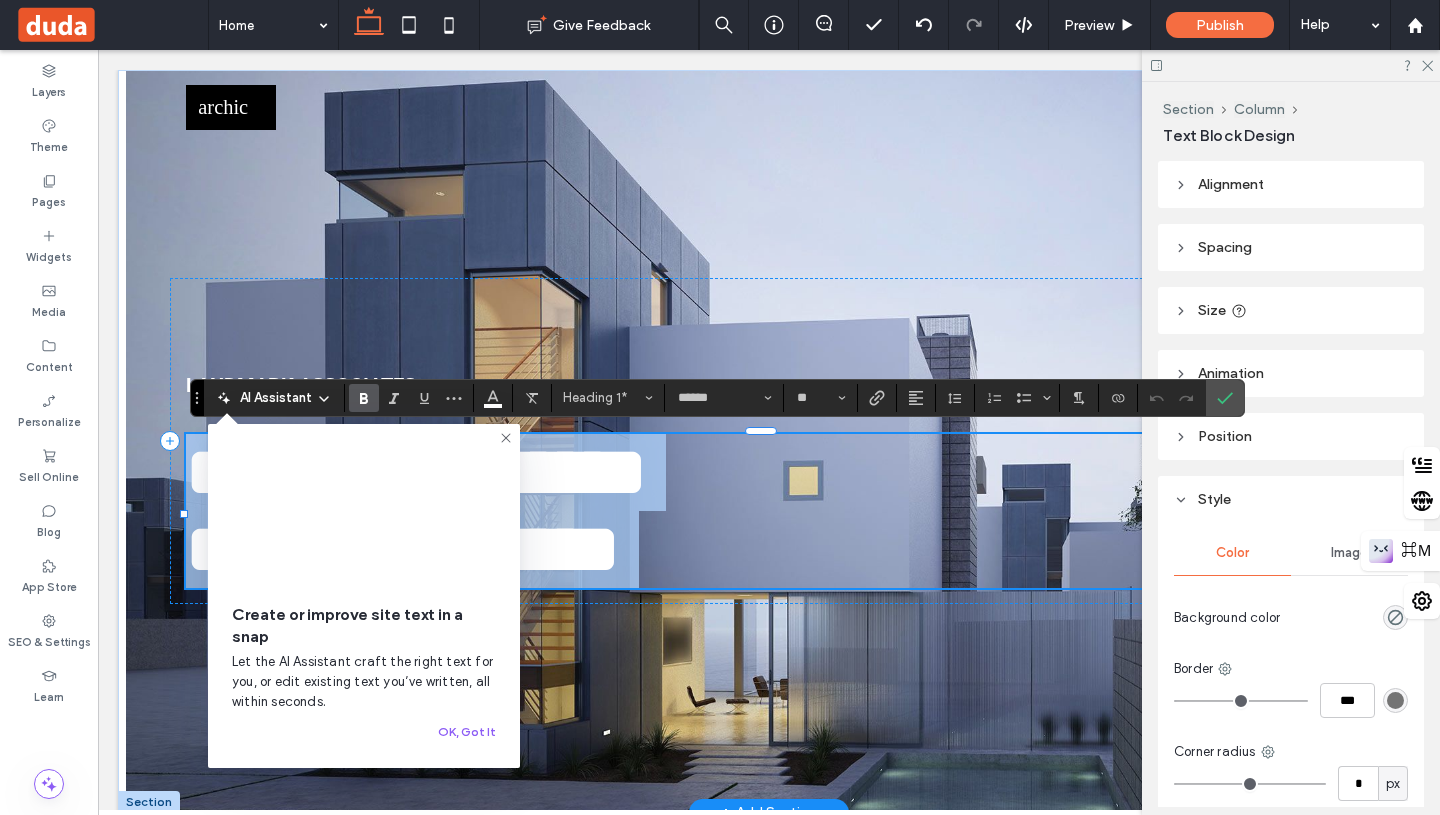 type 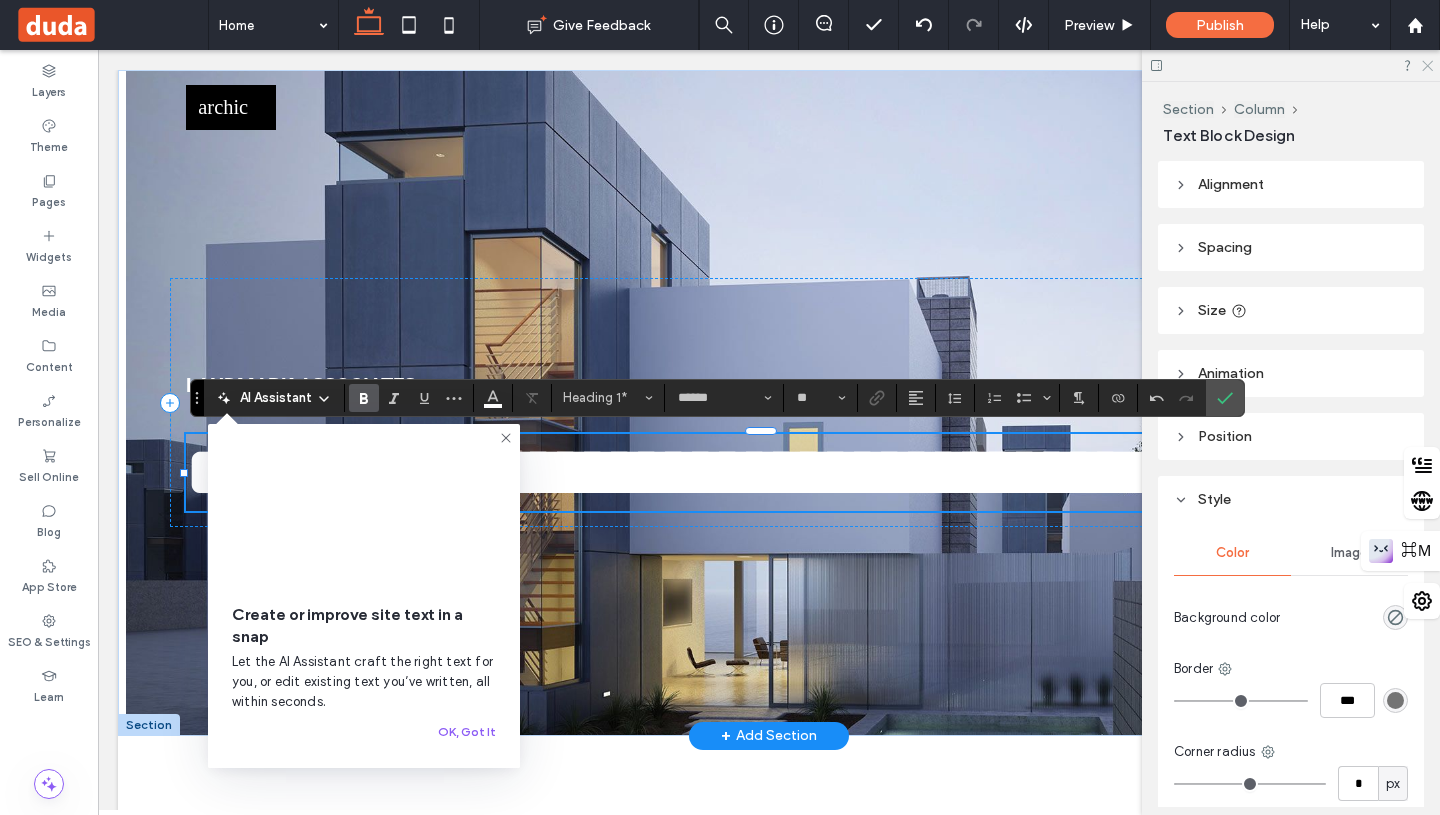 click 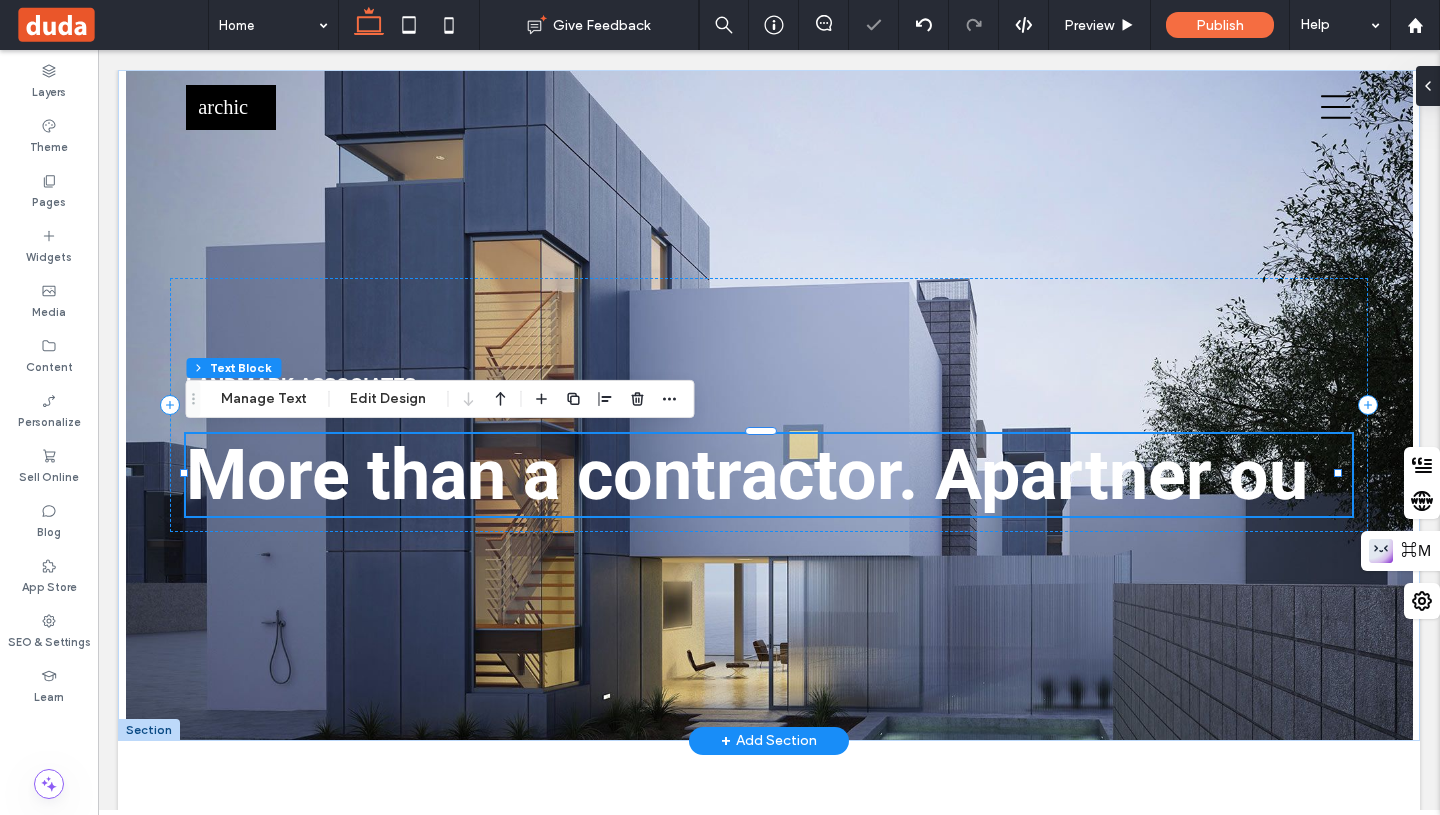 click on "partner ou" at bounding box center (1144, 475) 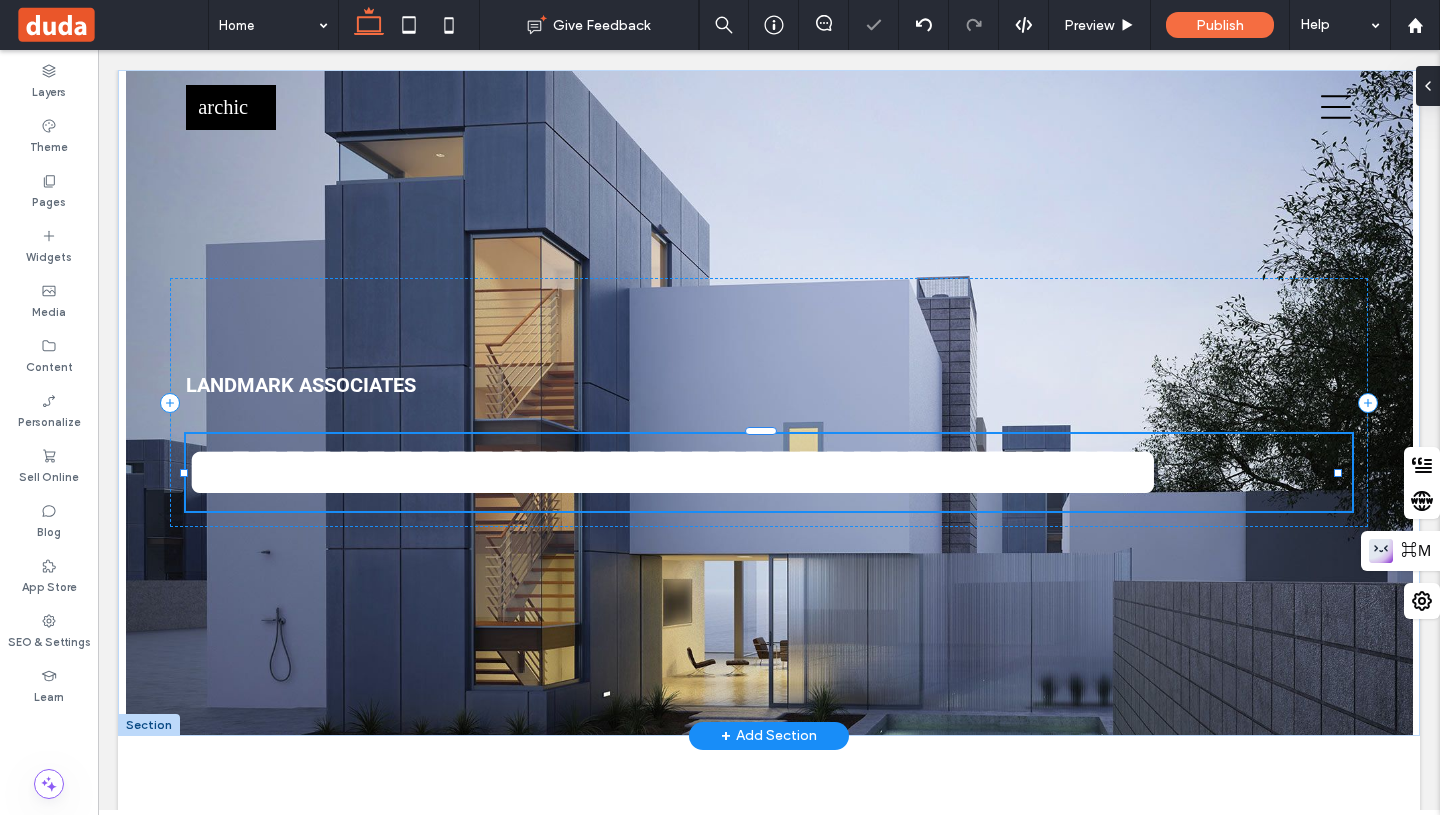 type on "******" 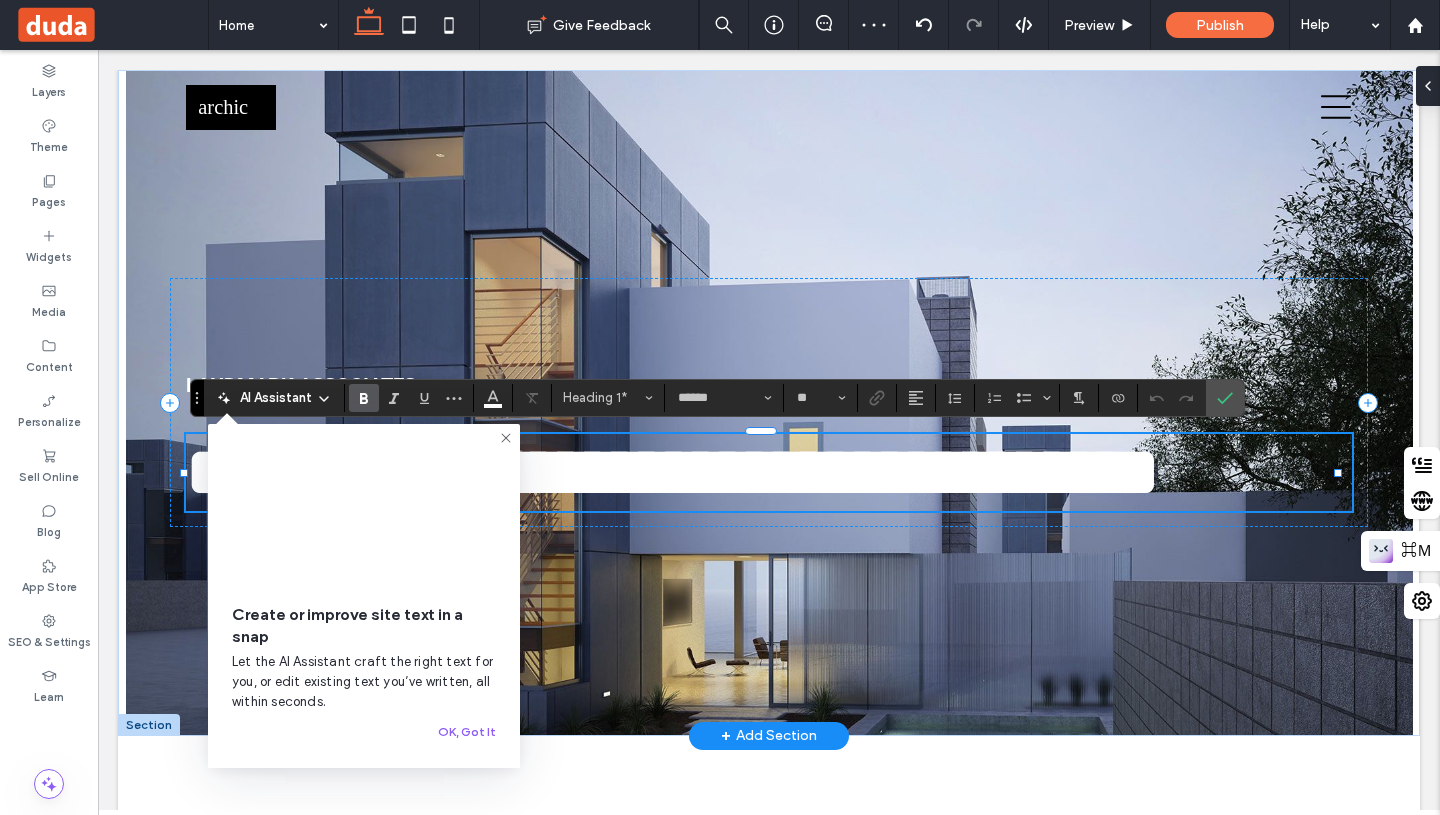 click on "**********" at bounding box center (673, 472) 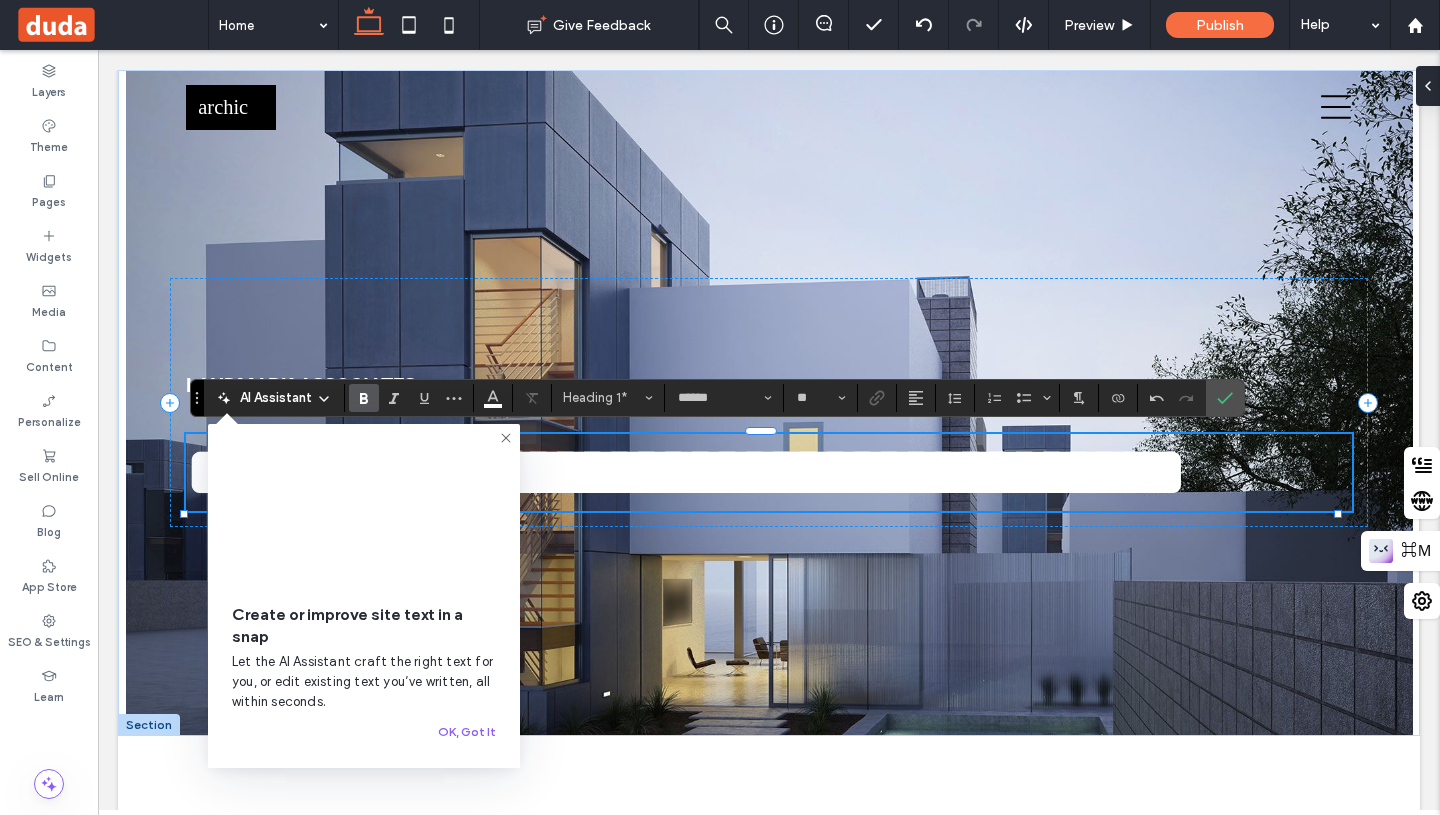 click 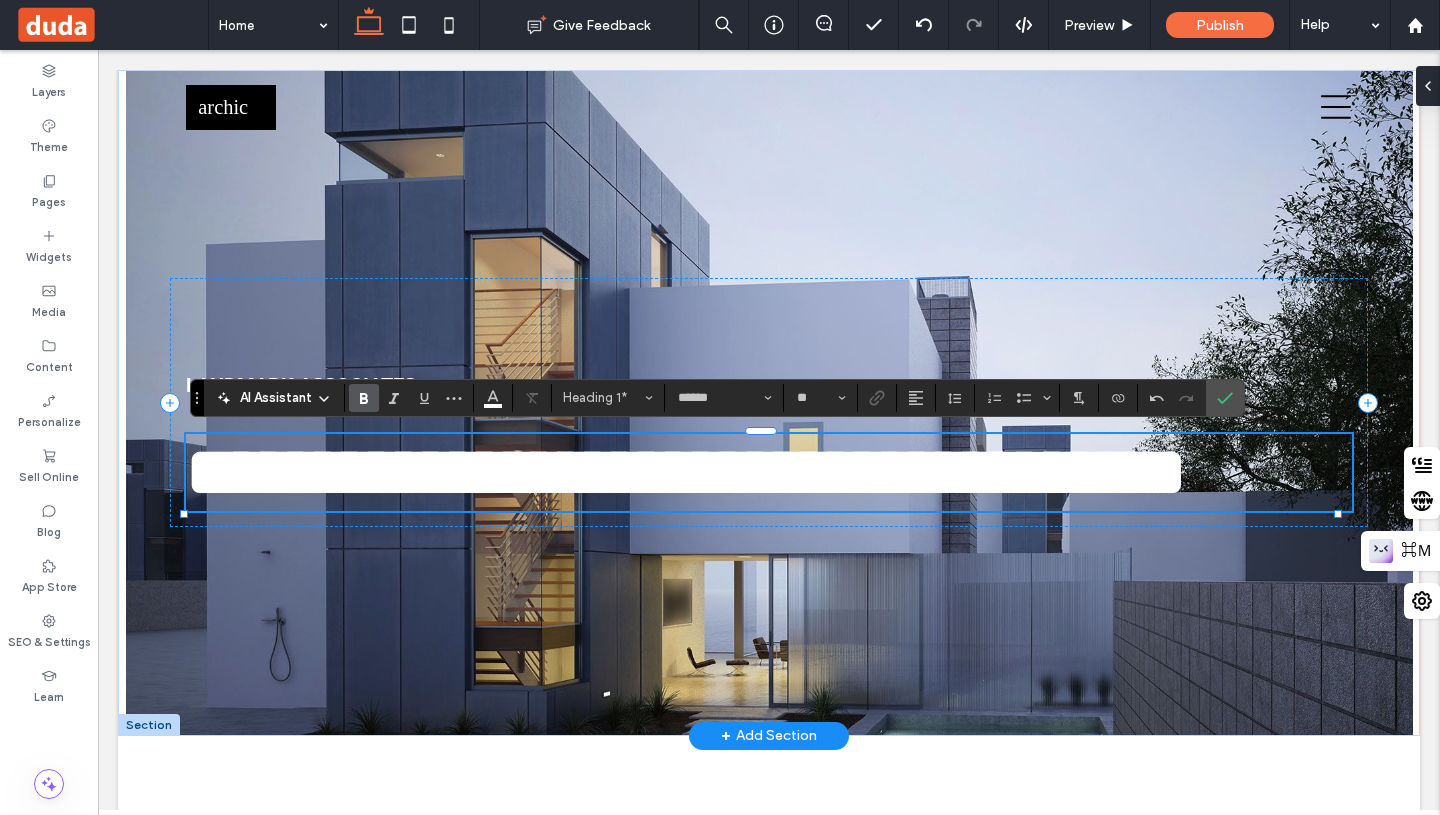 click on "**********" at bounding box center [769, 472] 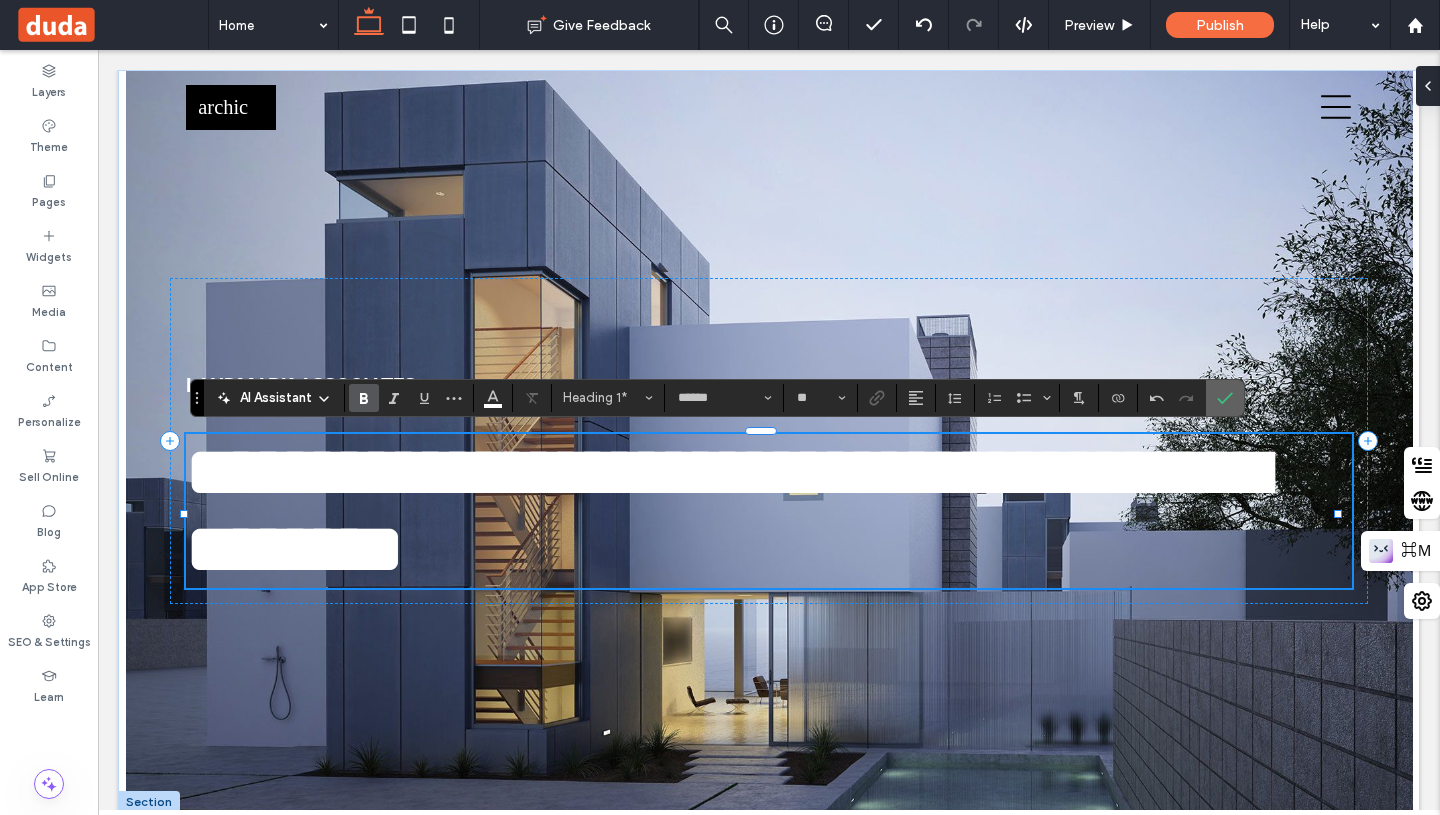 click at bounding box center (1225, 398) 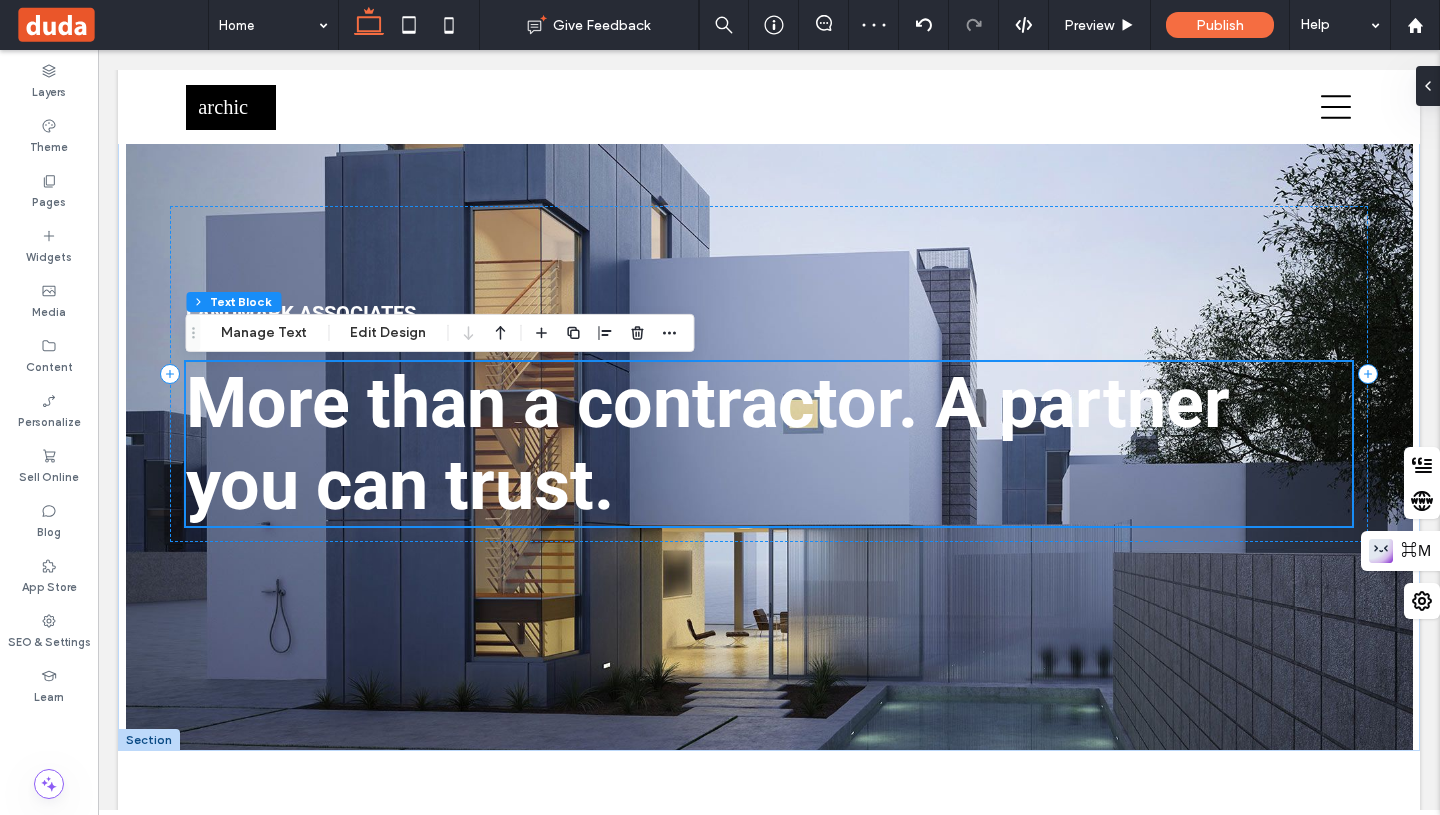 scroll, scrollTop: 85, scrollLeft: 0, axis: vertical 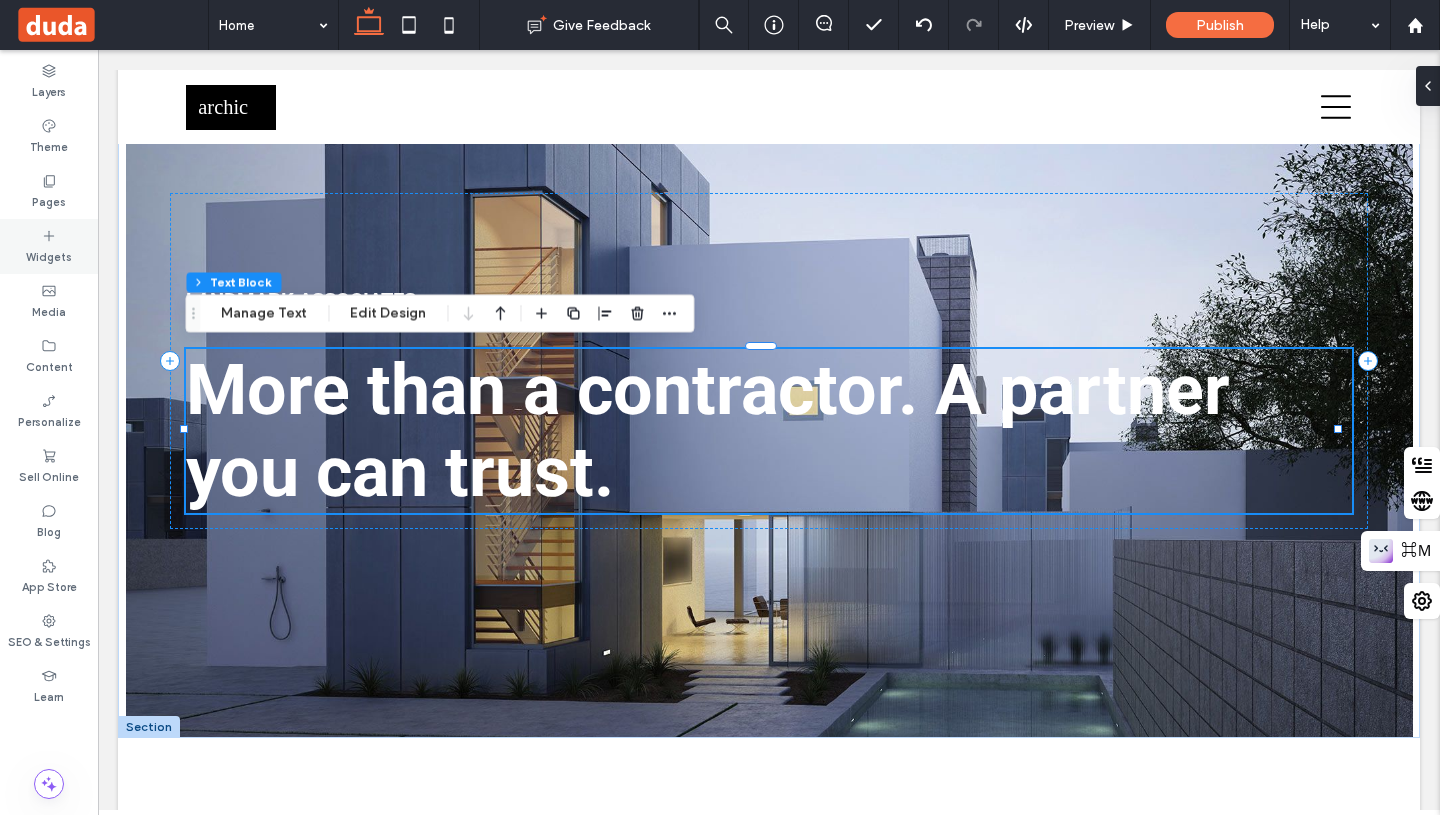click on "Widgets" at bounding box center [49, 255] 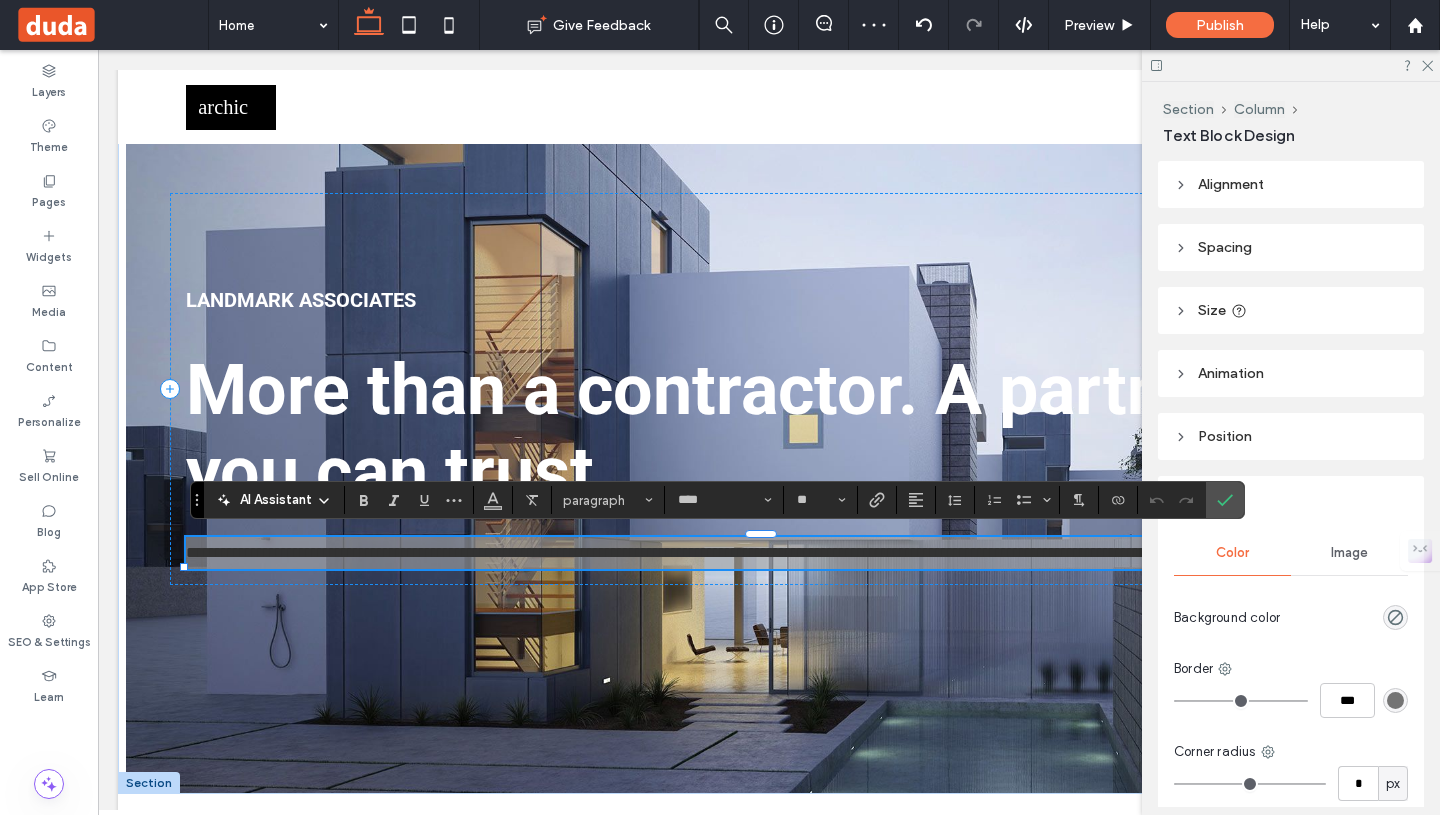 click at bounding box center [1395, 700] 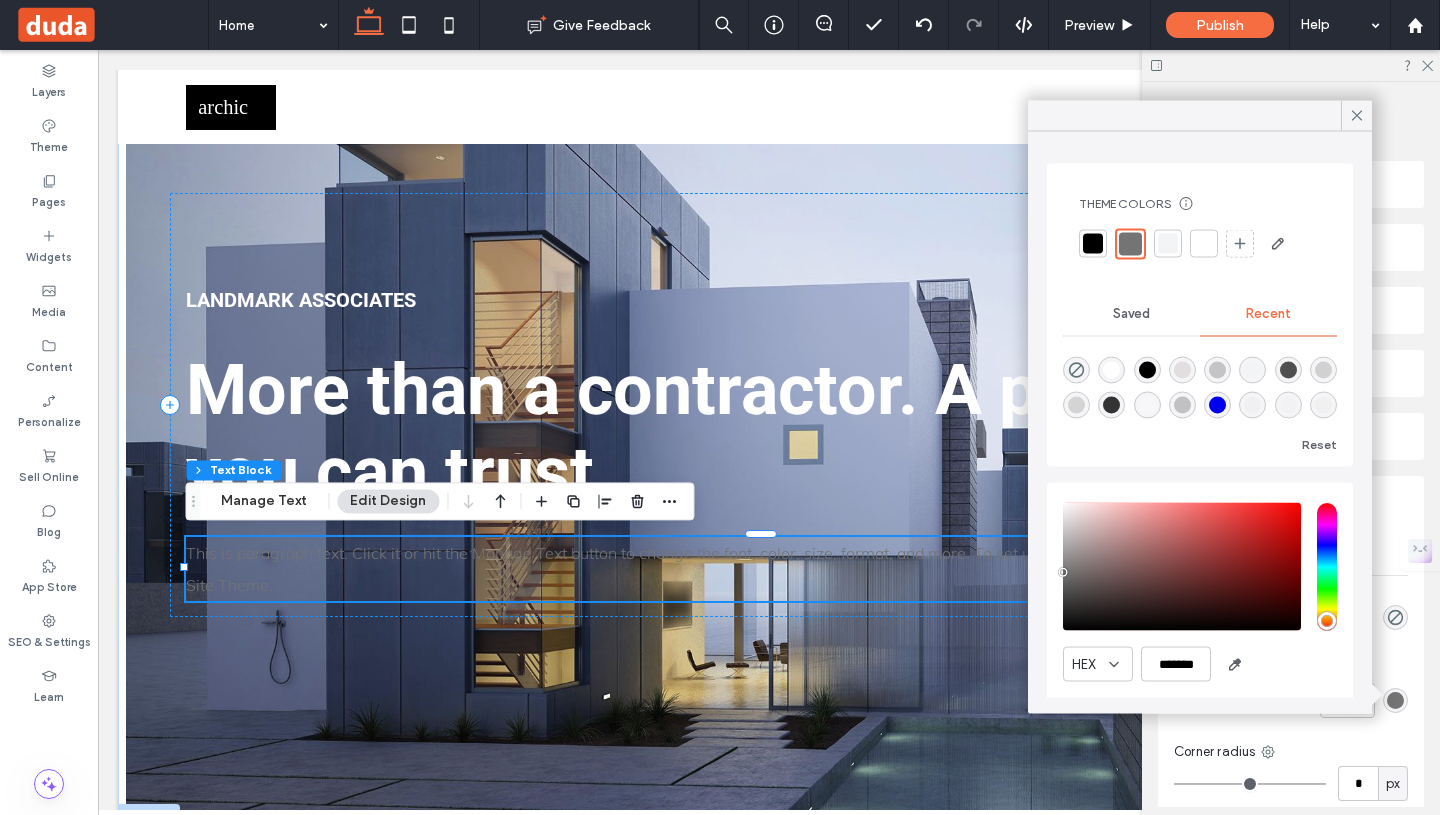 click at bounding box center [1204, 244] 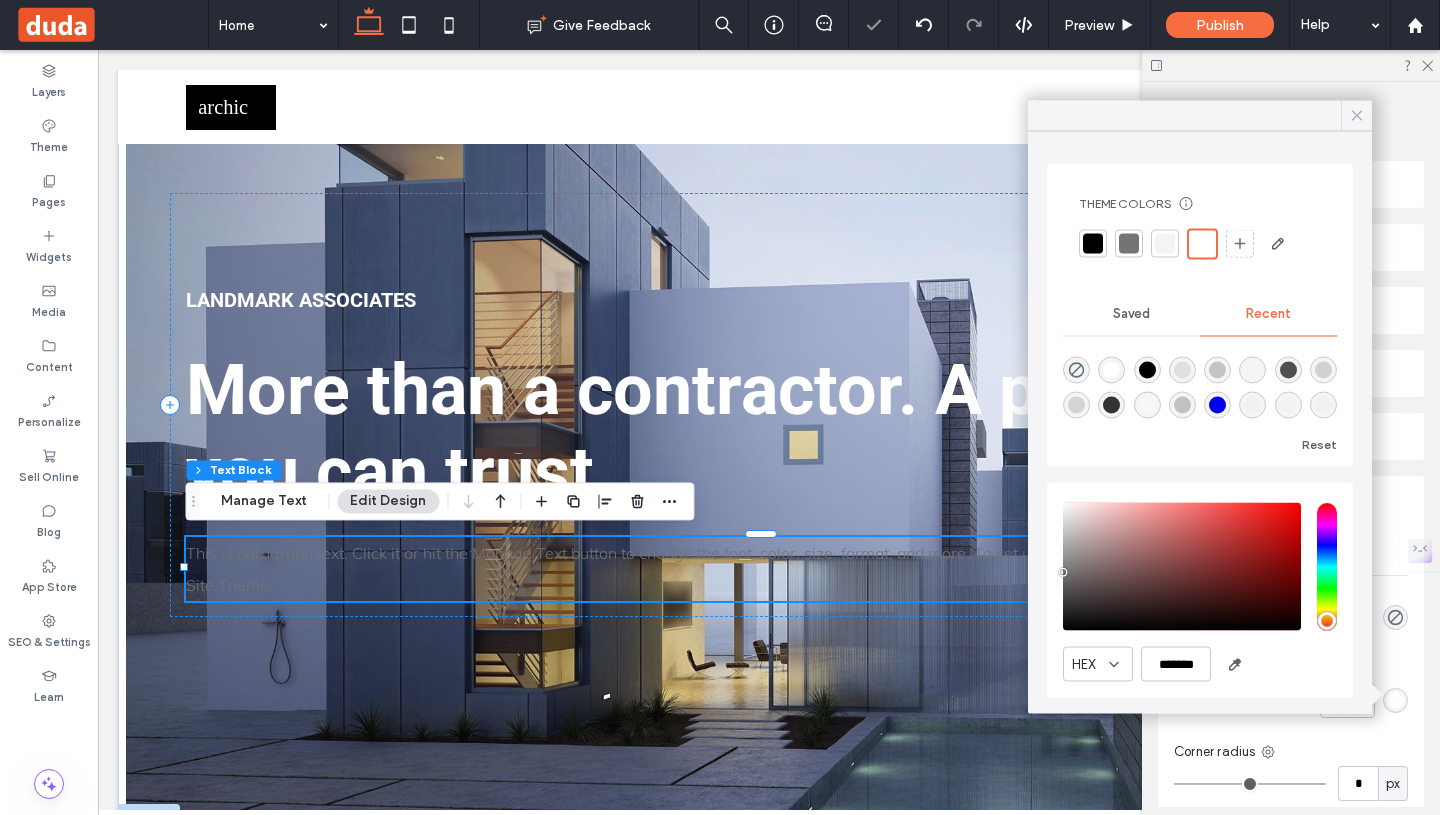 click 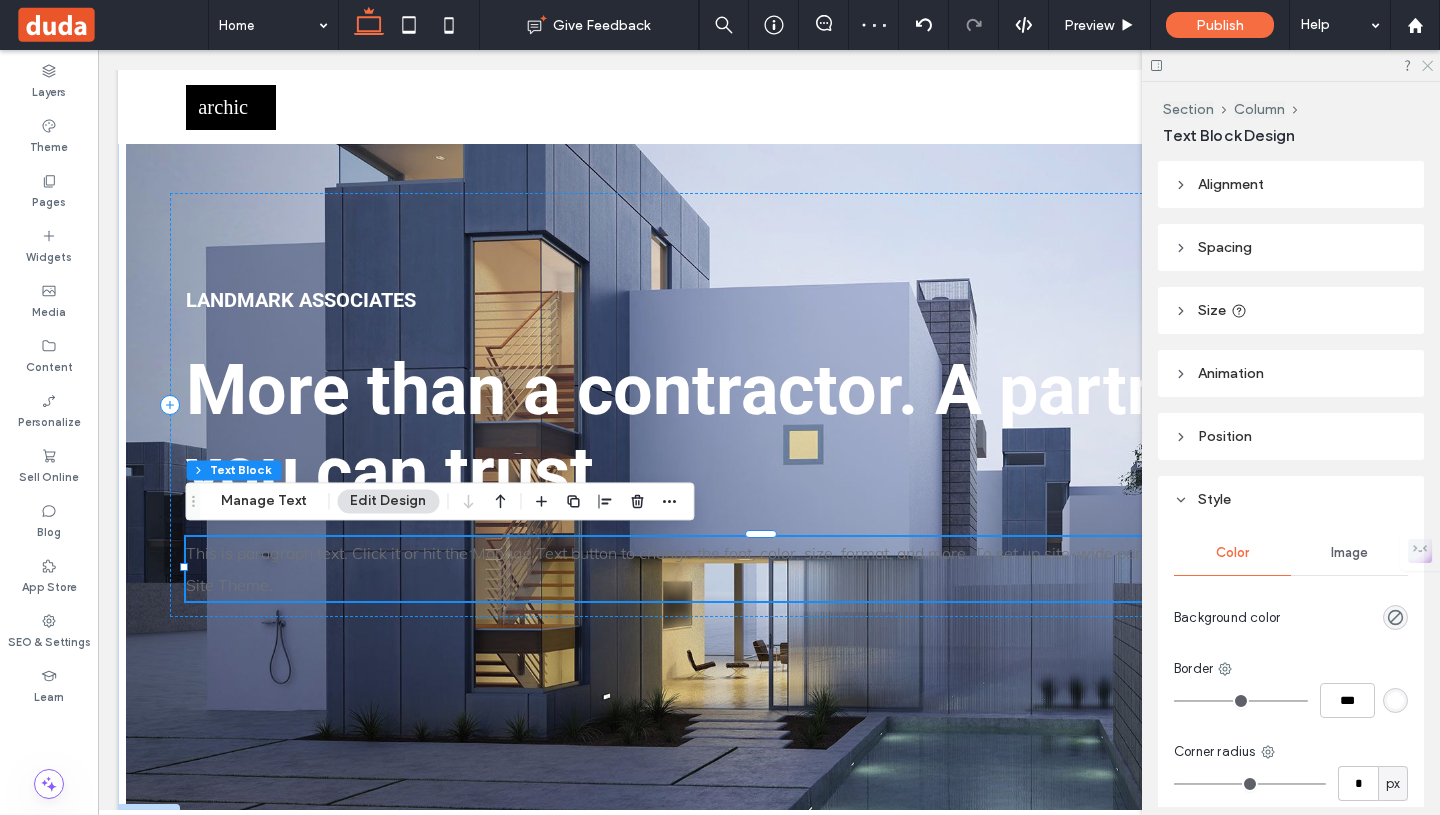 click 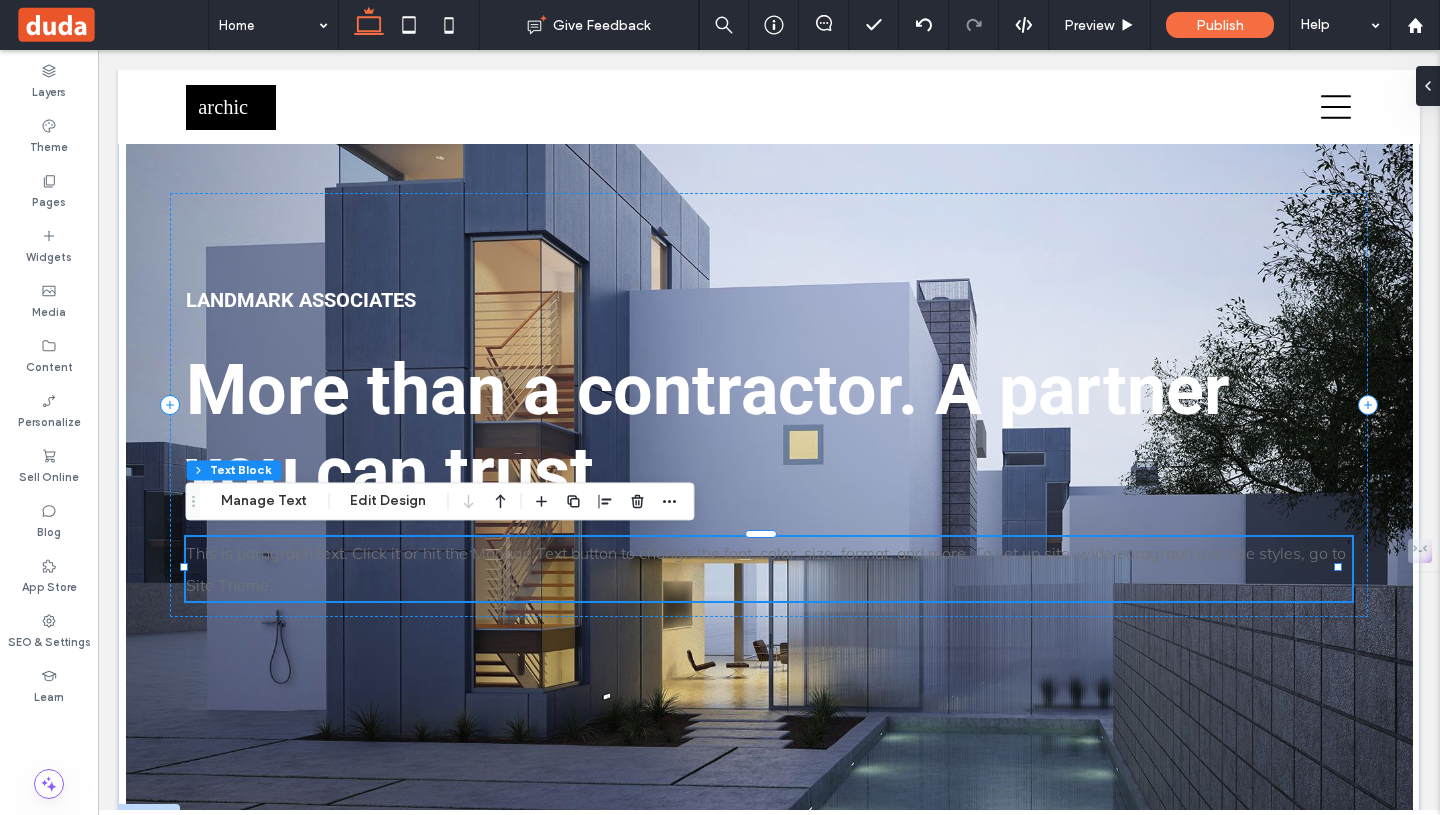 click on "This is paragraph text. Click it or hit the Manage Text button to change the font, color, size, format, and more. To set up site-wide paragraph and title styles, go to Site Theme." at bounding box center (766, 569) 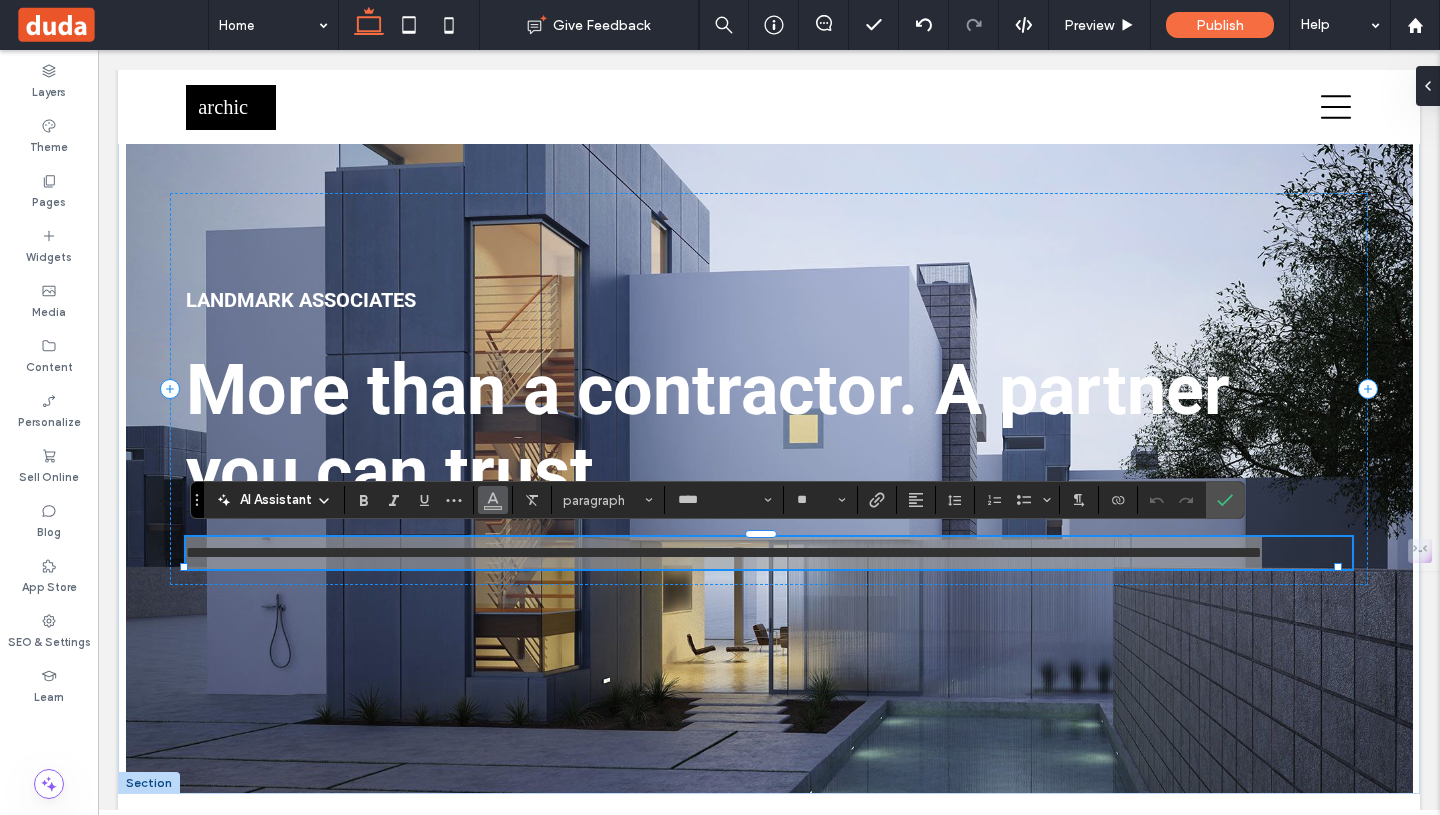click 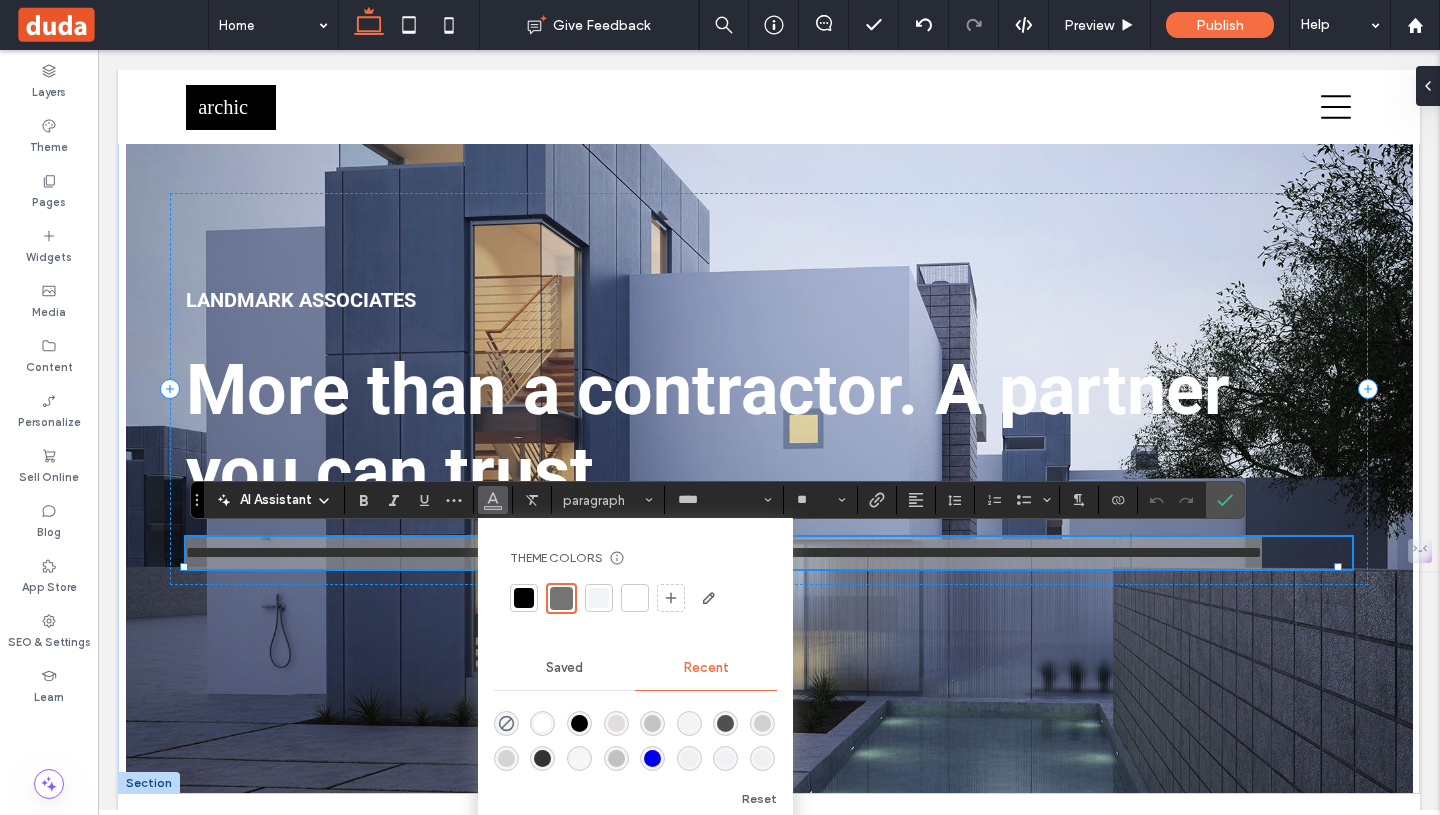 click at bounding box center [635, 598] 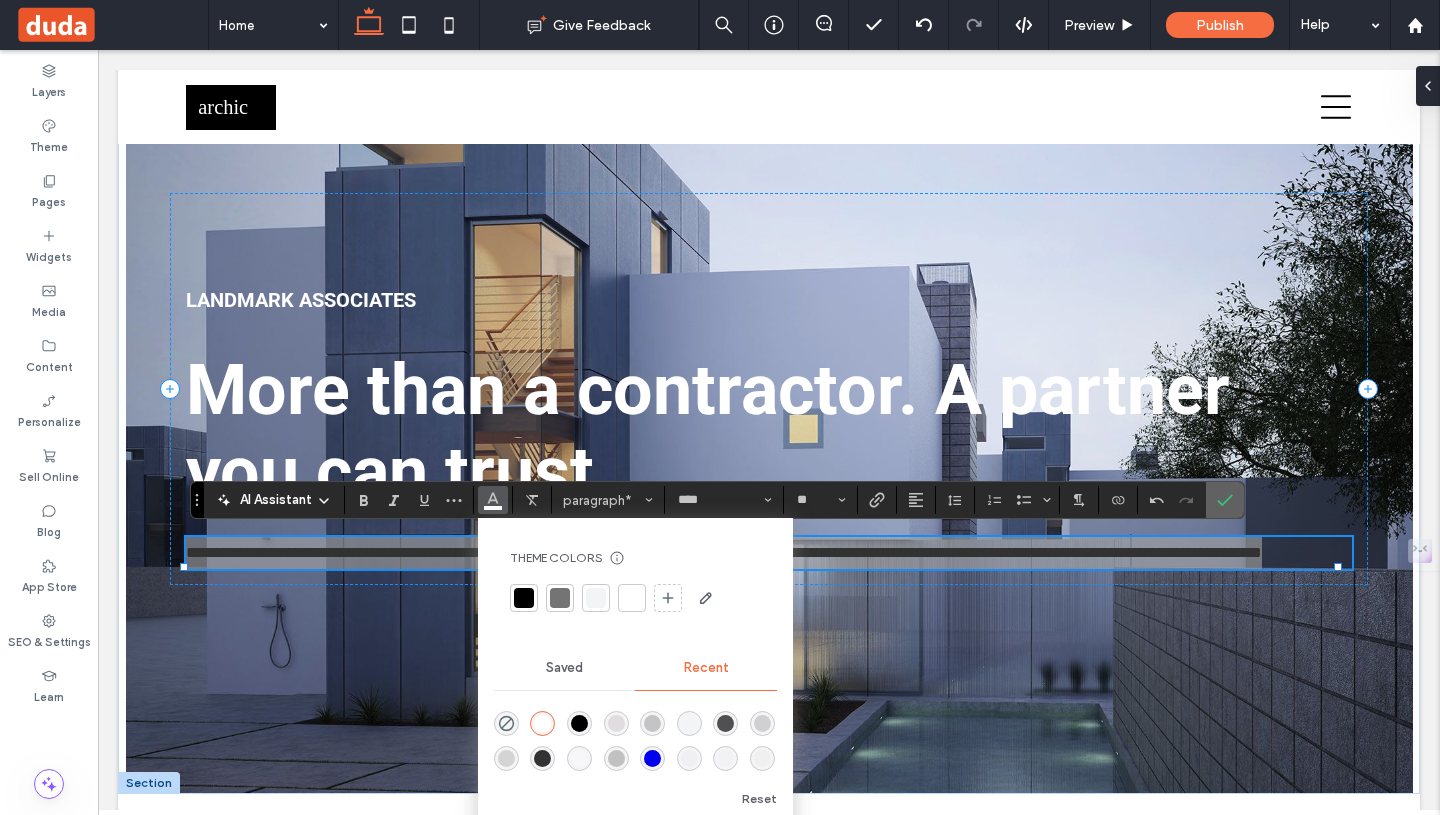 click at bounding box center (1225, 500) 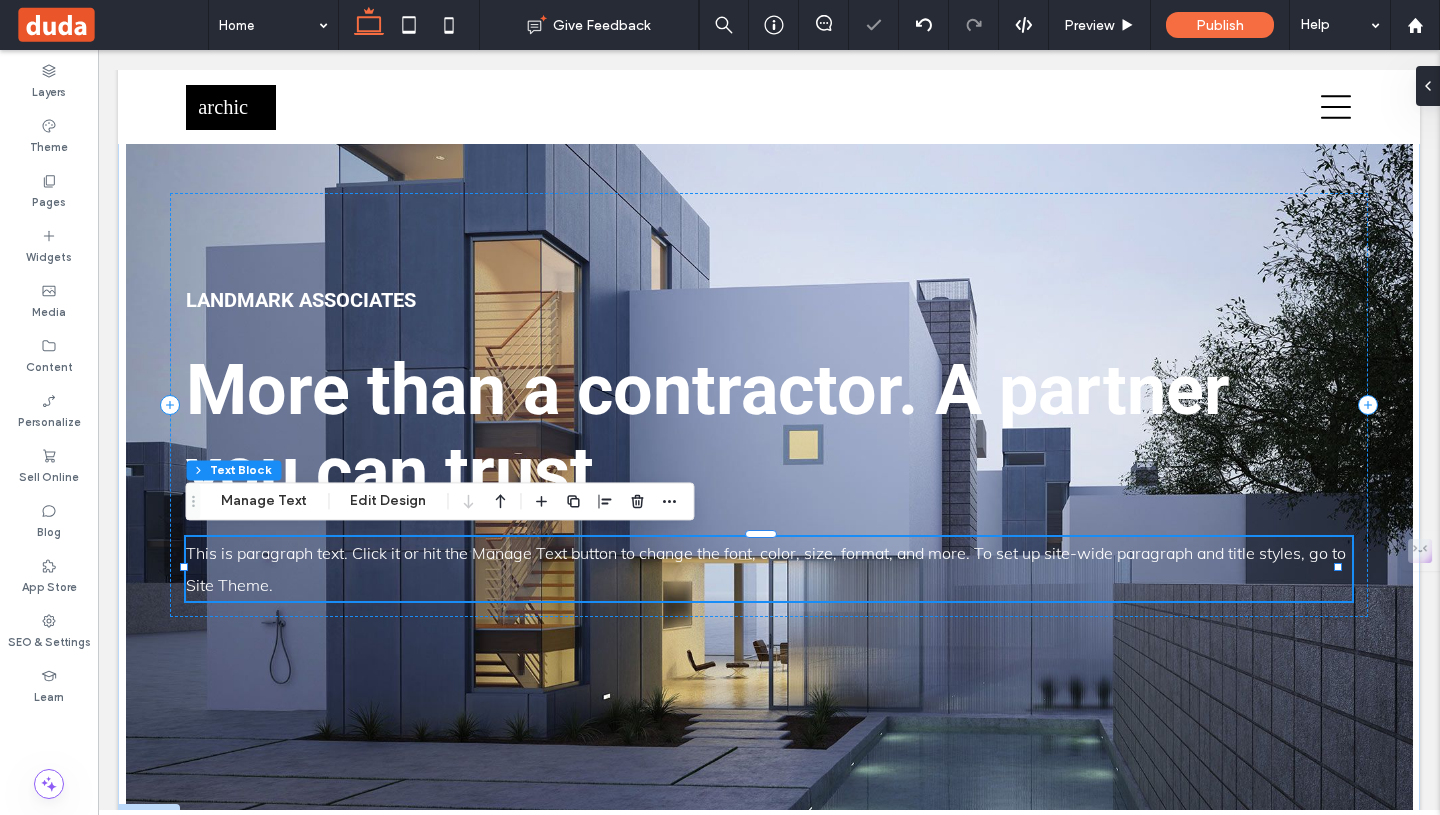 click on "This is paragraph text. Click it or hit the Manage Text button to change the font, color, size, format, and more. To set up site-wide paragraph and title styles, go to Site Theme." at bounding box center (766, 569) 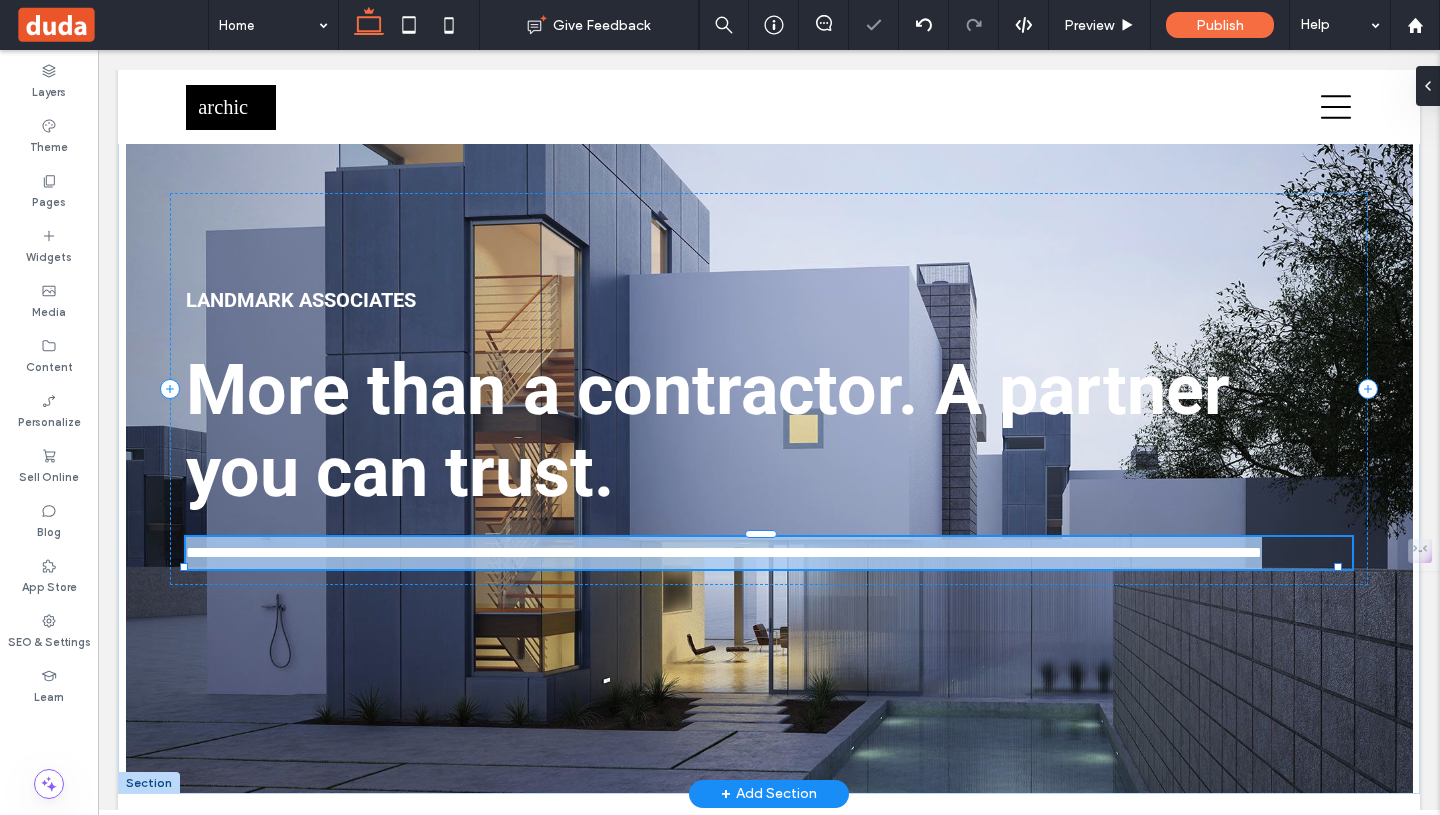 type on "****" 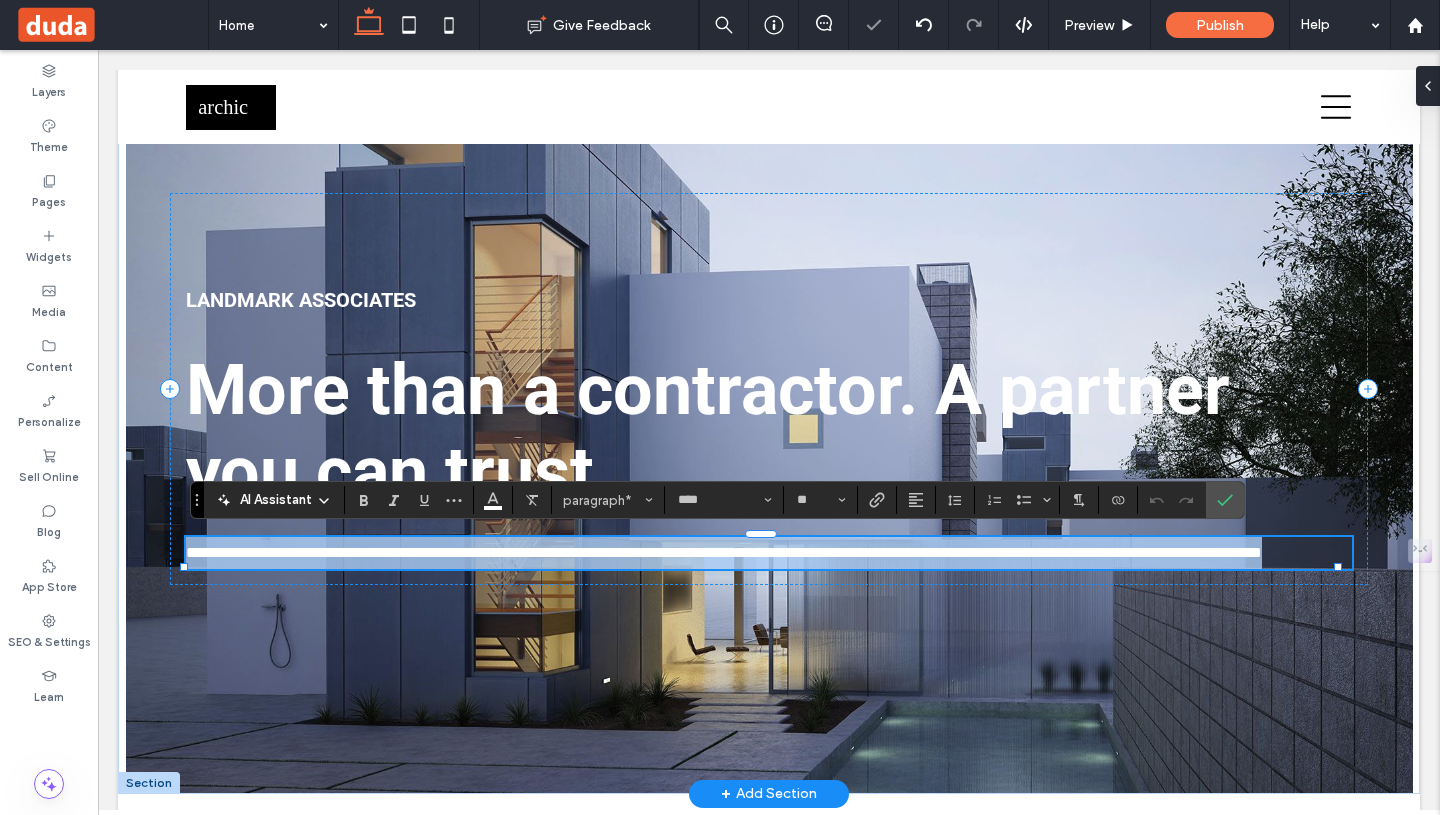 click on "**********" at bounding box center [724, 552] 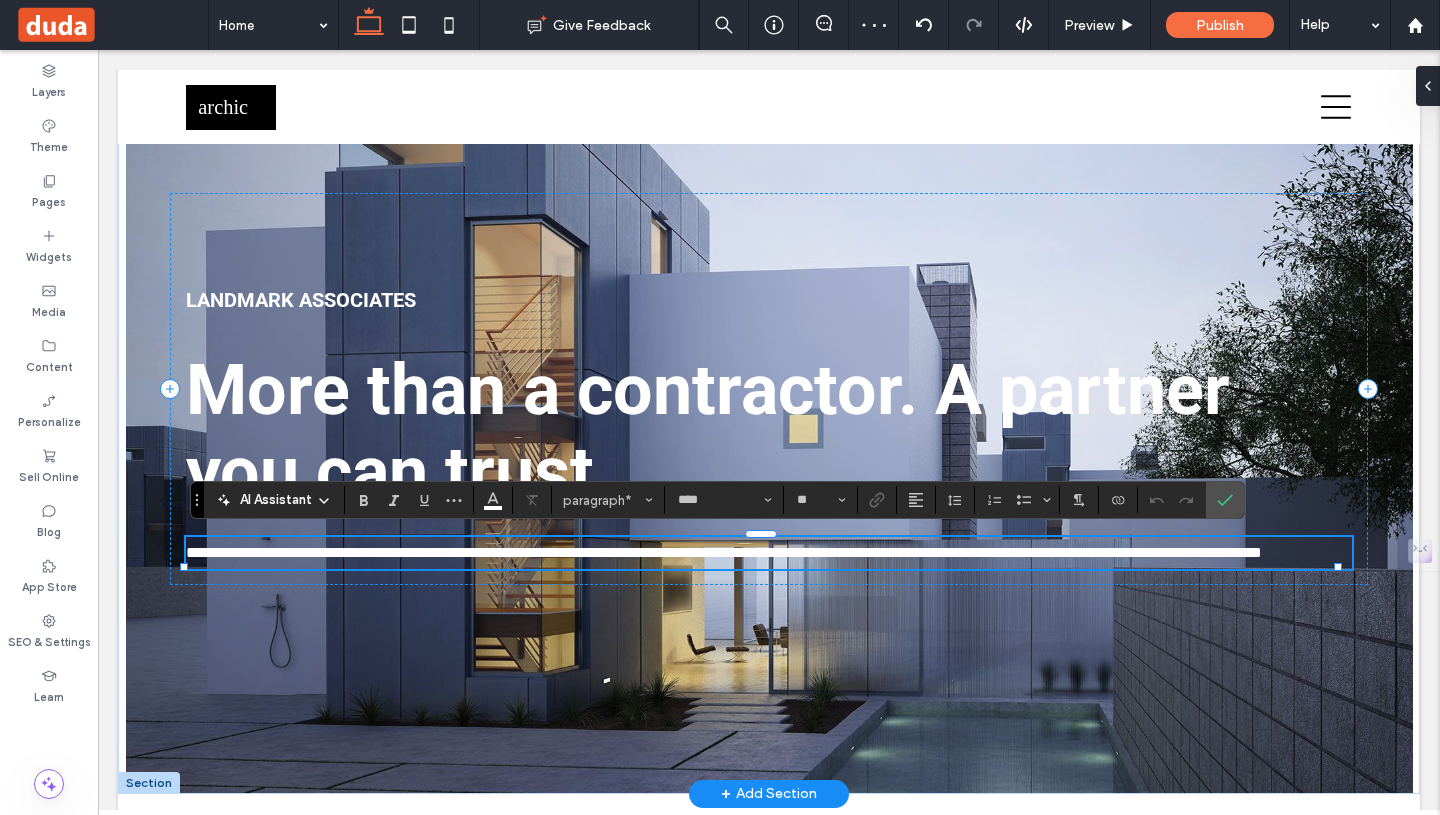 click on "**********" at bounding box center [769, 553] 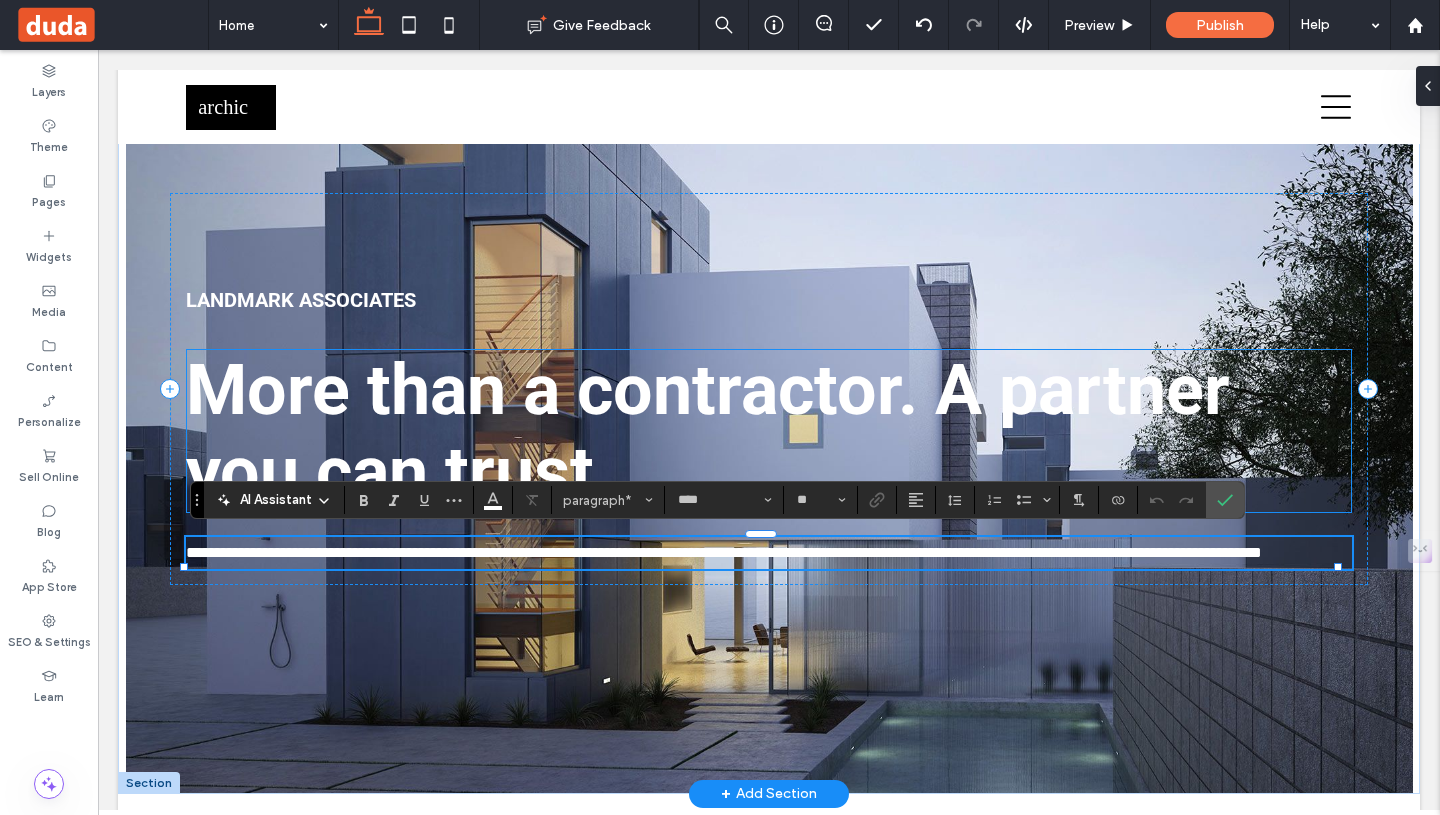 click on "More than a contractor. A partner you can trust." at bounding box center [708, 431] 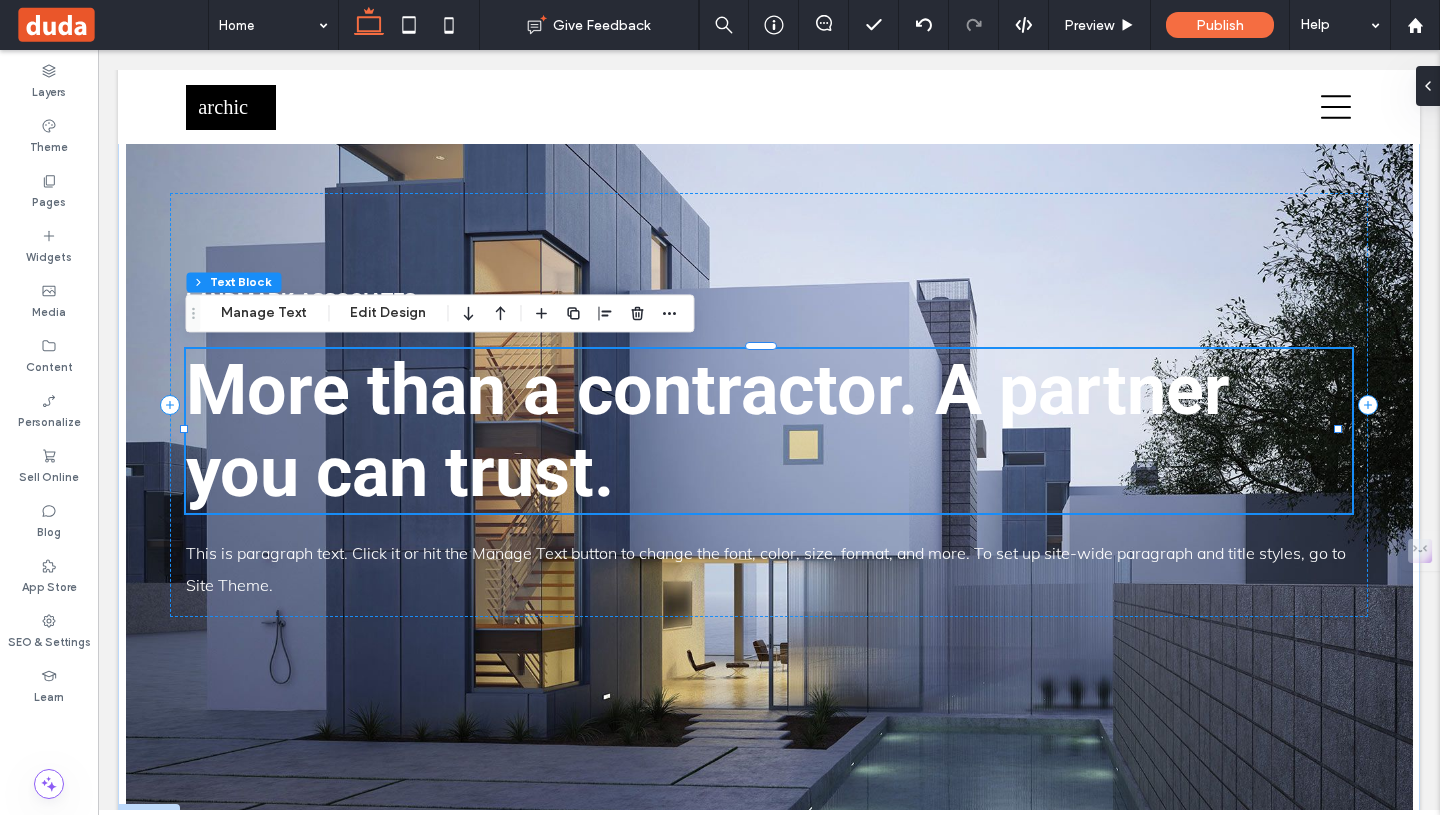 click on "More than a contractor. A partner you can trust." at bounding box center [708, 431] 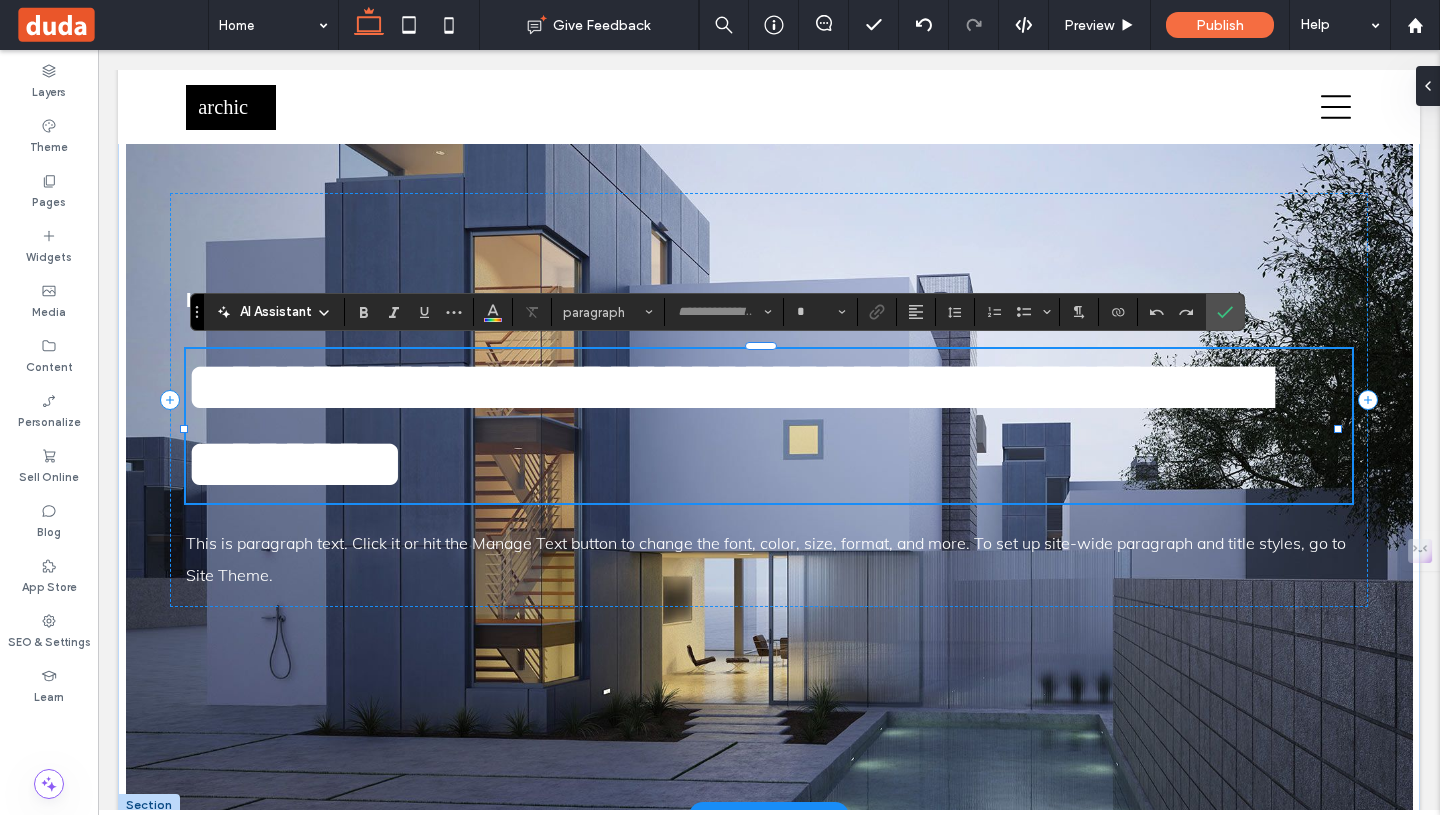 type on "******" 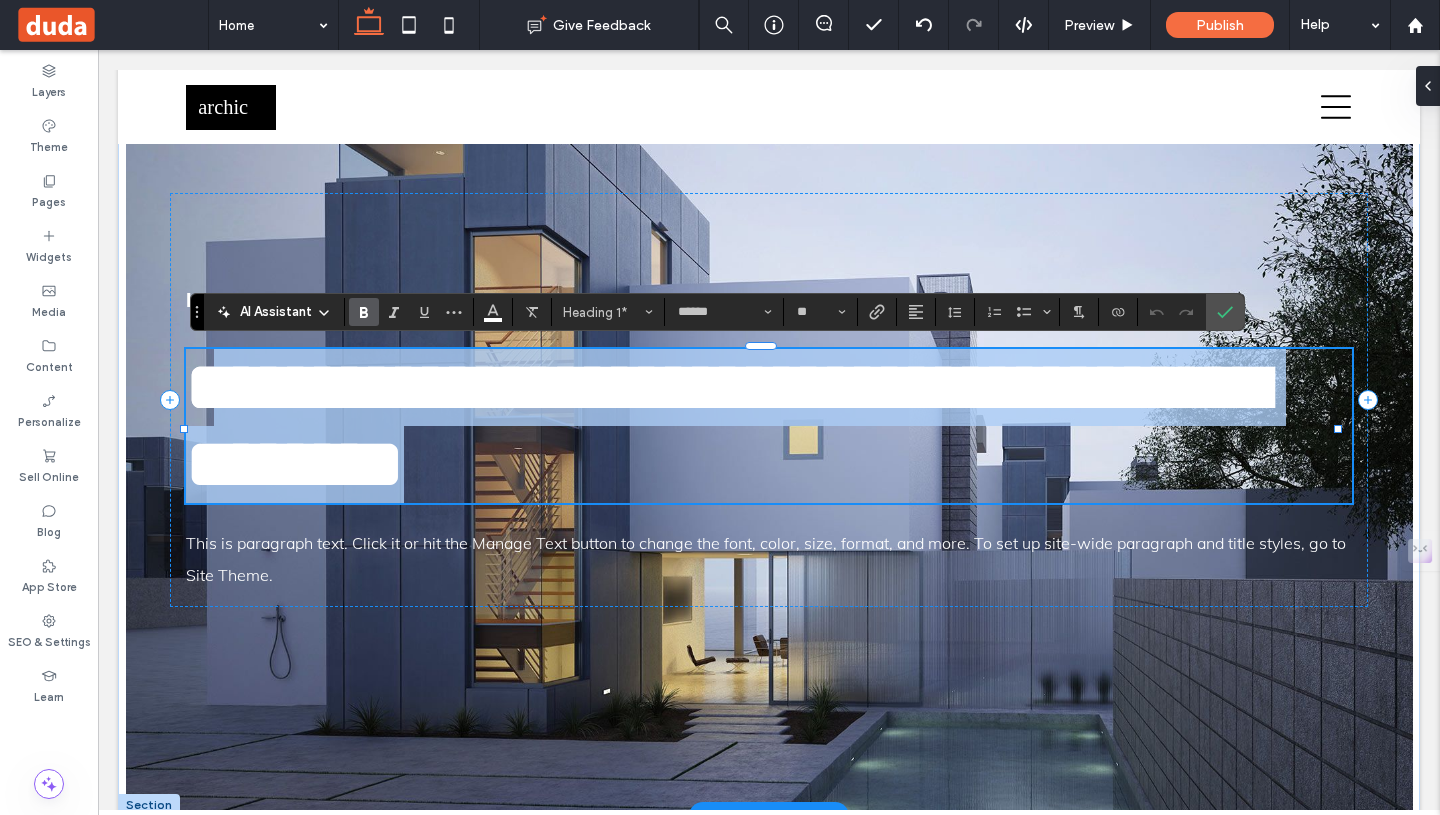 drag, startPoint x: 625, startPoint y: 472, endPoint x: 215, endPoint y: 398, distance: 416.62454 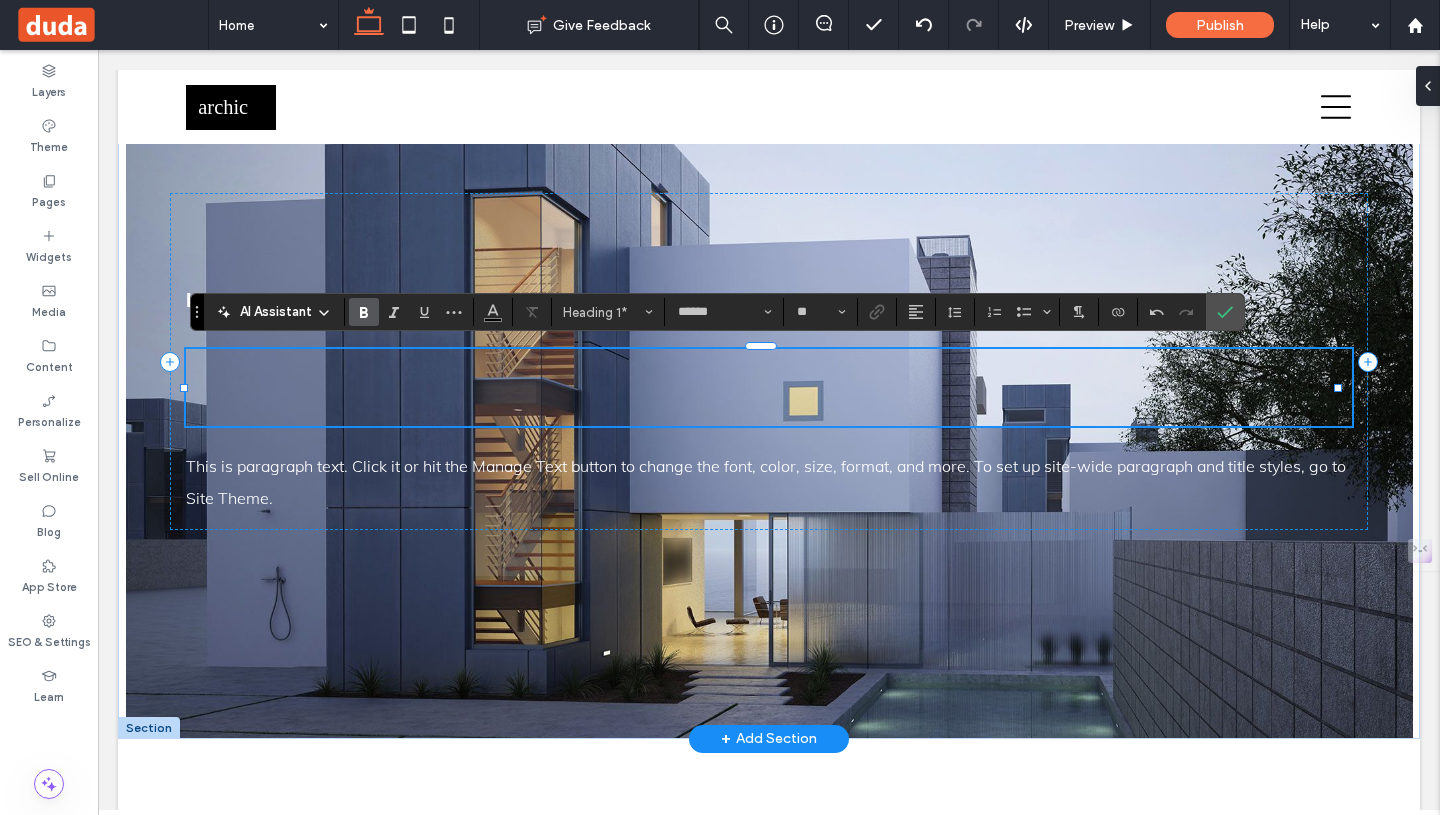 type 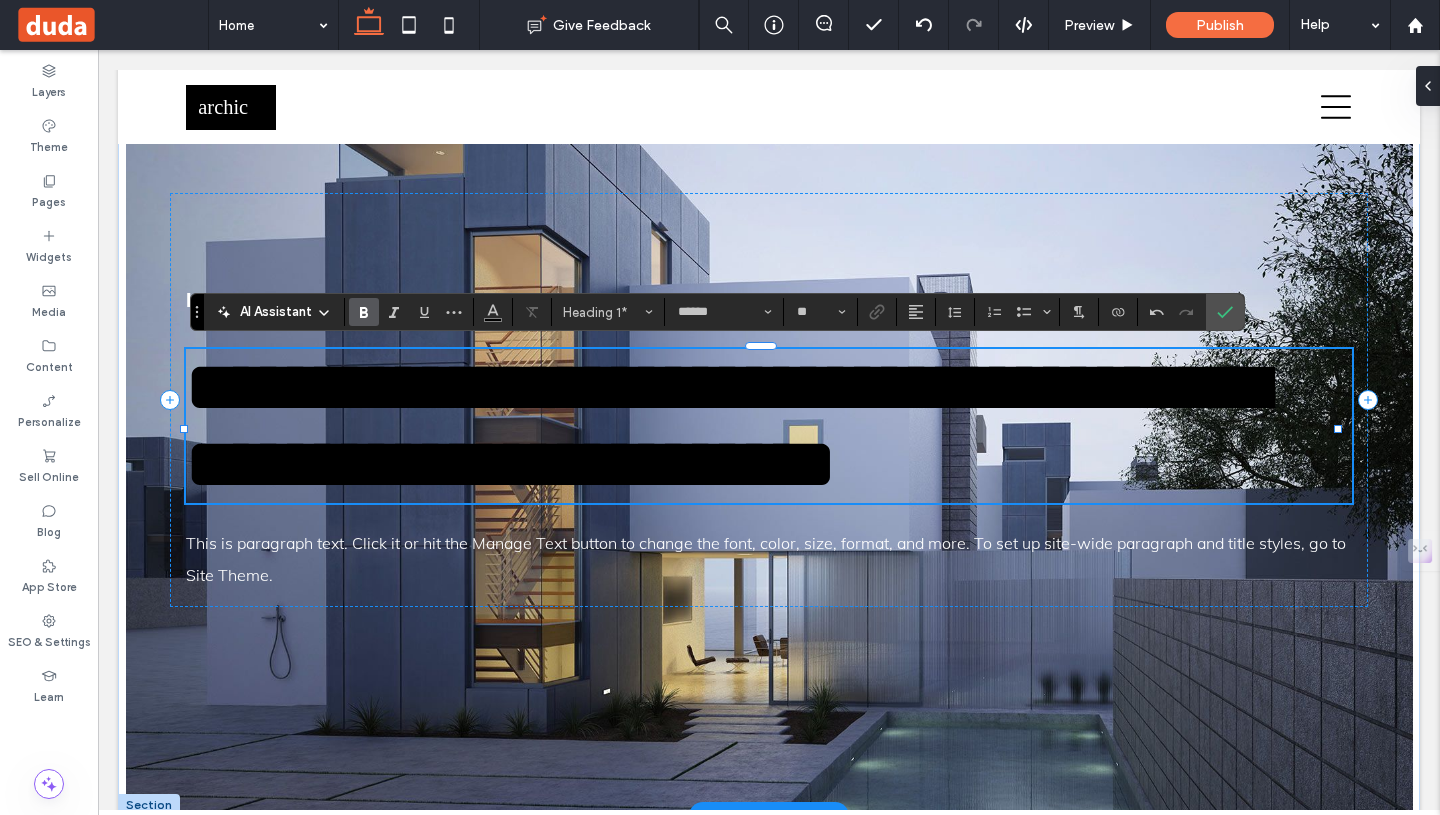 click on "**********" at bounding box center [726, 425] 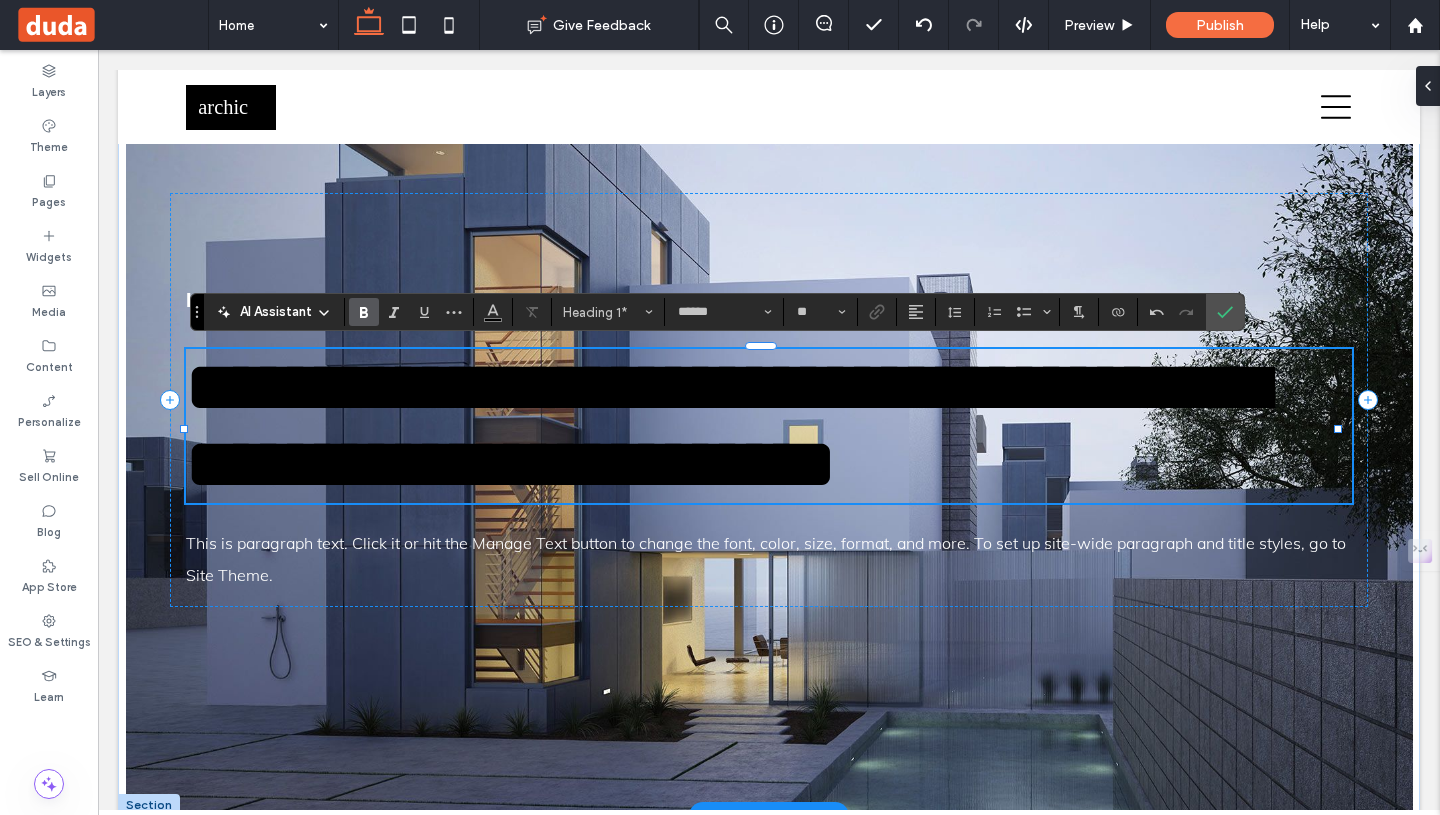 click on "**********" at bounding box center [769, 426] 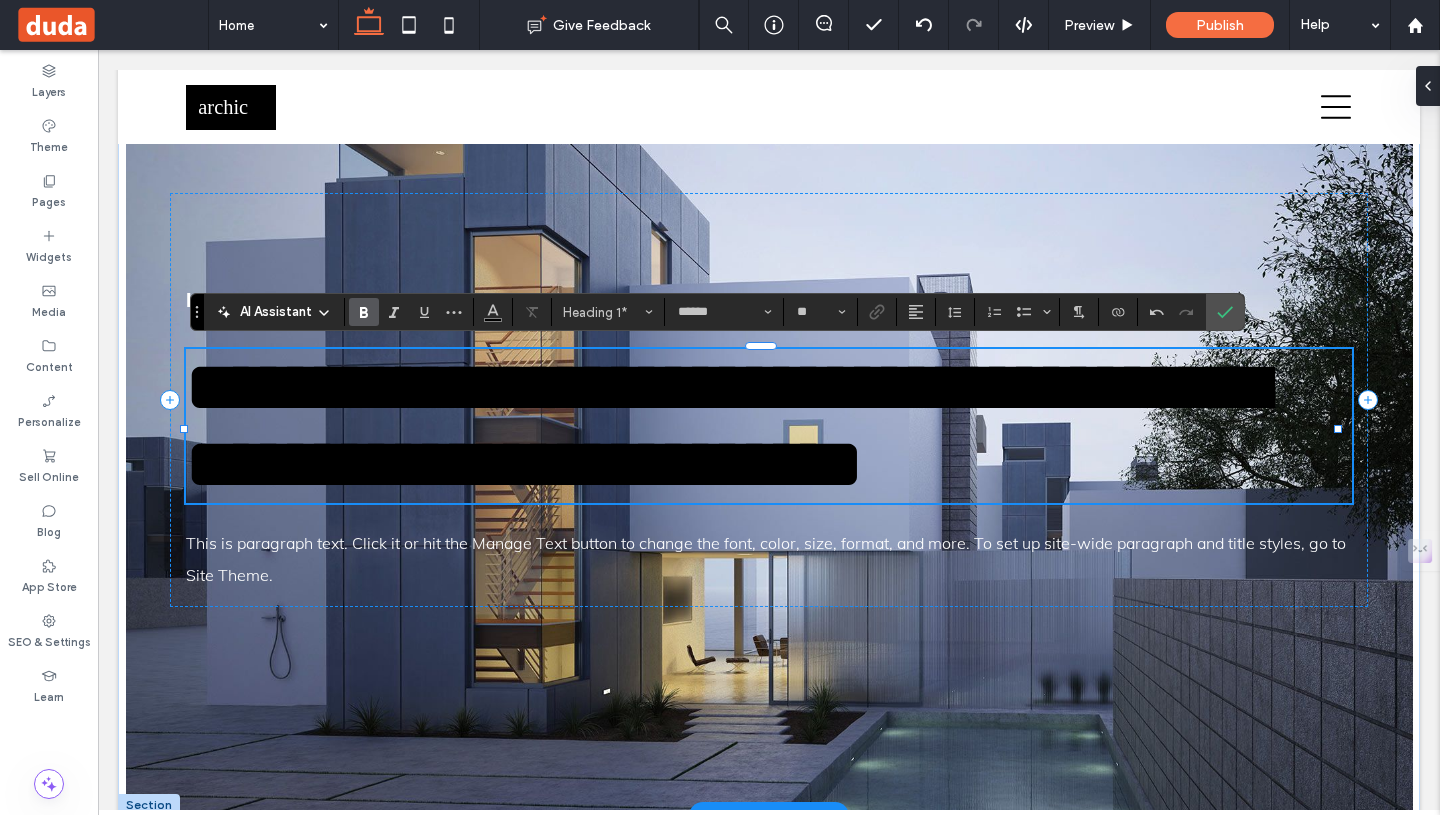 click on "**********" at bounding box center (726, 425) 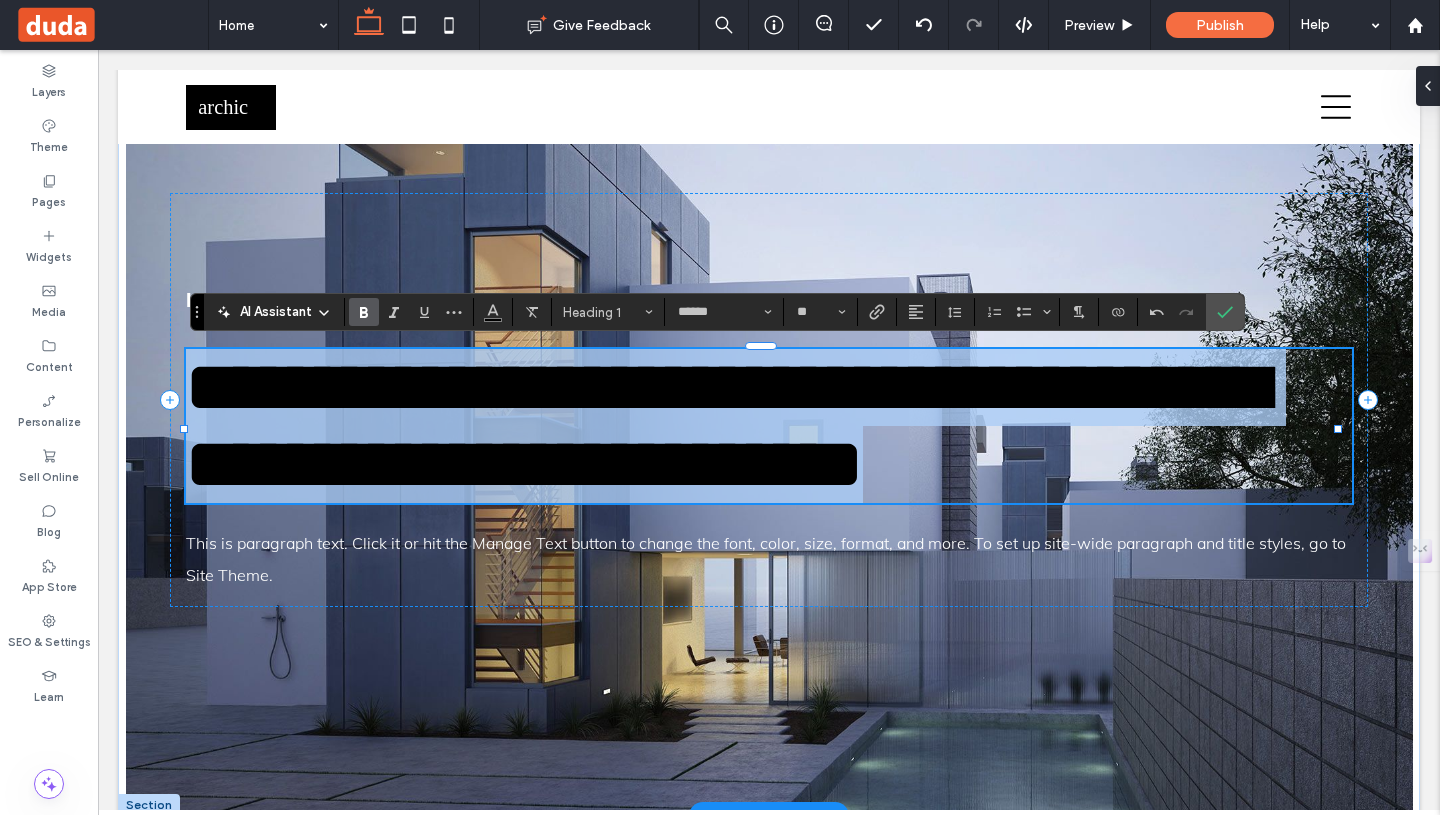 drag, startPoint x: 1188, startPoint y: 472, endPoint x: 206, endPoint y: 382, distance: 986.1156 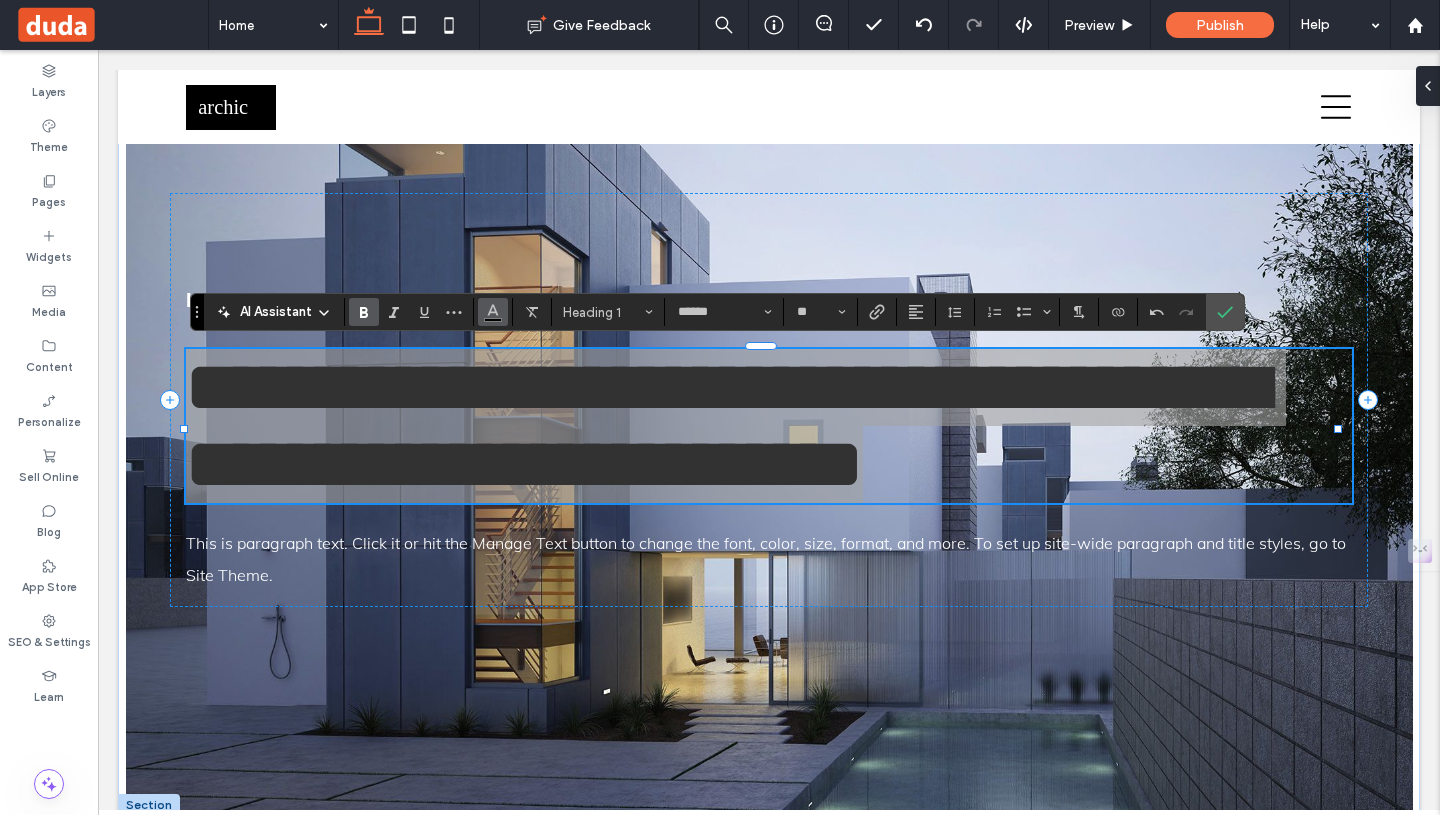 click 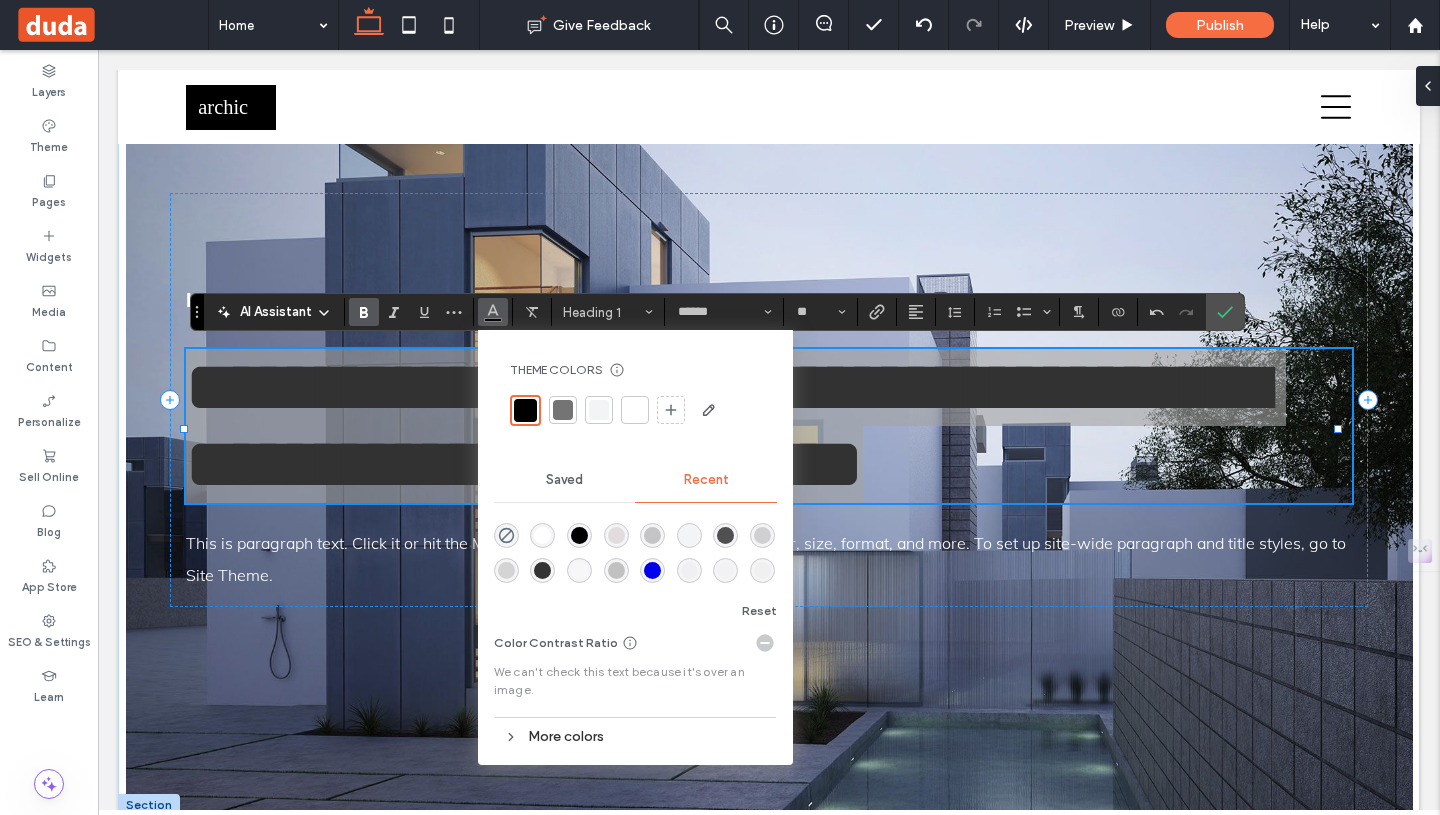 click at bounding box center (635, 410) 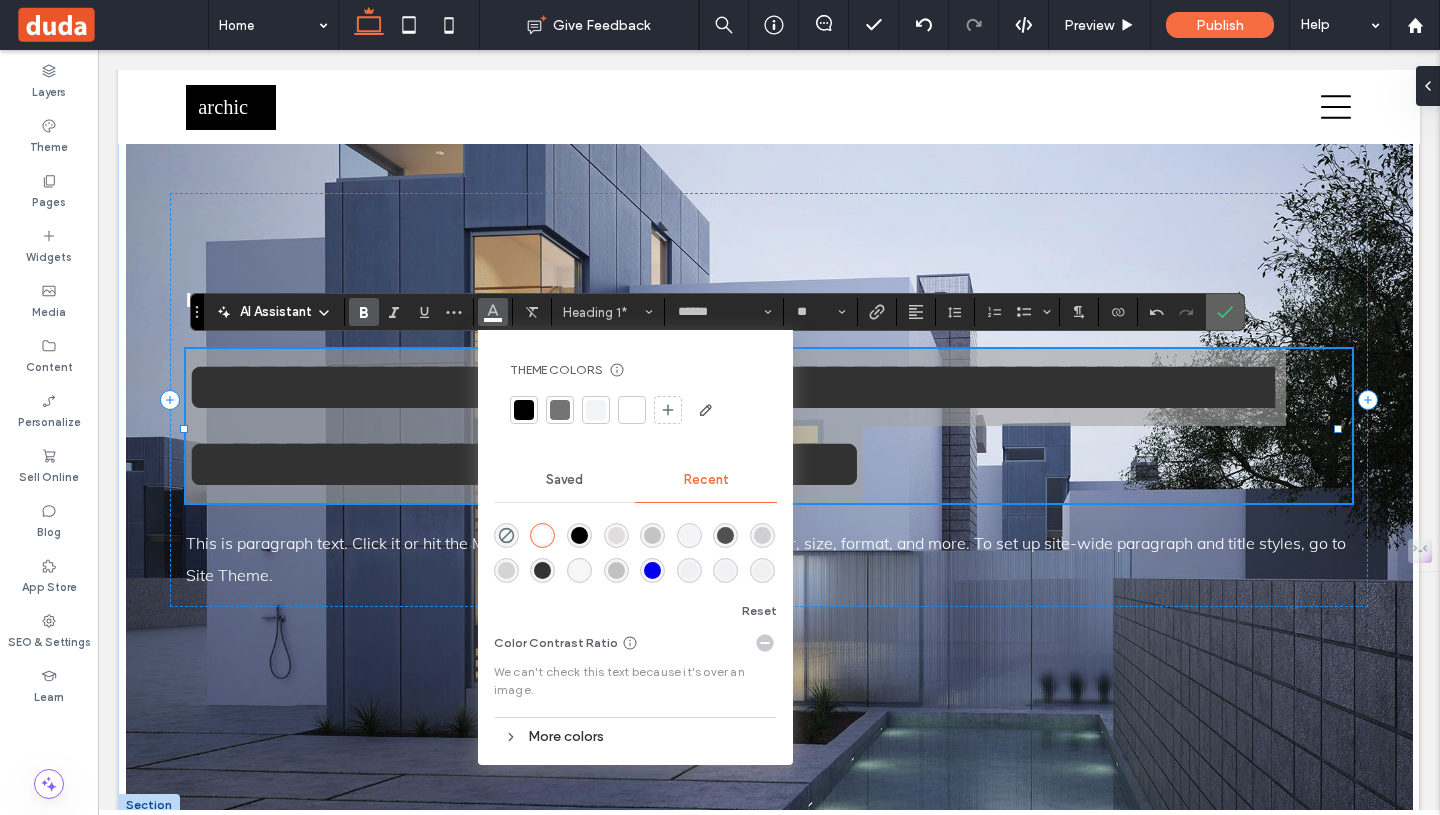 click 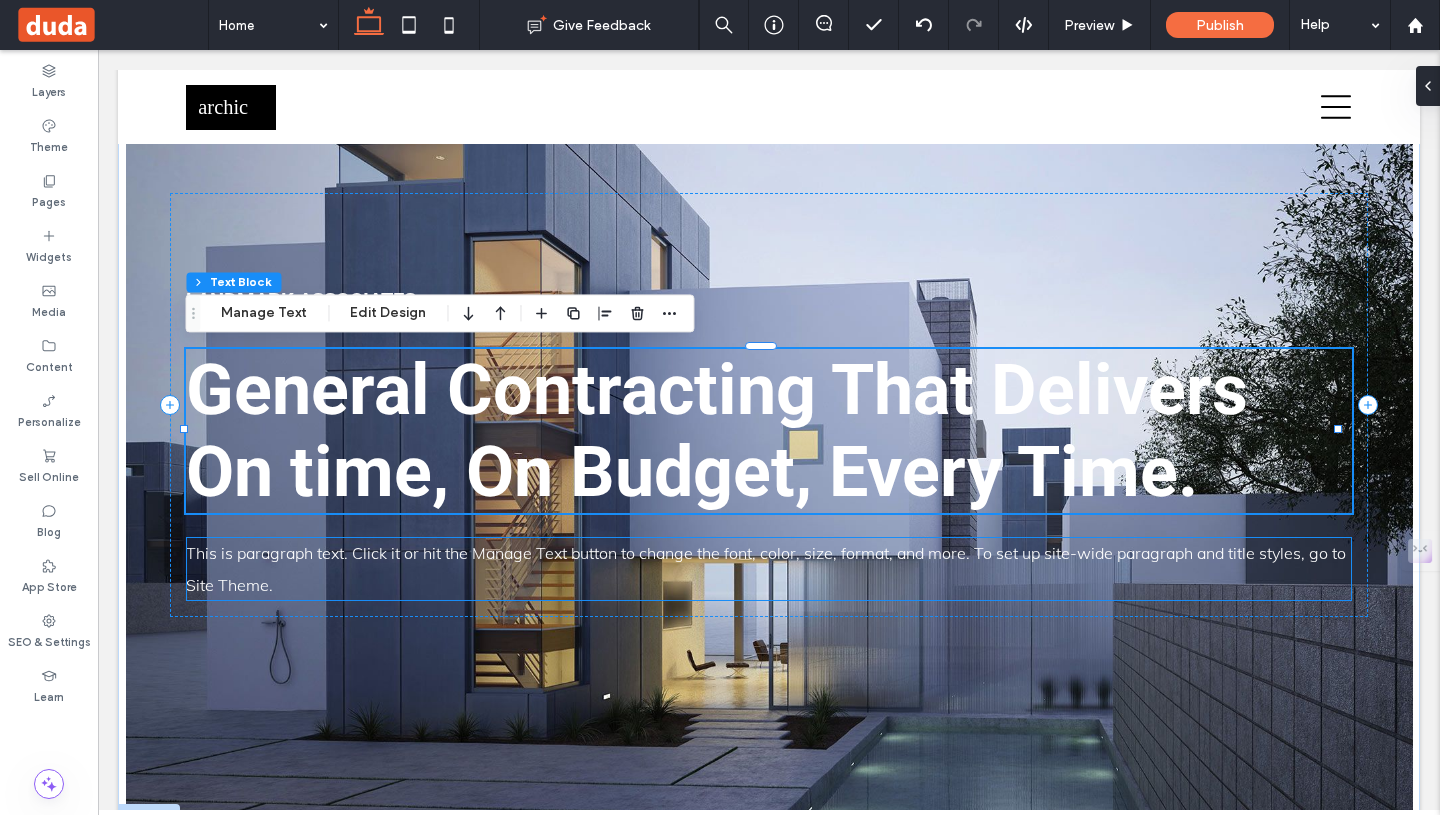 click on "This is paragraph text. Click it or hit the Manage Text button to change the font, color, size, format, and more. To set up site-wide paragraph and title styles, go to Site Theme." at bounding box center [766, 569] 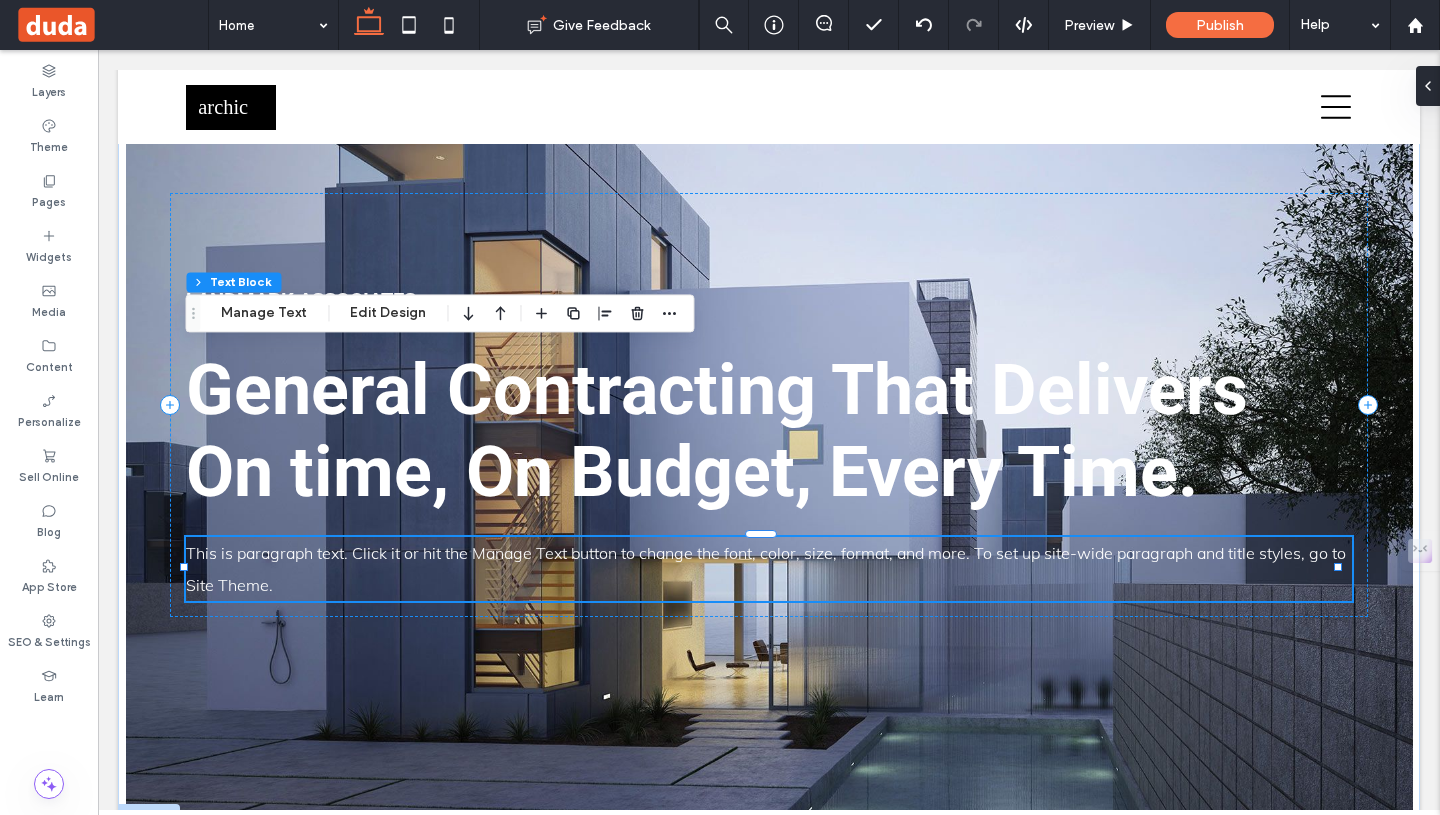 click on "This is paragraph text. Click it or hit the Manage Text button to change the font, color, size, format, and more. To set up site-wide paragraph and title styles, go to Site Theme." at bounding box center (766, 569) 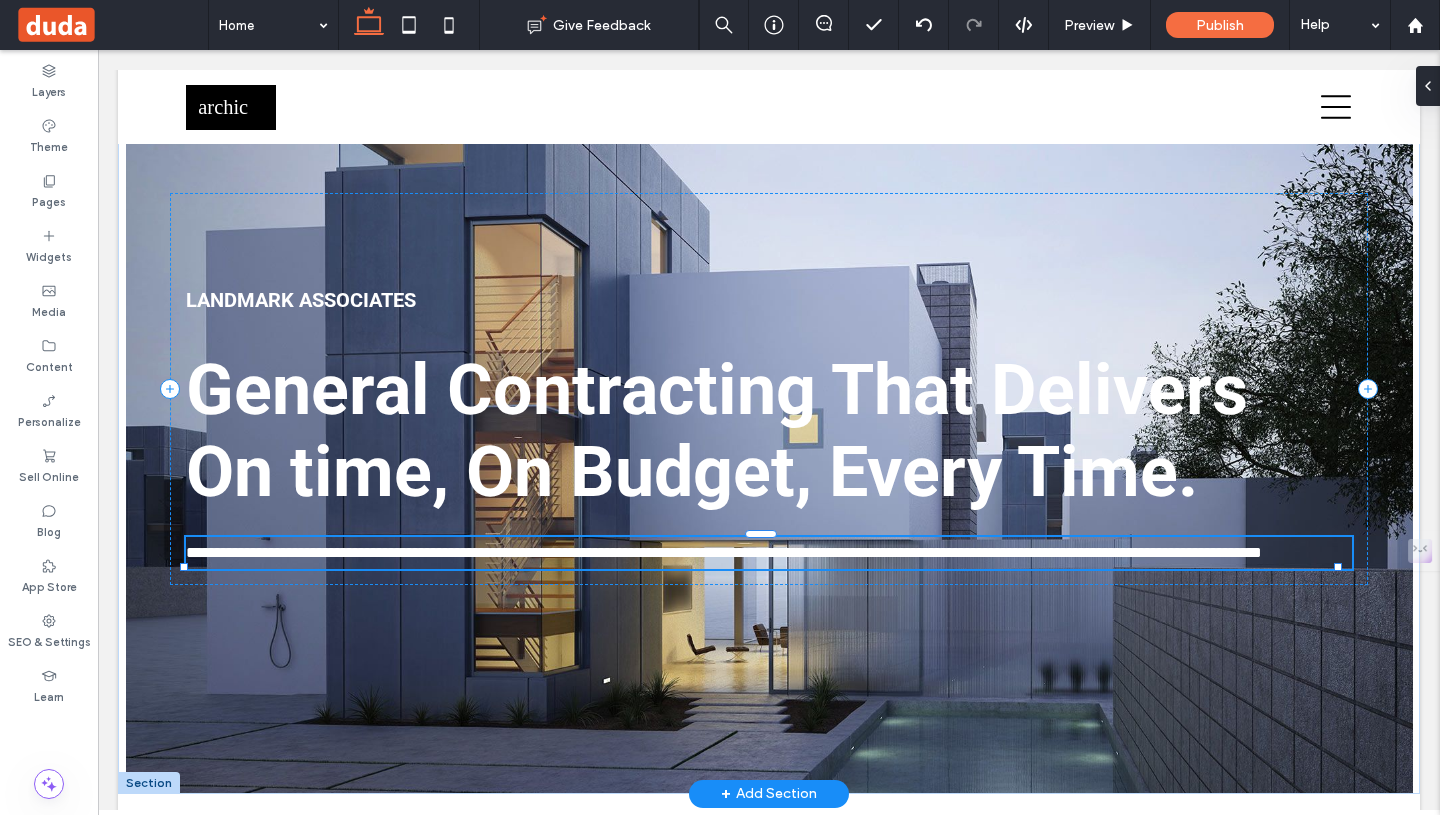 type on "****" 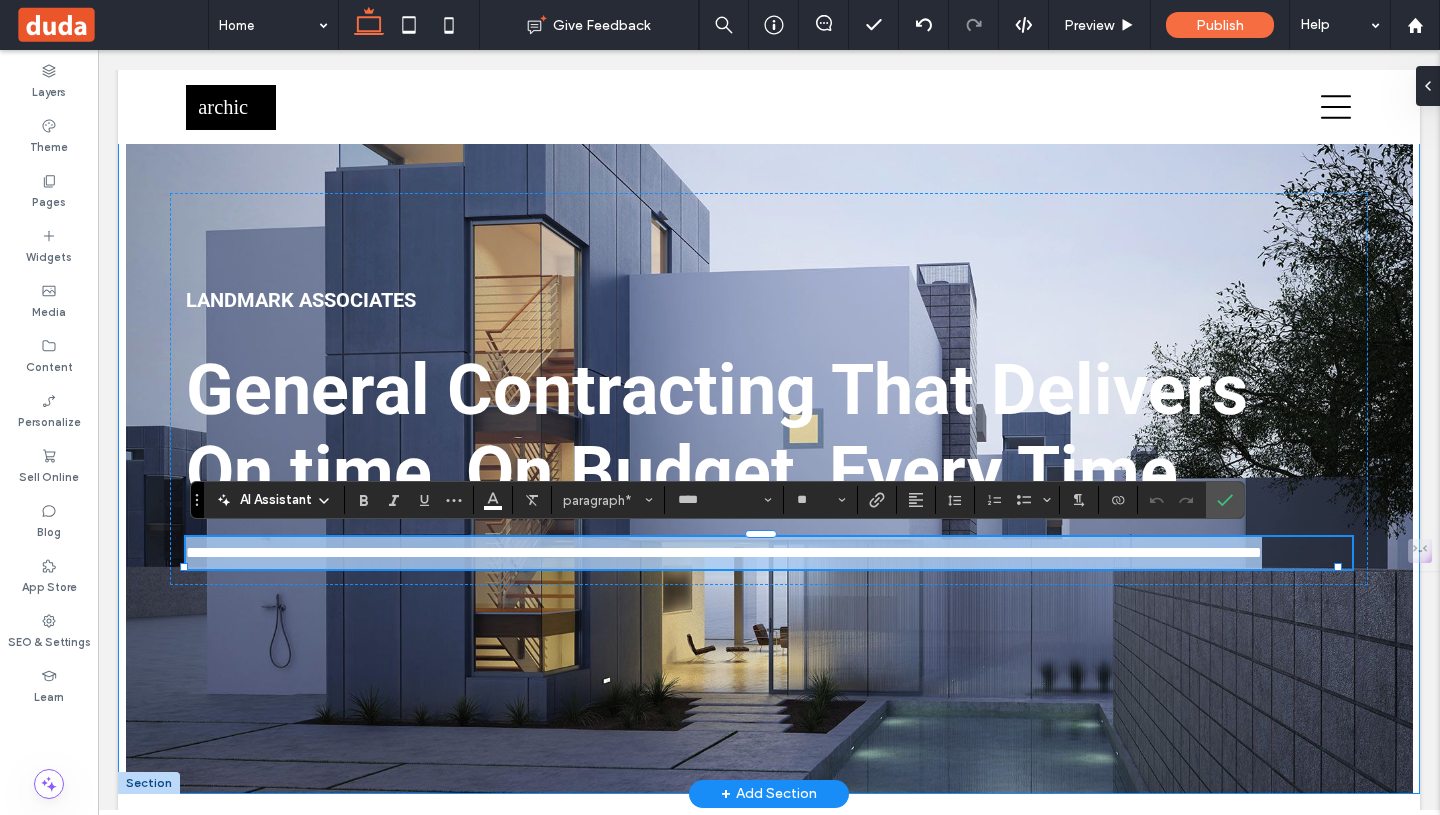drag, startPoint x: 363, startPoint y: 587, endPoint x: 148, endPoint y: 524, distance: 224.04018 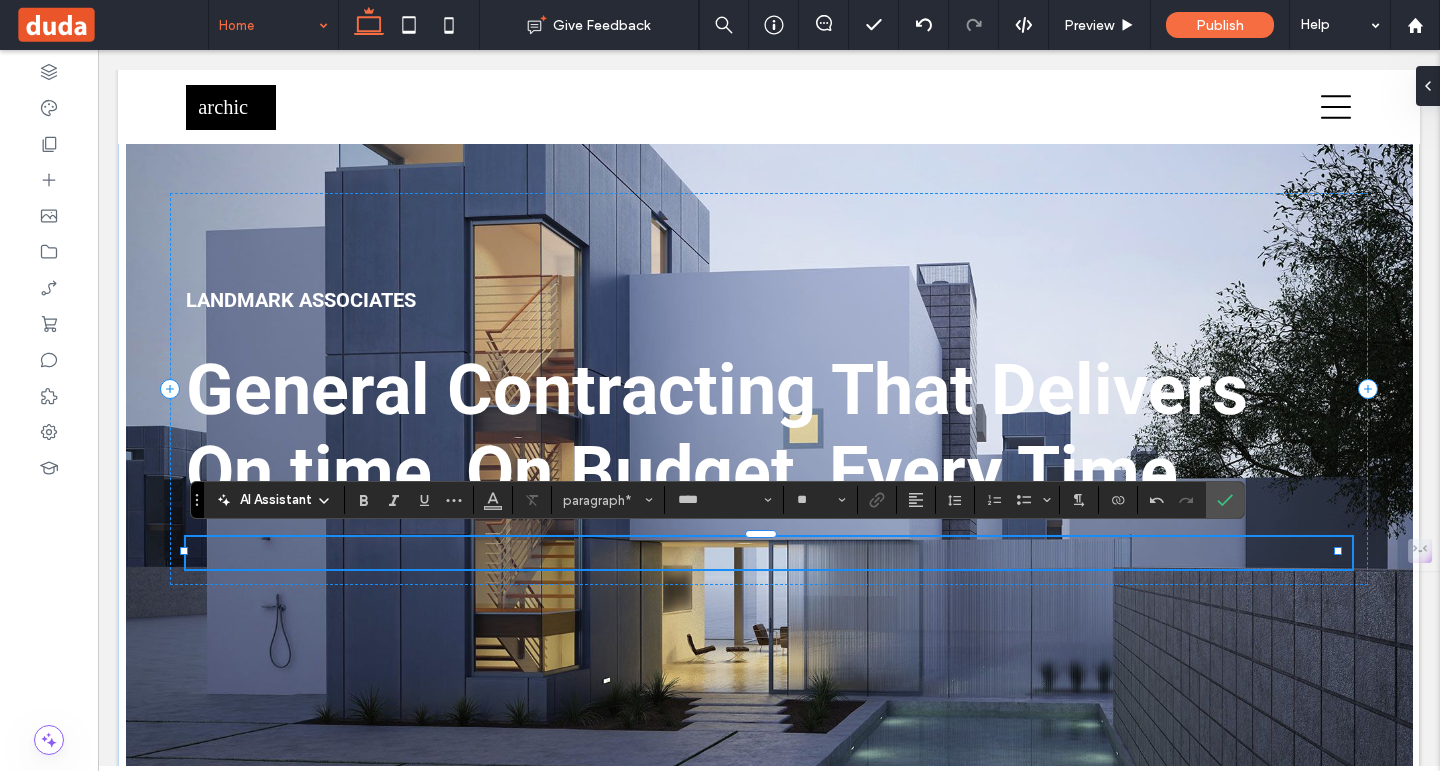 paste 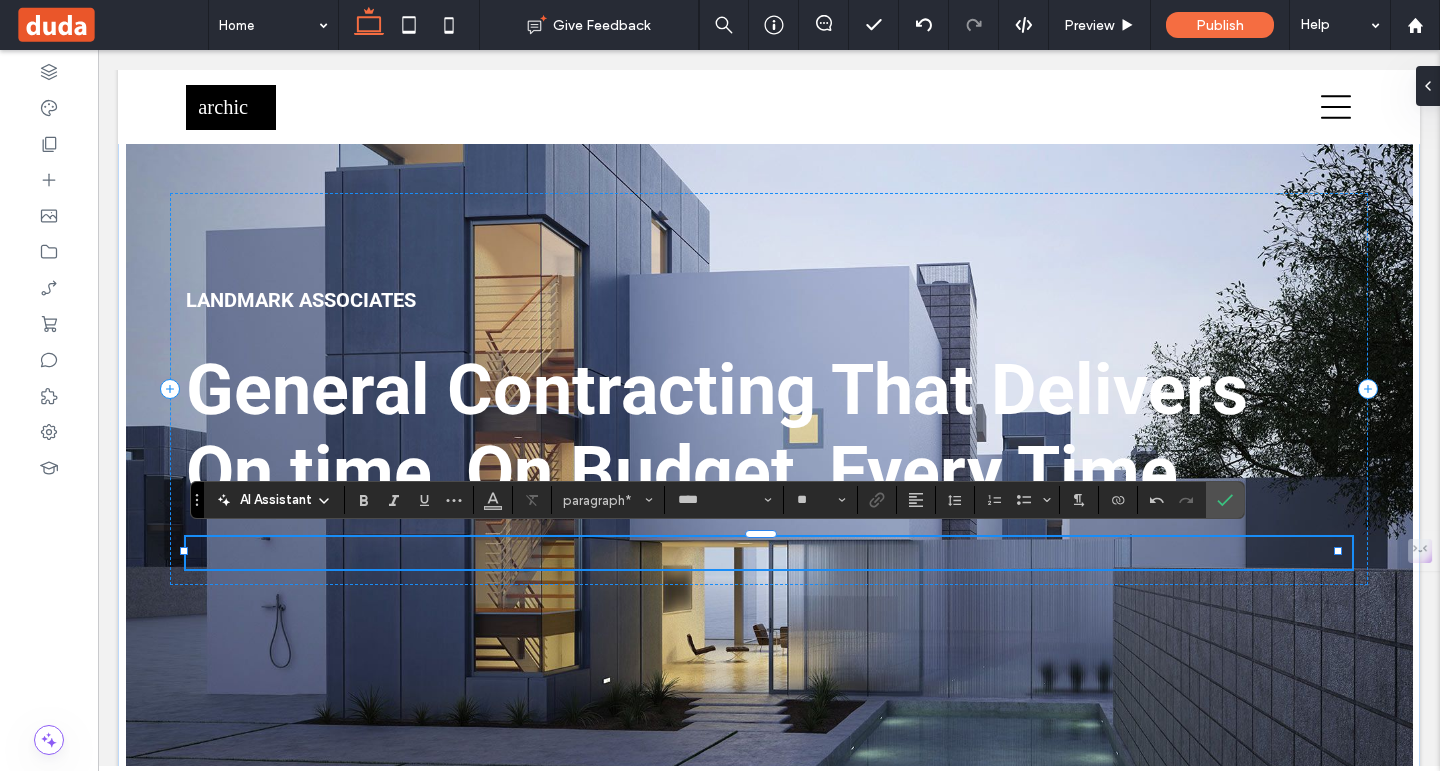 type 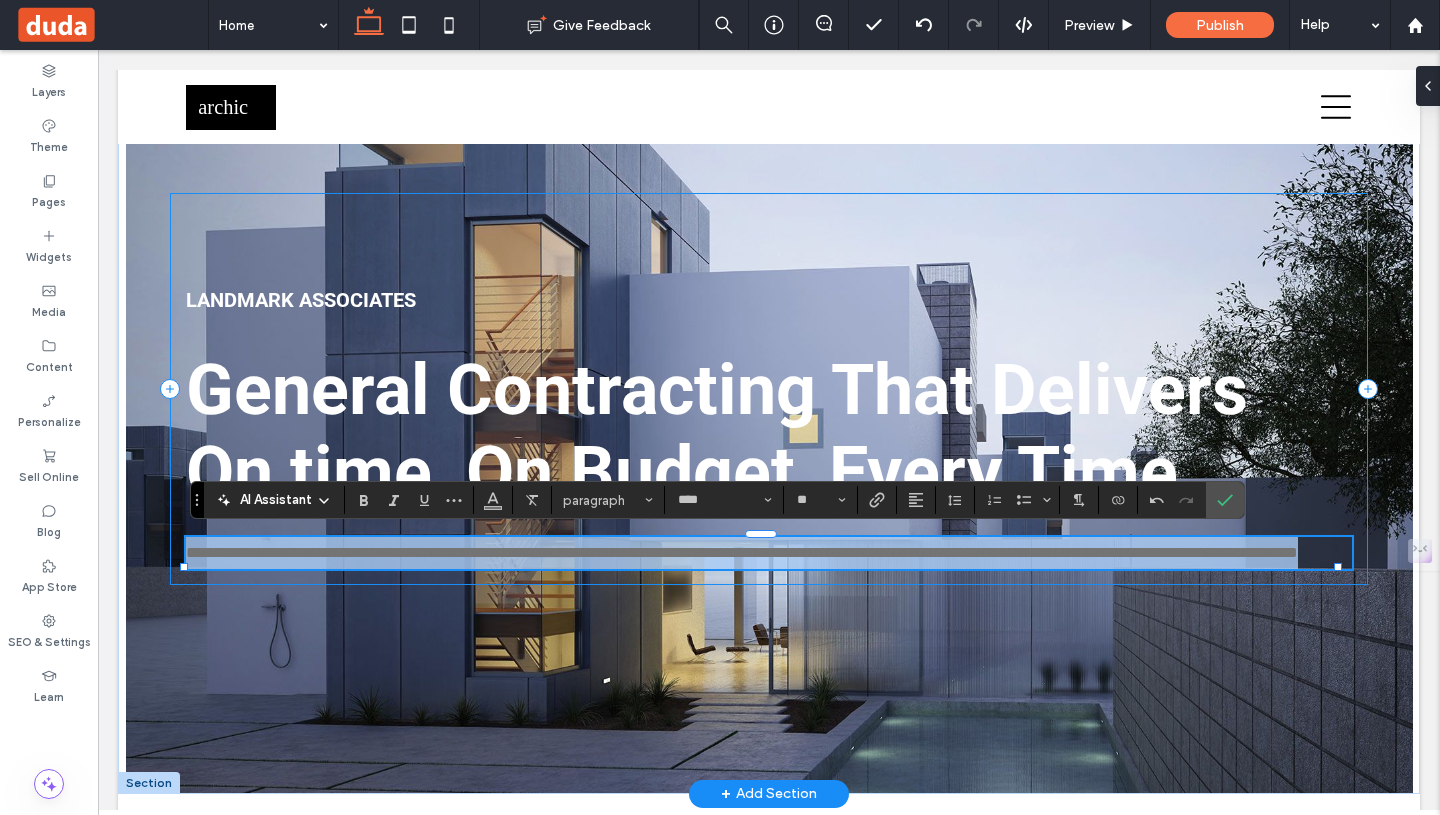 drag, startPoint x: 599, startPoint y: 585, endPoint x: 177, endPoint y: 534, distance: 425.0706 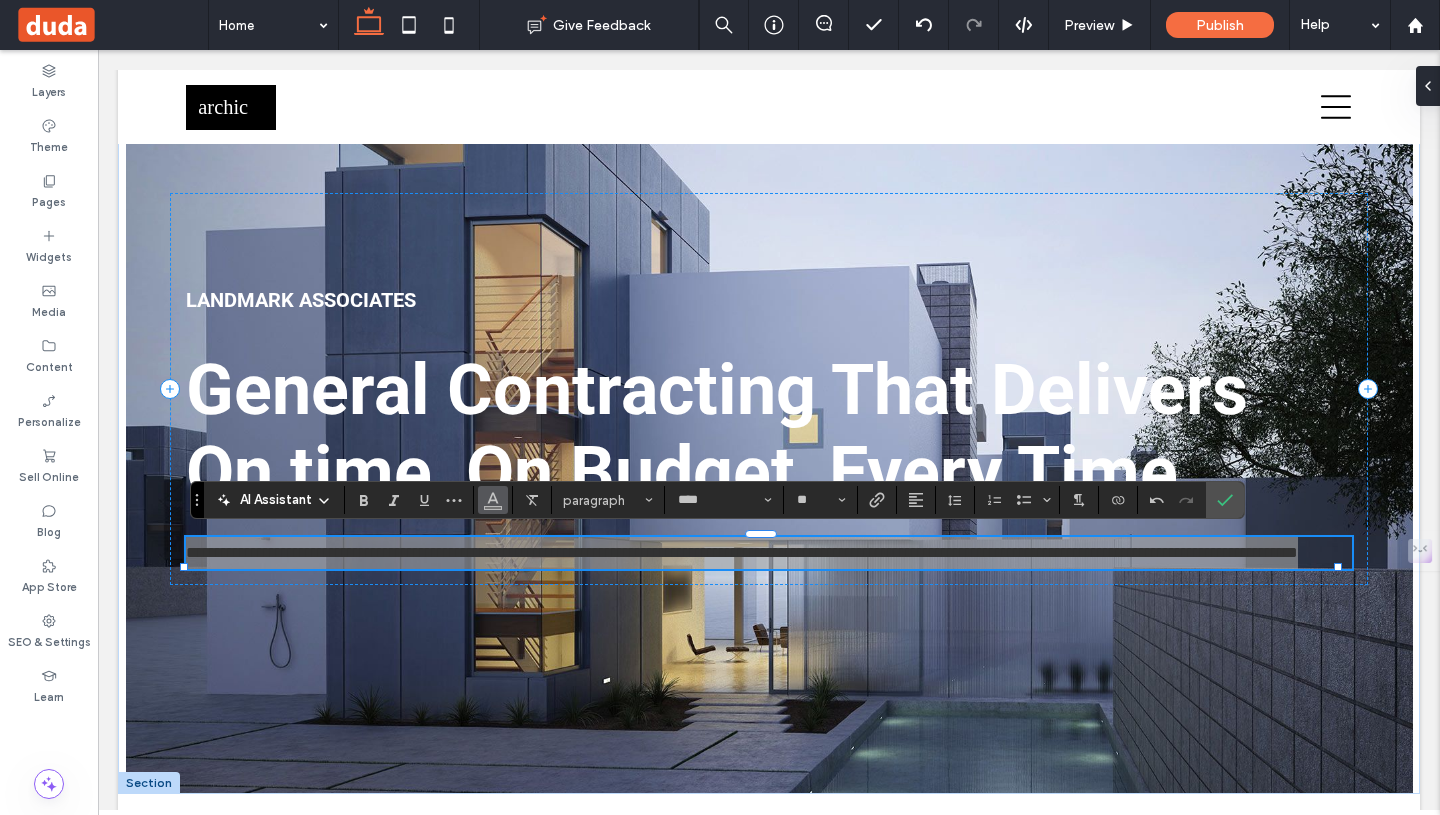 click 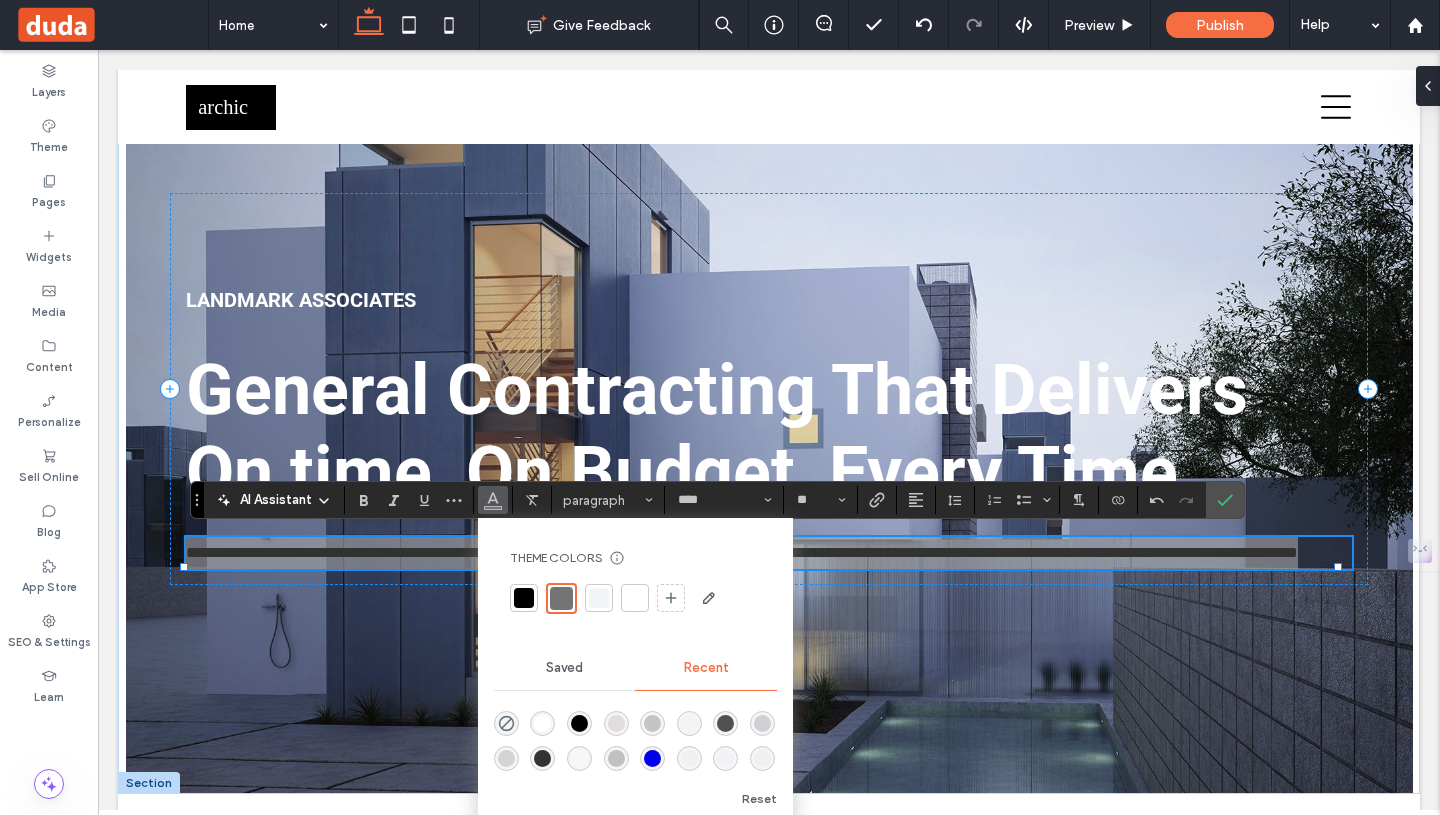click at bounding box center (635, 598) 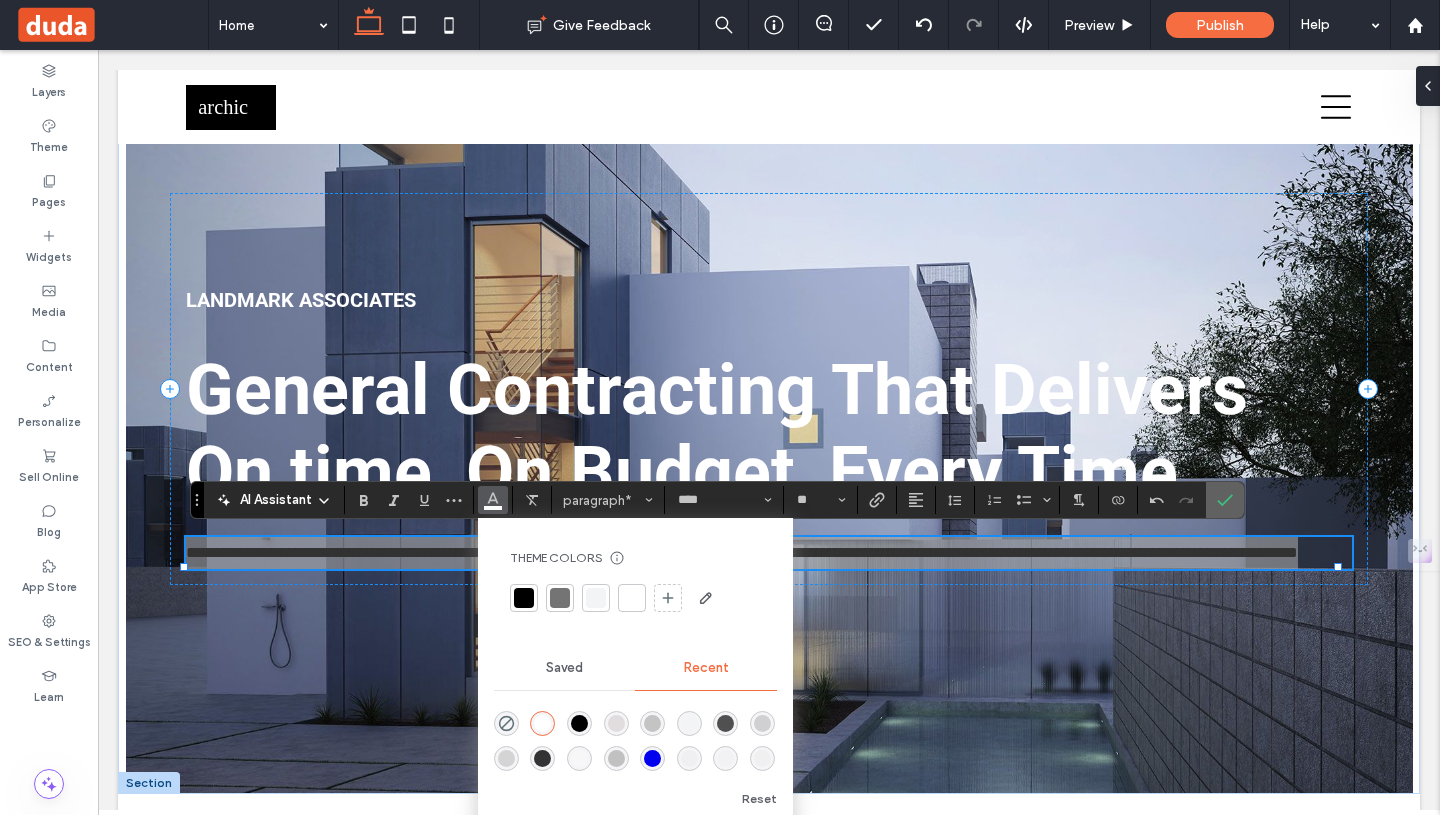 click 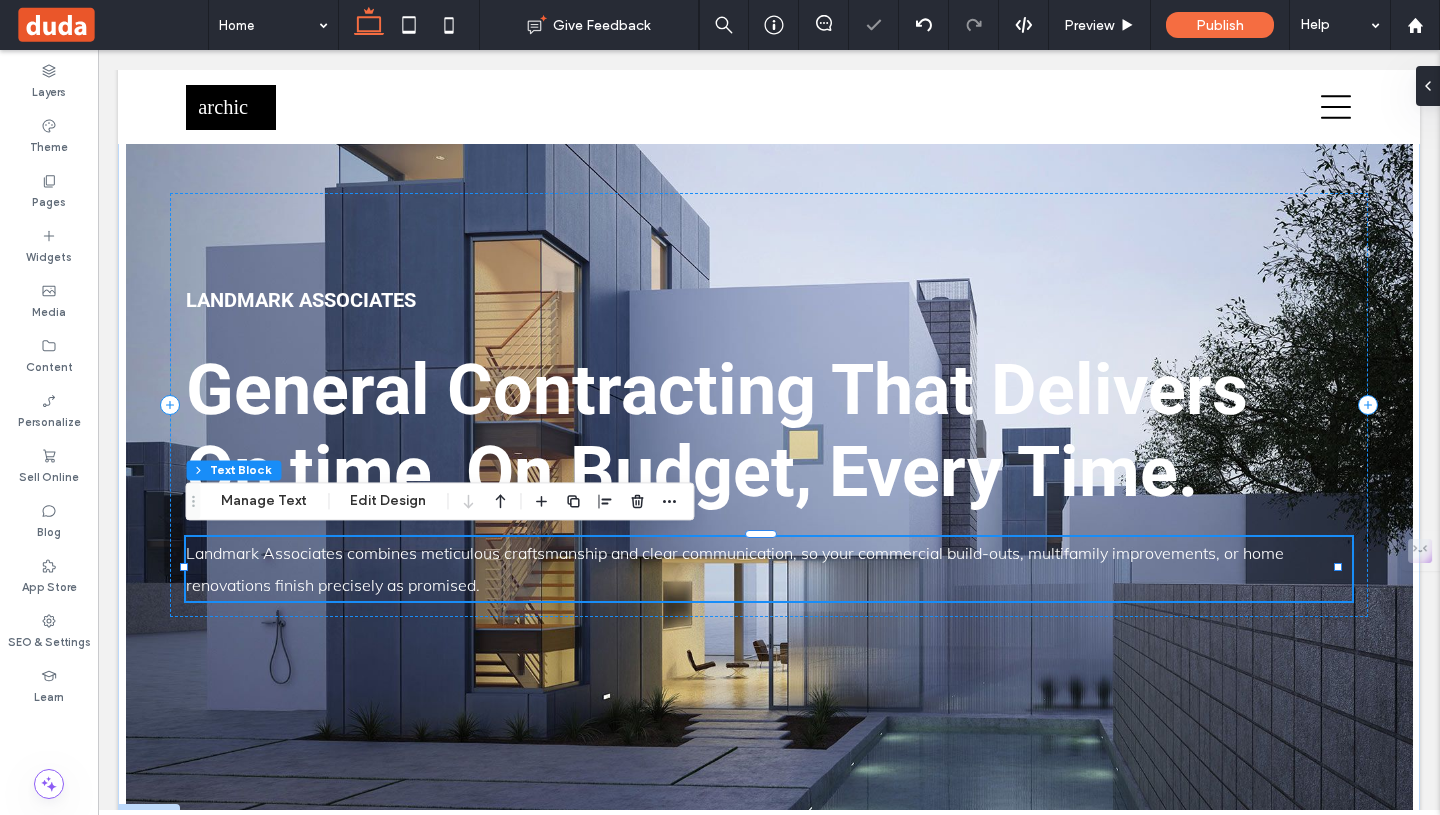 click on "Landmark Associates combines meticulous craftsmanship and clear communication, so your commercial build-outs, multifamily improvements, or home renovations finish precisely as promised." at bounding box center (769, 569) 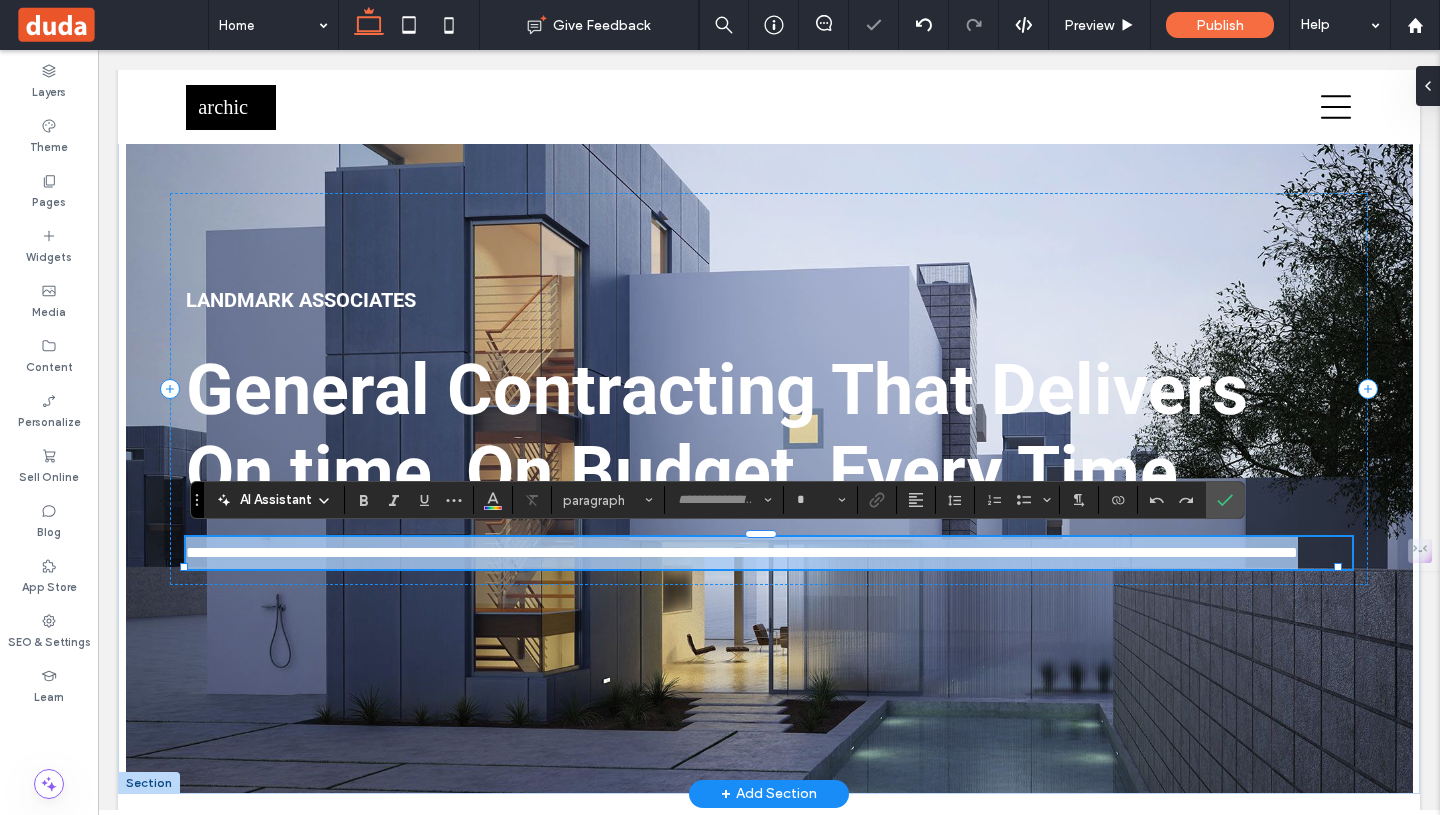 type on "****" 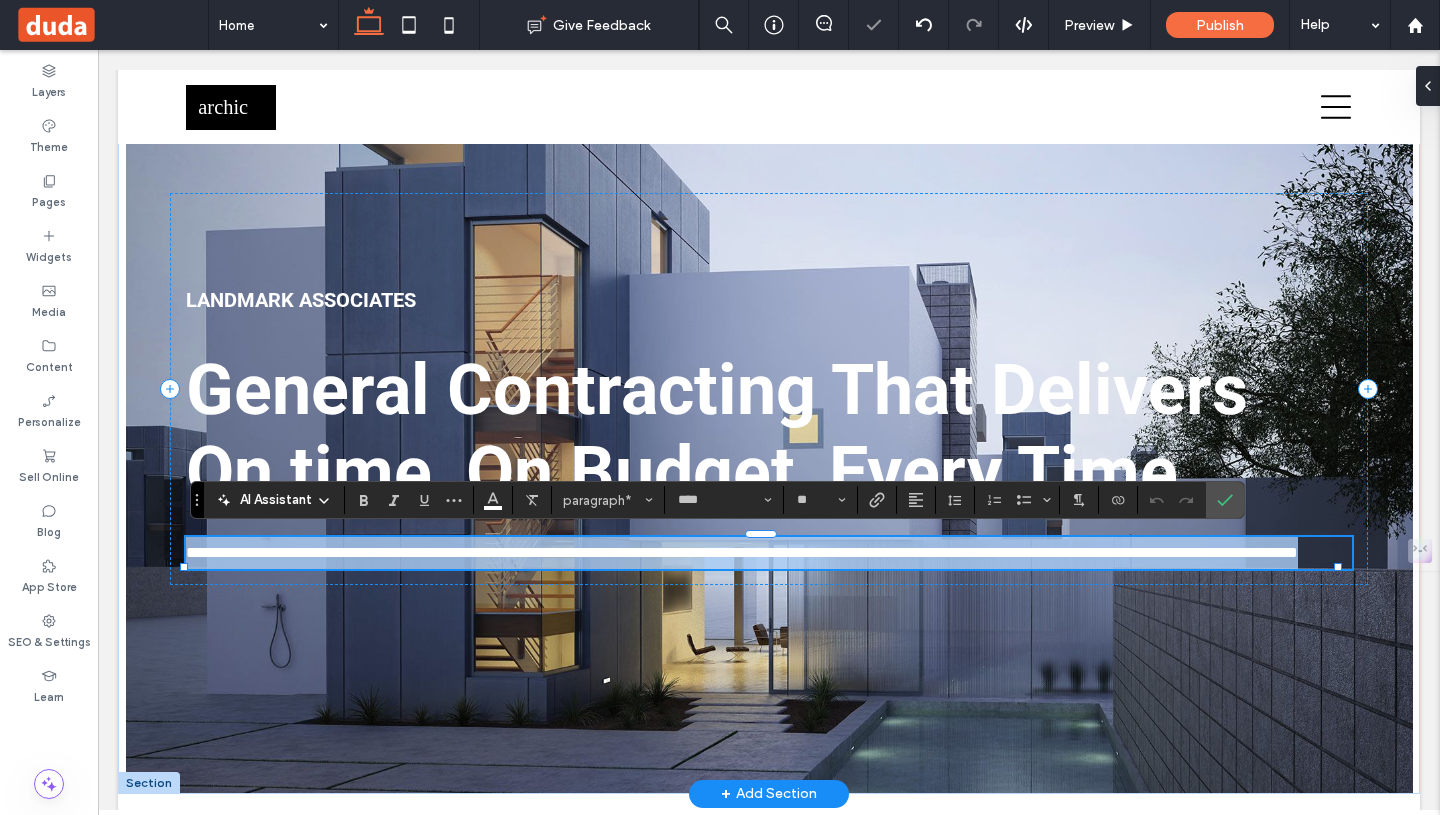 click on "**********" at bounding box center [769, 553] 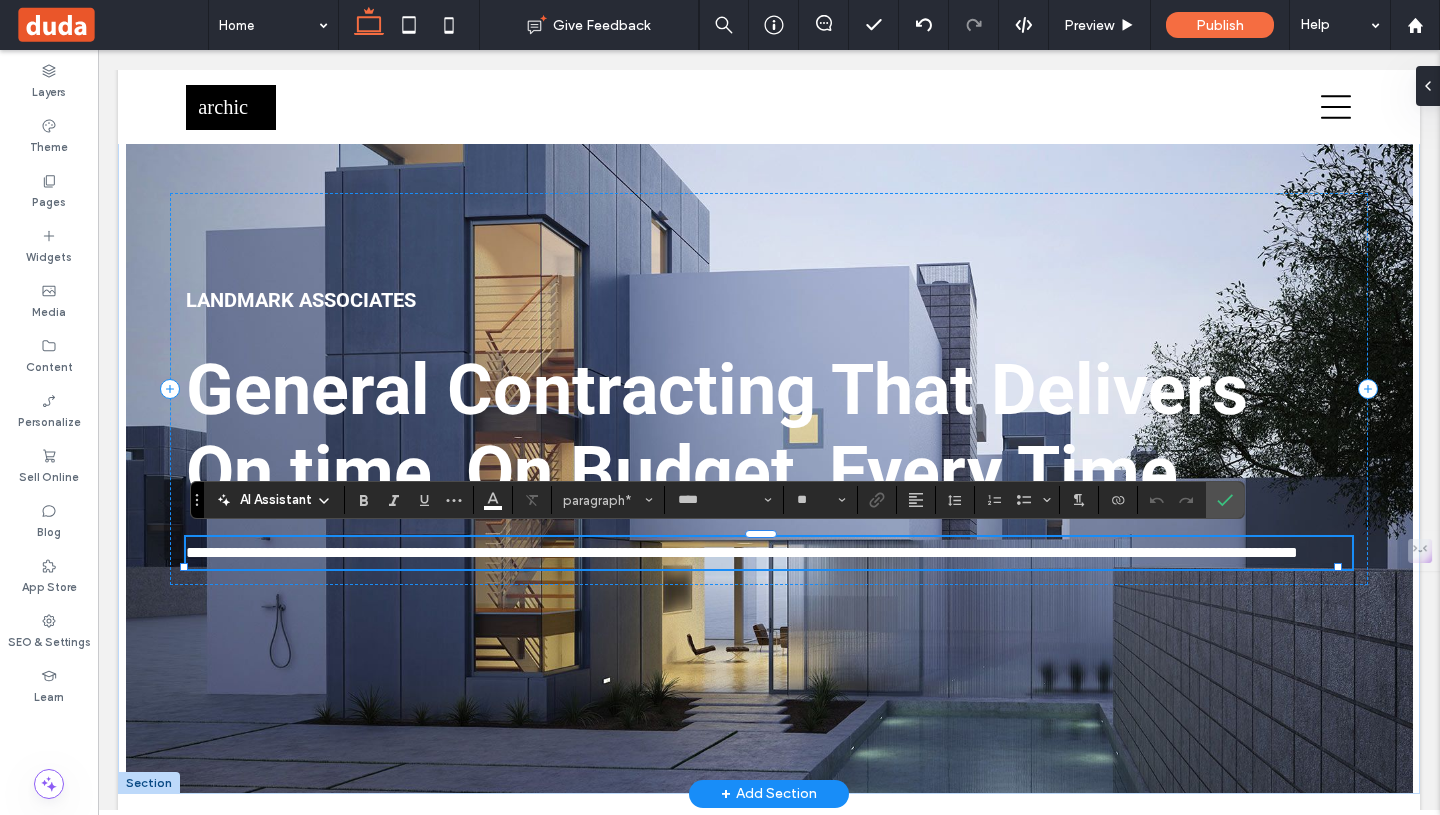 click on "**********" at bounding box center (742, 552) 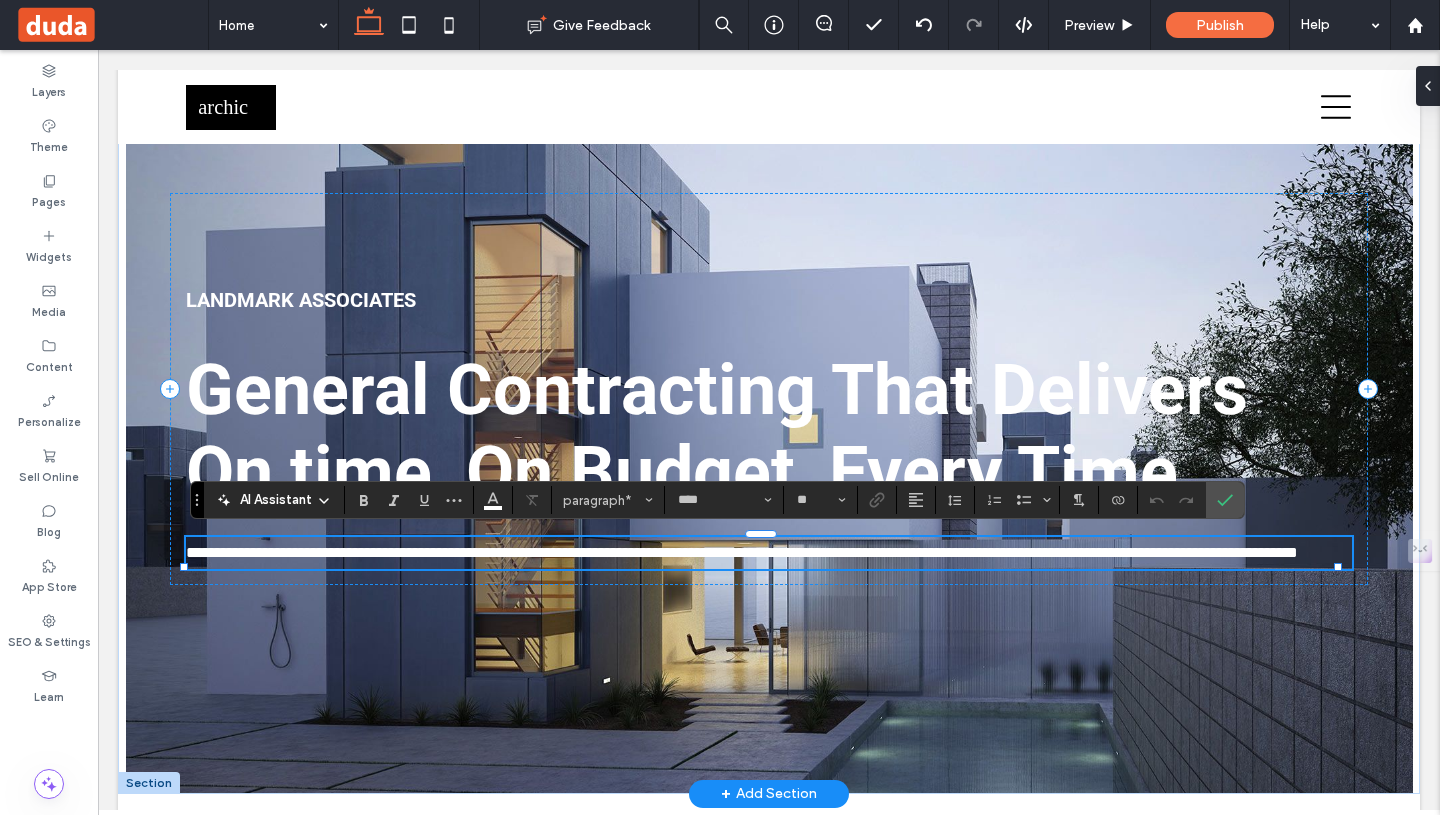click on "**********" at bounding box center [742, 552] 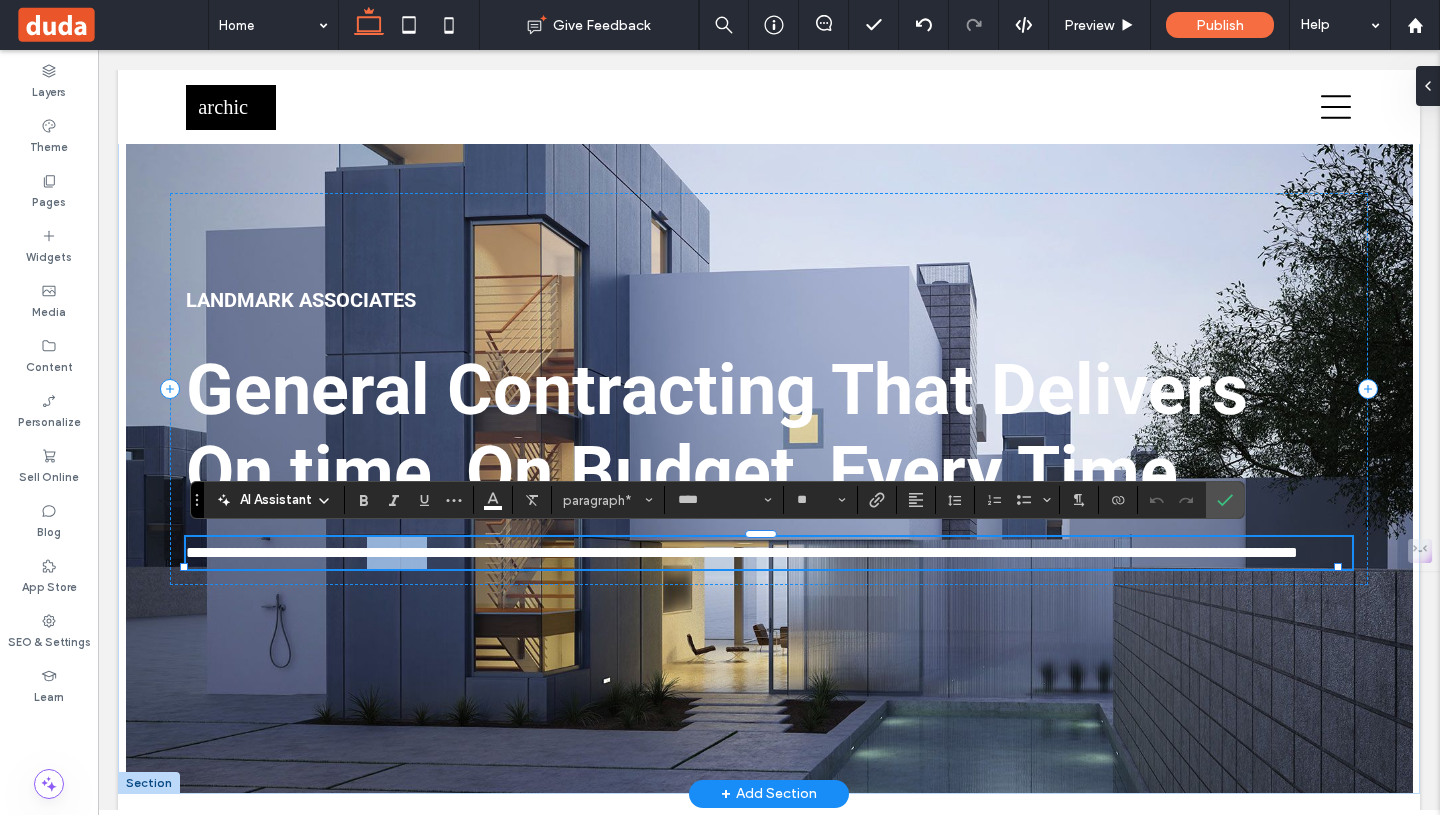 drag, startPoint x: 504, startPoint y: 547, endPoint x: 429, endPoint y: 547, distance: 75 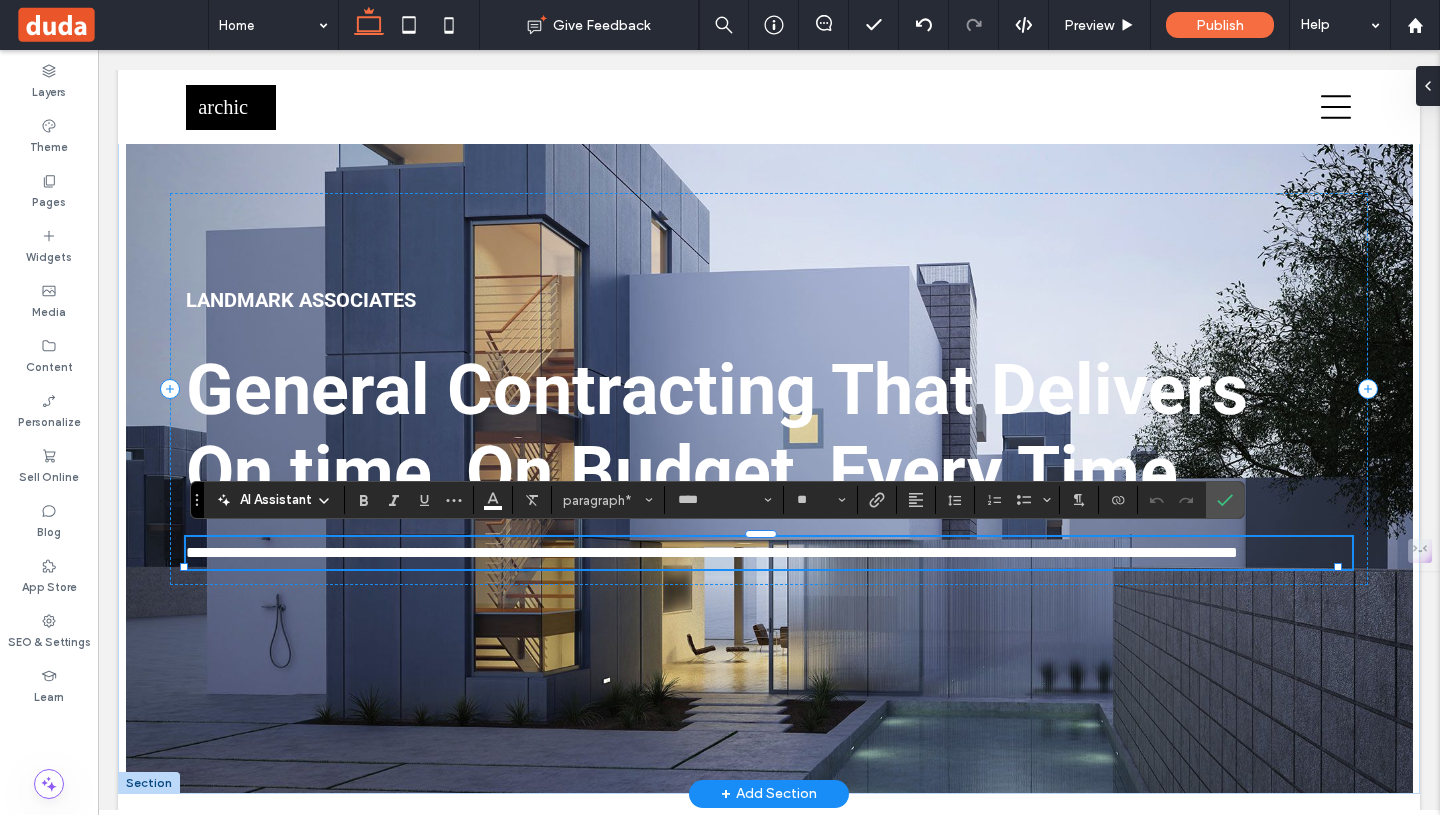 type 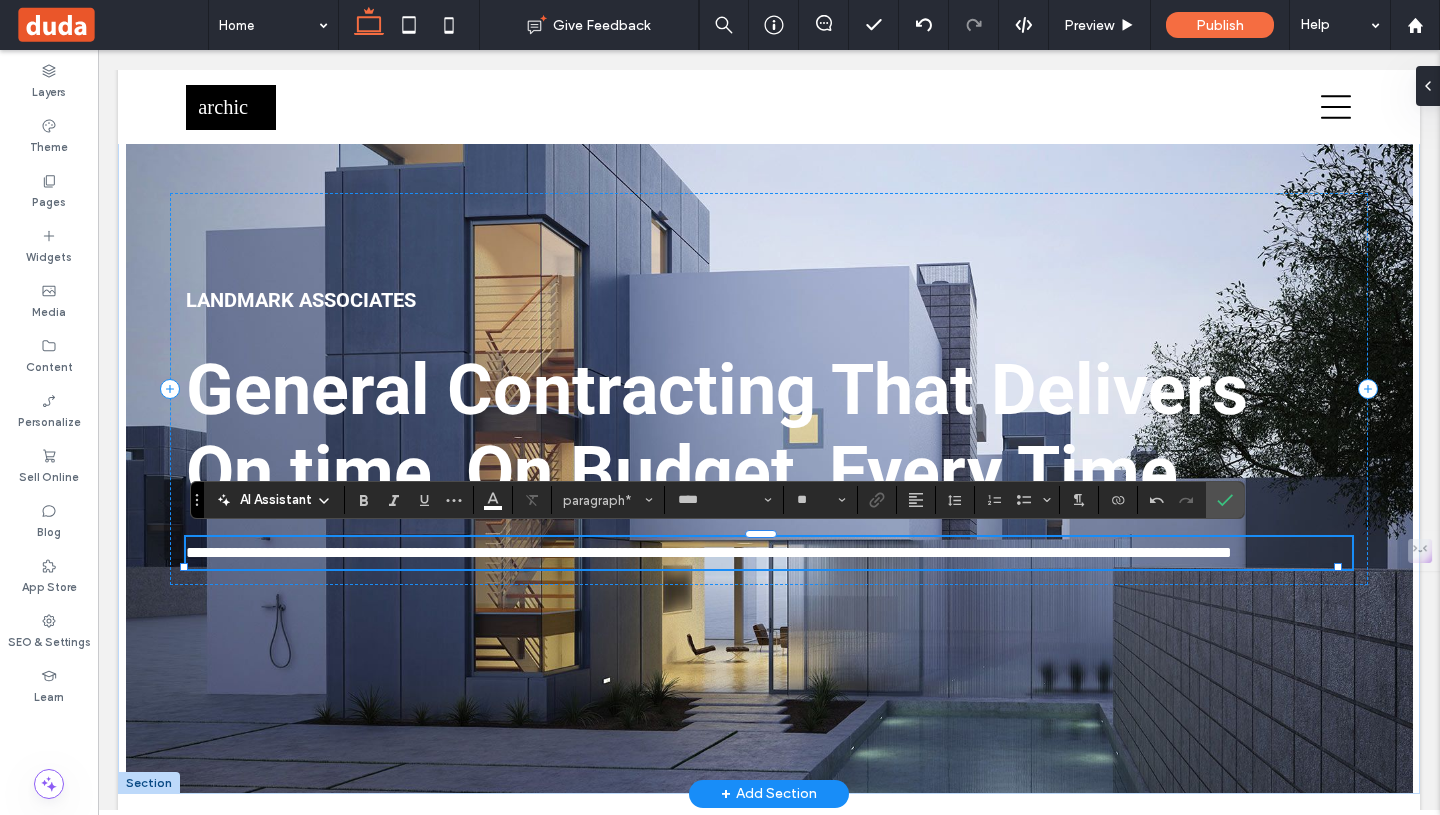 click on "**********" at bounding box center [709, 552] 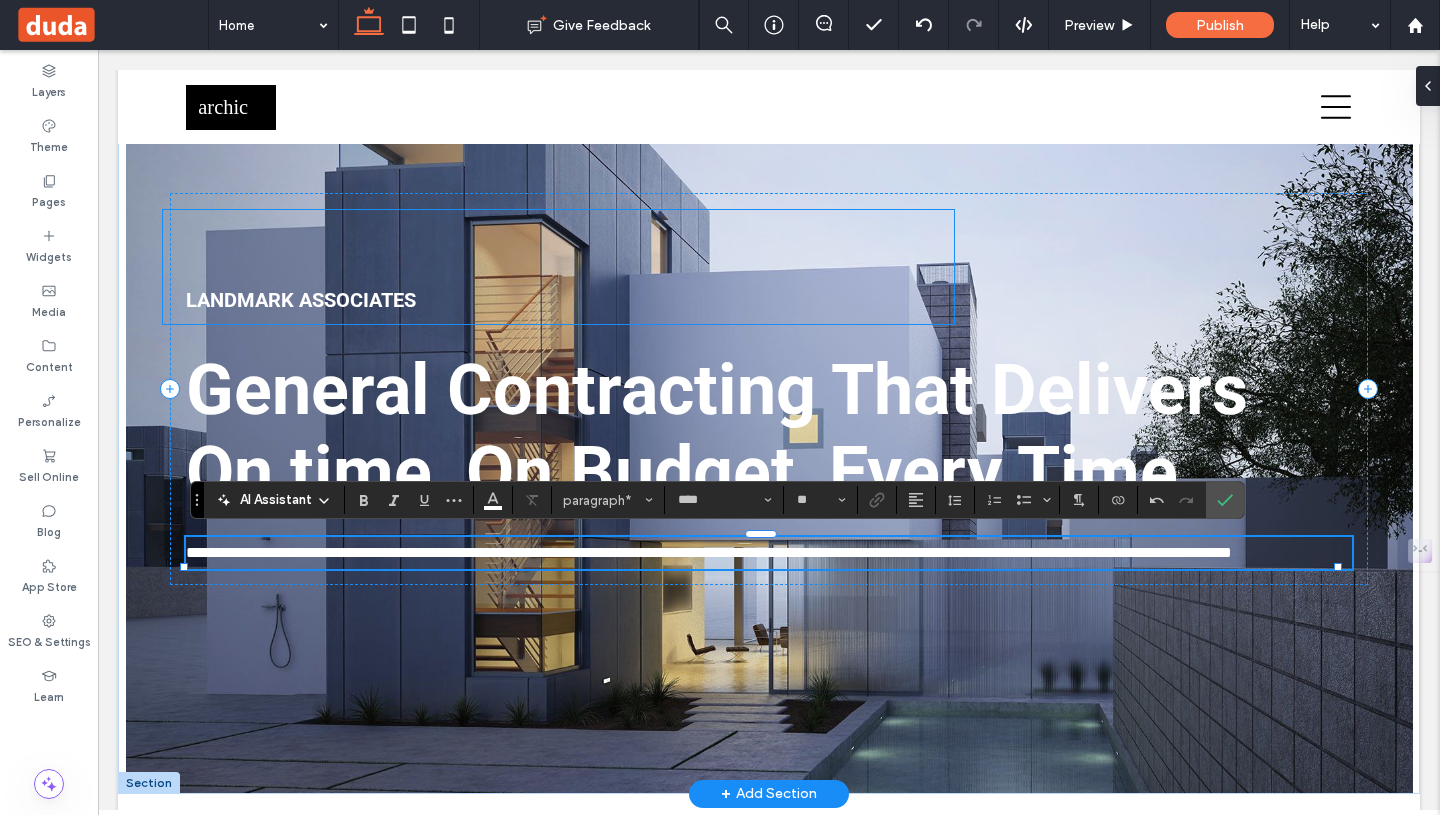 click at bounding box center (558, 267) 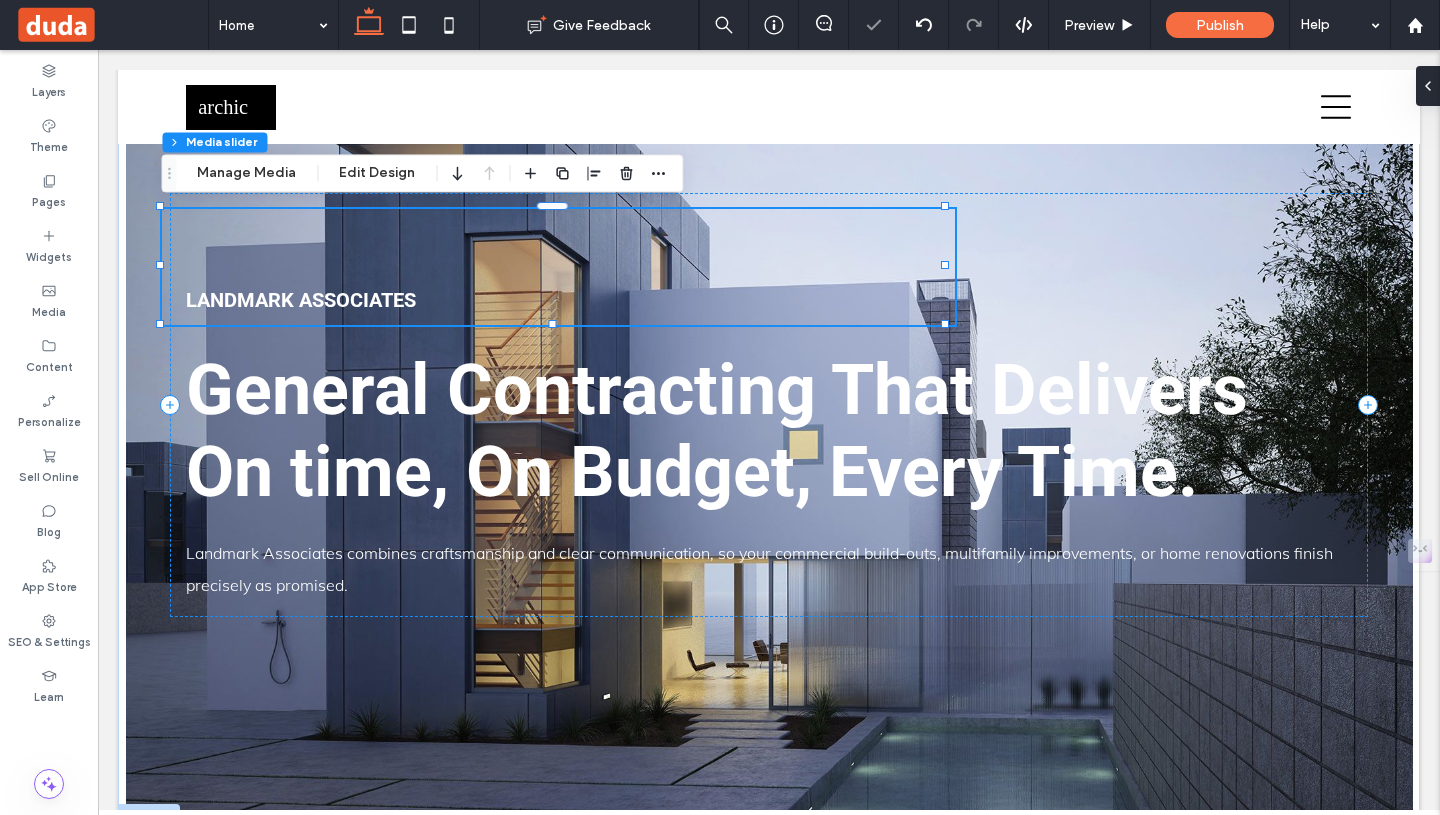 click at bounding box center (558, 267) 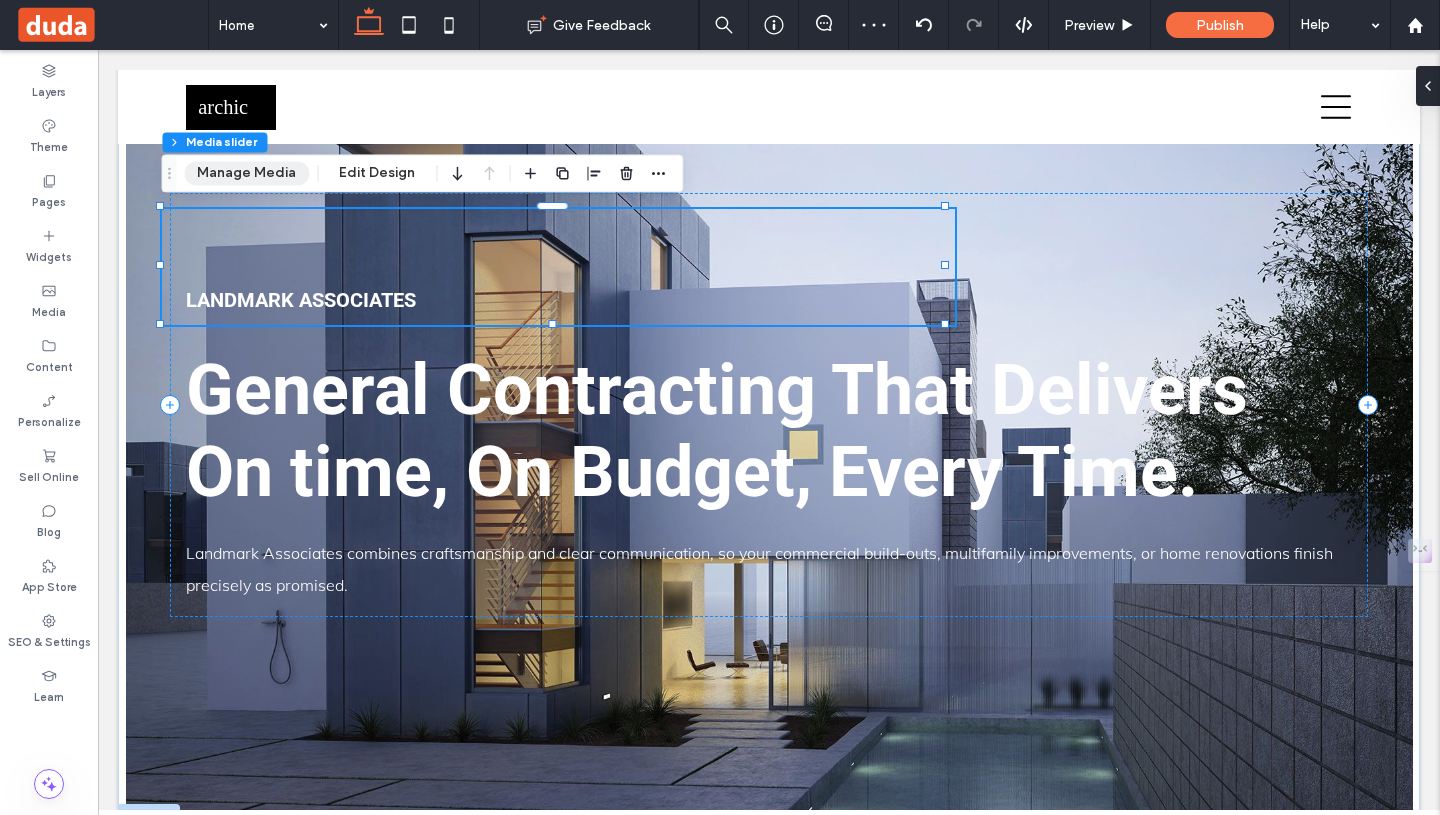click on "Manage Media" at bounding box center (246, 173) 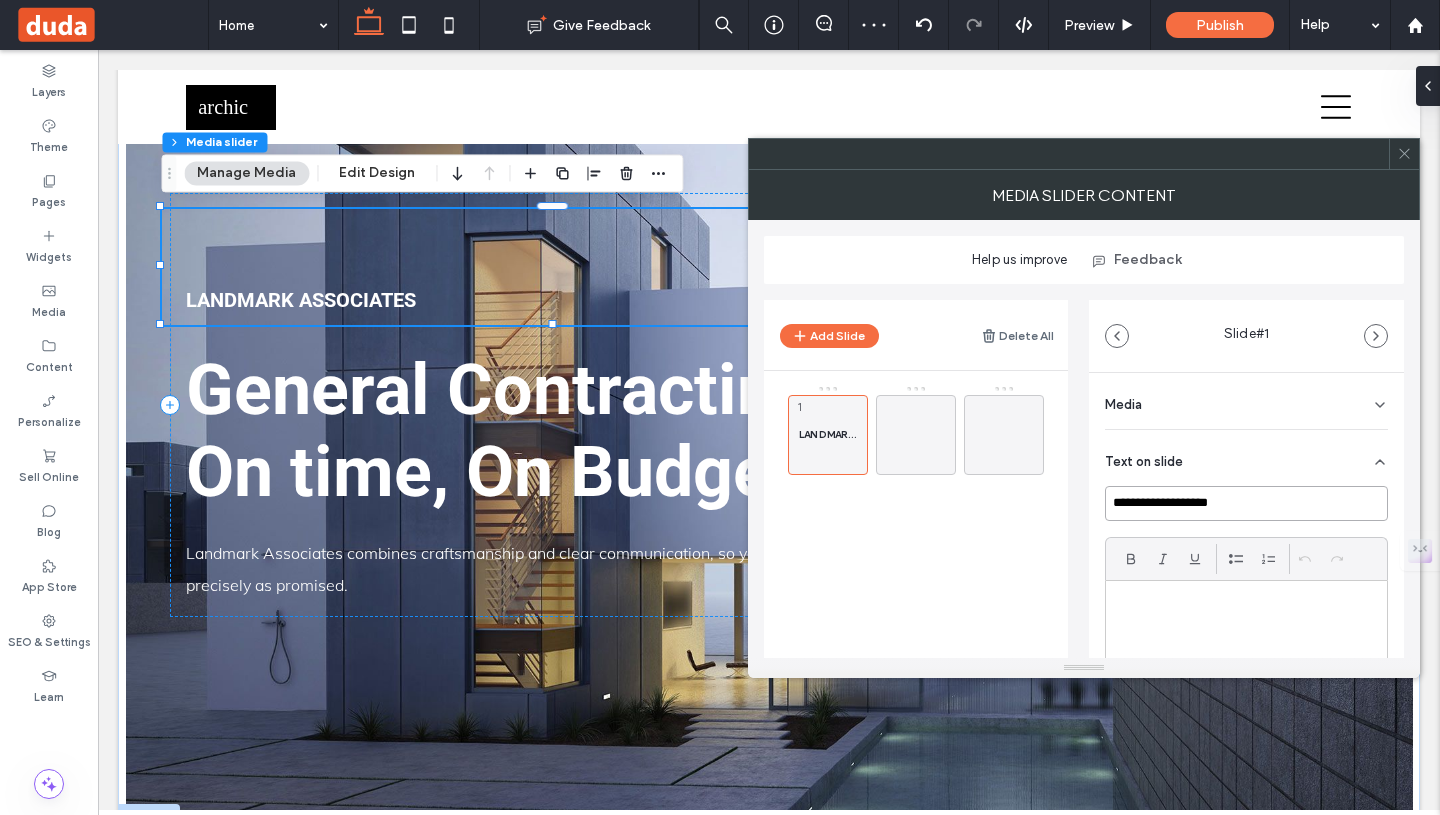 click on "**********" at bounding box center (1246, 503) 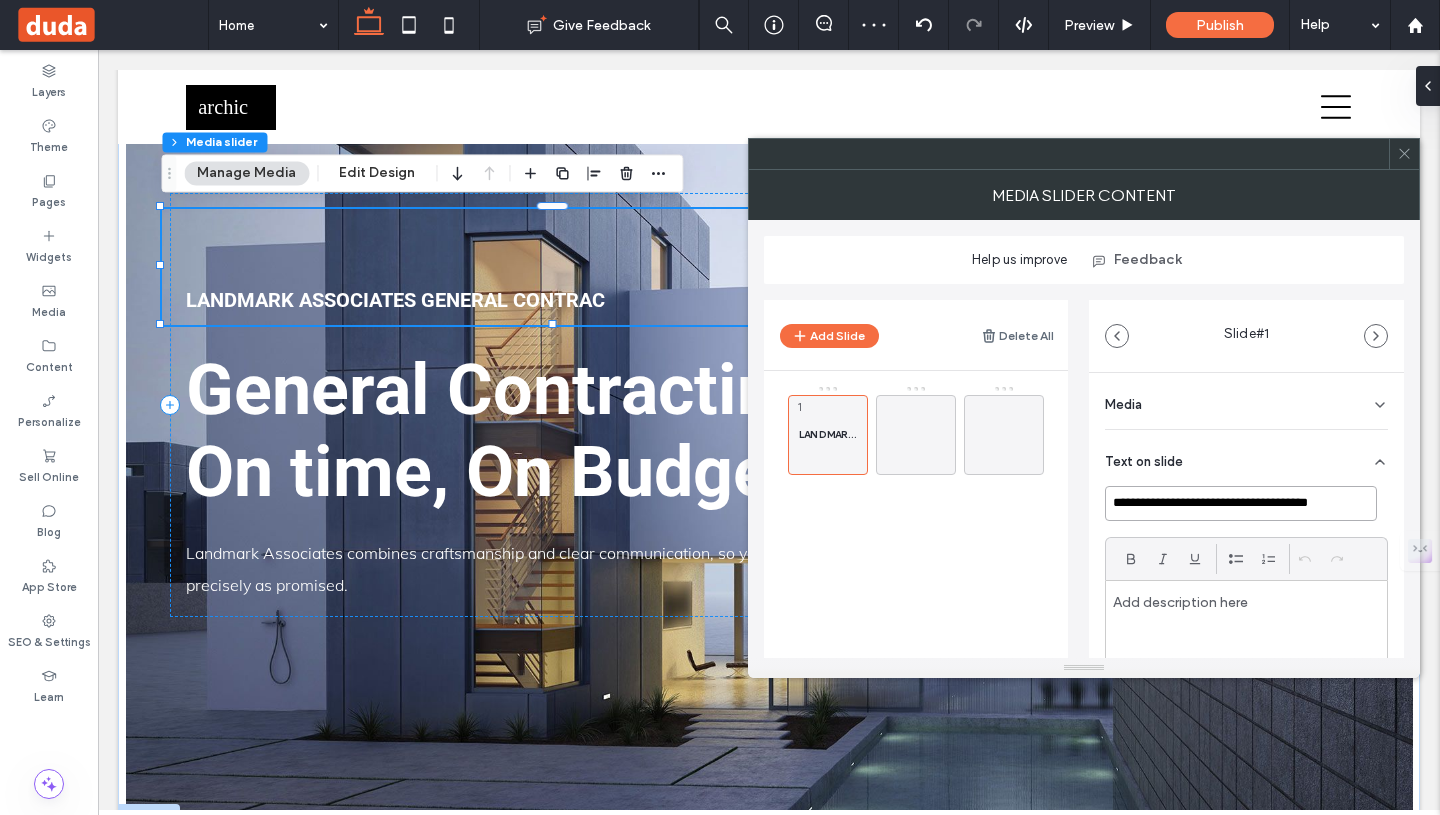 scroll, scrollTop: 0, scrollLeft: 61, axis: horizontal 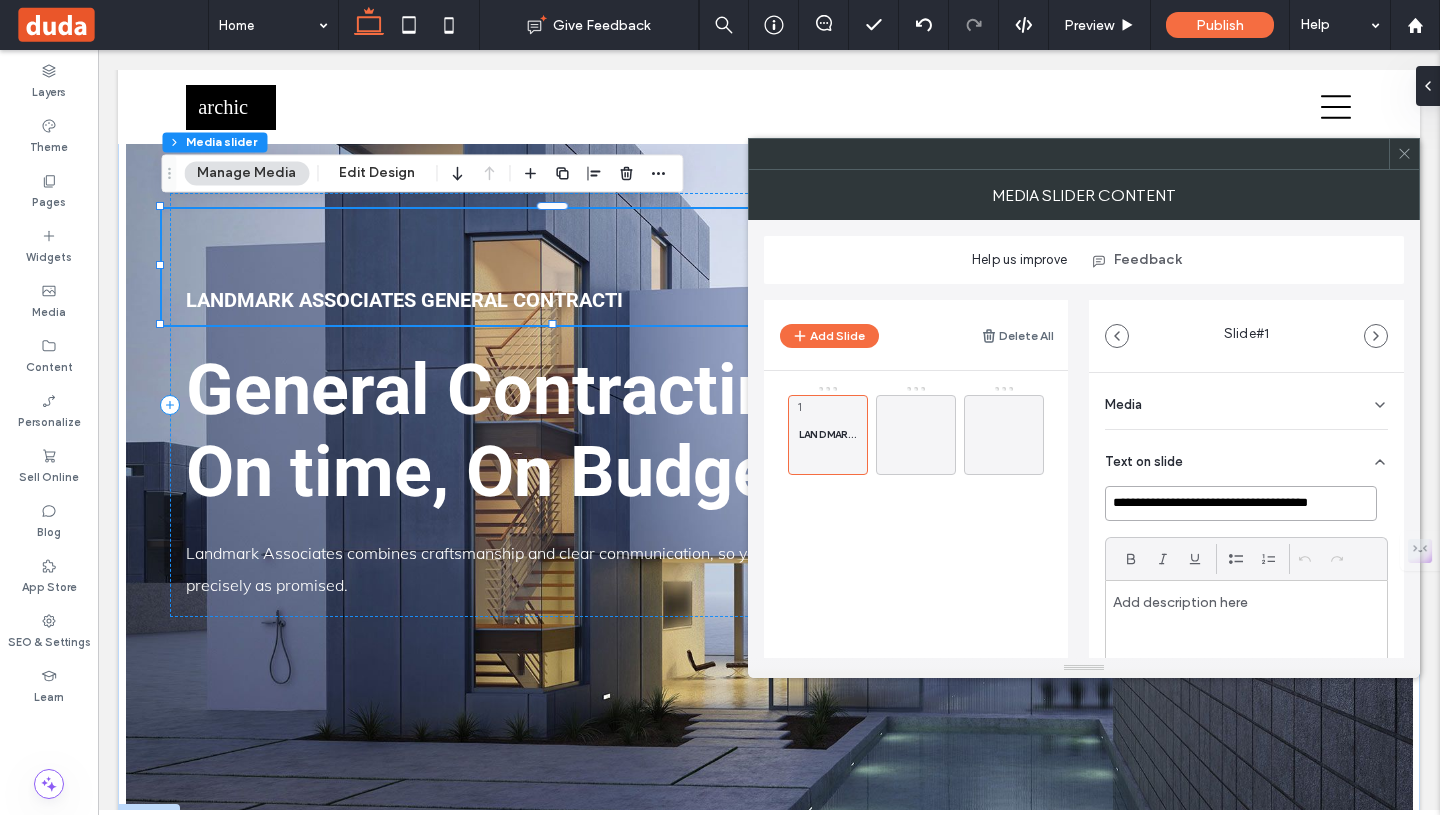 type on "**********" 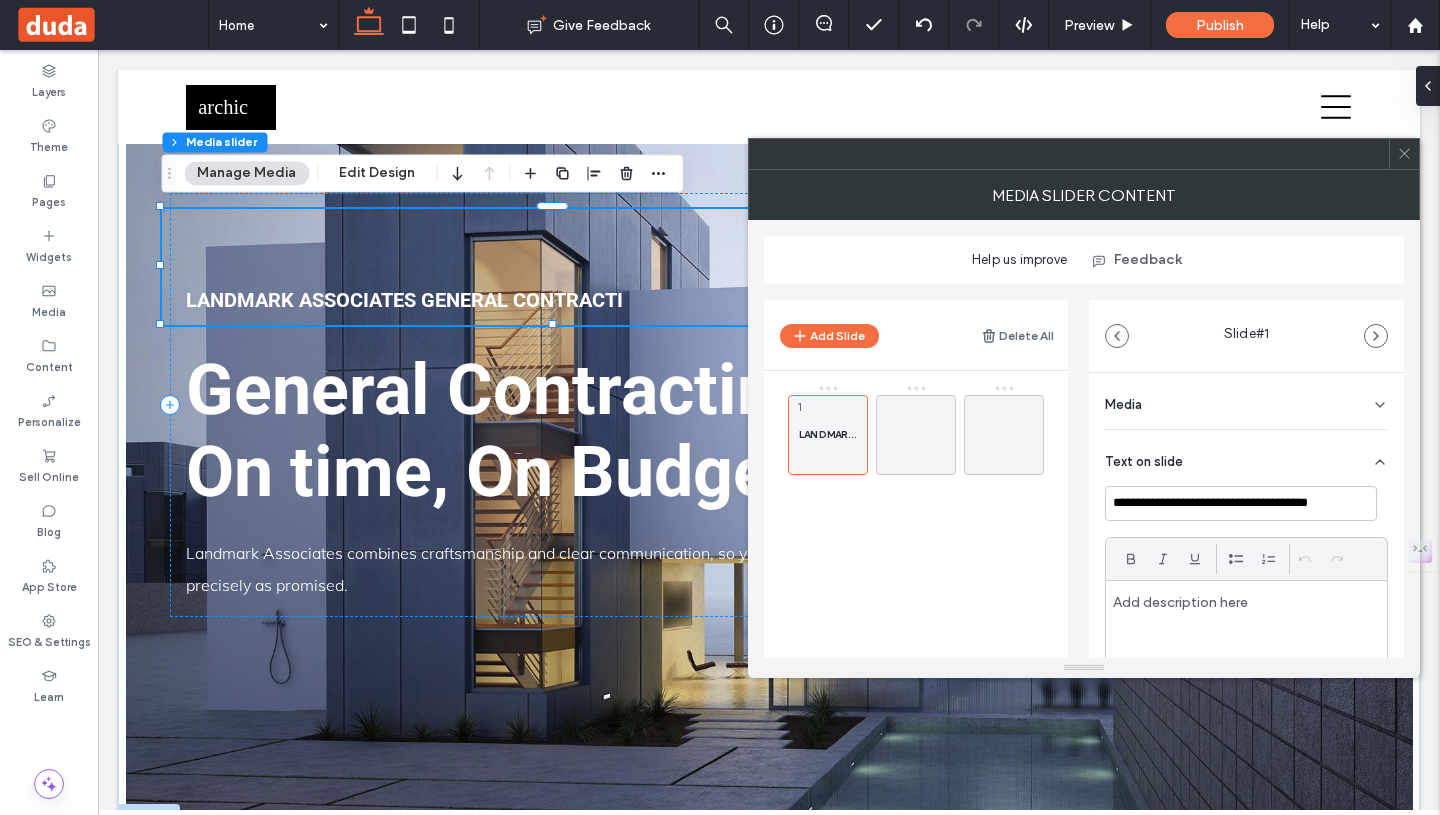 click on "Help us improve Feedback" at bounding box center (1084, 260) 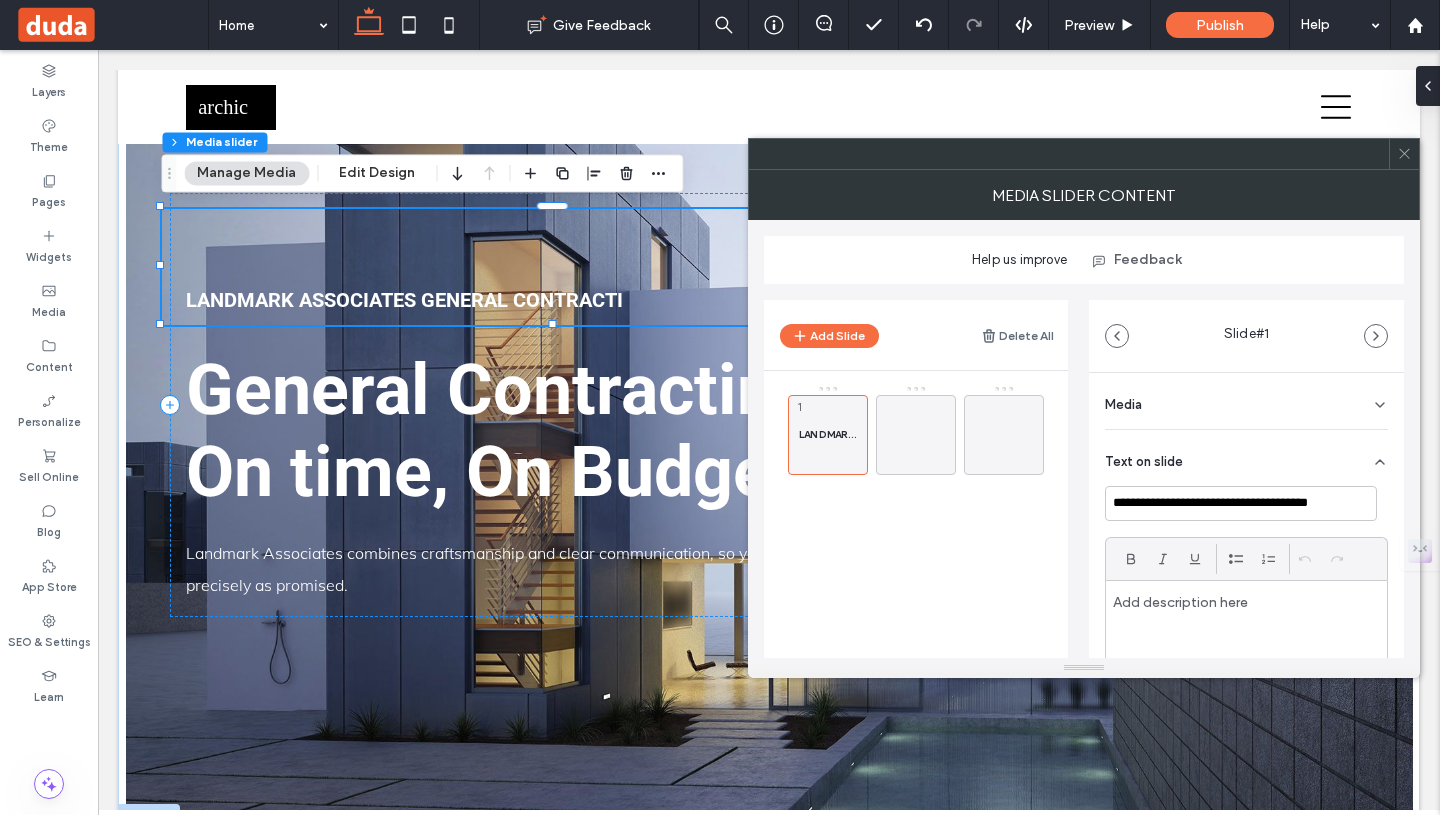 click 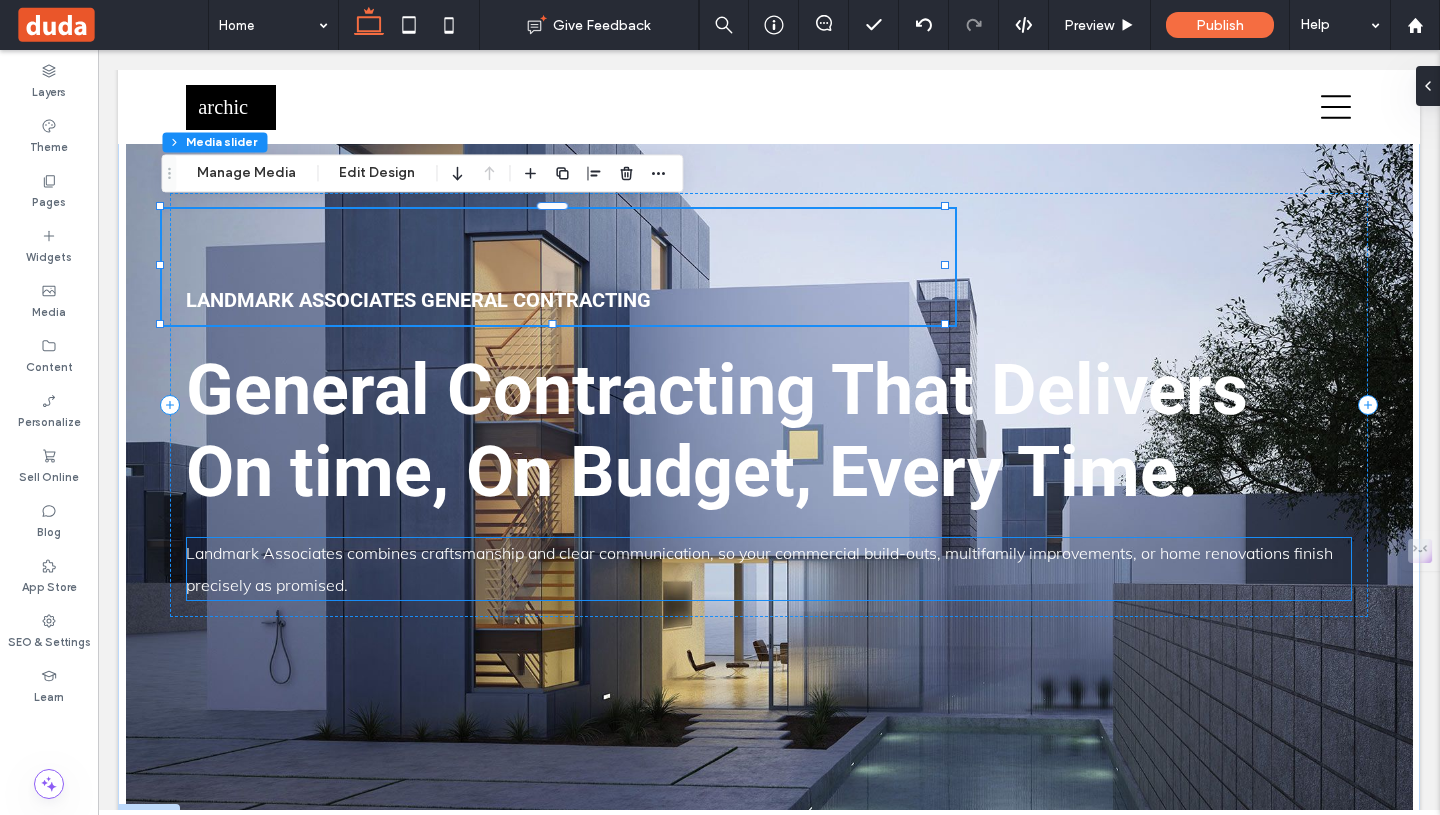click on "Landmark Associates combines craftsmanship and clear communication, so your commercial build-outs, multifamily improvements, or home renovations finish precisely as promised." at bounding box center [759, 569] 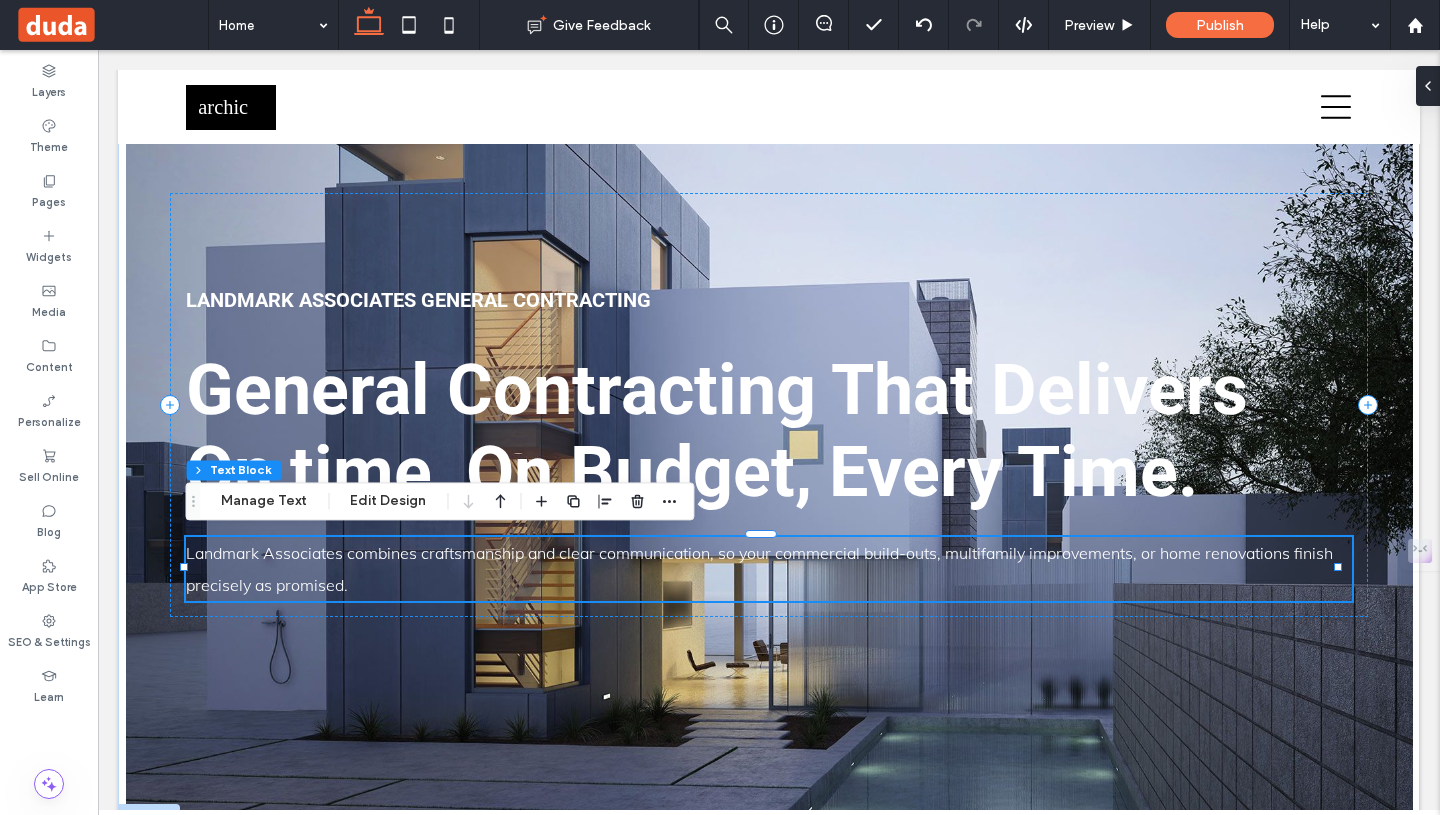 click on "Landmark Associates combines craftsmanship and clear communication, so your commercial build-outs, multifamily improvements, or home renovations finish precisely as promised." at bounding box center [769, 569] 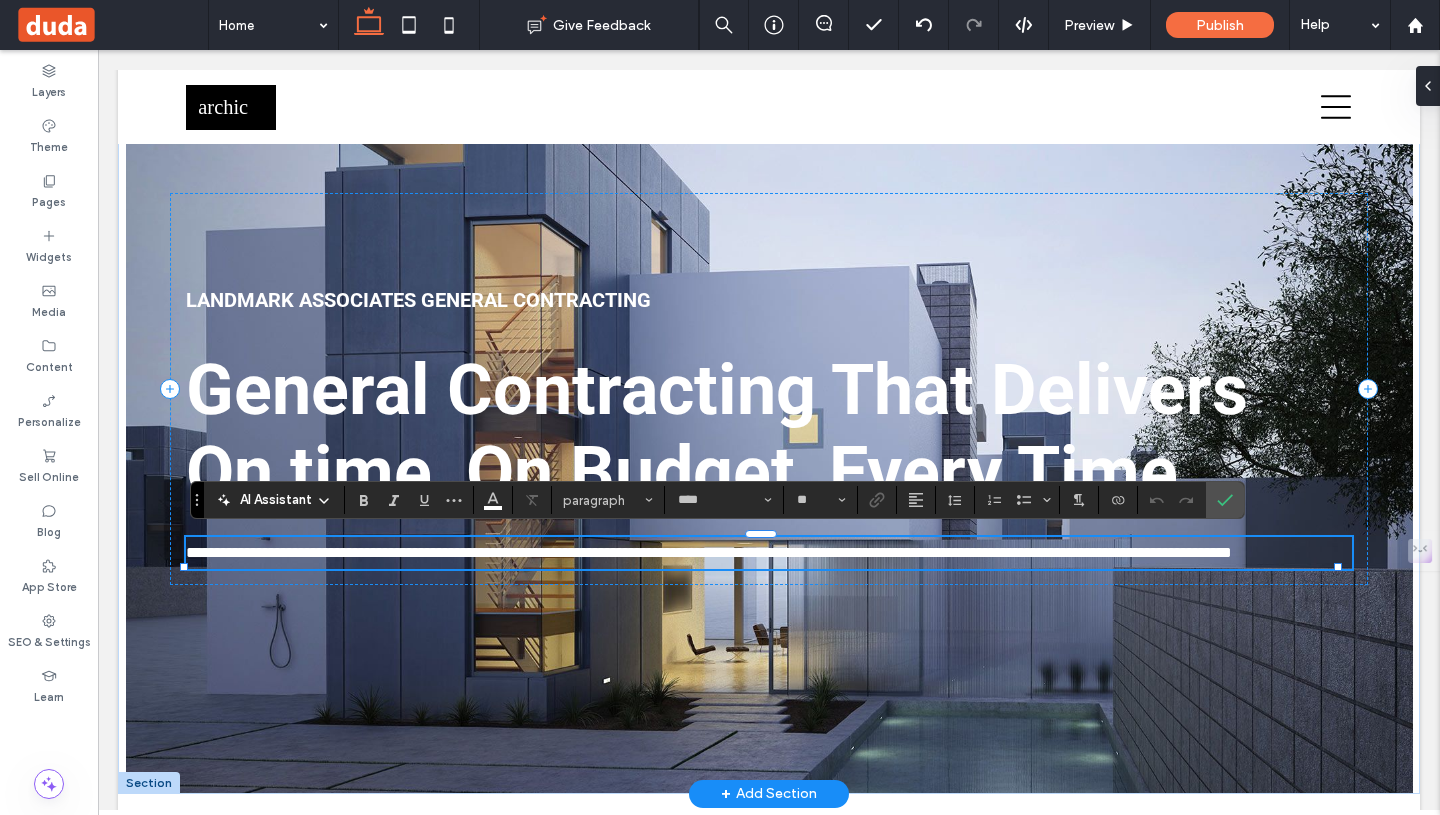 click on "**********" at bounding box center (709, 552) 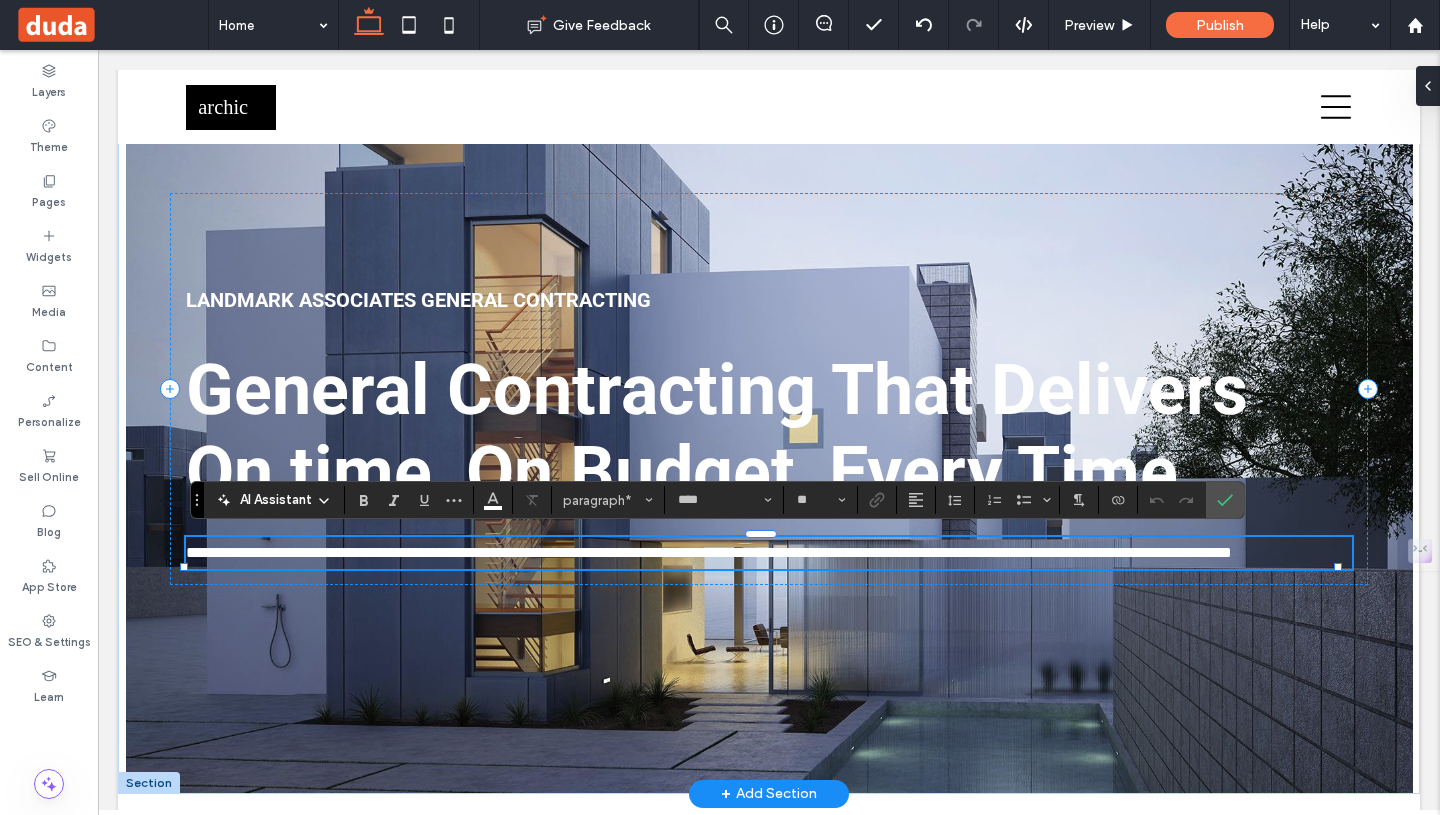 type 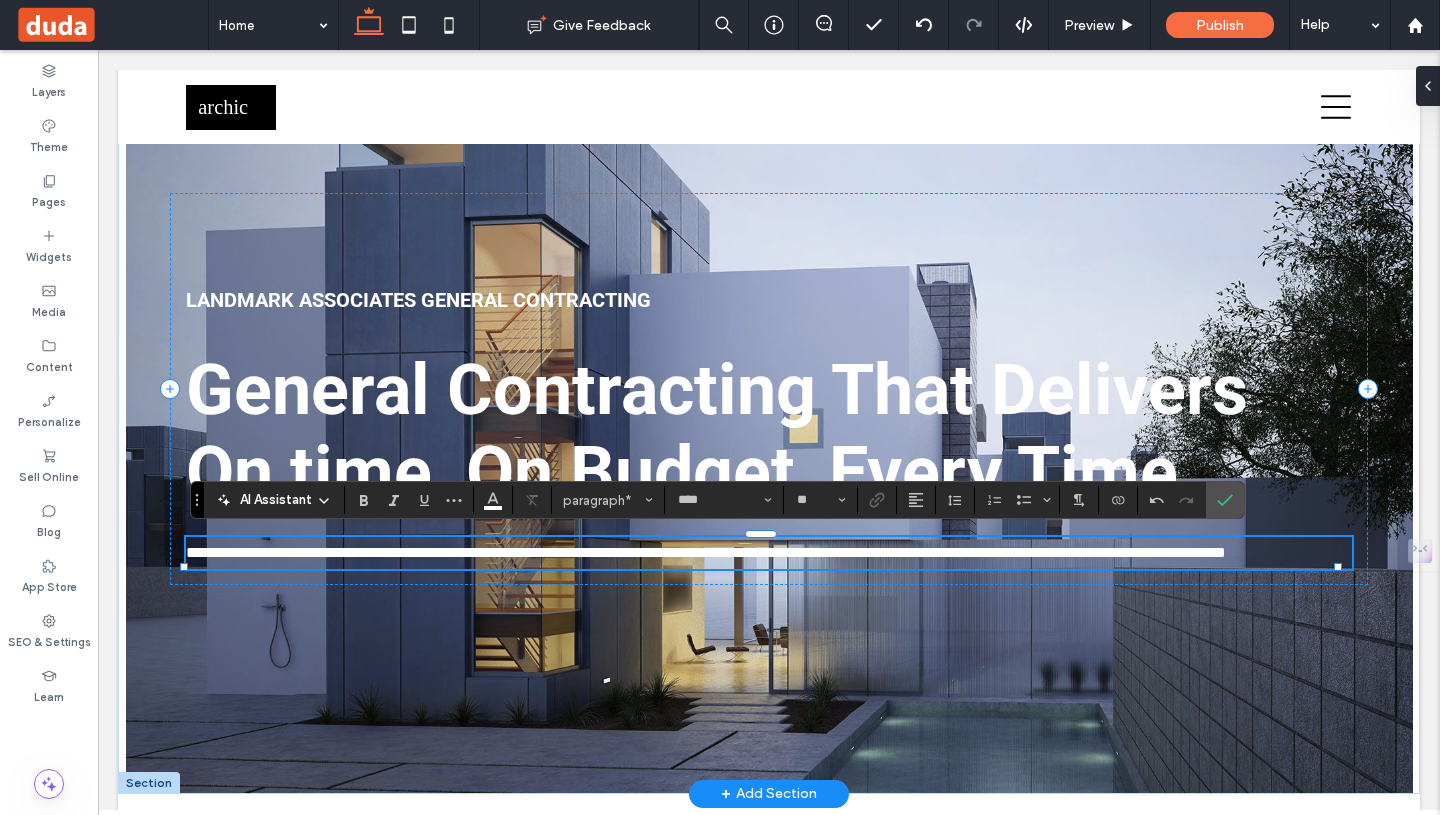 click on "**********" at bounding box center [769, 553] 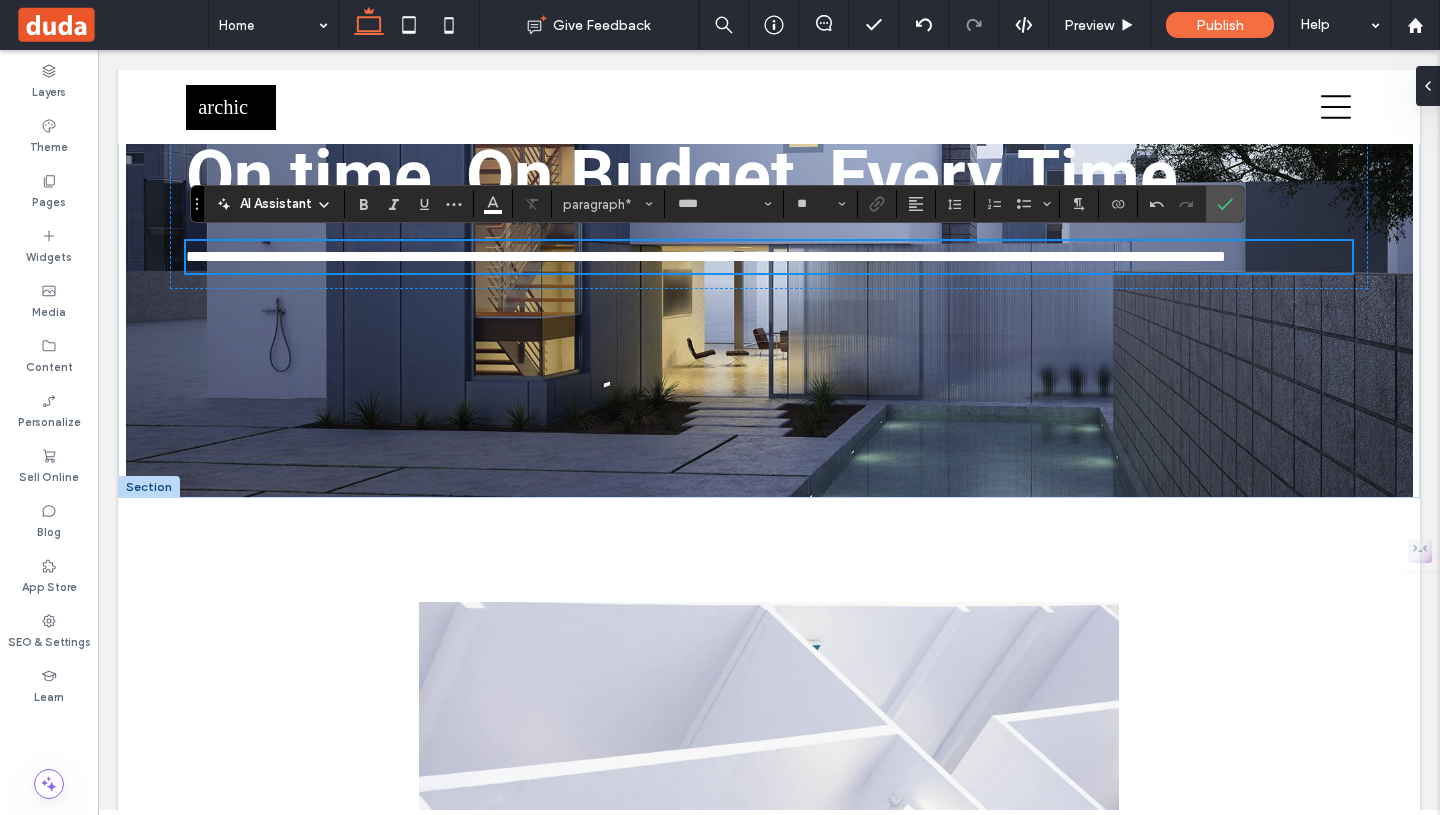 scroll, scrollTop: 385, scrollLeft: 0, axis: vertical 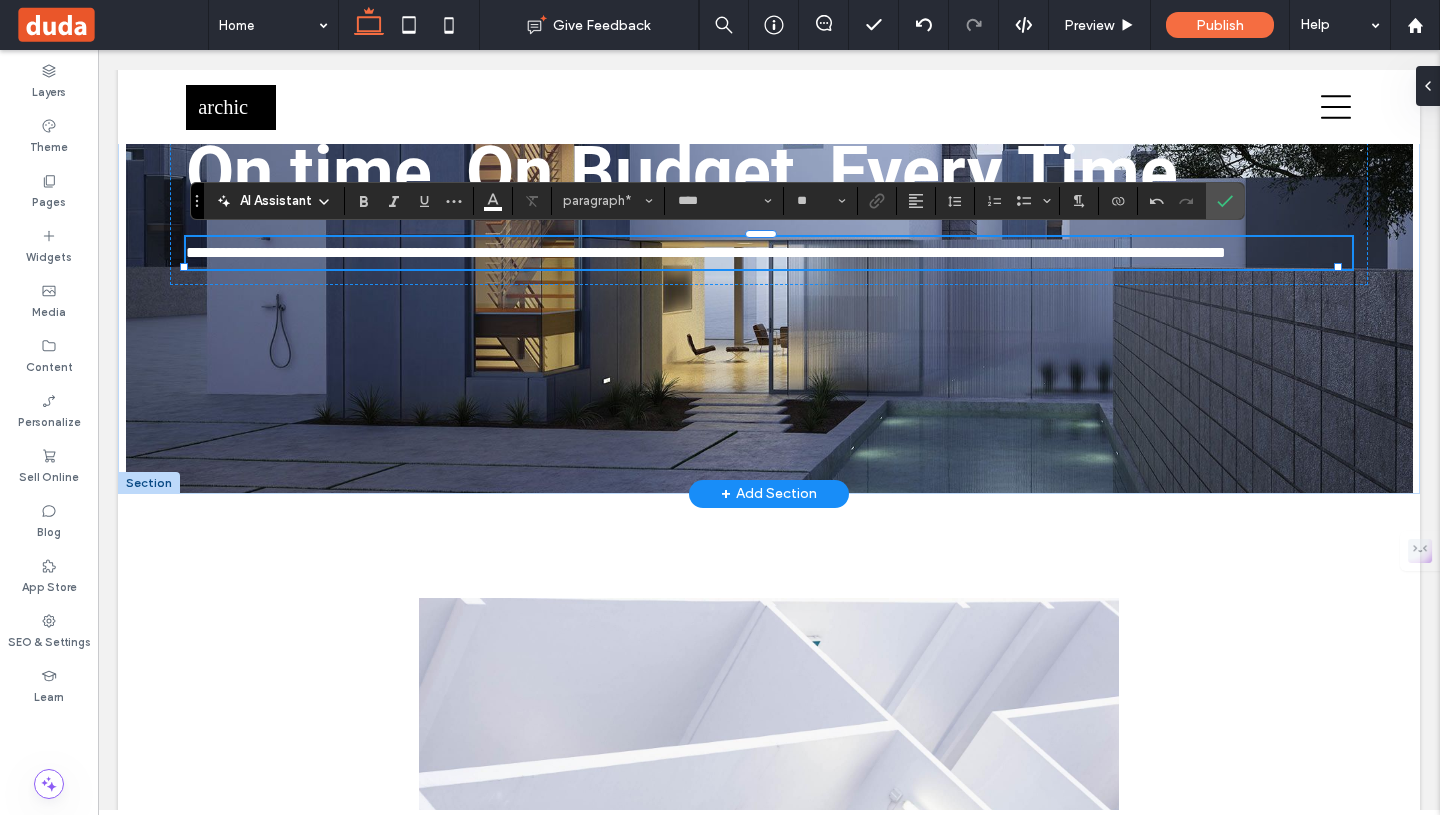 click on "**********" at bounding box center (706, 252) 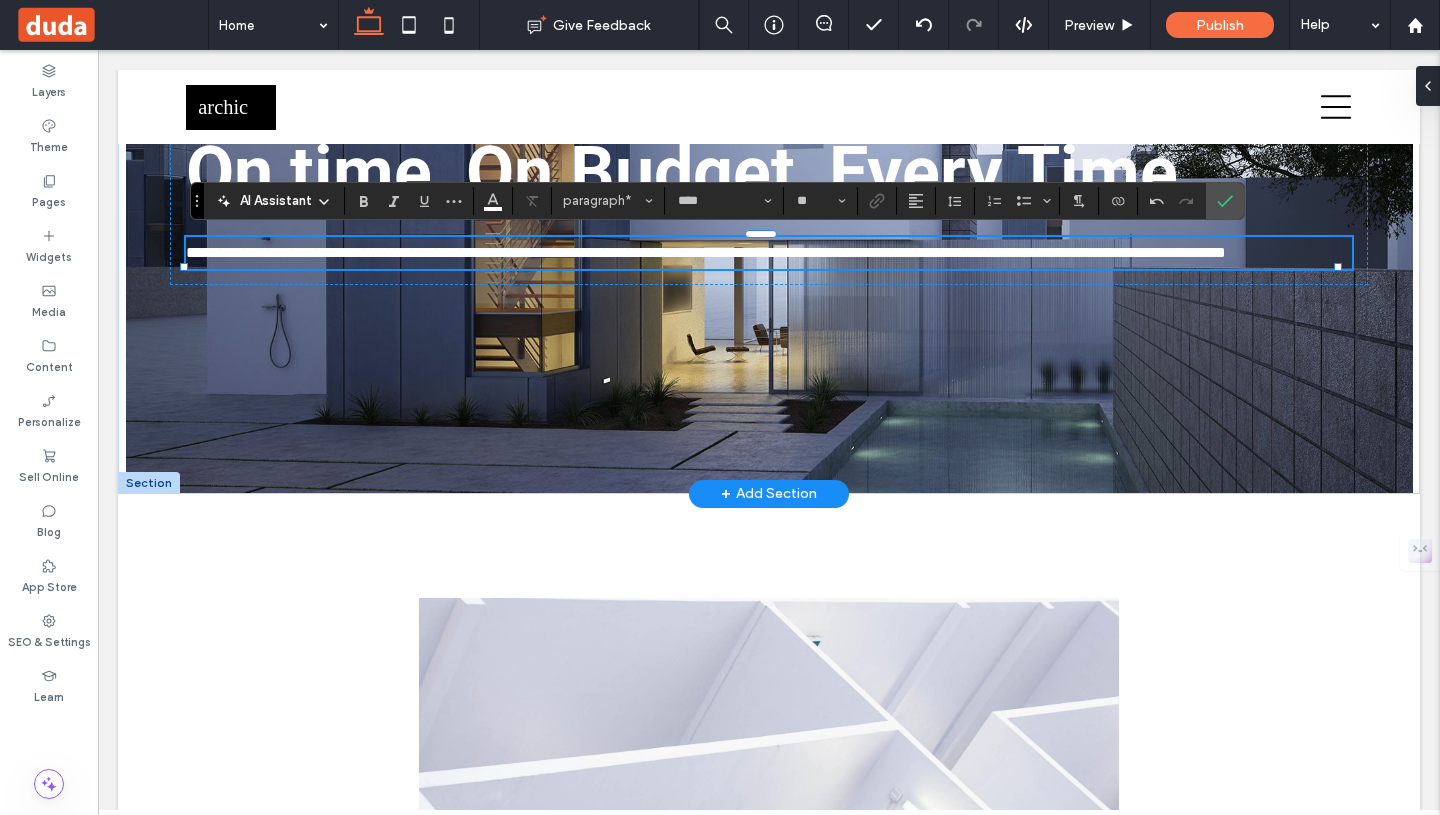 click on "**********" at bounding box center [706, 252] 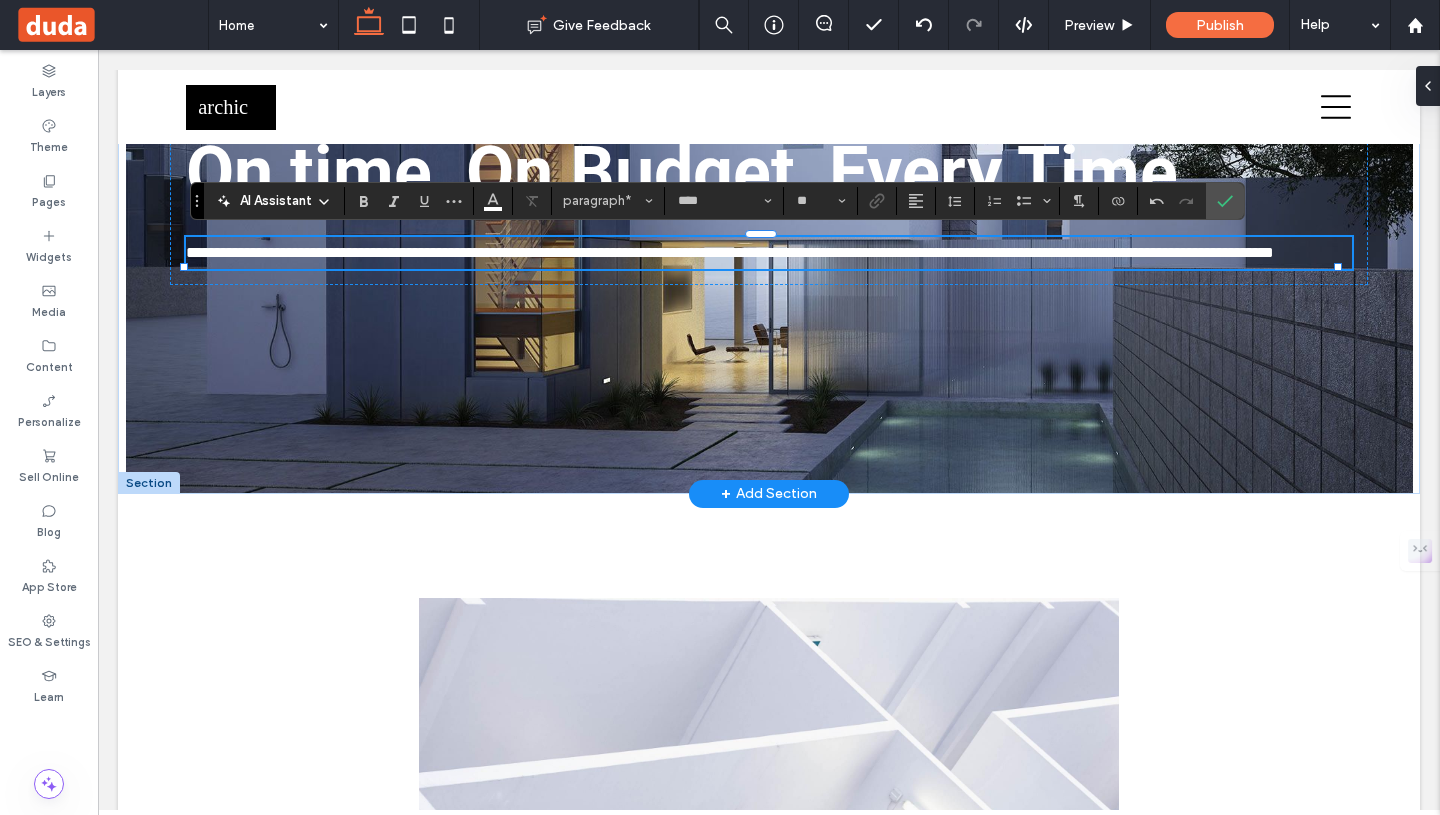 click on "**********" at bounding box center (730, 252) 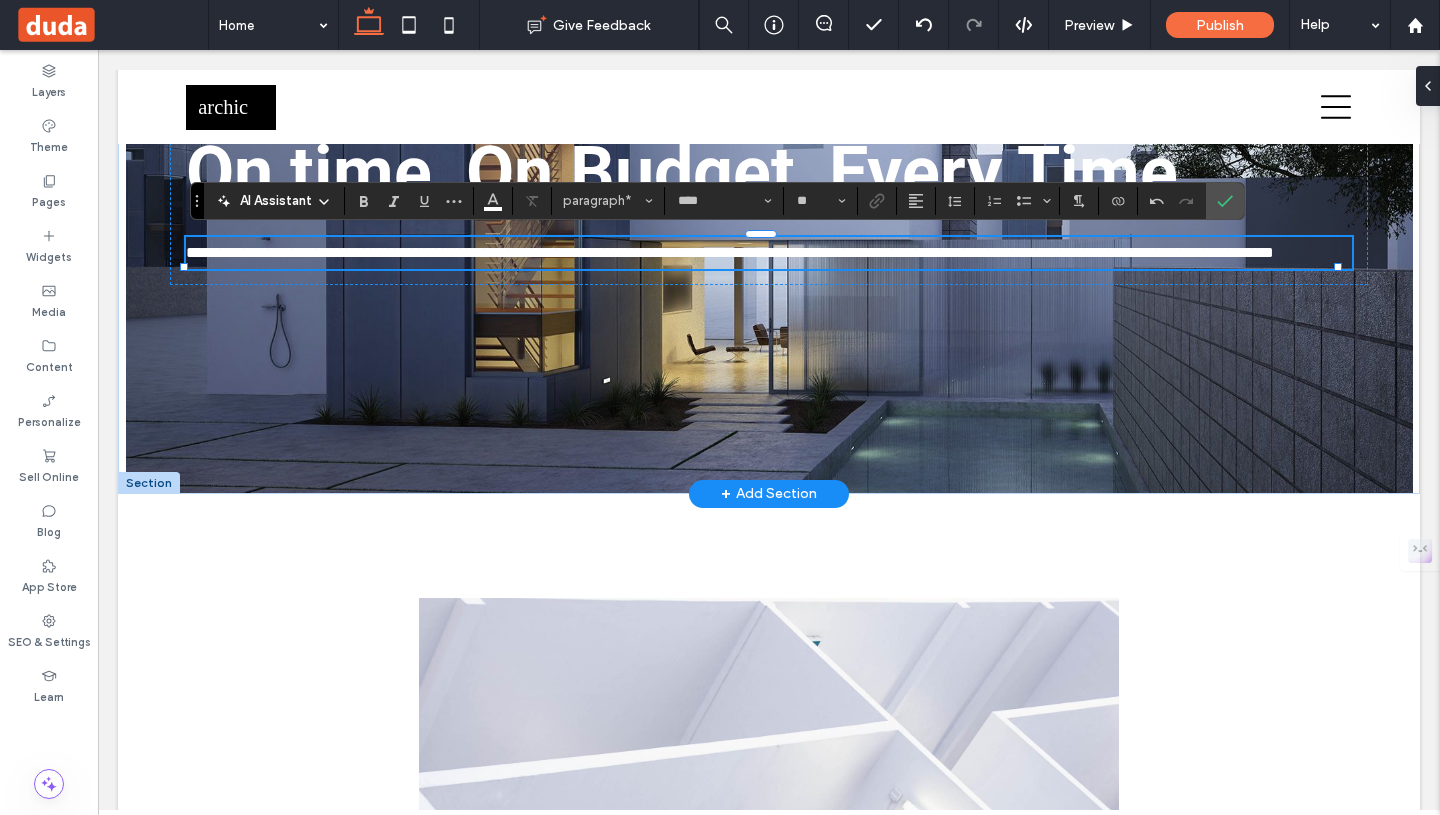 click on "**********" at bounding box center [730, 252] 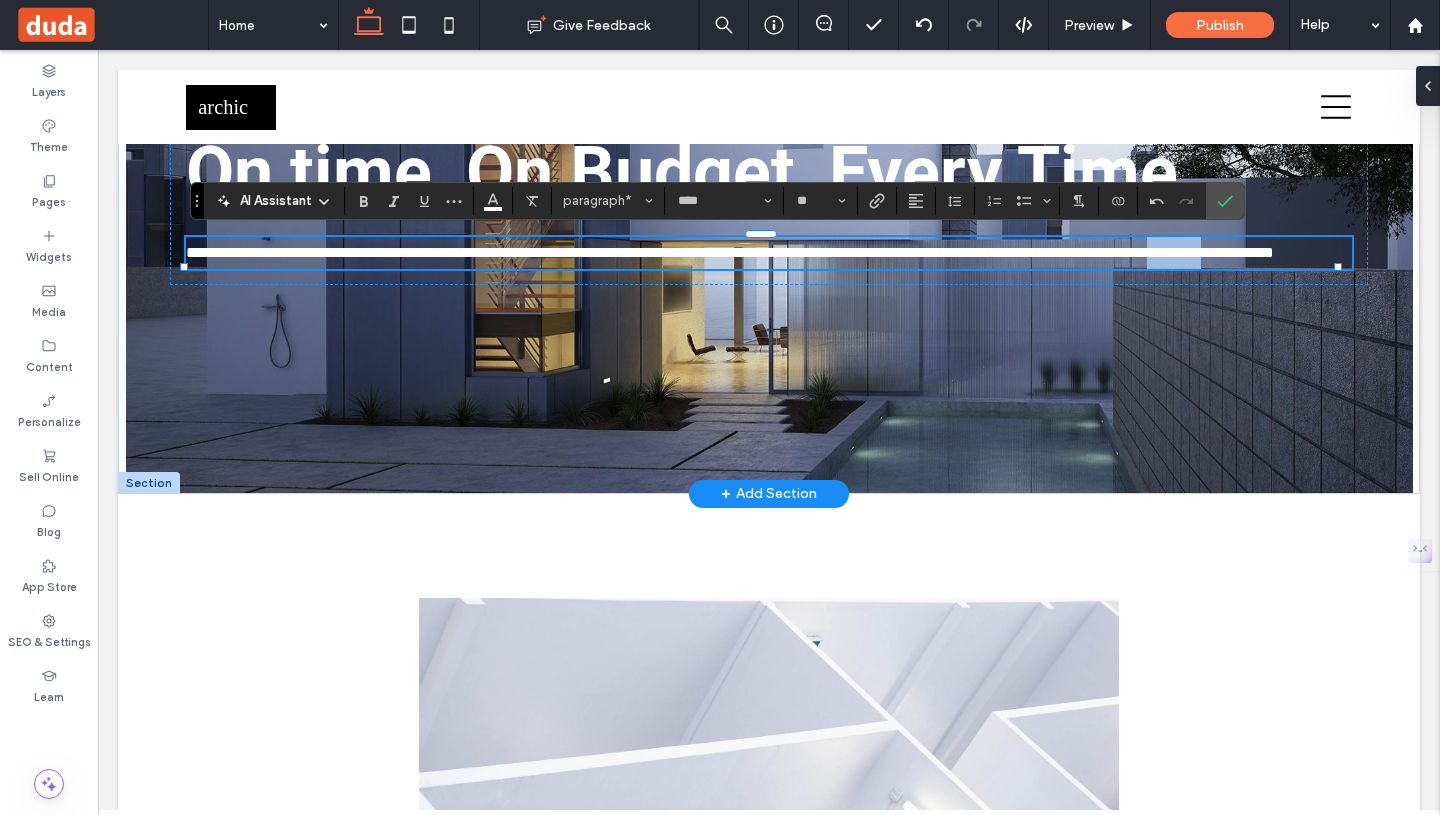drag, startPoint x: 295, startPoint y: 287, endPoint x: 233, endPoint y: 285, distance: 62.03225 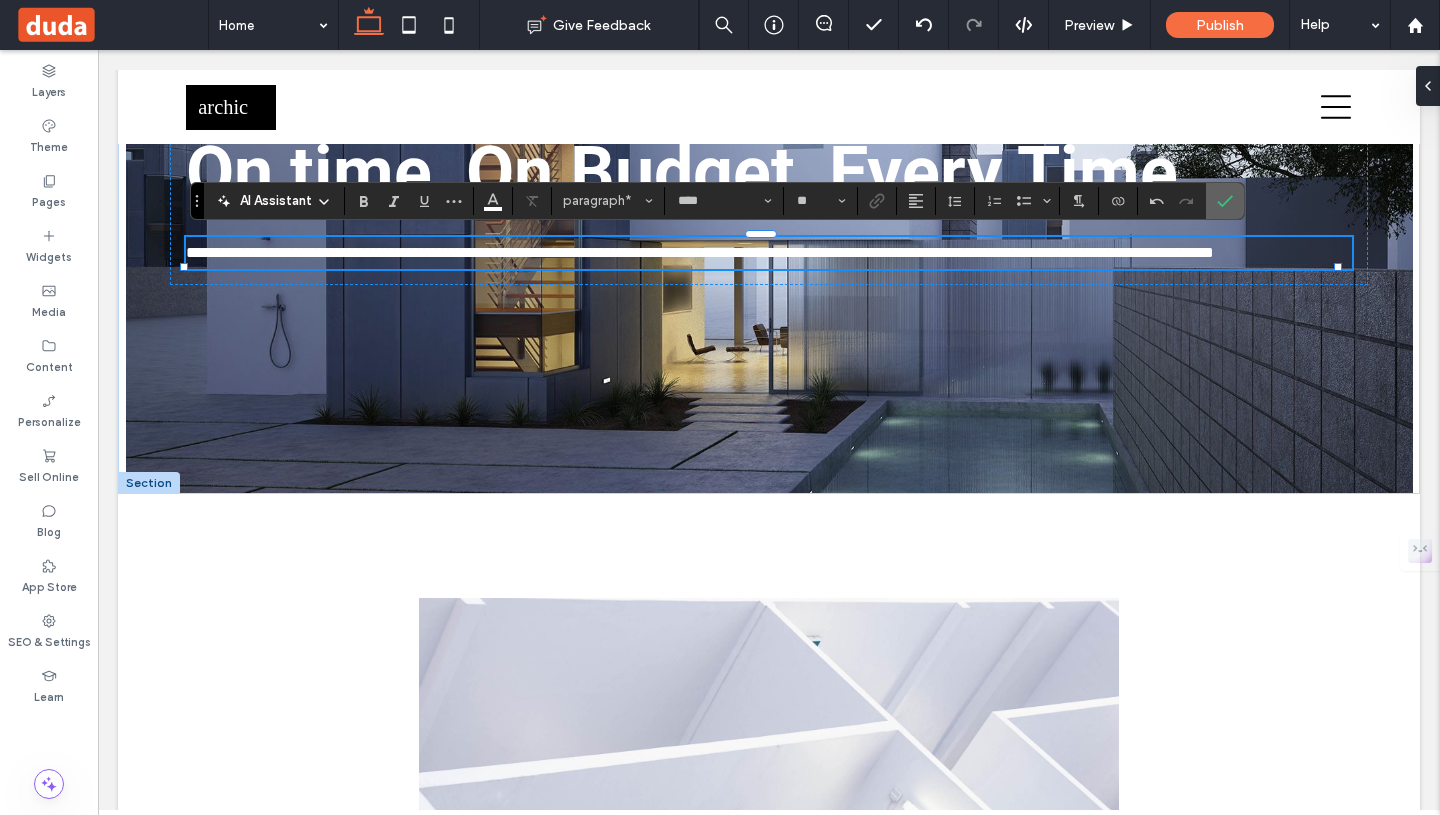 drag, startPoint x: 1223, startPoint y: 208, endPoint x: 1127, endPoint y: 174, distance: 101.84302 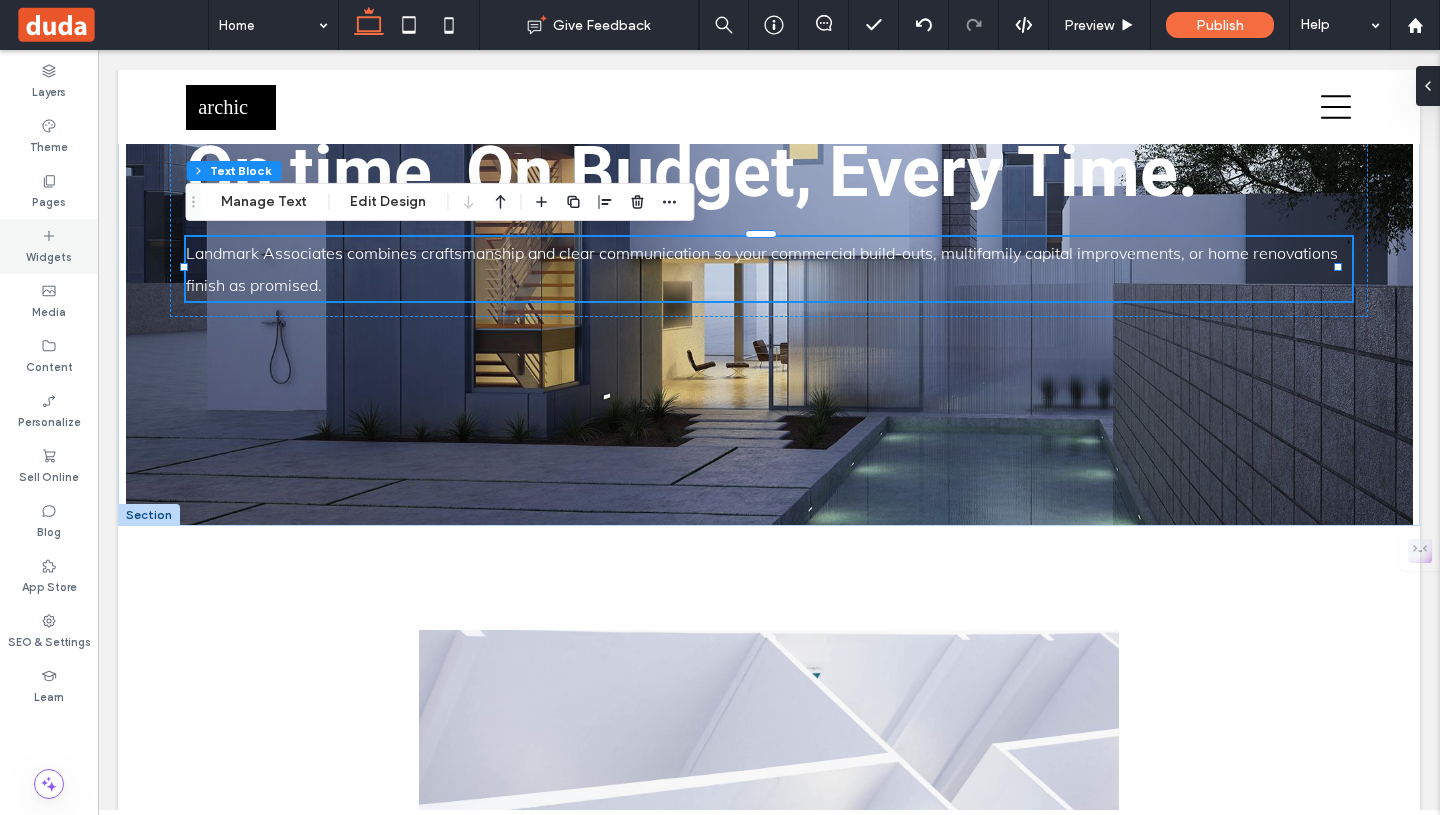 click 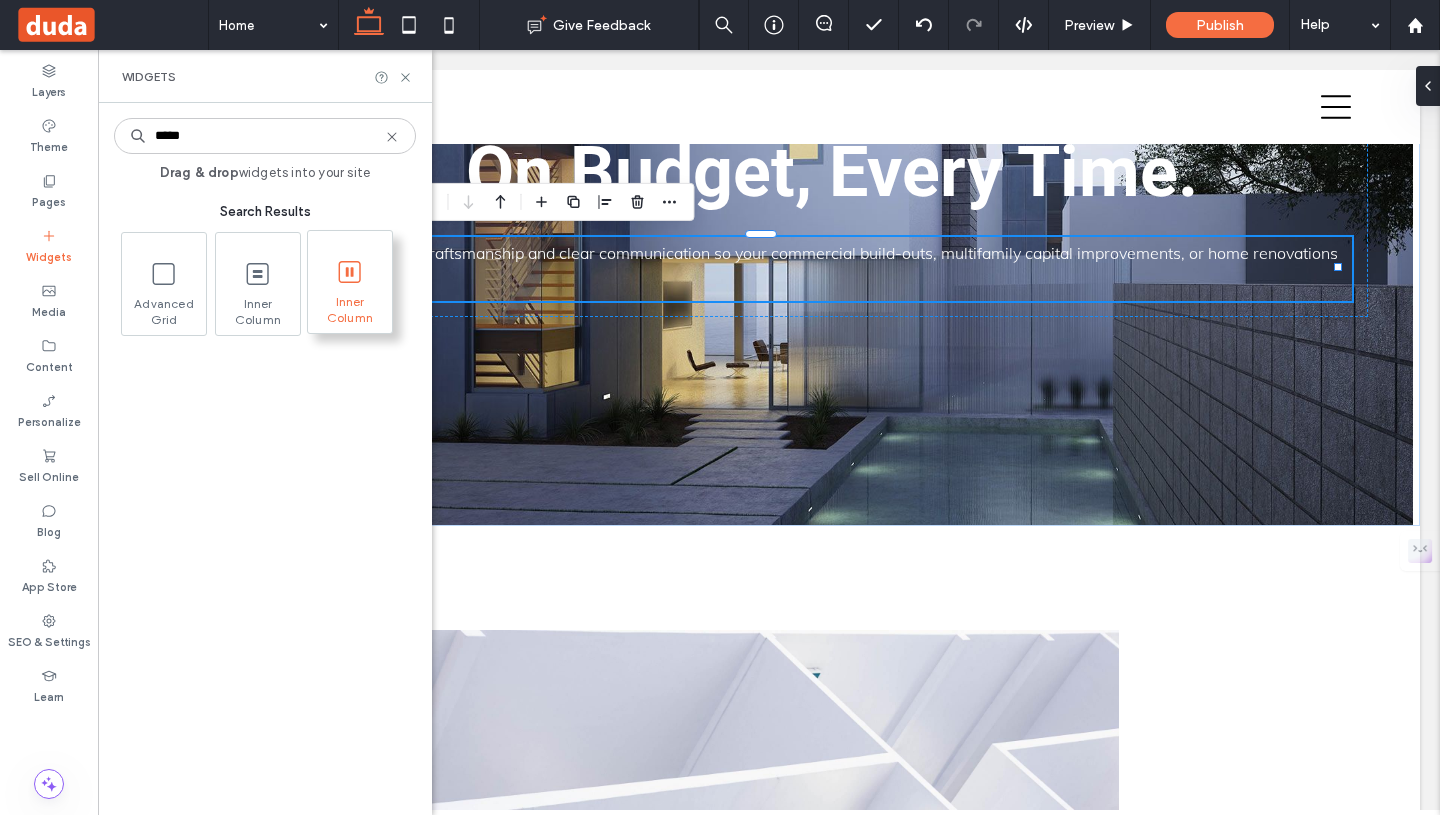 type on "*****" 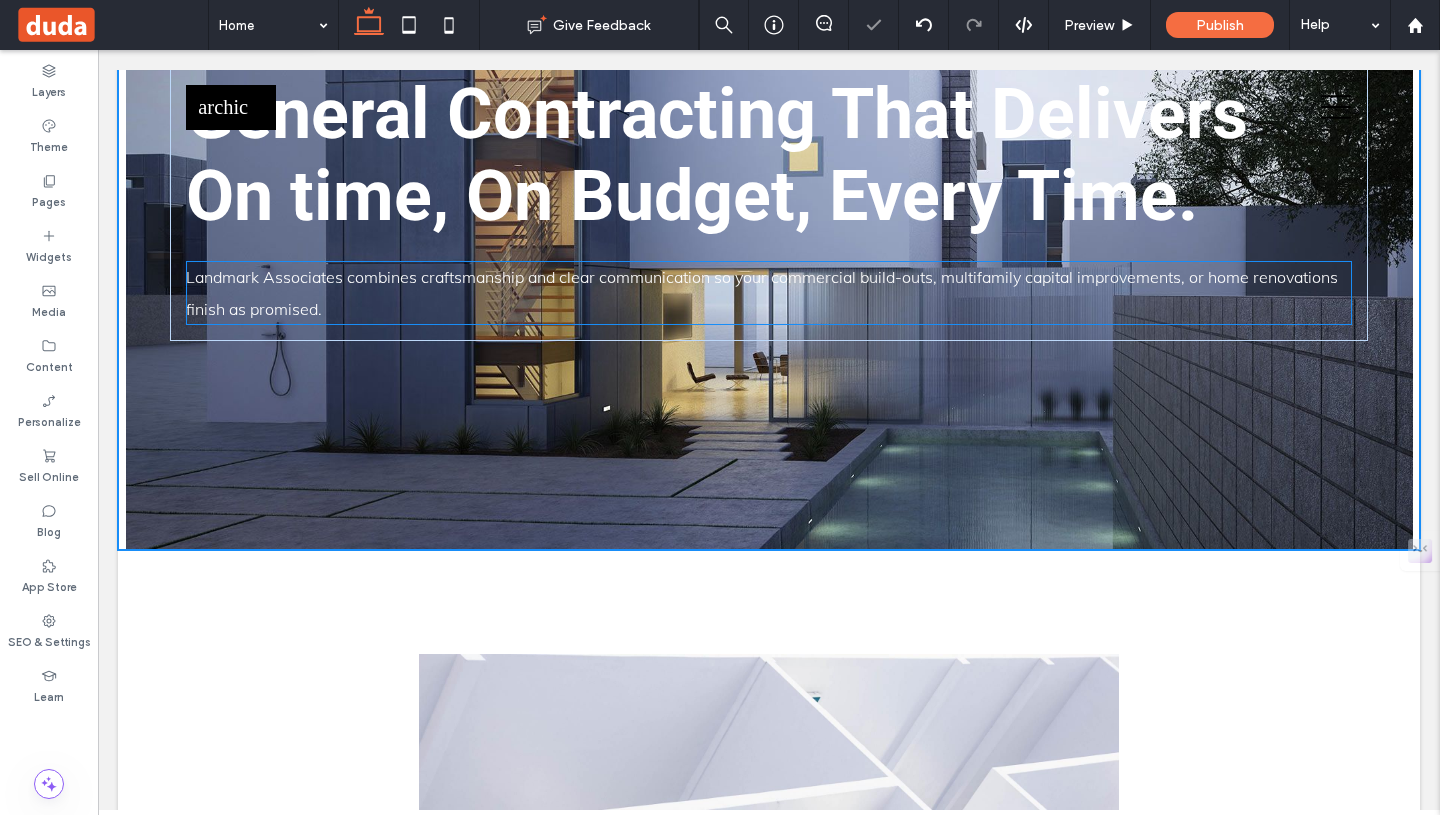 scroll, scrollTop: 569, scrollLeft: 0, axis: vertical 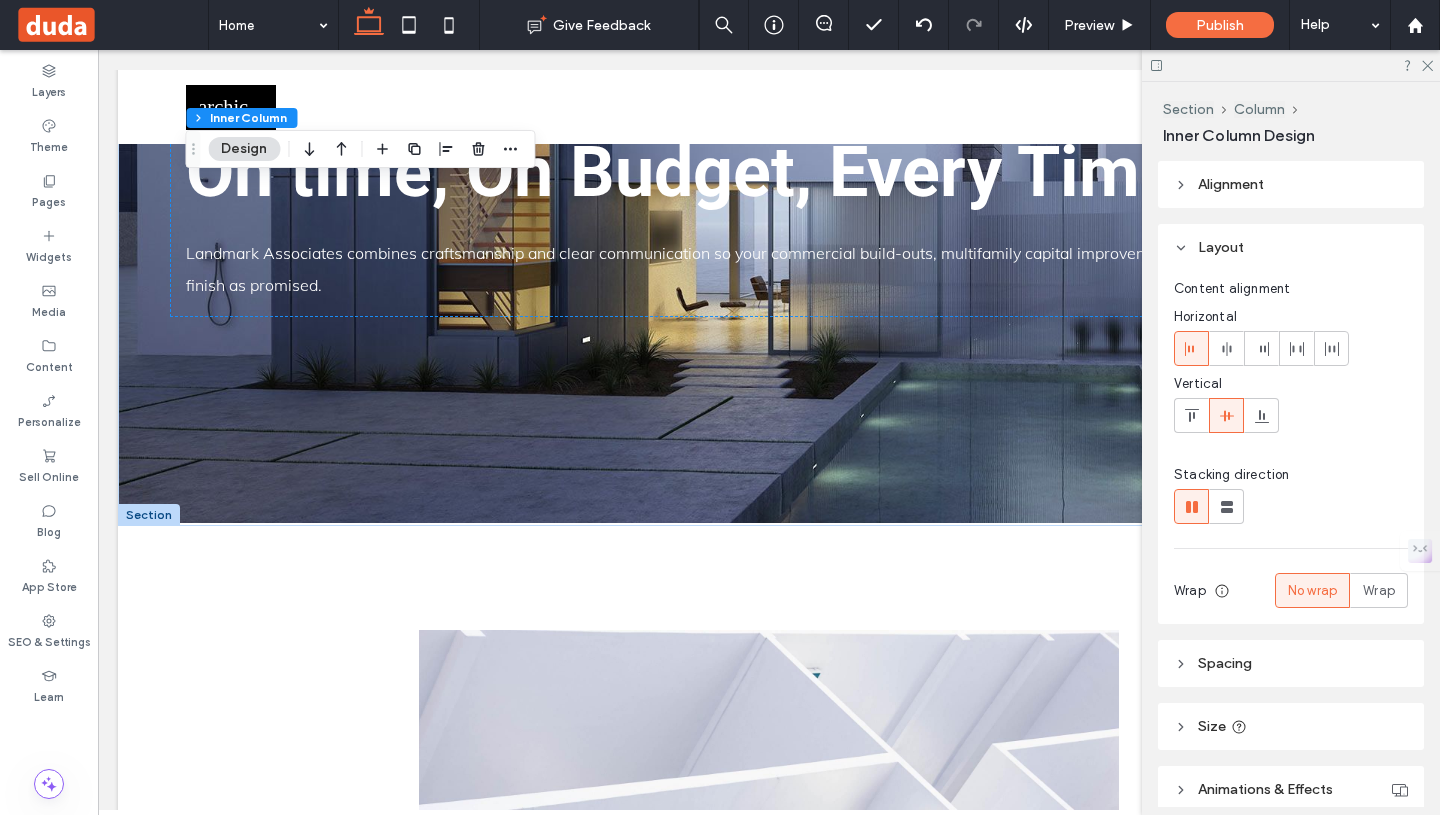 click at bounding box center [1291, 65] 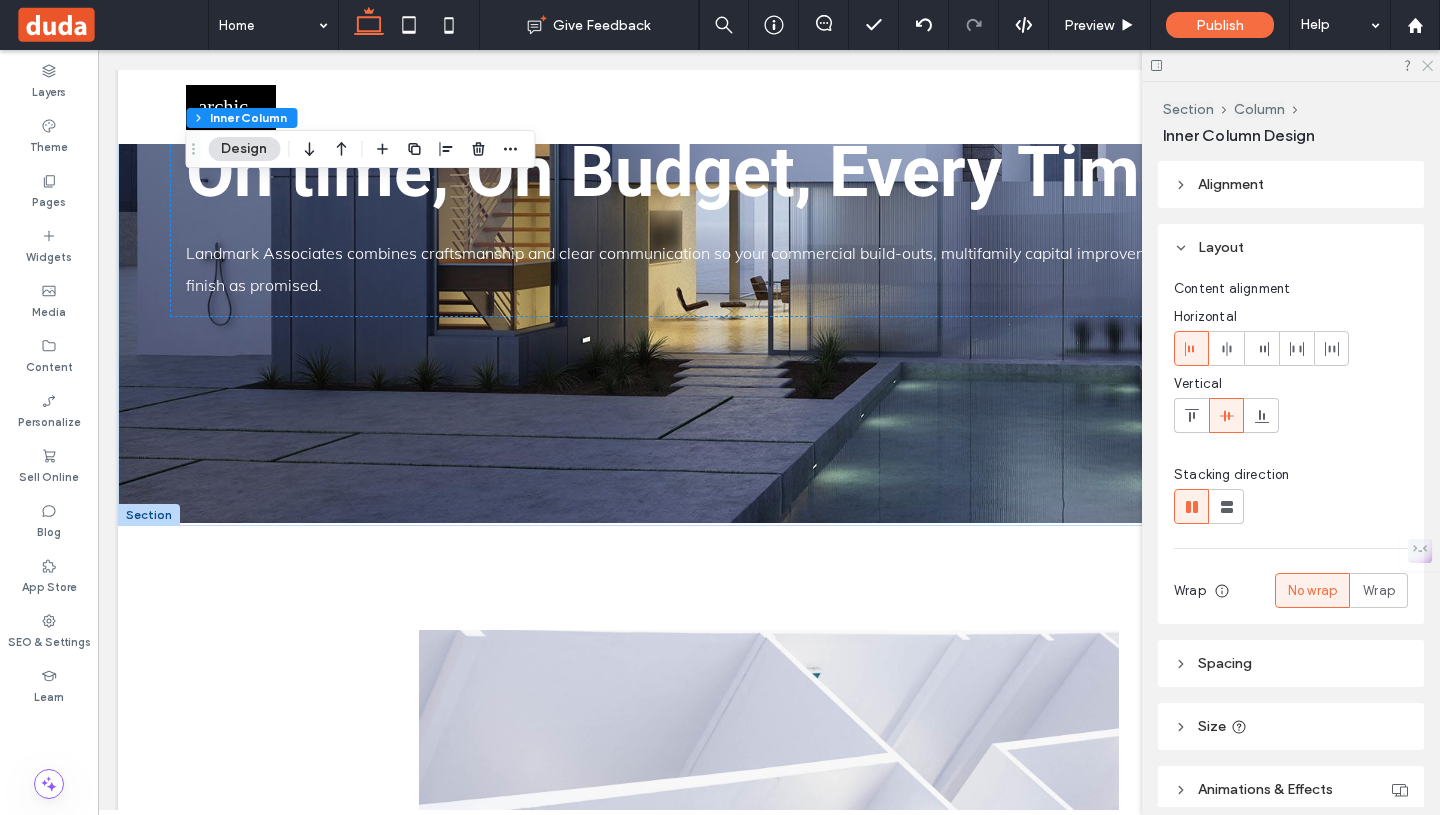click 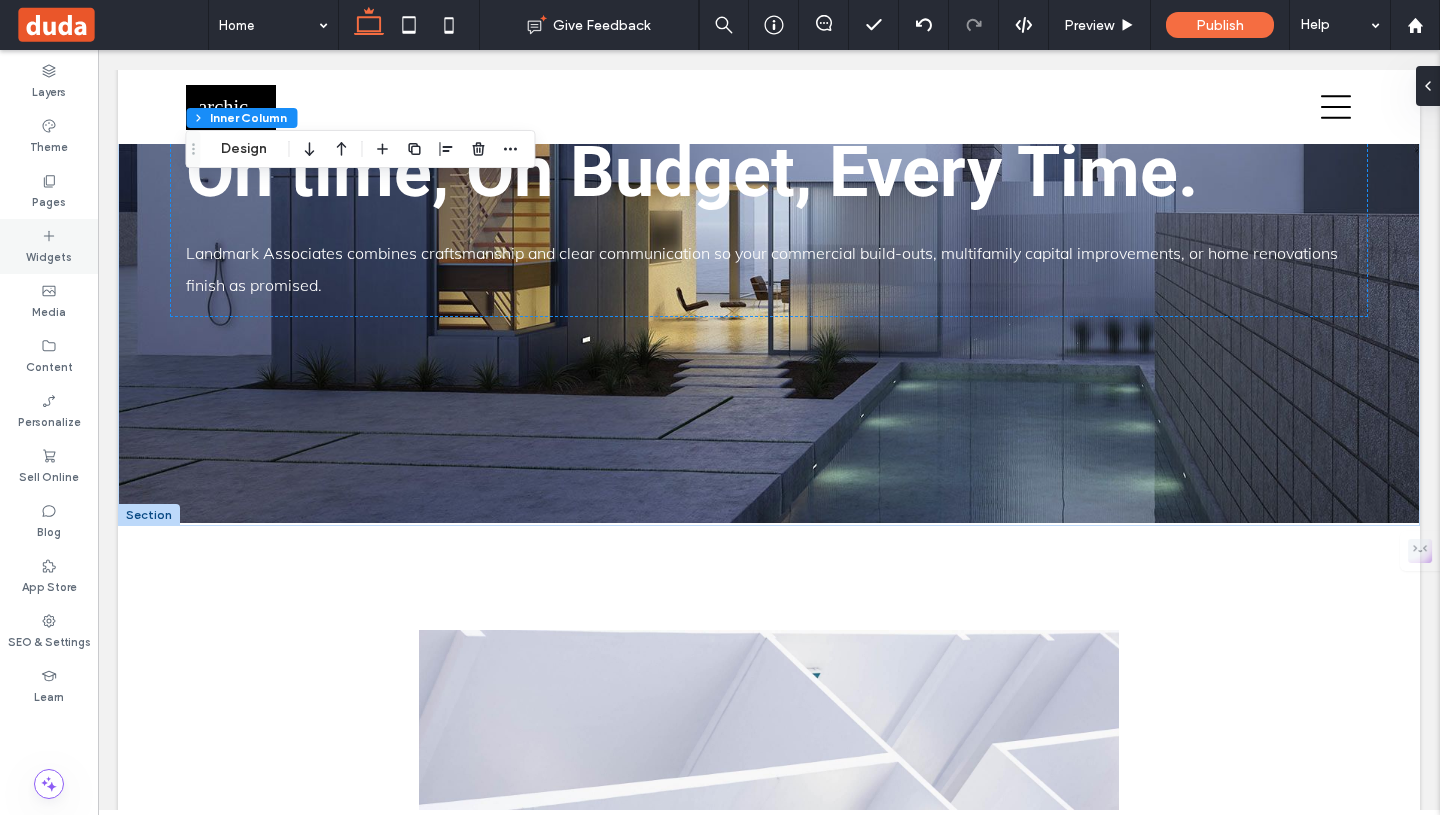 click on "Widgets" at bounding box center [49, 255] 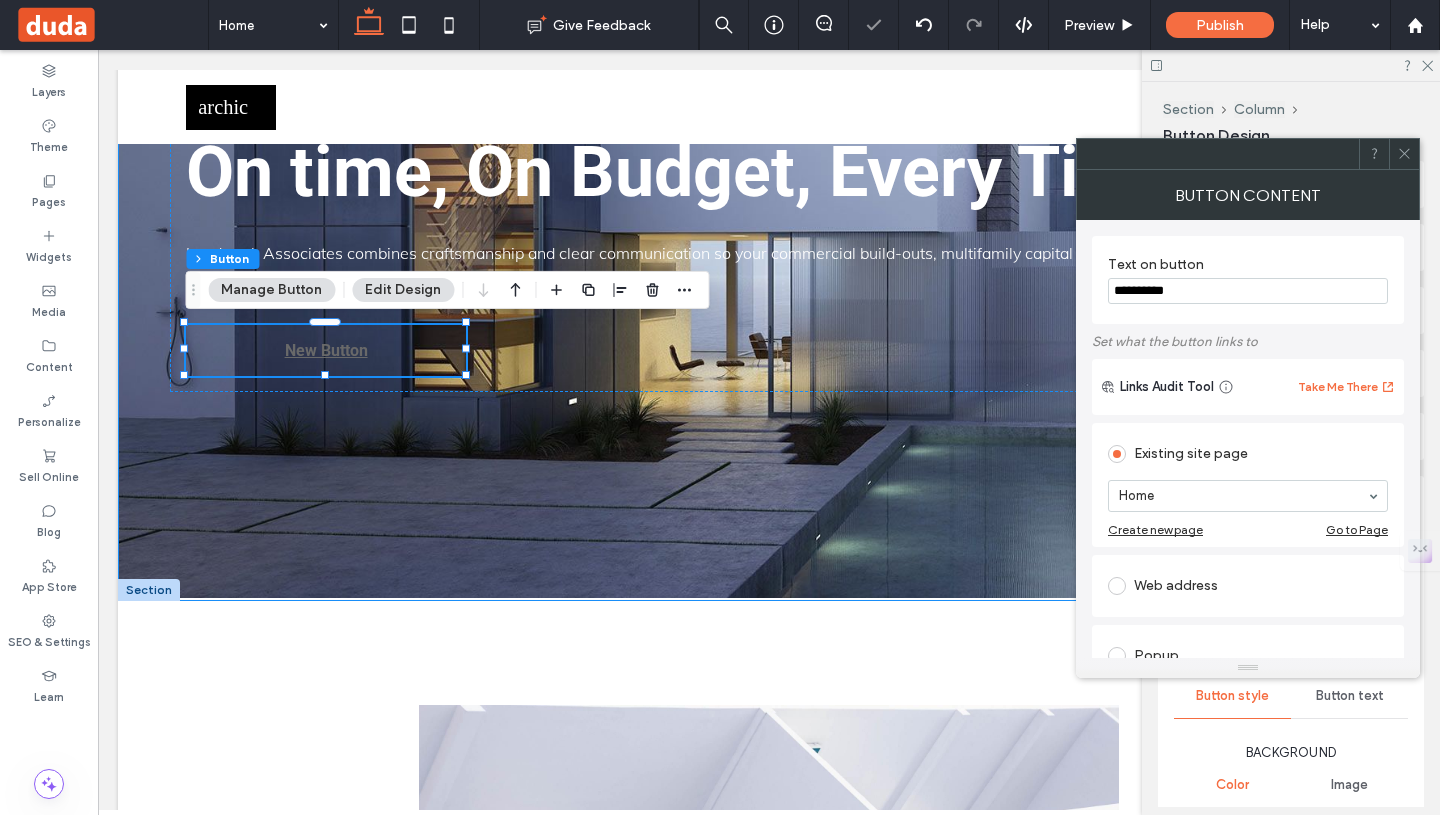 type on "**" 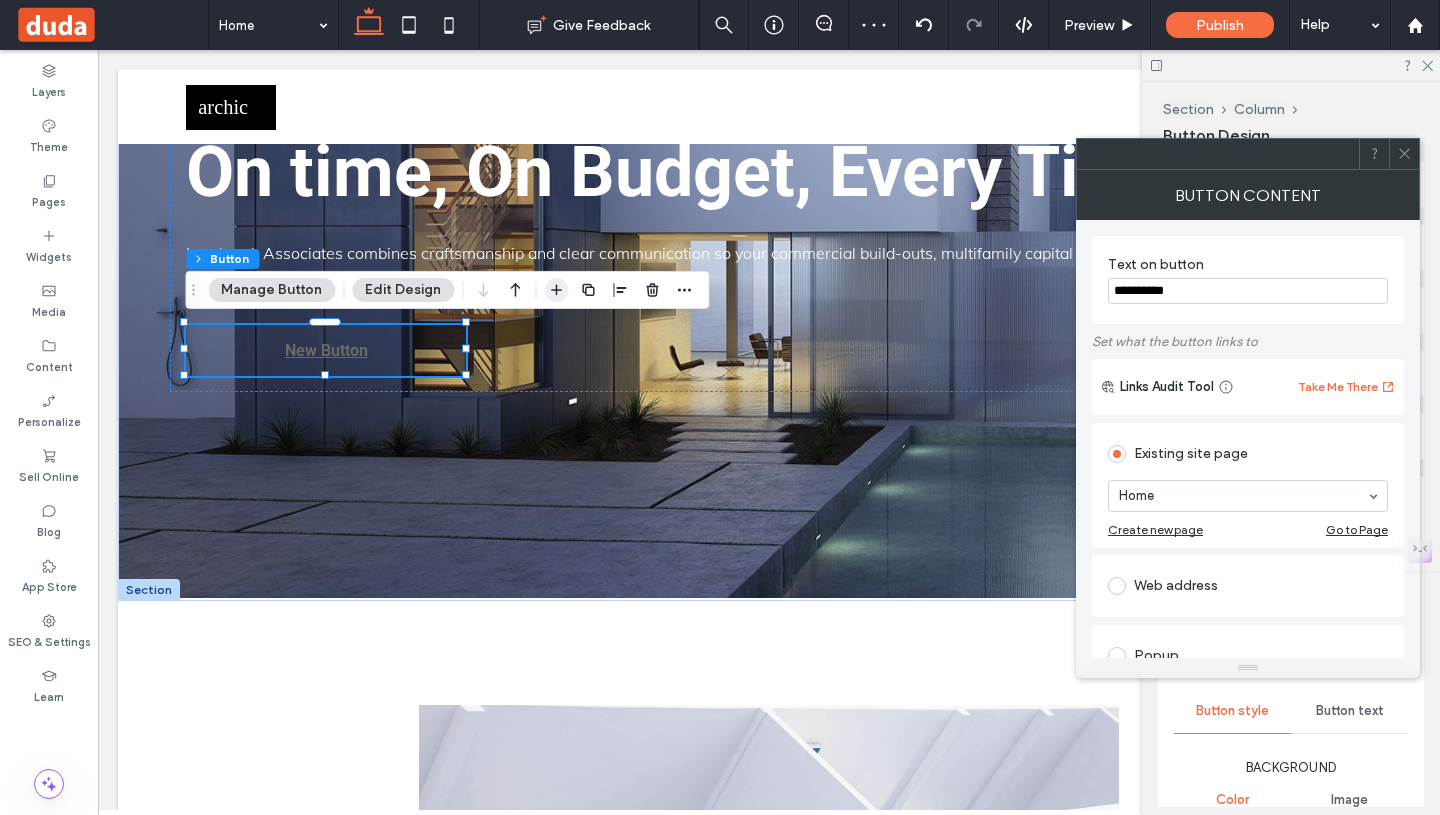 click 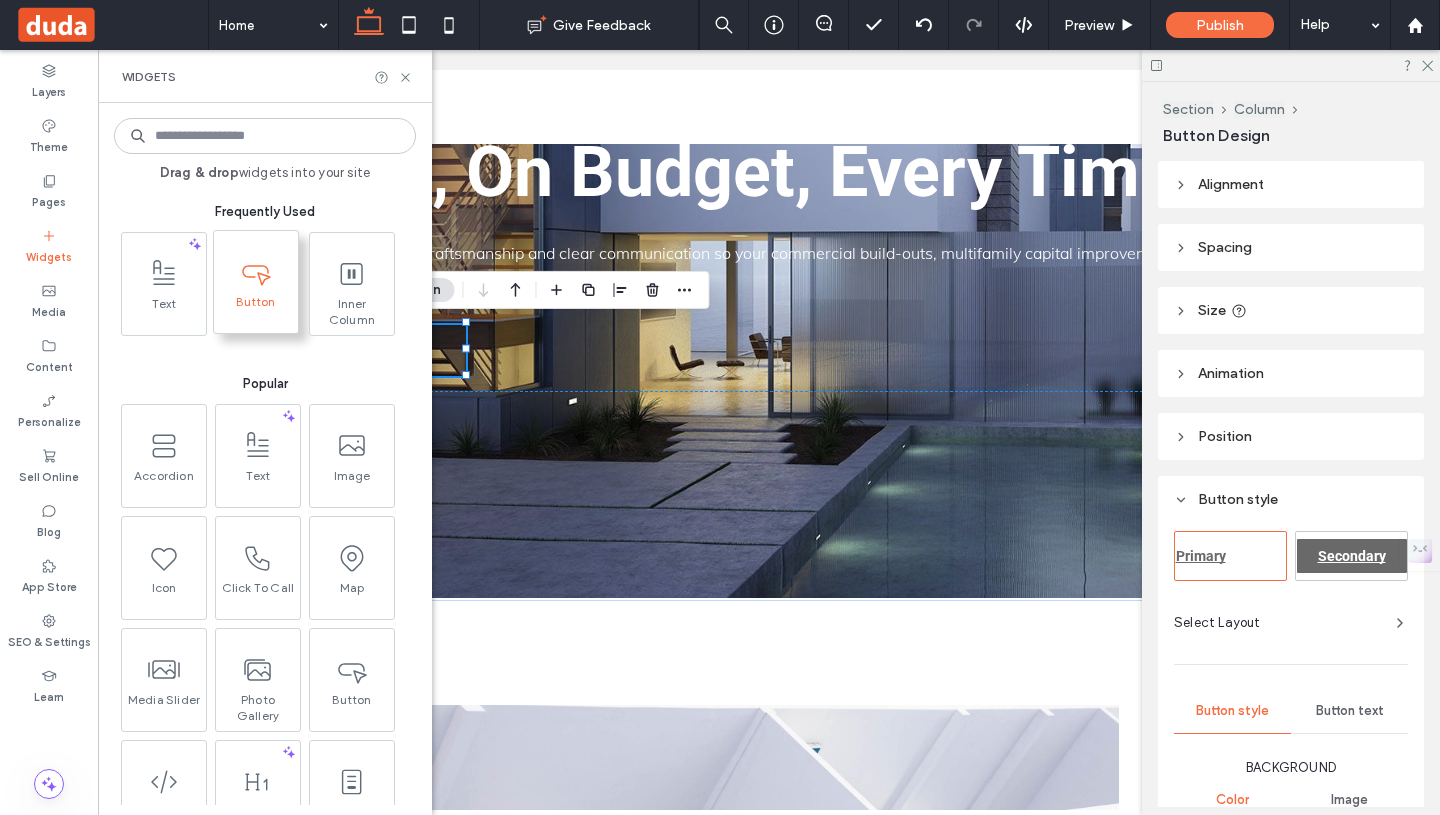 click at bounding box center (256, 271) 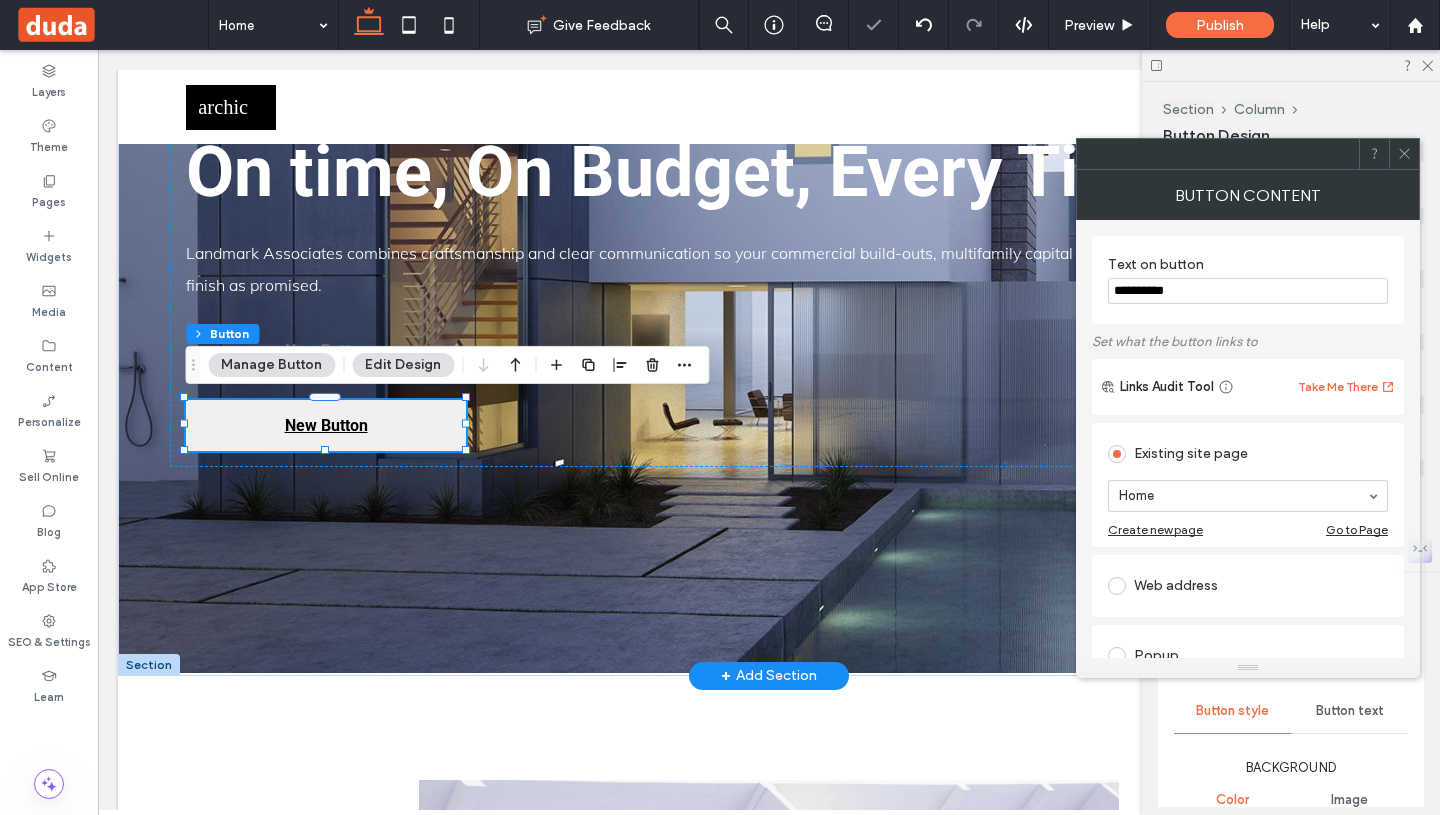 type on "**" 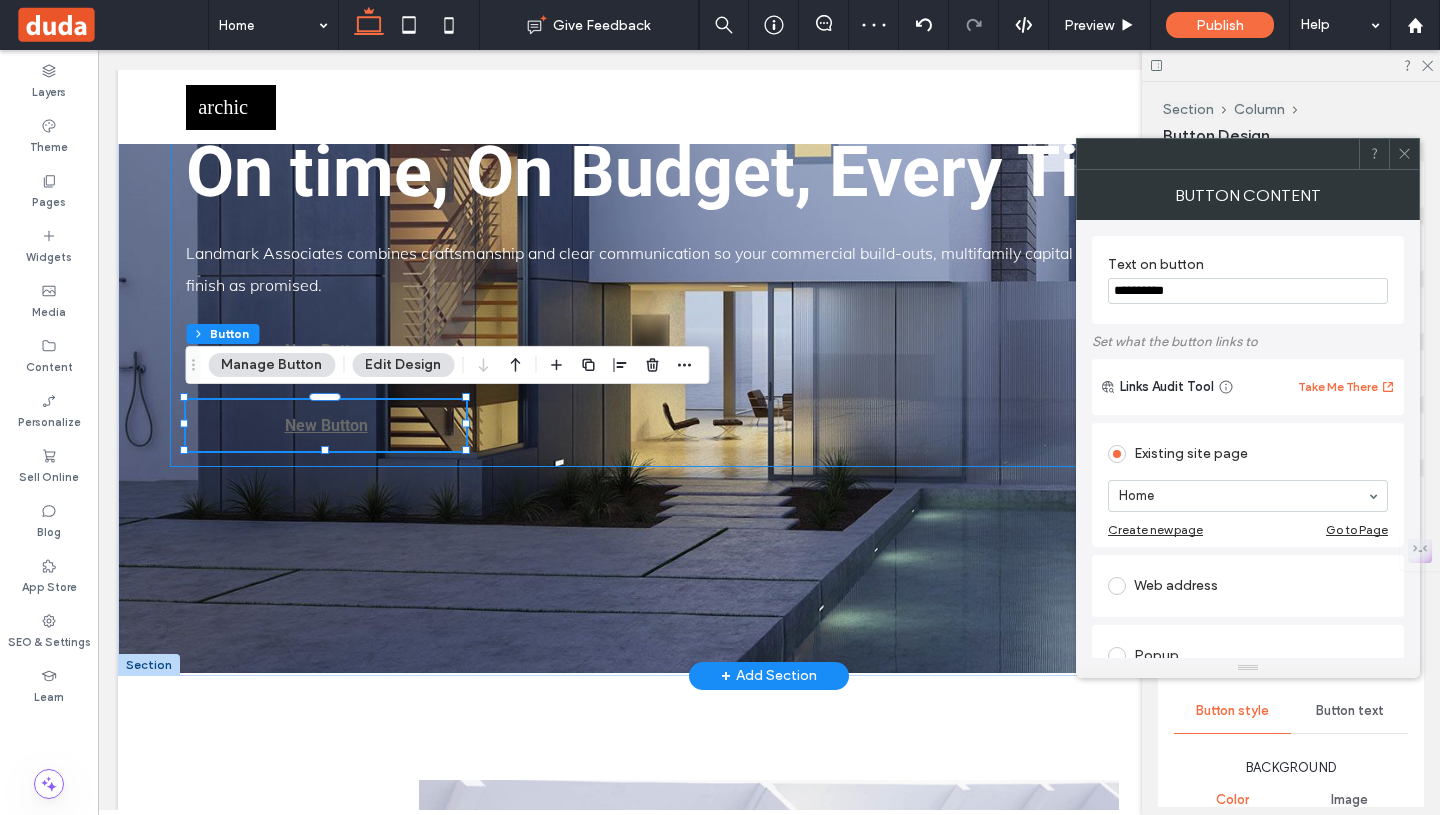 click on "LANDMARK ASSOCIATES GENERAL CONTRACTING a a a a
General Contracting That Delivers On time, On Budget, Every Time.
Landmark Associates combines craftsmanship and clear communication so your commercial build-outs, multifamily capital improvements, or home renovations finish as promised.
New Button
New Button" at bounding box center (769, 88) 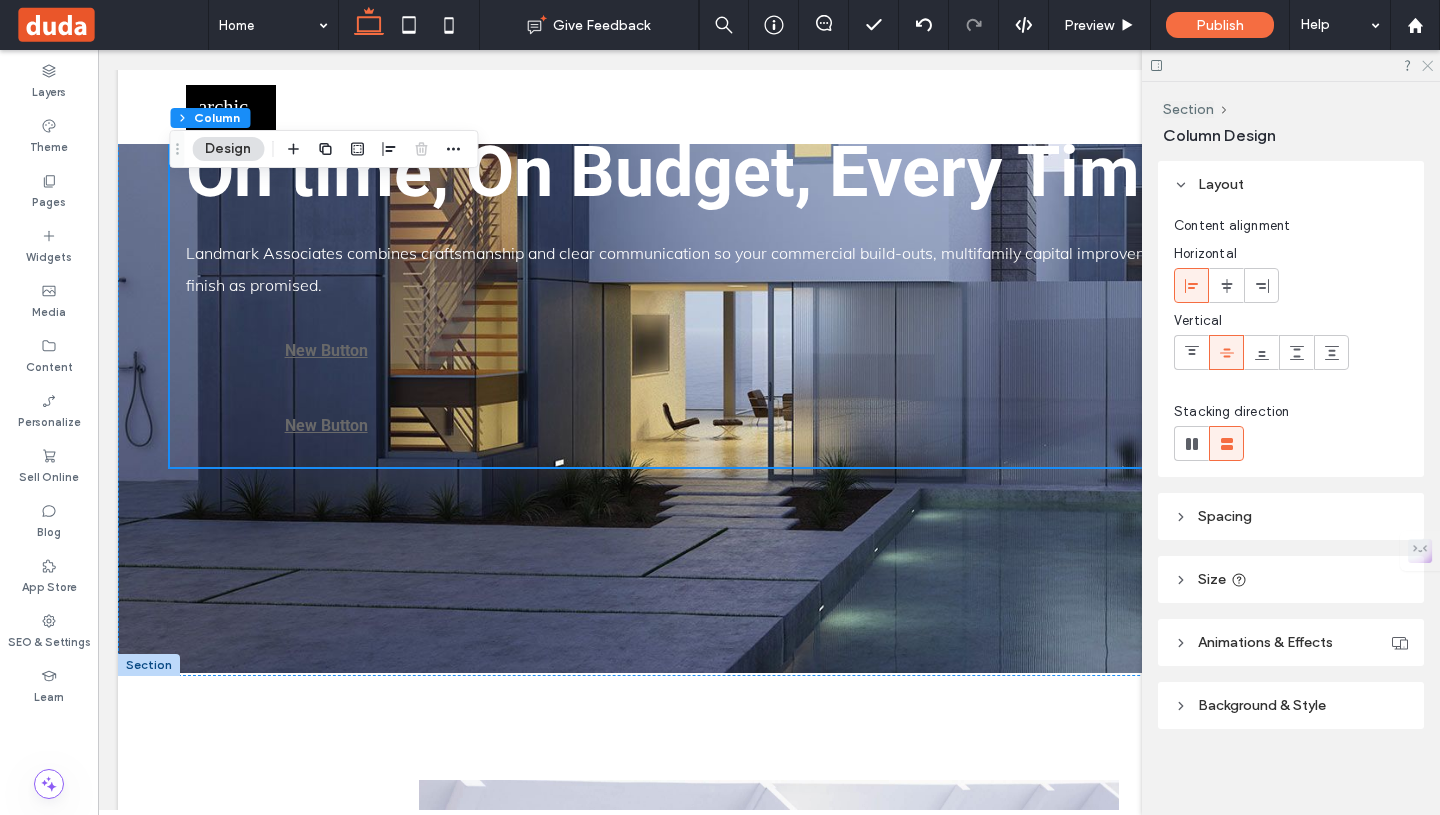 click 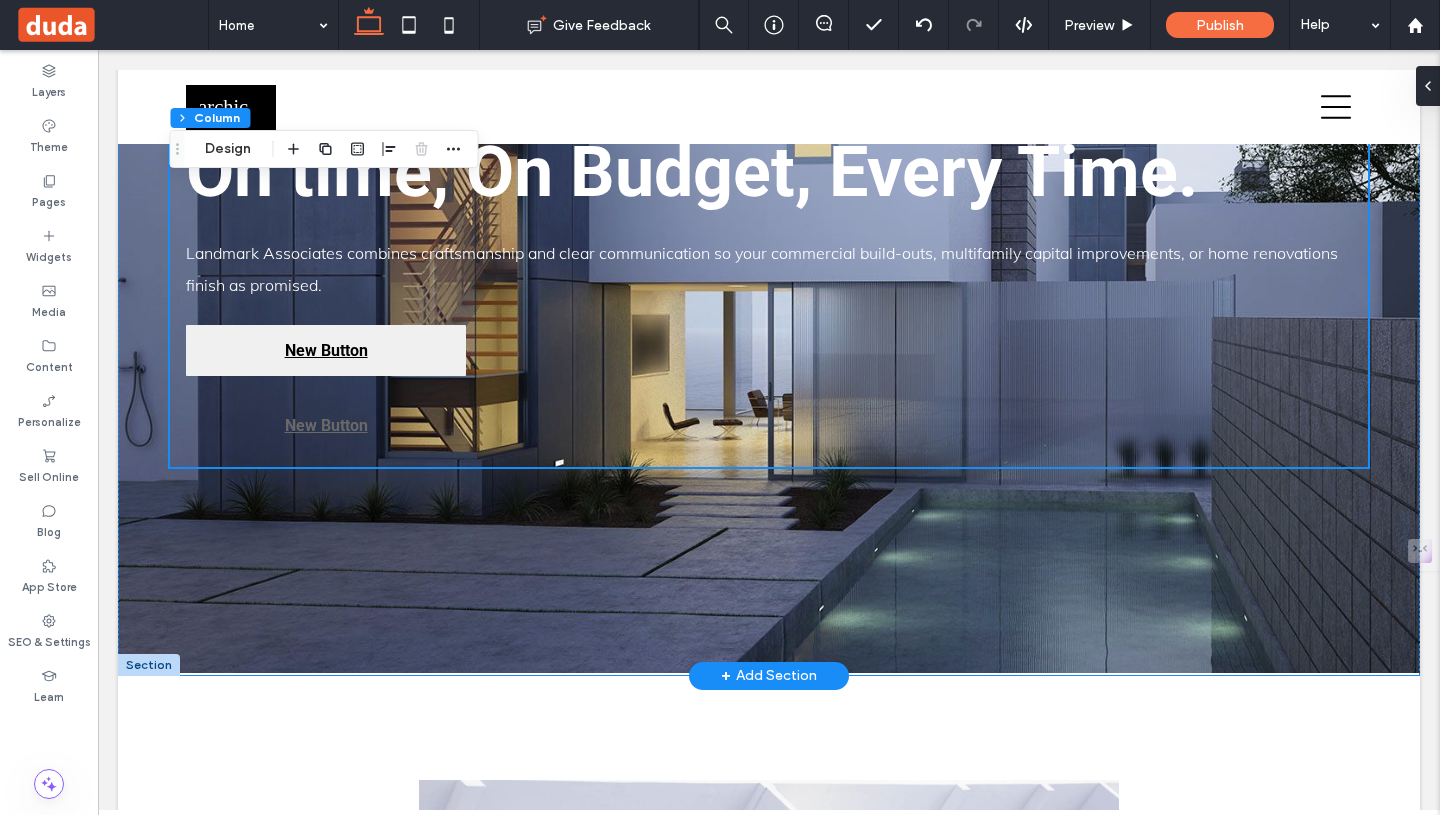 click on "New Button" at bounding box center [326, 350] 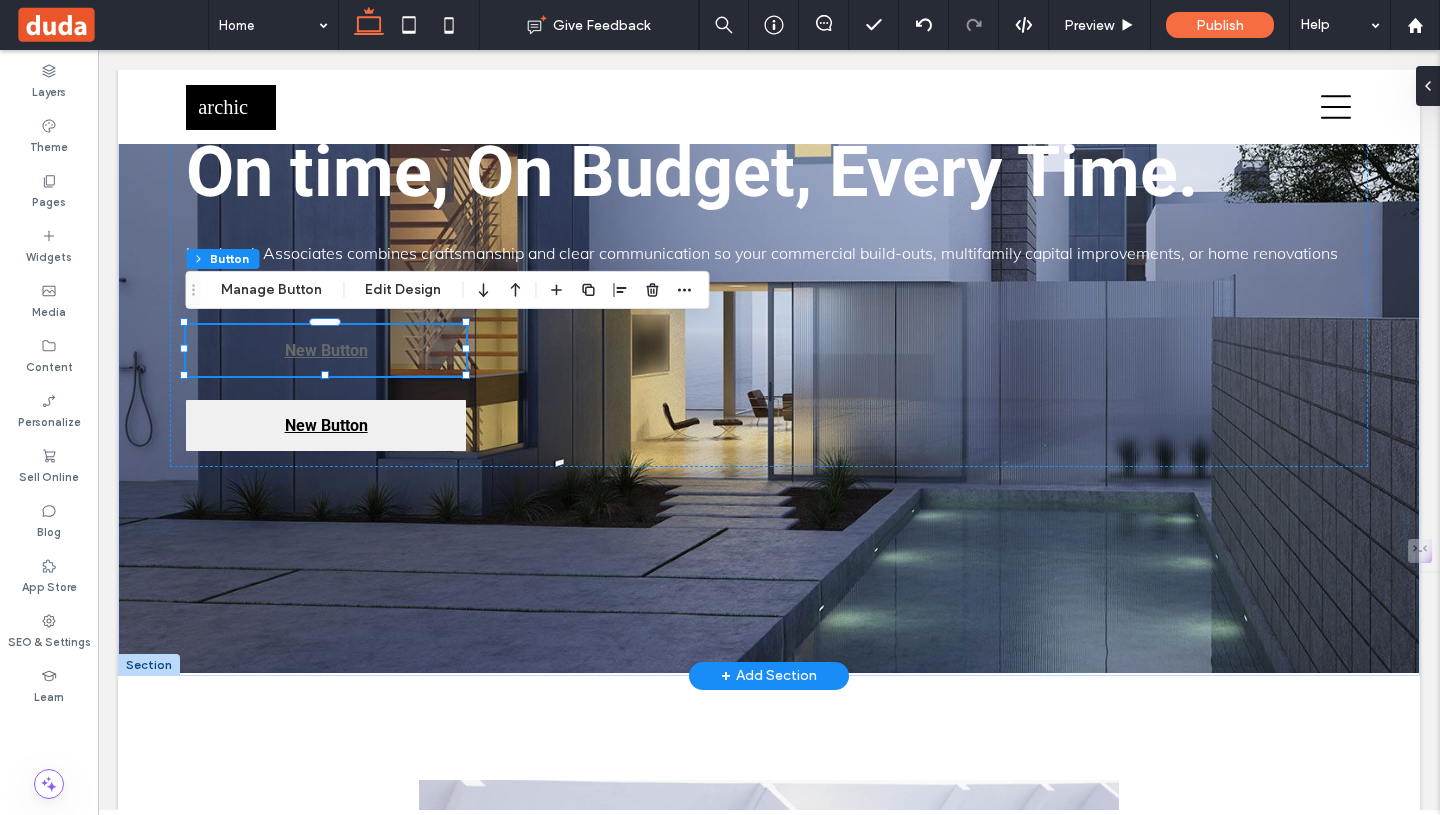 click on "New Button" at bounding box center [326, 425] 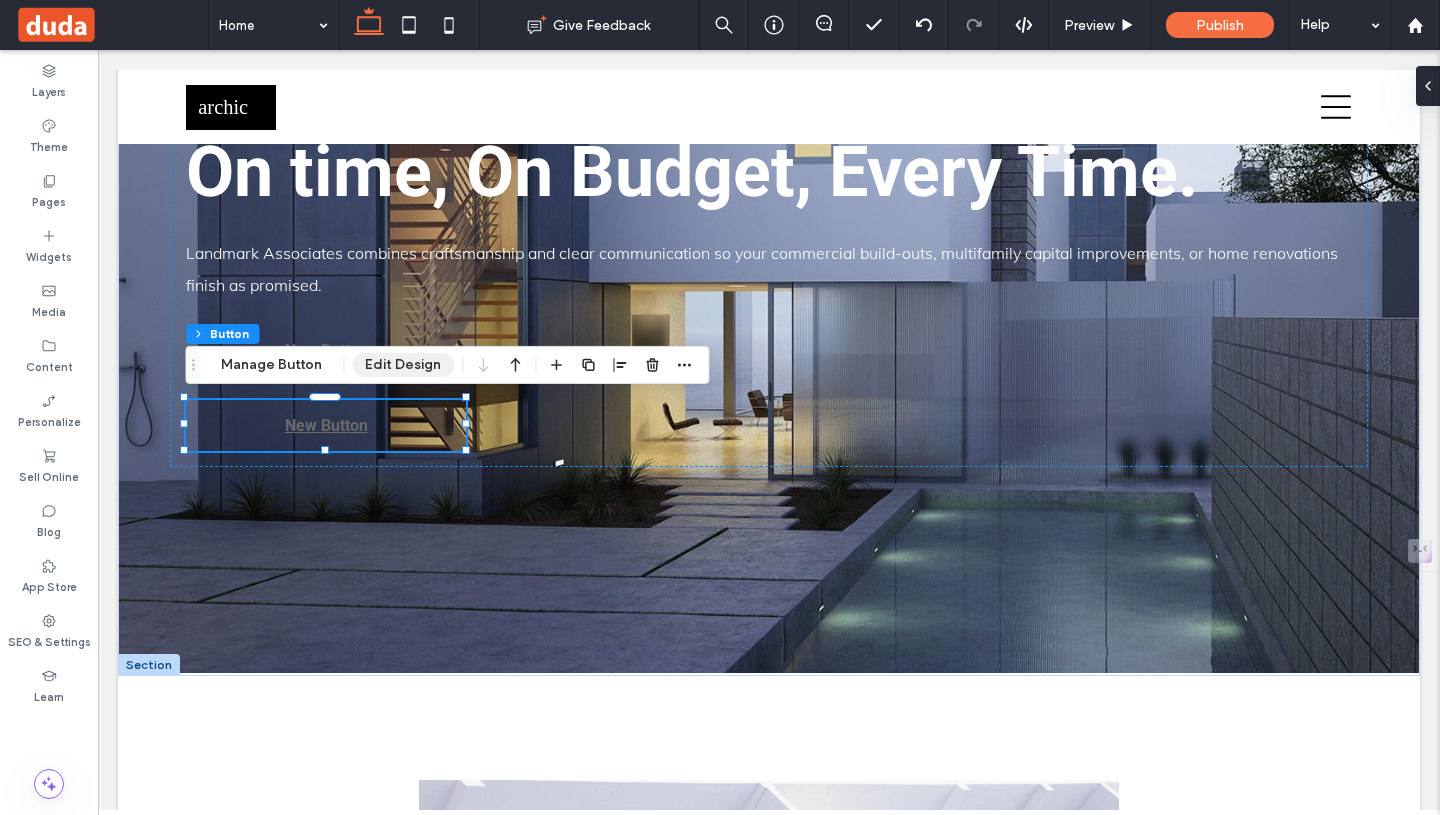 click on "Edit Design" at bounding box center (403, 365) 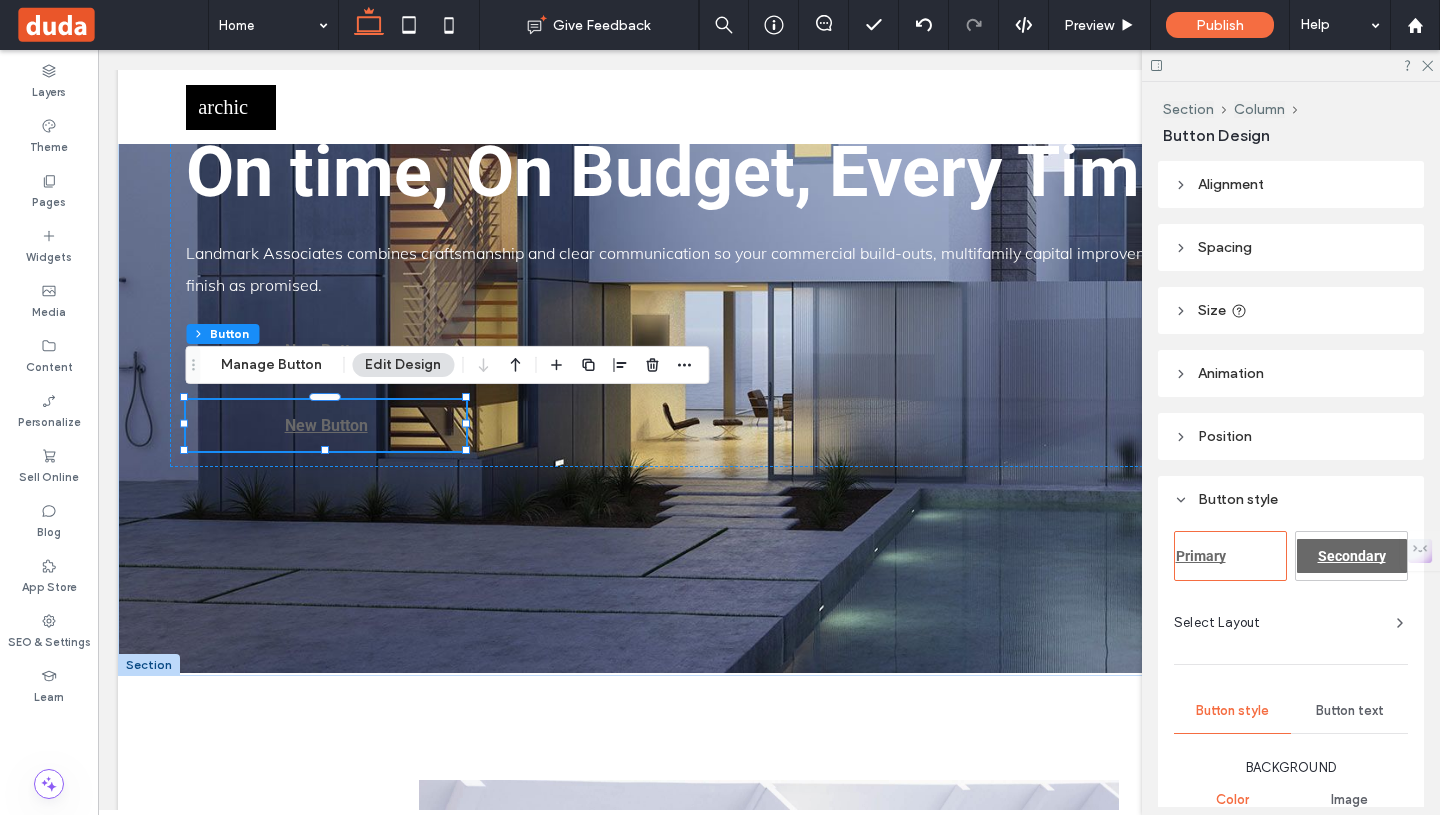 click on "Secondary" at bounding box center [1352, 556] 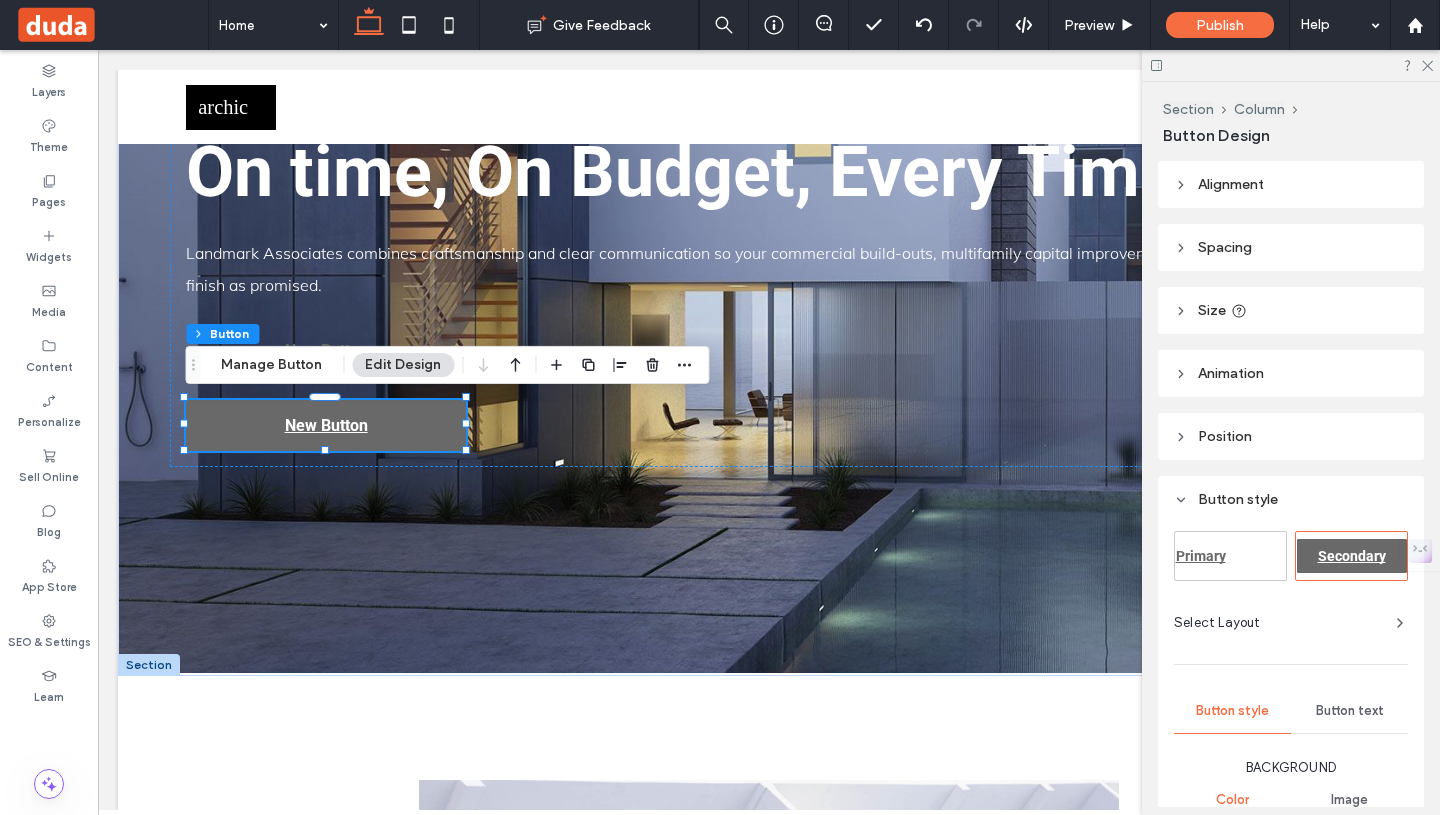 click on "Position" at bounding box center [1225, 436] 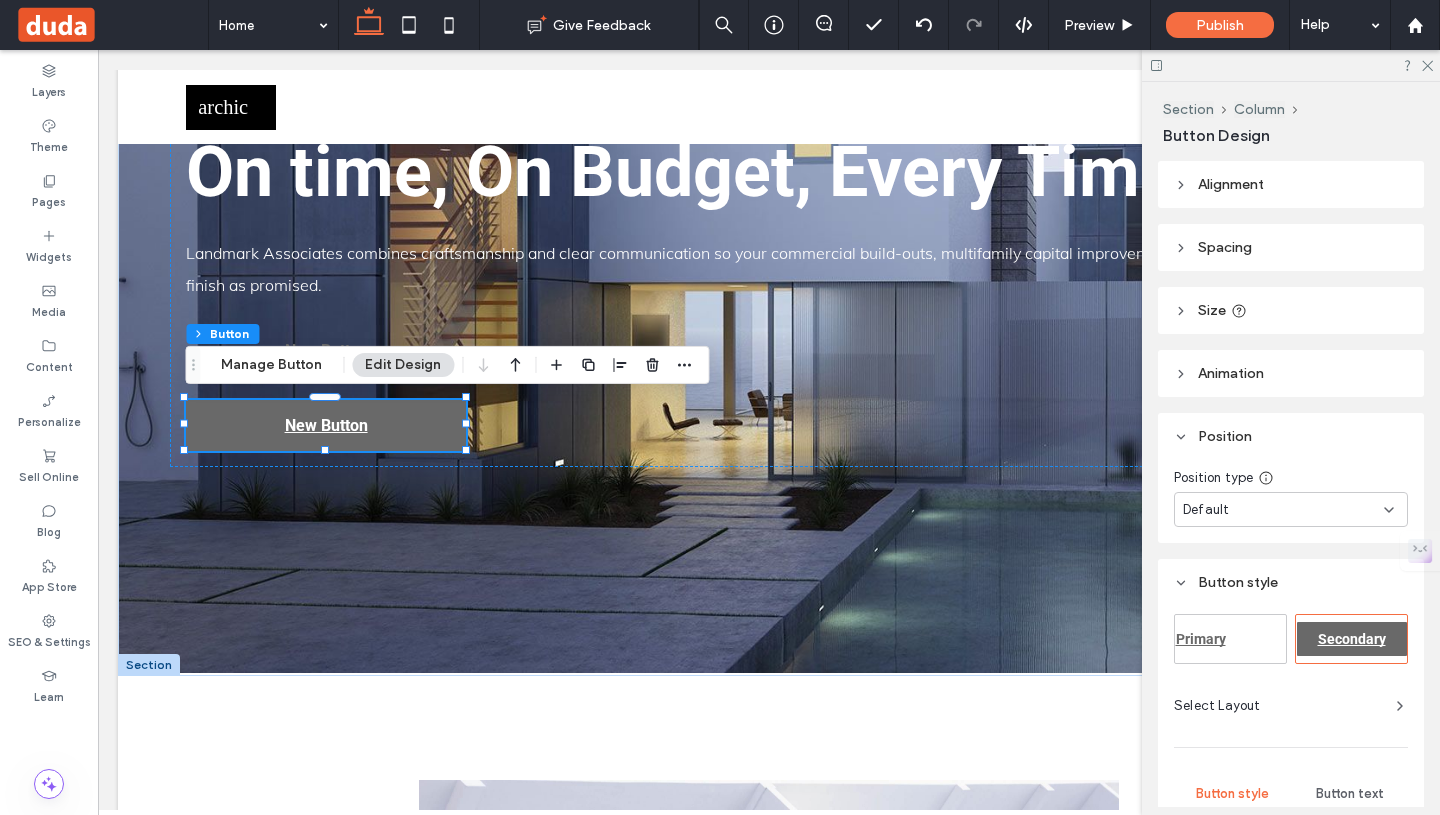 click on "Default" at bounding box center [1291, 509] 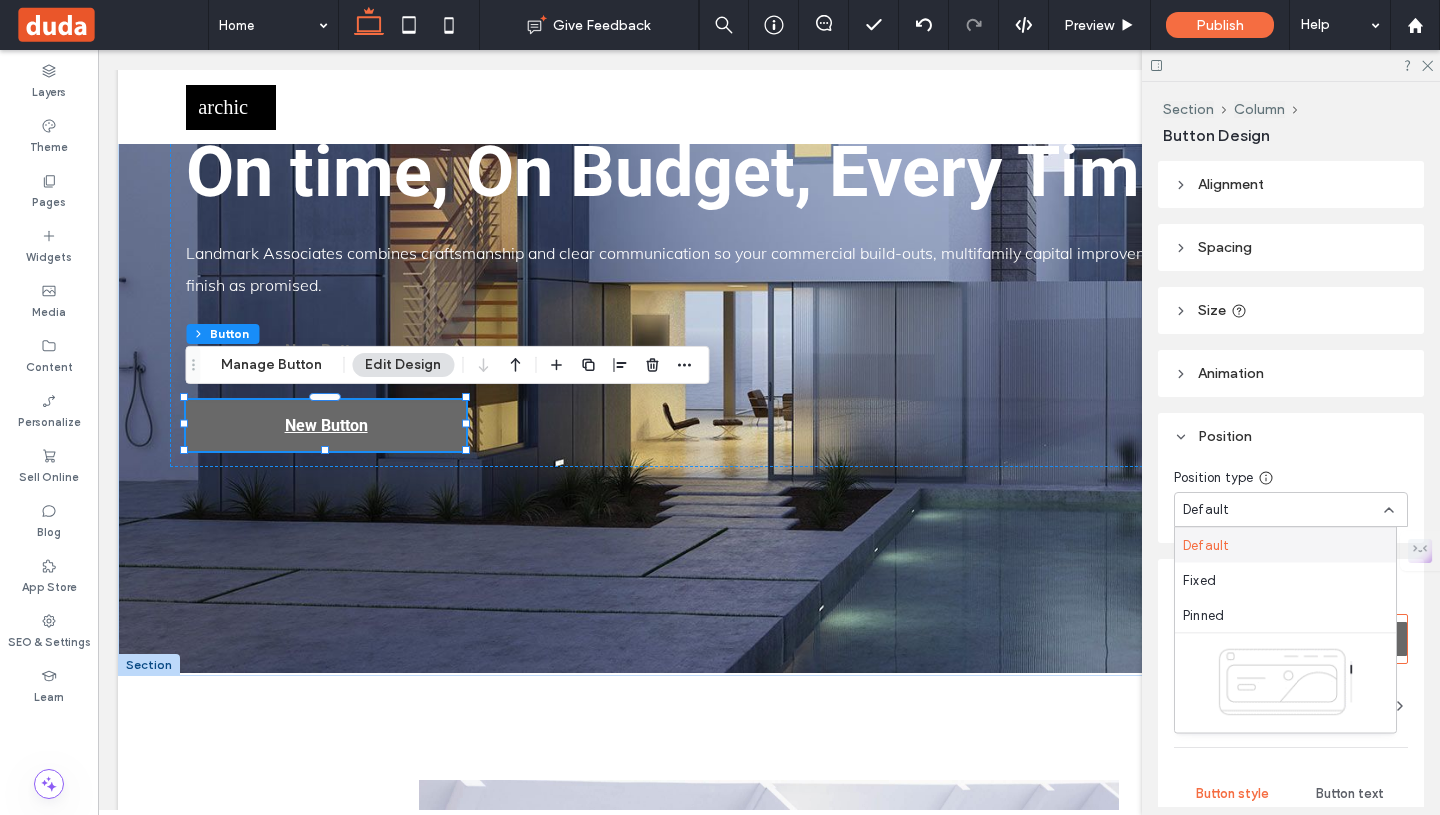 click on "Alignment Spacing Set margins and padding 0px 0% 0px 0% ** px 0px ** px 0px Reset padding Size Width *** px Height ** px More Size Options Animation Trigger None Position Position type Default Button style Primary Secondary Select Layout Button style Button text Background Color Image Background color Border *** Show icon More design options Reset to Site Theme style" at bounding box center [1297, 484] 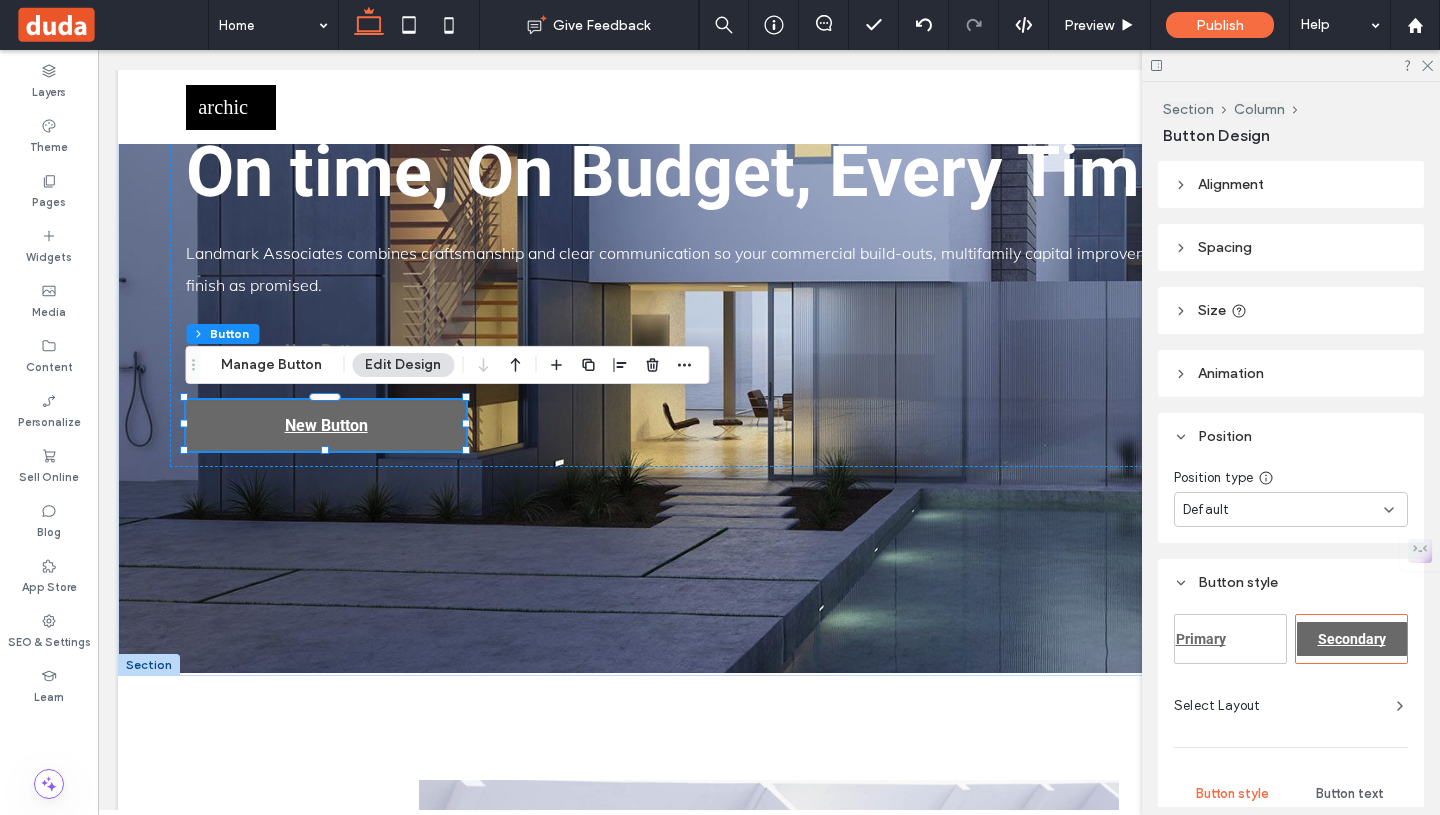click at bounding box center (1291, 65) 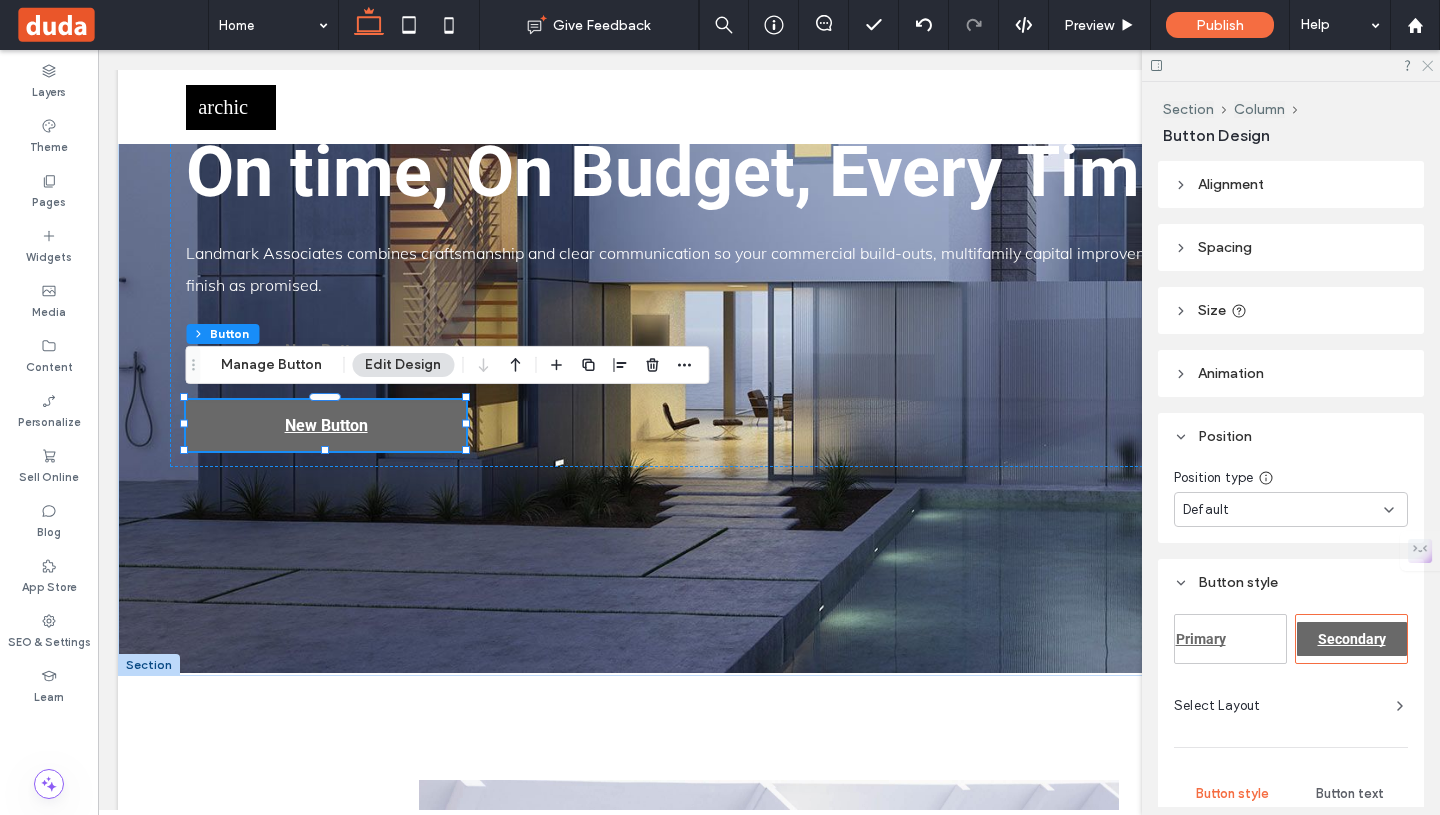 click 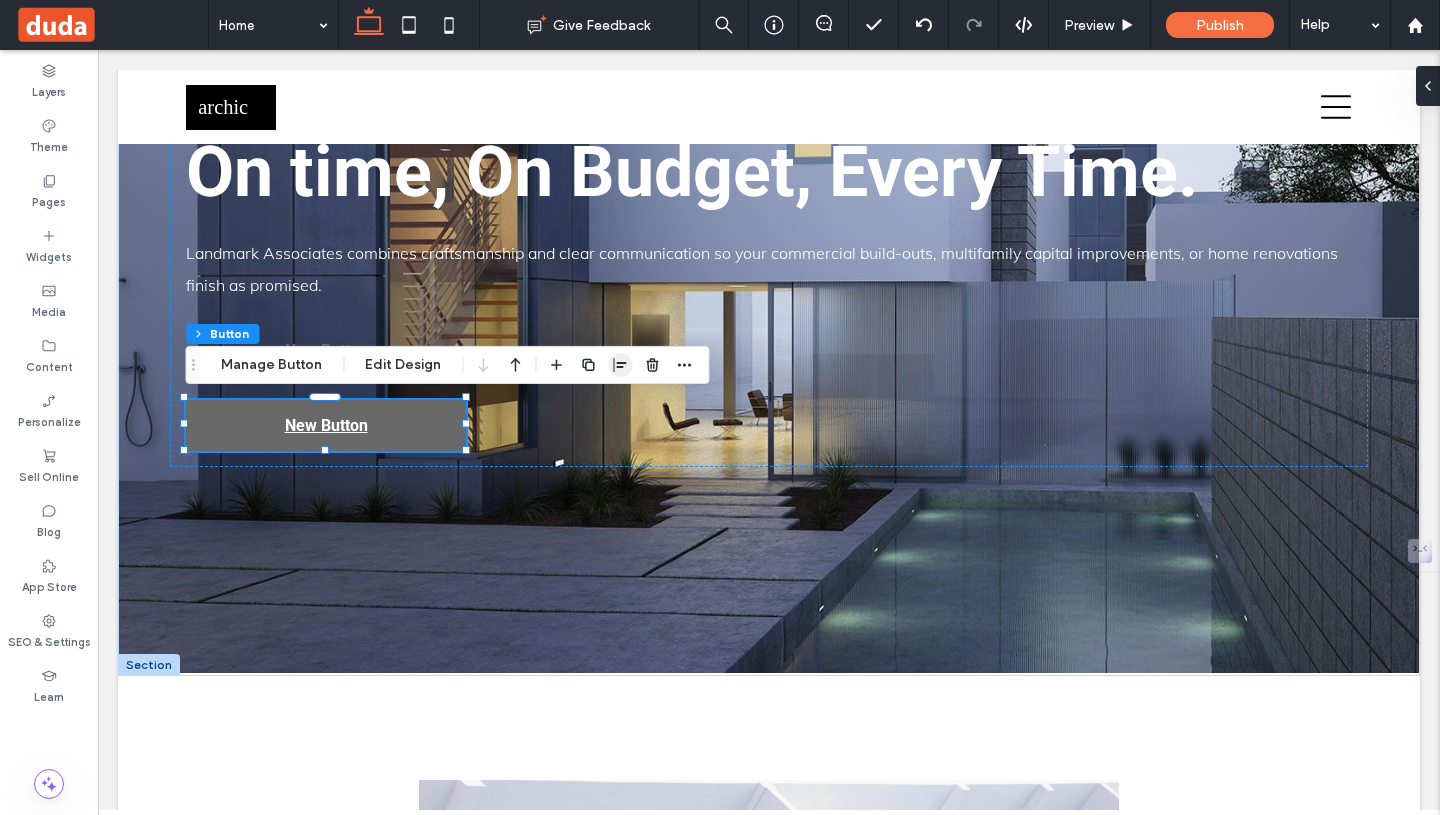 click 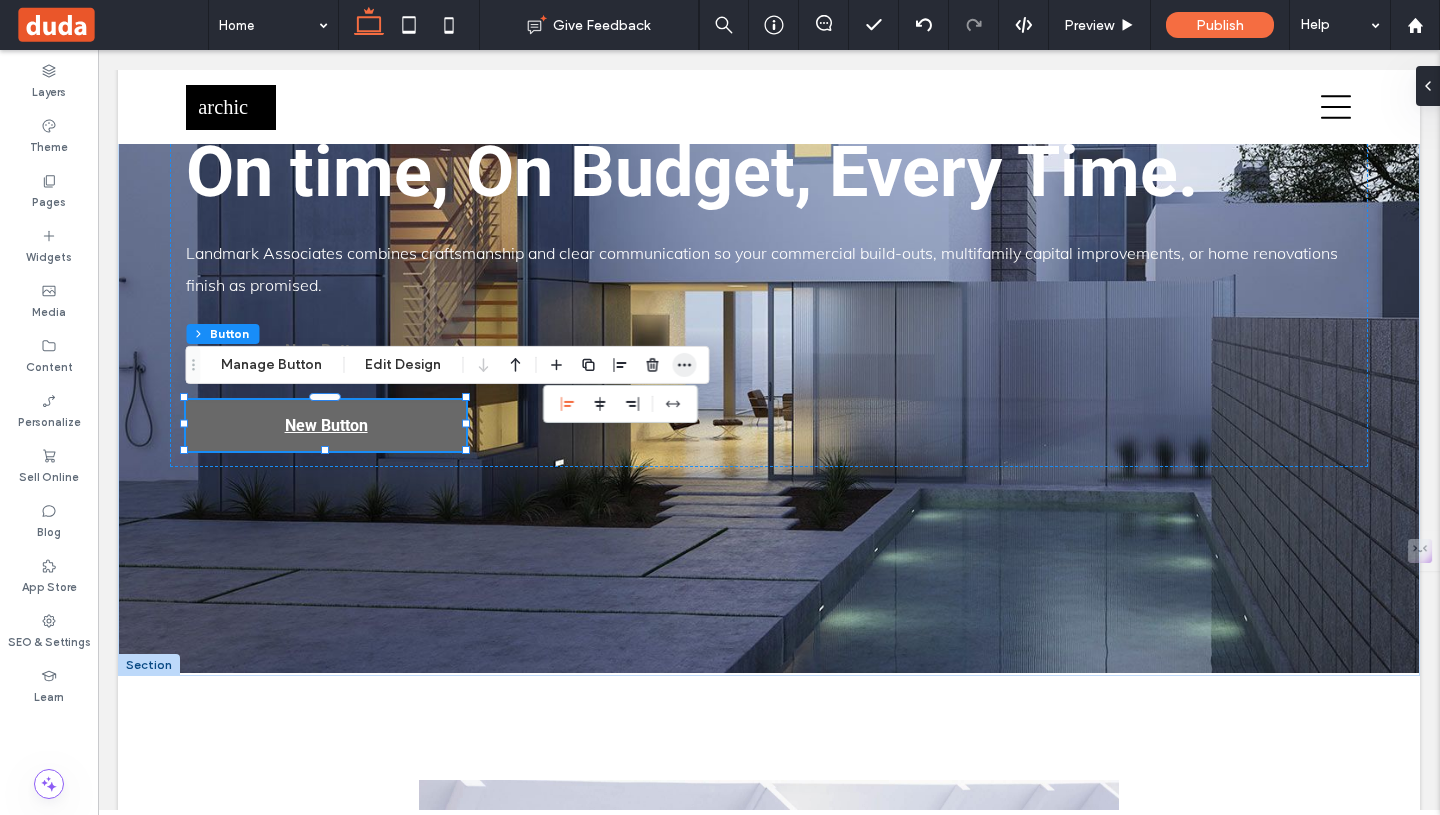 click 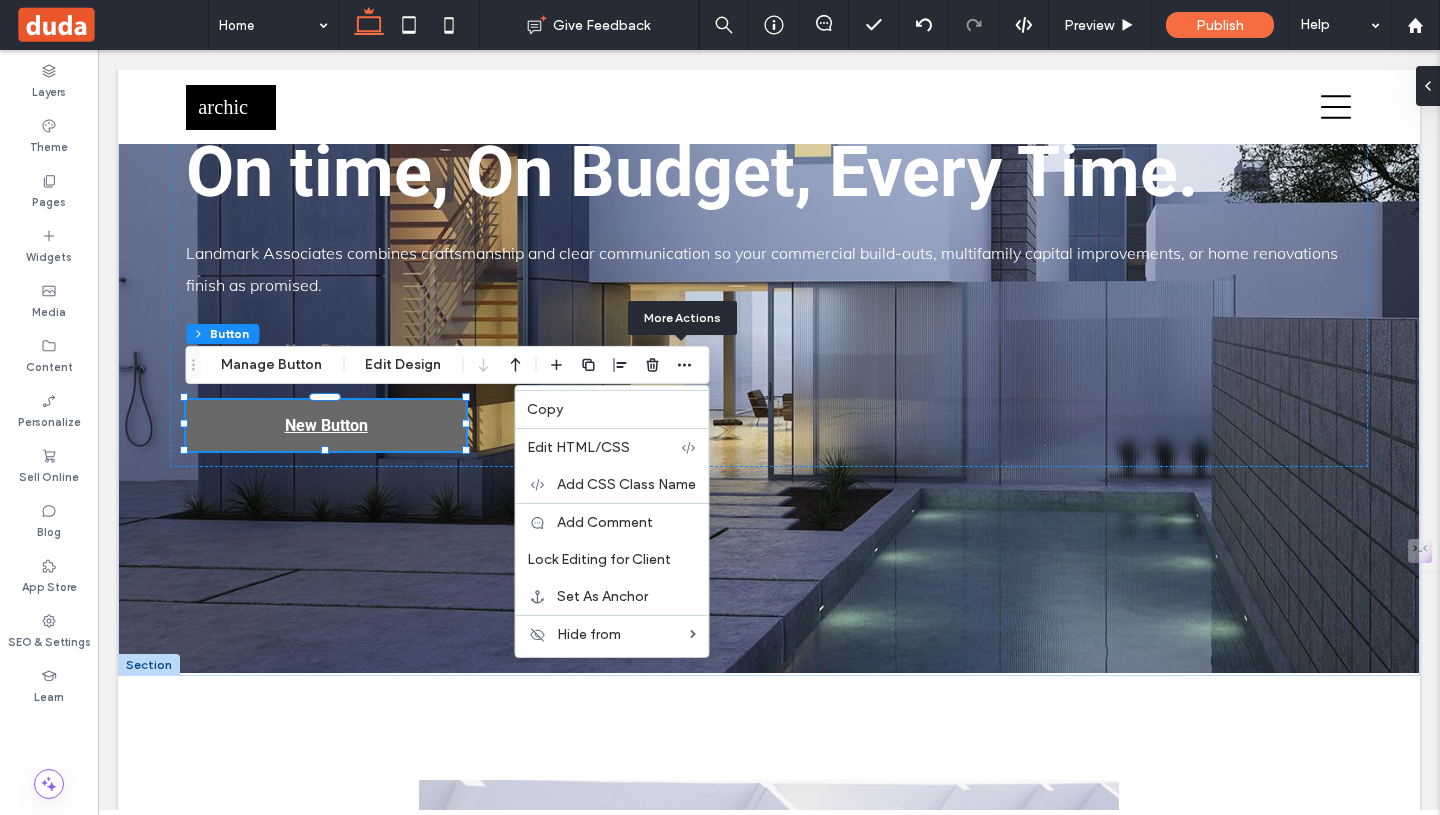 click on "More Actions" at bounding box center [682, 318] 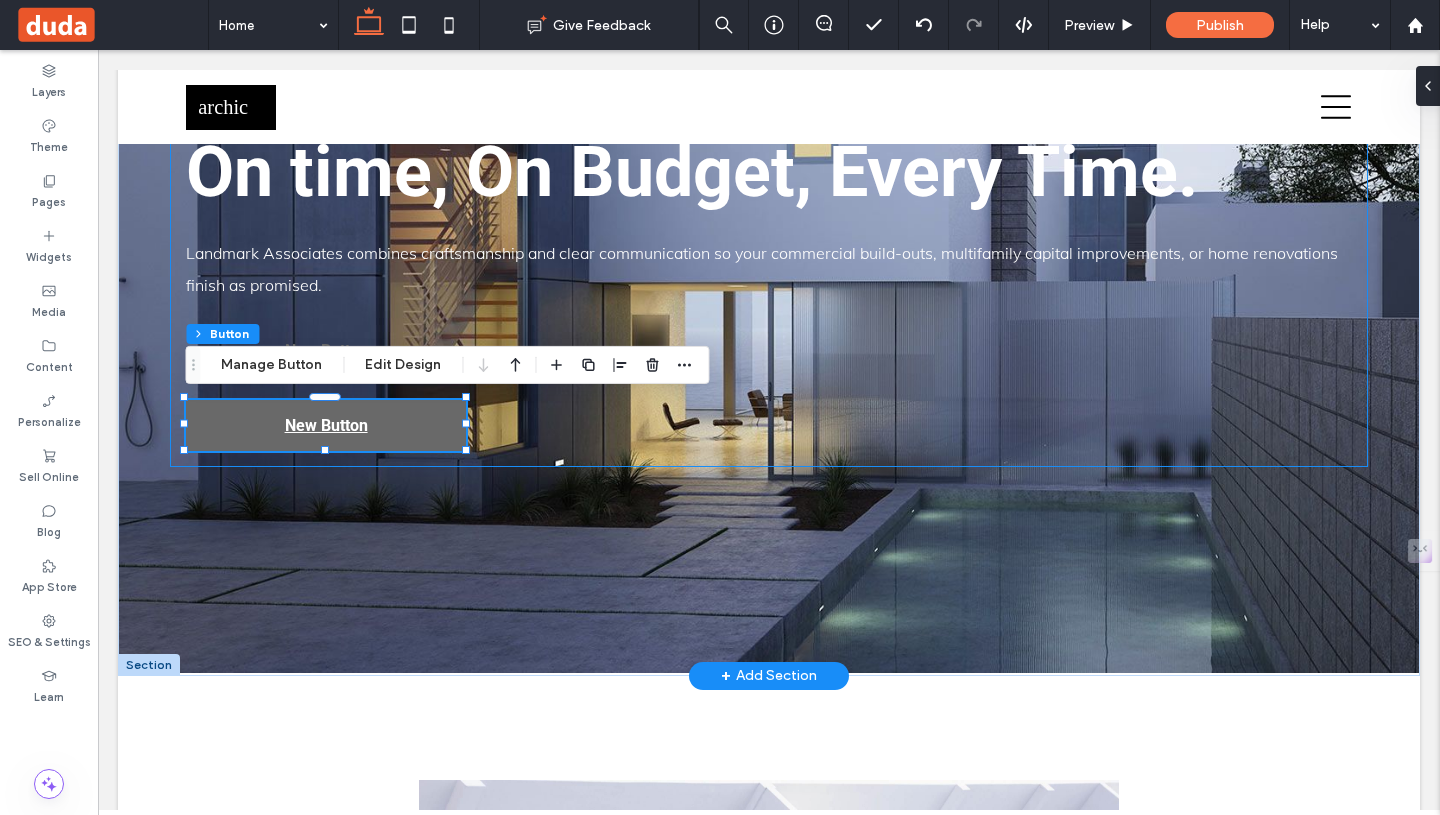 click on "LANDMARK ASSOCIATES GENERAL CONTRACTING a a a a
General Contracting That Delivers On time, On Budget, Every Time.
Landmark Associates combines craftsmanship and clear communication so your commercial build-outs, multifamily capital improvements, or home renovations finish as promised.
New Button
New Button" at bounding box center (769, 88) 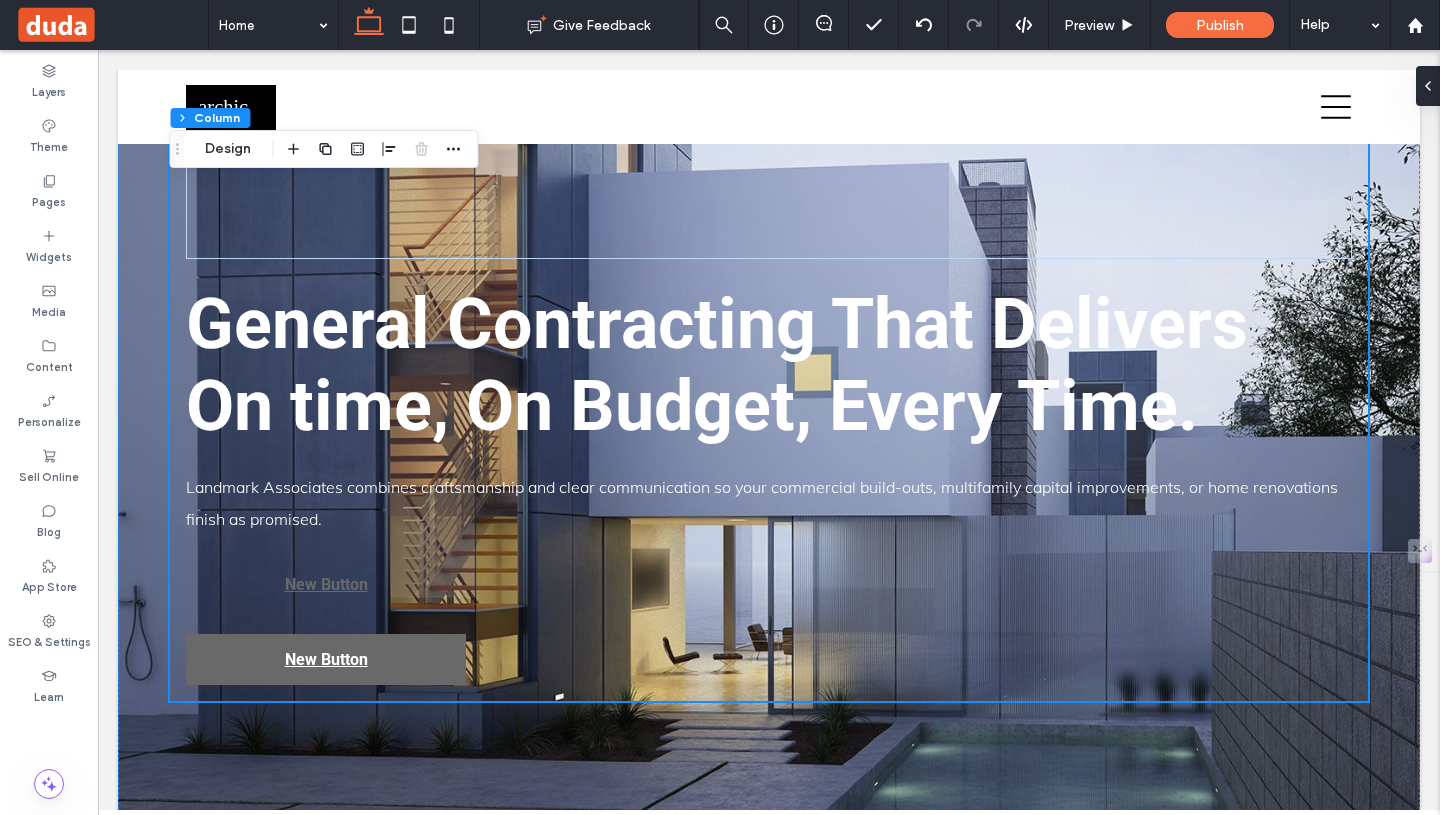 scroll, scrollTop: 328, scrollLeft: 0, axis: vertical 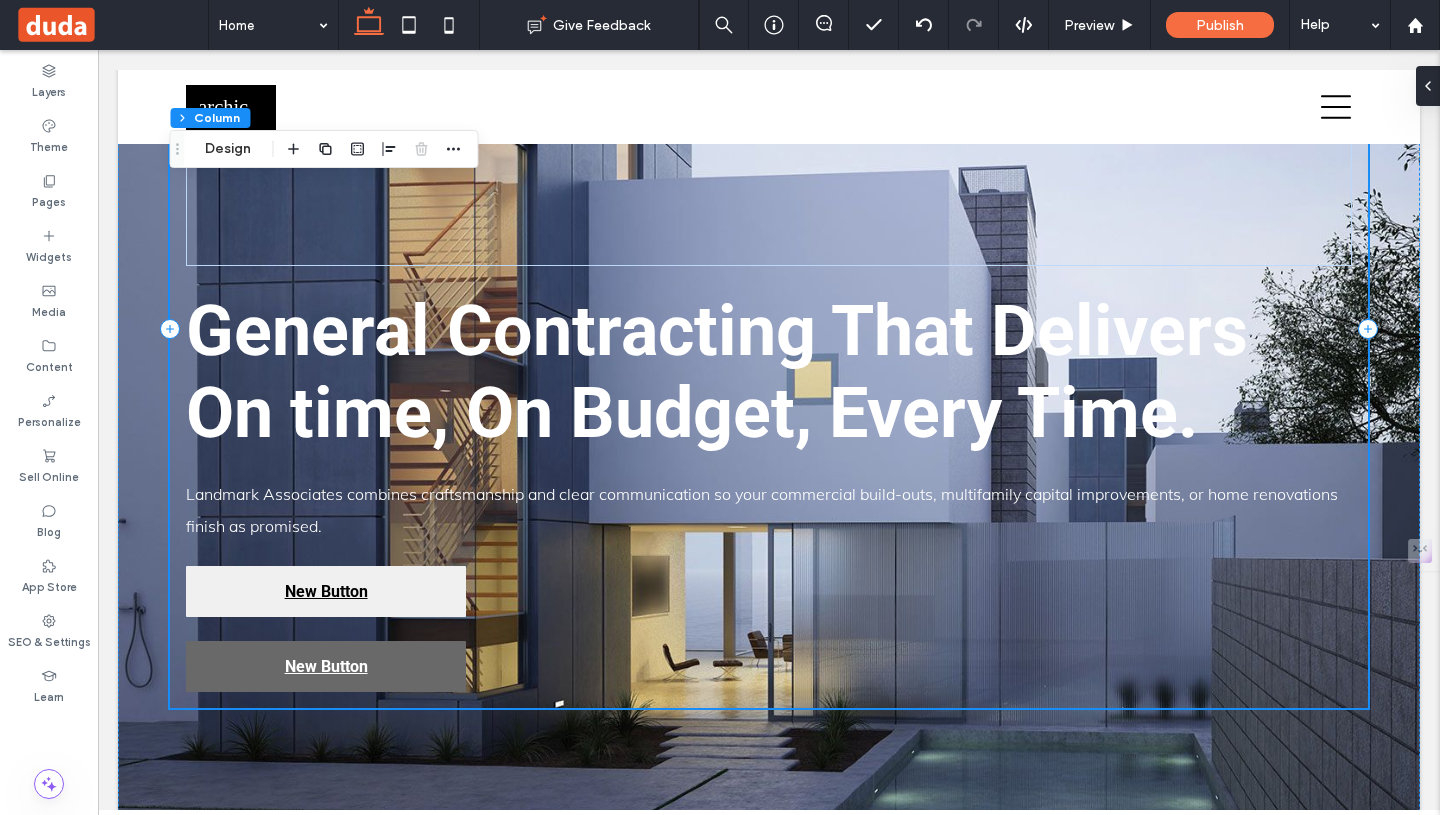 click on "New Button" at bounding box center (326, 591) 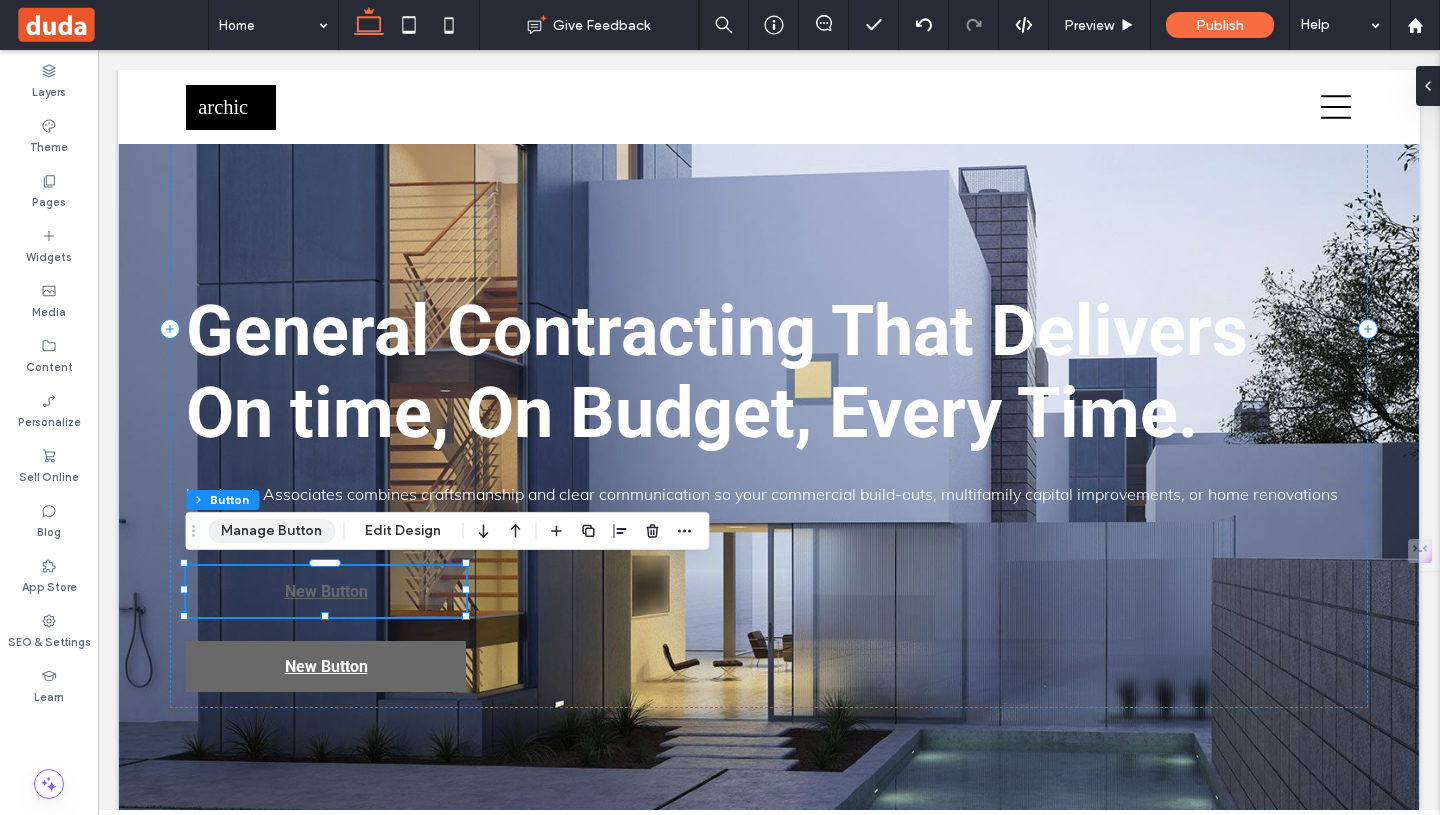 click on "Manage Button" at bounding box center (271, 531) 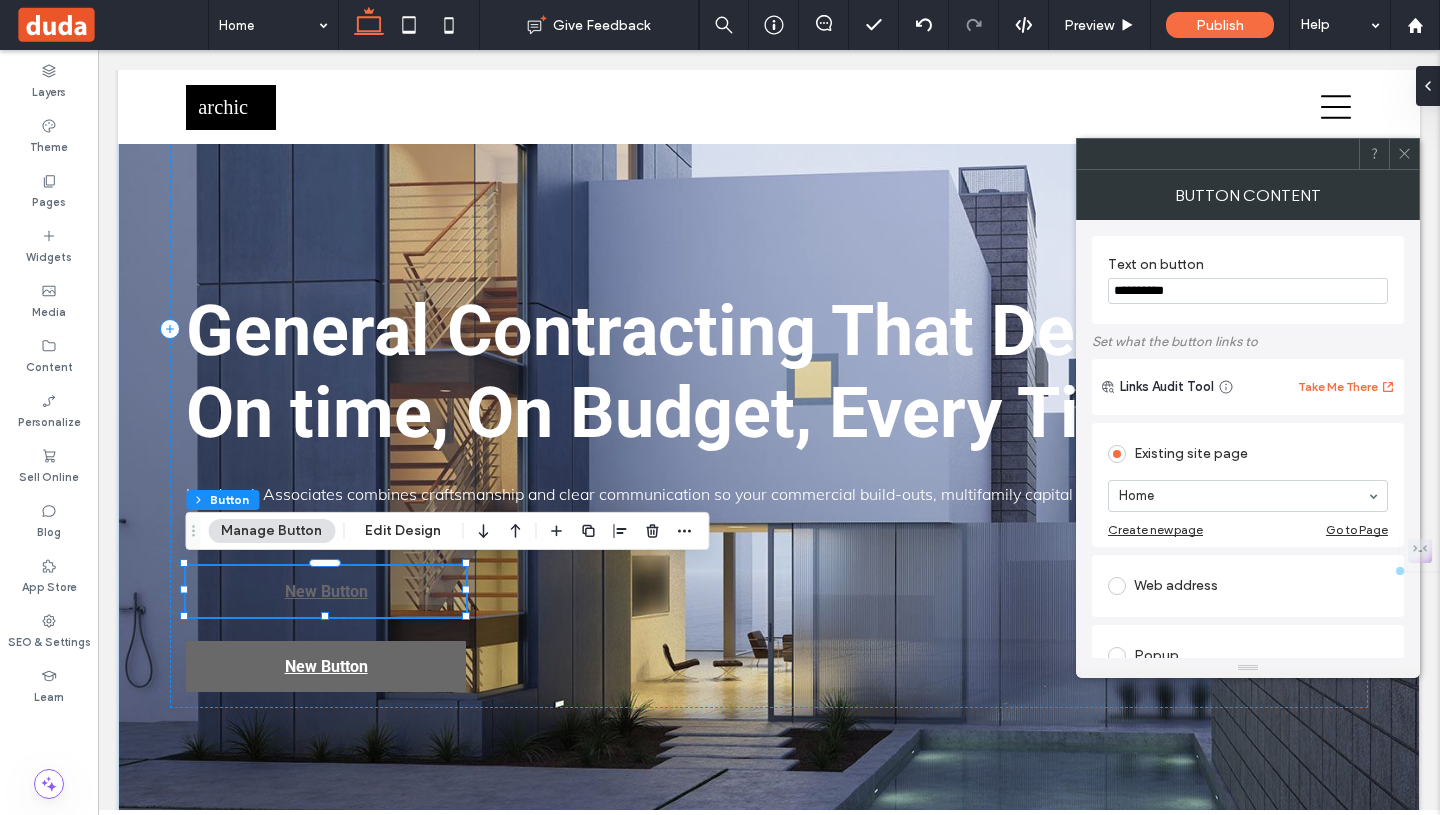 drag, startPoint x: 1229, startPoint y: 285, endPoint x: 1089, endPoint y: 282, distance: 140.03214 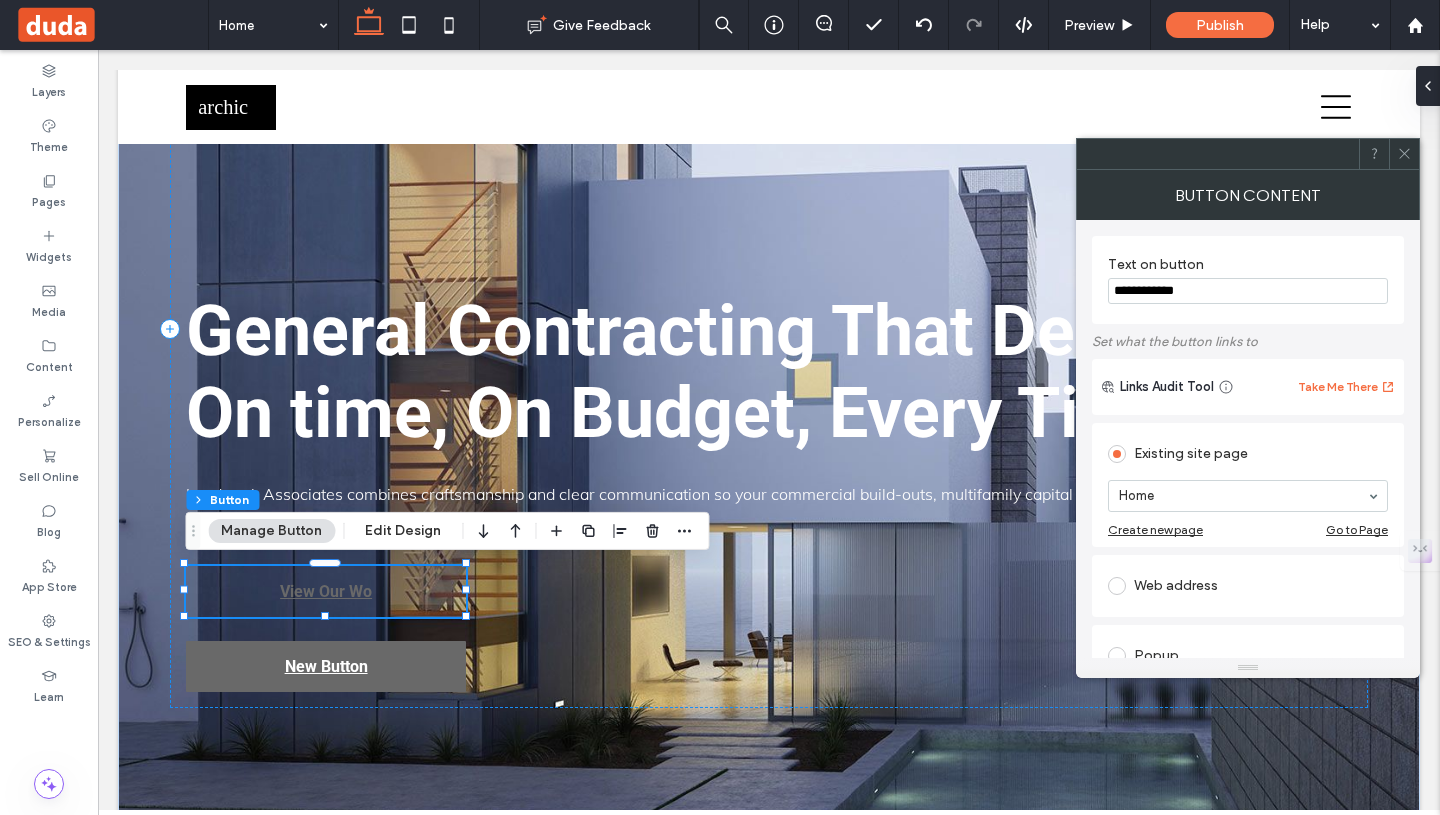 type on "**********" 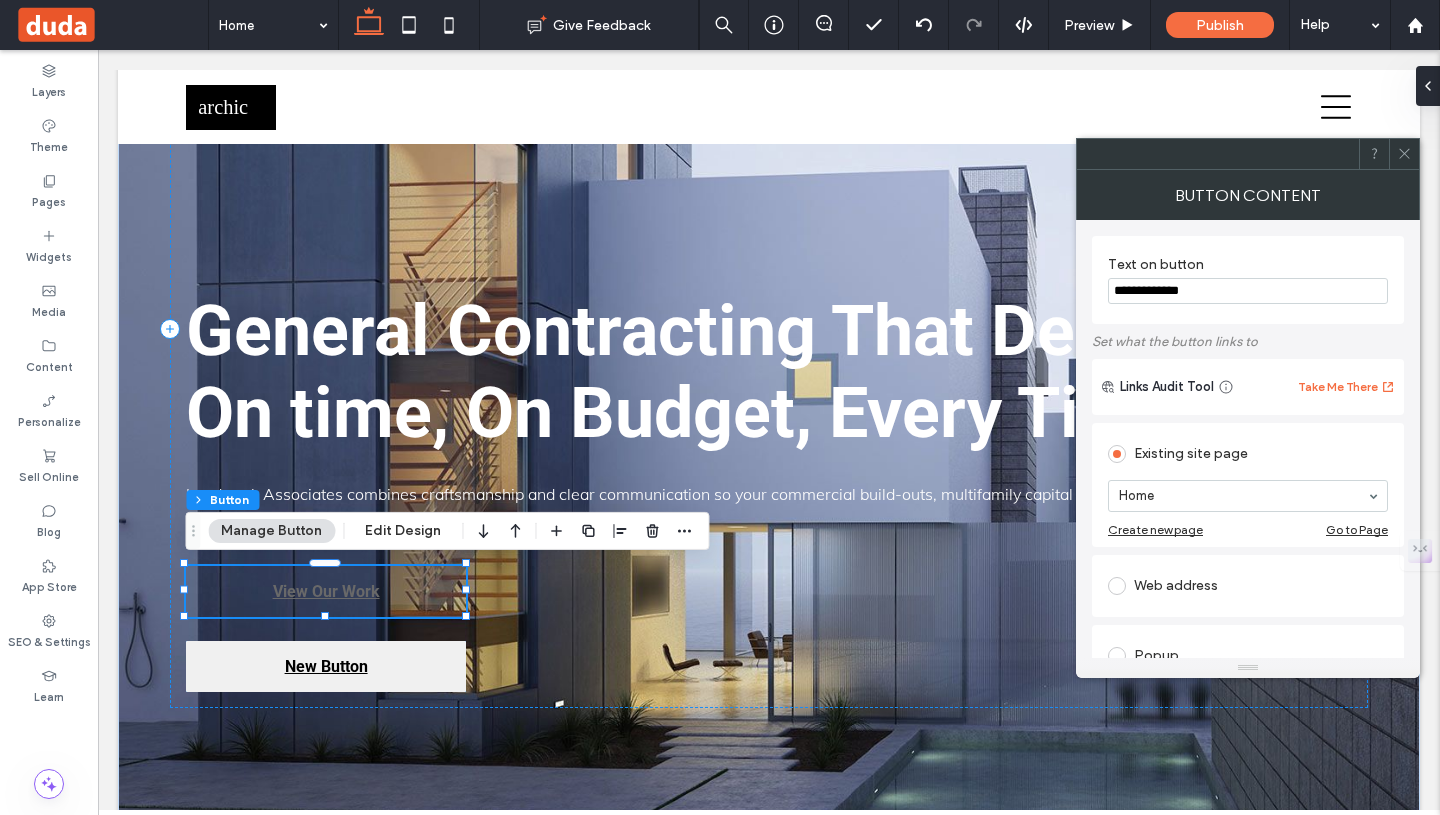 click on "New Button" at bounding box center [326, 666] 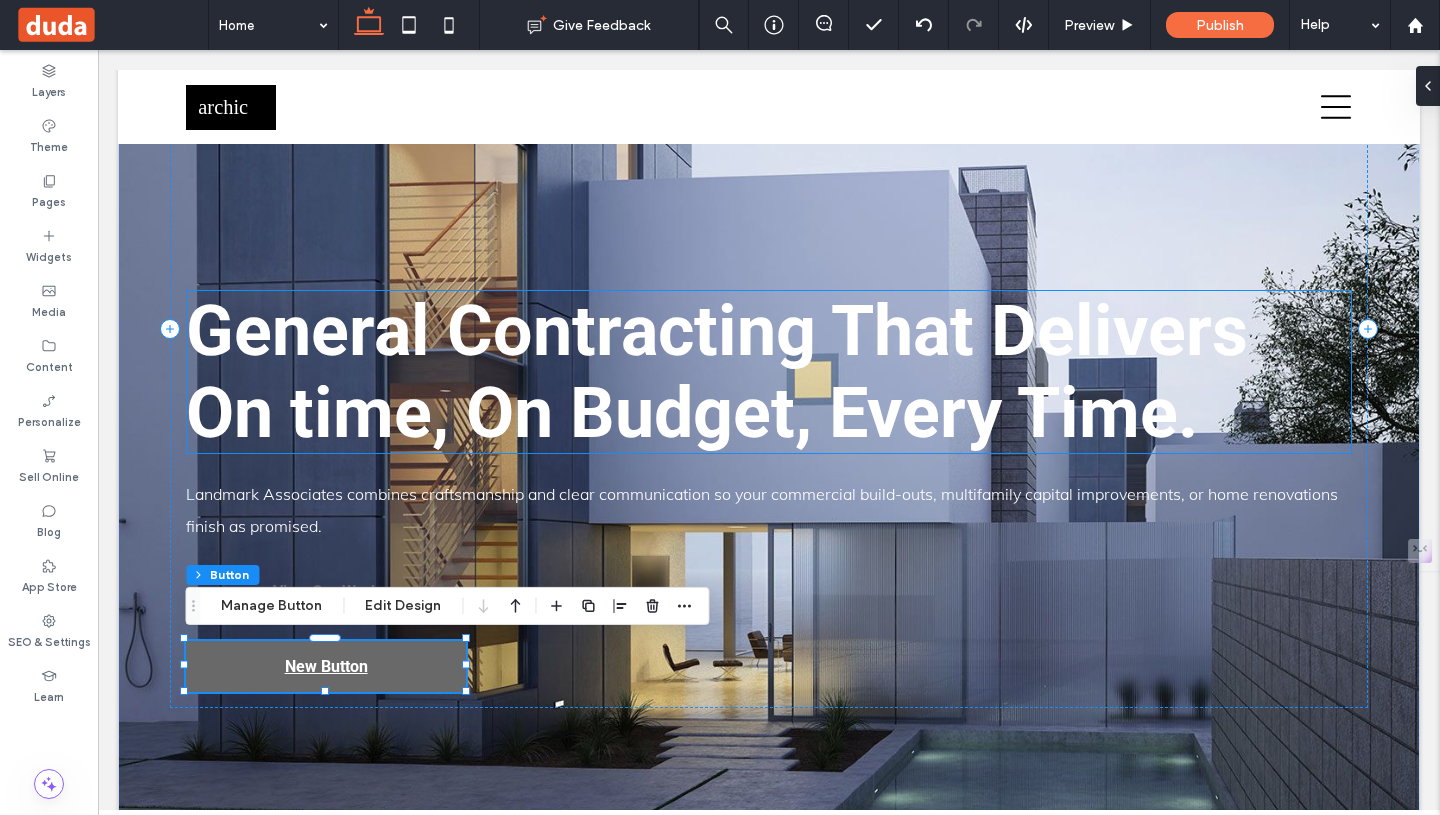 type on "**" 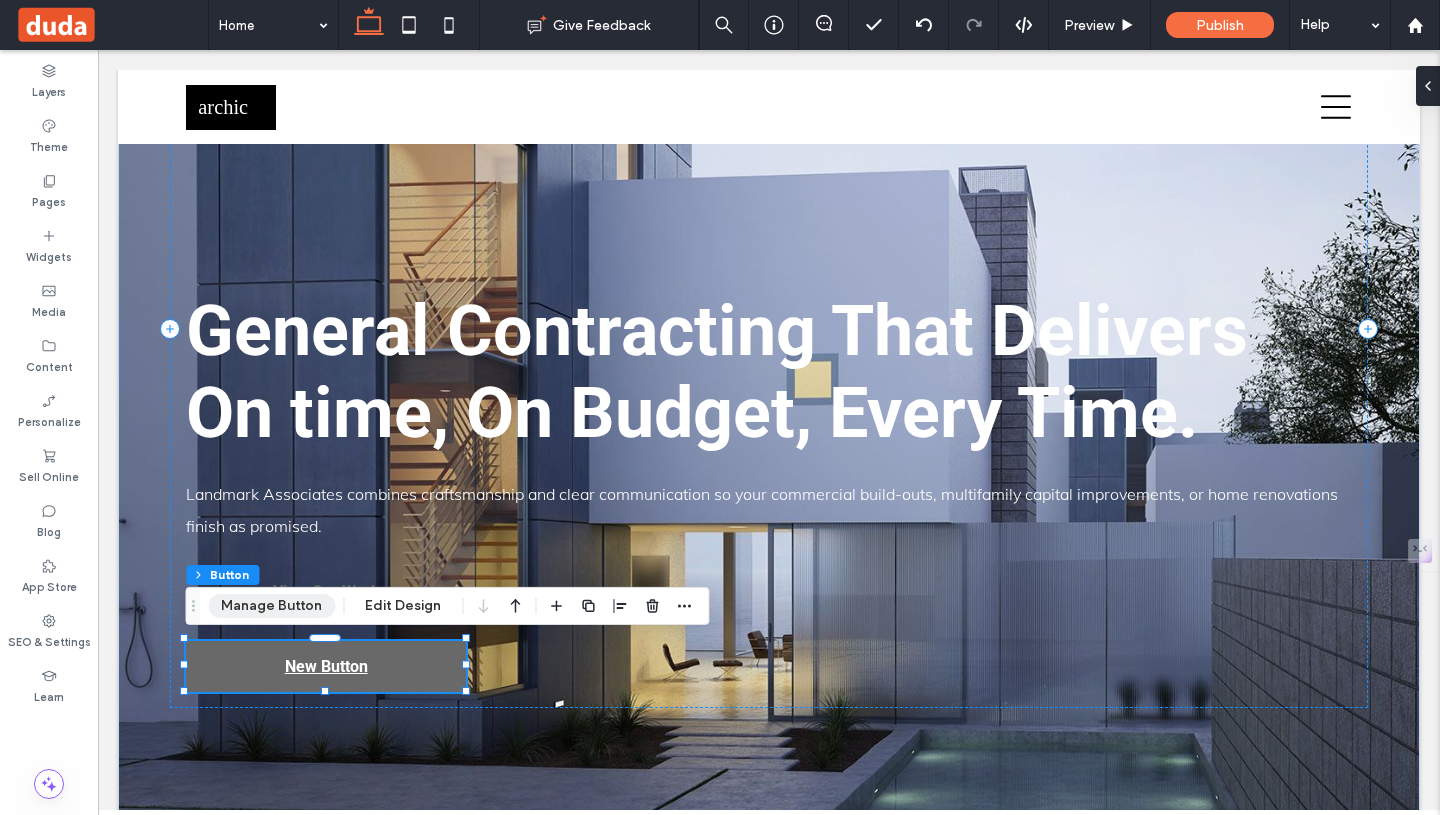 click on "Manage Button" at bounding box center (271, 606) 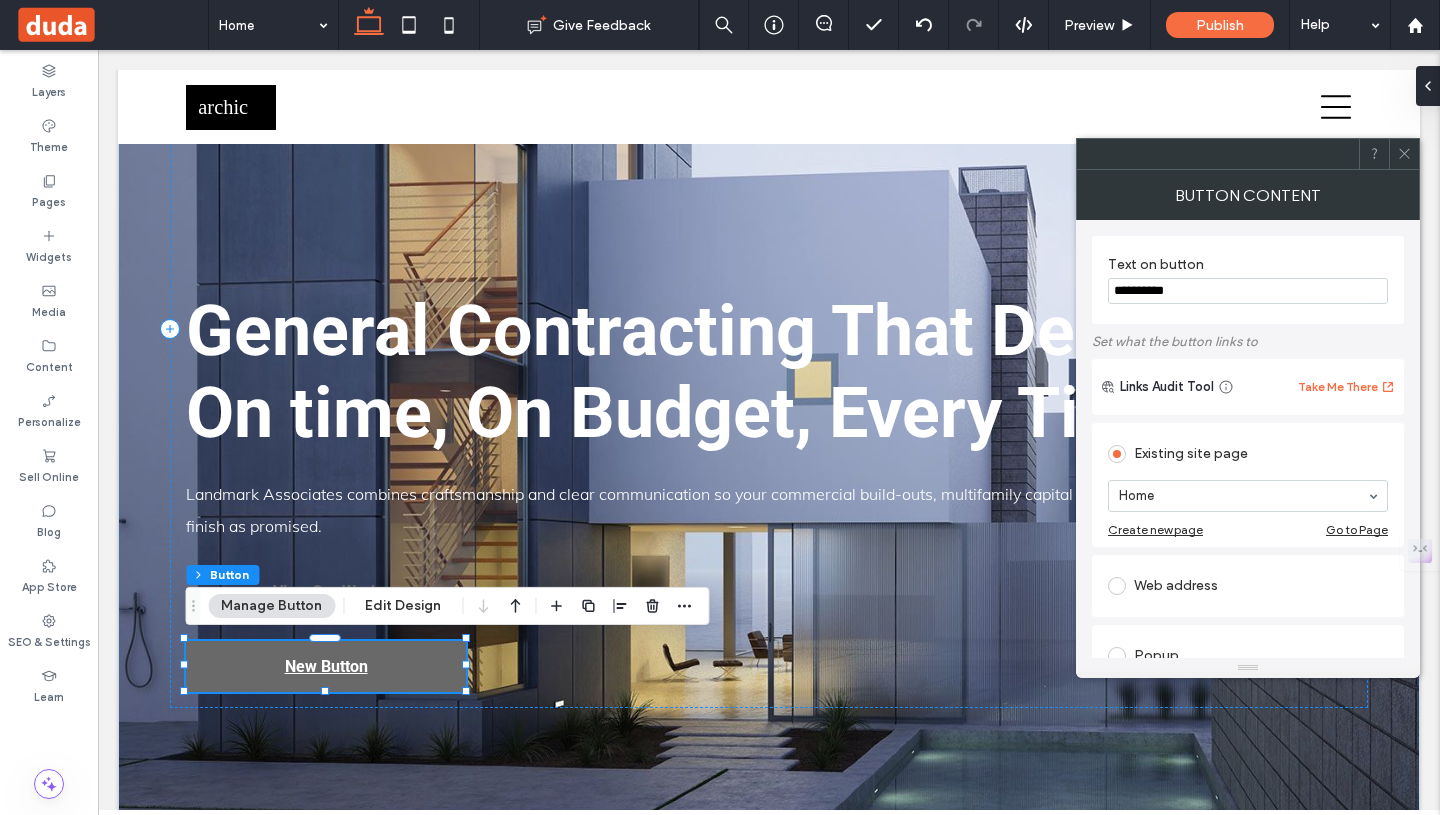 drag, startPoint x: 1332, startPoint y: 335, endPoint x: 1021, endPoint y: 293, distance: 313.8232 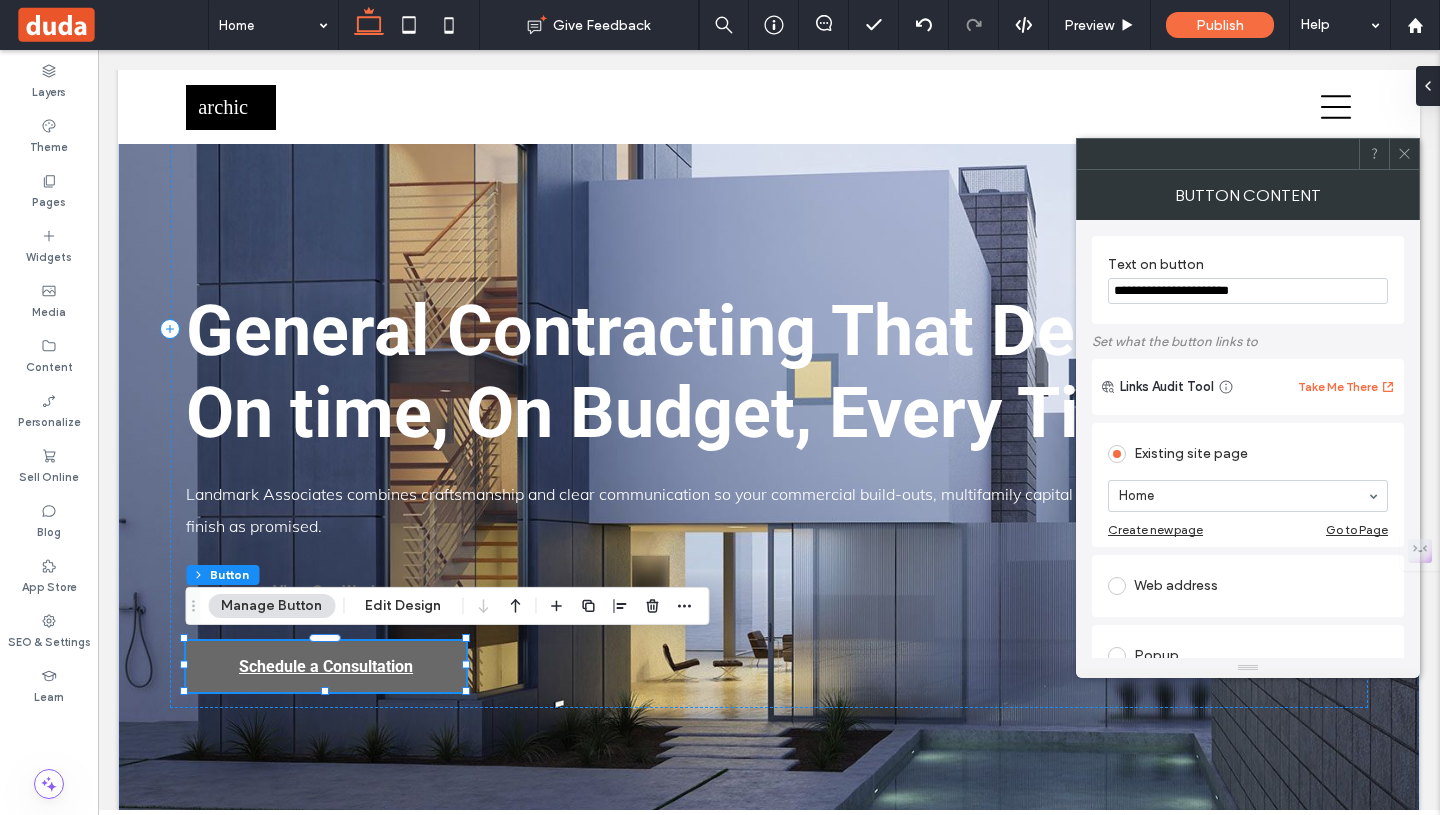 type on "**********" 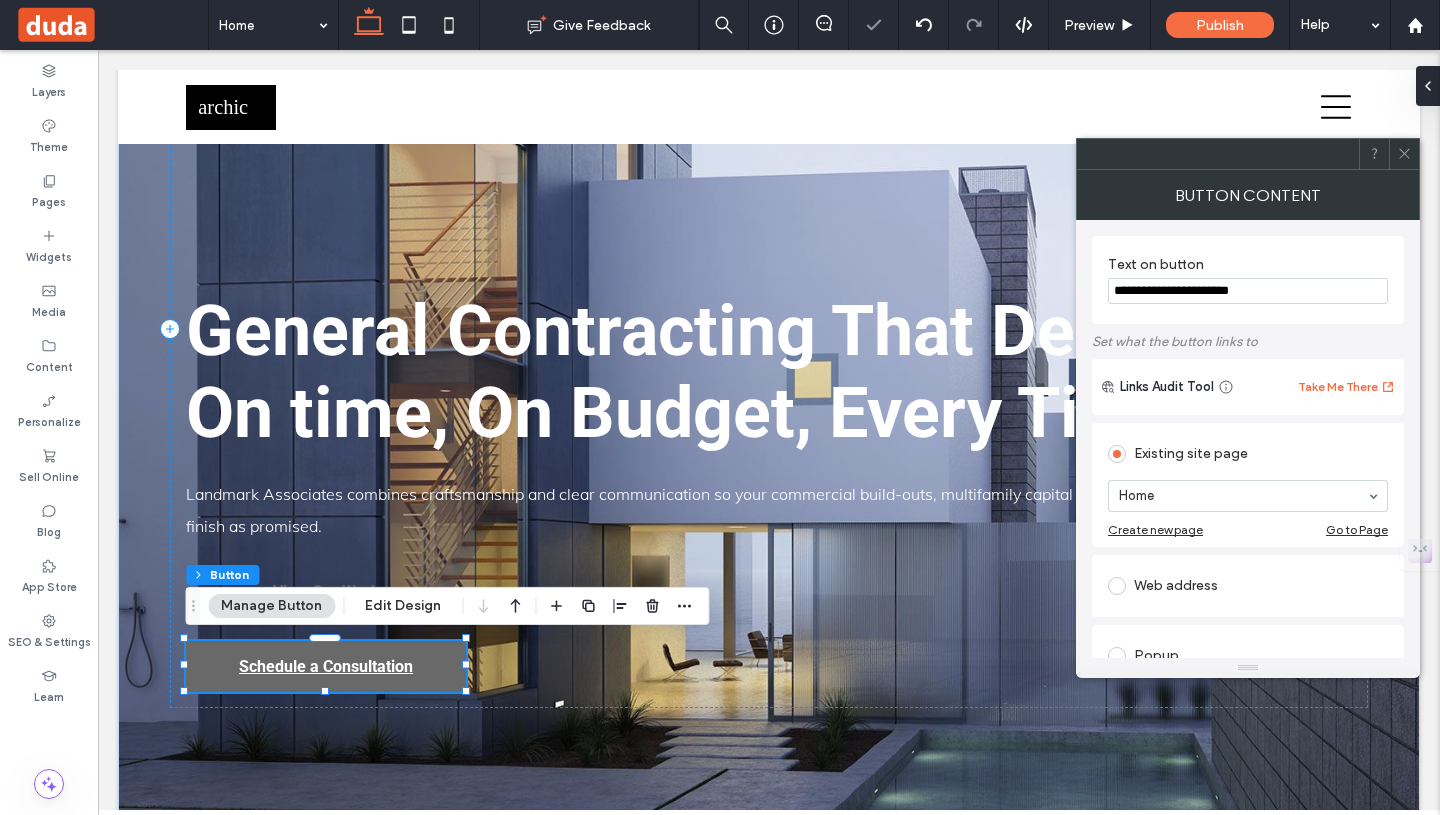 click 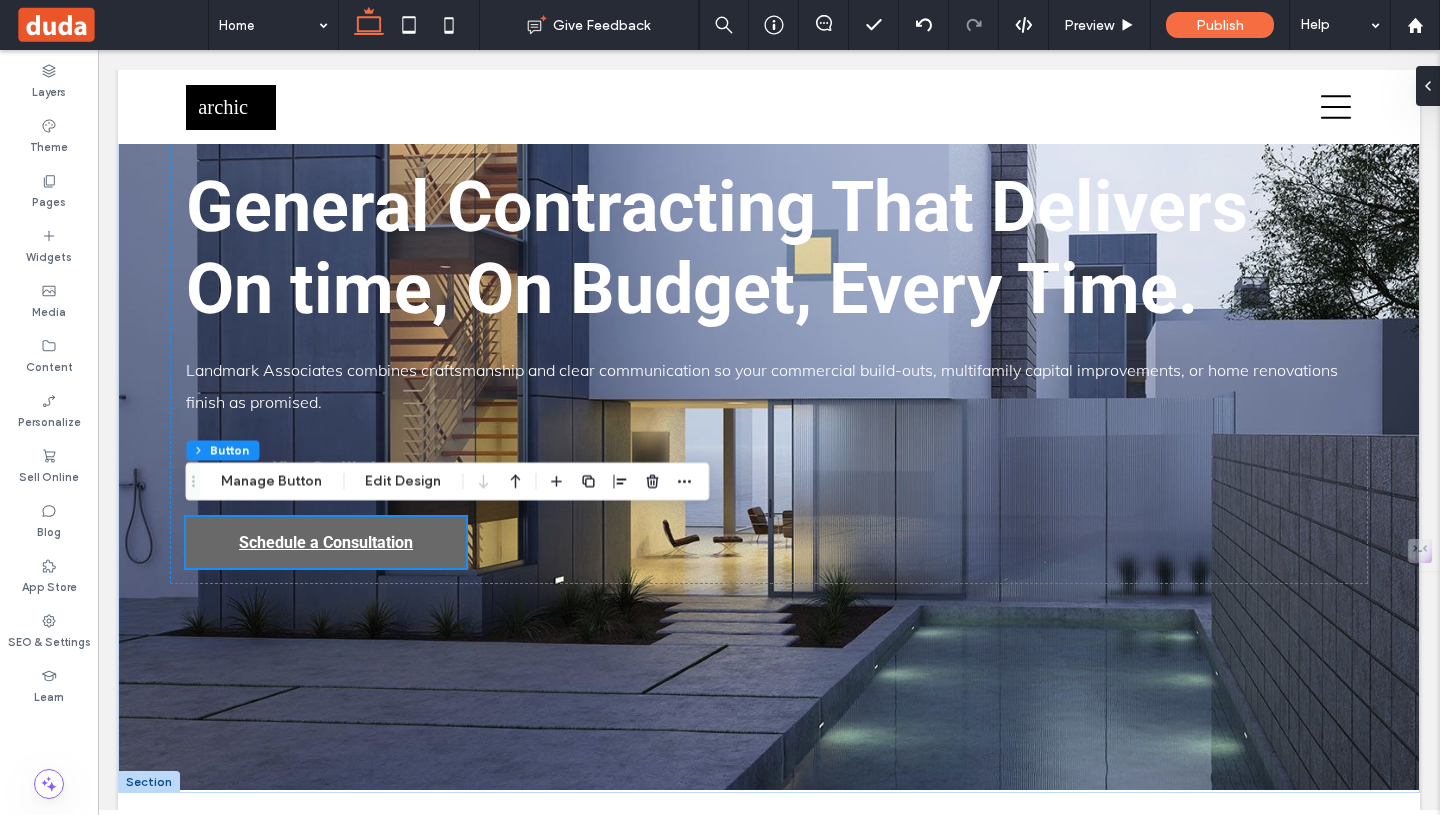scroll, scrollTop: 727, scrollLeft: 0, axis: vertical 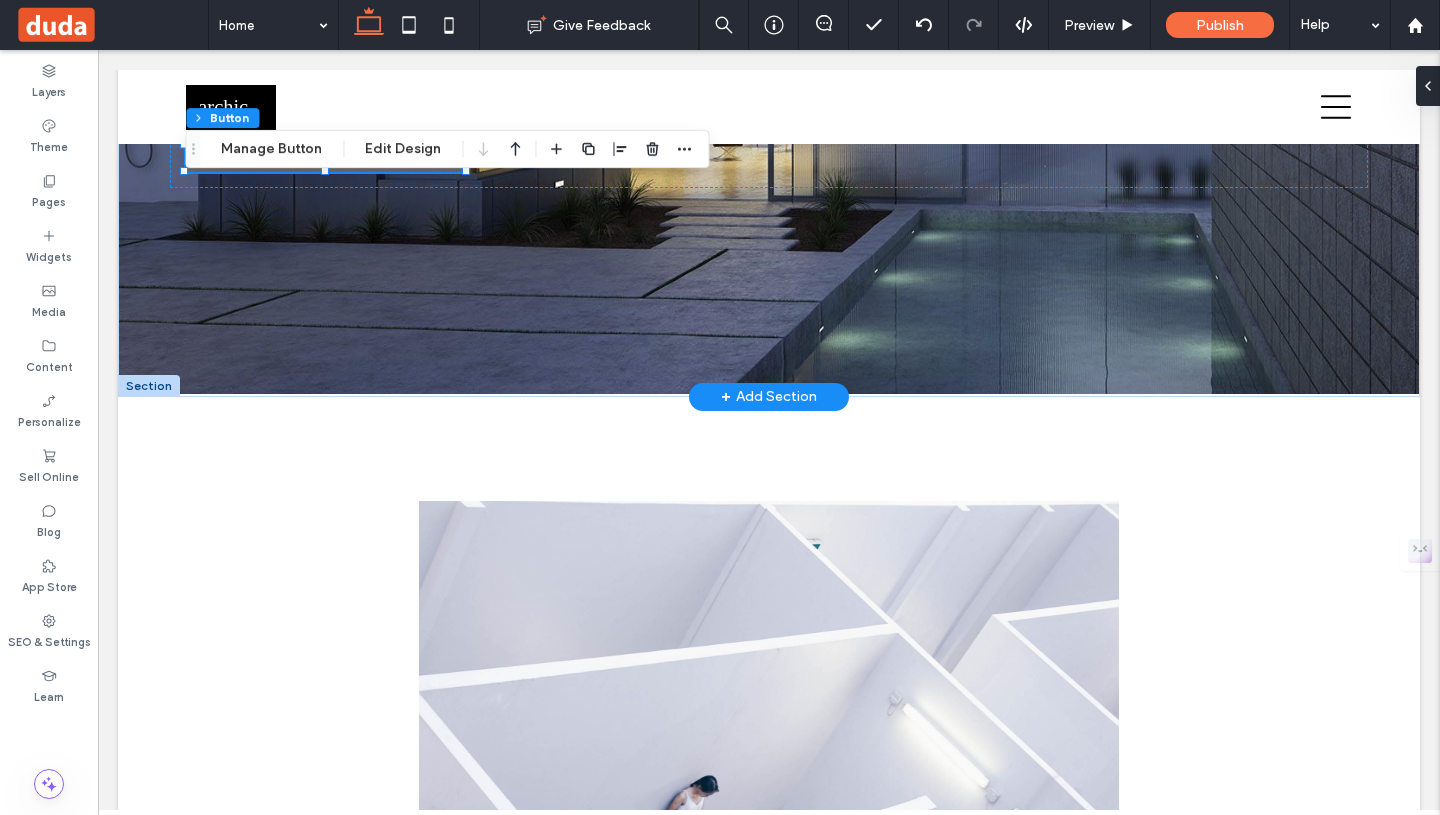 click on "+ Add Section" at bounding box center [769, 397] 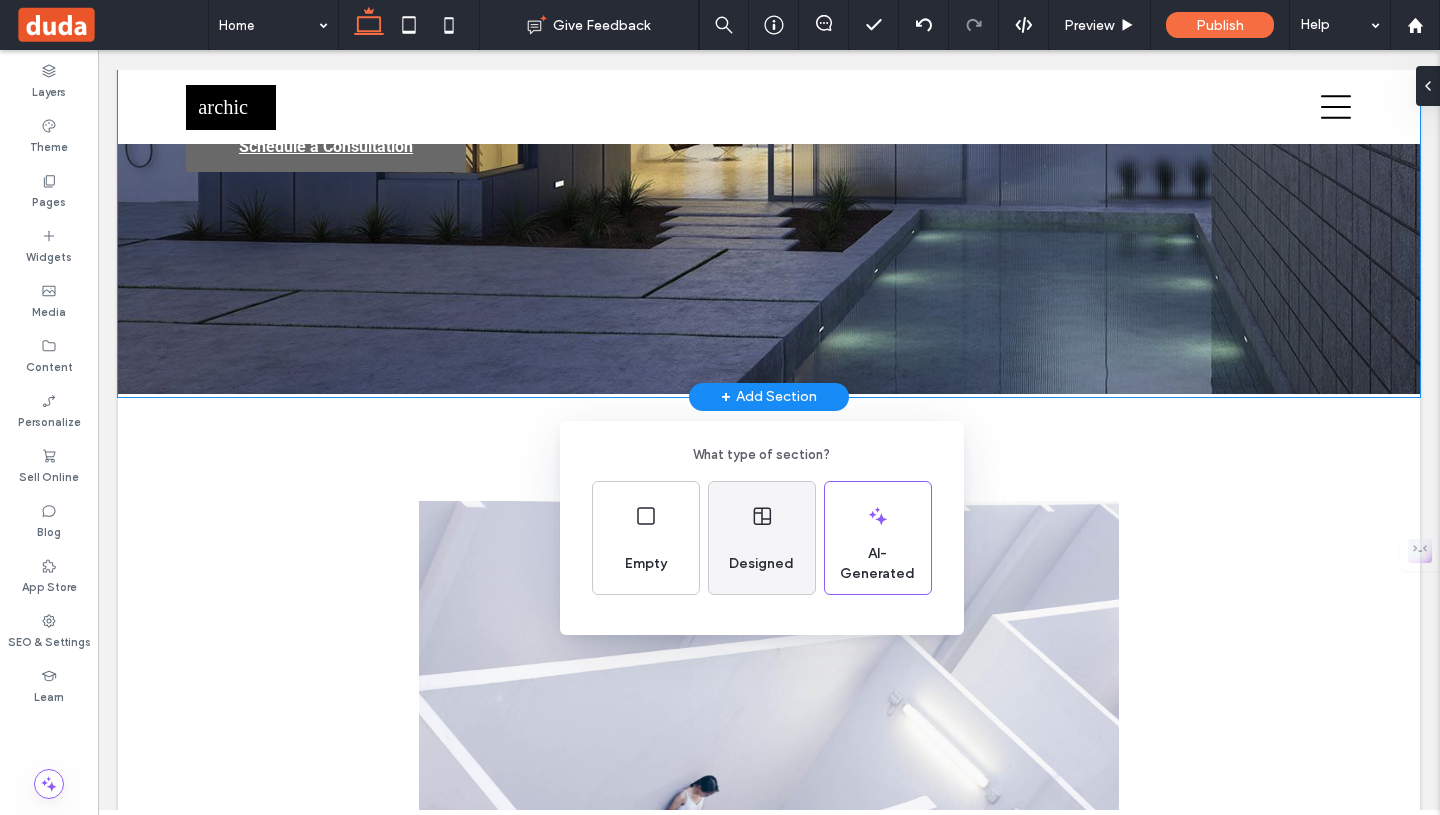 click on "Designed" at bounding box center [761, 564] 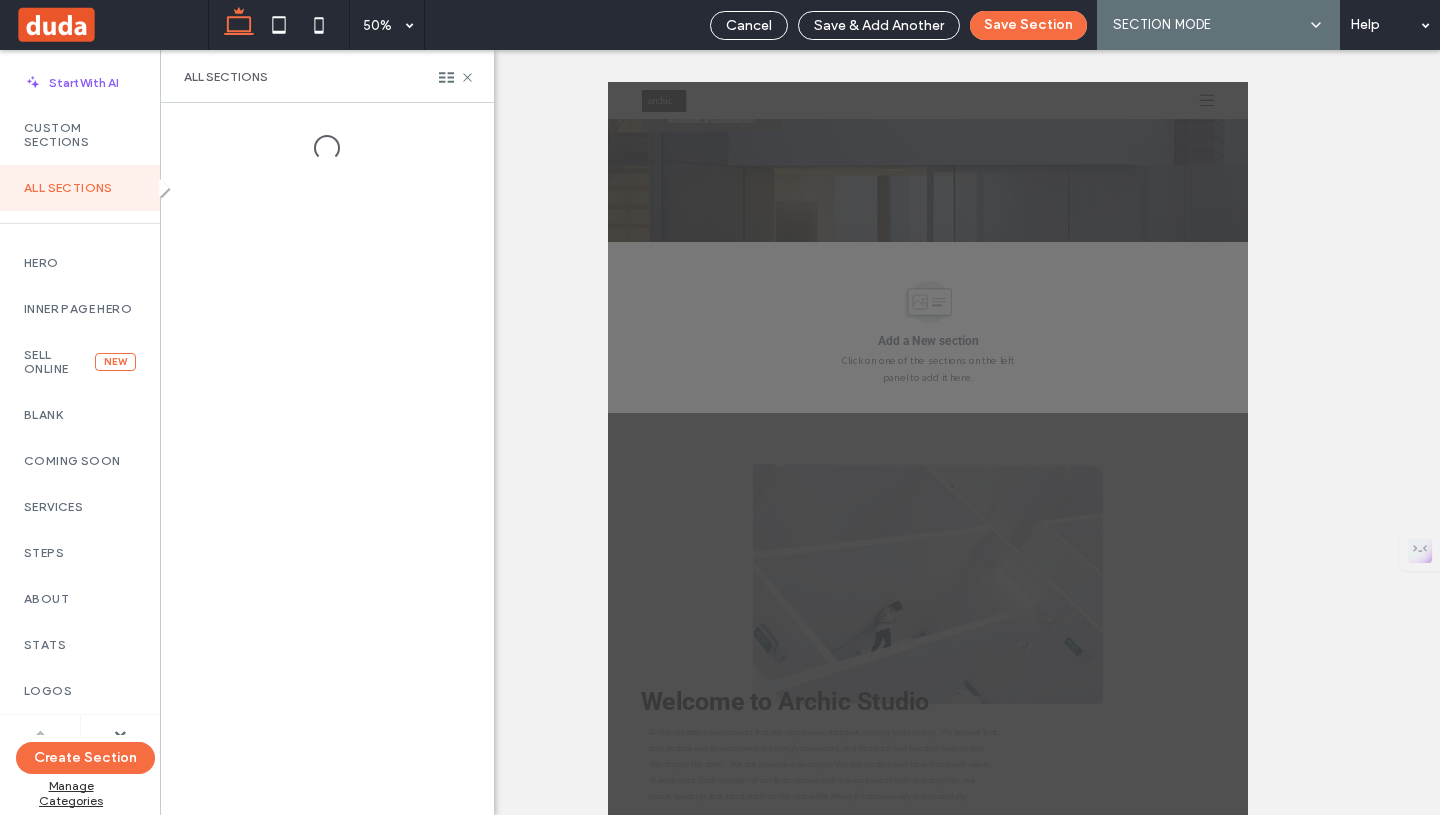 scroll, scrollTop: 998, scrollLeft: 0, axis: vertical 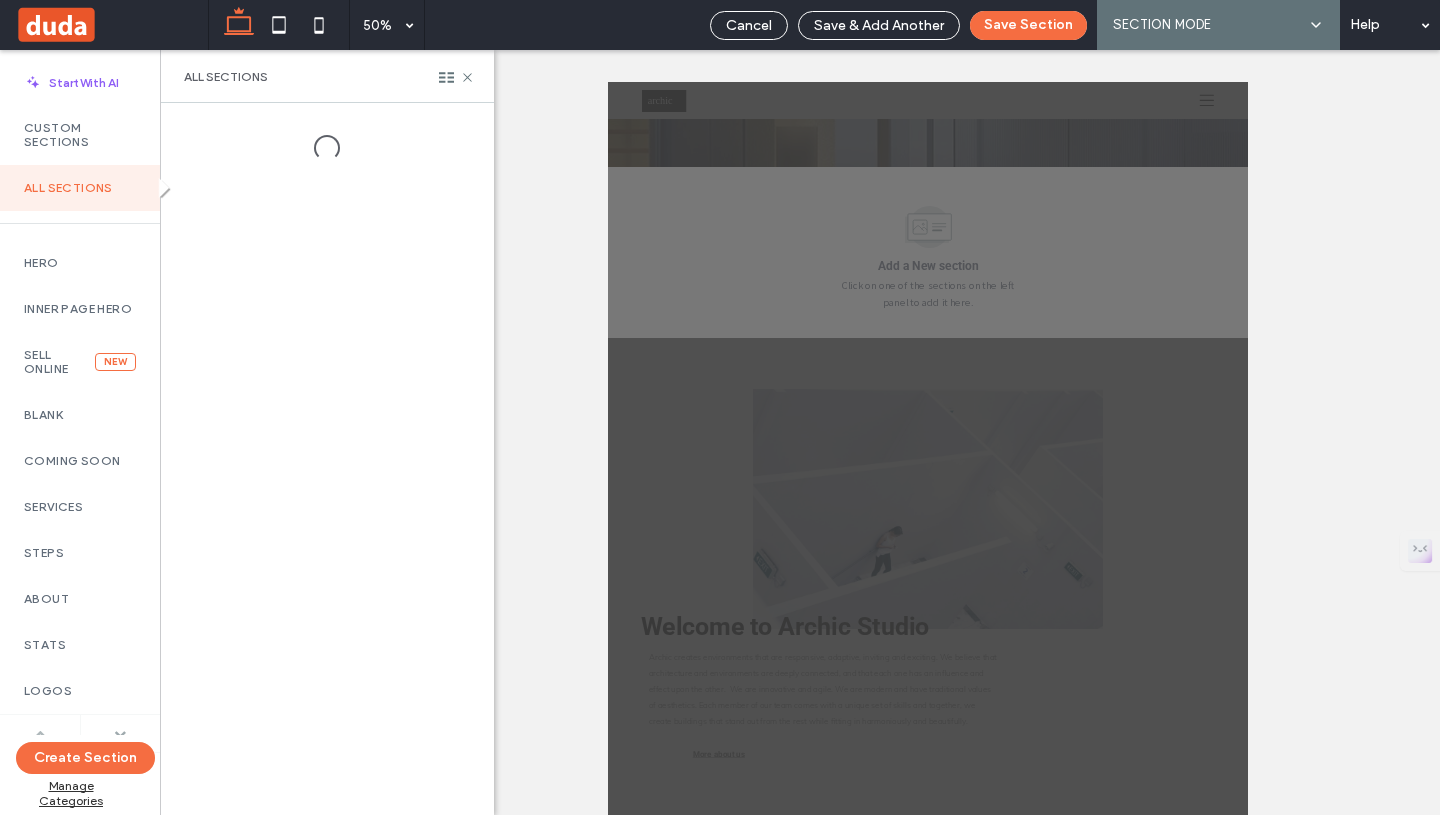 click at bounding box center [120, 734] 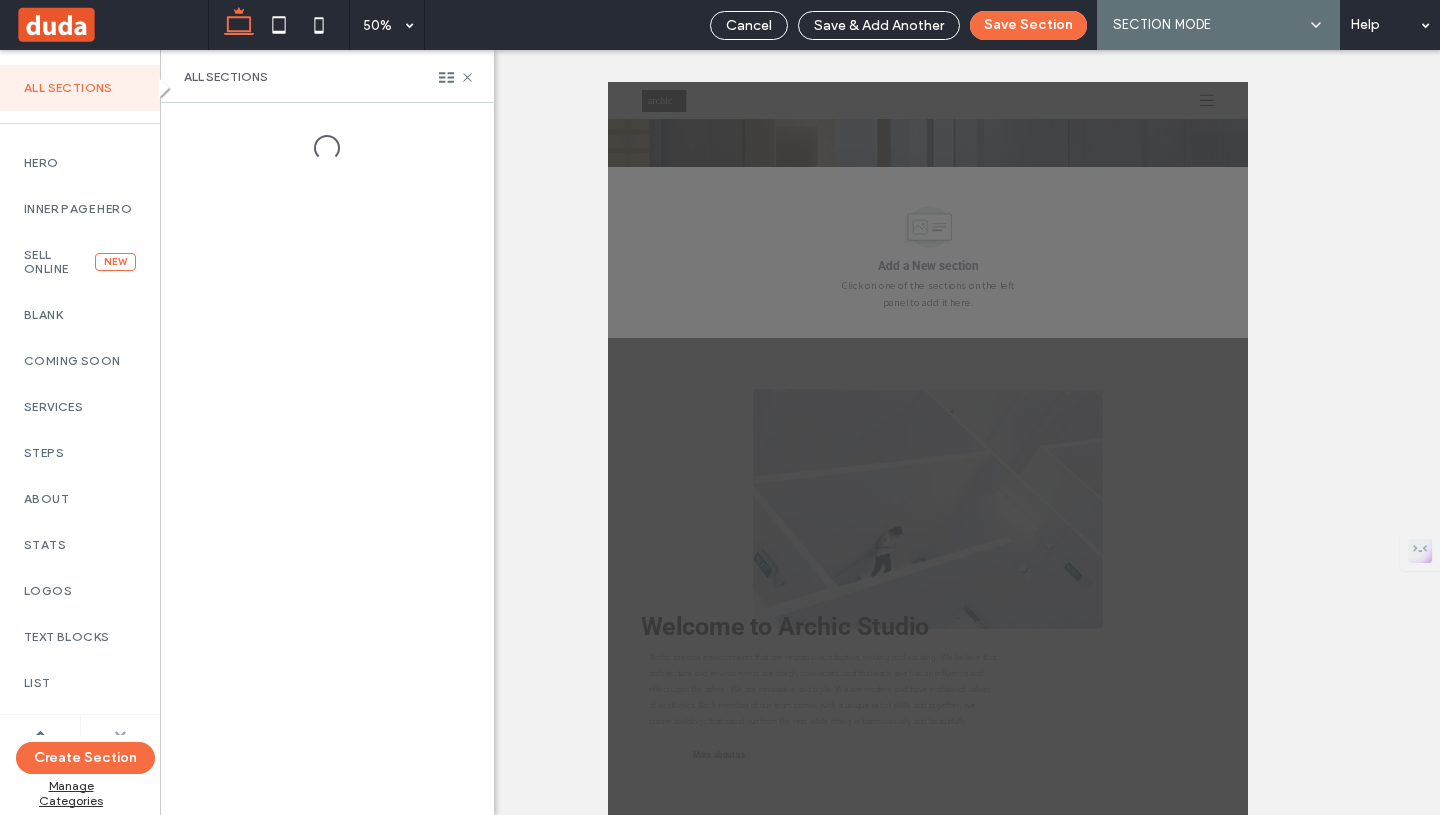 click at bounding box center (120, 734) 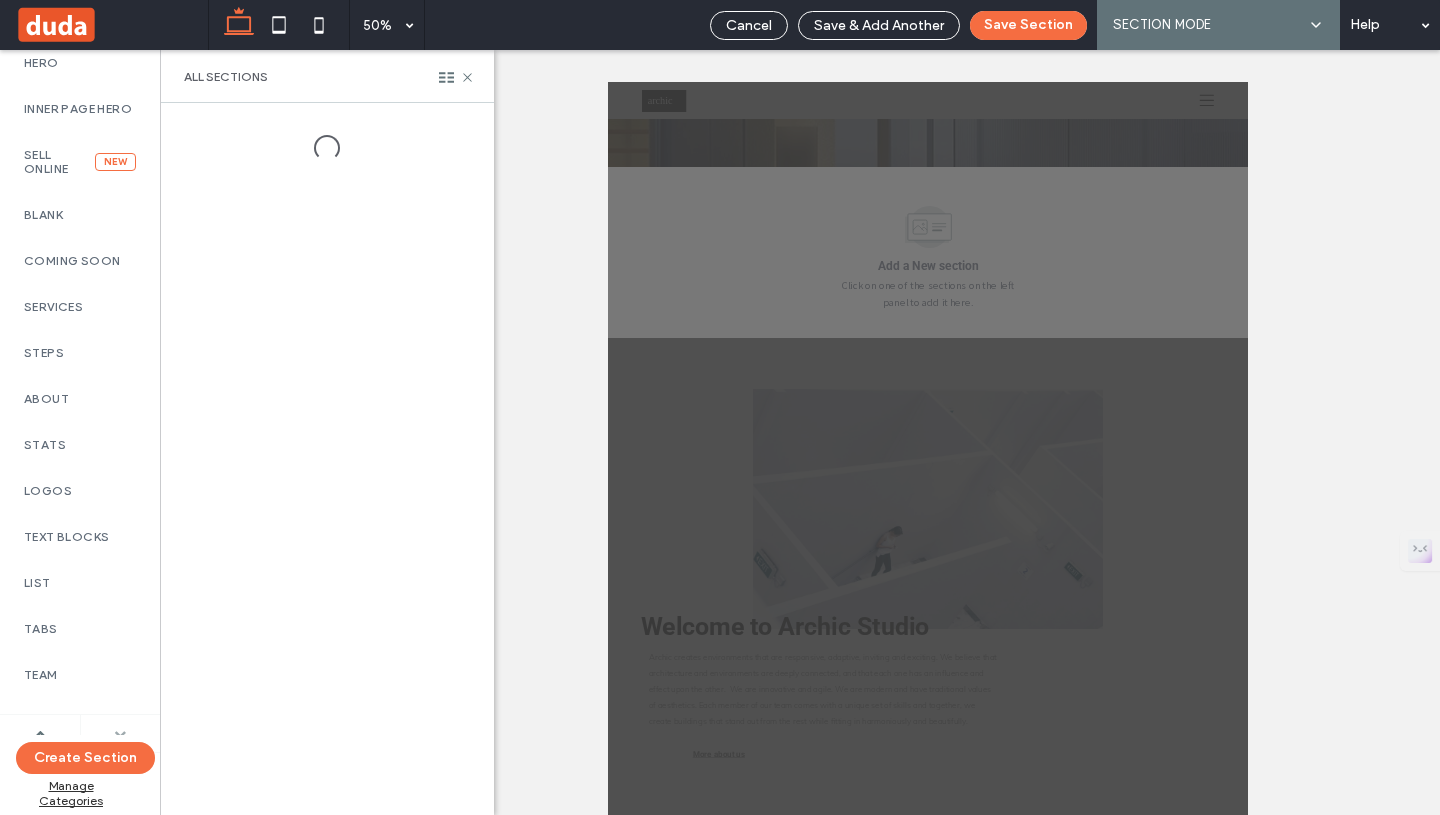 click at bounding box center (120, 734) 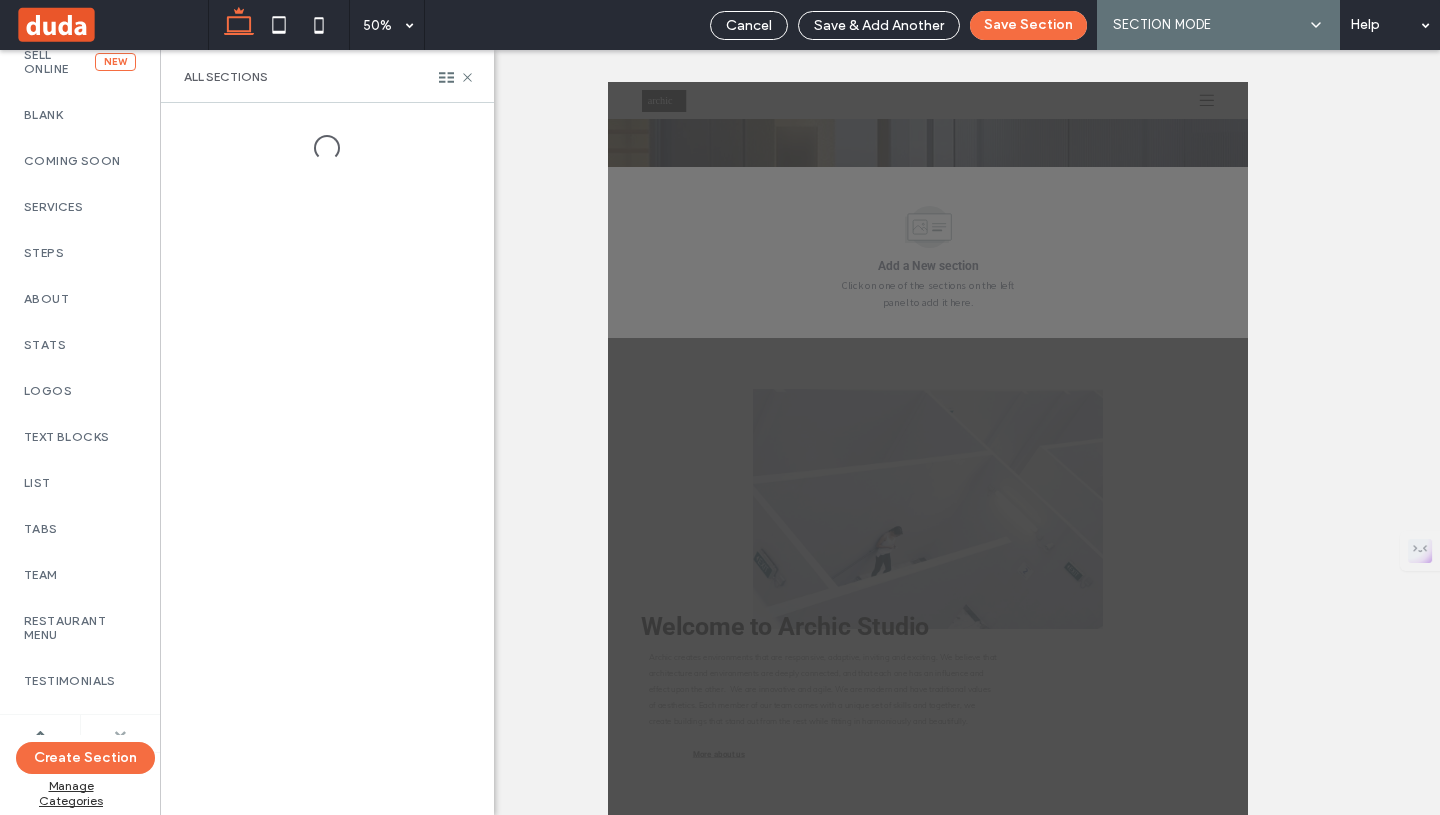 click at bounding box center [120, 734] 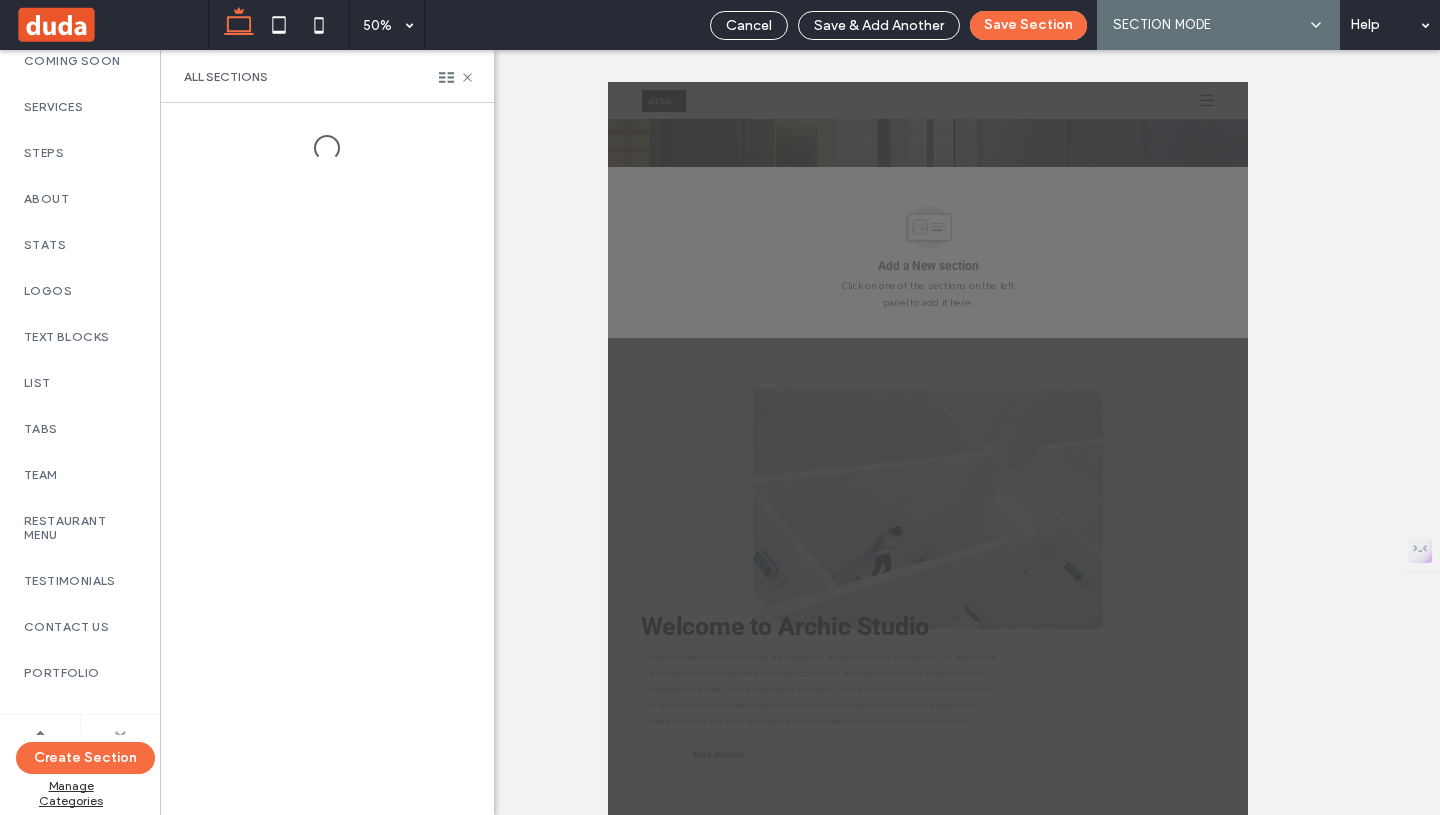click at bounding box center [120, 734] 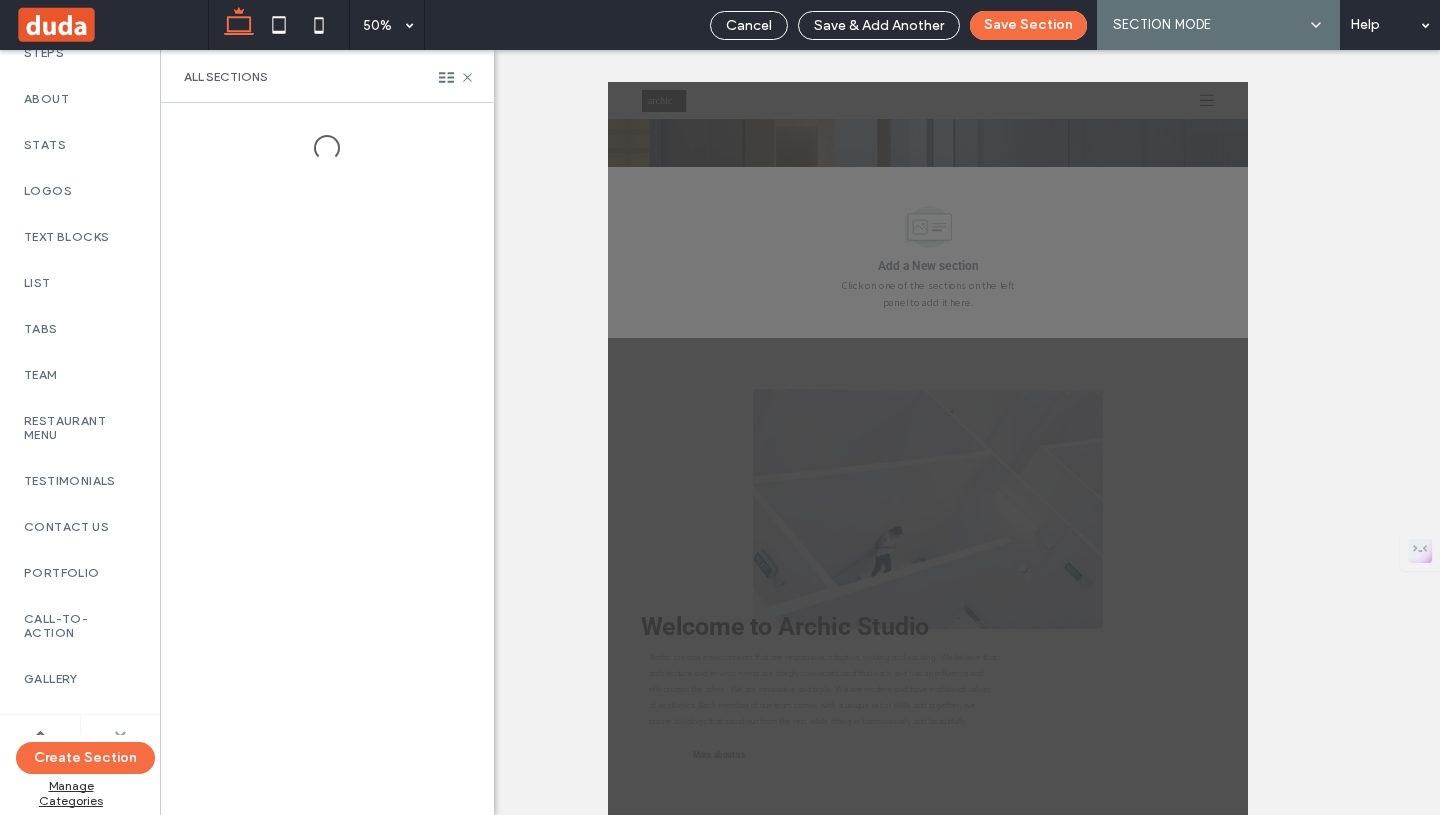 click at bounding box center [120, 734] 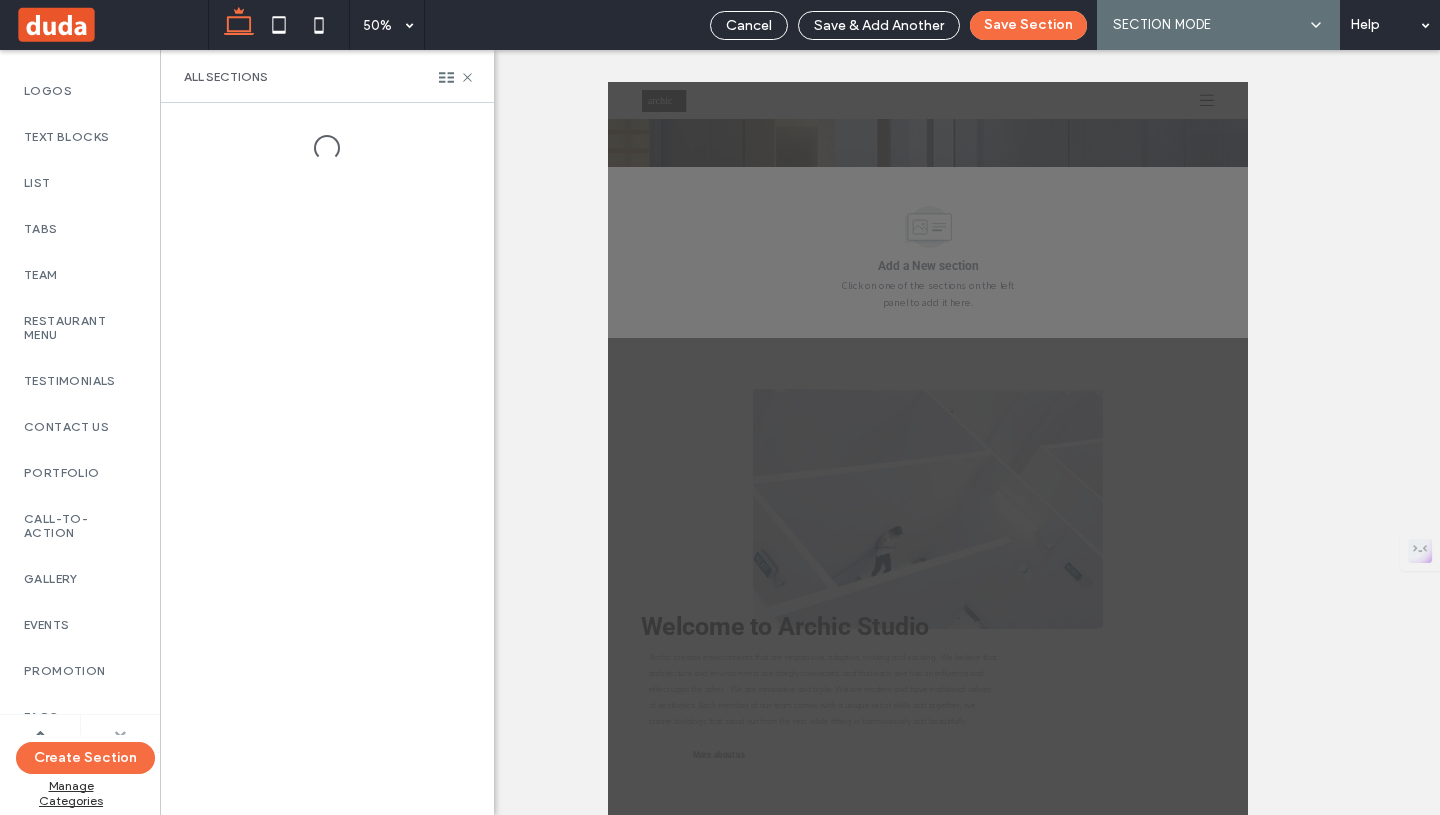 click at bounding box center (120, 734) 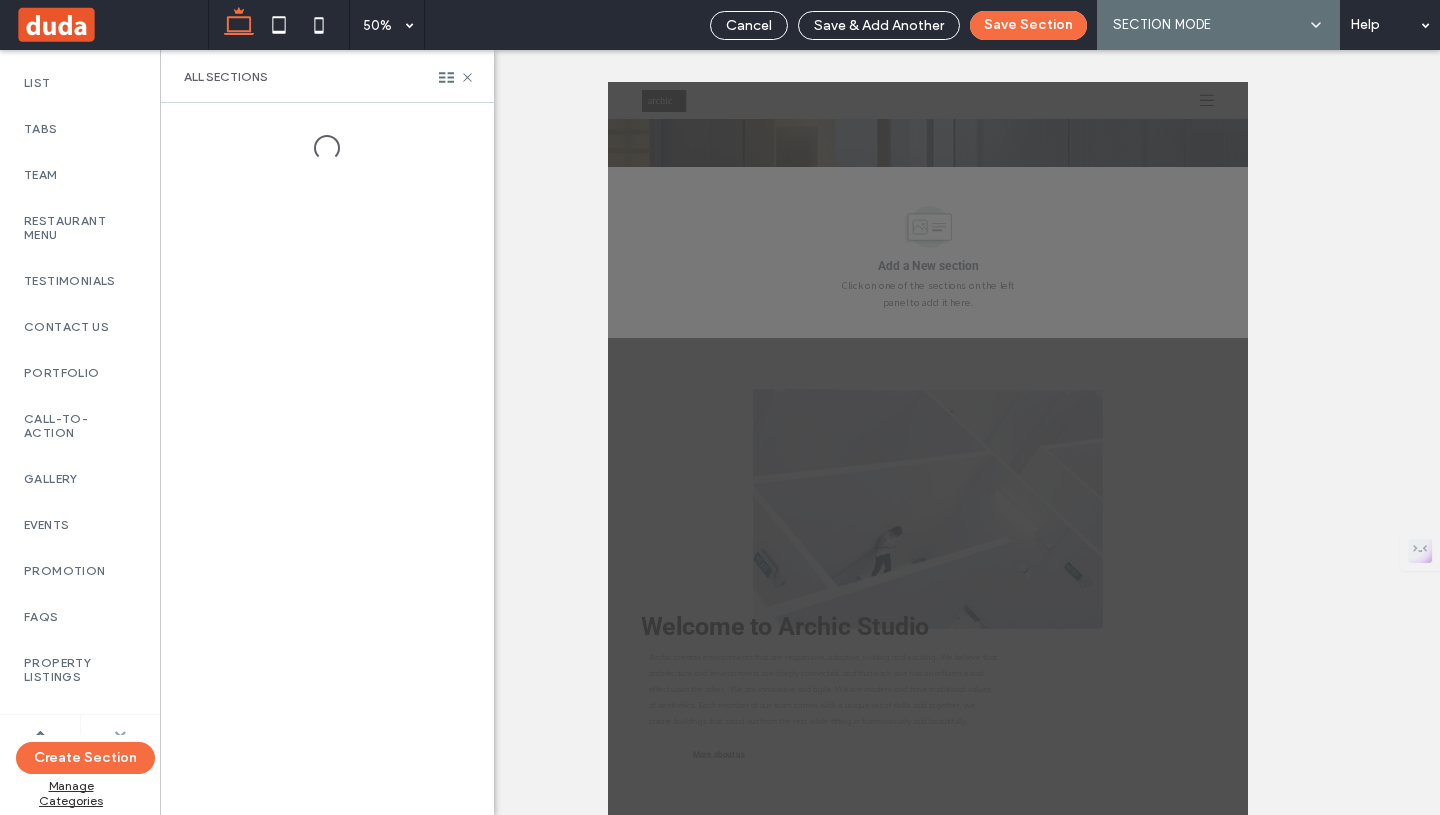 click at bounding box center [120, 734] 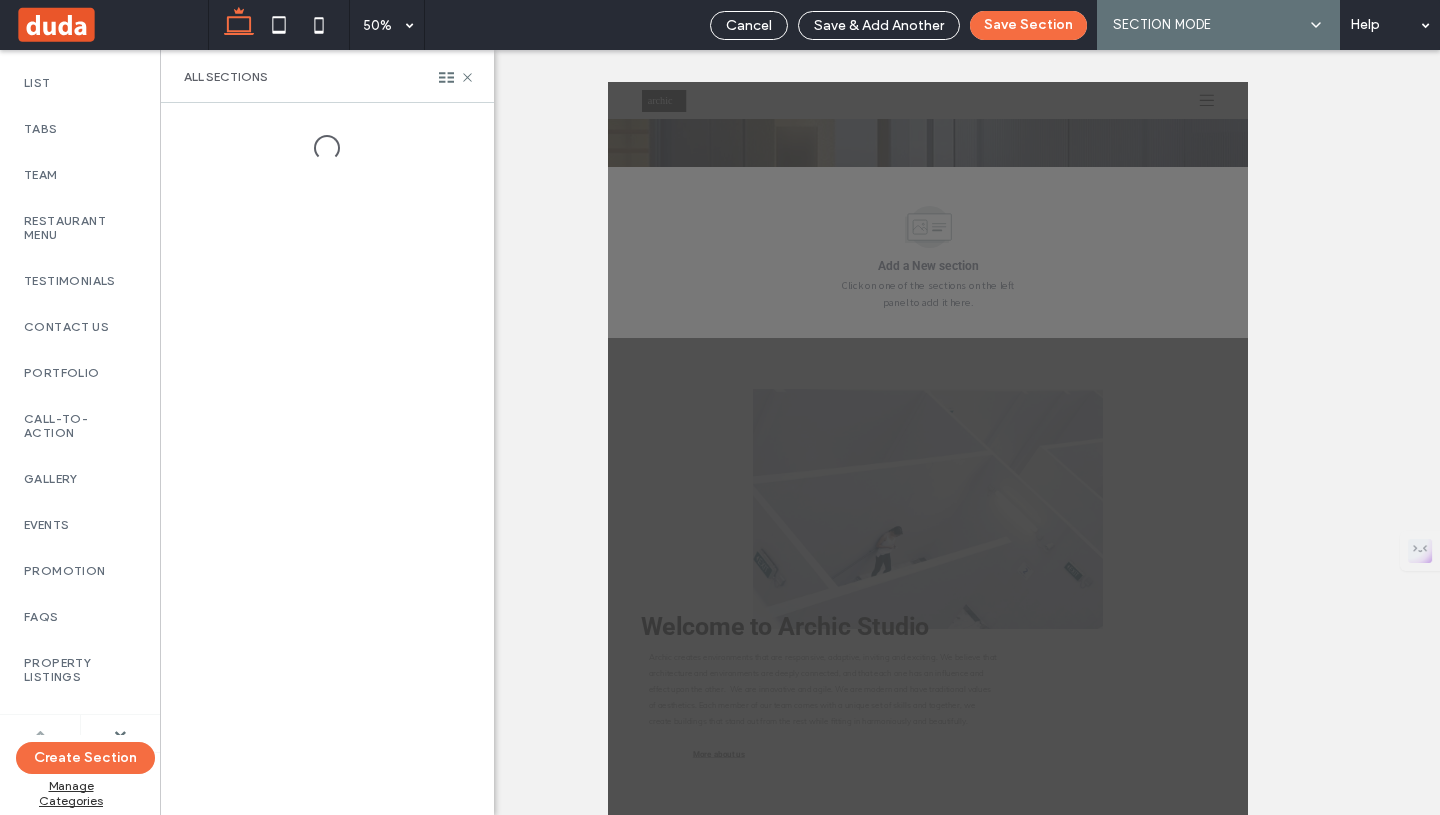 click at bounding box center [40, 734] 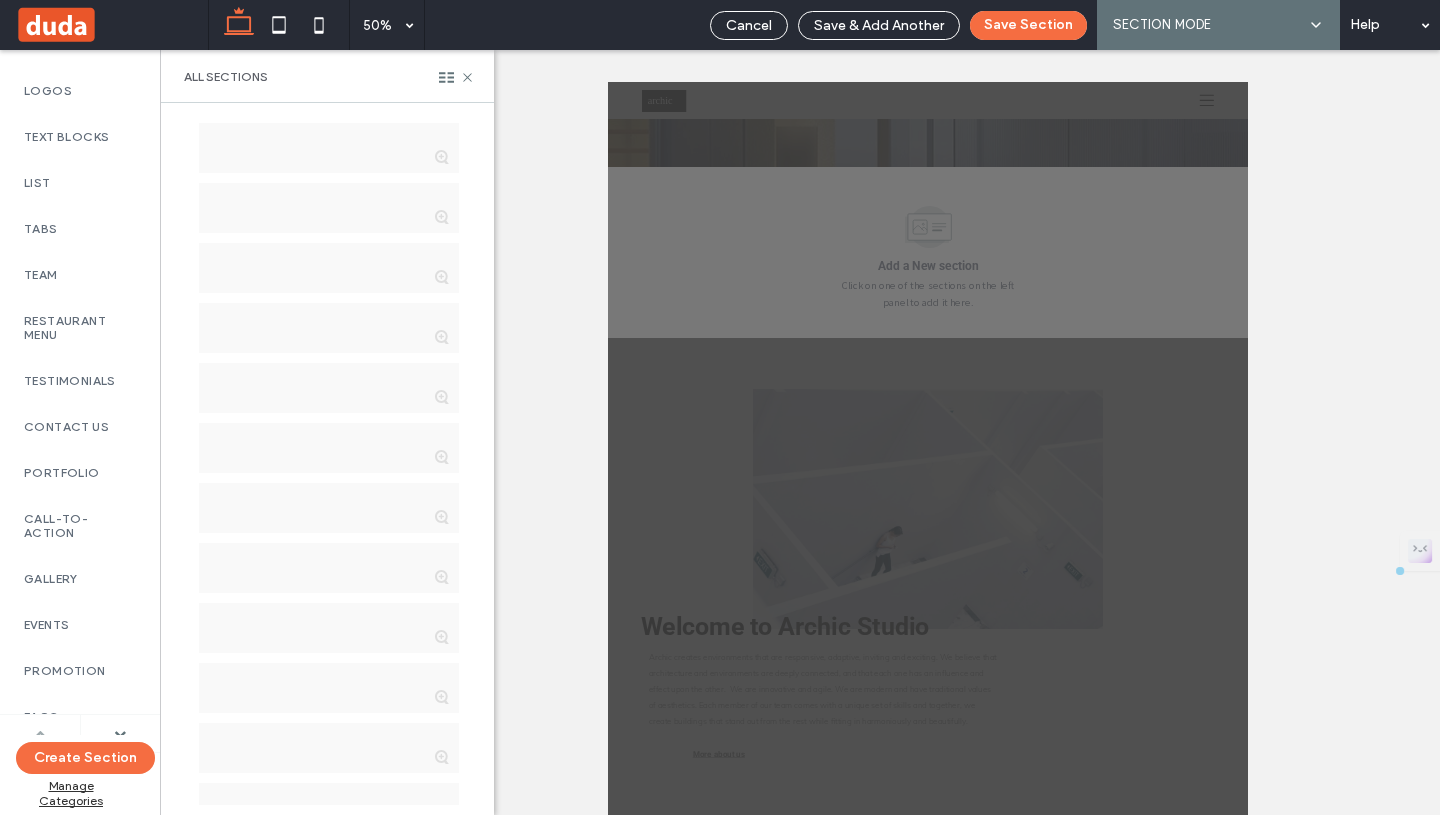 click at bounding box center [40, 734] 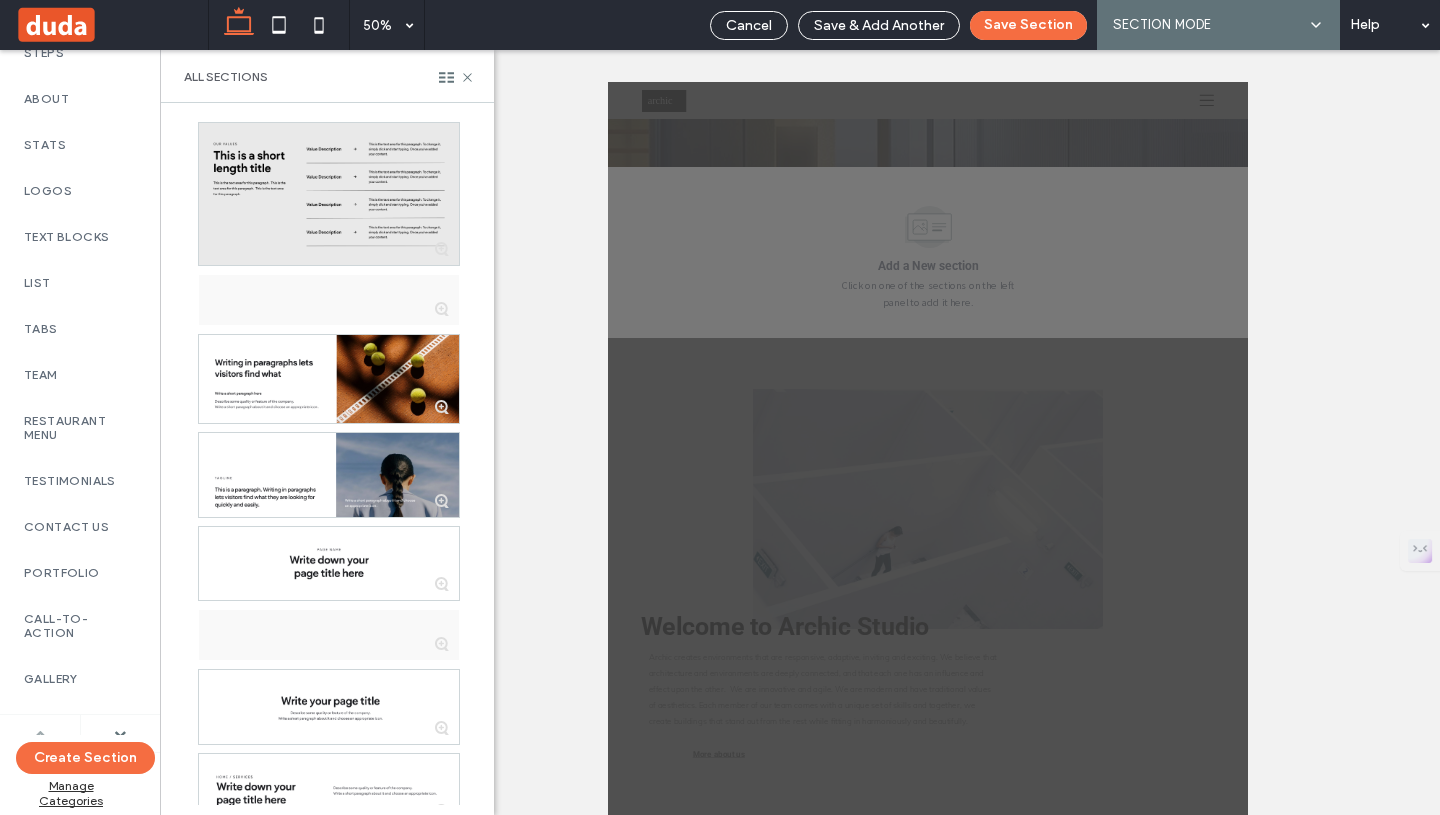 click at bounding box center [40, 734] 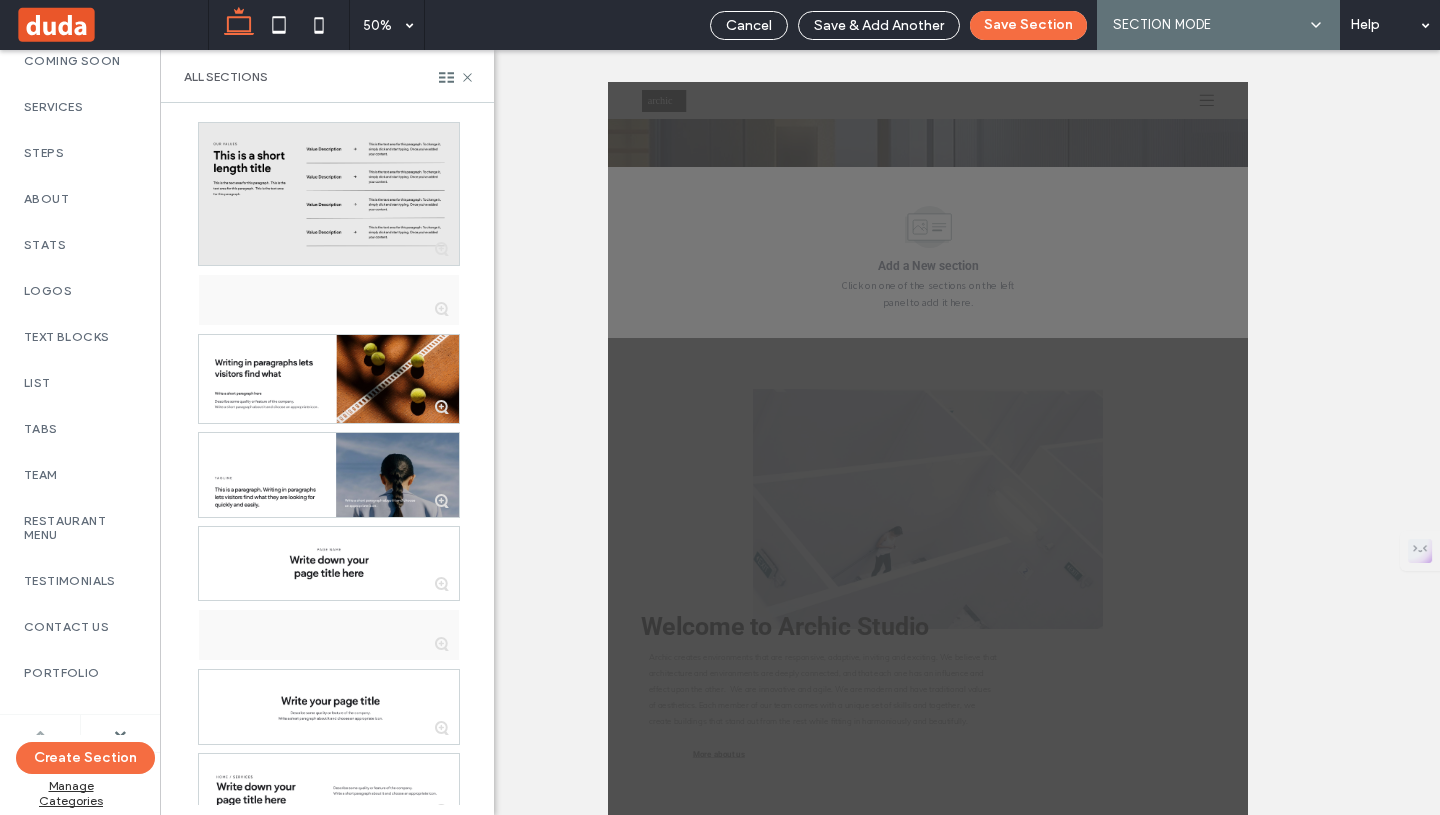 click at bounding box center (40, 734) 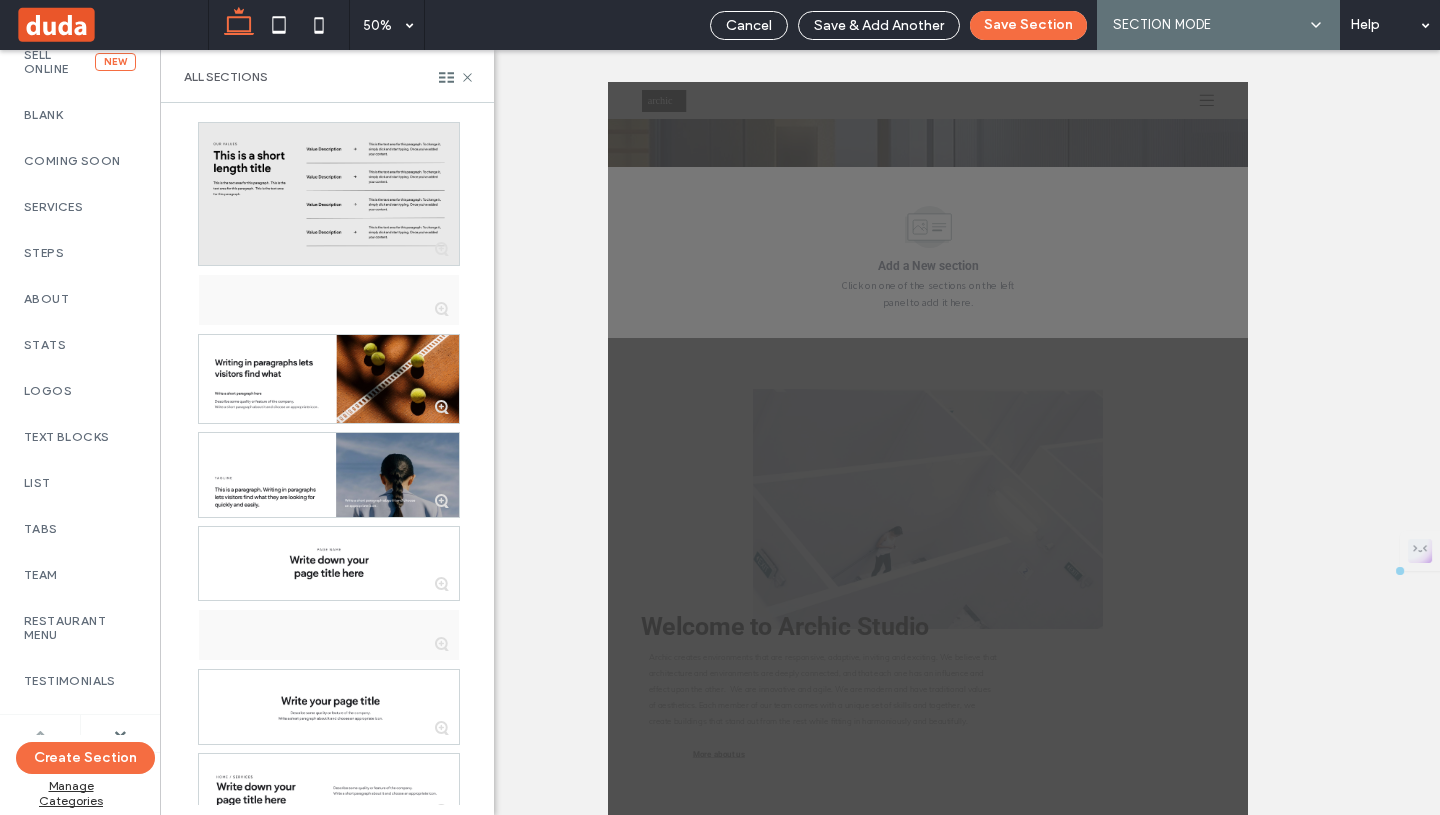 click at bounding box center (40, 734) 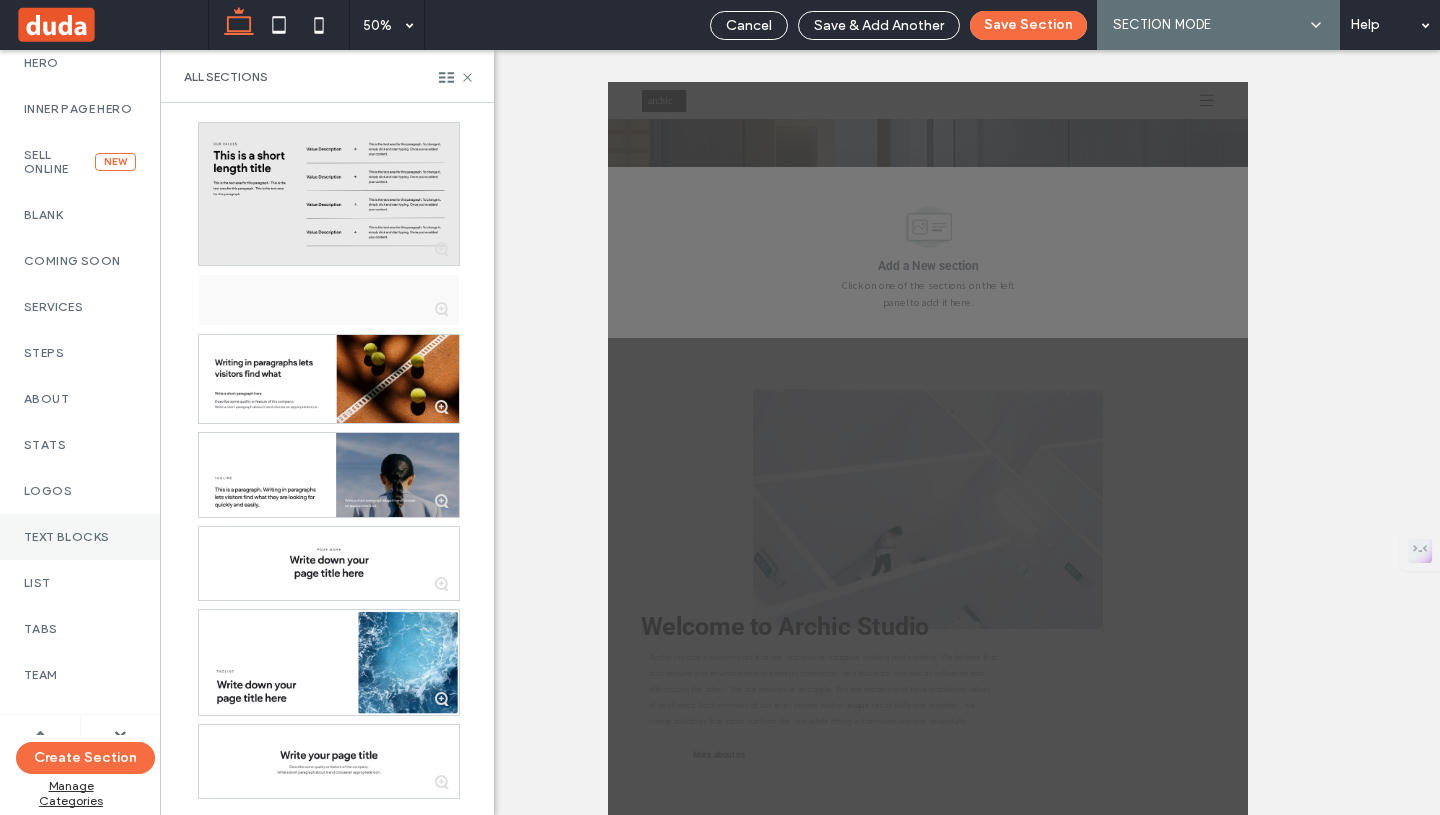 click on "Text Blocks" at bounding box center [80, 537] 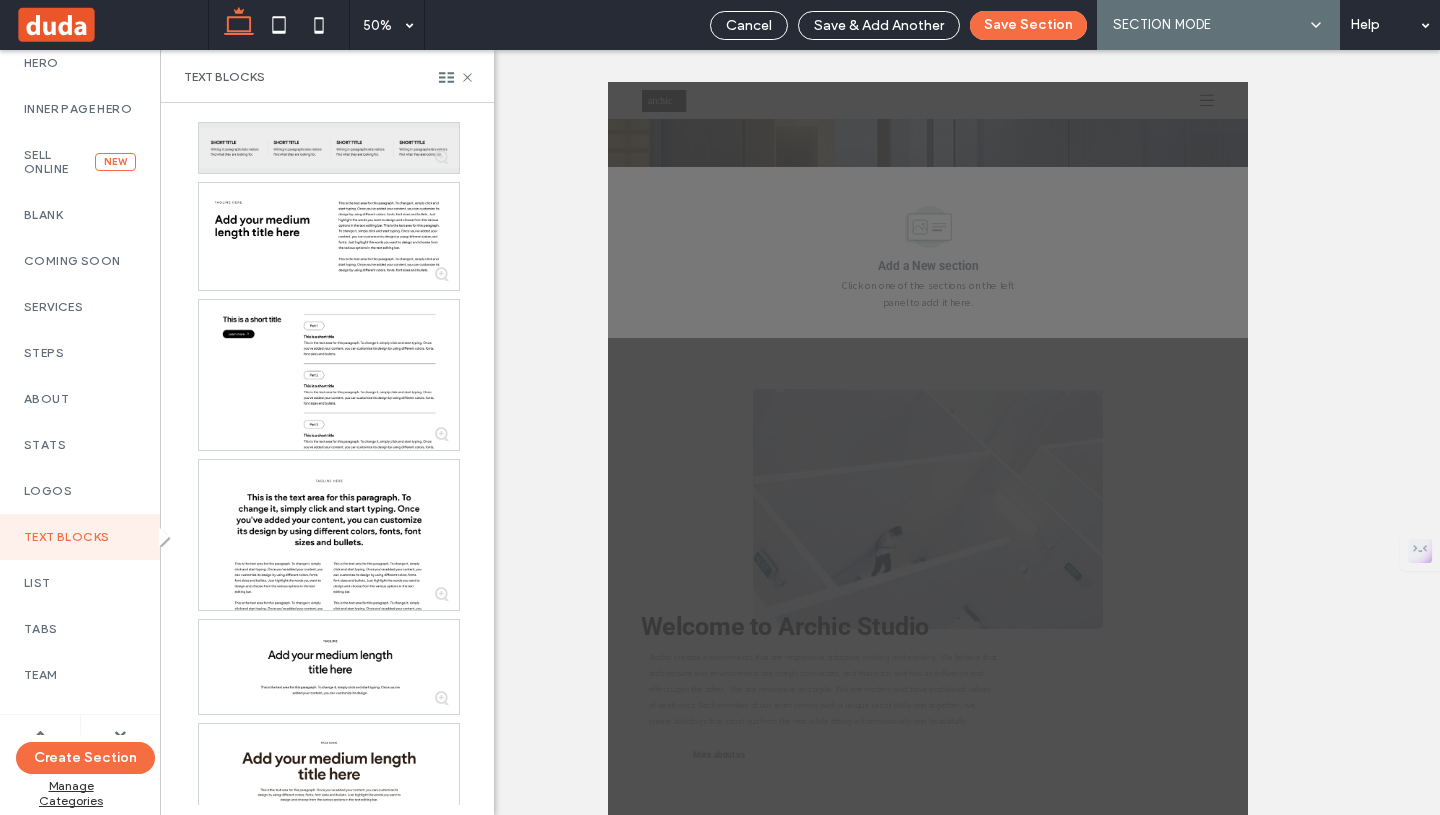click at bounding box center (329, 148) 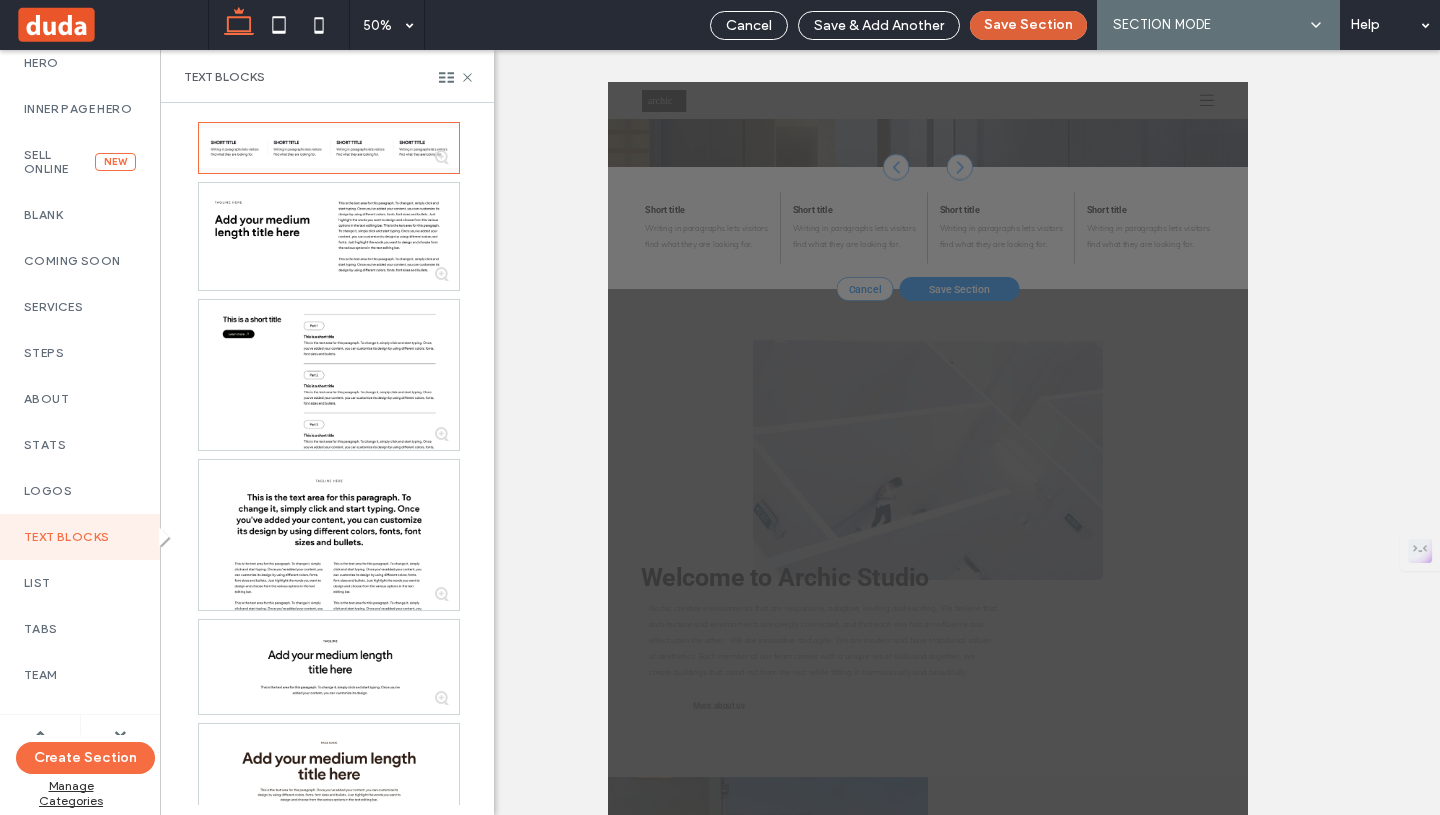 click on "Save Section" at bounding box center (1028, 25) 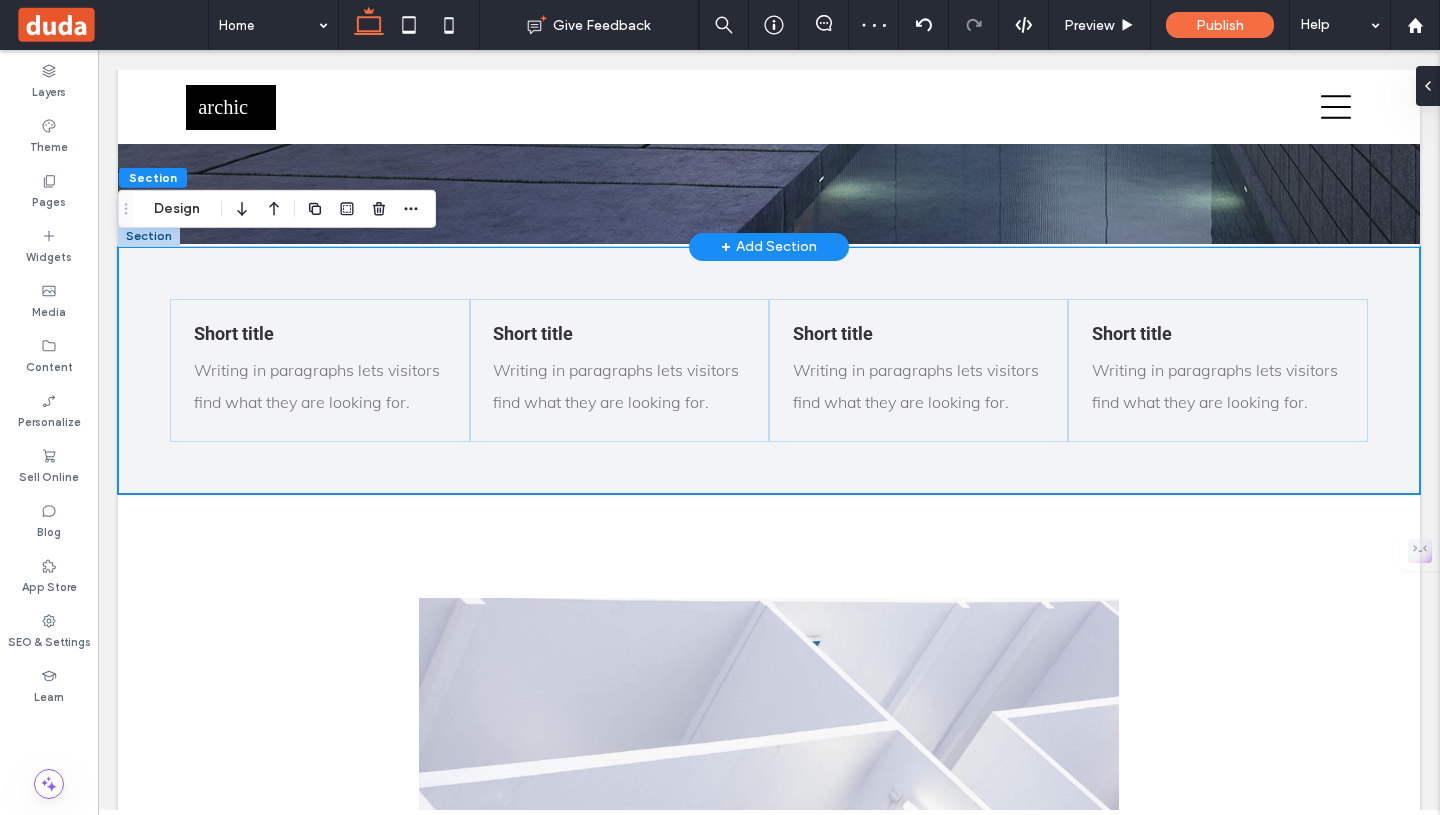 click on "+ Add Section" at bounding box center (769, 247) 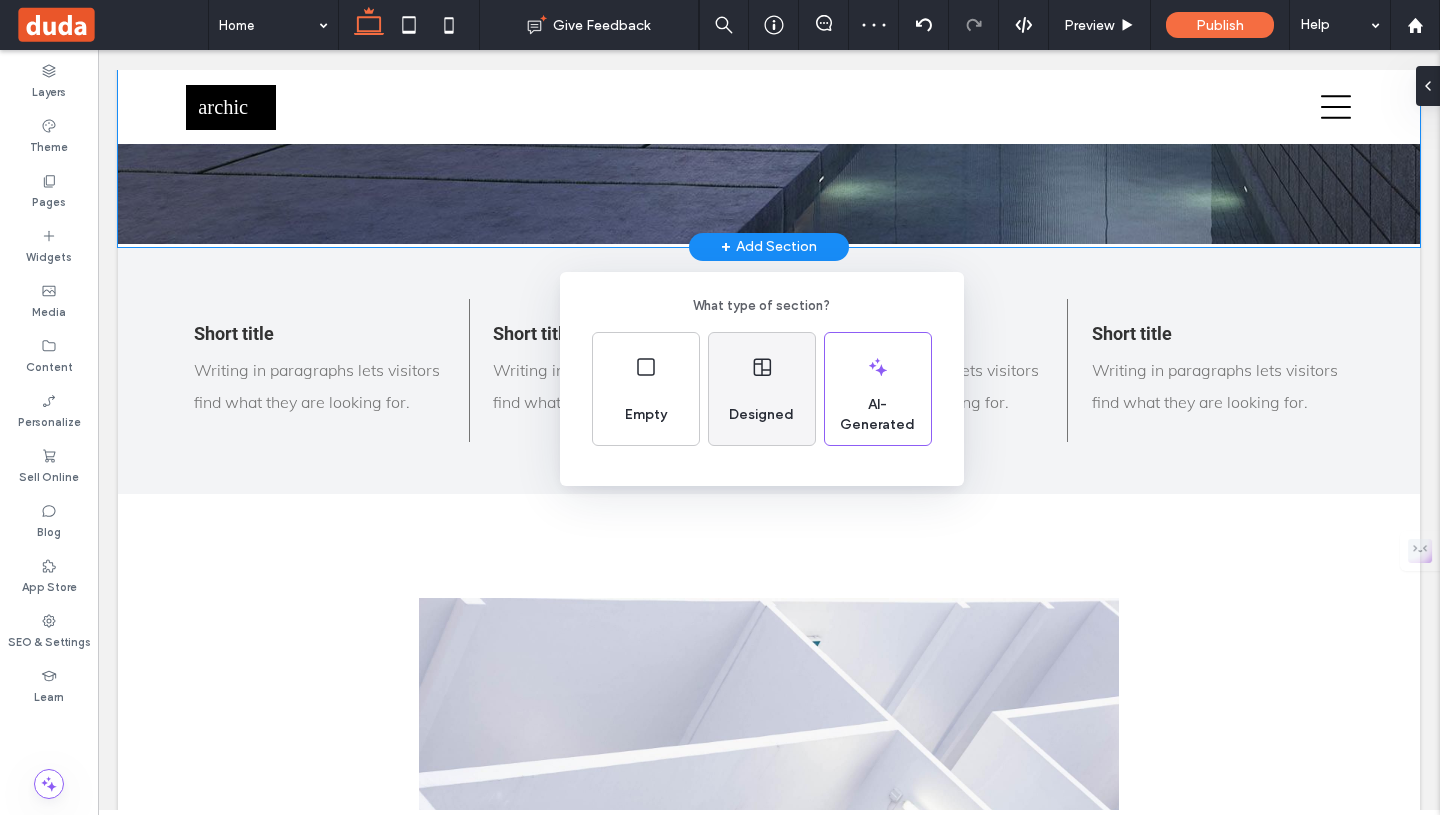 click on "Designed" at bounding box center (761, 415) 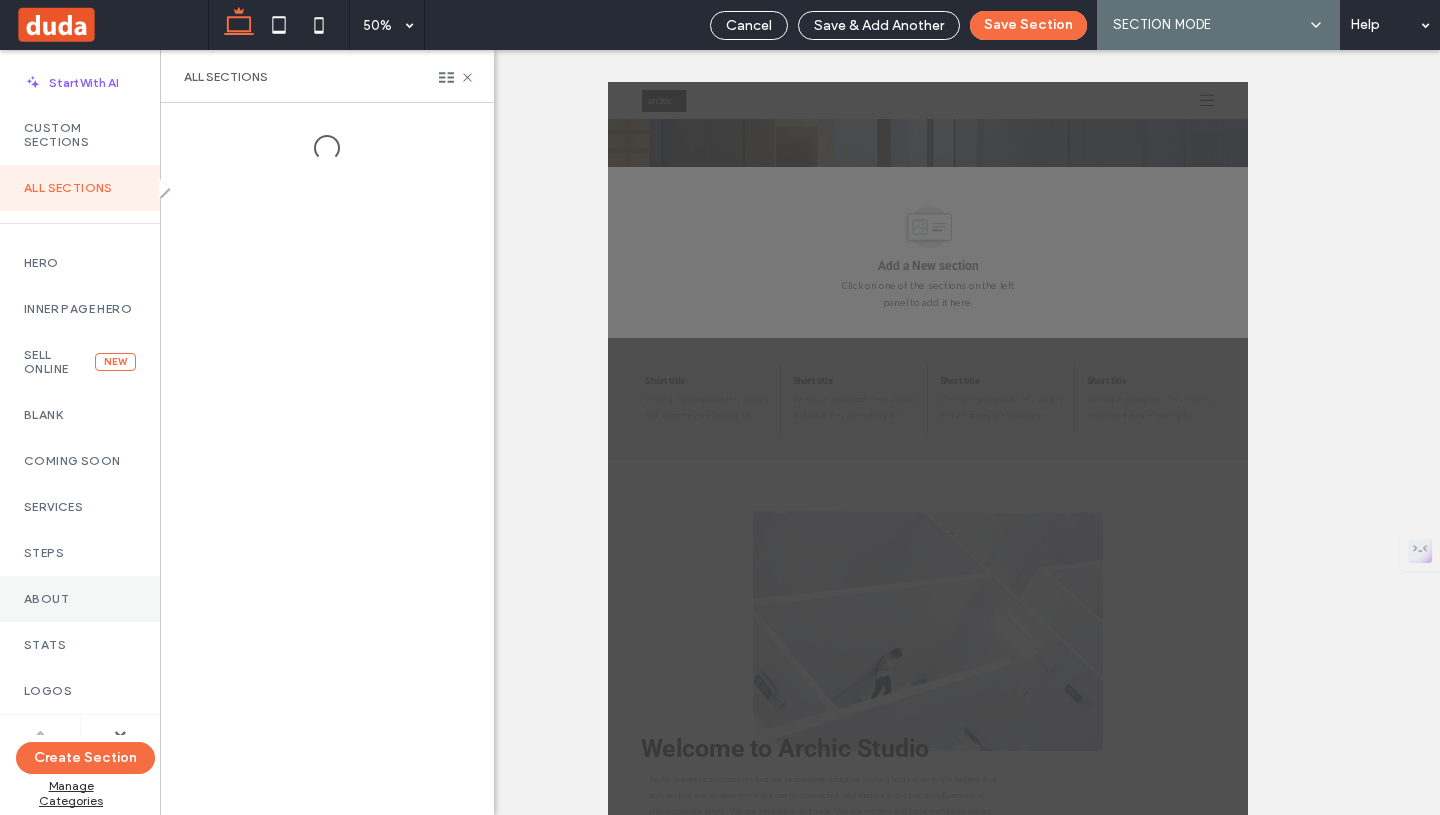 click on "About" at bounding box center [80, 599] 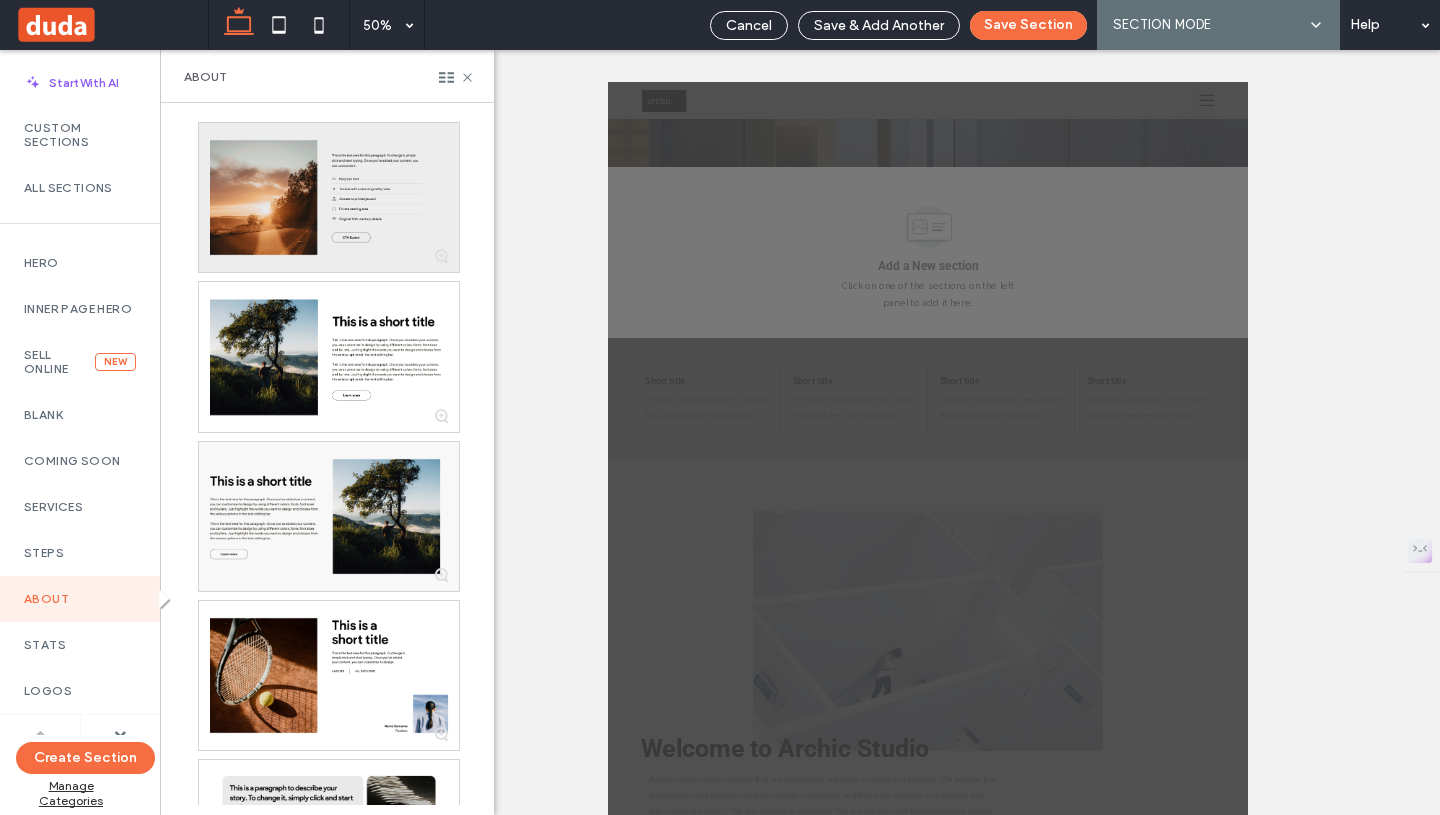 click at bounding box center (329, 197) 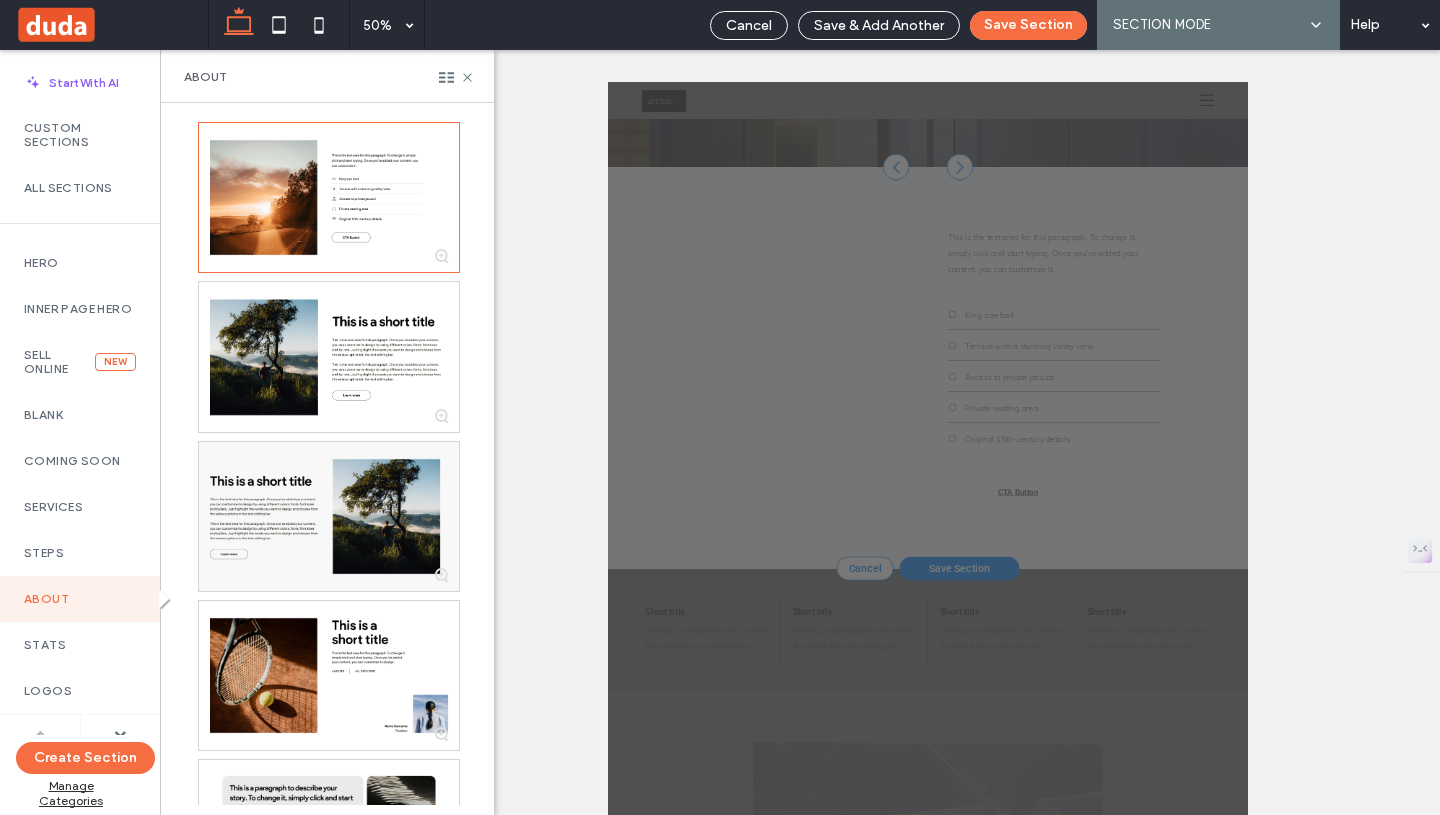 click on "Save Section" at bounding box center [1311, 1055] 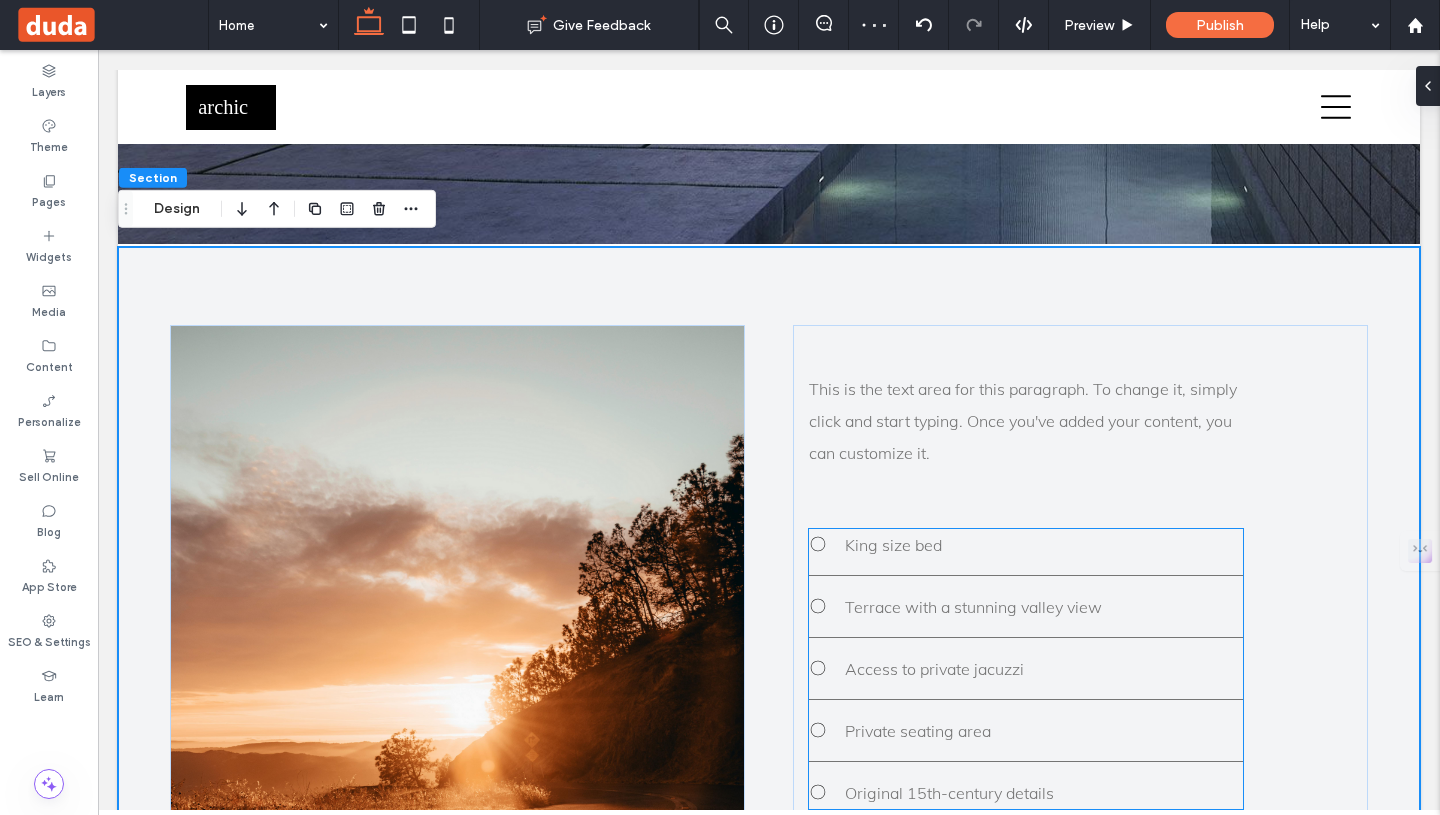 click on "King size bed" at bounding box center [1044, 545] 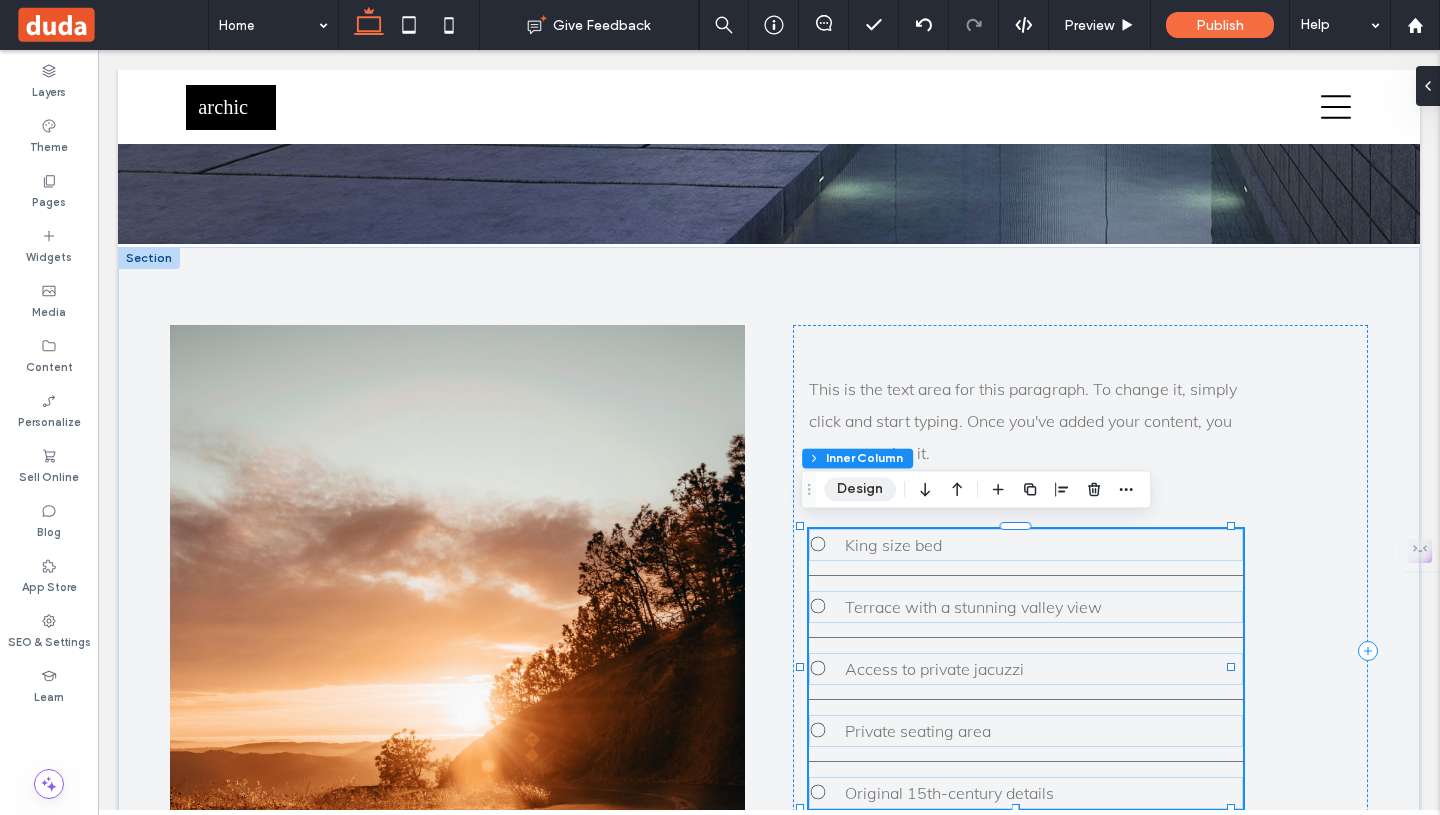 click on "Design" at bounding box center [860, 489] 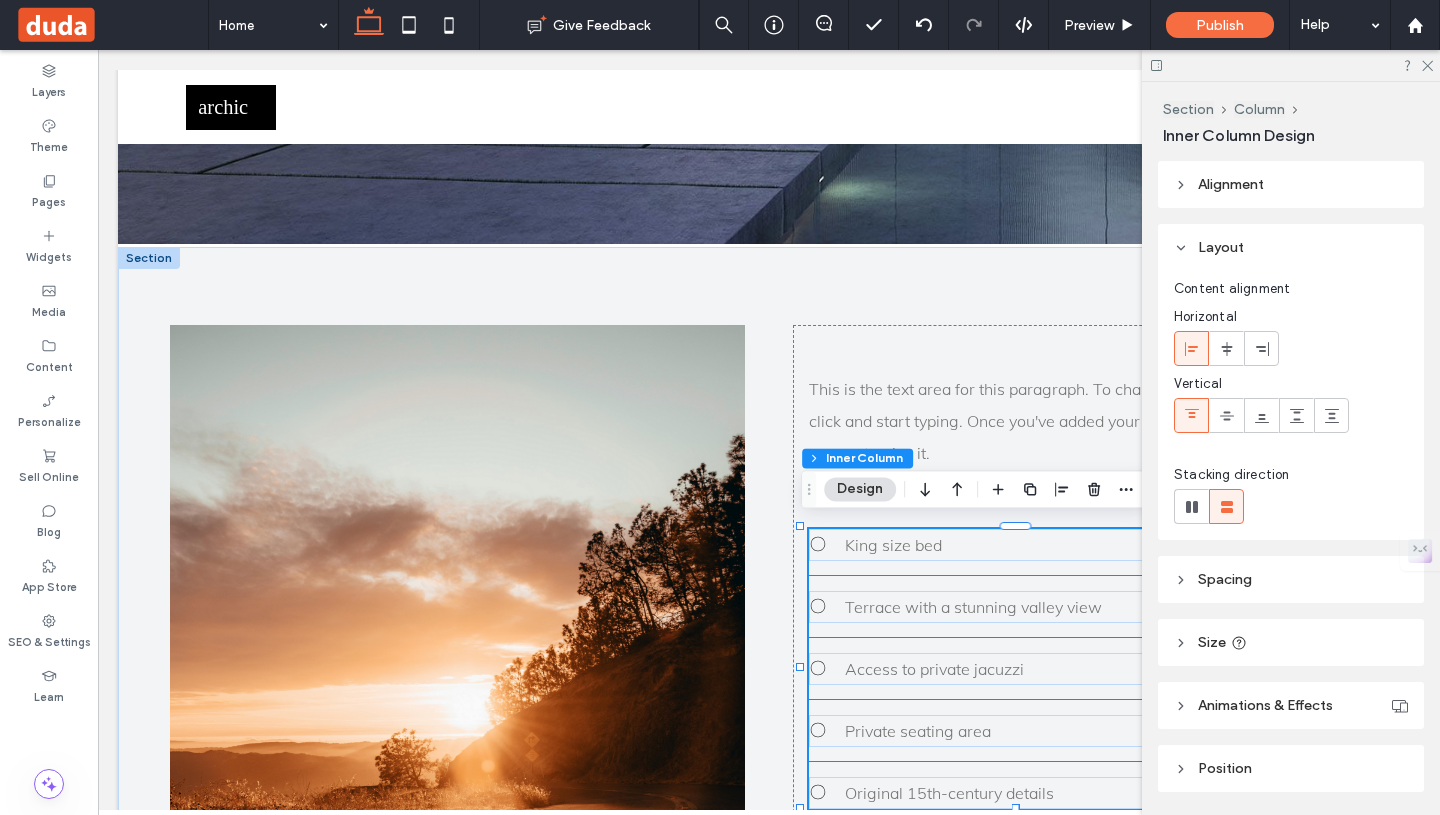 scroll, scrollTop: 128, scrollLeft: 0, axis: vertical 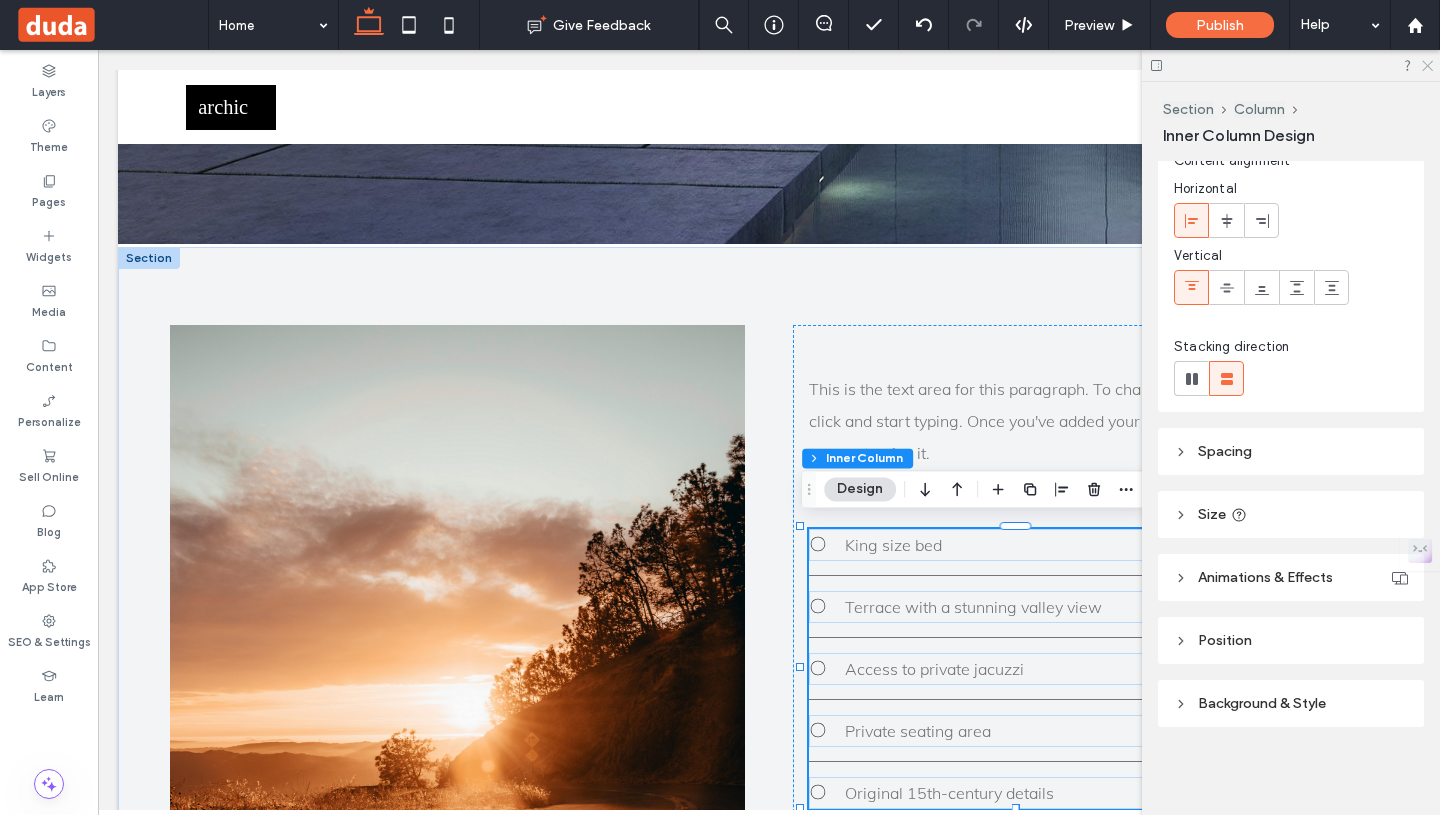 click 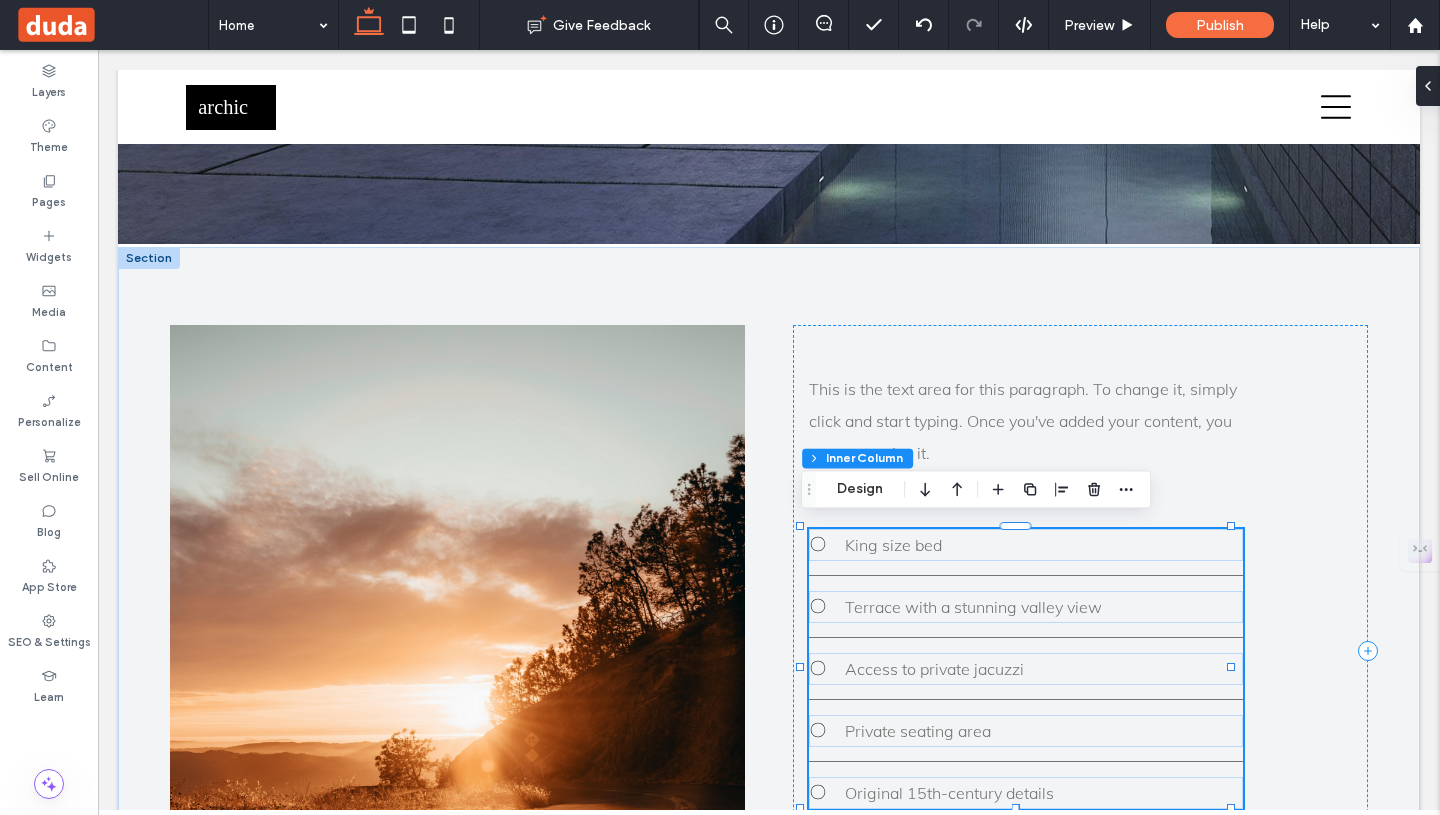 click on "King size bed
Terrace with a stunning valley view
Access to private jacuzzi
Private seating area
Original 15th-century details" at bounding box center [1026, 669] 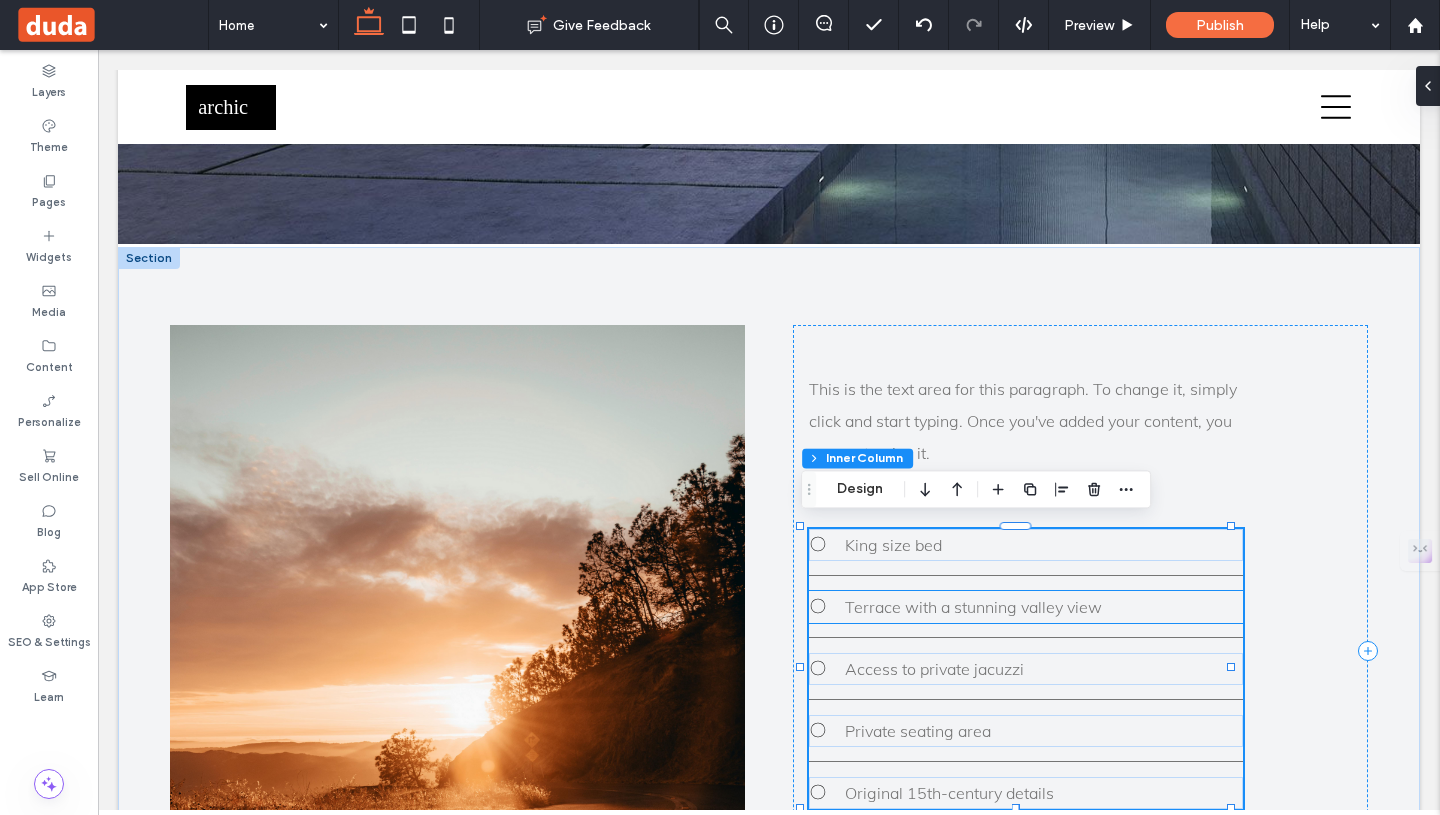 click on "Terrace with a stunning valley view" at bounding box center [1044, 607] 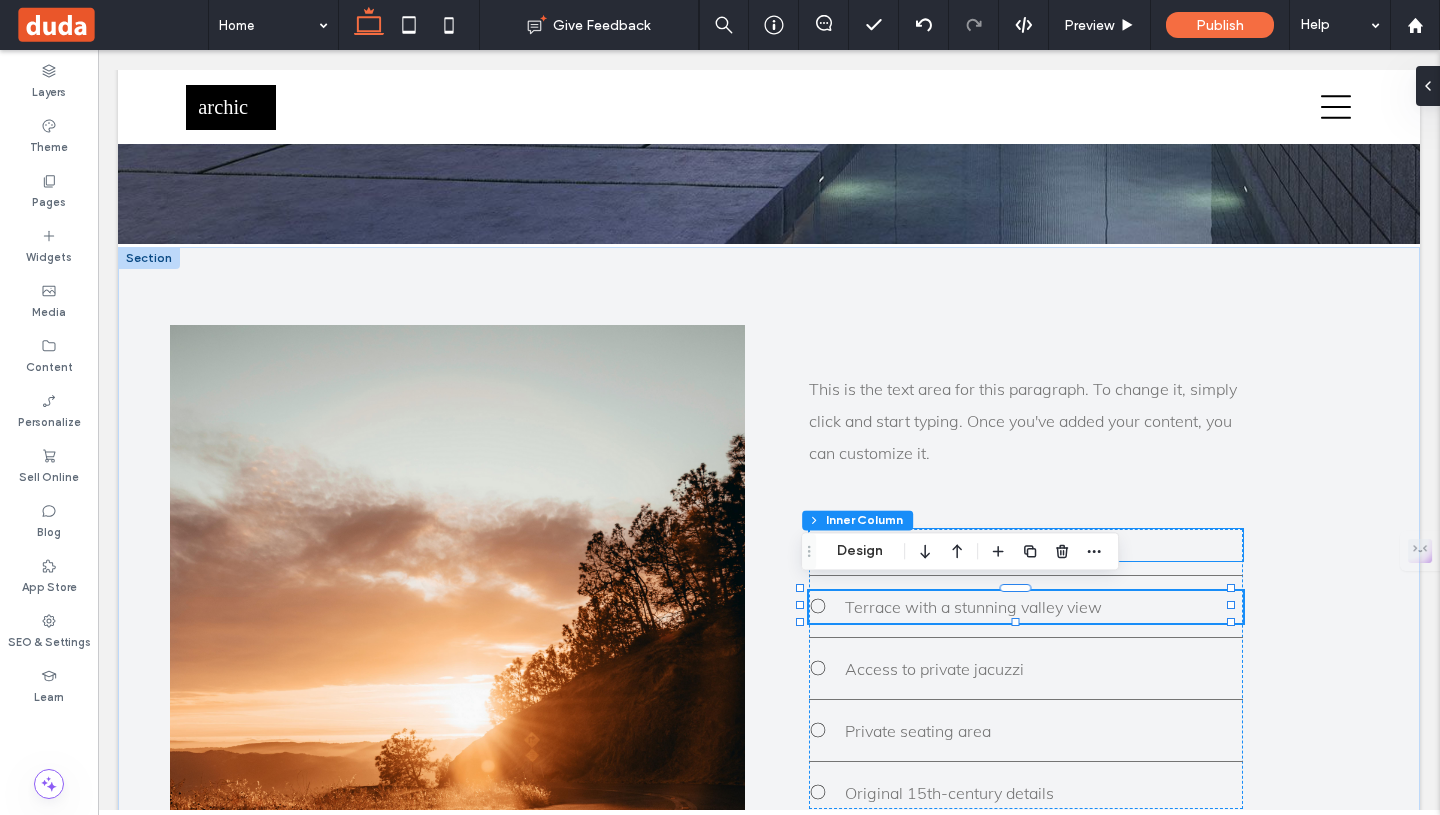click on "King size bed" at bounding box center (1044, 545) 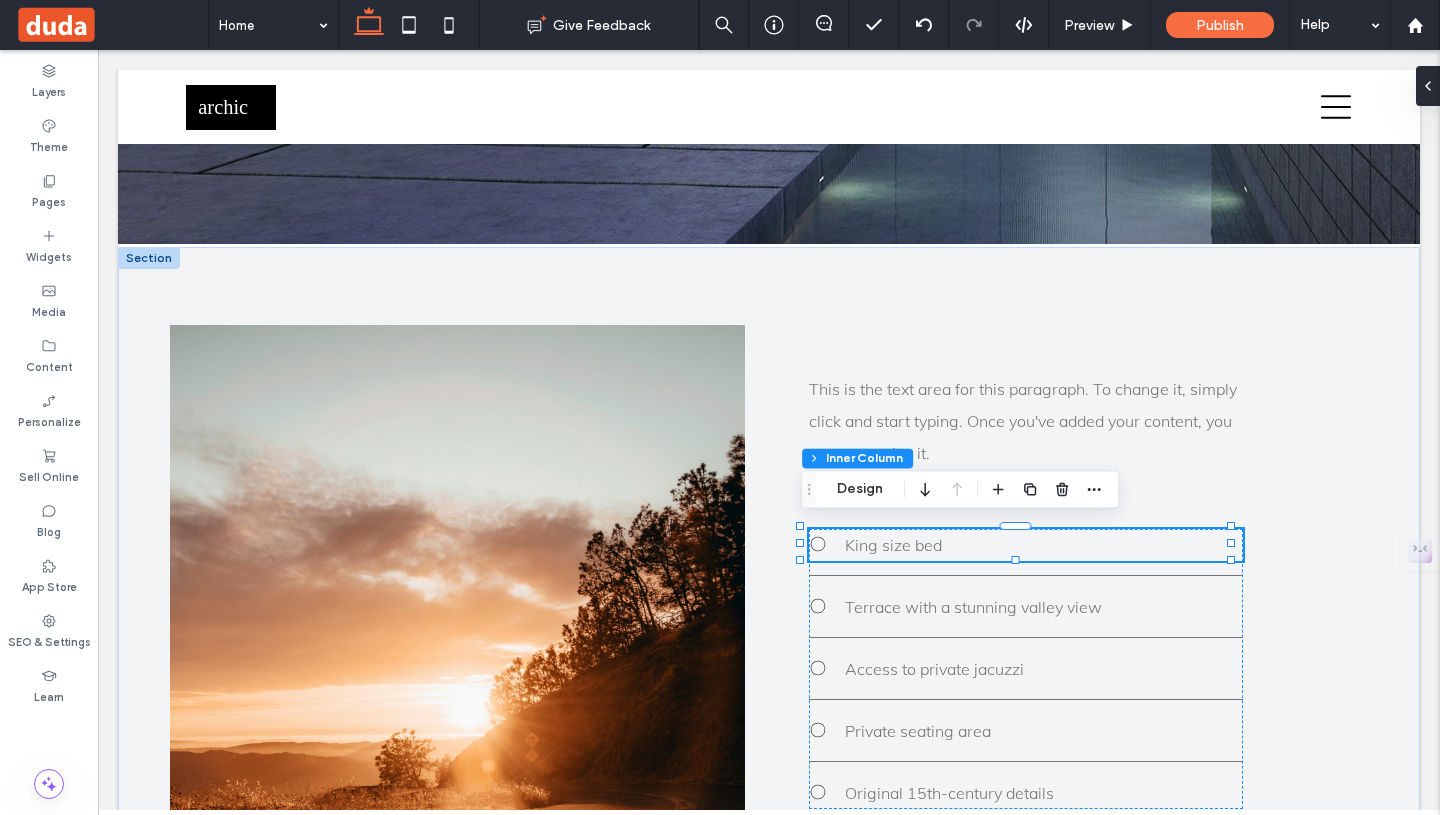 click on "King size bed" at bounding box center (1044, 545) 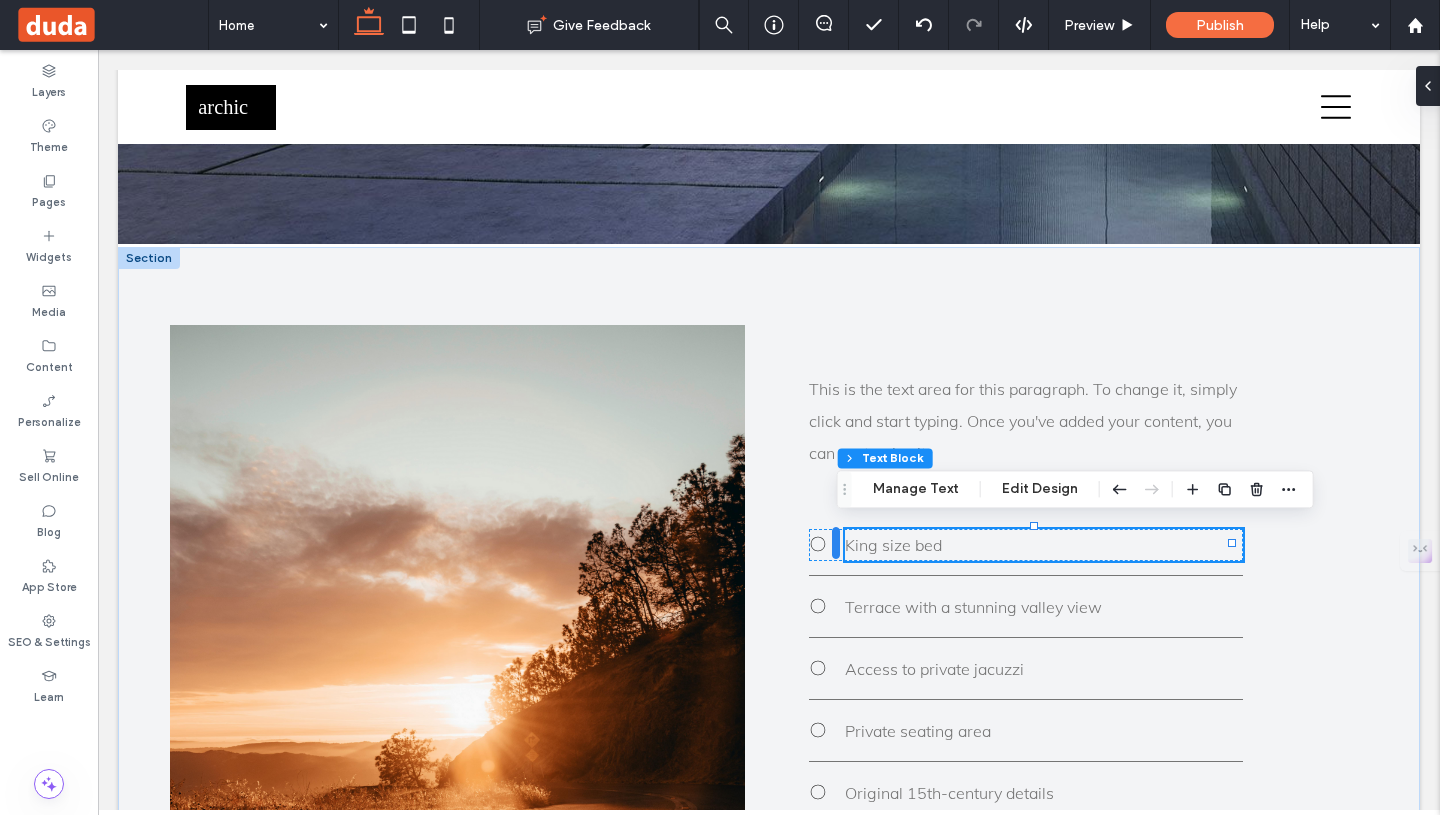 click at bounding box center (836, 543) 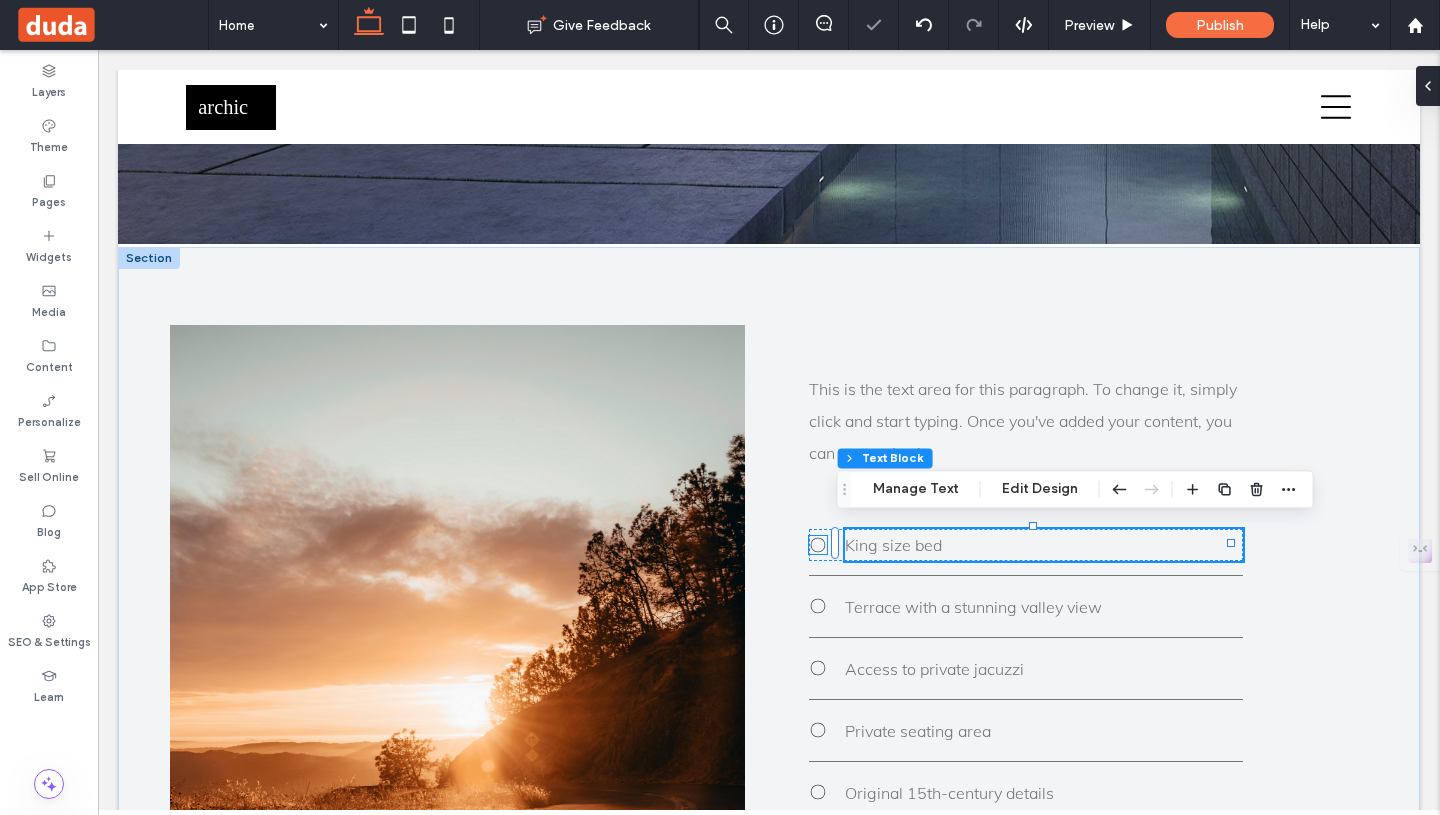 click 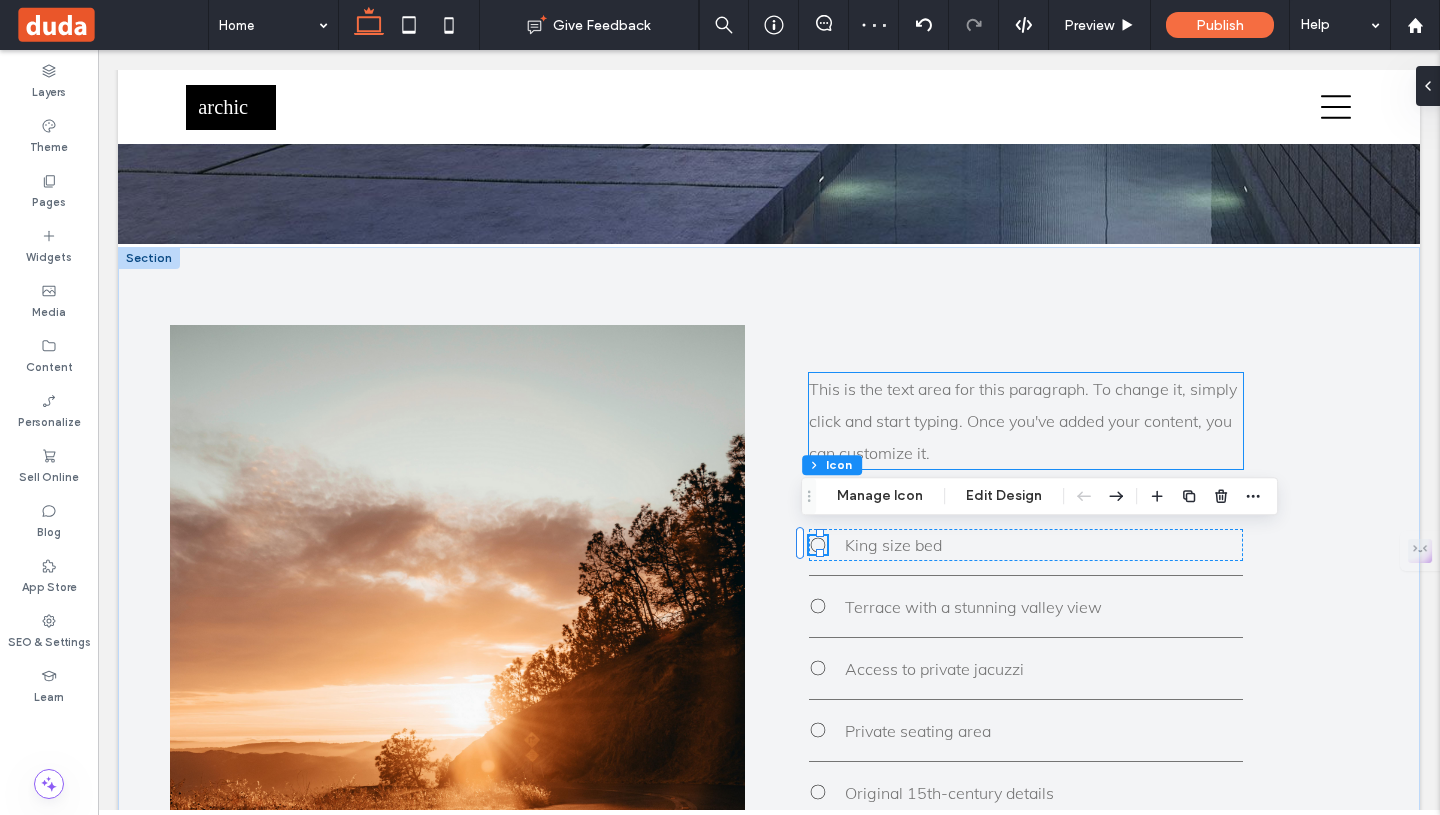 click on "This is the text area for this paragraph. To change it, simply click and start typing. Once you've added your content, you can customize it." at bounding box center [1026, 421] 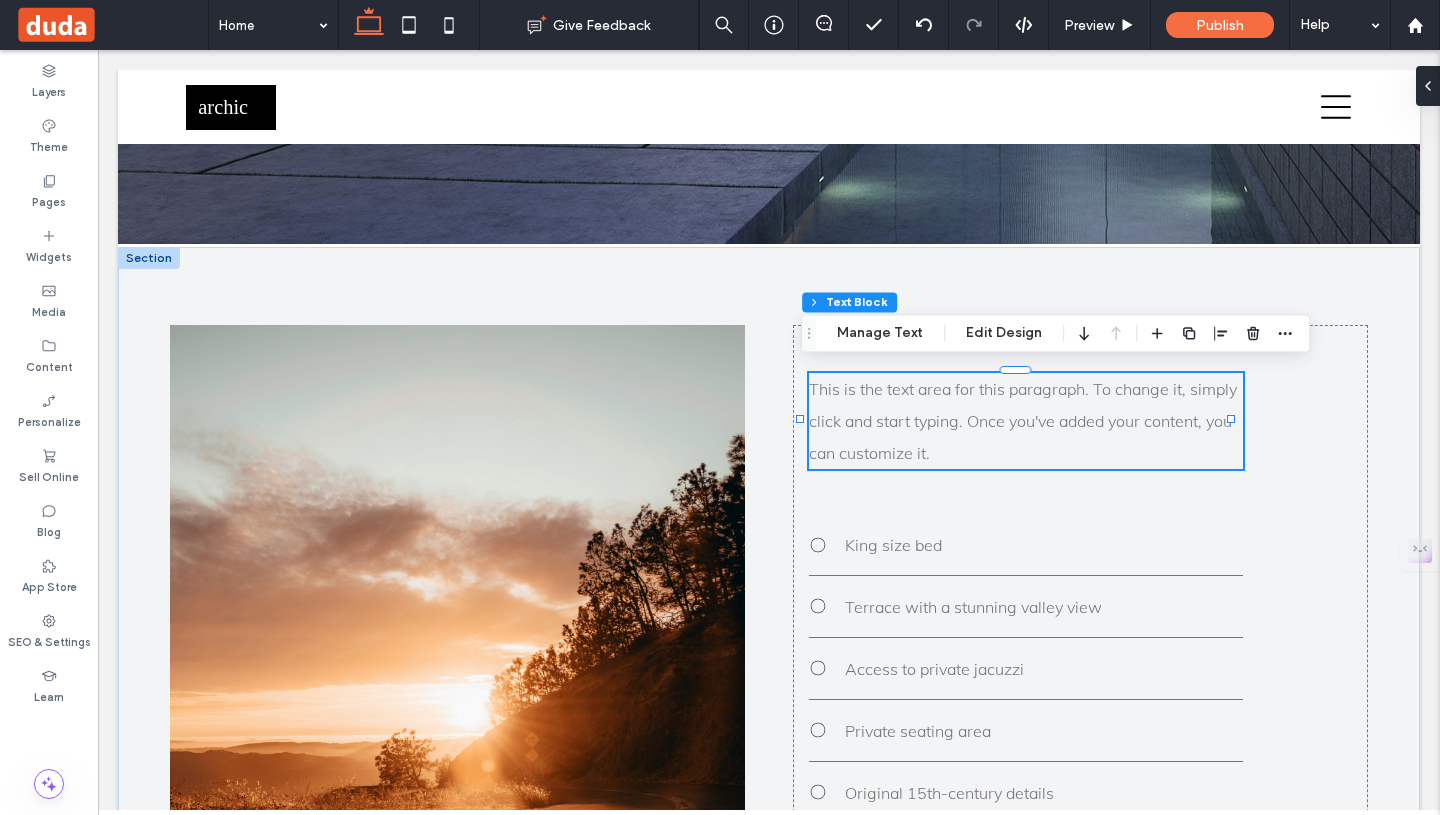click at bounding box center [149, 258] 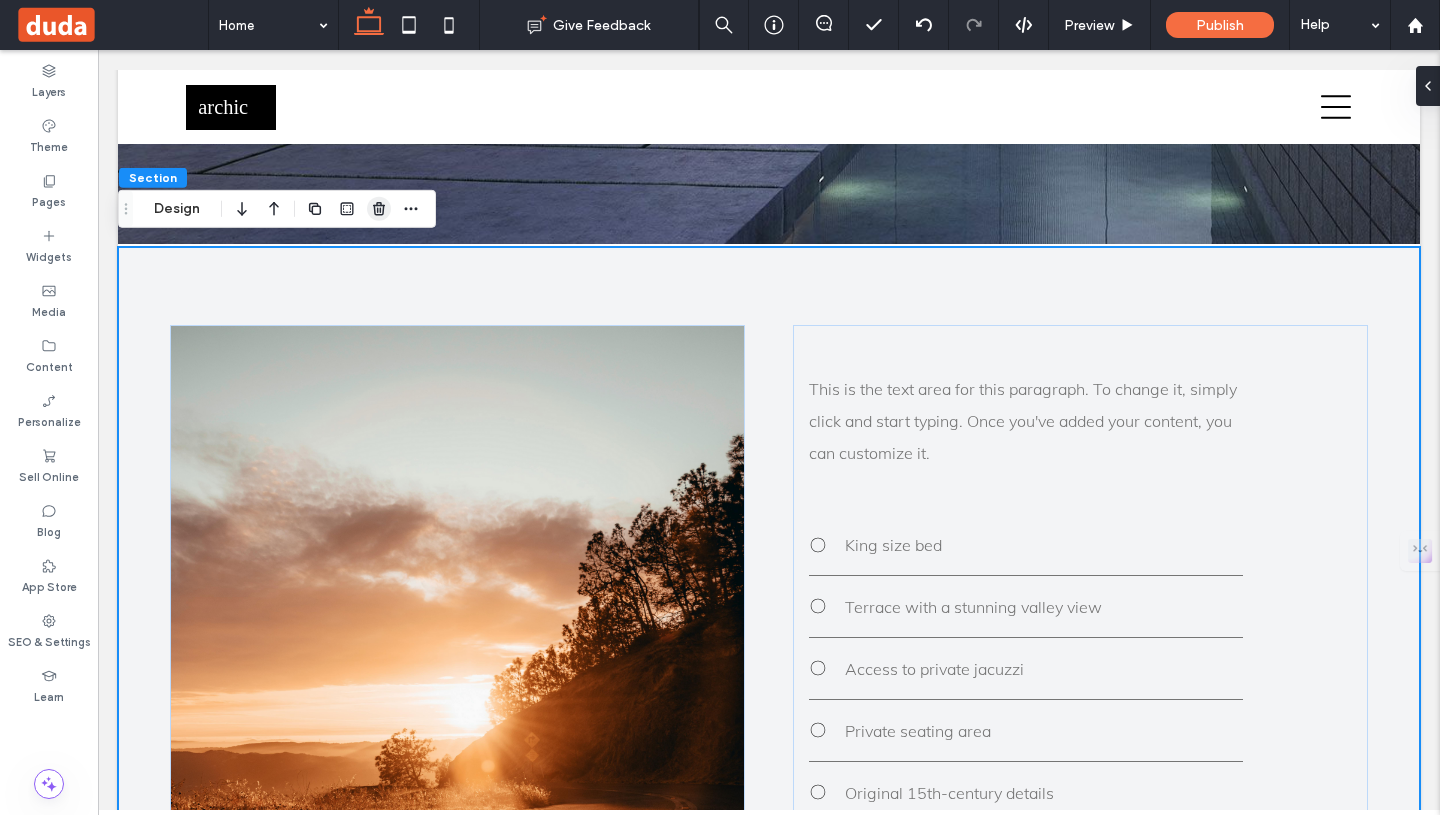 click 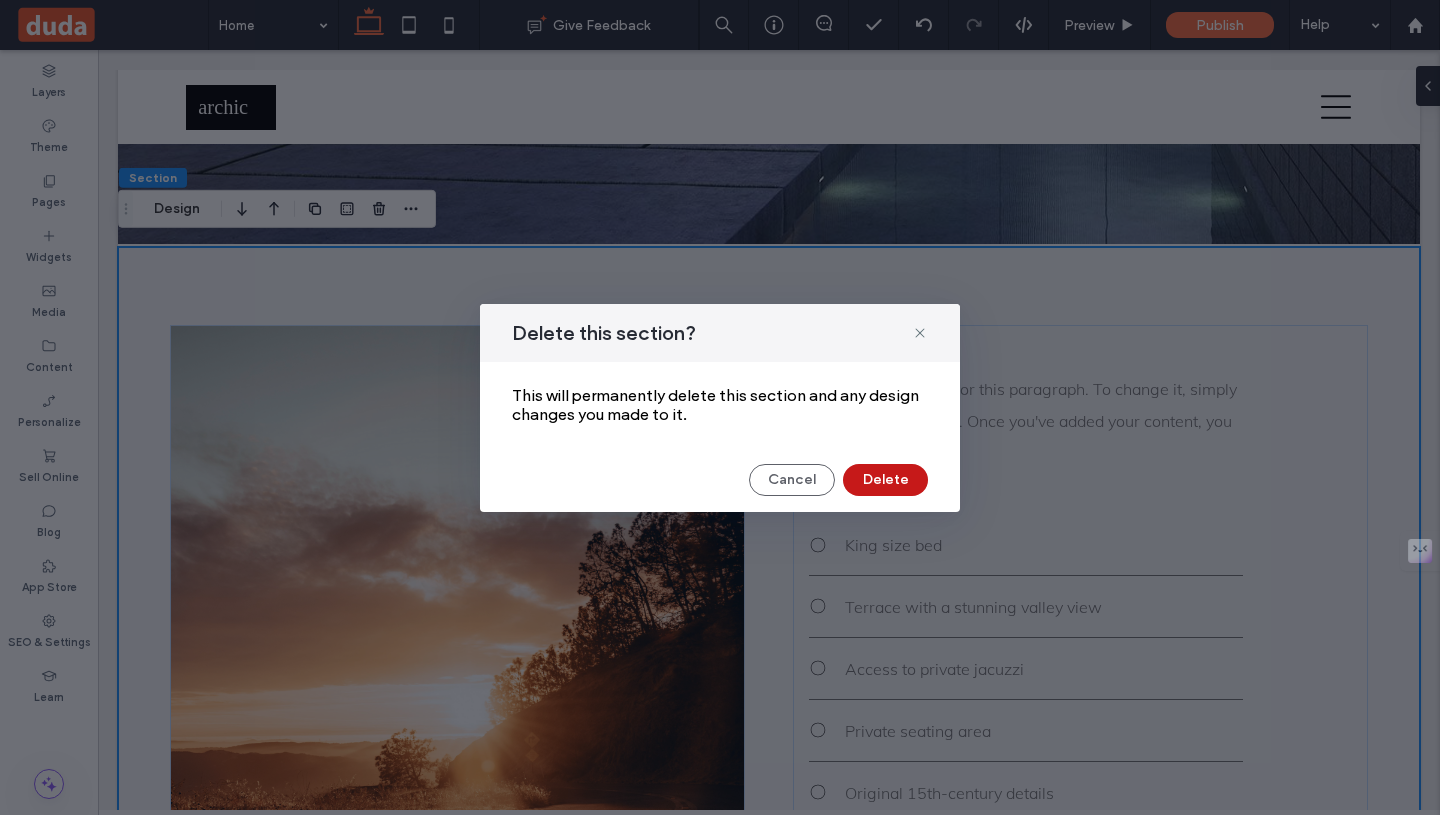 click on "Delete" at bounding box center [885, 480] 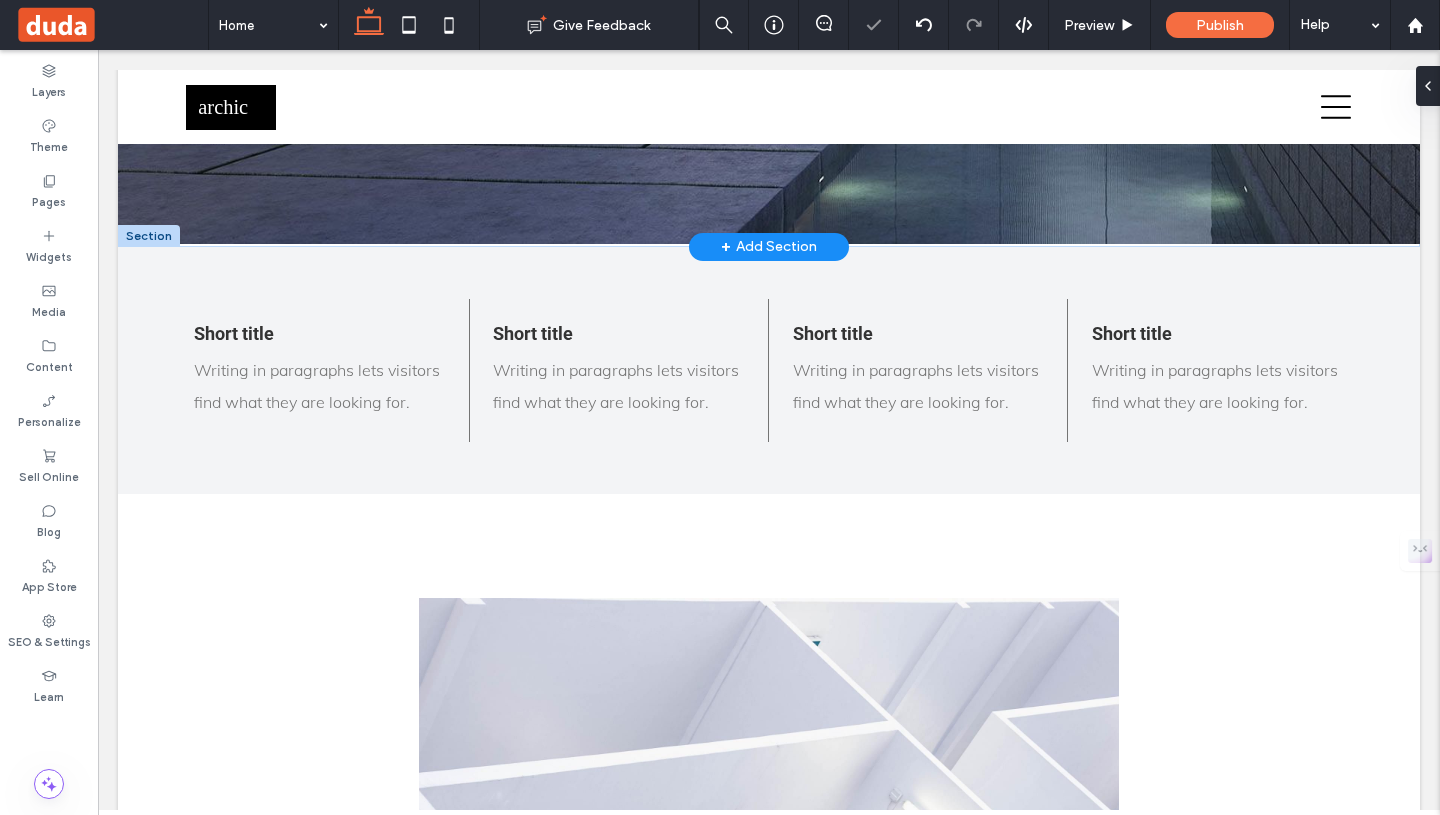 click on "+ Add Section" at bounding box center (769, 247) 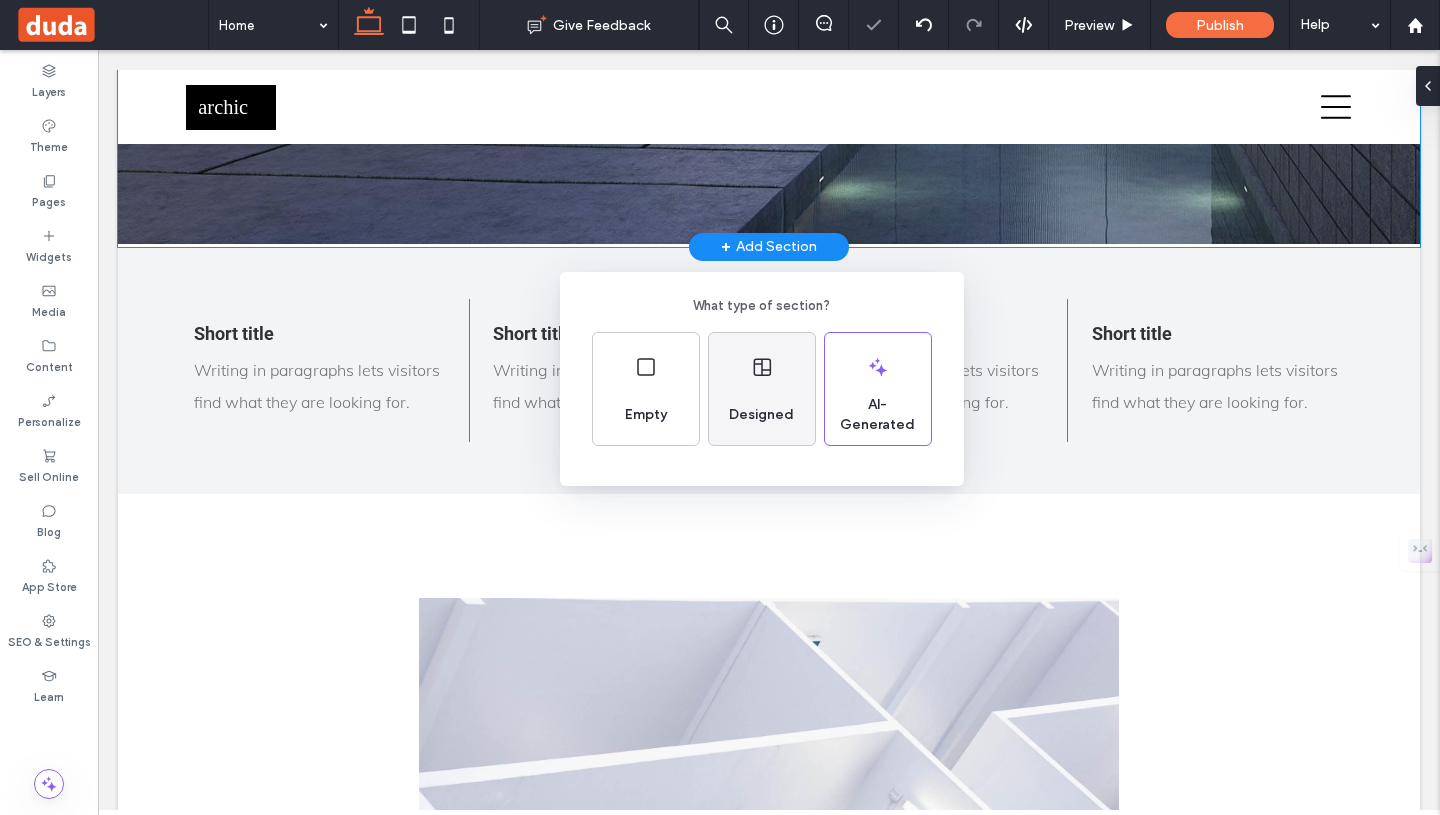 click on "Designed" at bounding box center (761, 415) 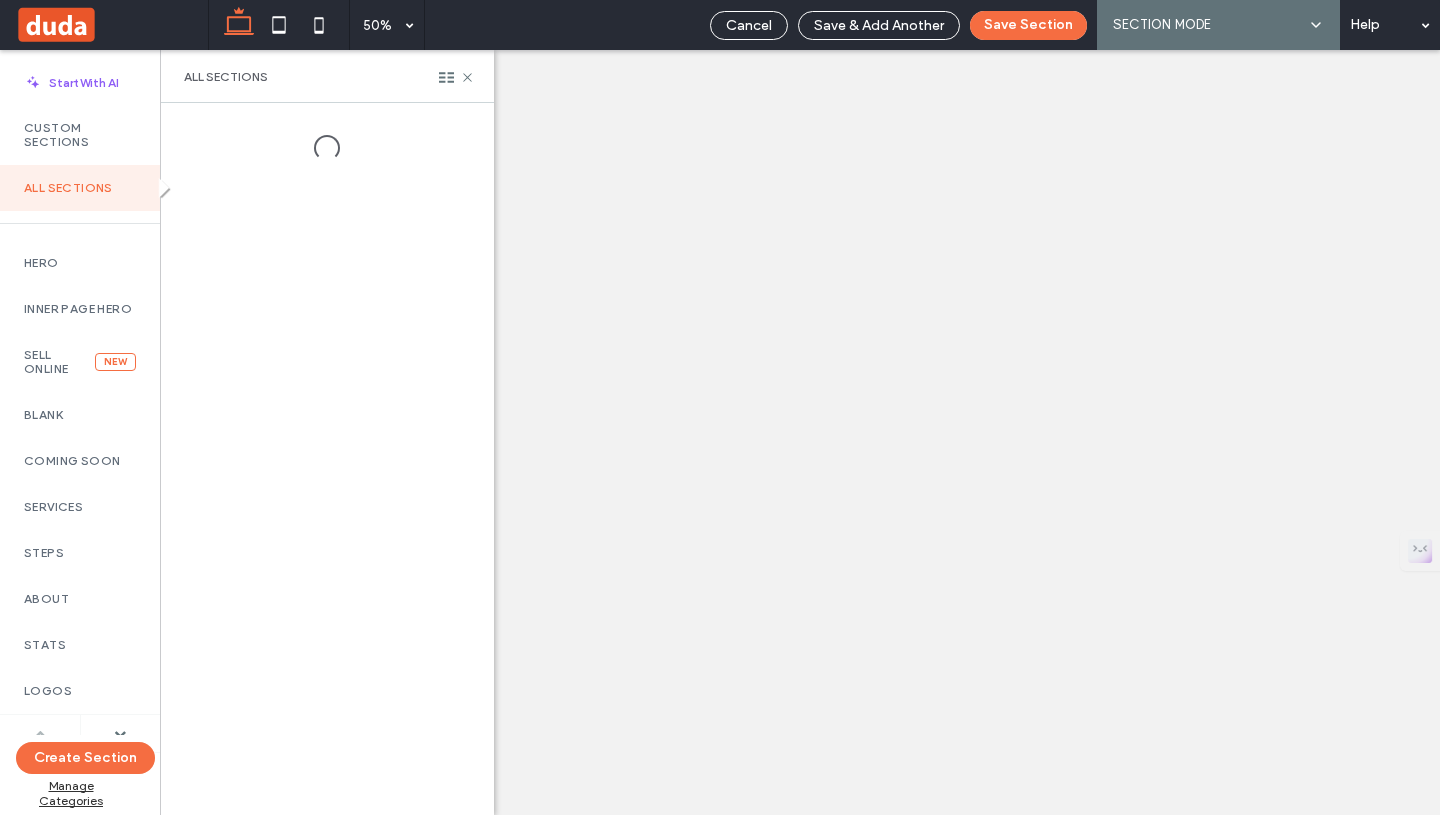 click on "About" at bounding box center [80, 599] 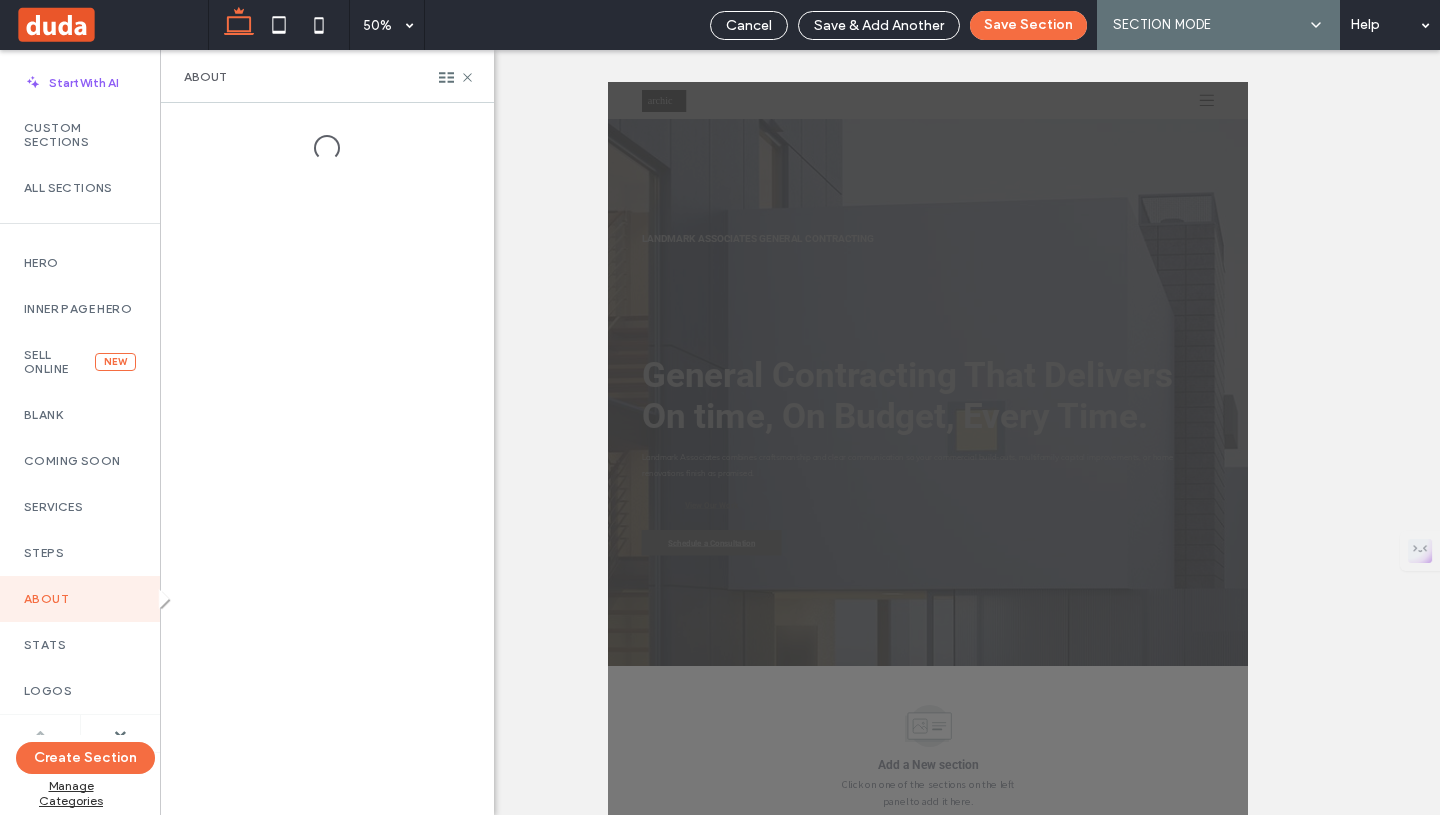 scroll, scrollTop: 998, scrollLeft: 0, axis: vertical 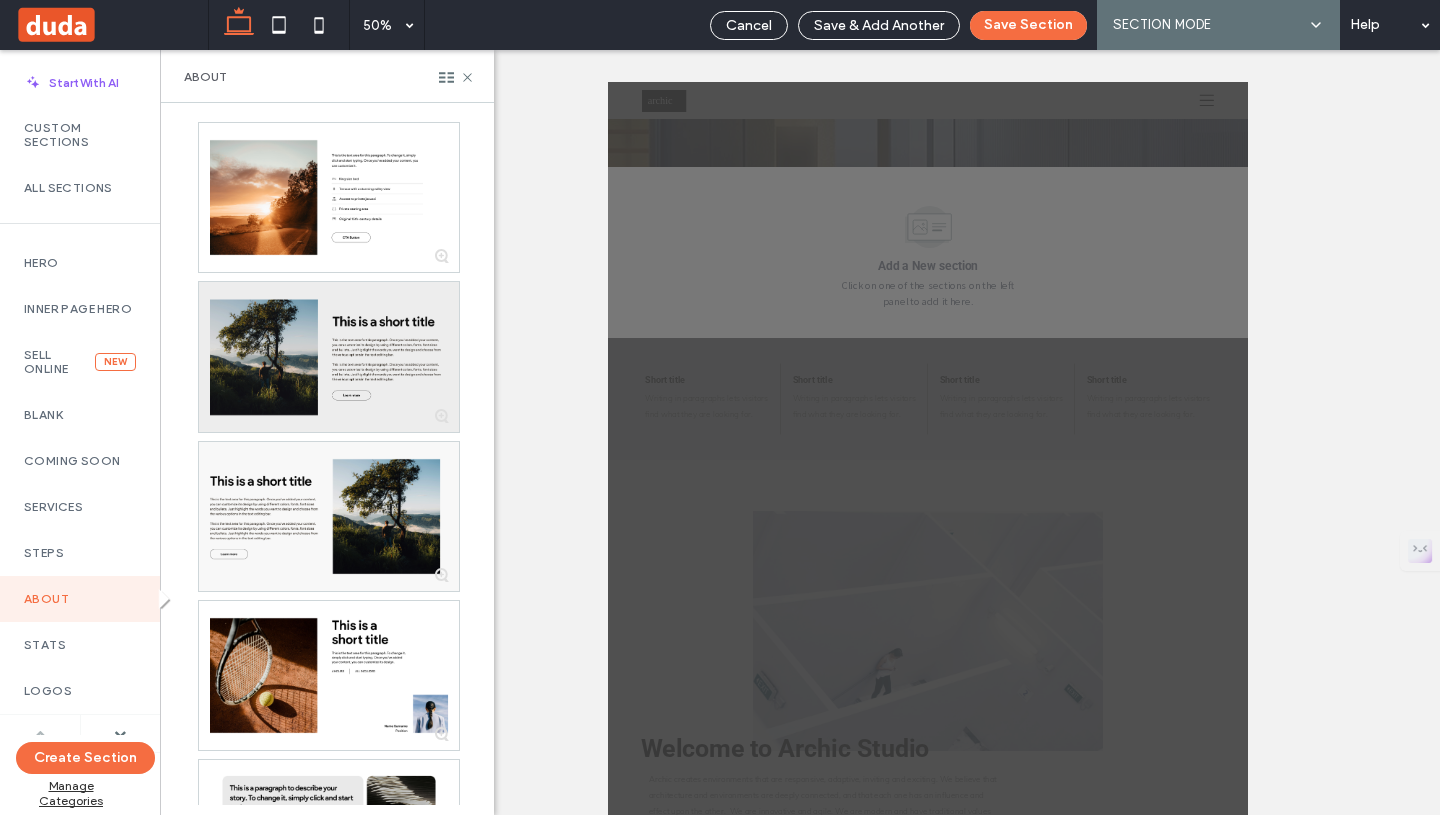 click at bounding box center (329, 356) 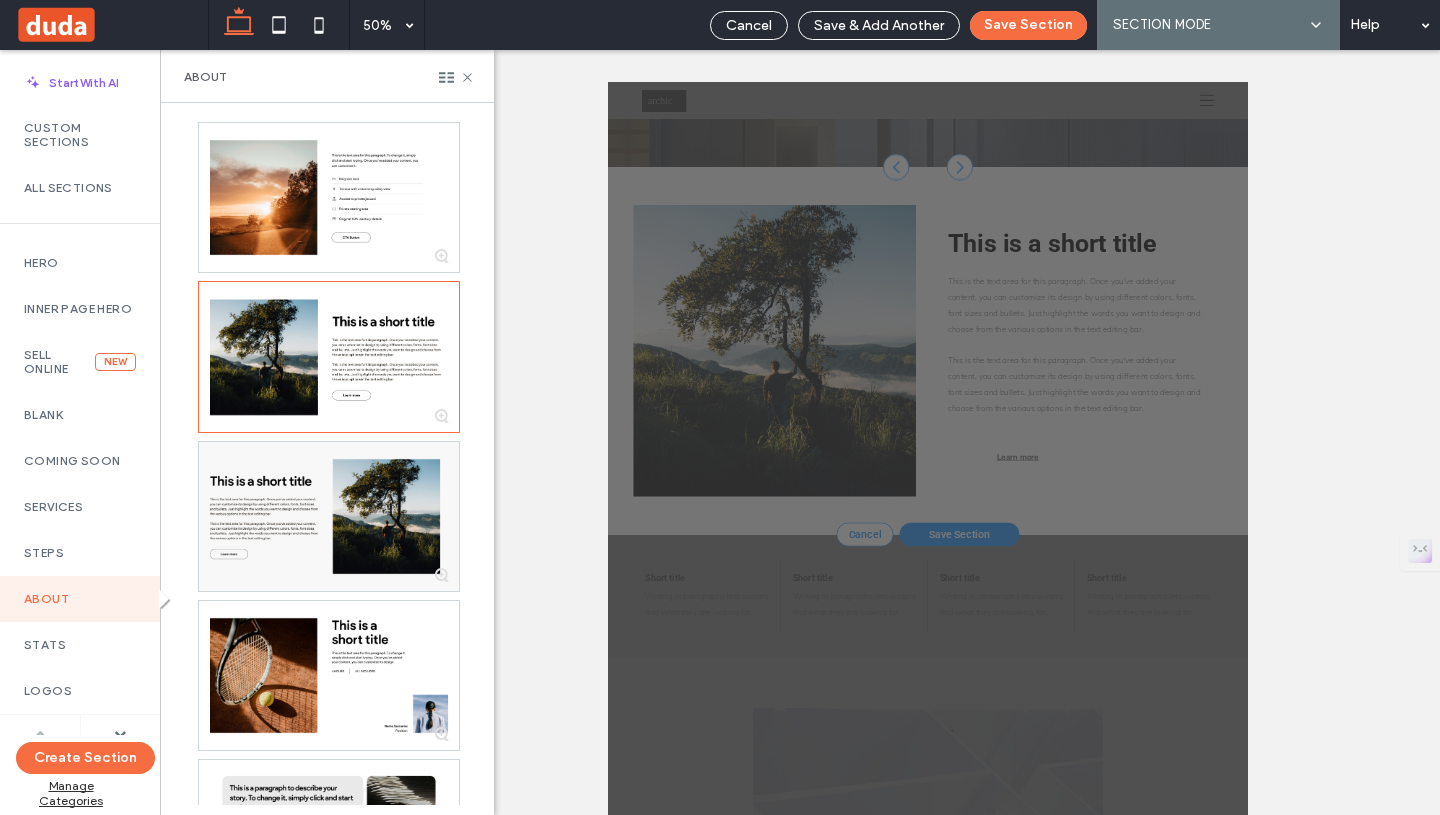 click on "Save Section" at bounding box center (1311, 987) 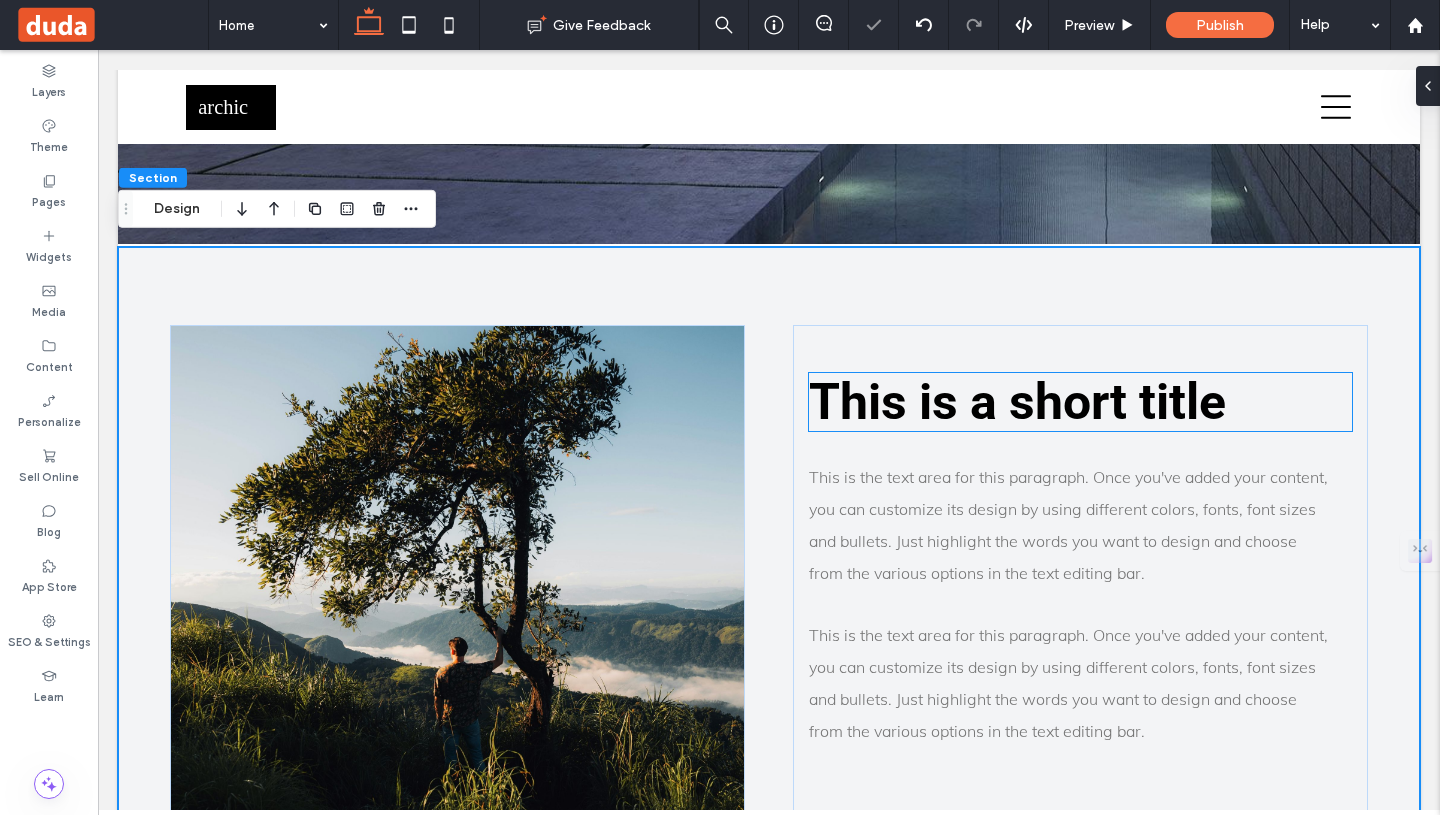 click on "This is a short title" at bounding box center [1017, 402] 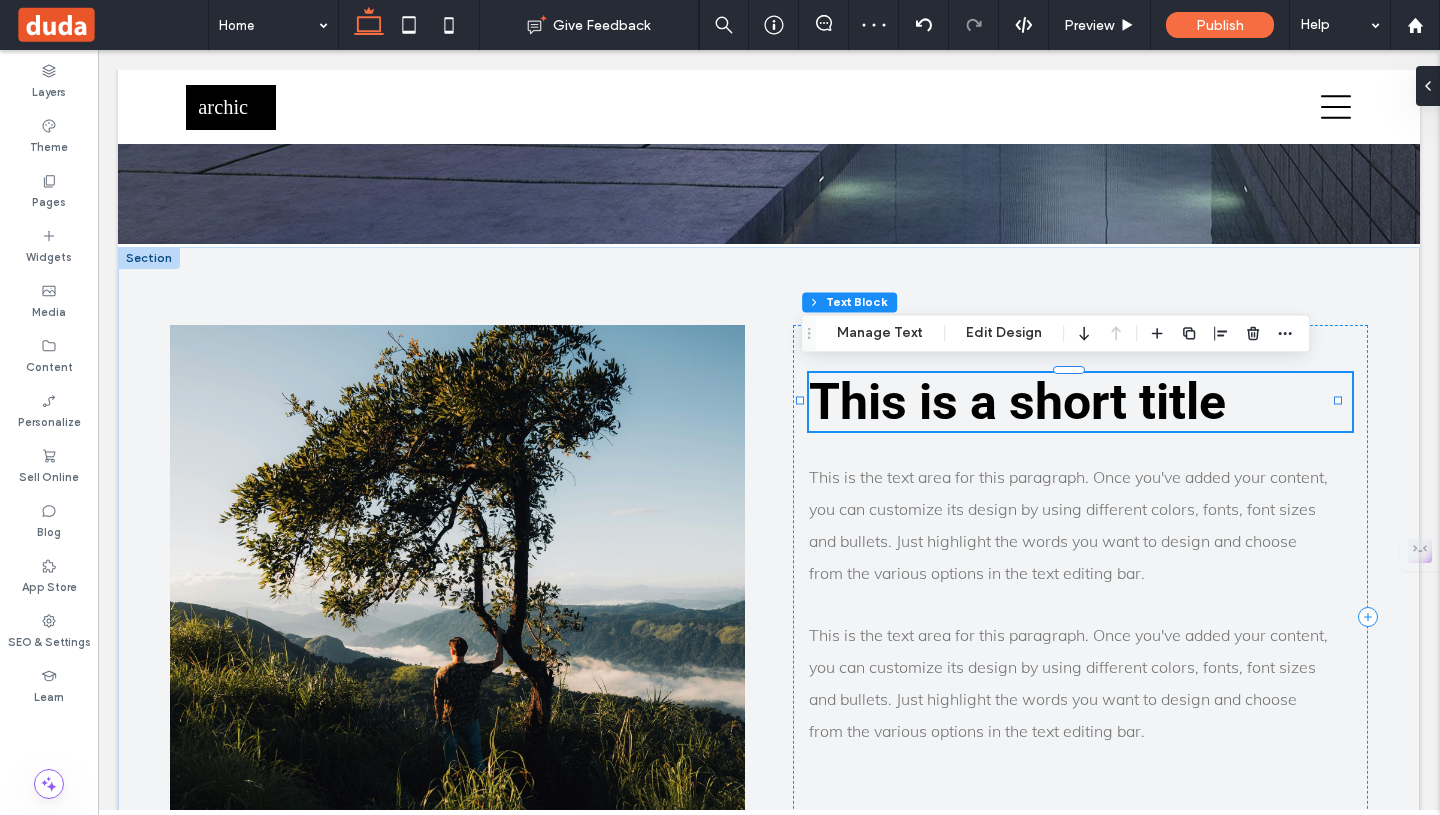 click on "This is a short title" at bounding box center [1017, 402] 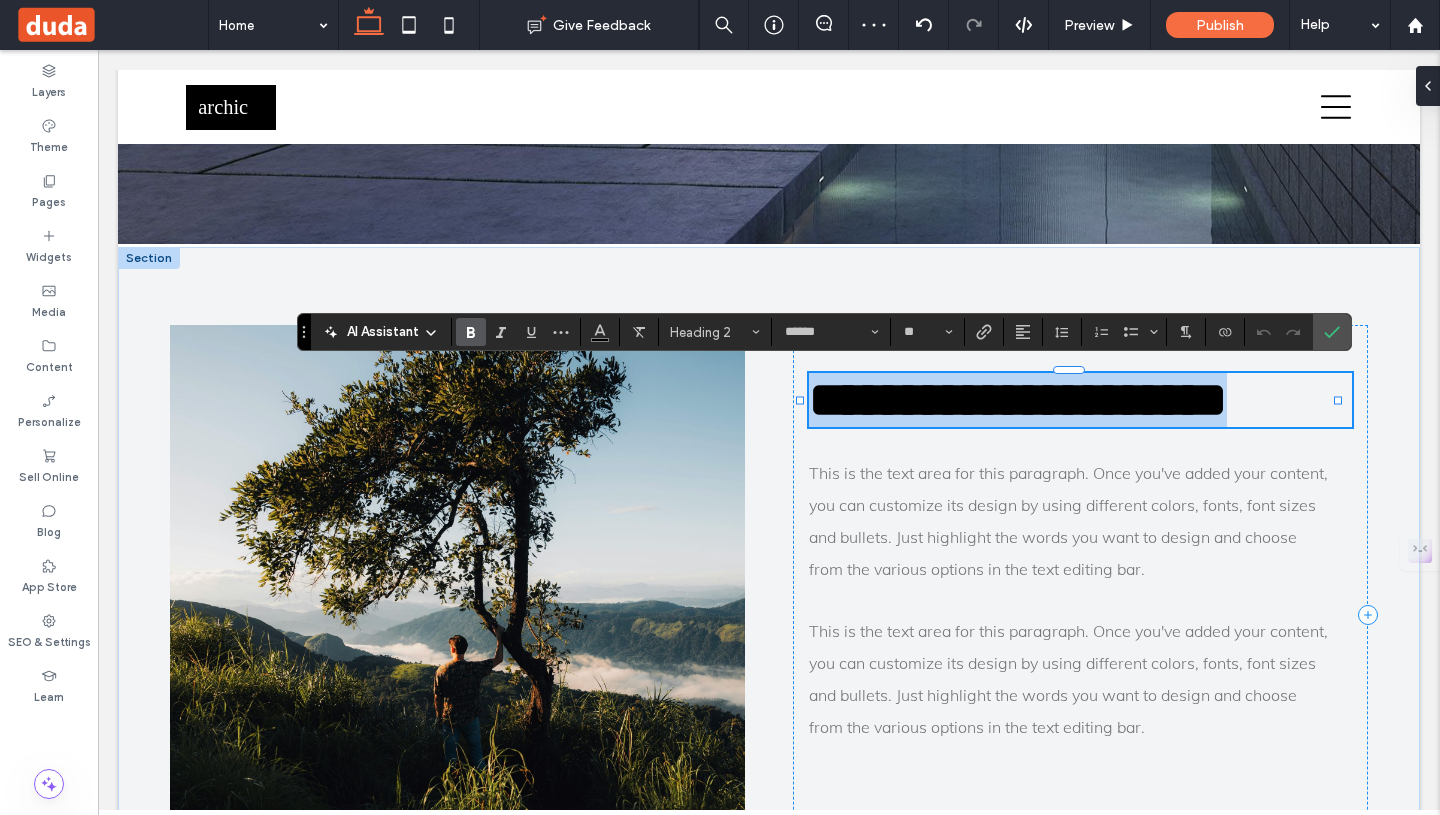 type 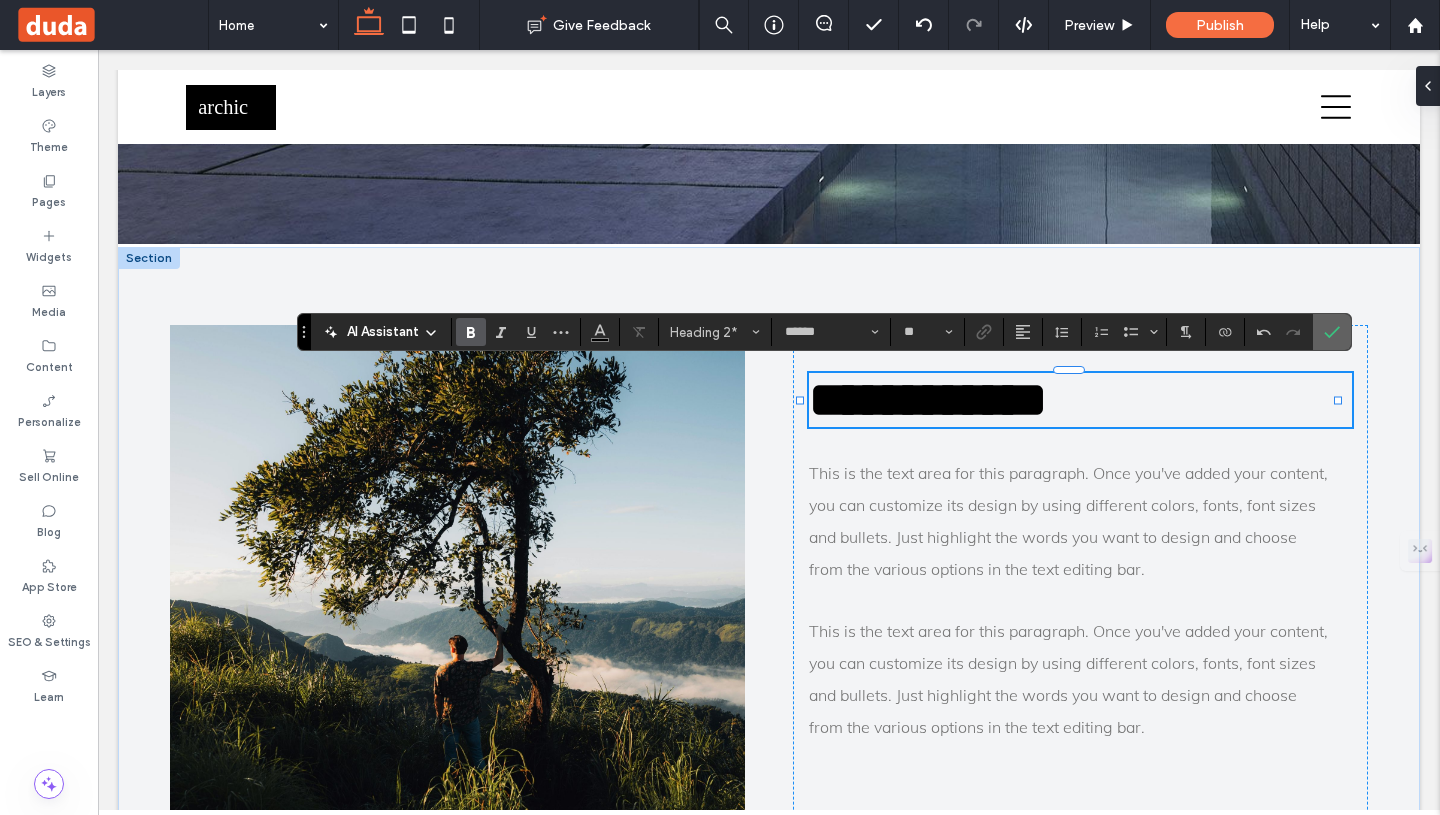 click 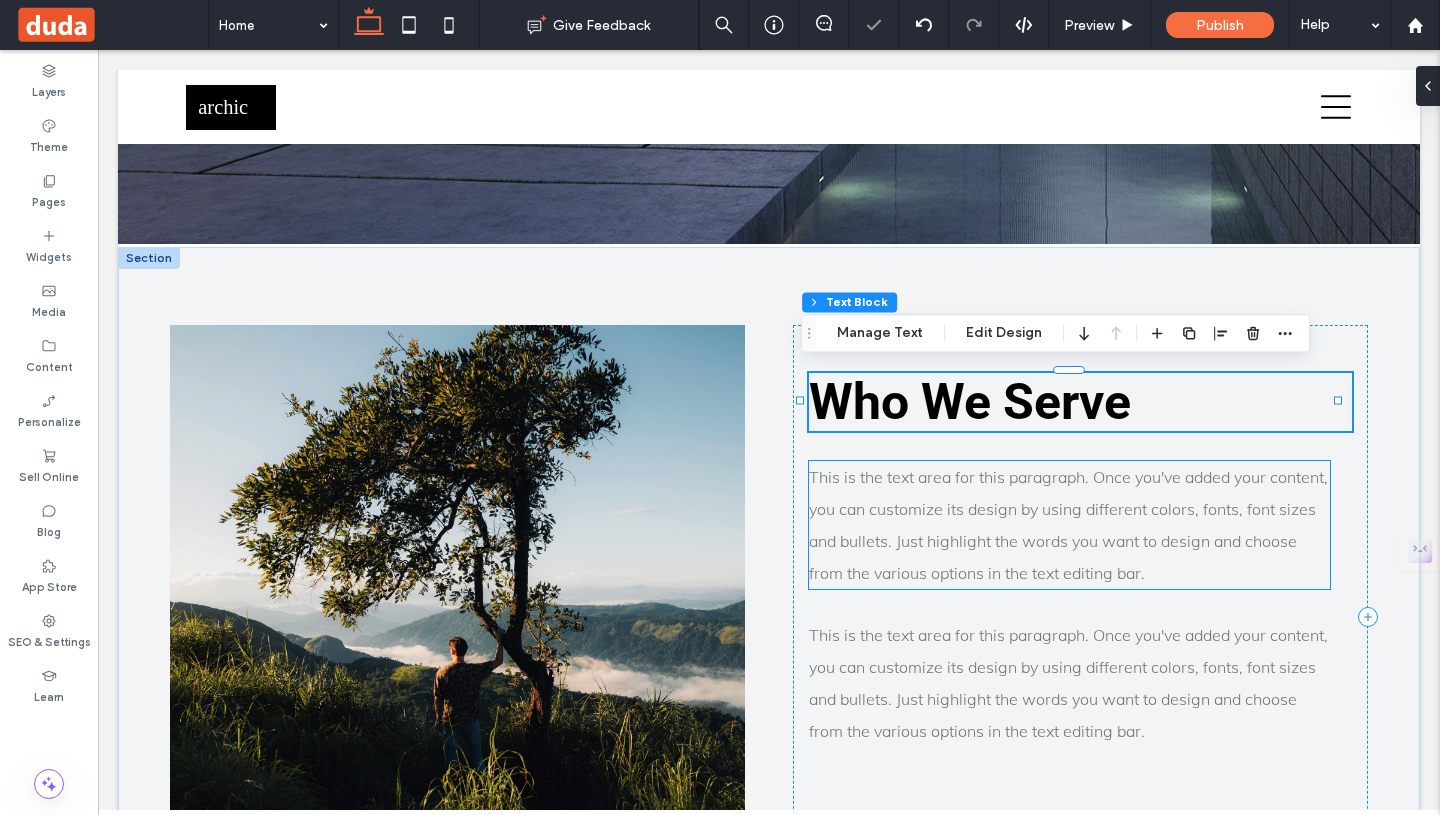 click on "This is the text area for this paragraph. Once you've added your content, you can customize its design by using different colors, fonts, font sizes and bullets. Just highlight the words you want to design and choose from the various options in the text editing bar." at bounding box center [1068, 525] 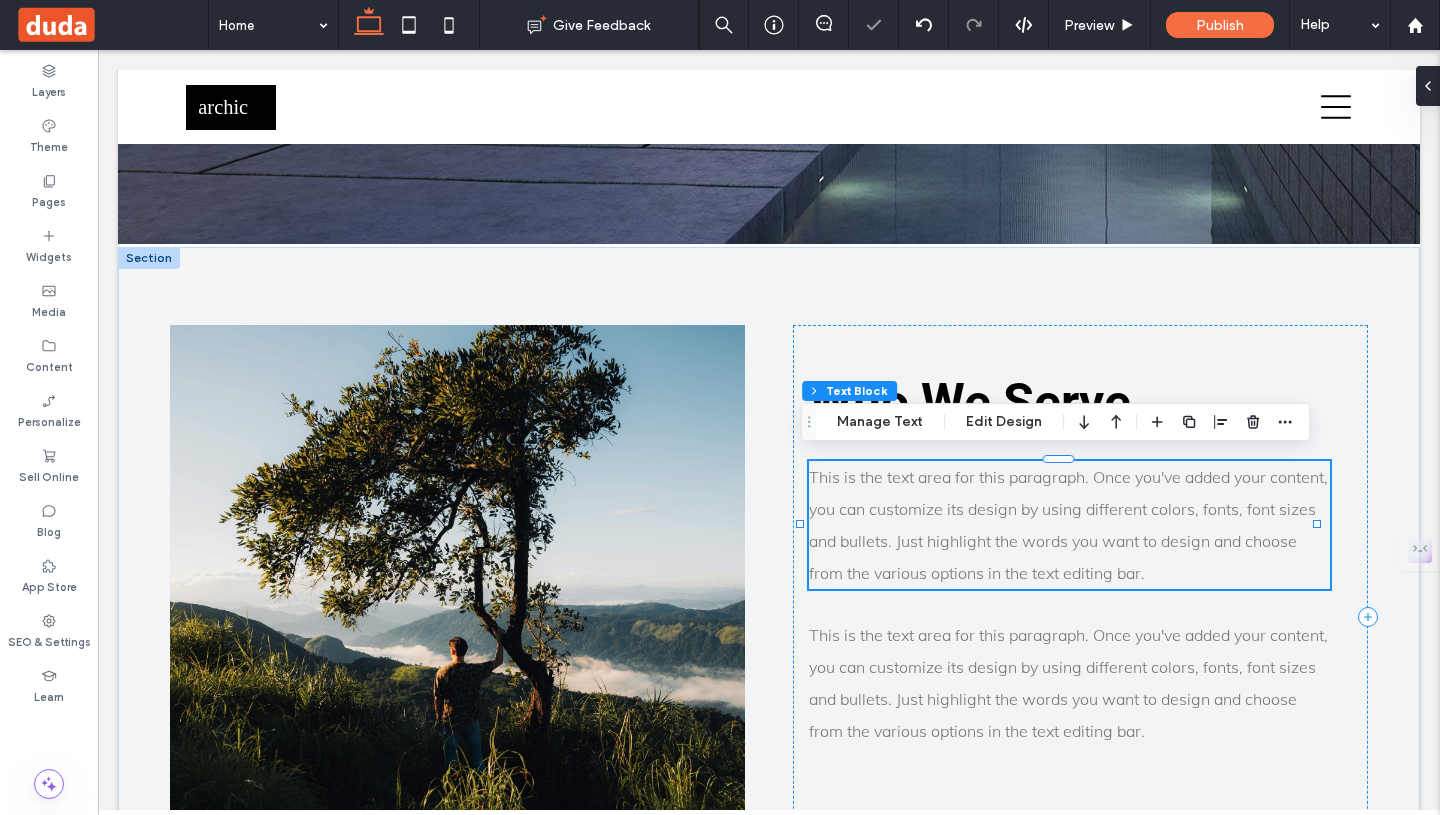 click on "This is the text area for this paragraph. Once you've added your content, you can customize its design by using different colors, fonts, font sizes and bullets. Just highlight the words you want to design and choose from the various options in the text editing bar." at bounding box center (1068, 525) 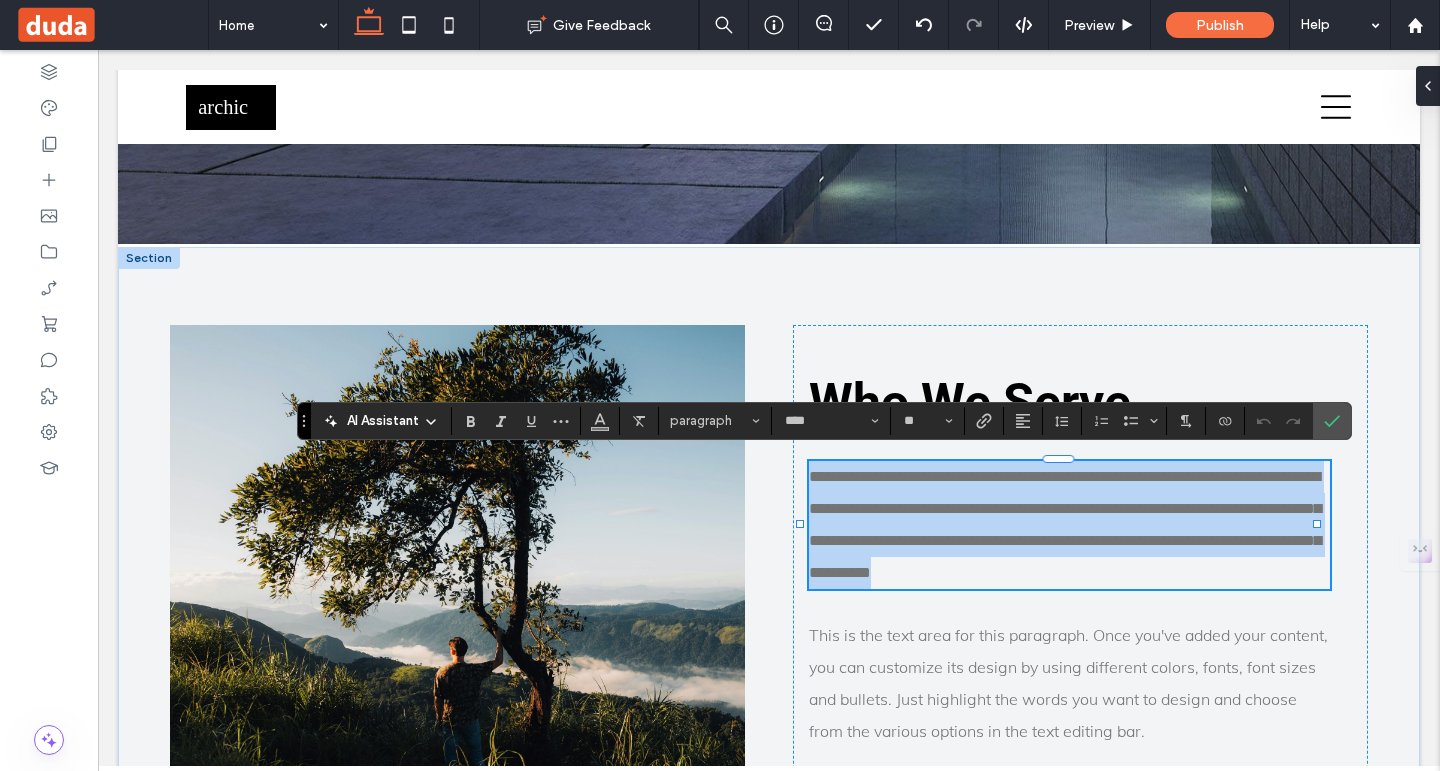 paste 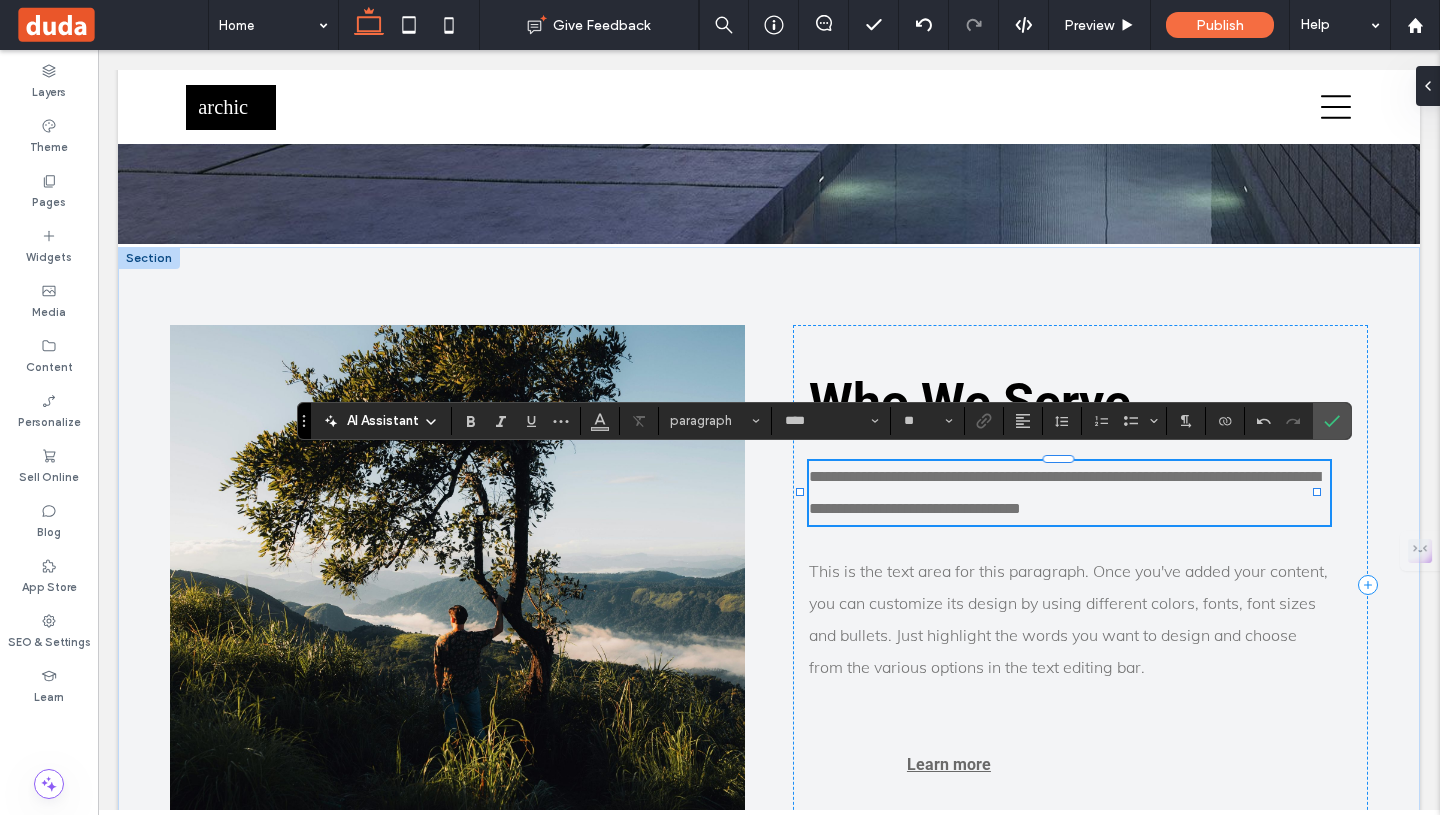 scroll, scrollTop: 0, scrollLeft: 0, axis: both 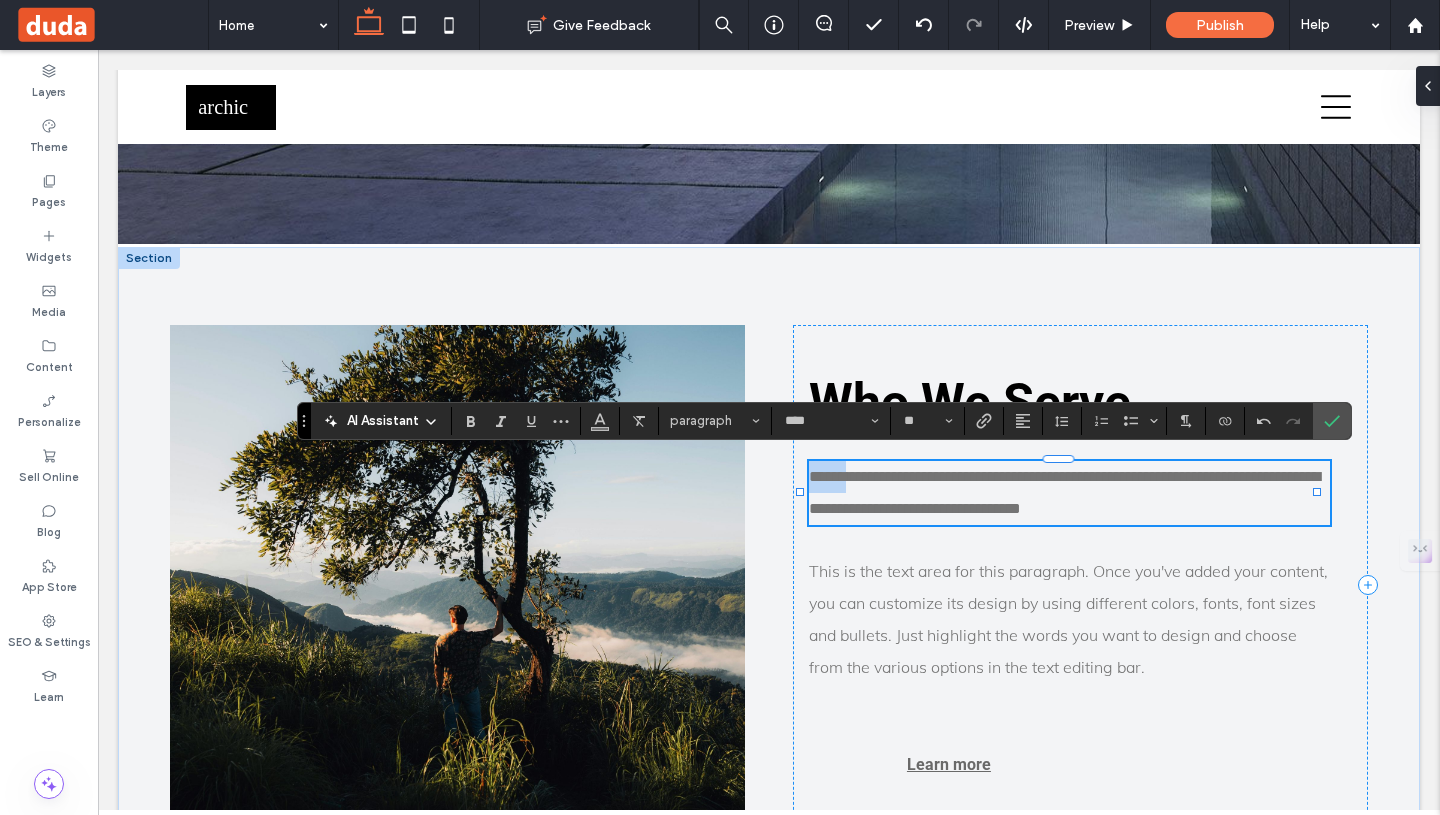 drag, startPoint x: 849, startPoint y: 474, endPoint x: 792, endPoint y: 475, distance: 57.00877 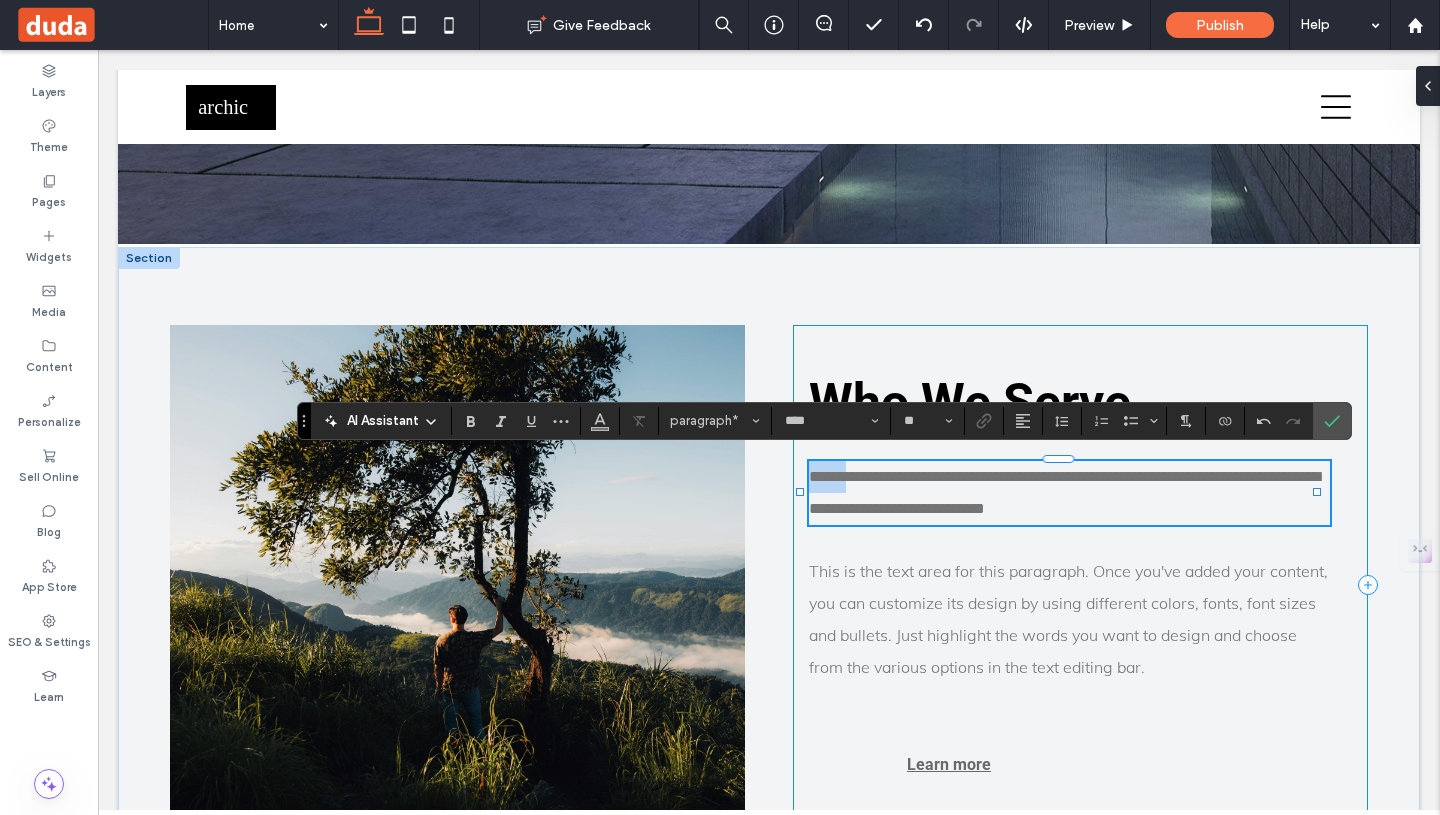 type 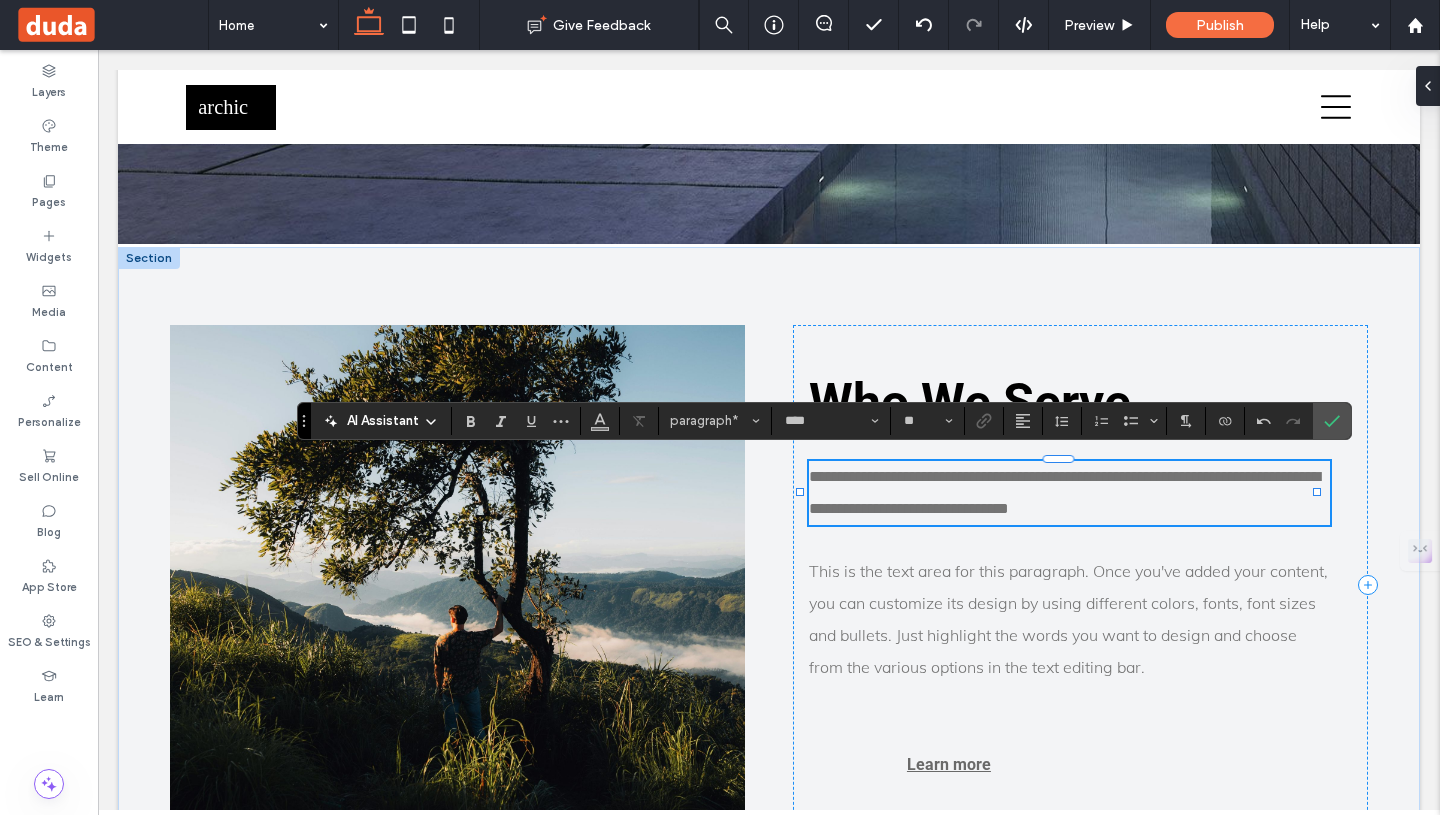 click on "**********" at bounding box center [1064, 492] 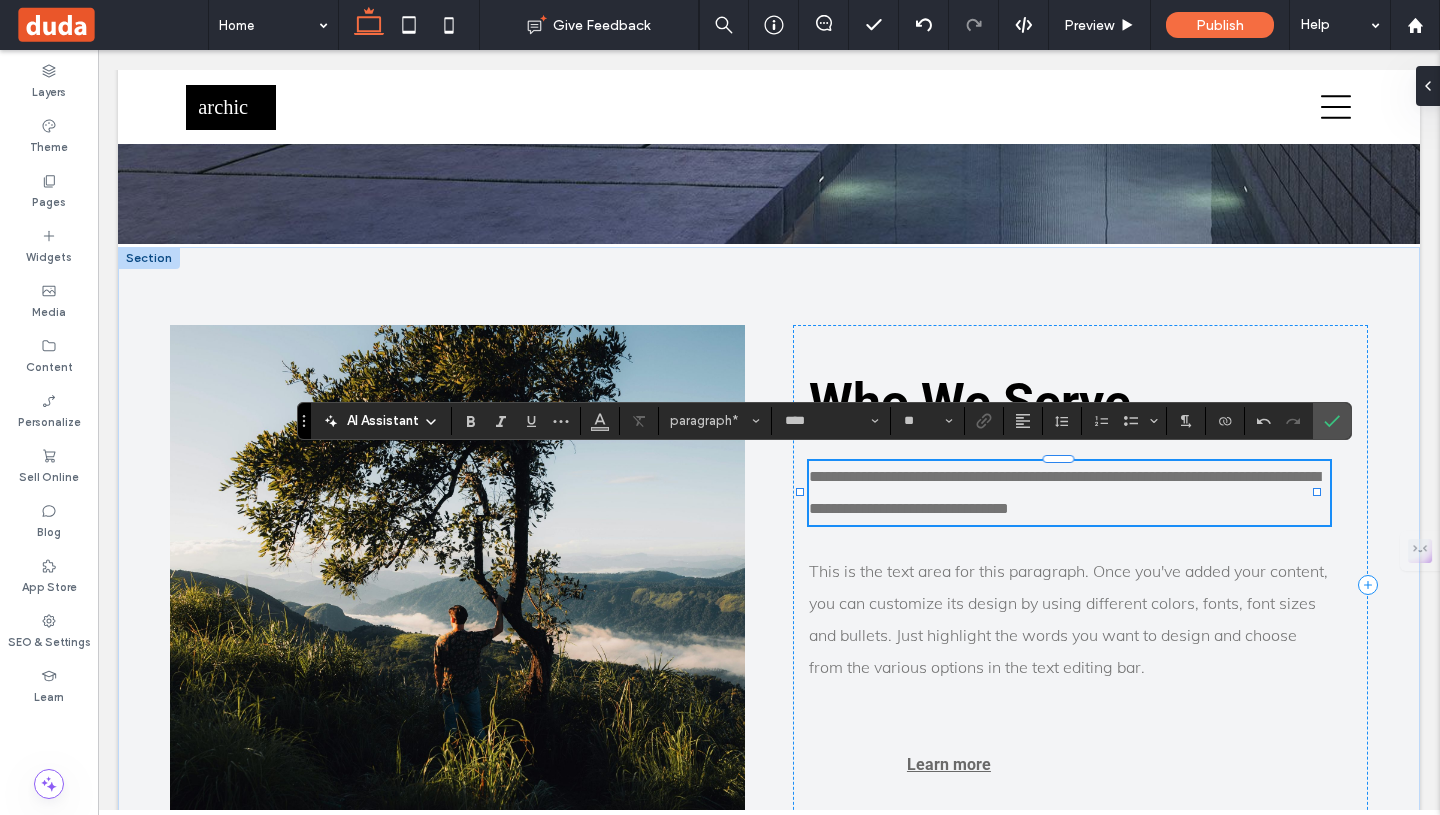 click on "**********" at bounding box center [1064, 492] 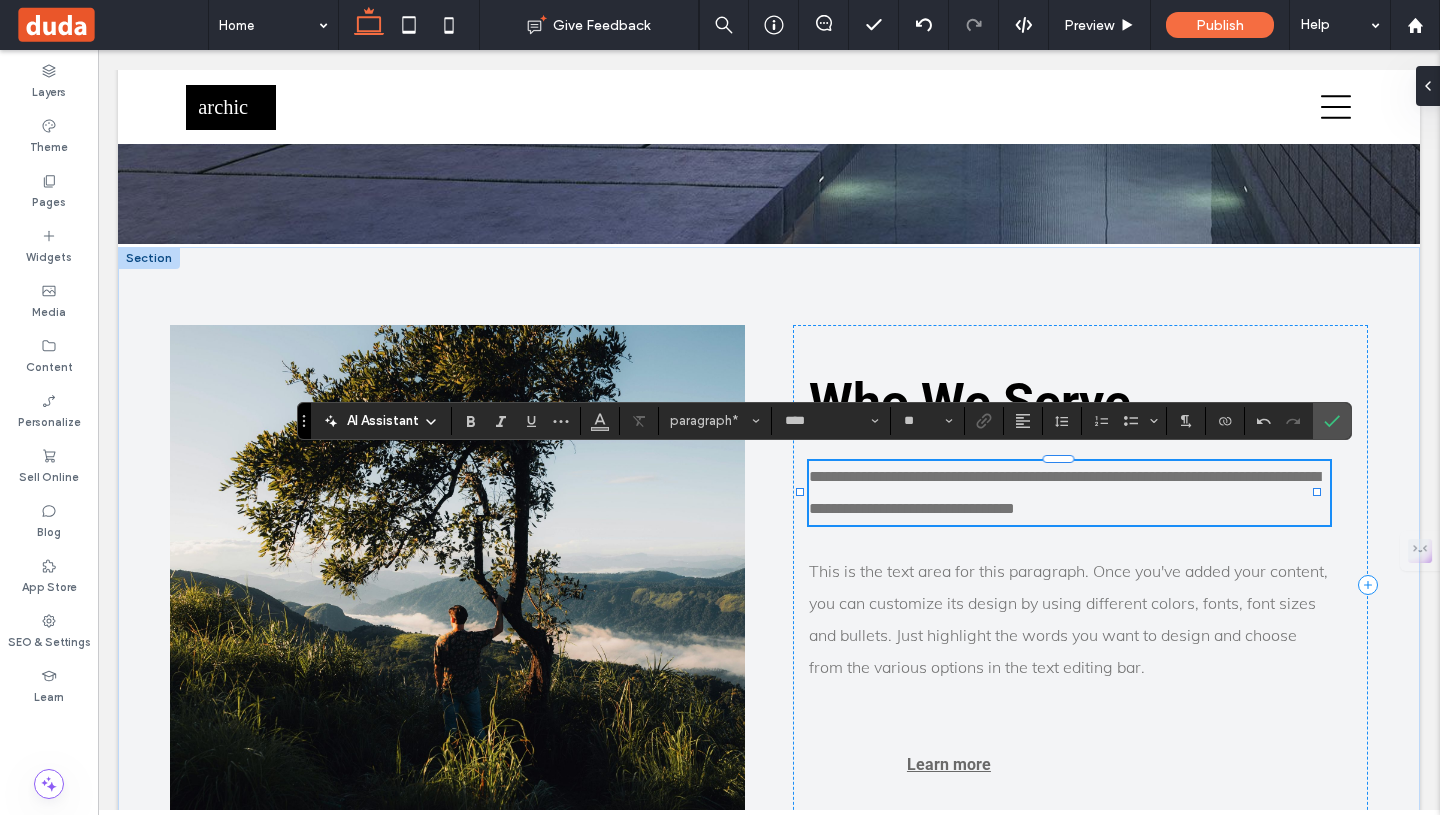 click on "**********" at bounding box center [1064, 492] 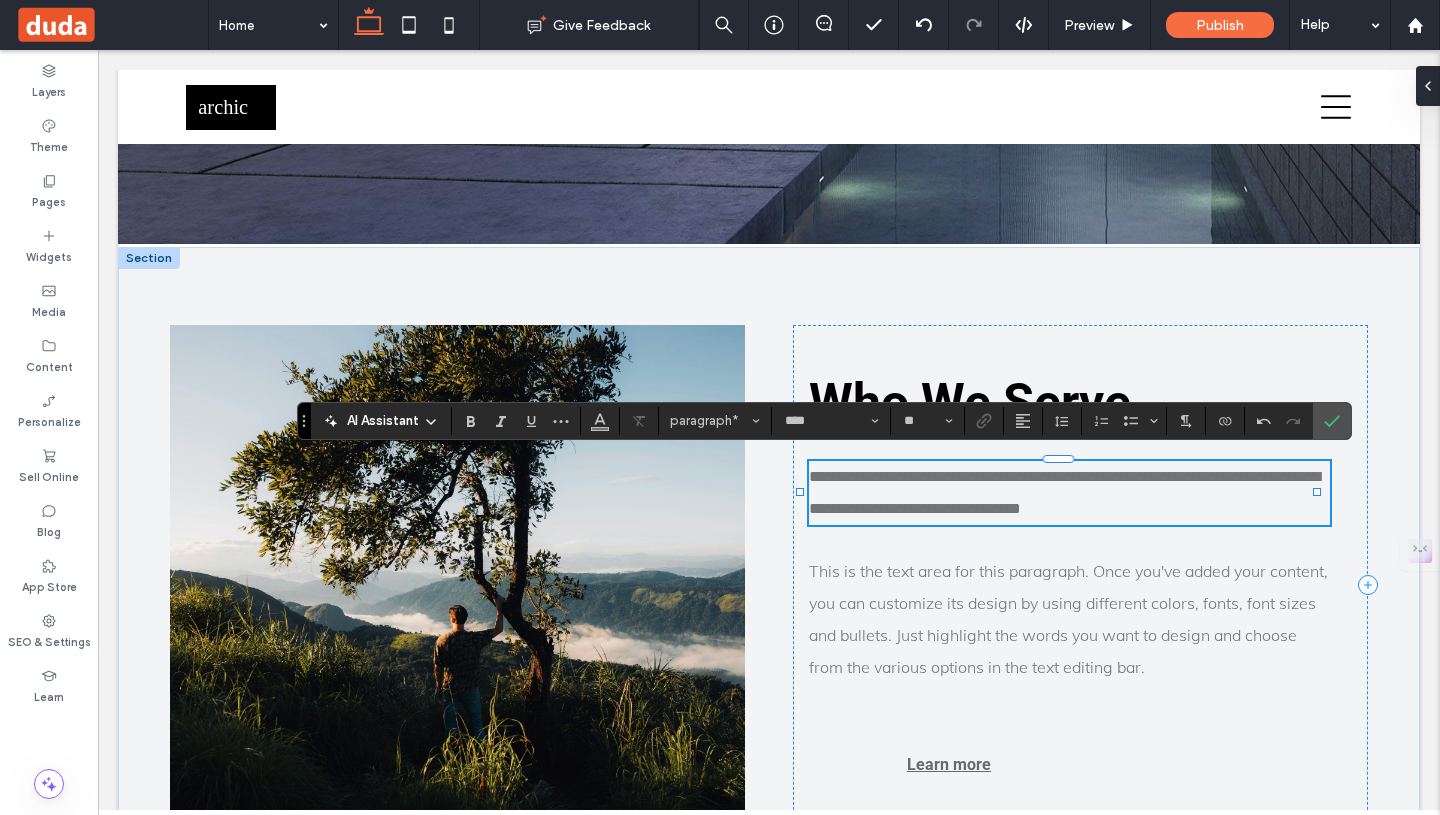 click on "**********" at bounding box center (1064, 492) 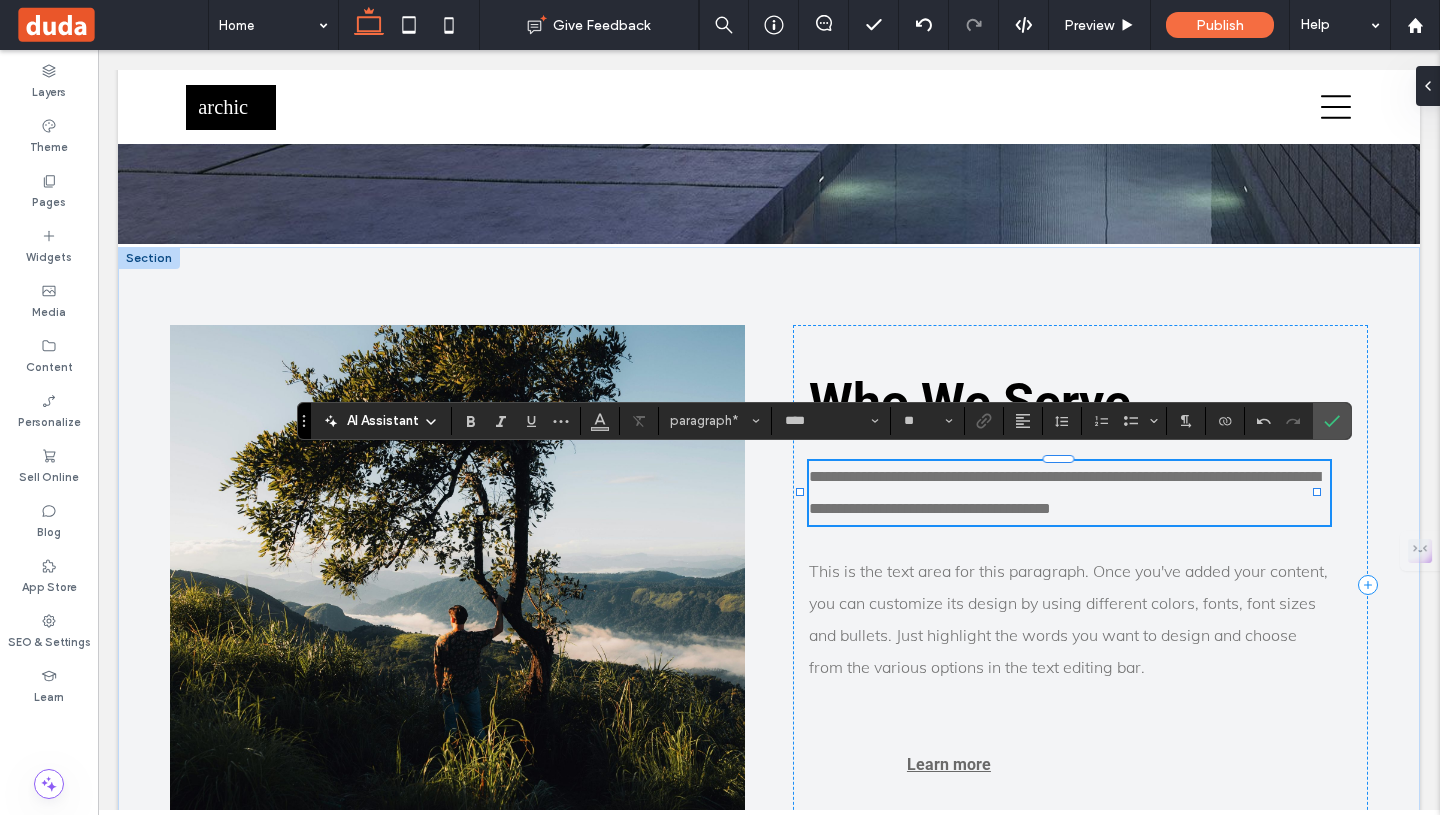 click on "**********" at bounding box center (1069, 493) 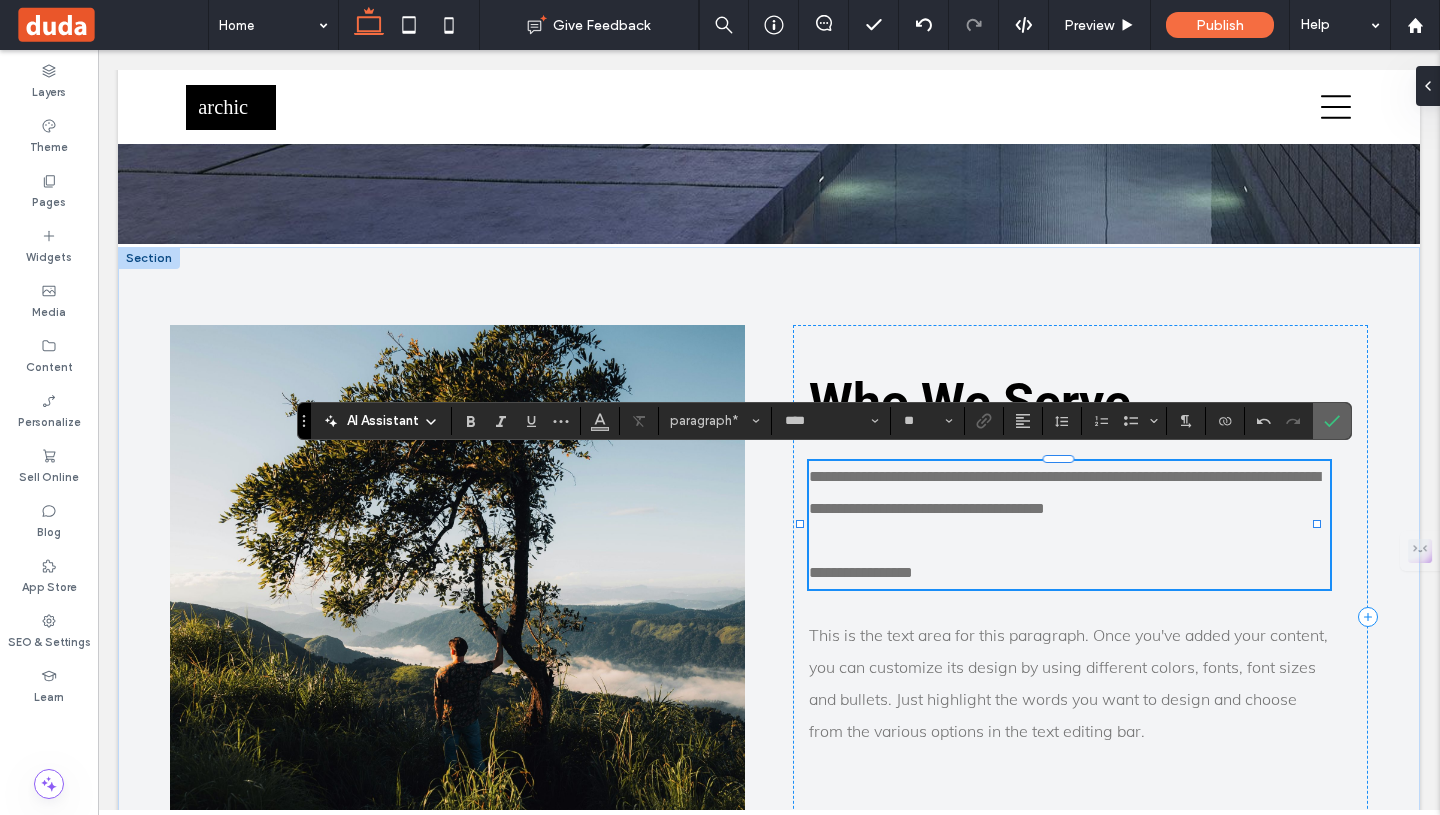 drag, startPoint x: 1336, startPoint y: 413, endPoint x: 1246, endPoint y: 350, distance: 109.859 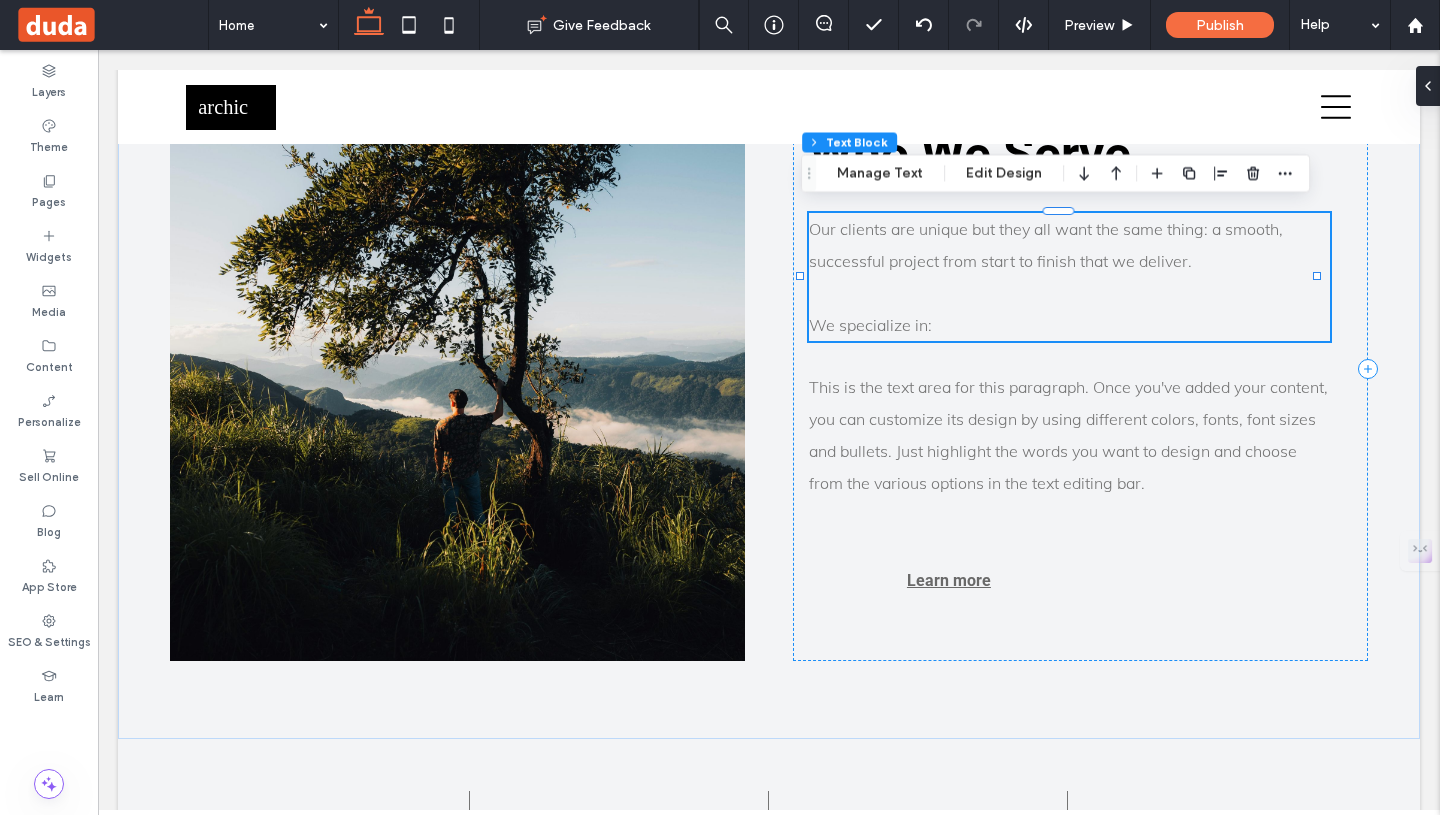 scroll, scrollTop: 1318, scrollLeft: 0, axis: vertical 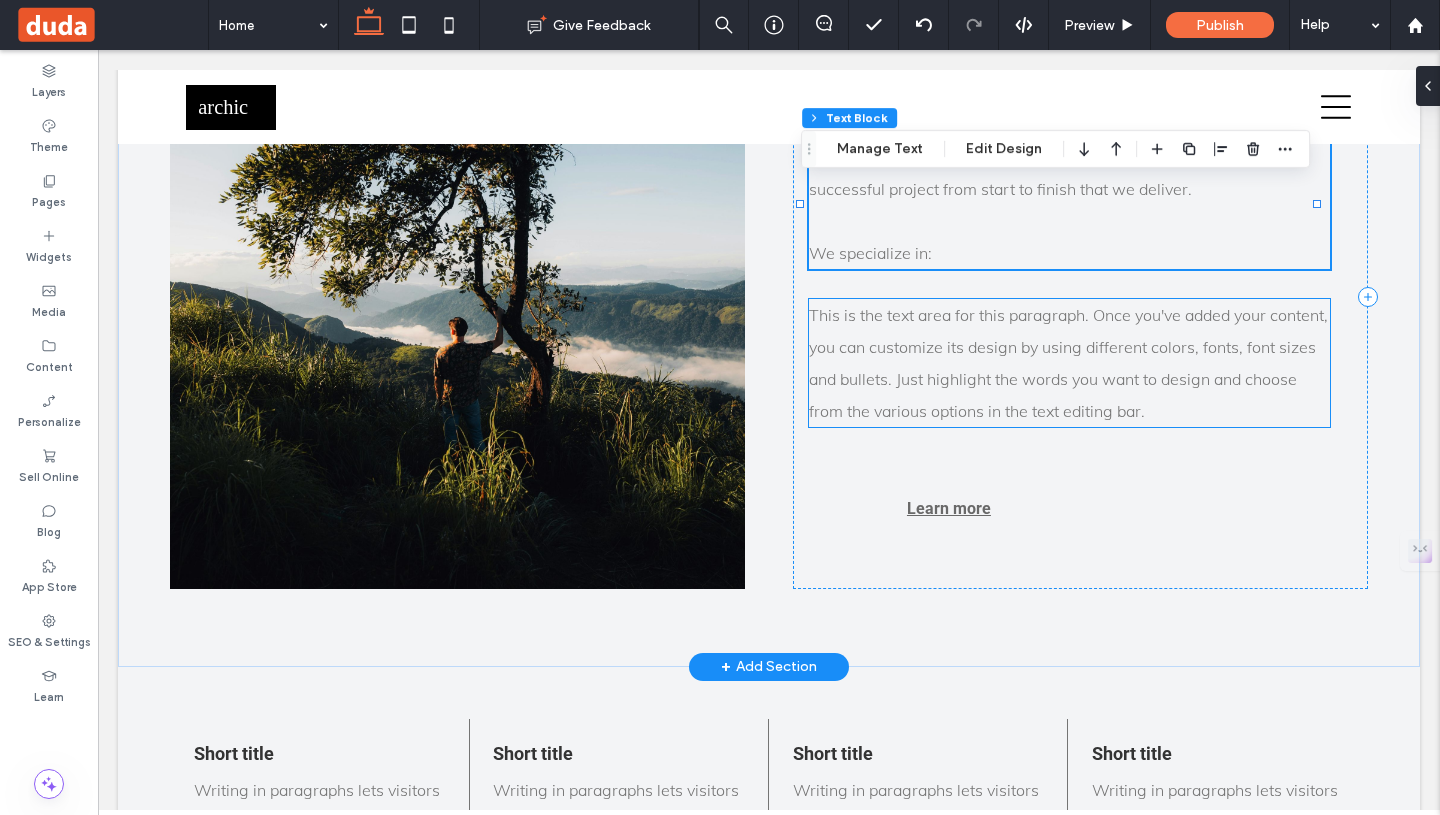 click on "This is the text area for this paragraph. Once you've added your content, you can customize its design by using different colors, fonts, font sizes and bullets. Just highlight the words you want to design and choose from the various options in the text editing bar." at bounding box center [1068, 363] 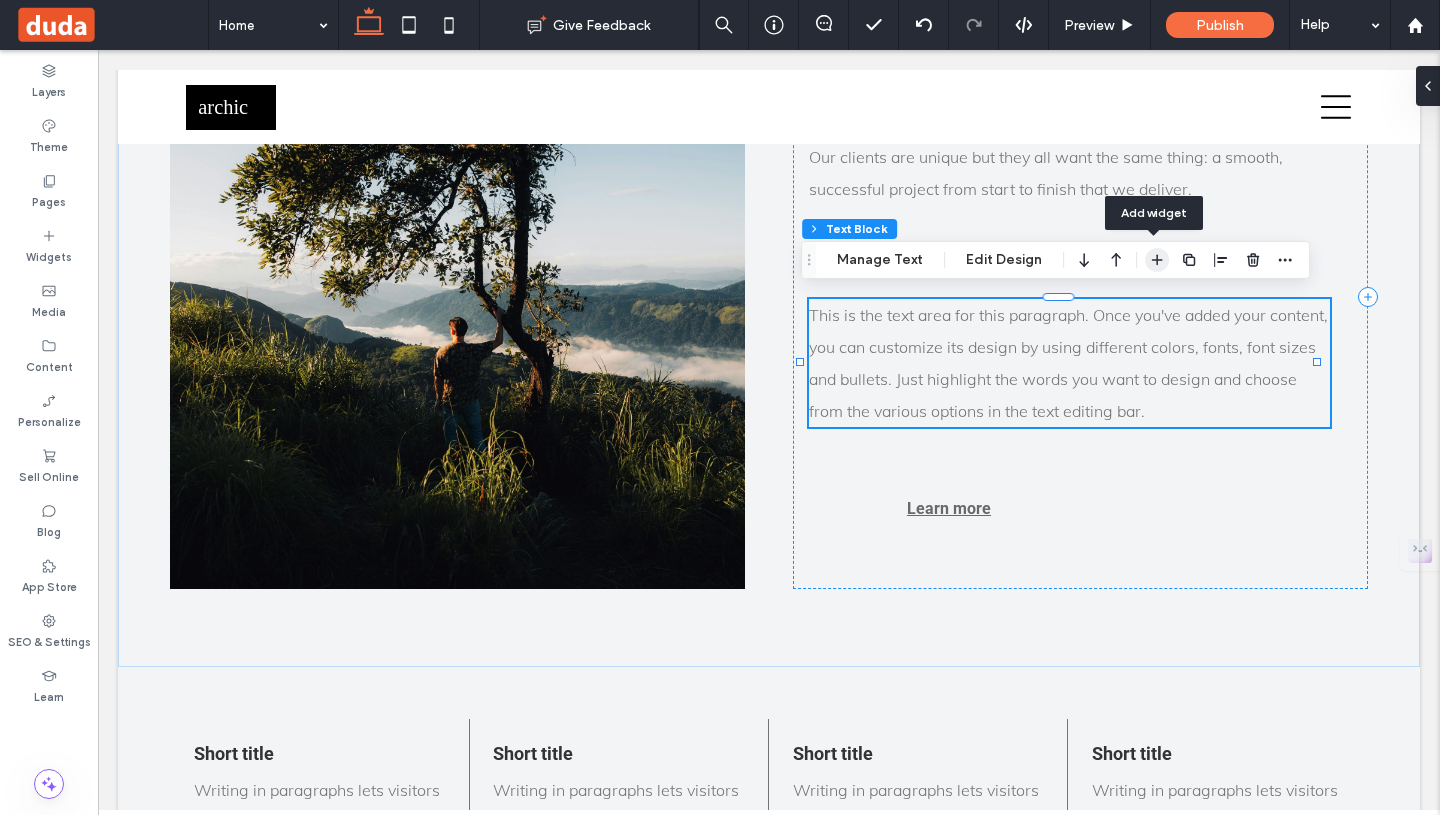 click 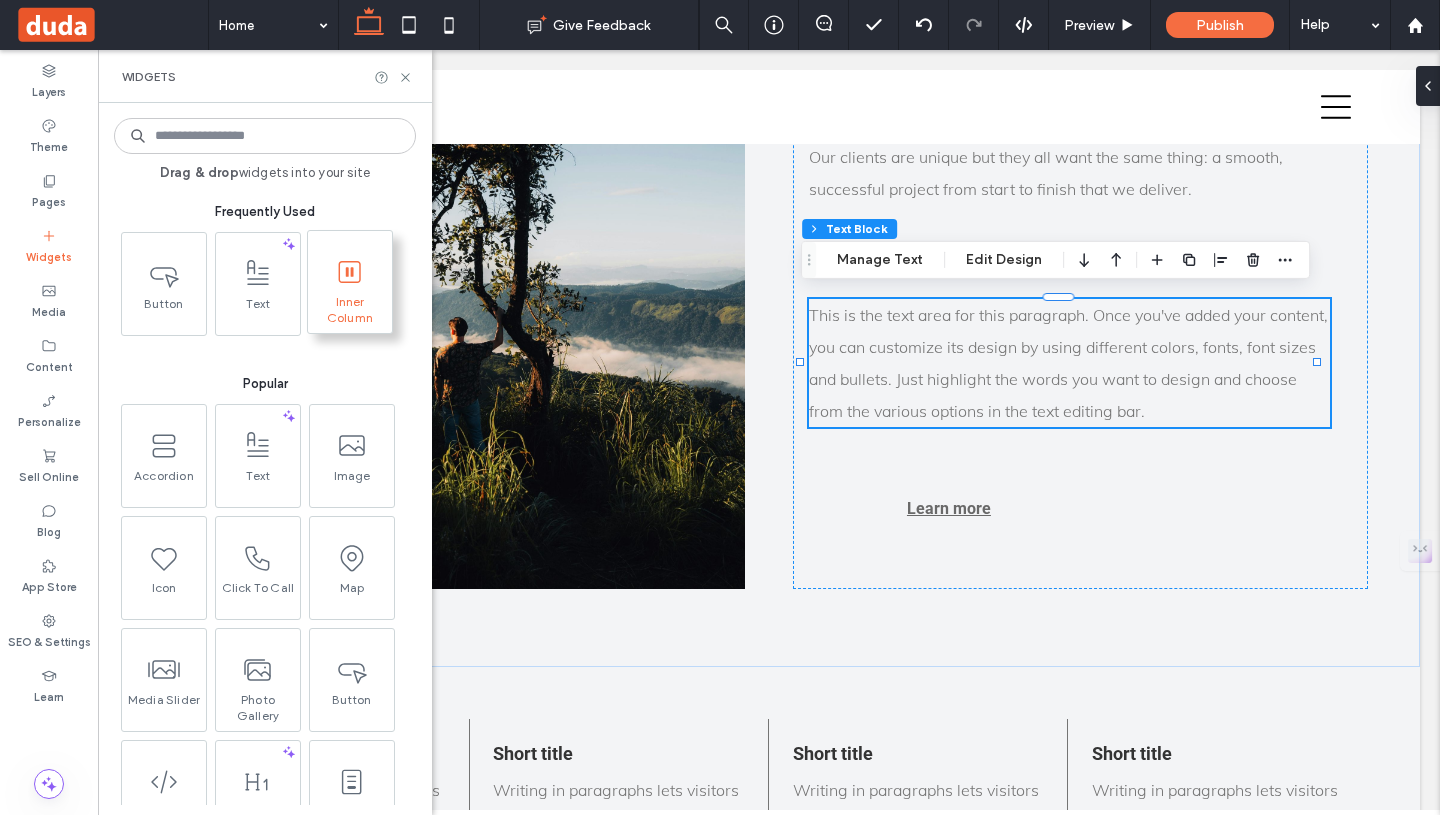 click on "Inner Column" at bounding box center [350, 308] 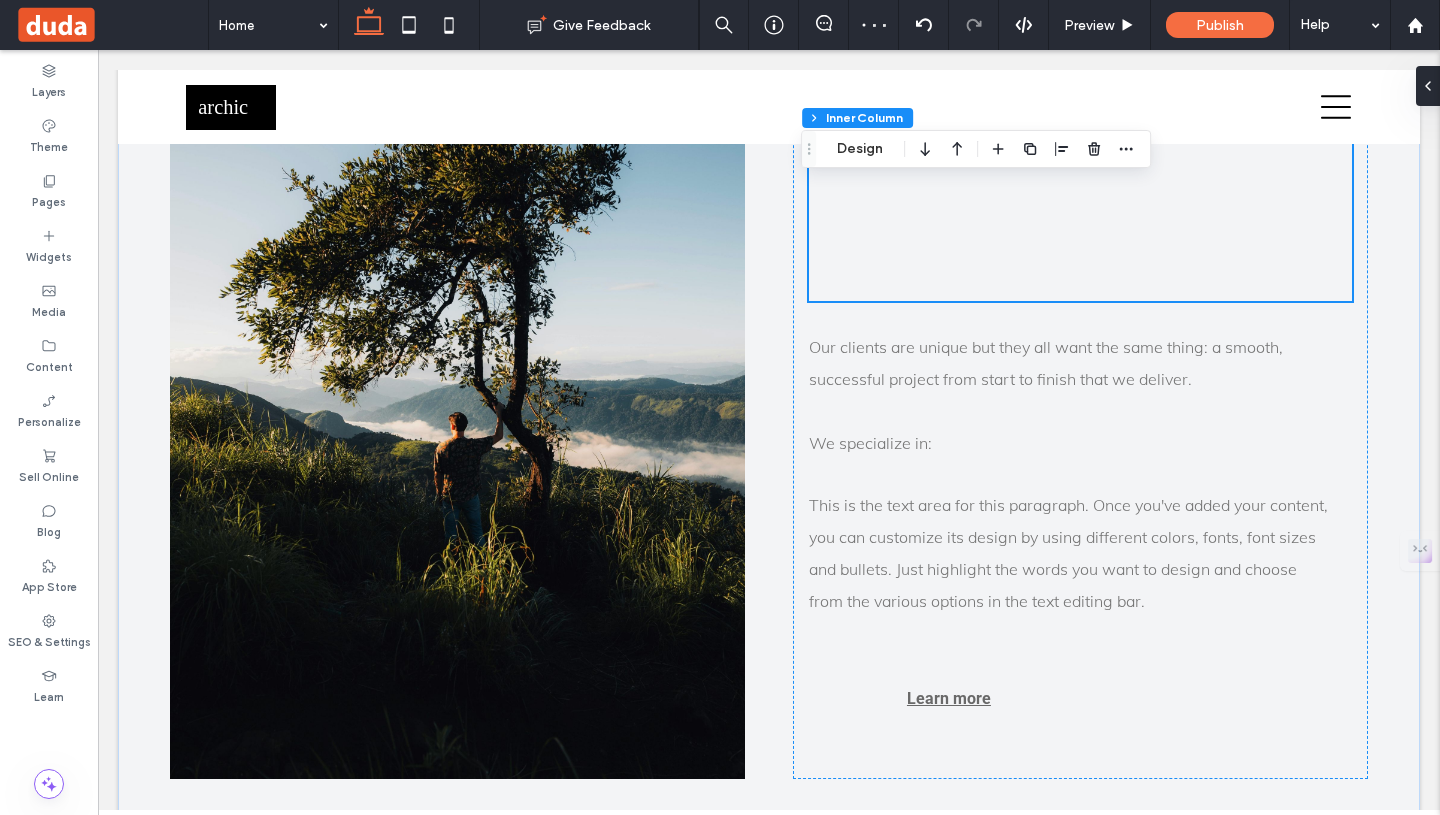scroll, scrollTop: 1049, scrollLeft: 0, axis: vertical 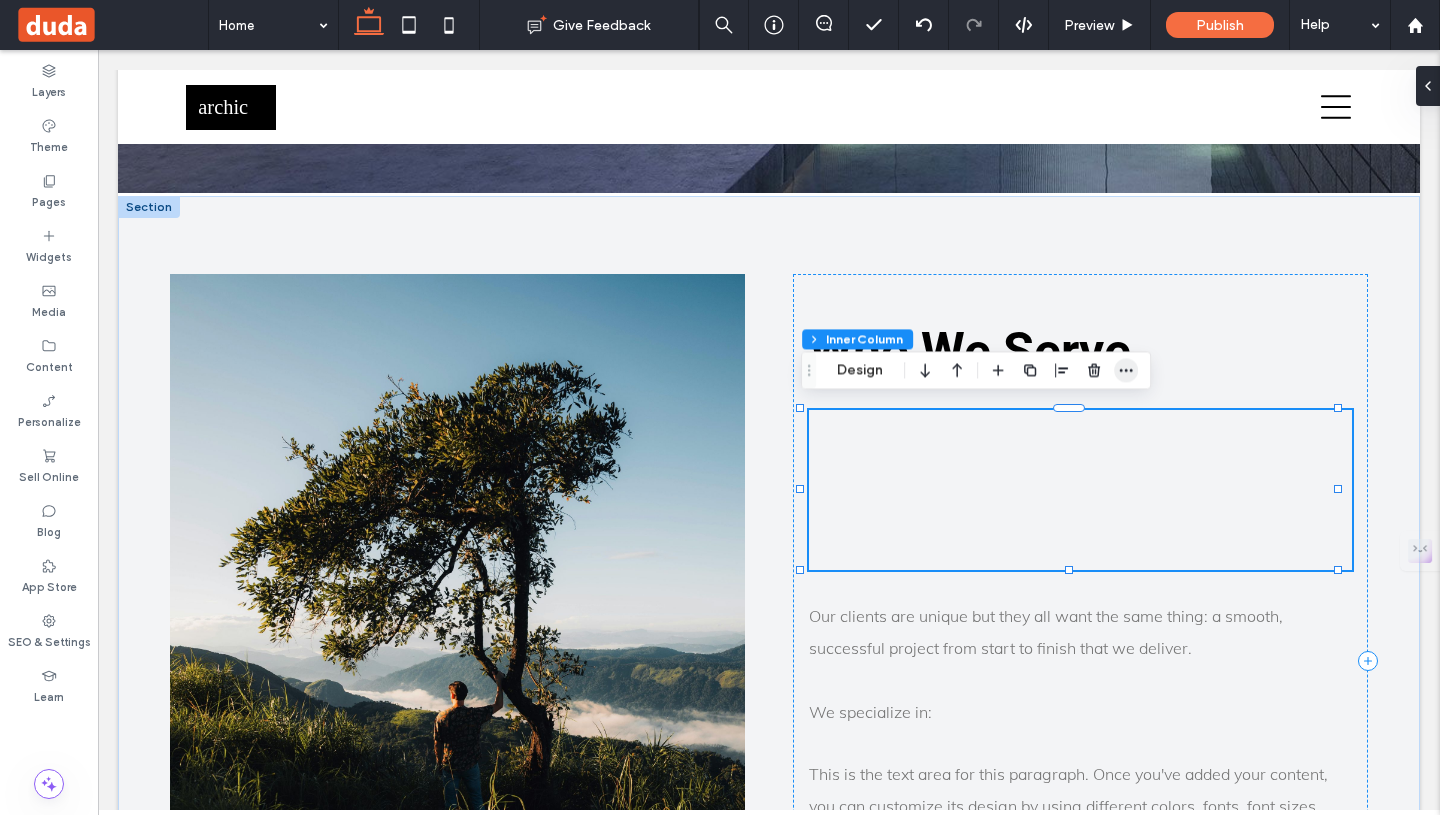 click 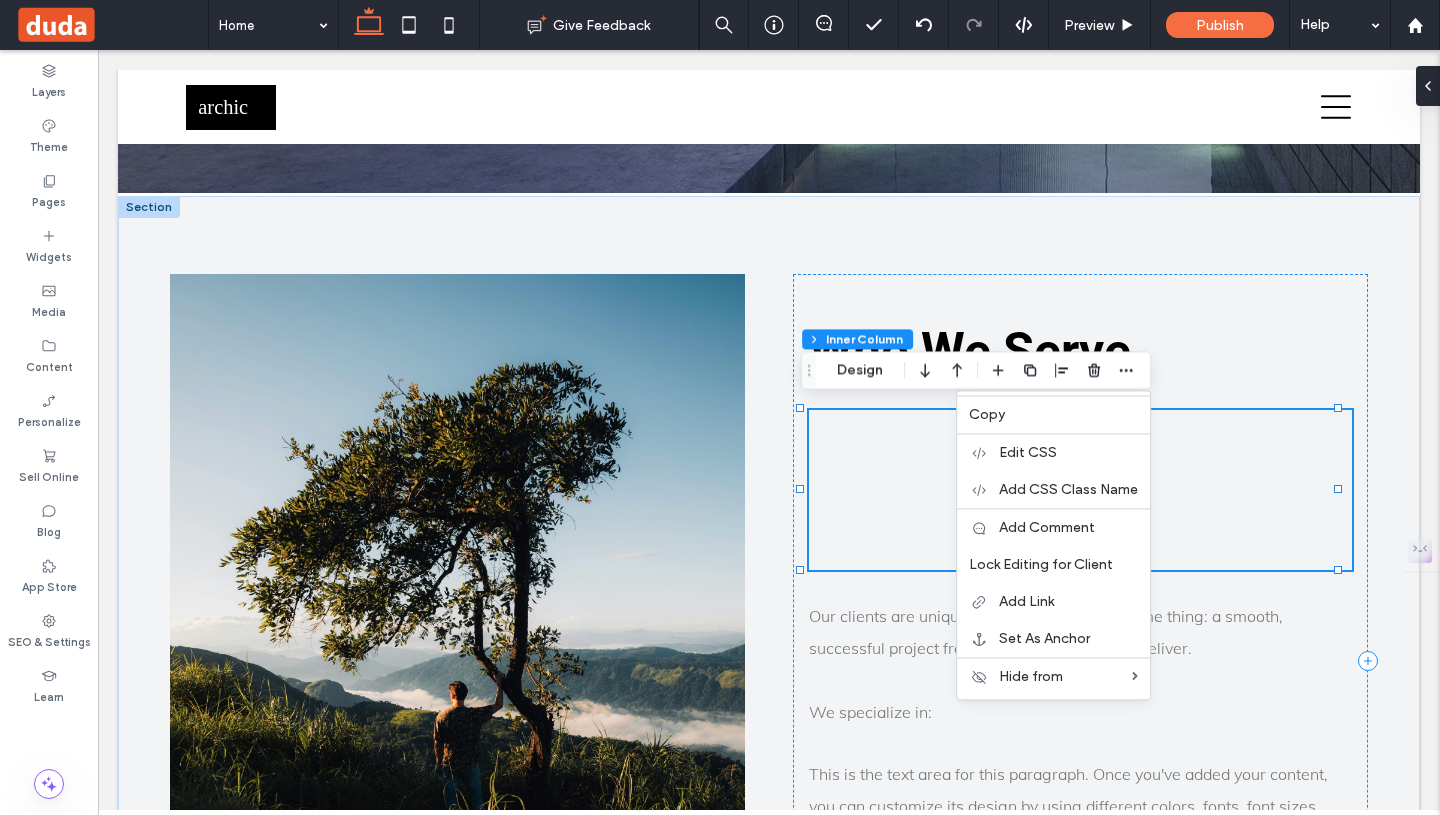 click at bounding box center (1080, 490) 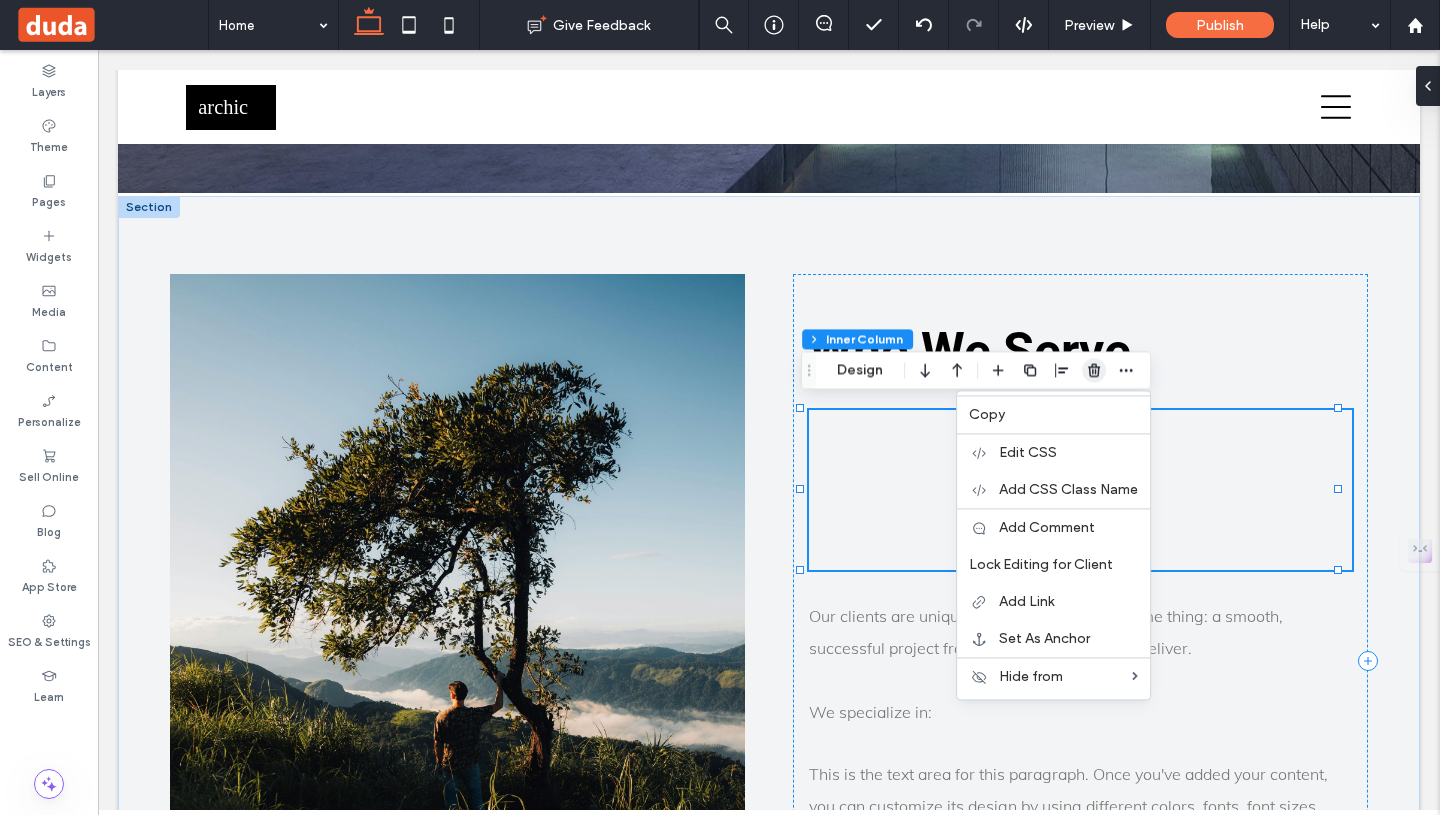 click 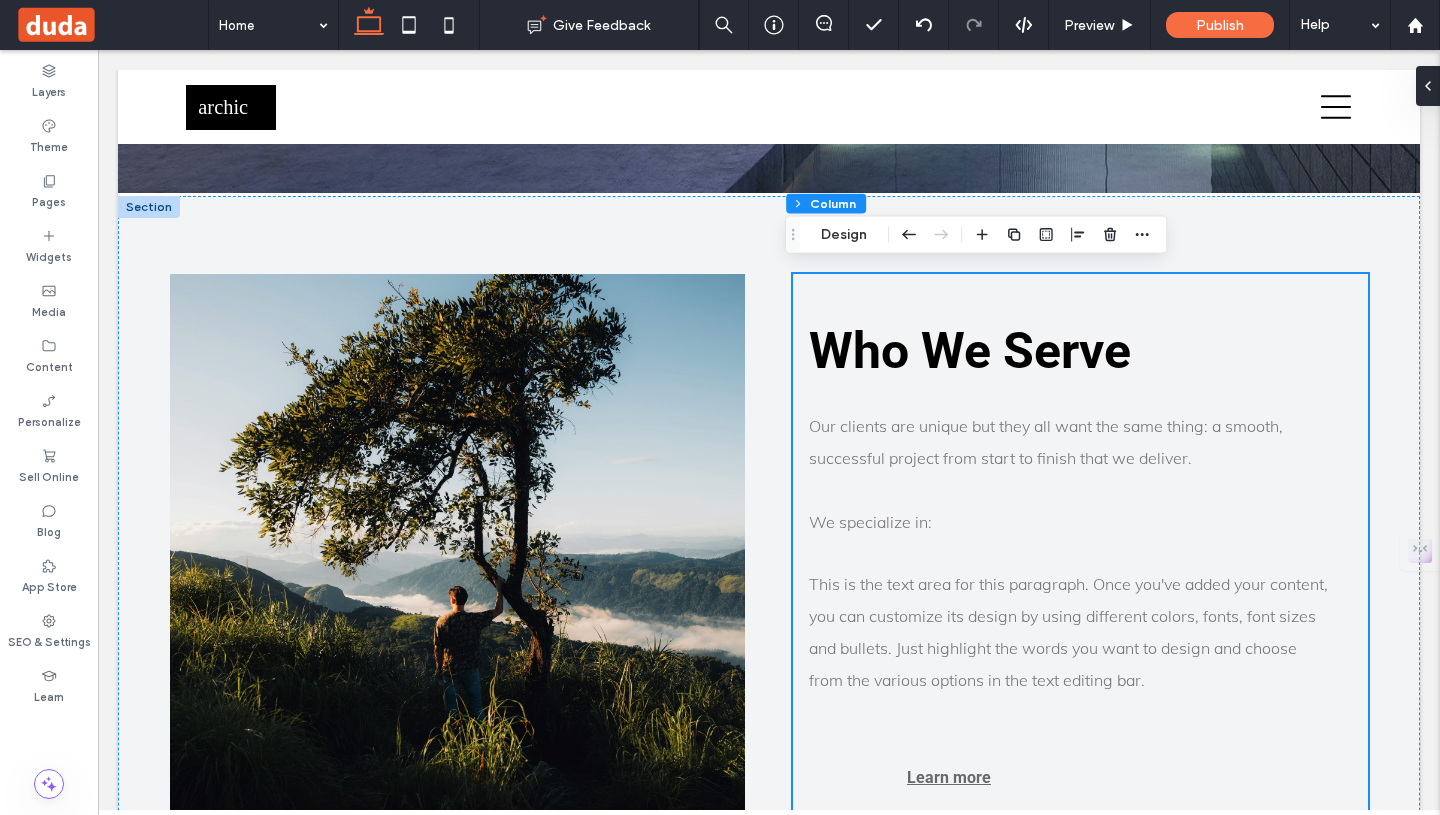 scroll, scrollTop: 1196, scrollLeft: 0, axis: vertical 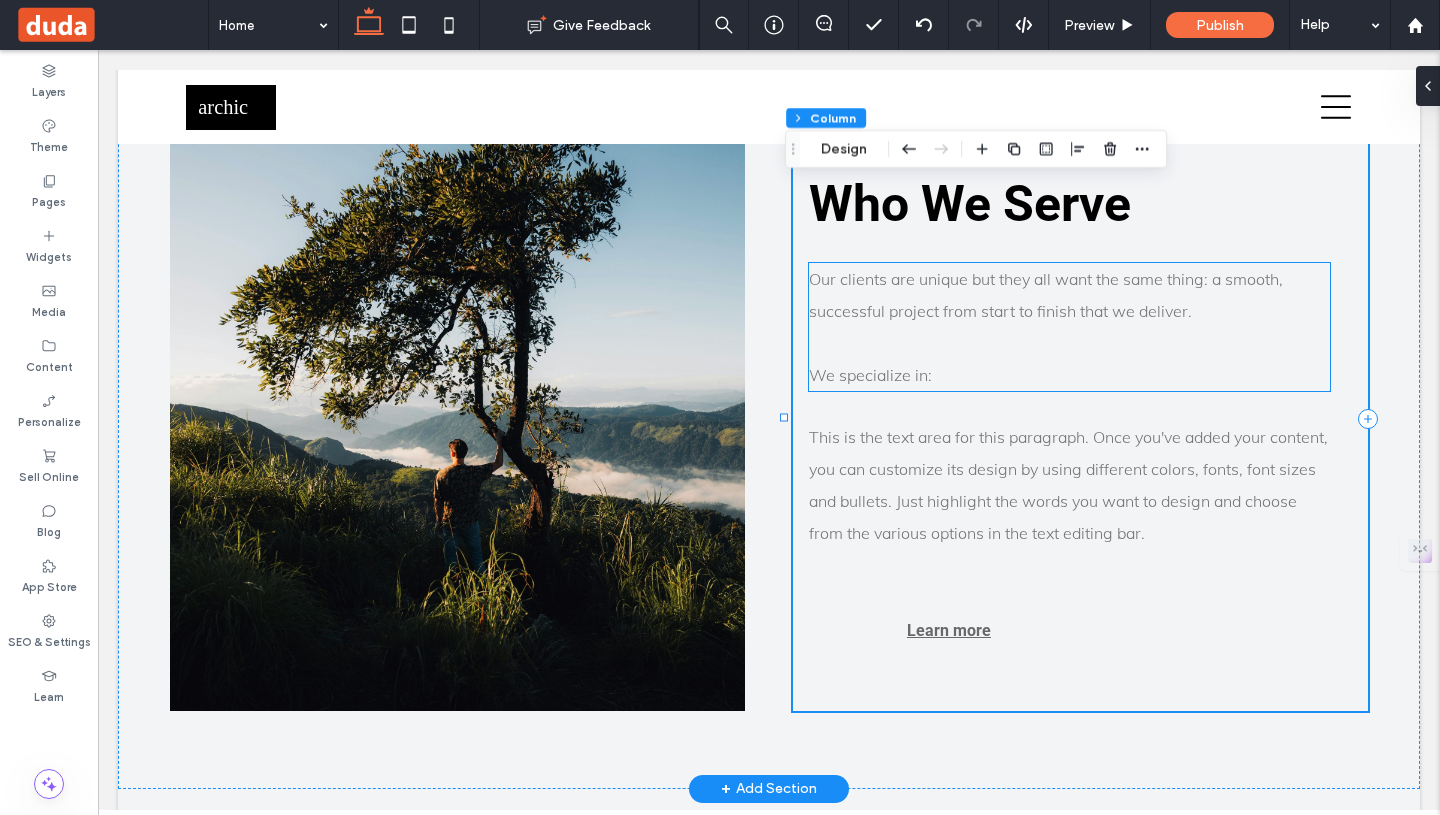 click on "Our clients are unique but they all want the same thing: a smooth, successful project from start to finish that we deliver." at bounding box center [1069, 295] 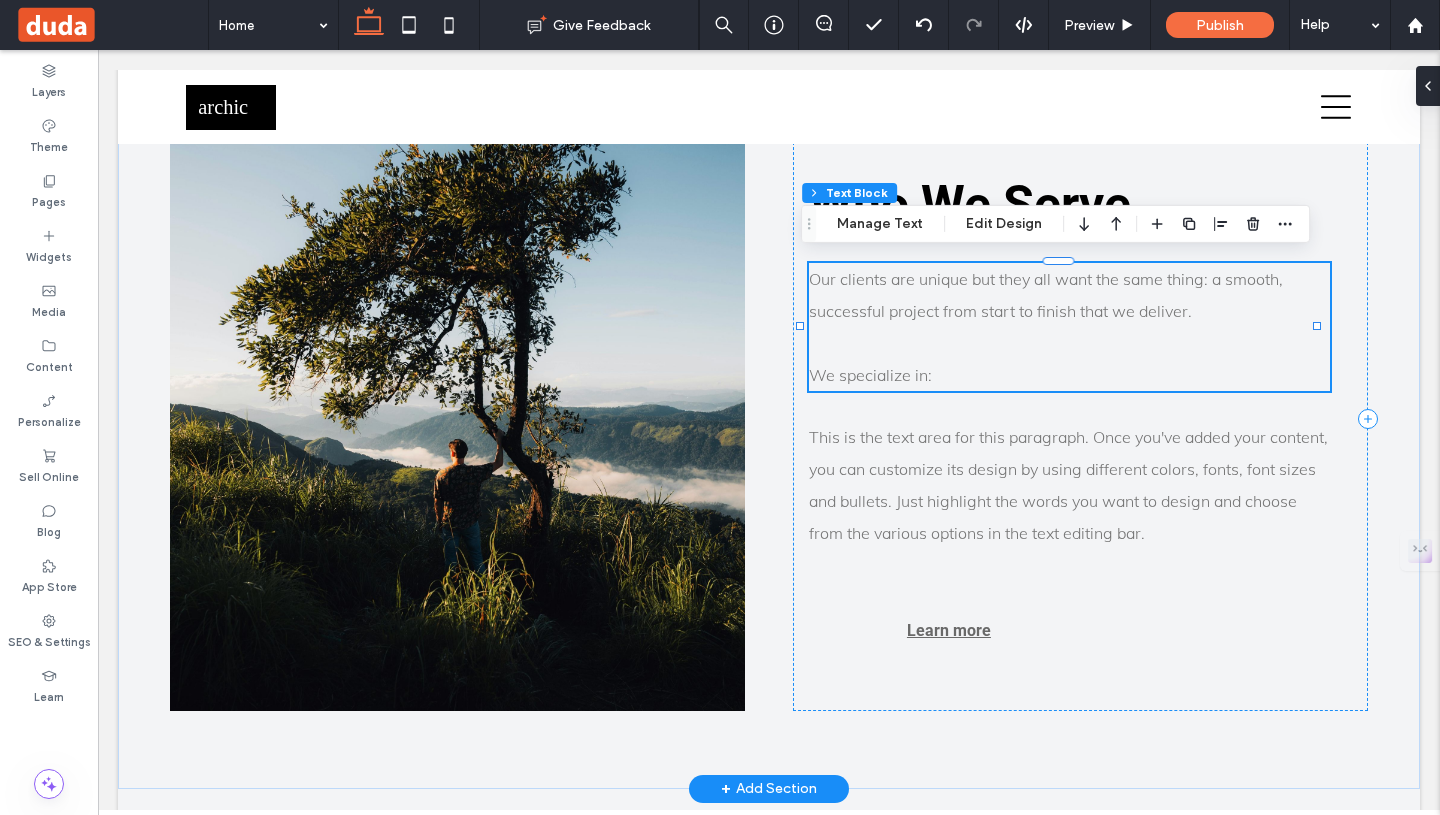 click on "Our clients are unique but they all want the same thing: a smooth, successful project from start to finish that we deliver." at bounding box center (1046, 295) 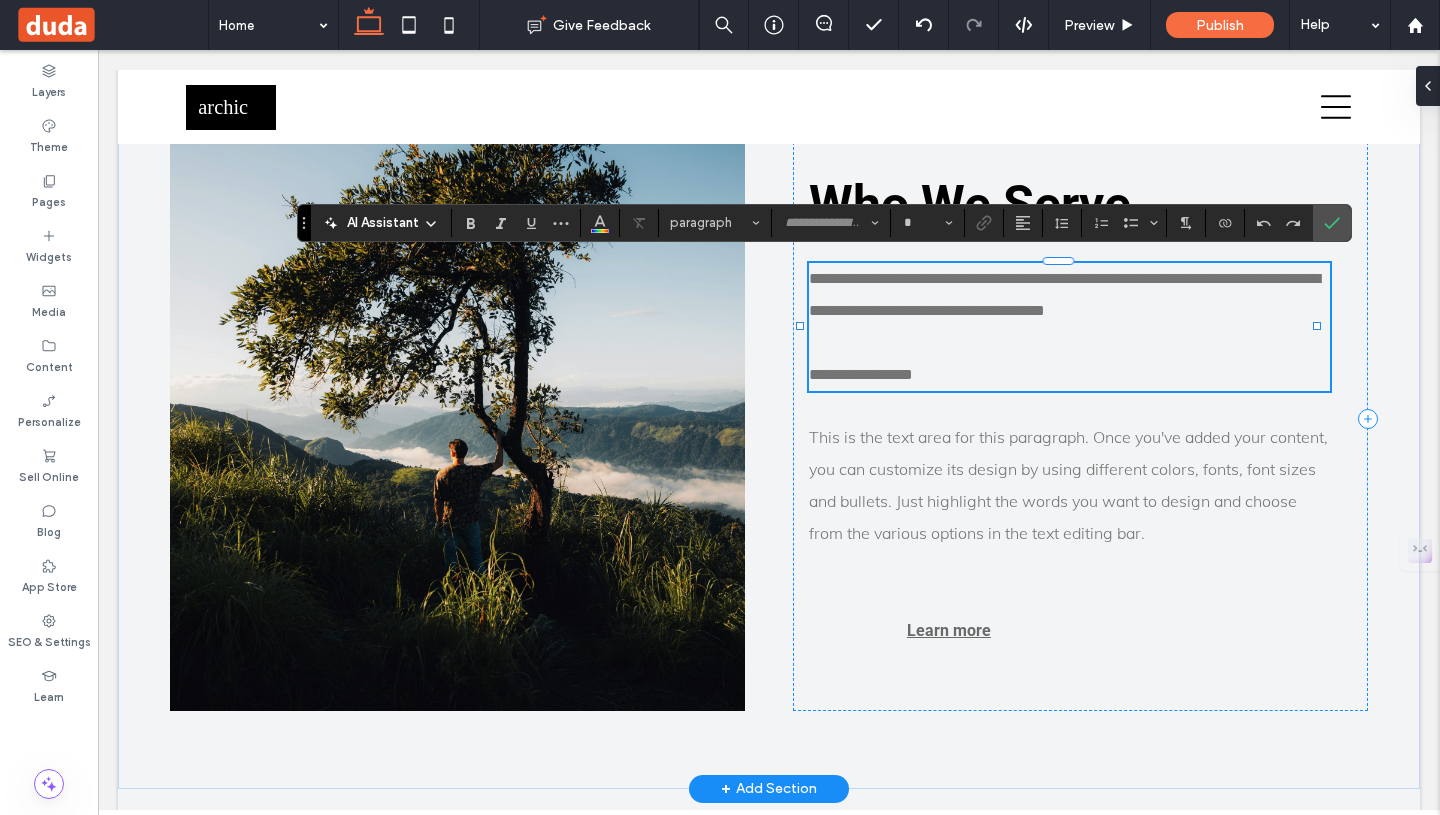 click on "**********" at bounding box center [1064, 294] 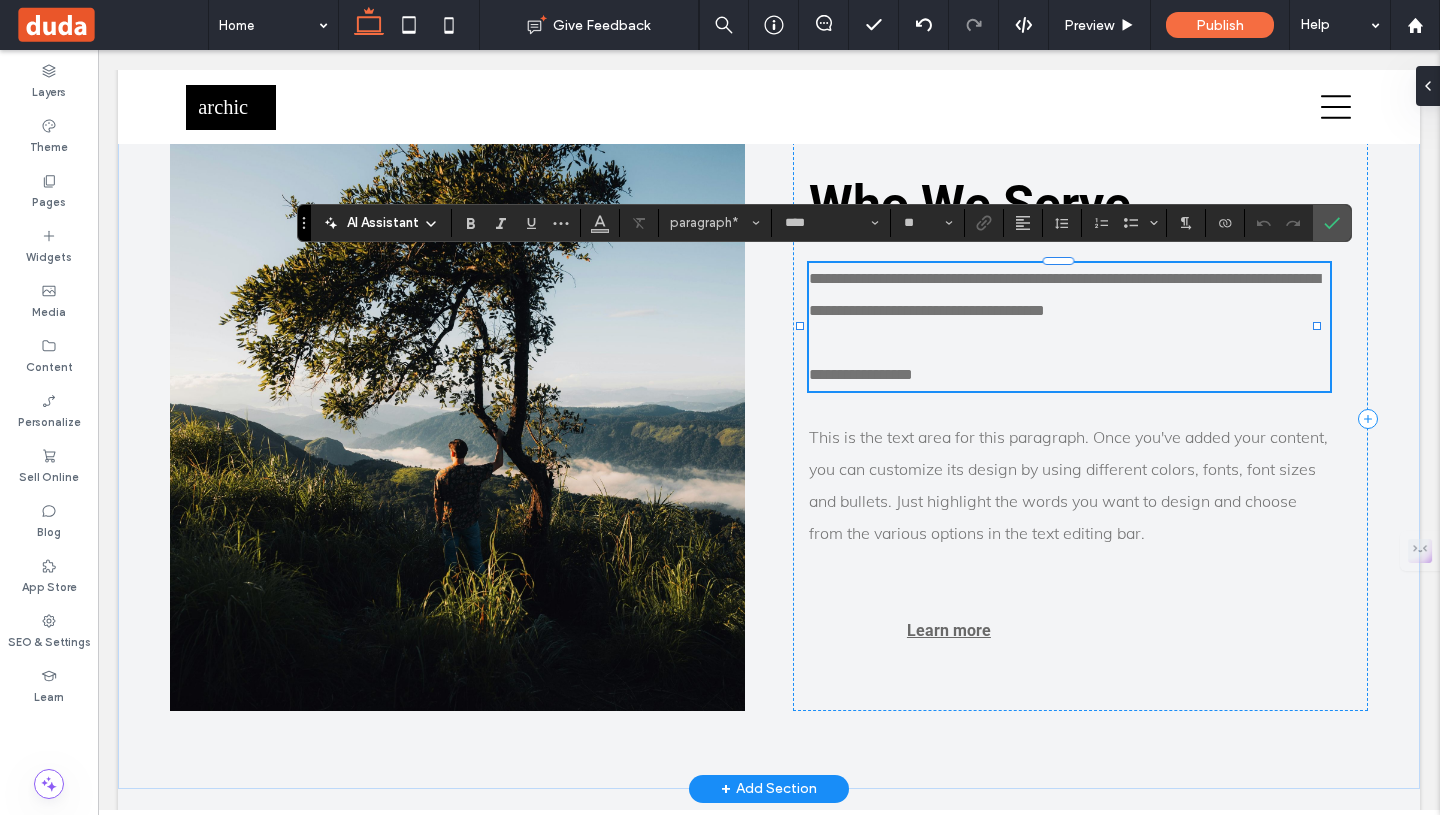 type 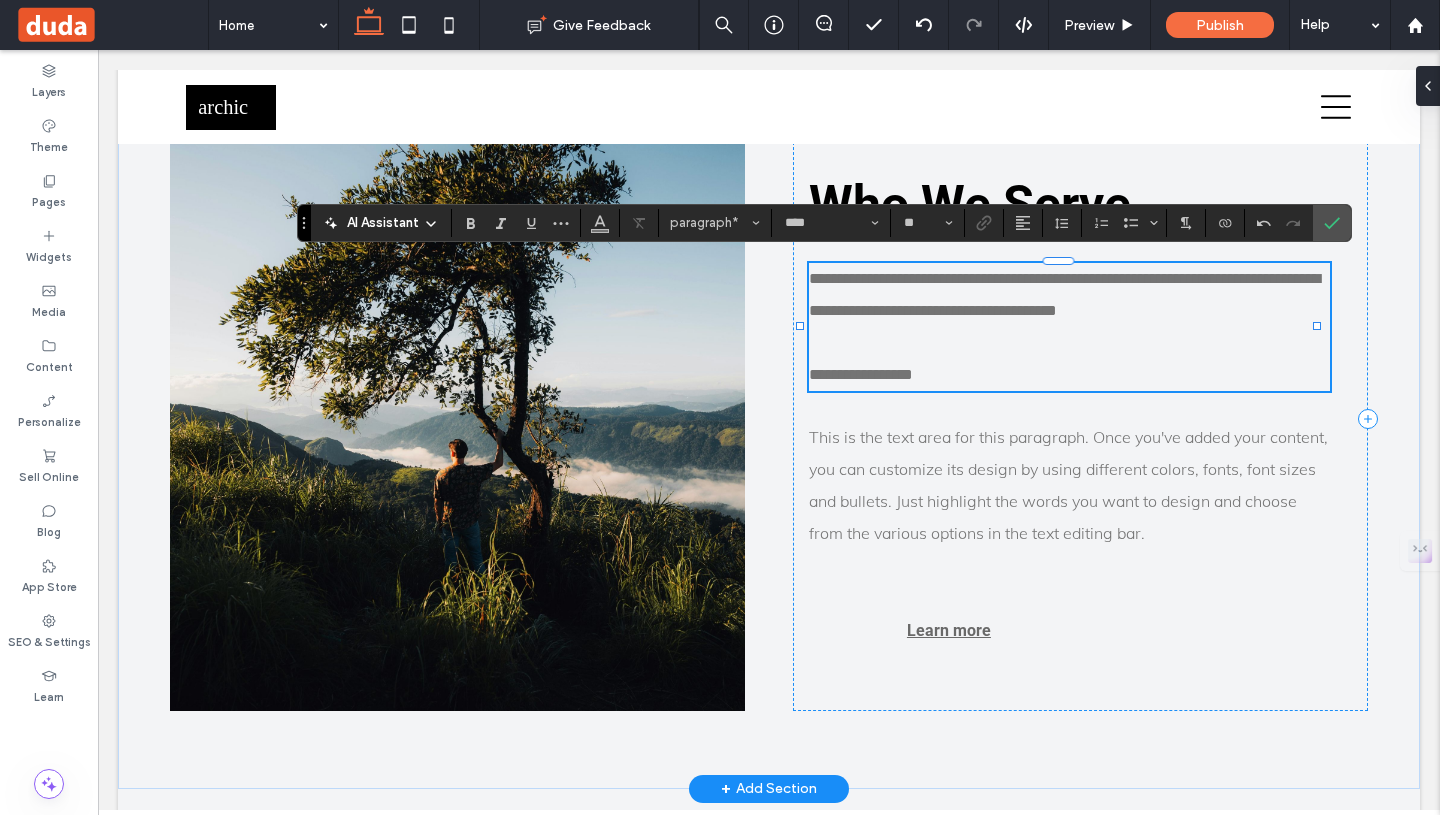 click on "**********" at bounding box center [1069, 375] 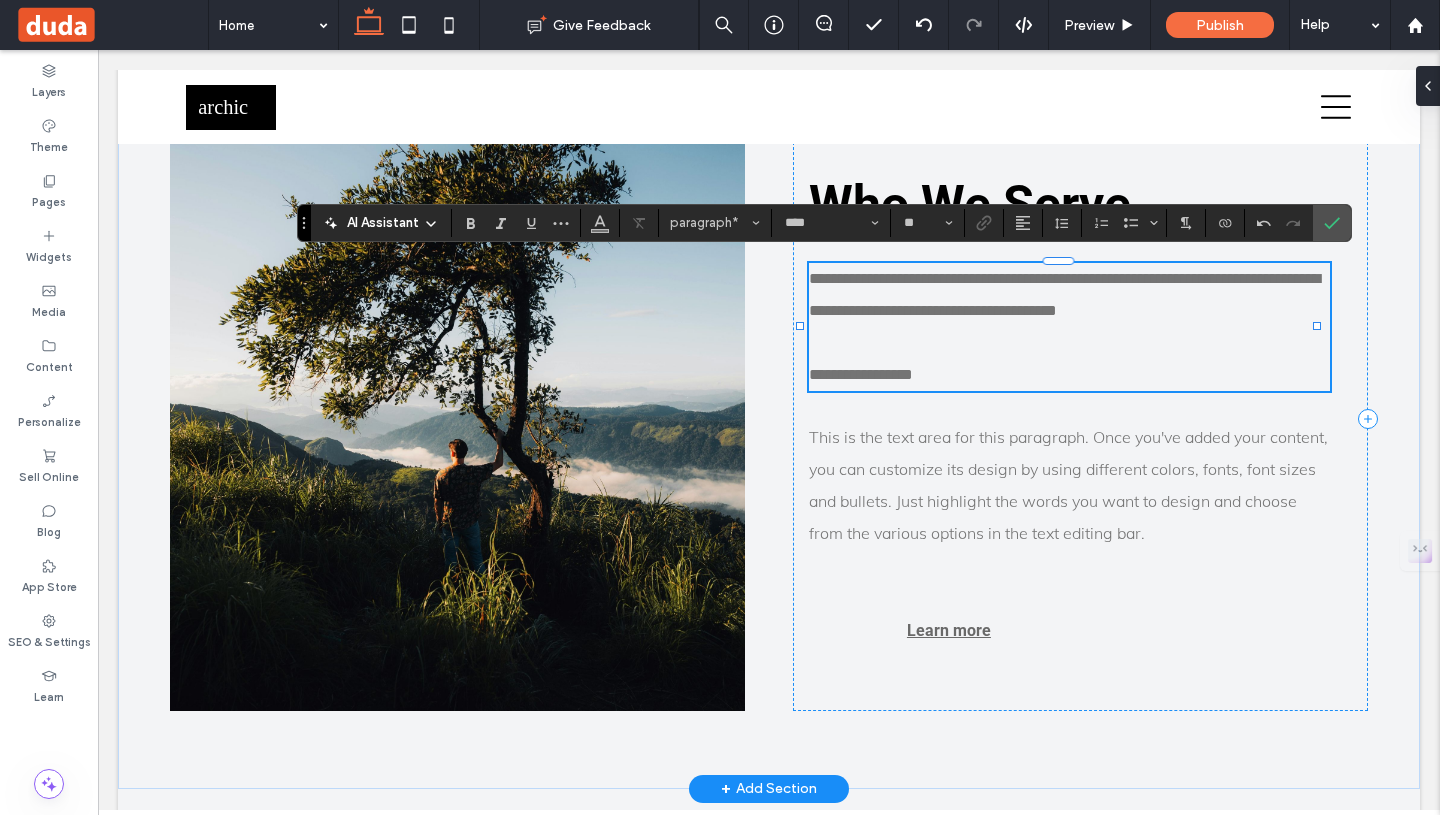 click on "**********" at bounding box center [1069, 375] 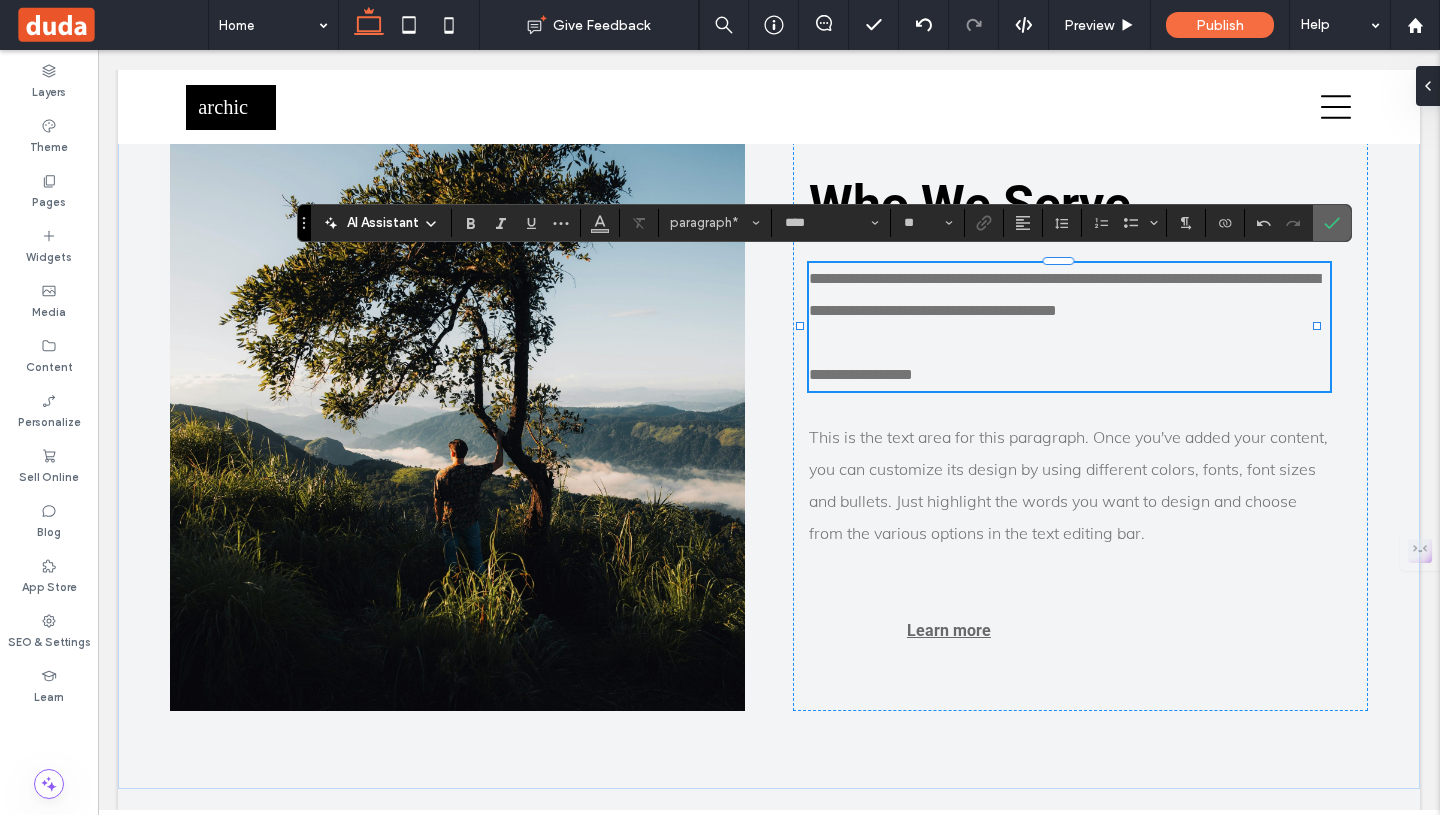 click 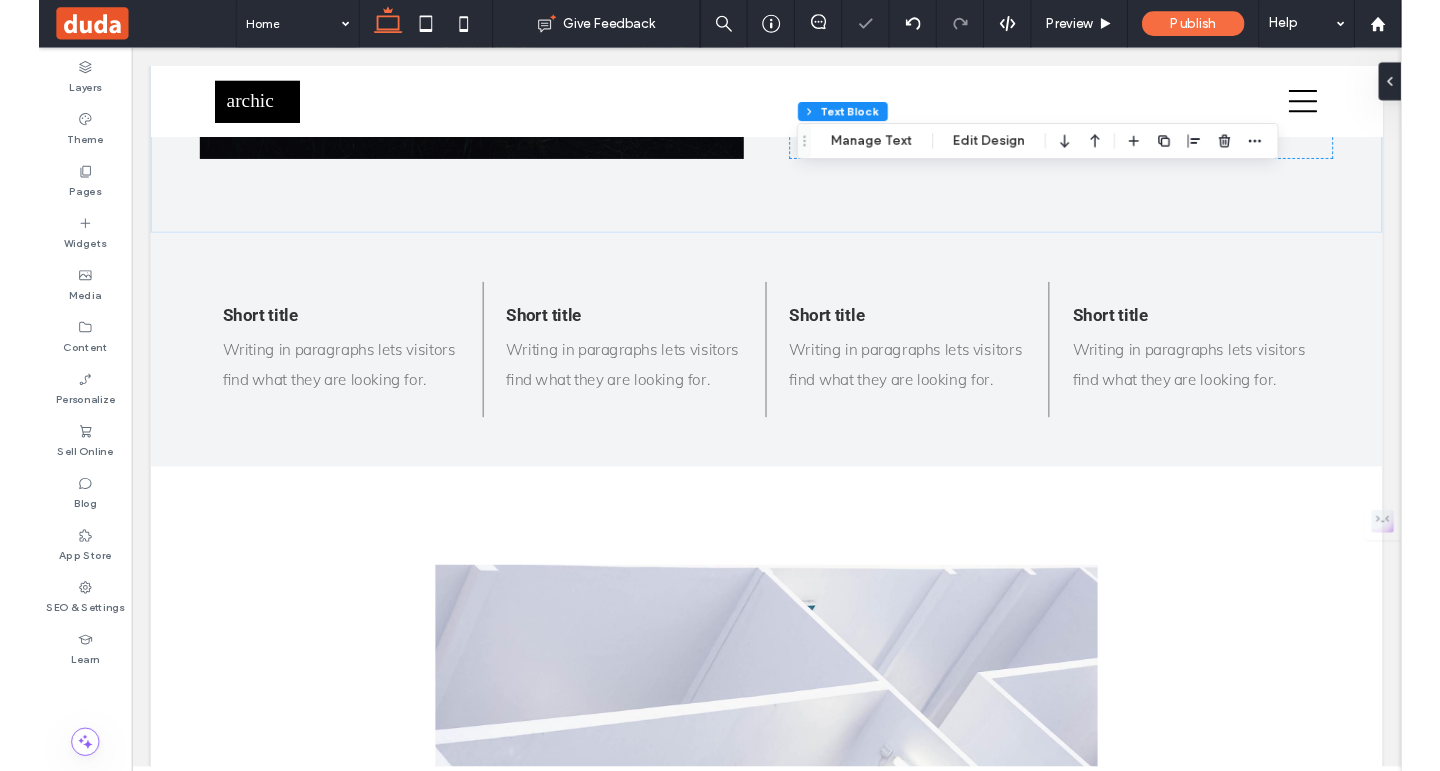 scroll, scrollTop: 1743, scrollLeft: 0, axis: vertical 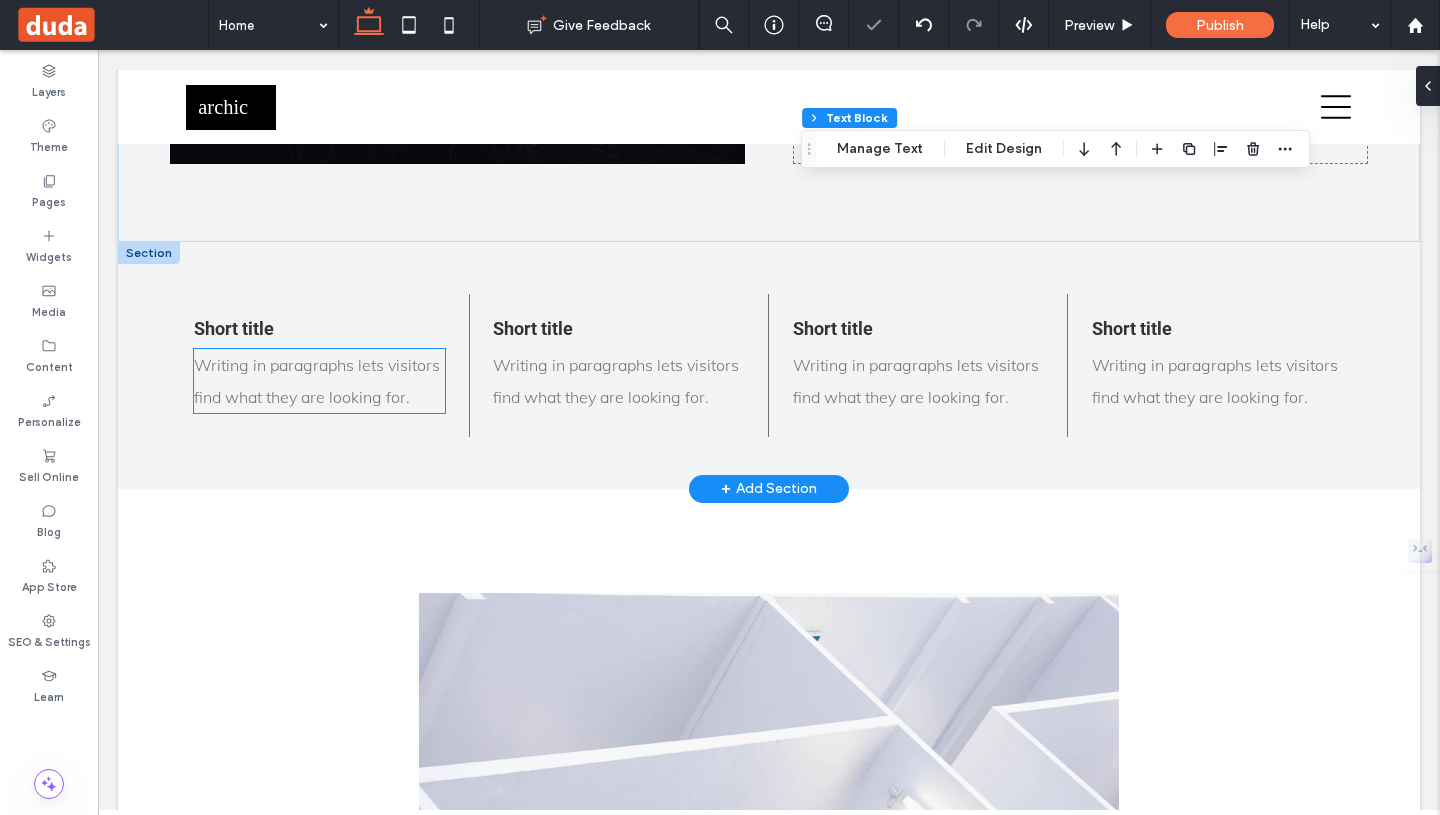 click on "Writing in paragraphs lets visitors find what they are looking for." at bounding box center (317, 381) 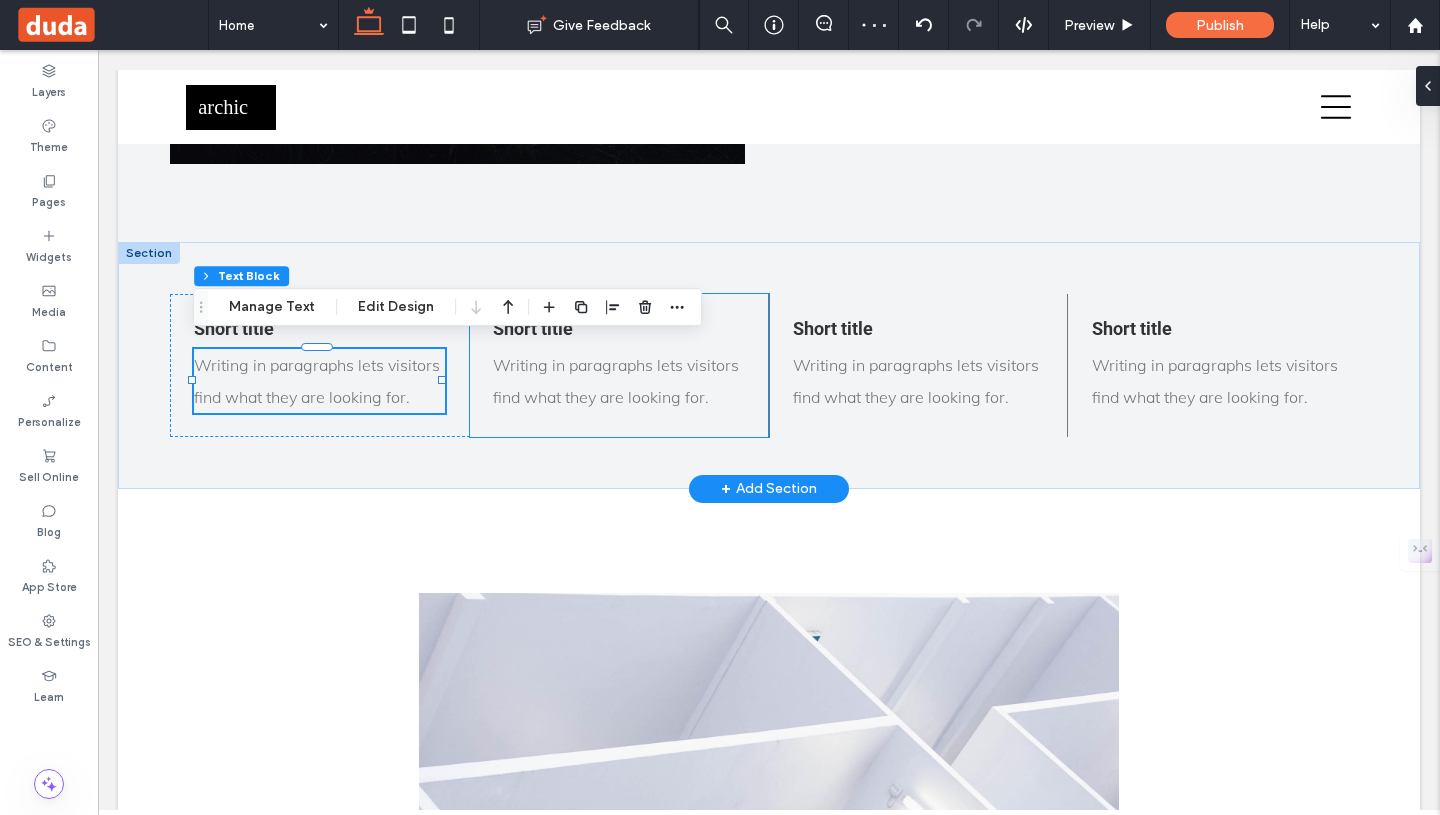click on "Short title
Writing in paragraphs lets visitors find what they are looking for." at bounding box center [619, 365] 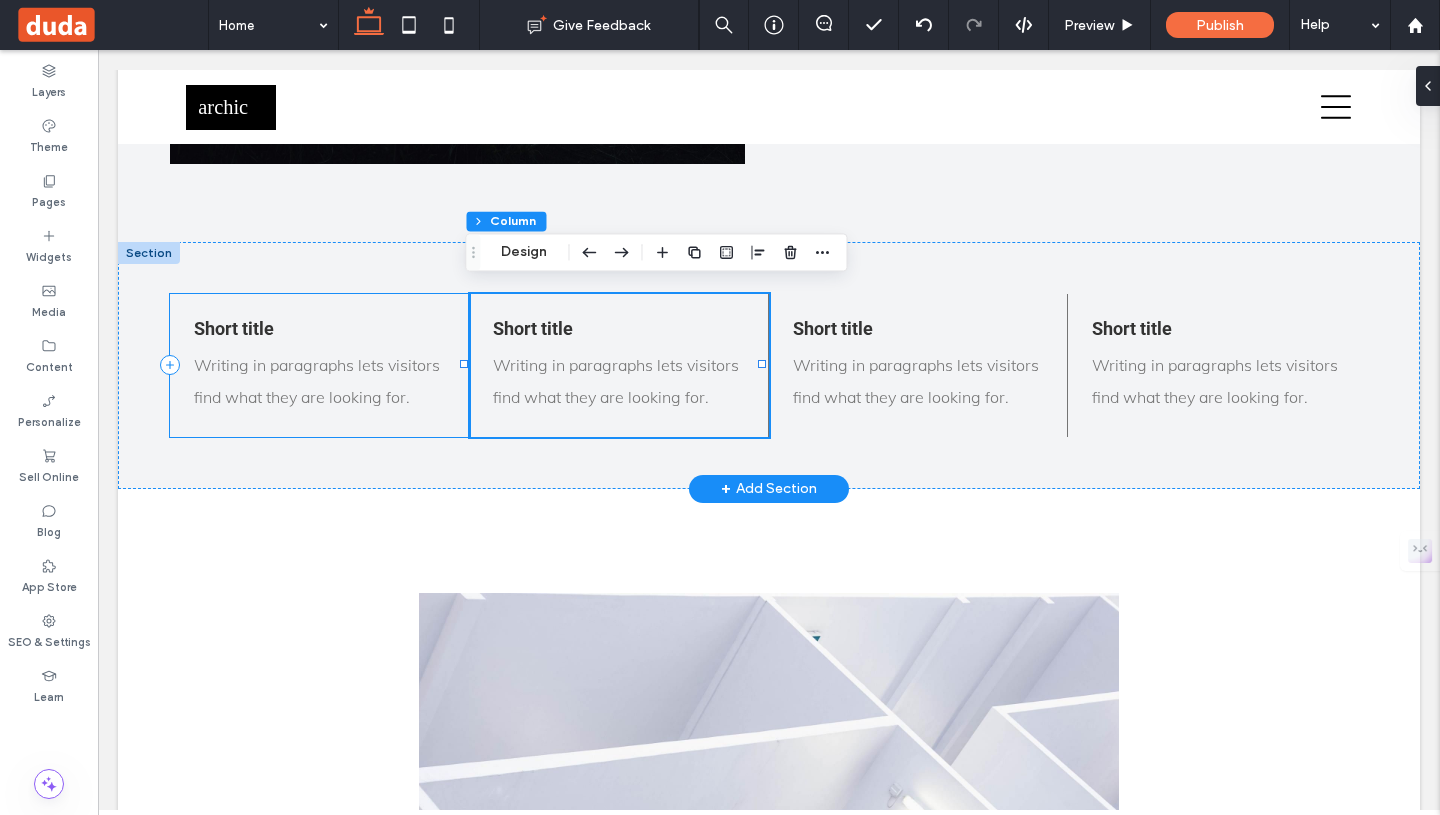 click on "Short title" at bounding box center (319, 328) 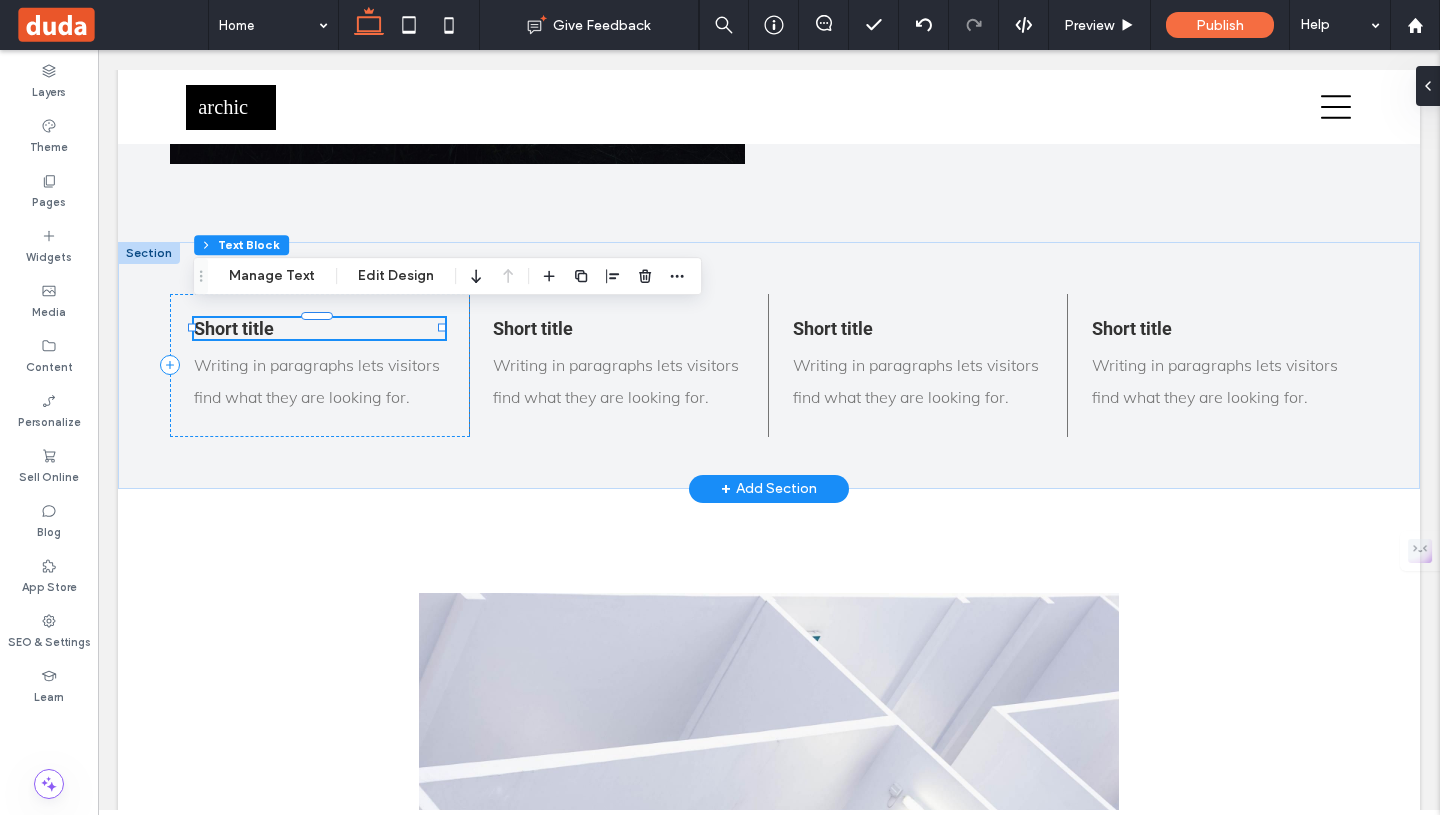click on "Short title" at bounding box center [319, 328] 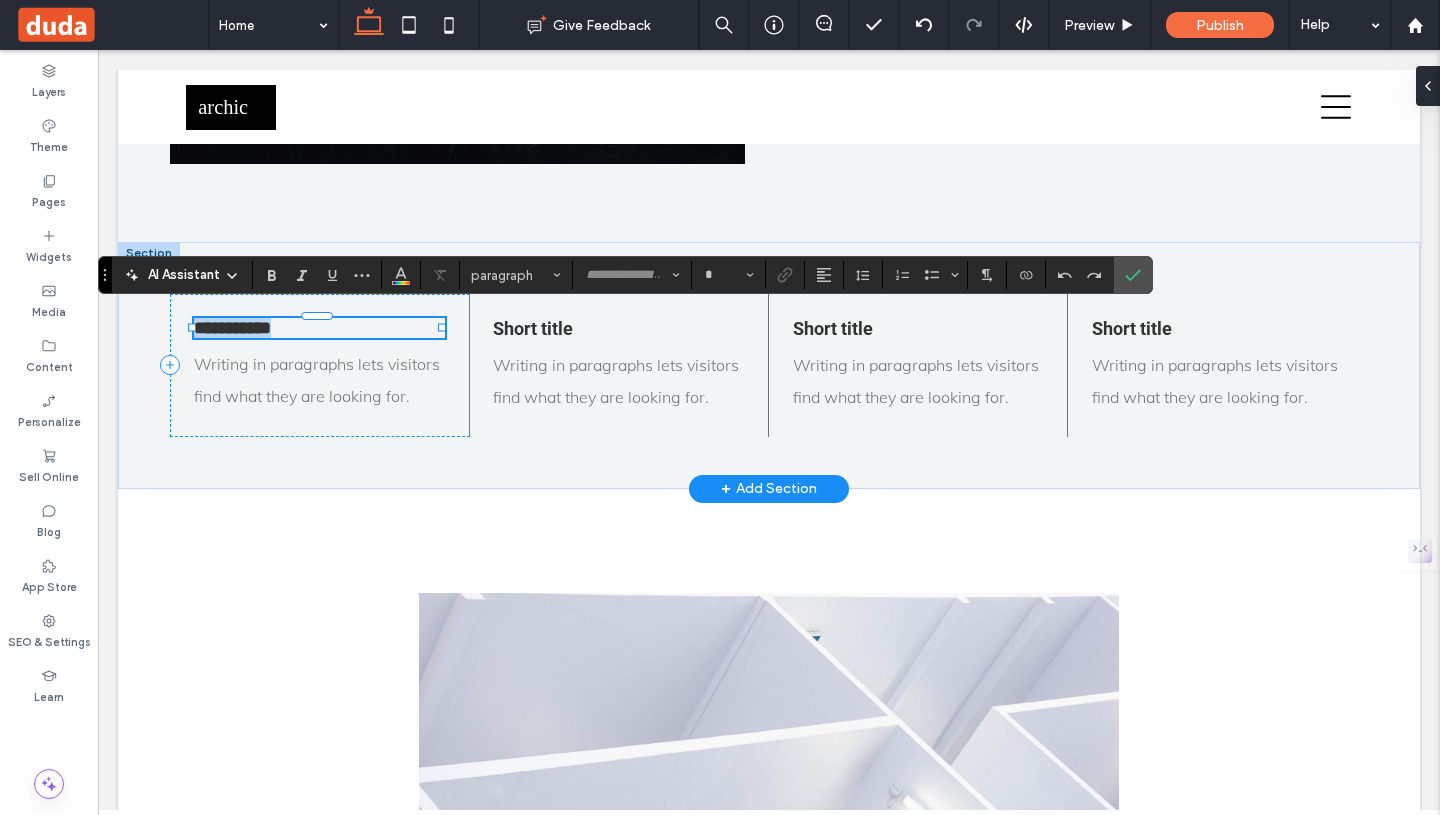 type on "******" 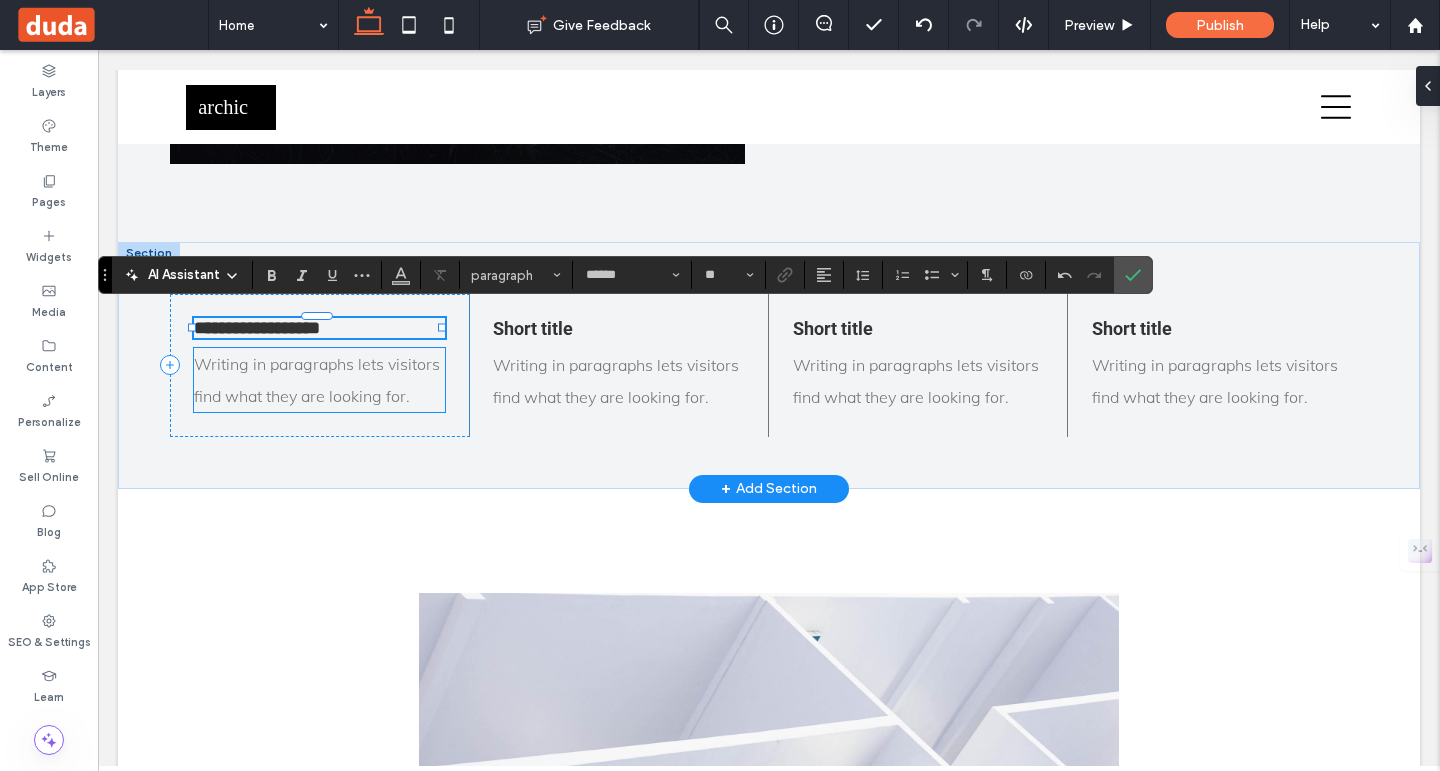 type on "****" 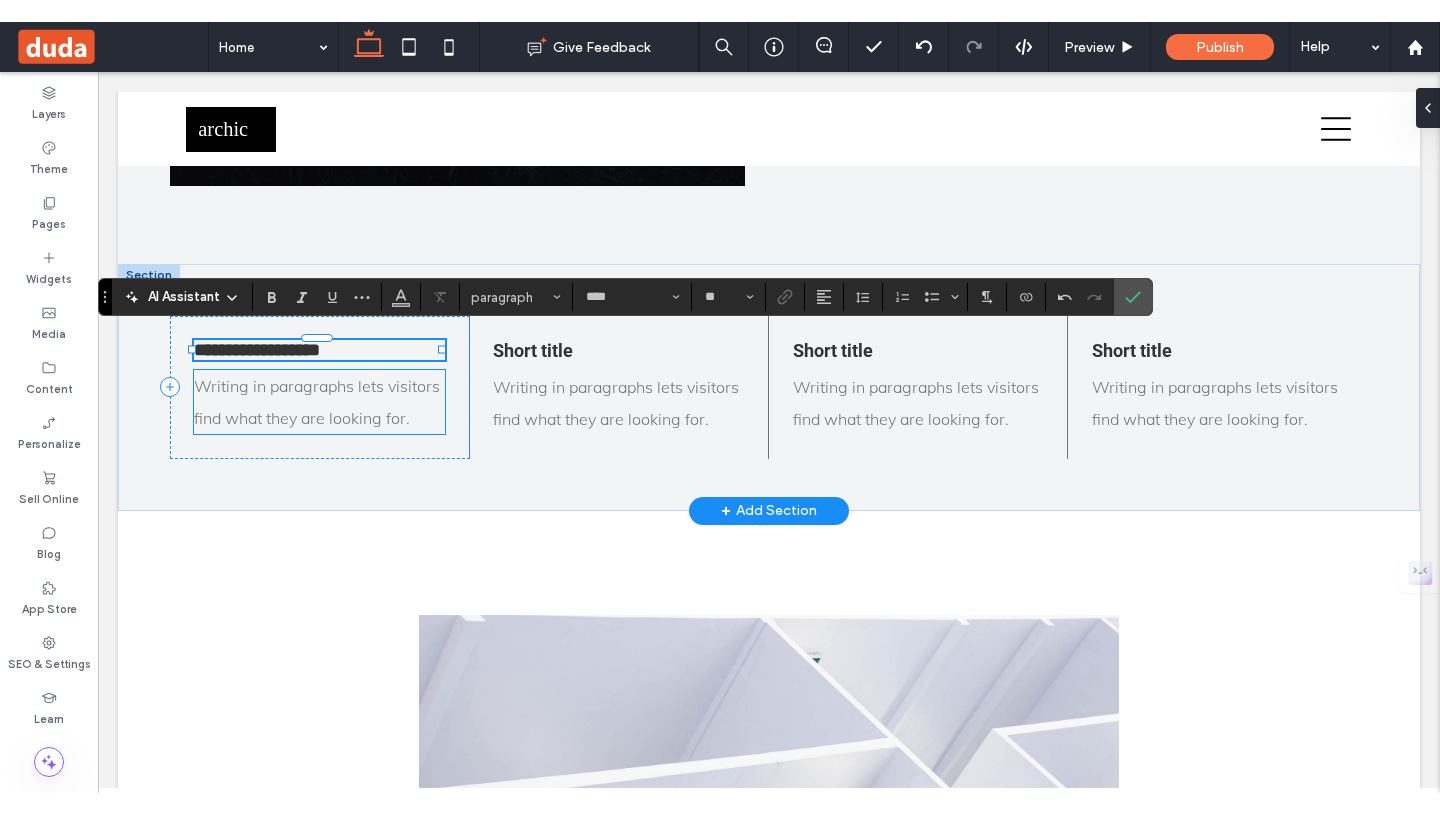 scroll, scrollTop: 0, scrollLeft: 0, axis: both 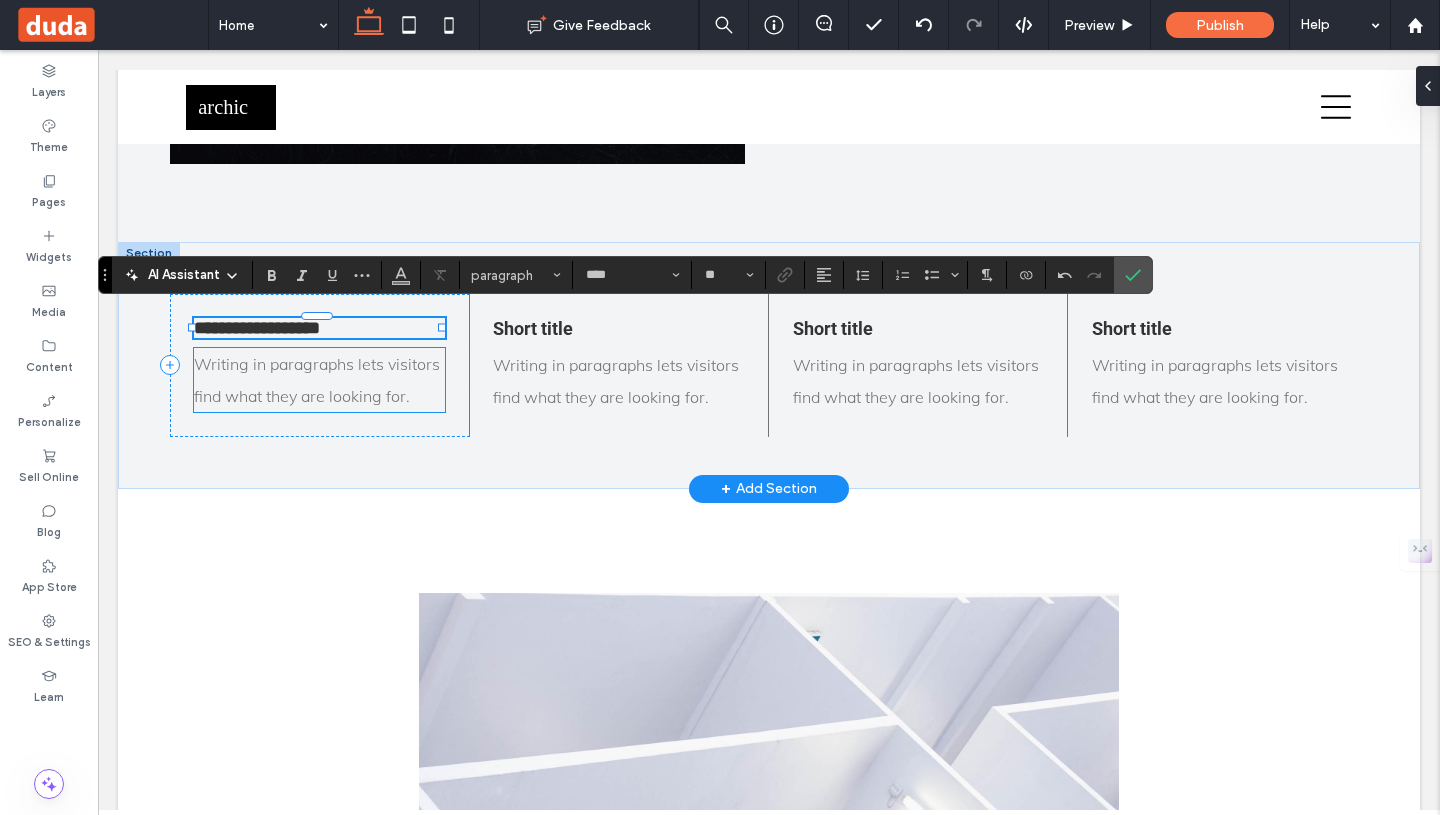 click on "Writing in paragraphs lets visitors find what they are looking for." at bounding box center (317, 380) 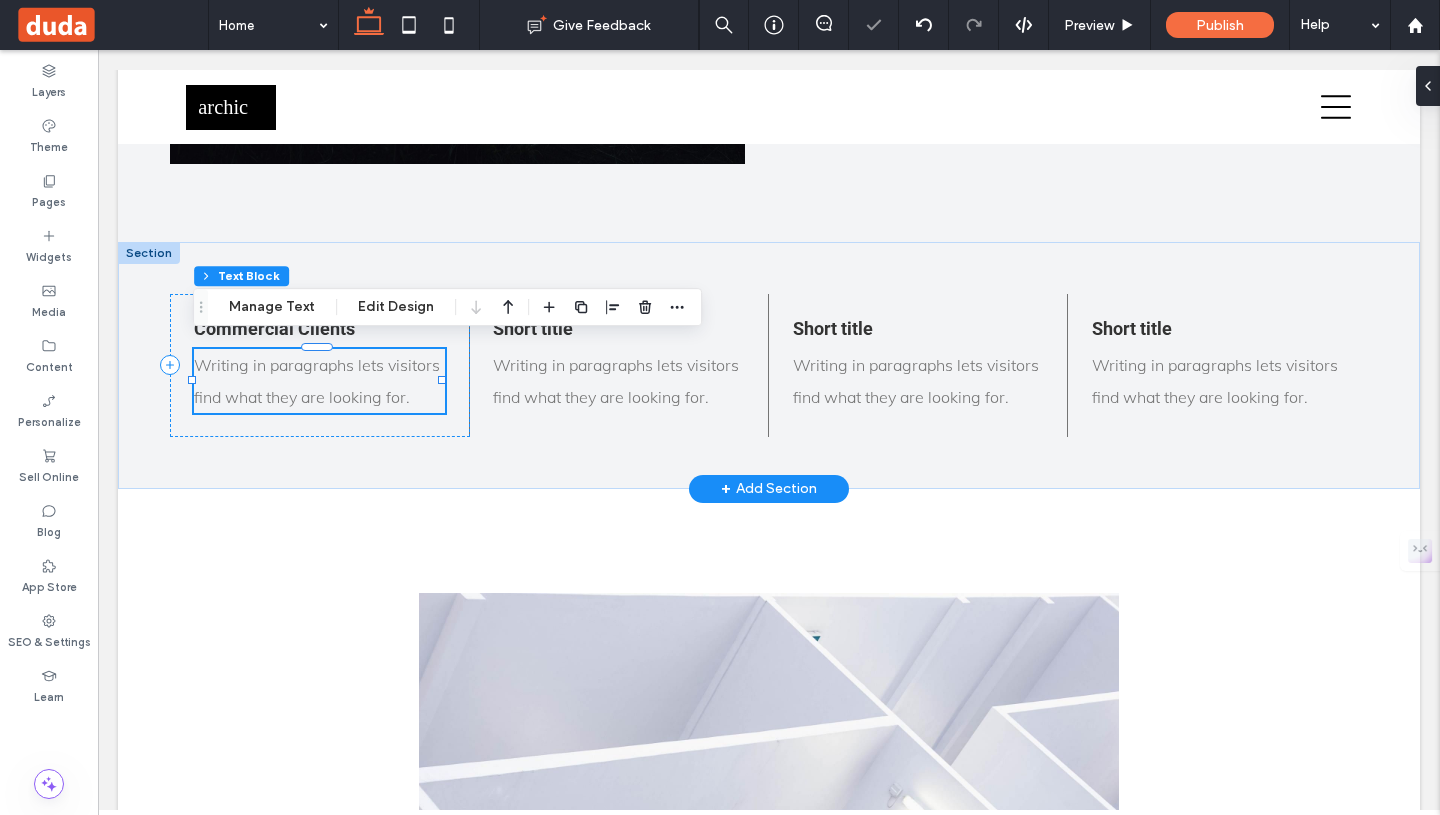 click on "Writing in paragraphs lets visitors find what they are looking for." at bounding box center (317, 381) 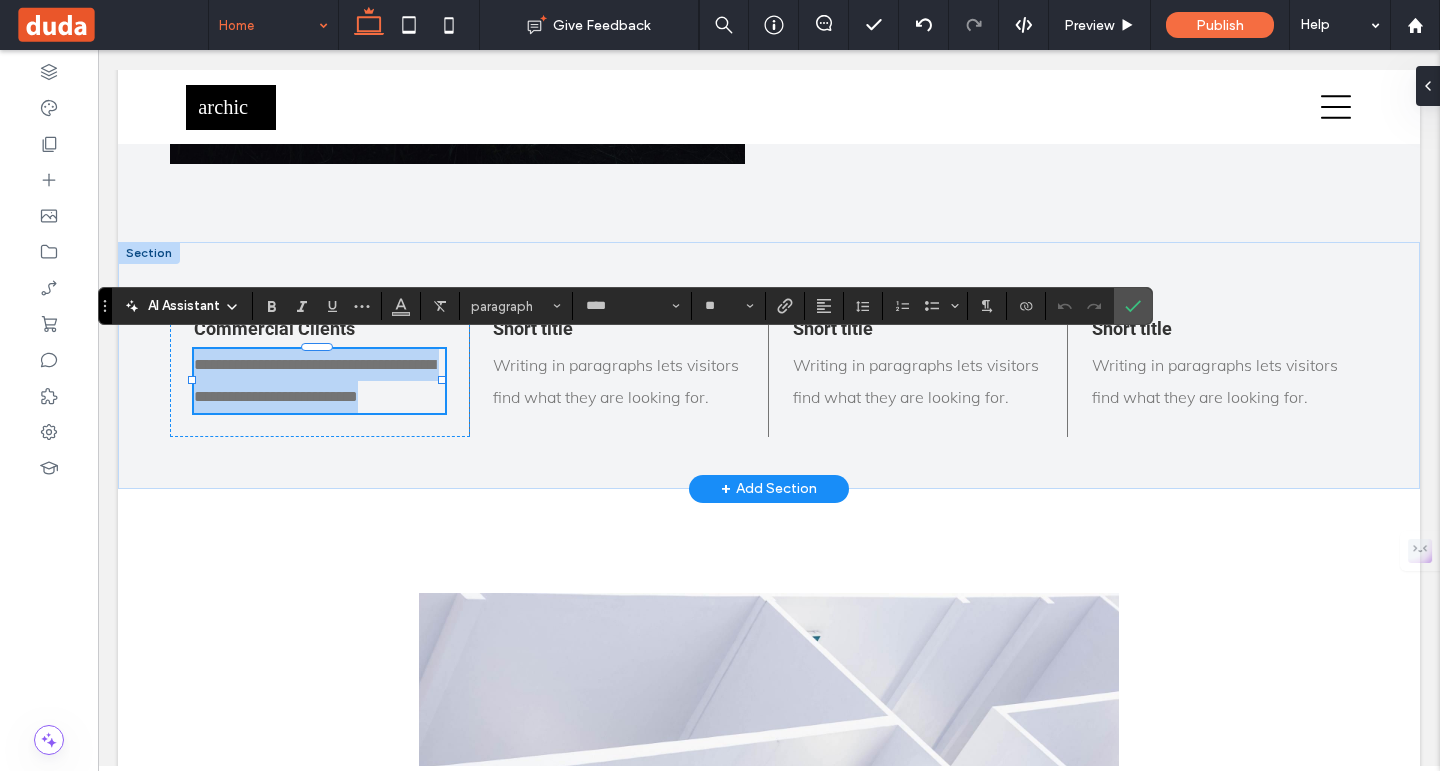 paste 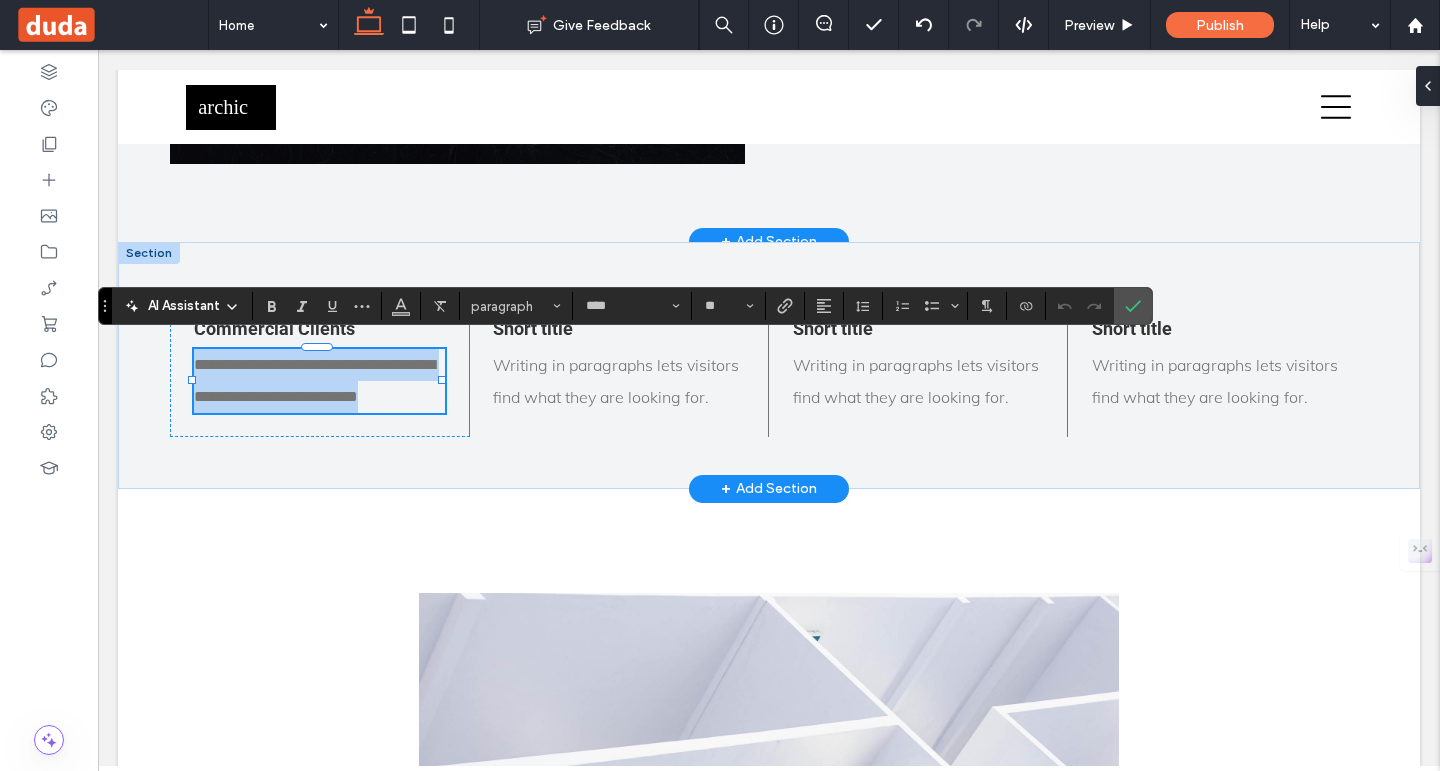 type 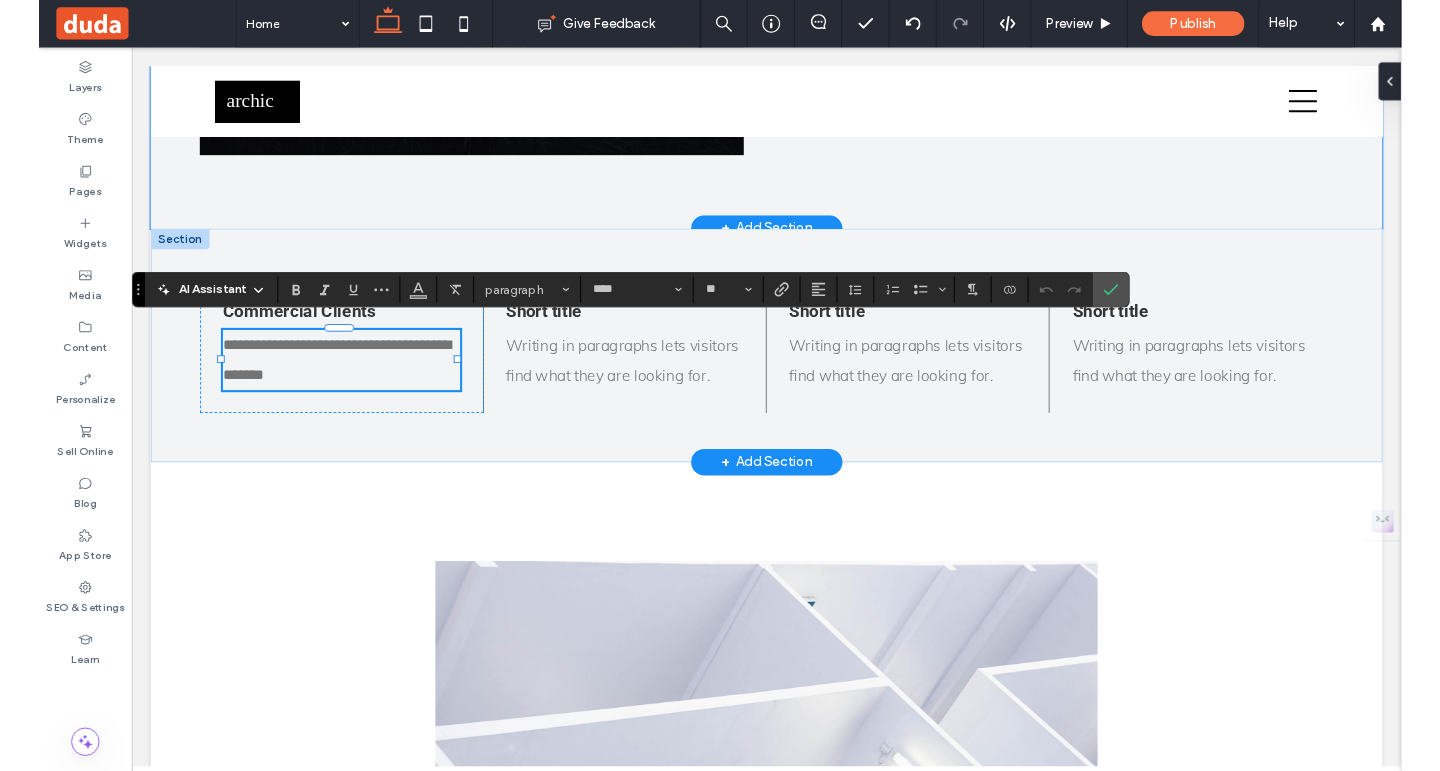 scroll, scrollTop: 0, scrollLeft: 0, axis: both 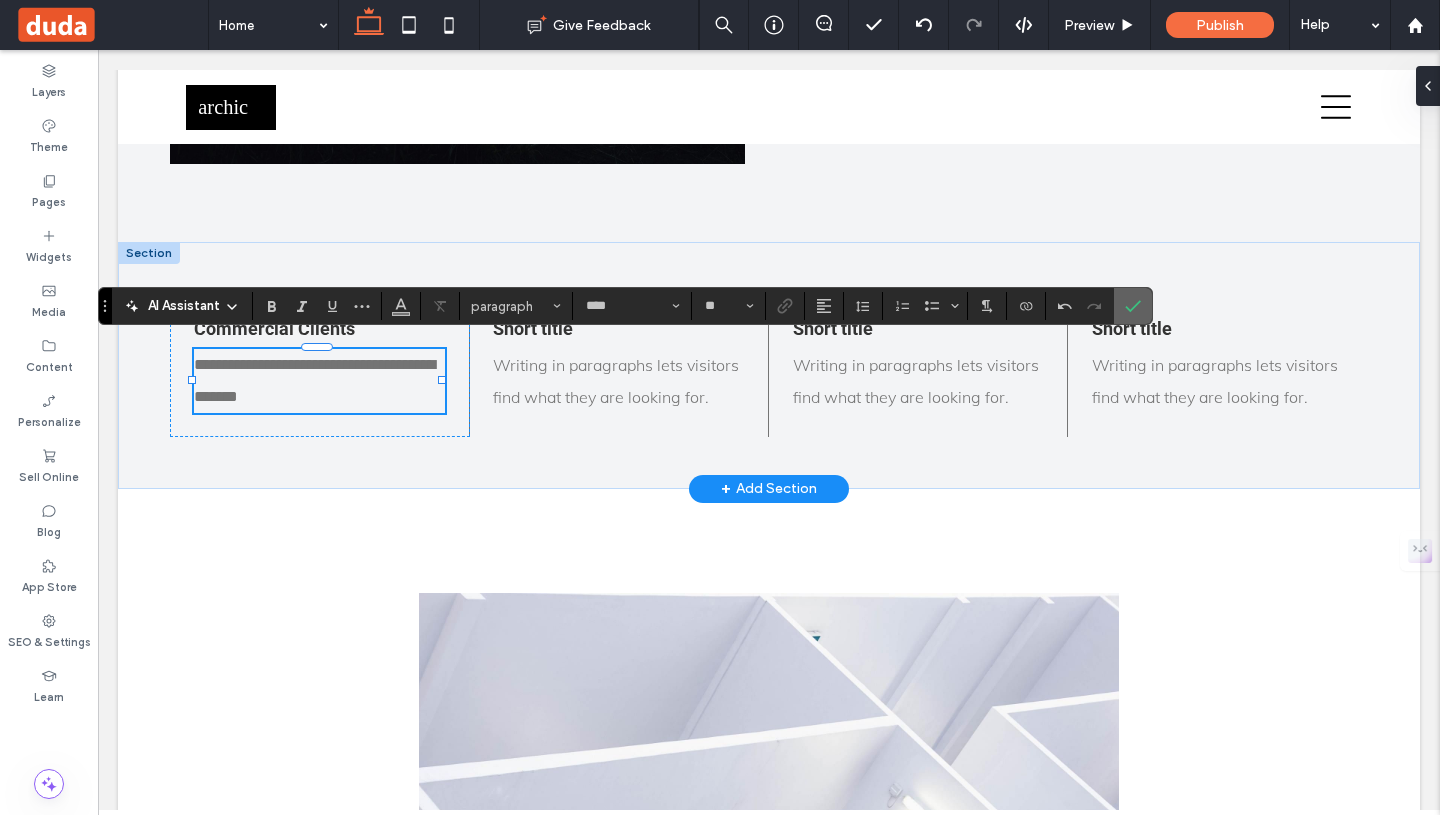 click 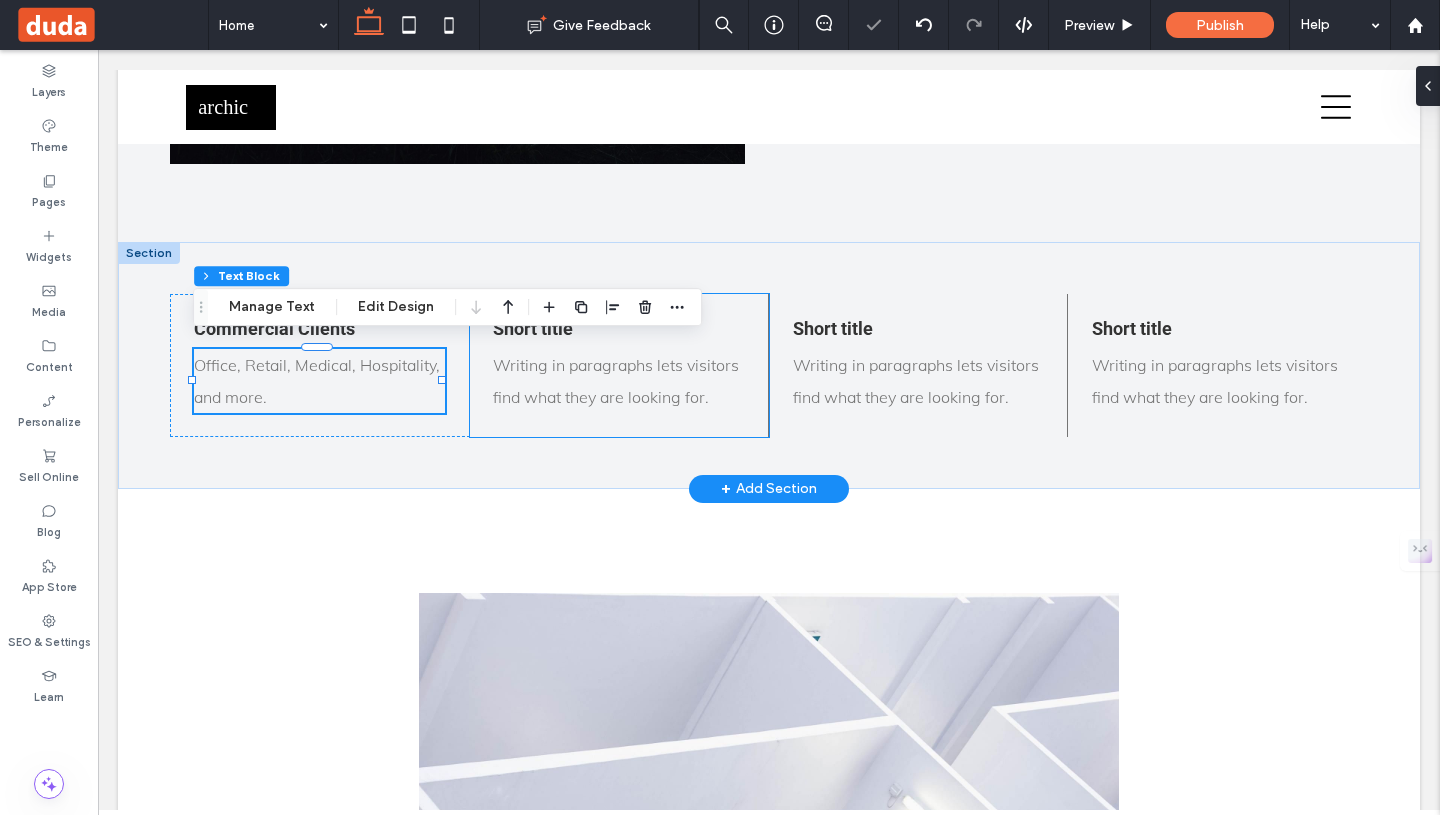 click on "Short title" at bounding box center [618, 328] 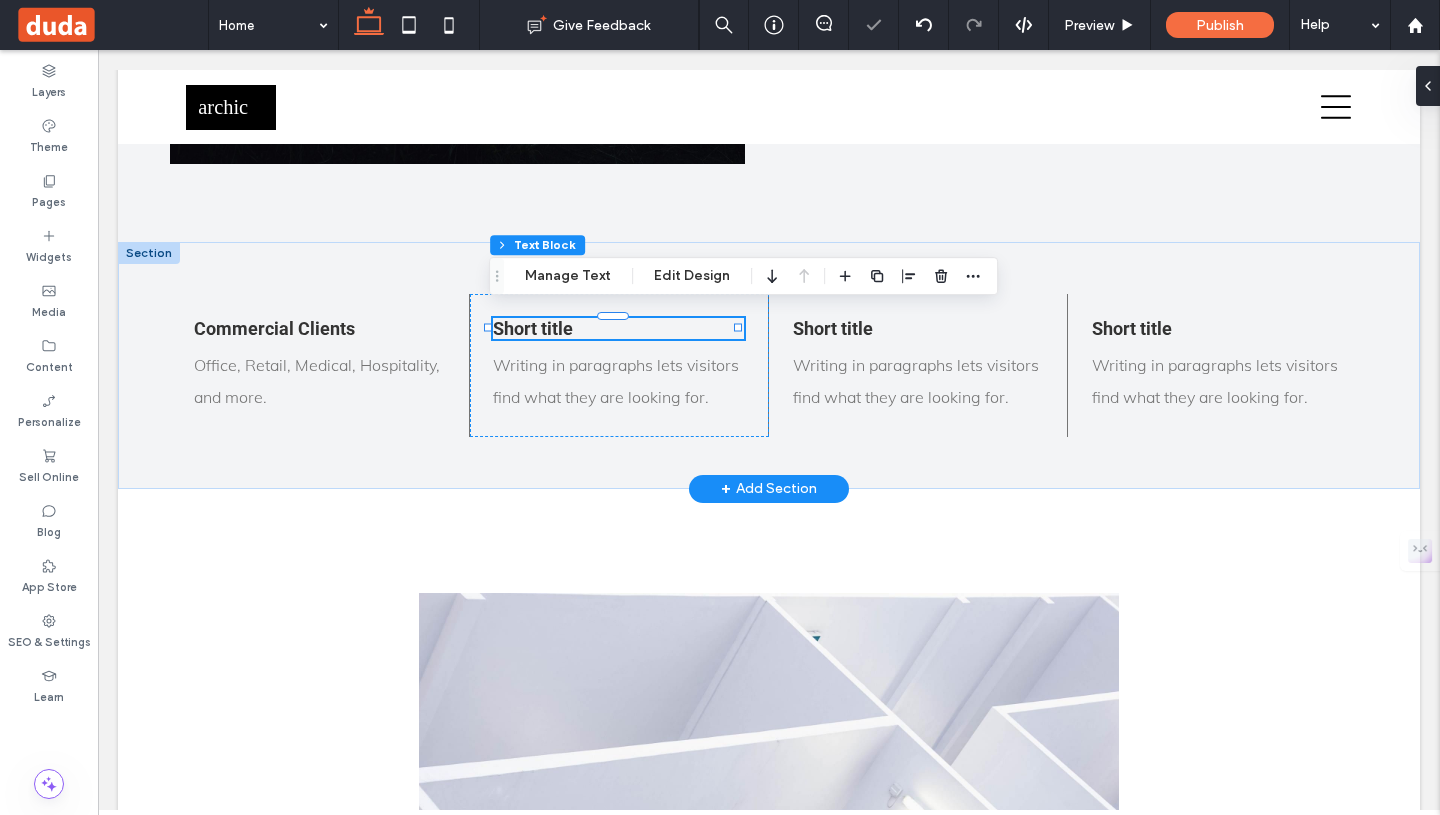 click on "Short title" at bounding box center [618, 328] 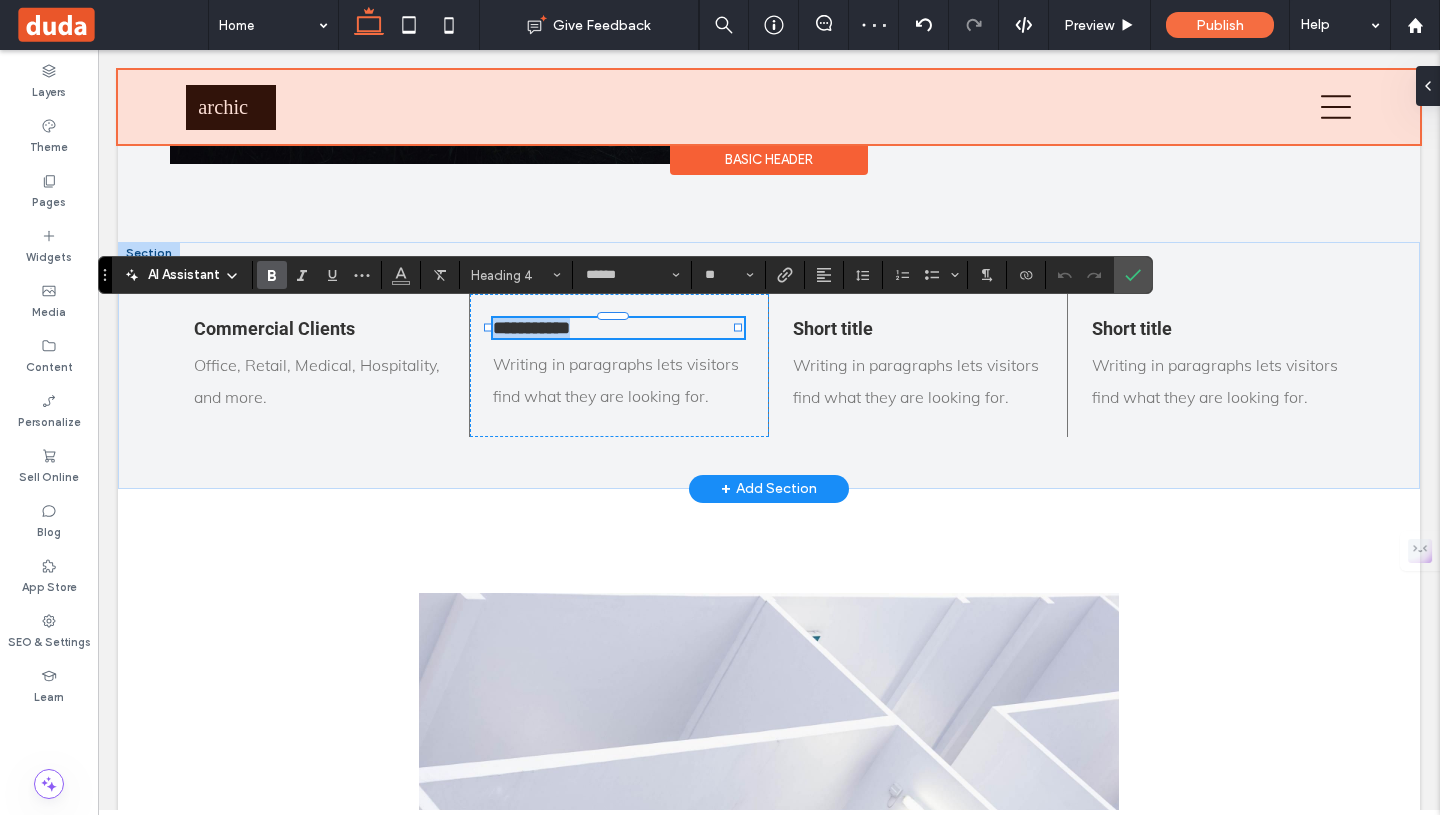 type on "******" 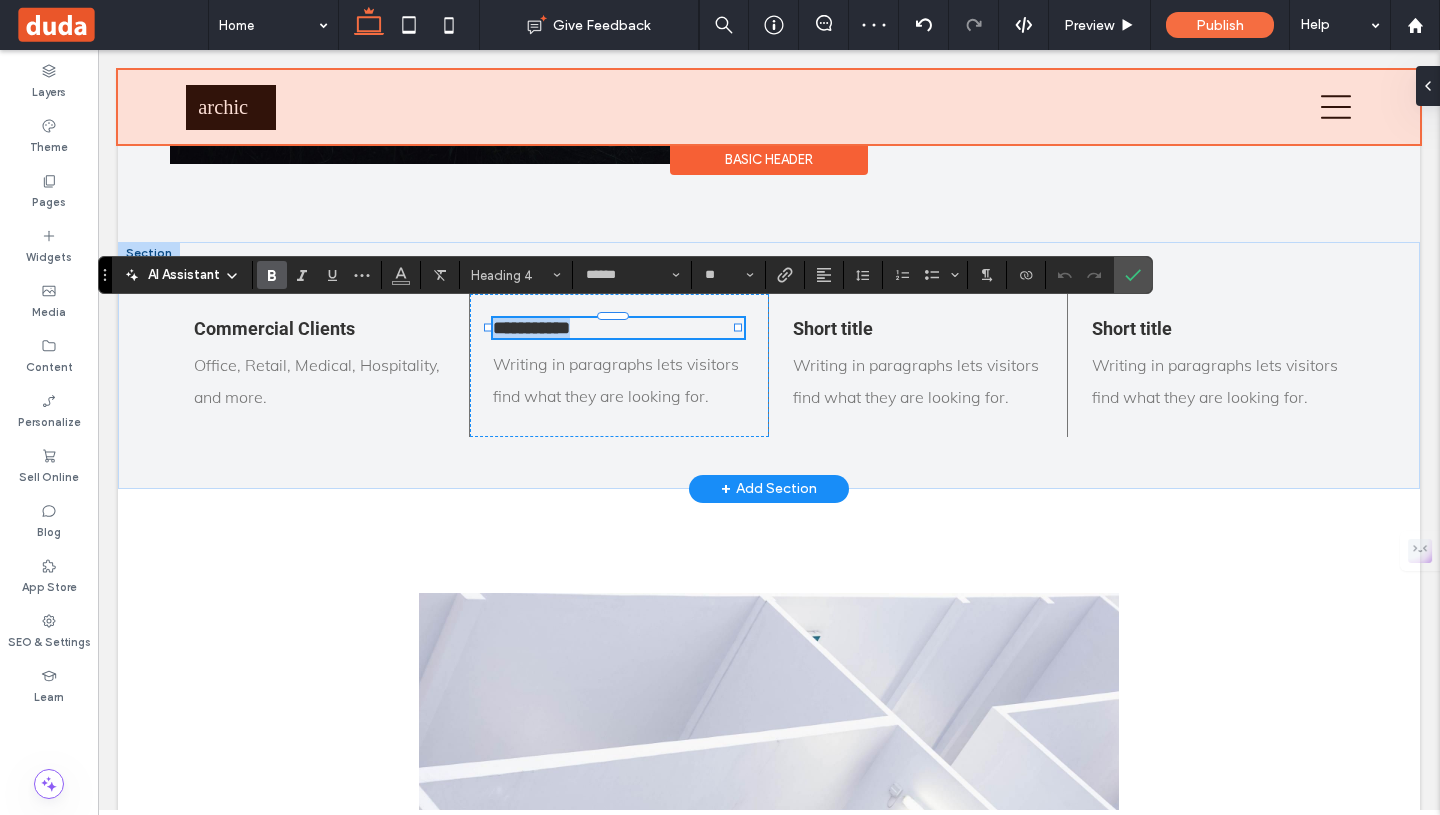 type on "**" 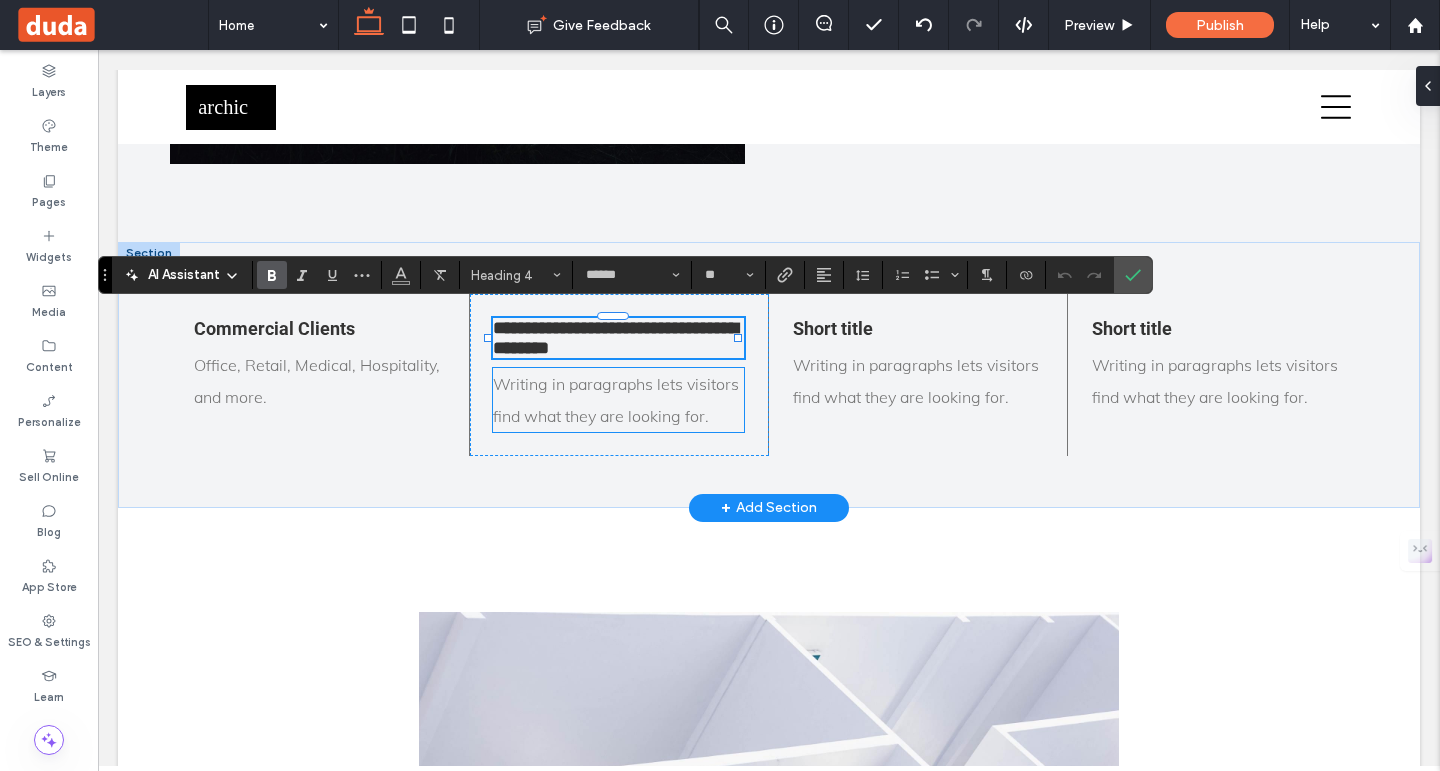 type on "****" 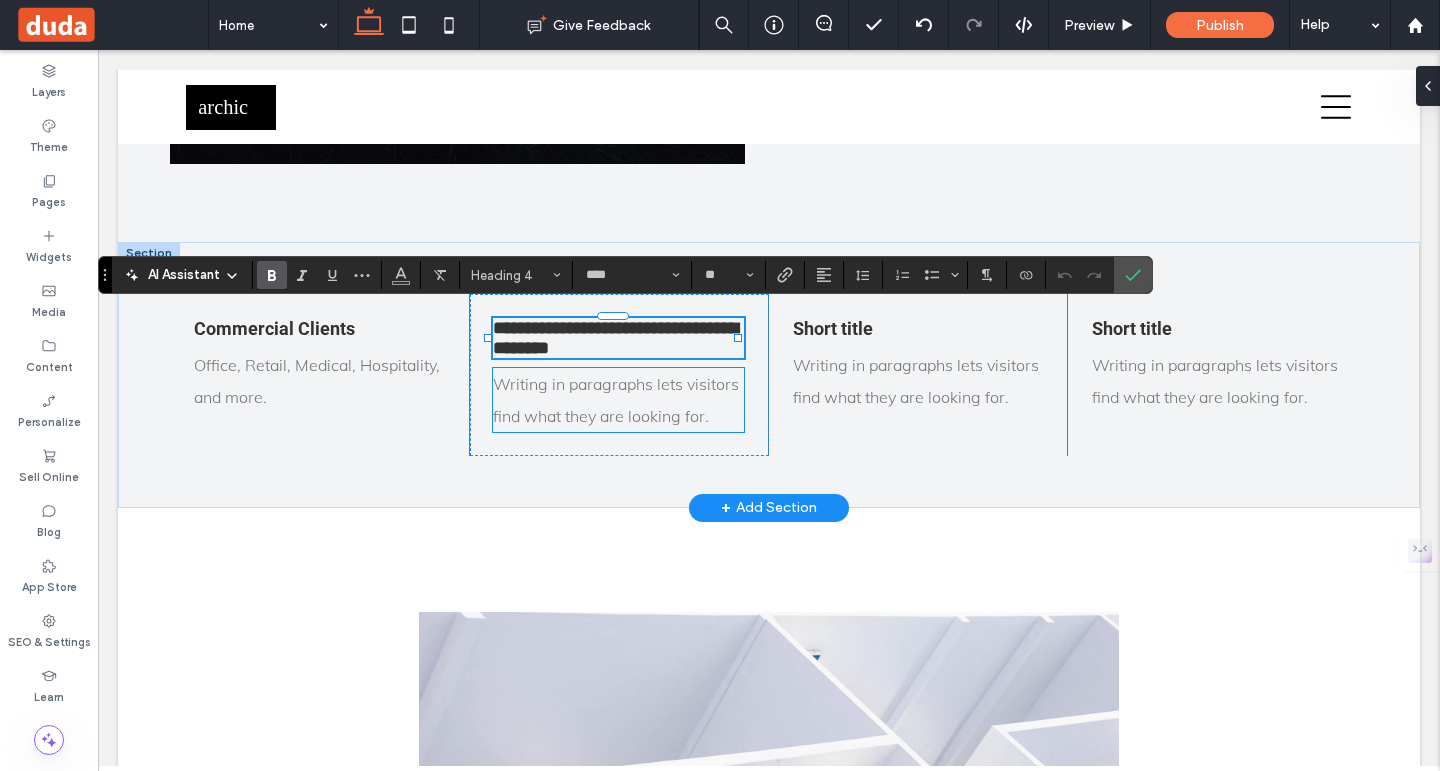scroll, scrollTop: 0, scrollLeft: 0, axis: both 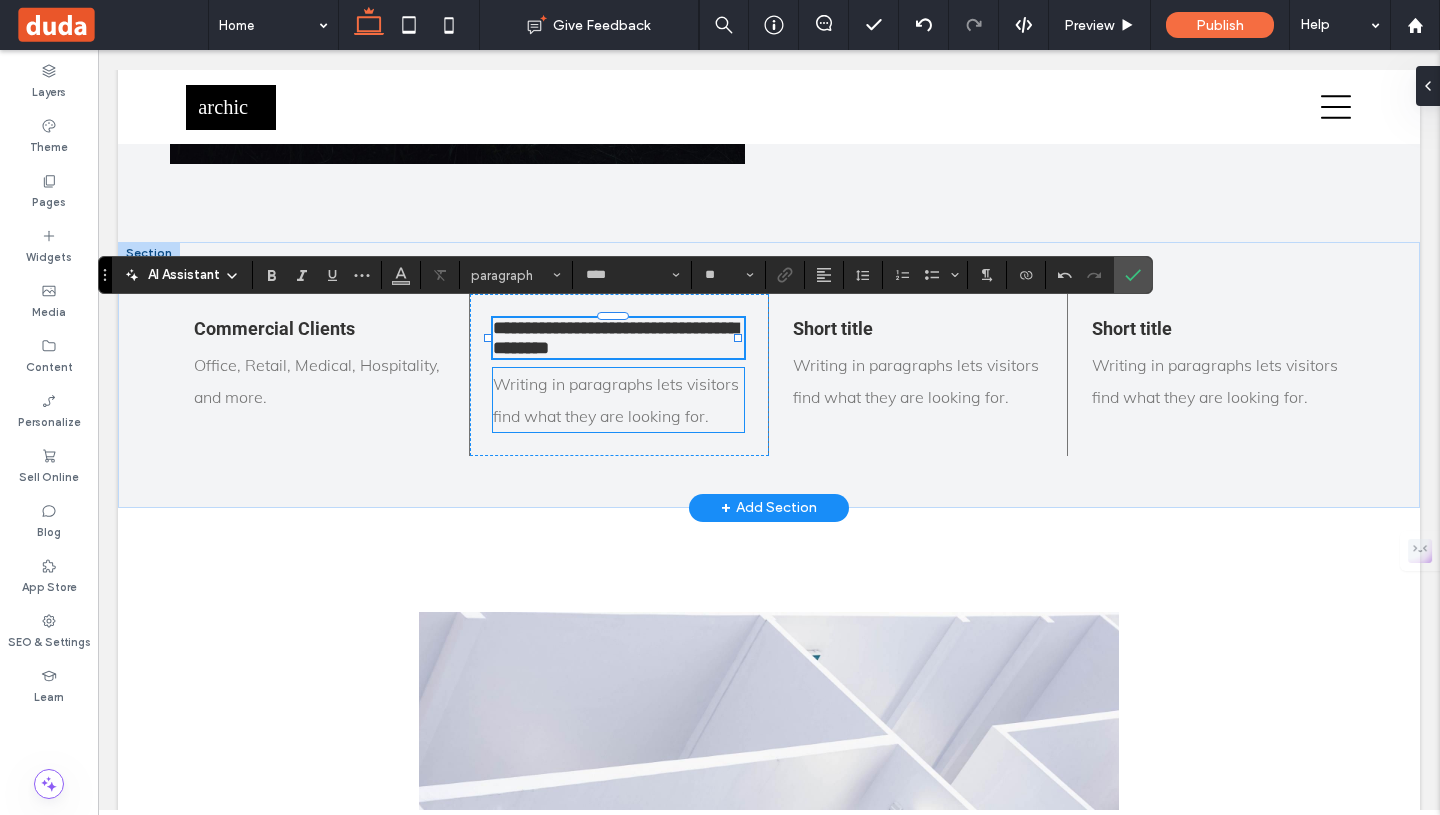 click on "Writing in paragraphs lets visitors find what they are looking for." at bounding box center (618, 400) 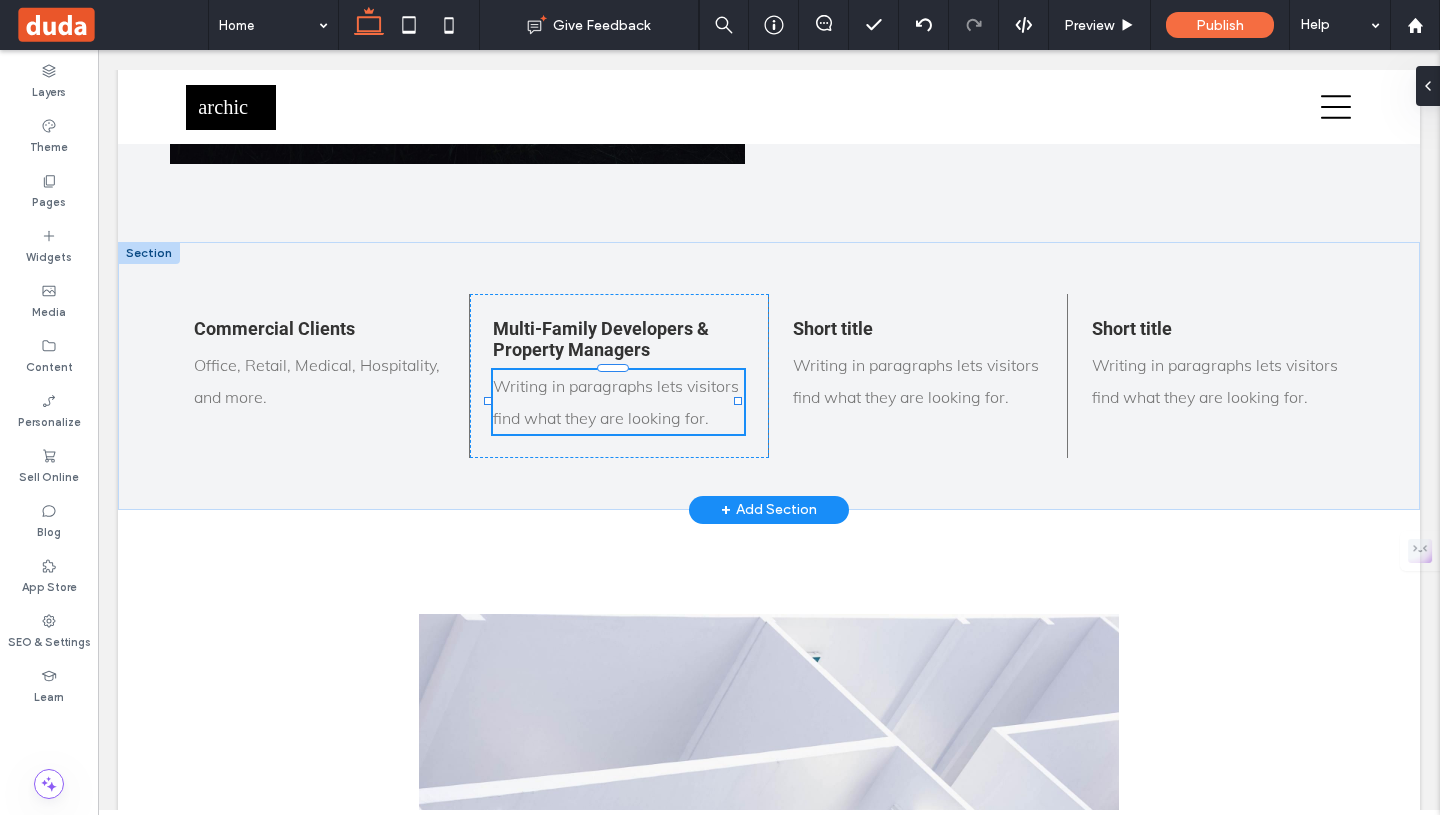 click on "Writing in paragraphs lets visitors find what they are looking for." at bounding box center [618, 402] 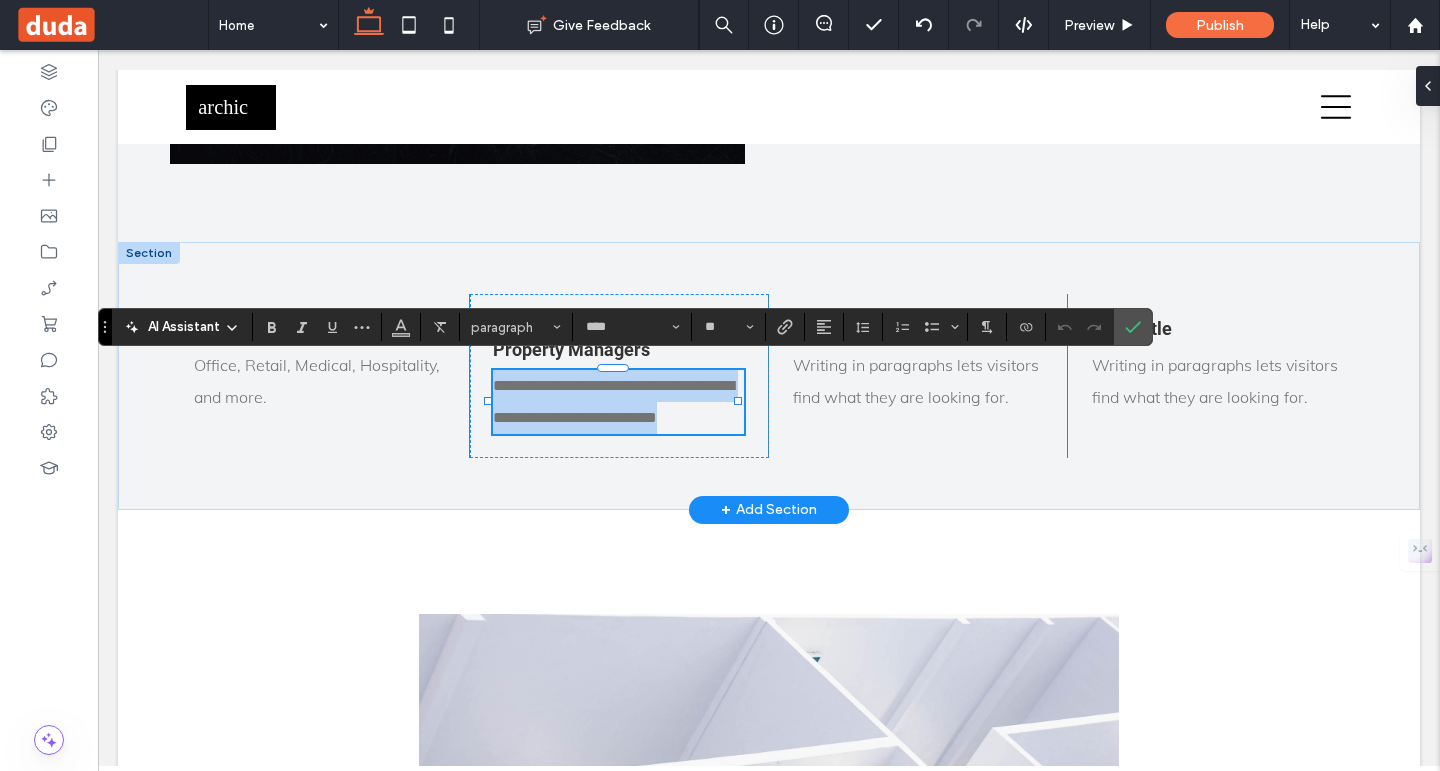 paste 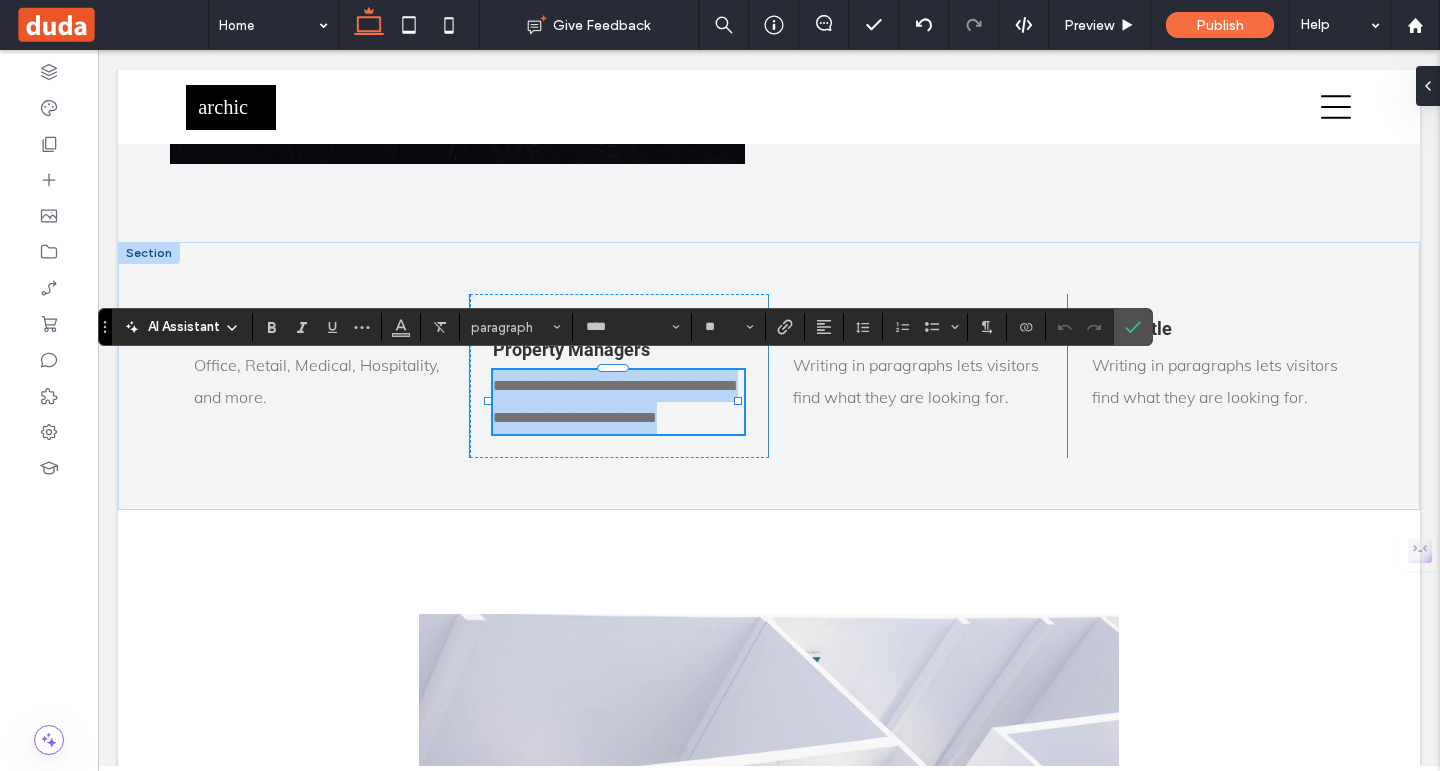 type 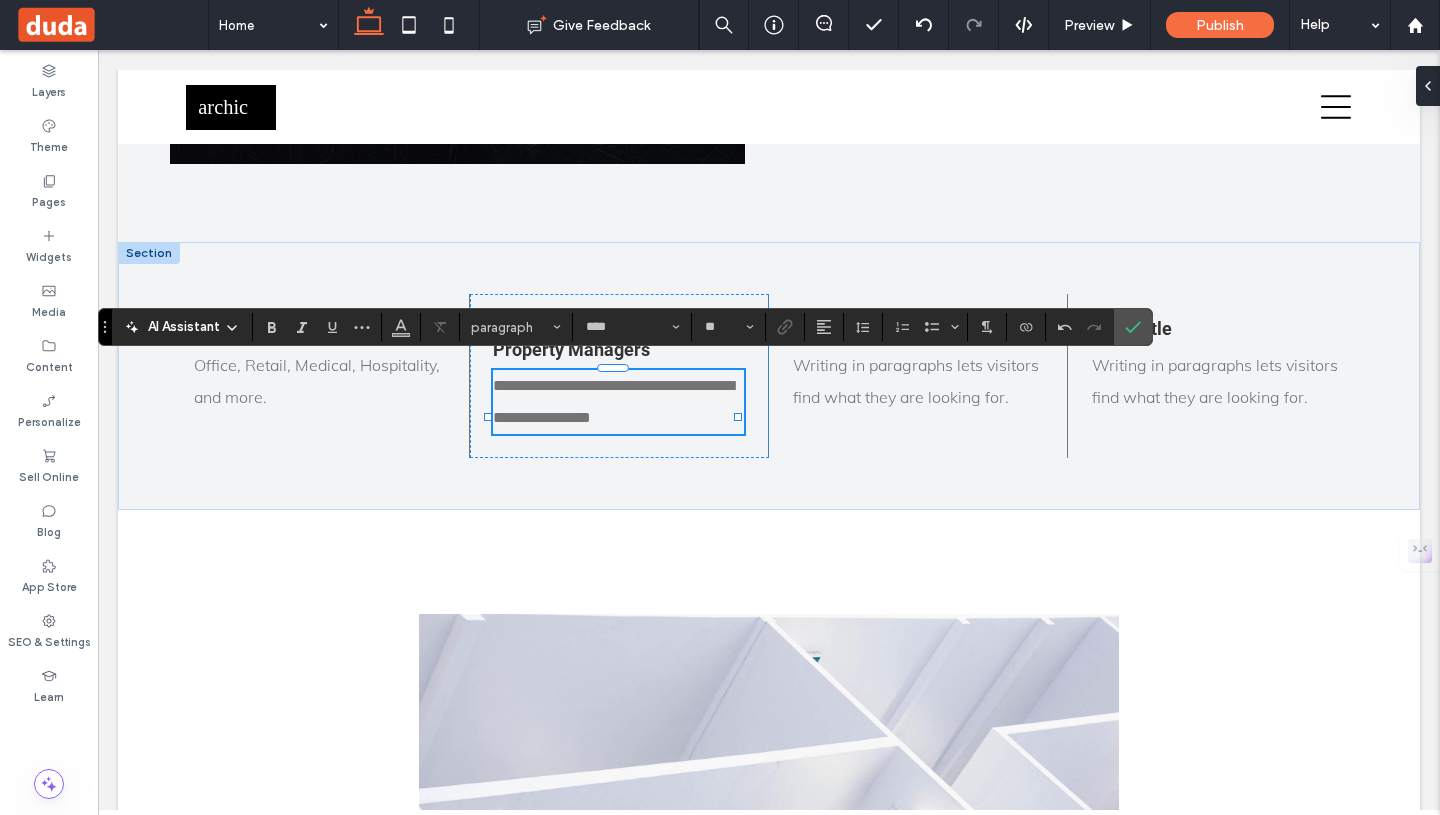 click on "**********" at bounding box center (613, 401) 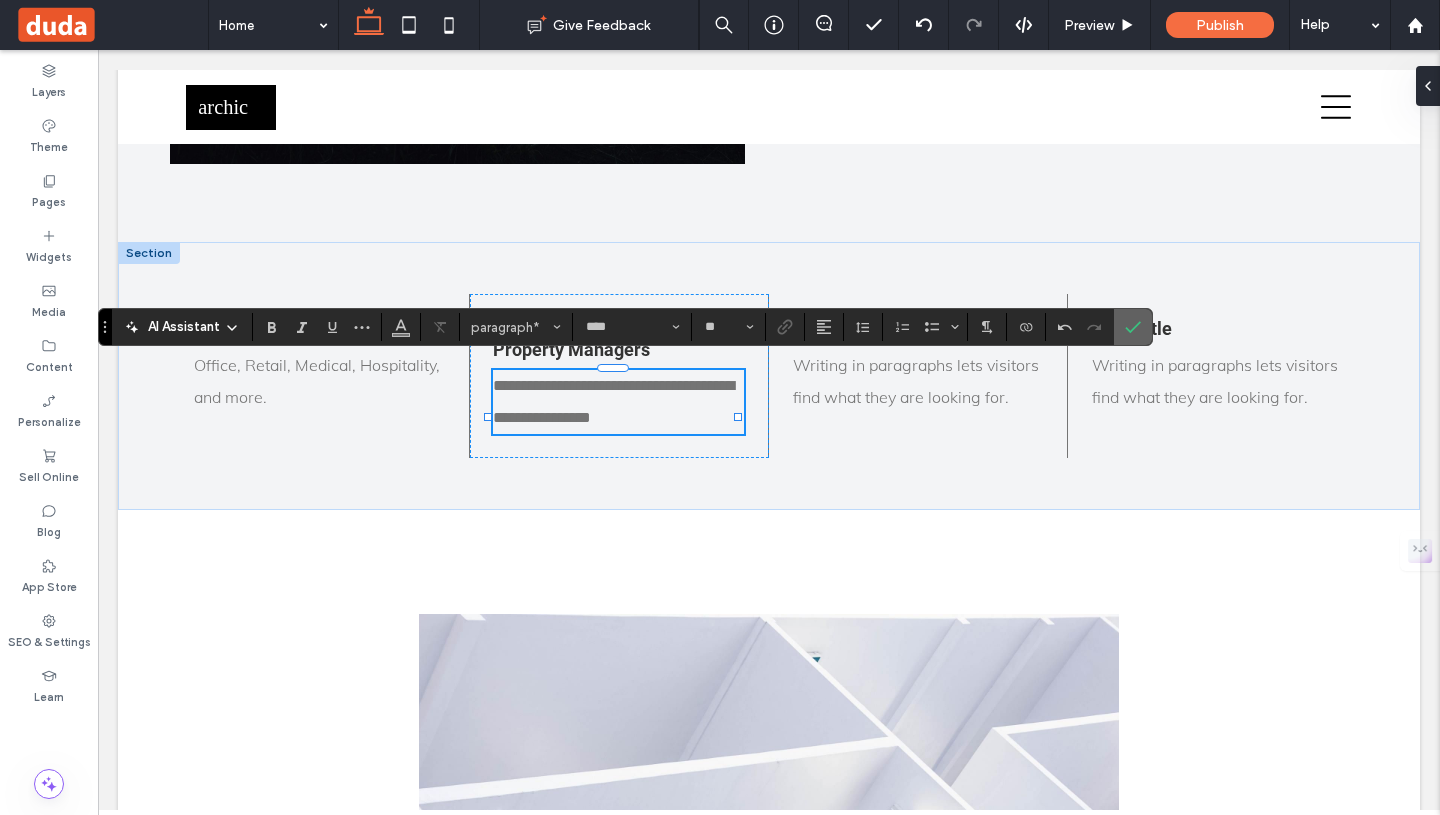 click 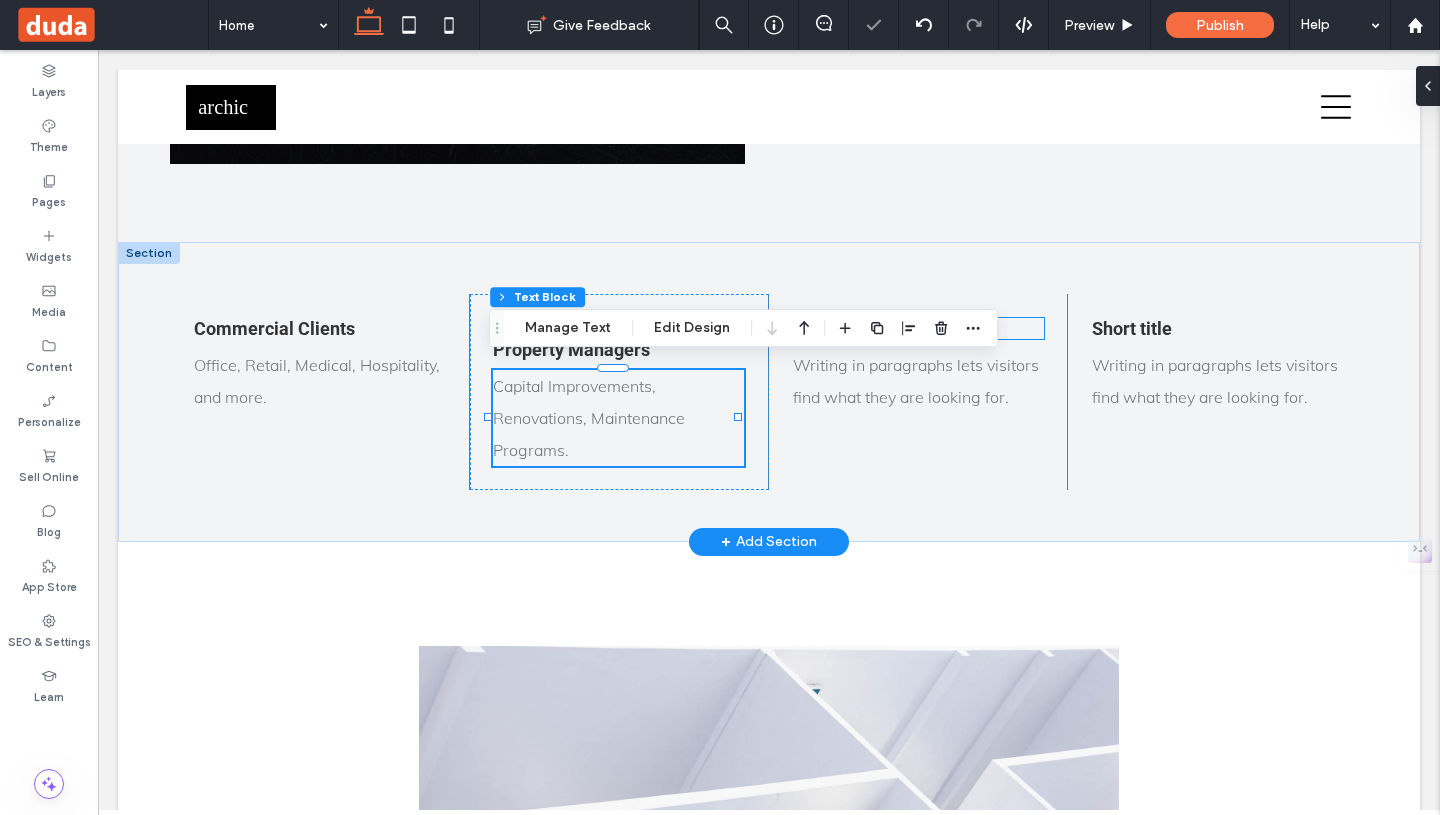 click on "Short title" at bounding box center (918, 328) 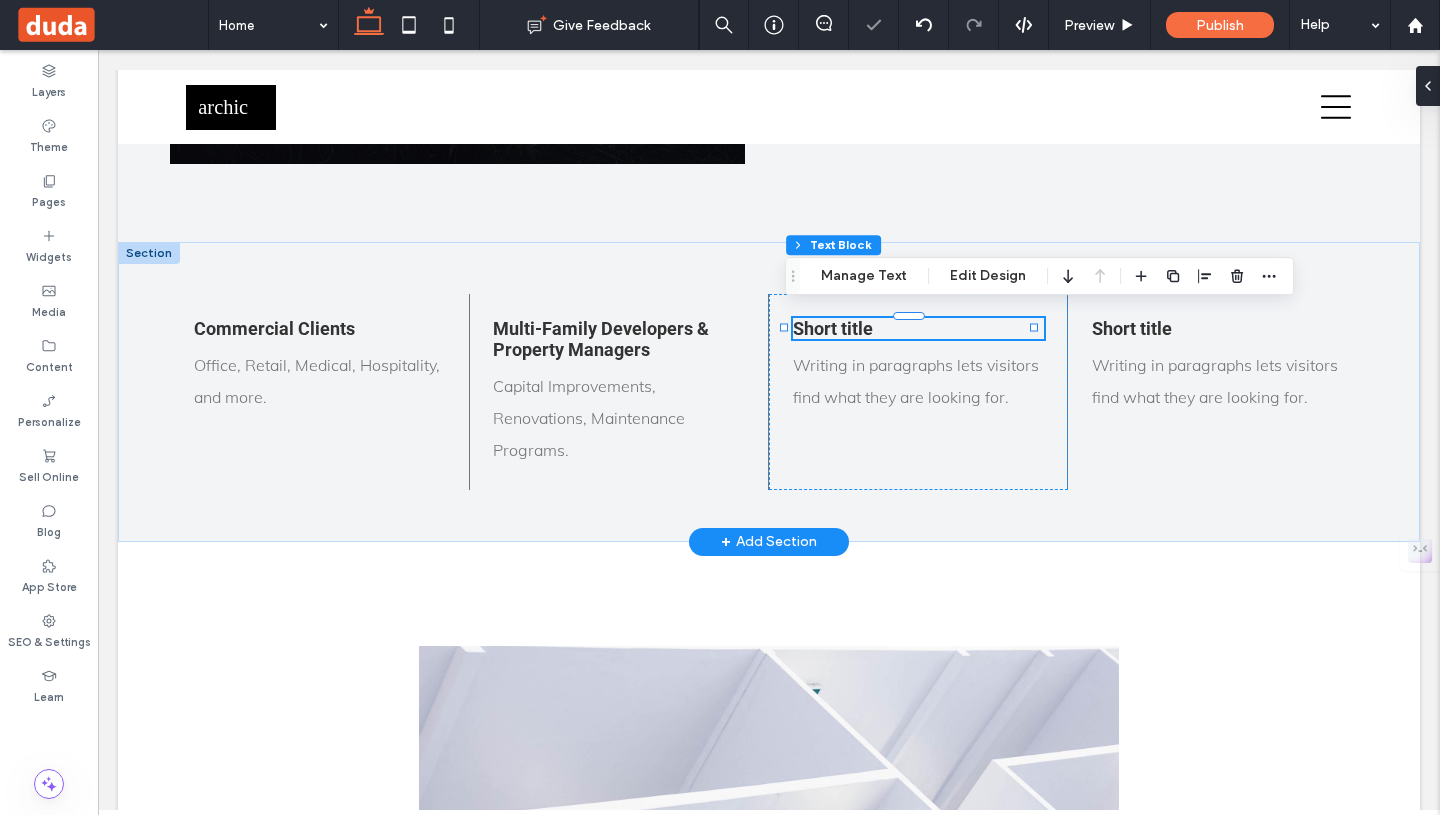 click on "Short title" at bounding box center [918, 328] 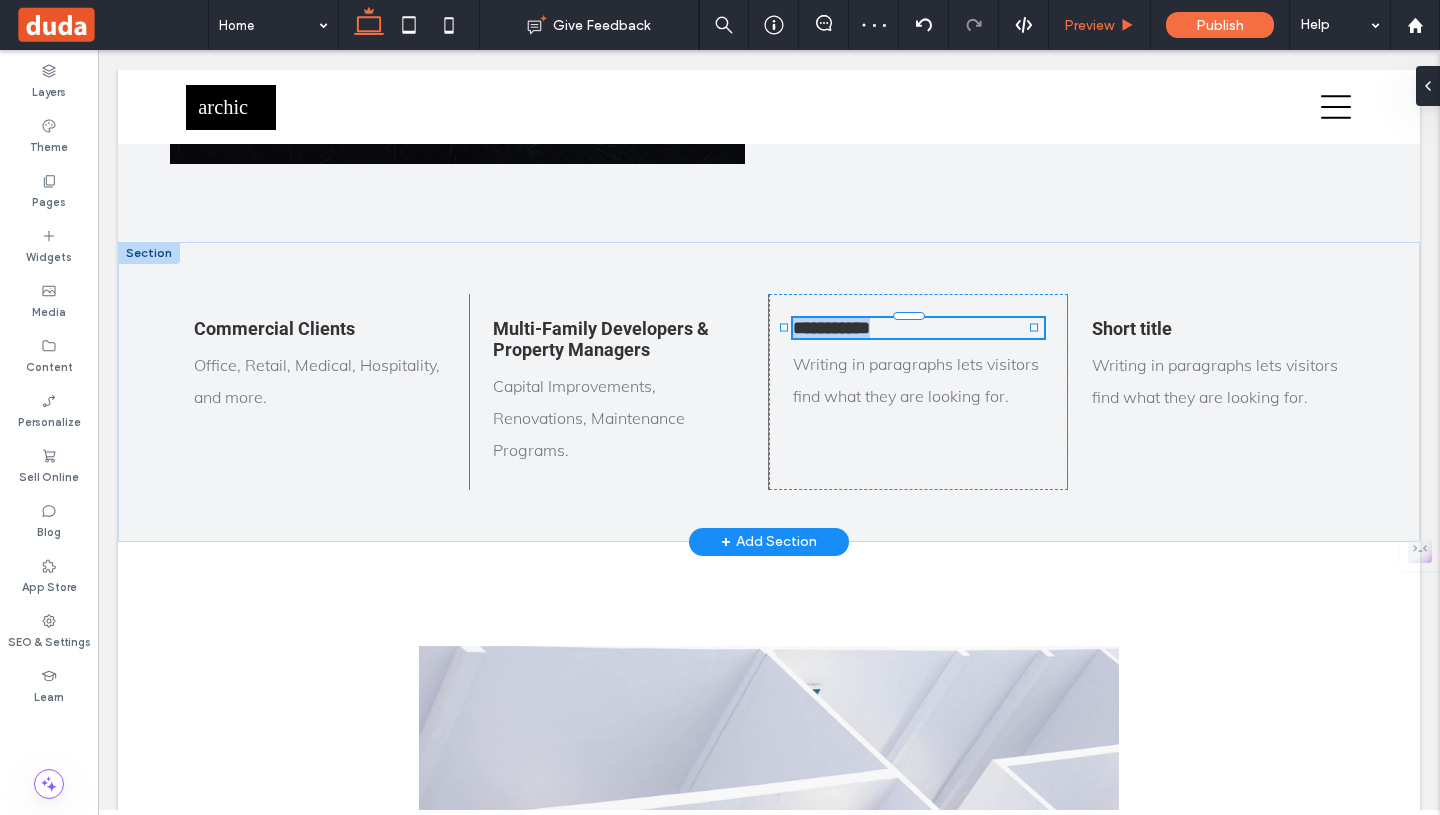type on "******" 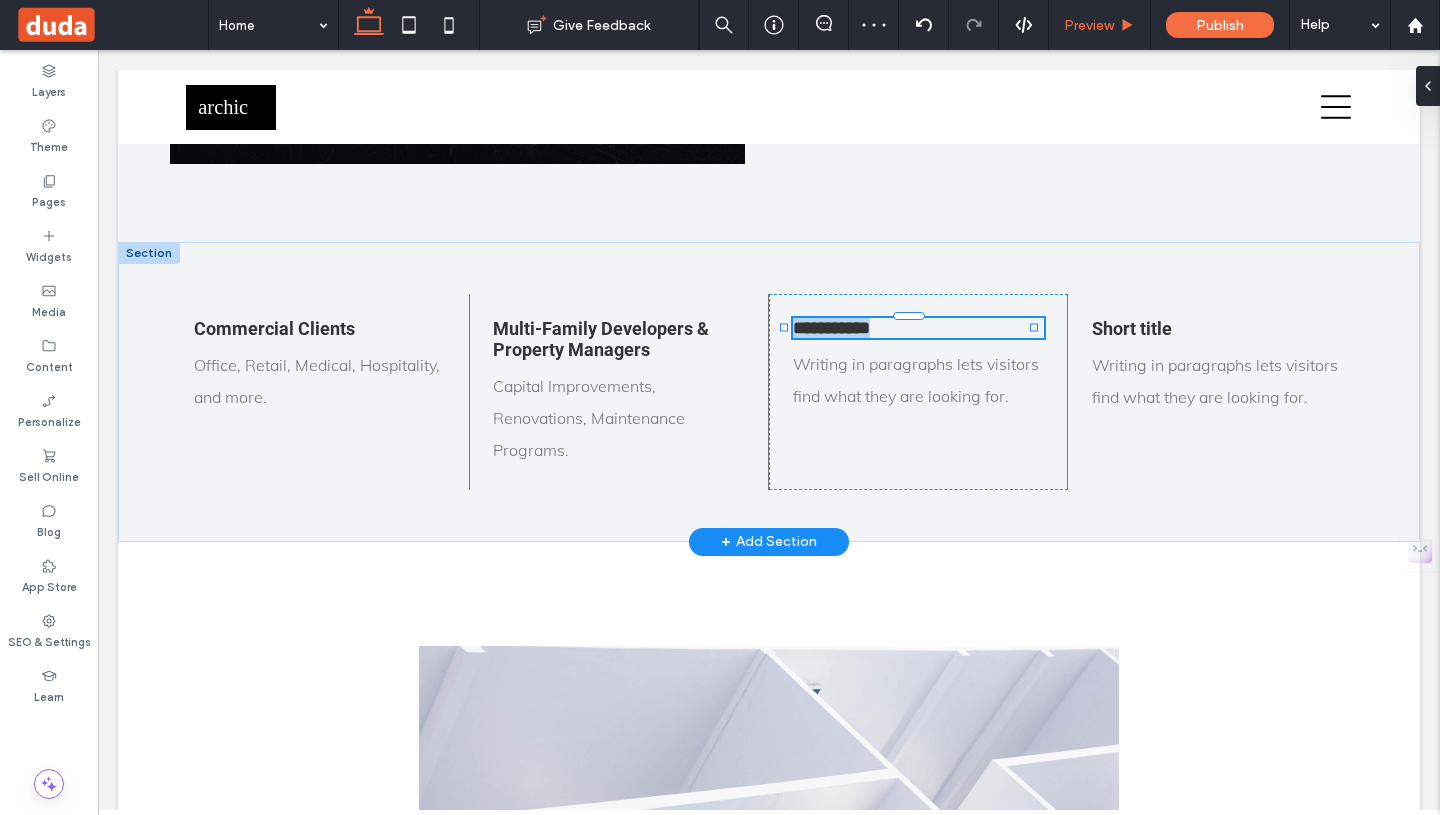 type on "**" 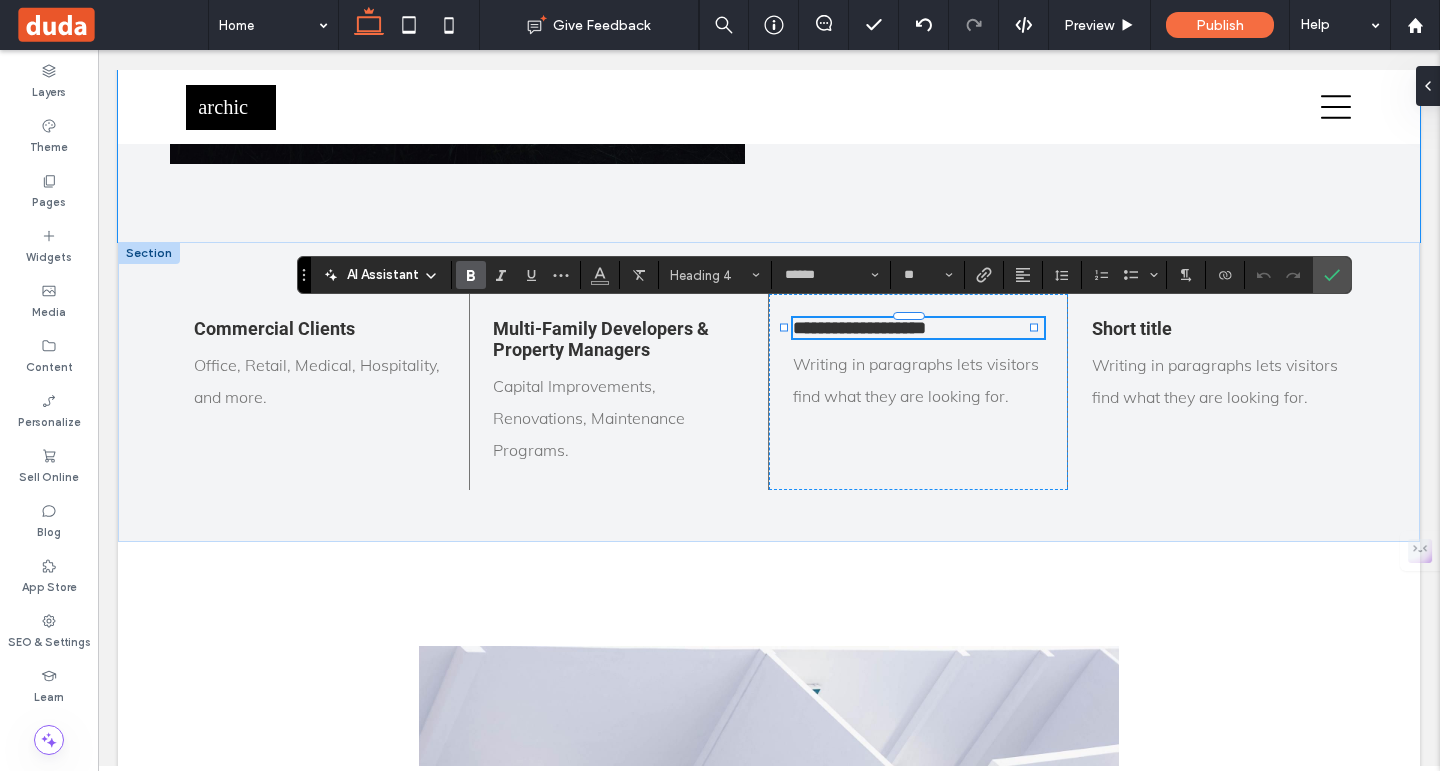 type on "****" 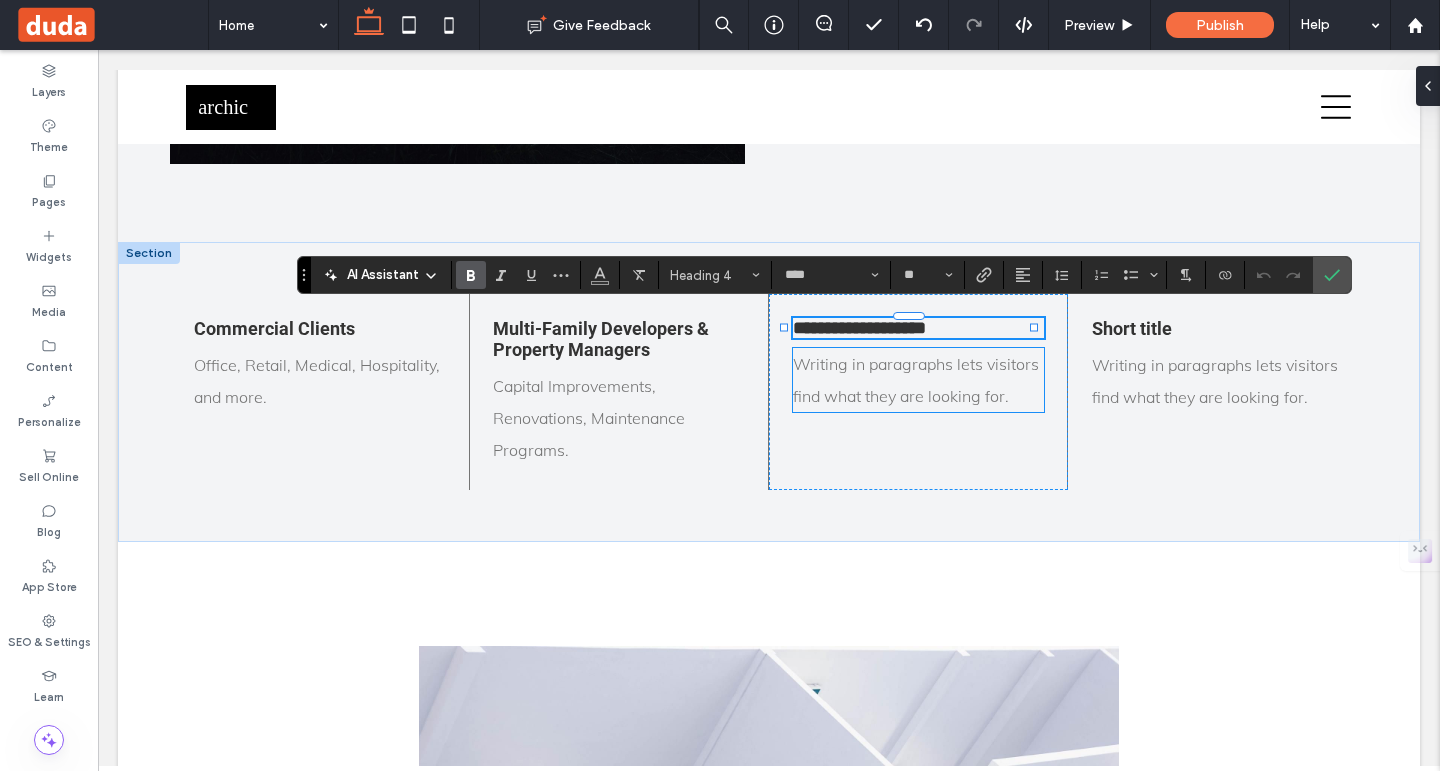 scroll, scrollTop: 0, scrollLeft: 0, axis: both 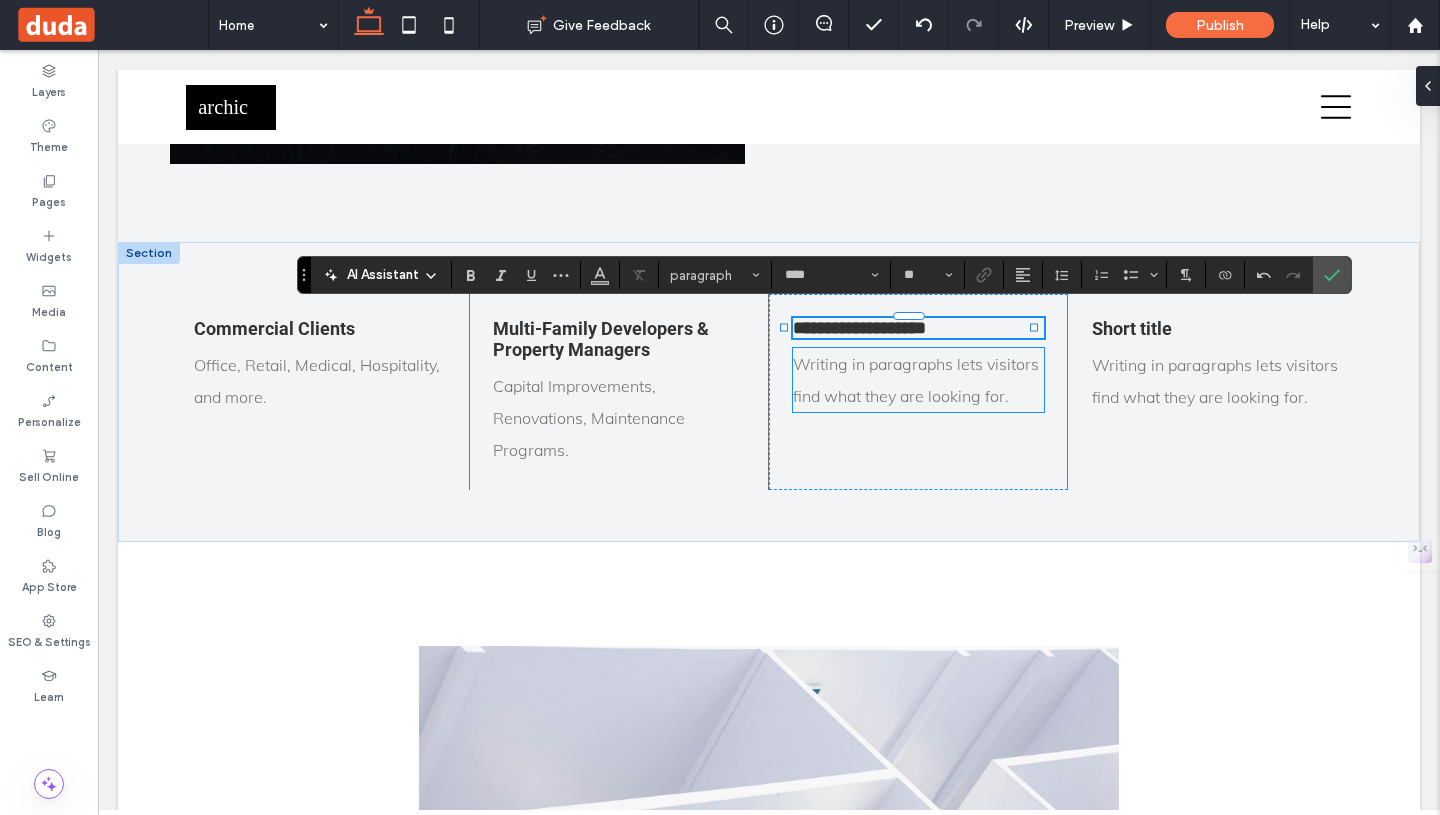 click on "Writing in paragraphs lets visitors find what they are looking for." at bounding box center (916, 380) 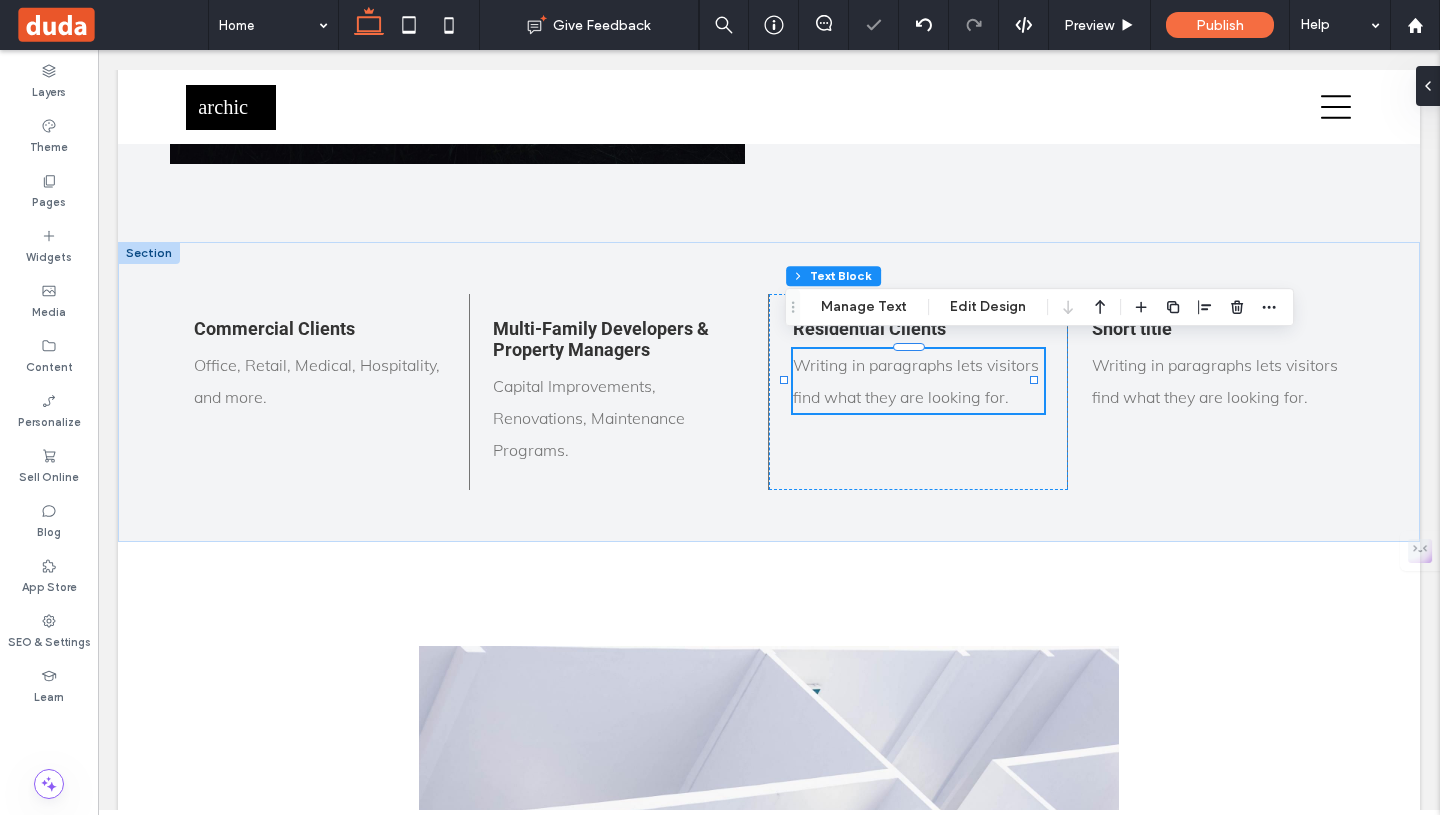 click on "Writing in paragraphs lets visitors find what they are looking for." at bounding box center (916, 381) 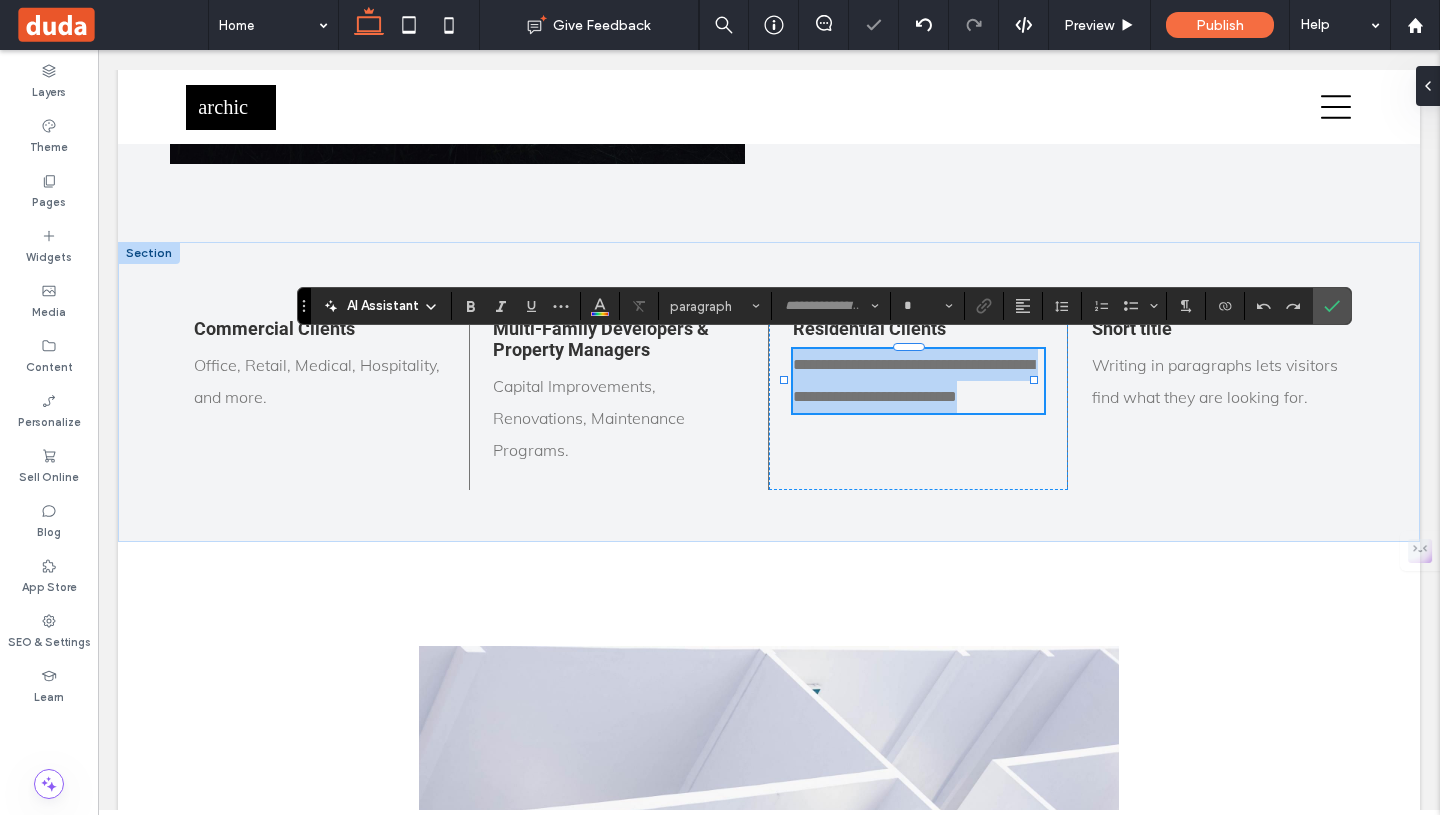 type on "****" 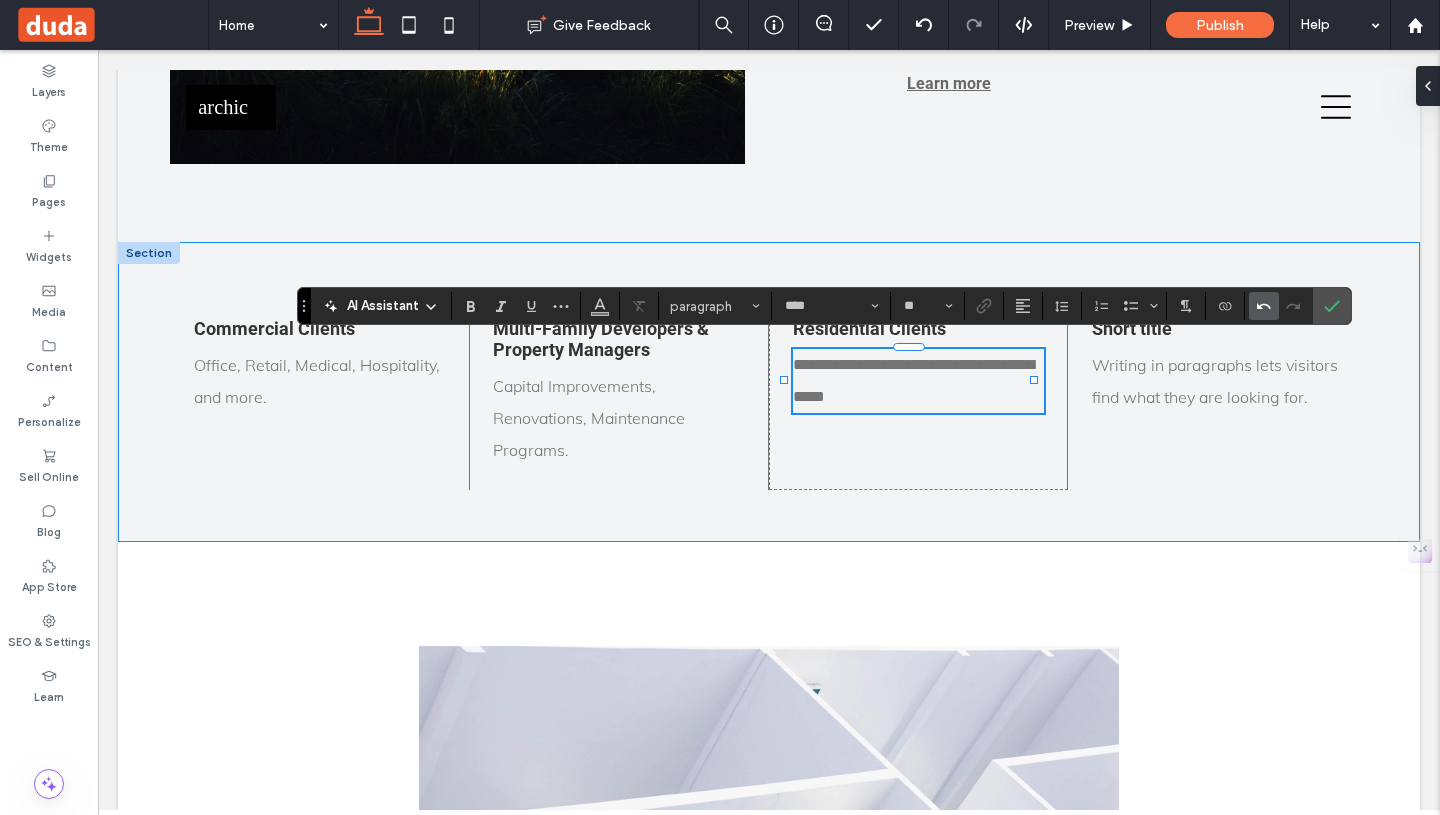 scroll, scrollTop: 0, scrollLeft: 0, axis: both 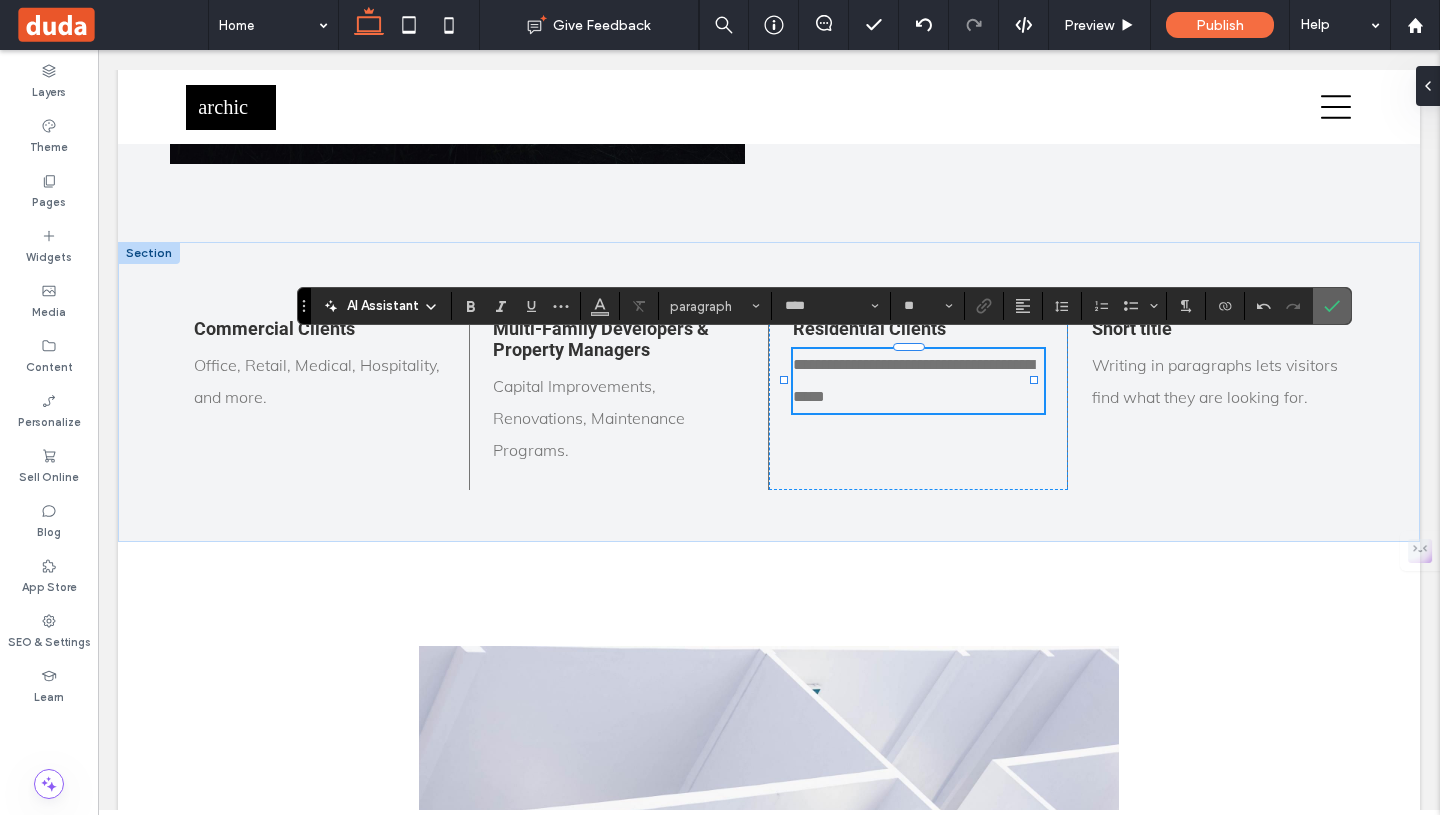 click 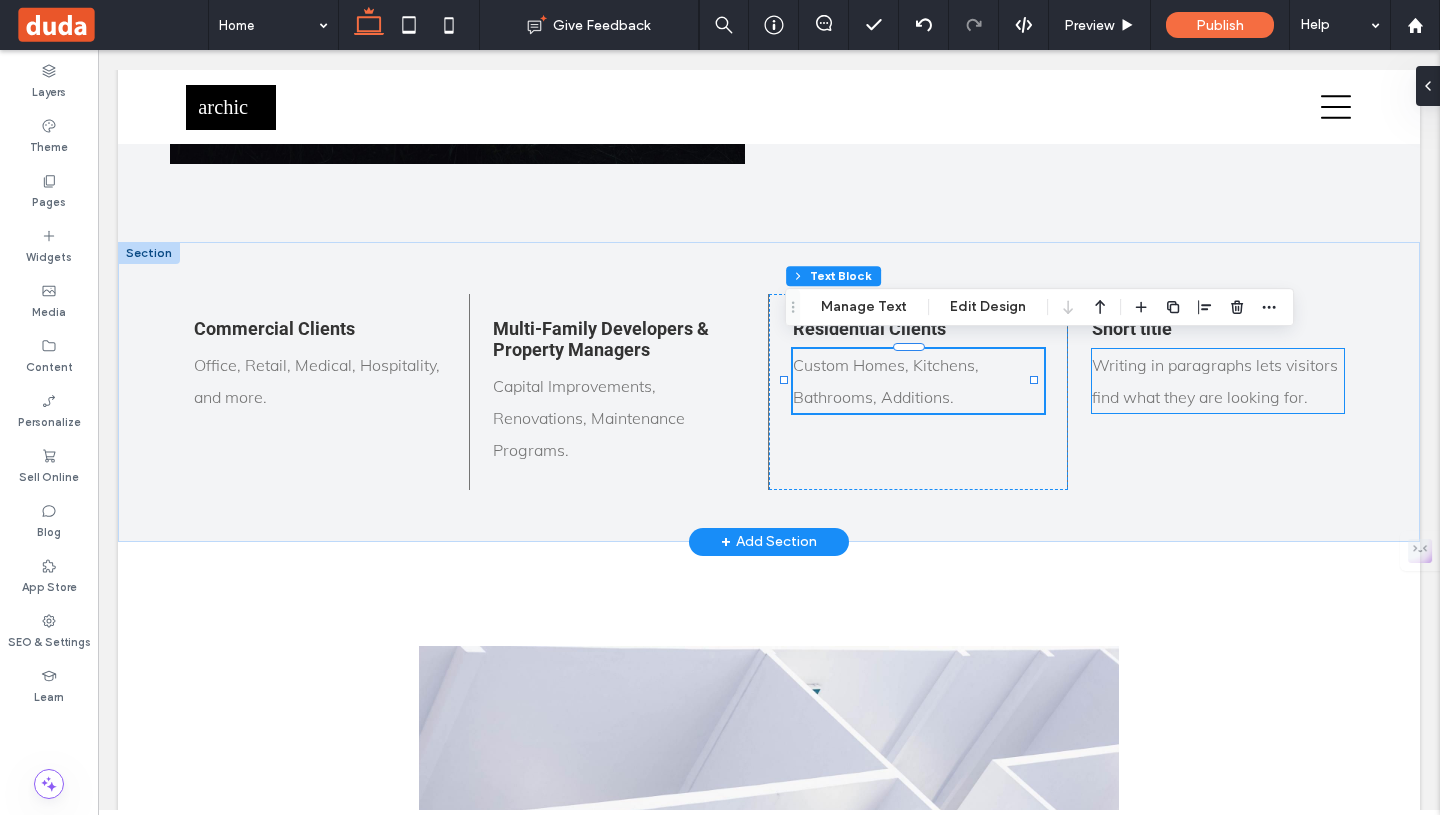 click on "Writing in paragraphs lets visitors find what they are looking for." at bounding box center (1215, 381) 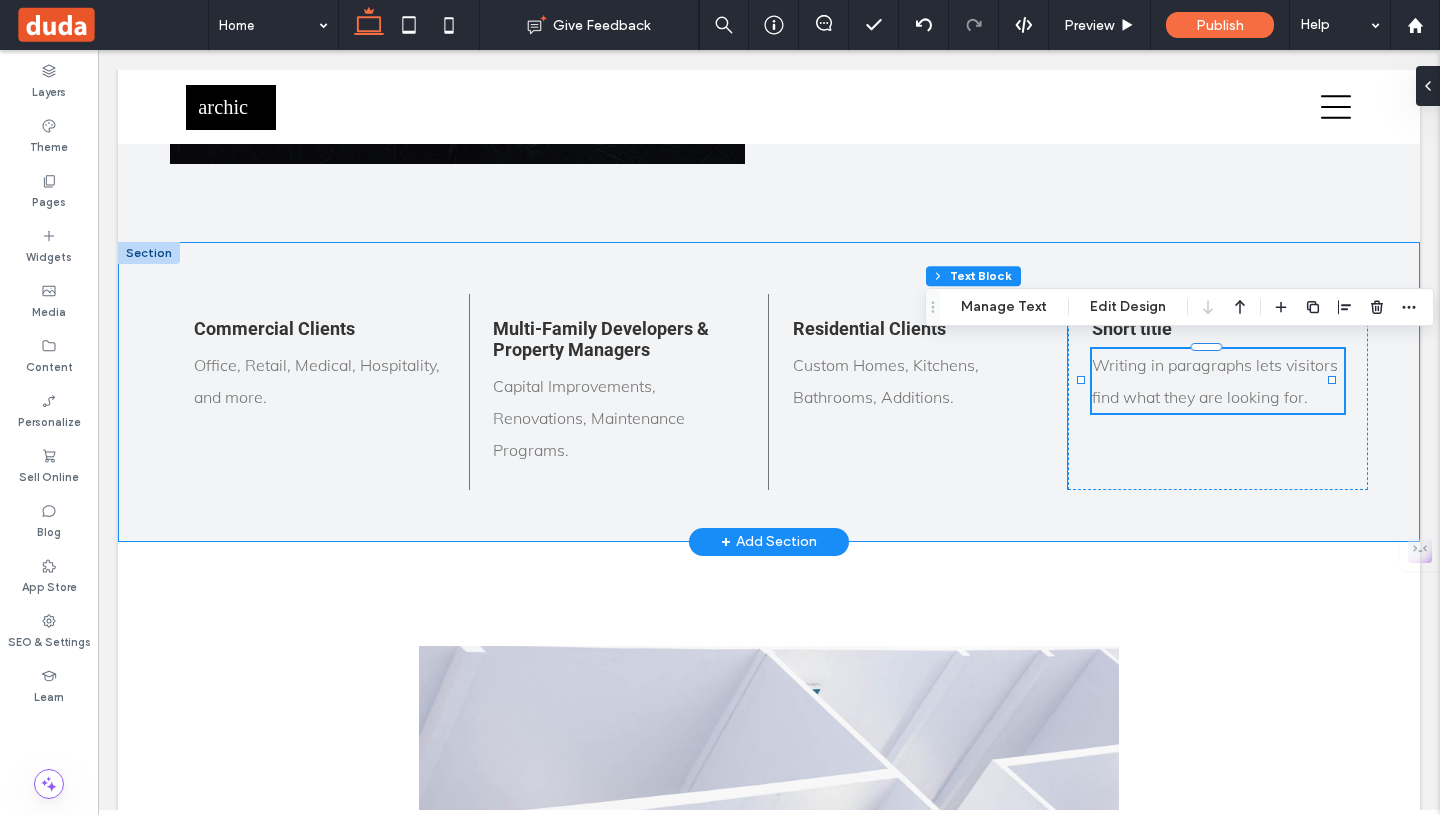 click on "Commercial Clients
Office, Retail, Medical, Hospitality, and more.
Multi-Family Developers & Property Managers
Capital Improvements, Renovations, Maintenance Programs.
Residential Clients
Custom Homes, Kitchens, Bathrooms, Additions.
Short title
Writing in paragraphs lets visitors find what they are looking for." at bounding box center (769, 392) 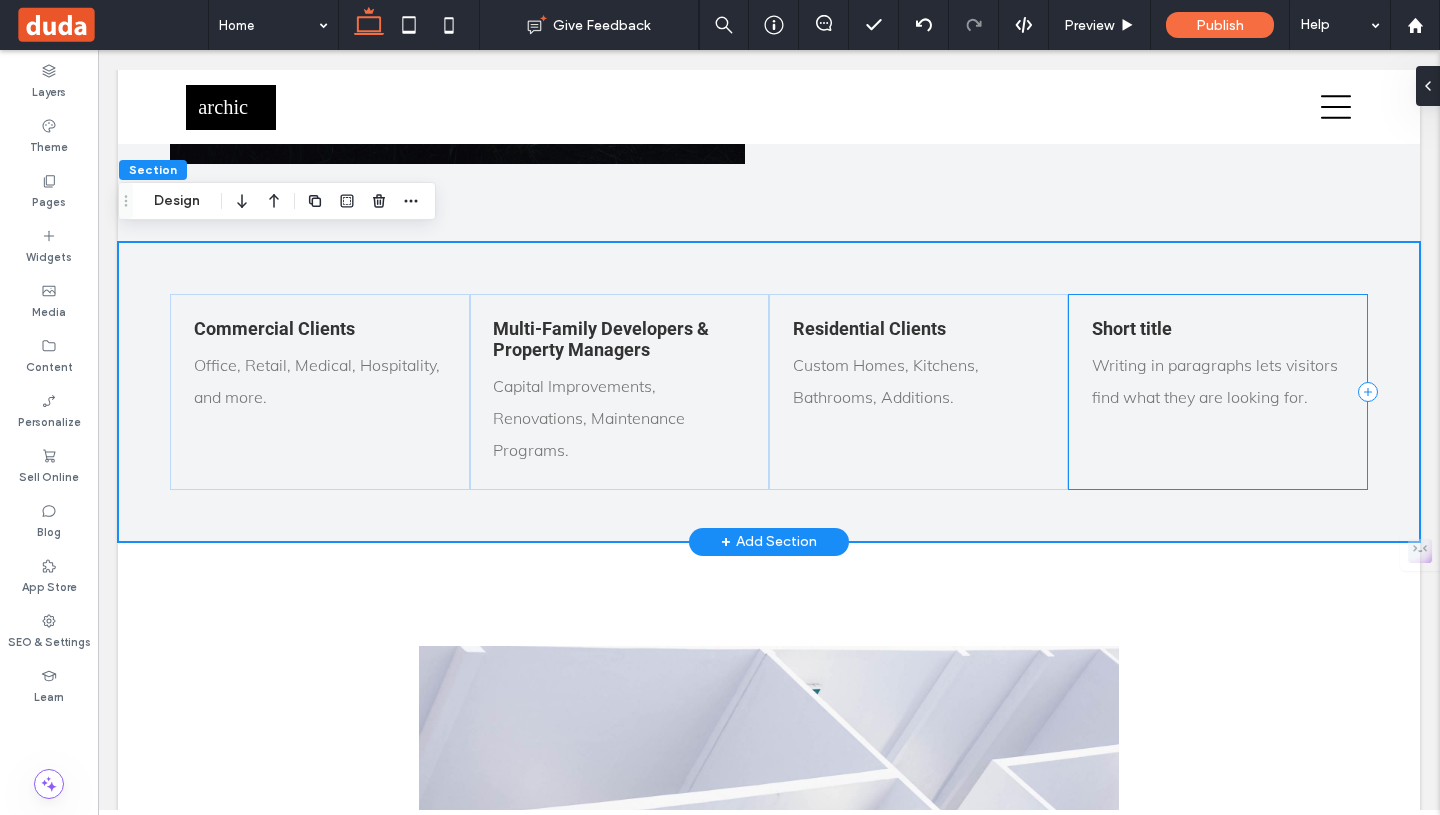 click on "Short title
Writing in paragraphs lets visitors find what they are looking for." at bounding box center [1217, 392] 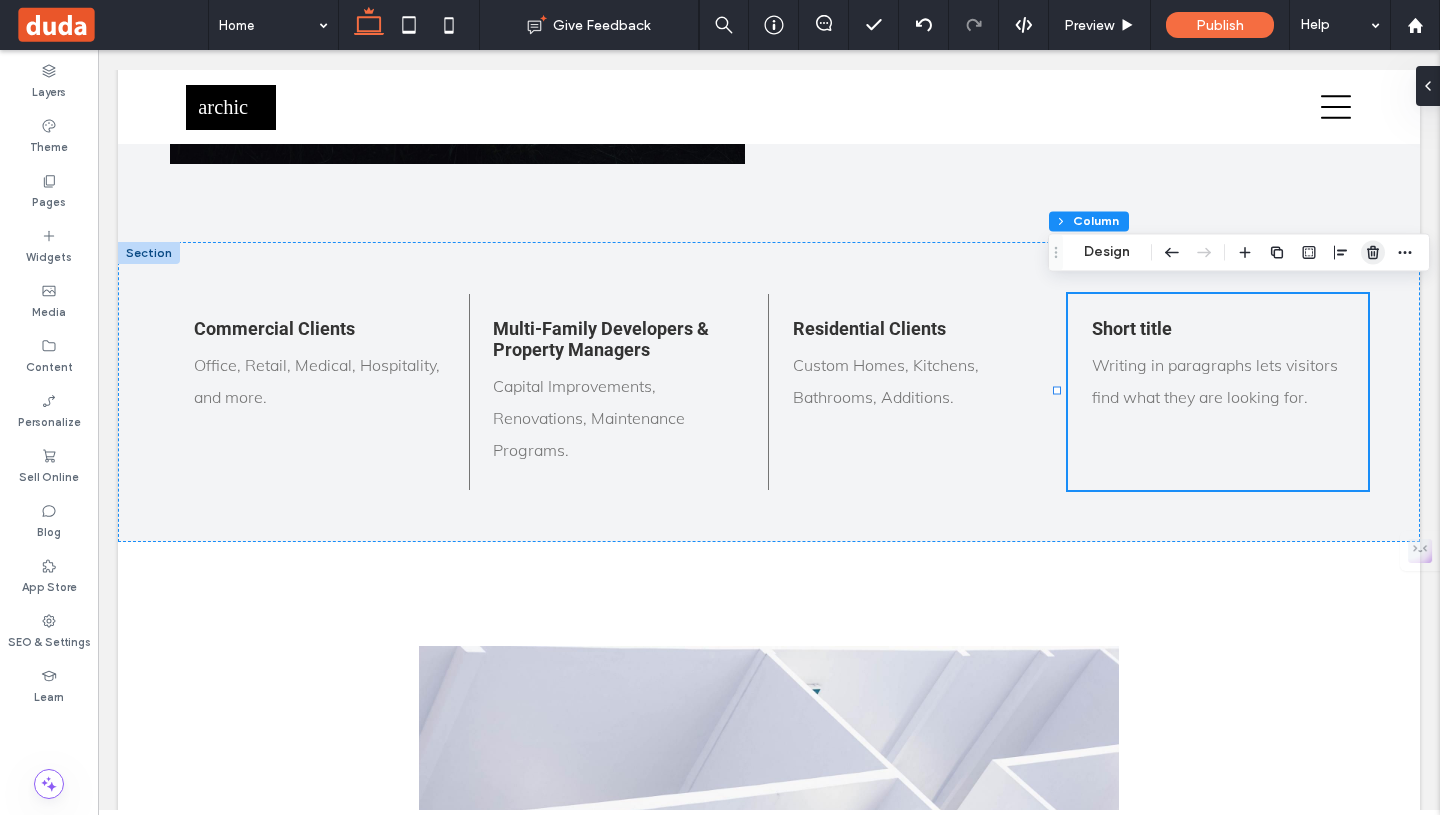 click 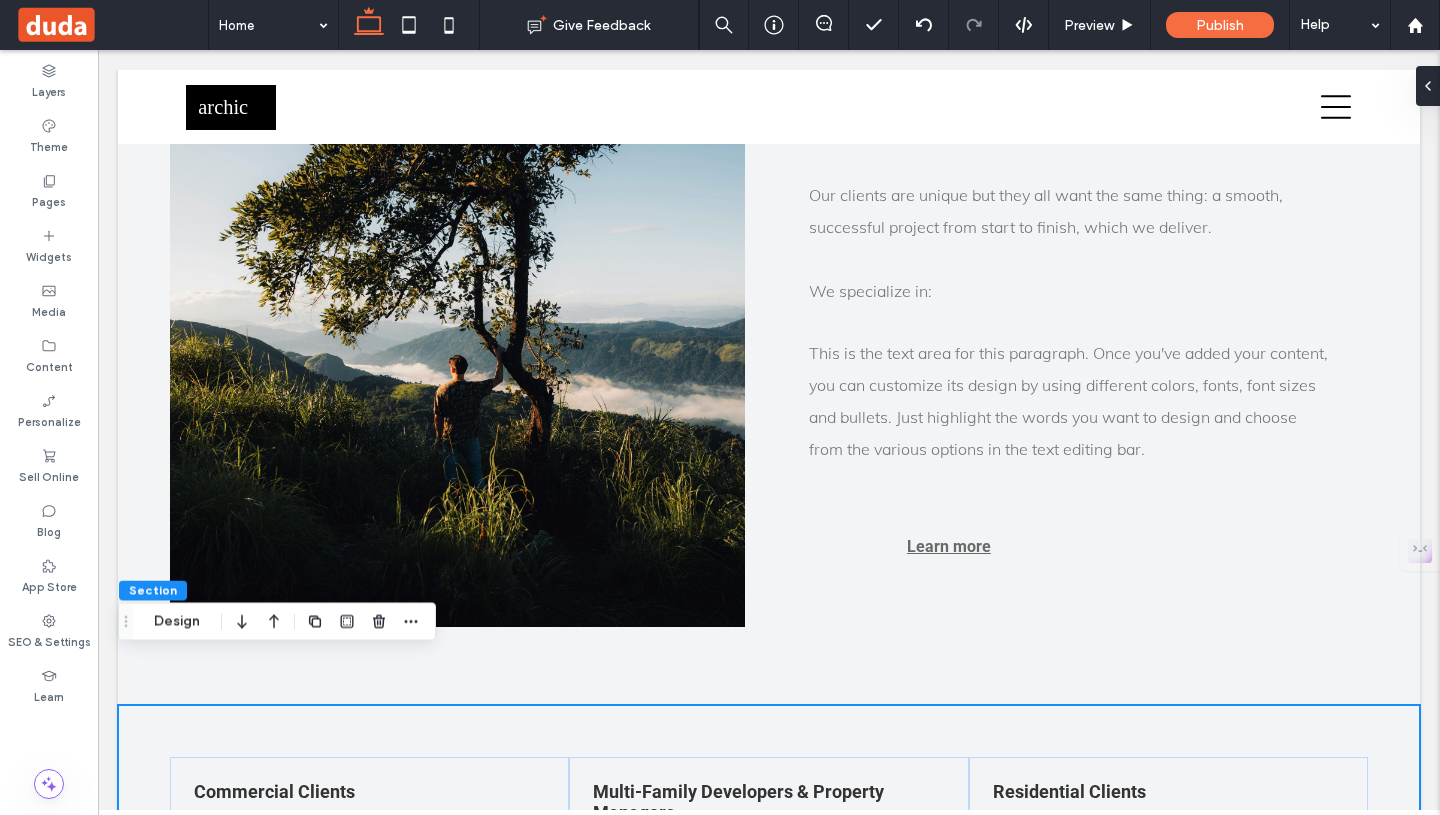 scroll, scrollTop: 1344, scrollLeft: 0, axis: vertical 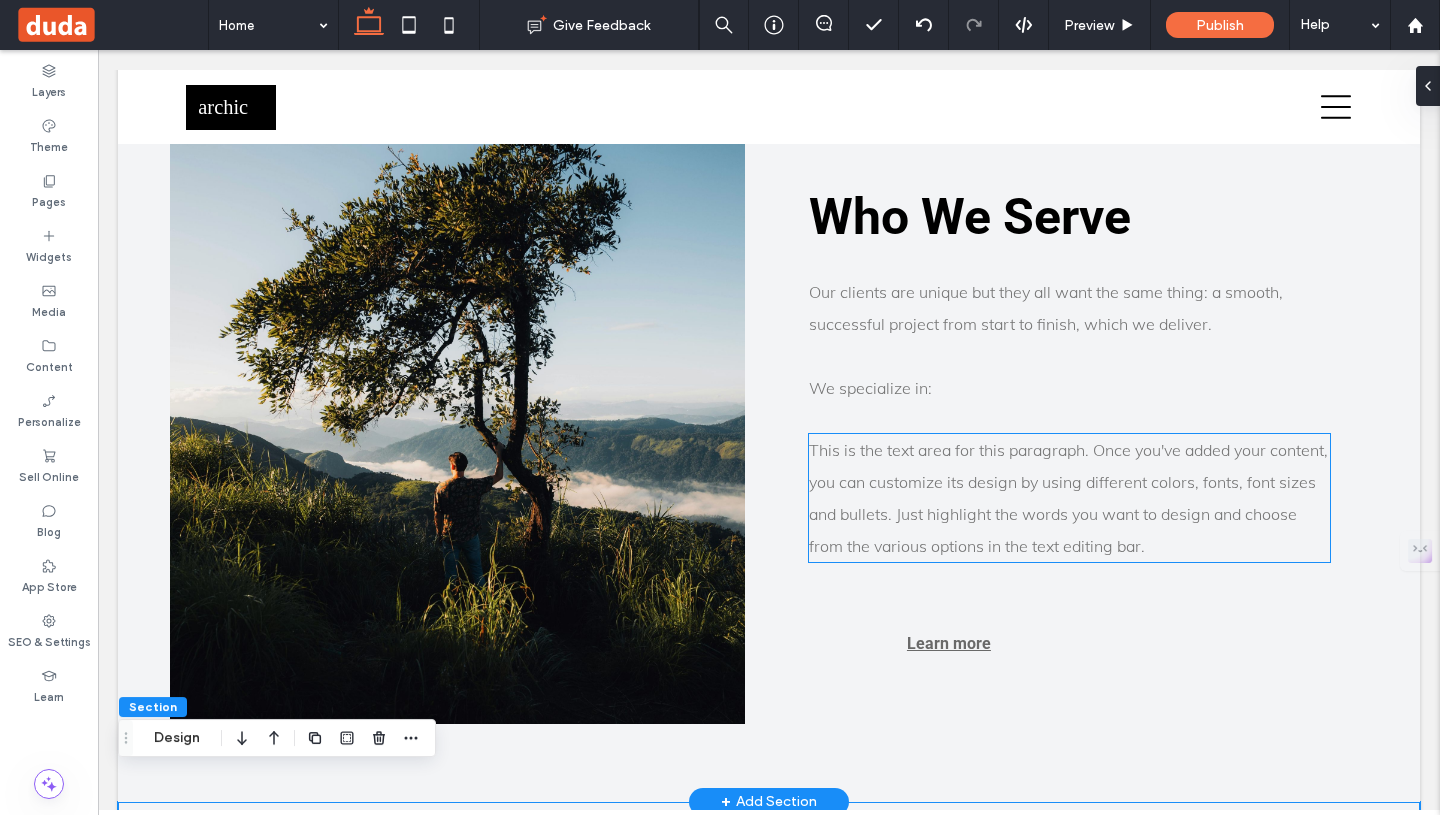 click on "This is the text area for this paragraph. Once you've added your content, you can customize its design by using different colors, fonts, font sizes and bullets. Just highlight the words you want to design and choose from the various options in the text editing bar." at bounding box center (1069, 498) 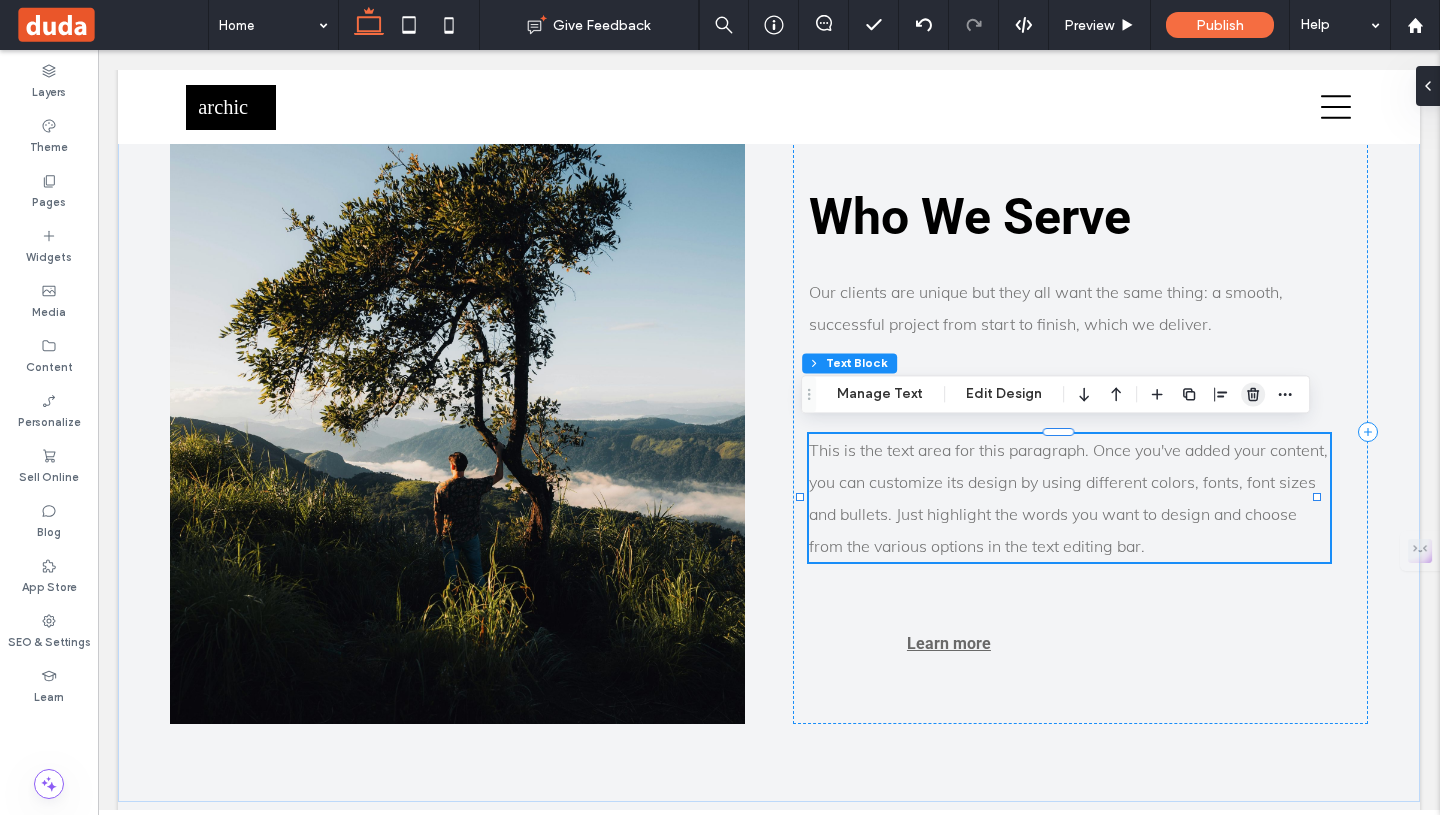 click 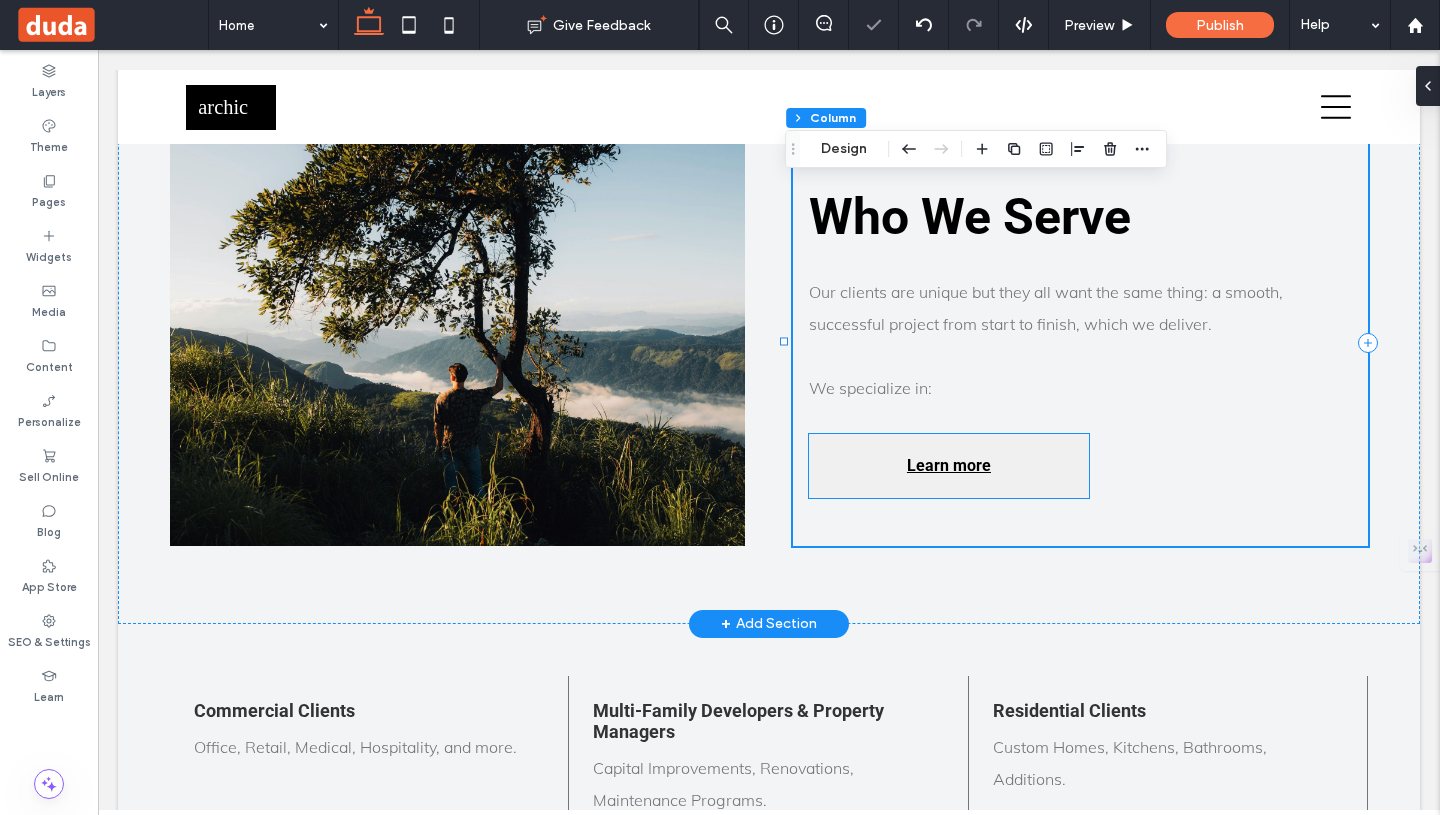 click on "Learn more" at bounding box center [949, 466] 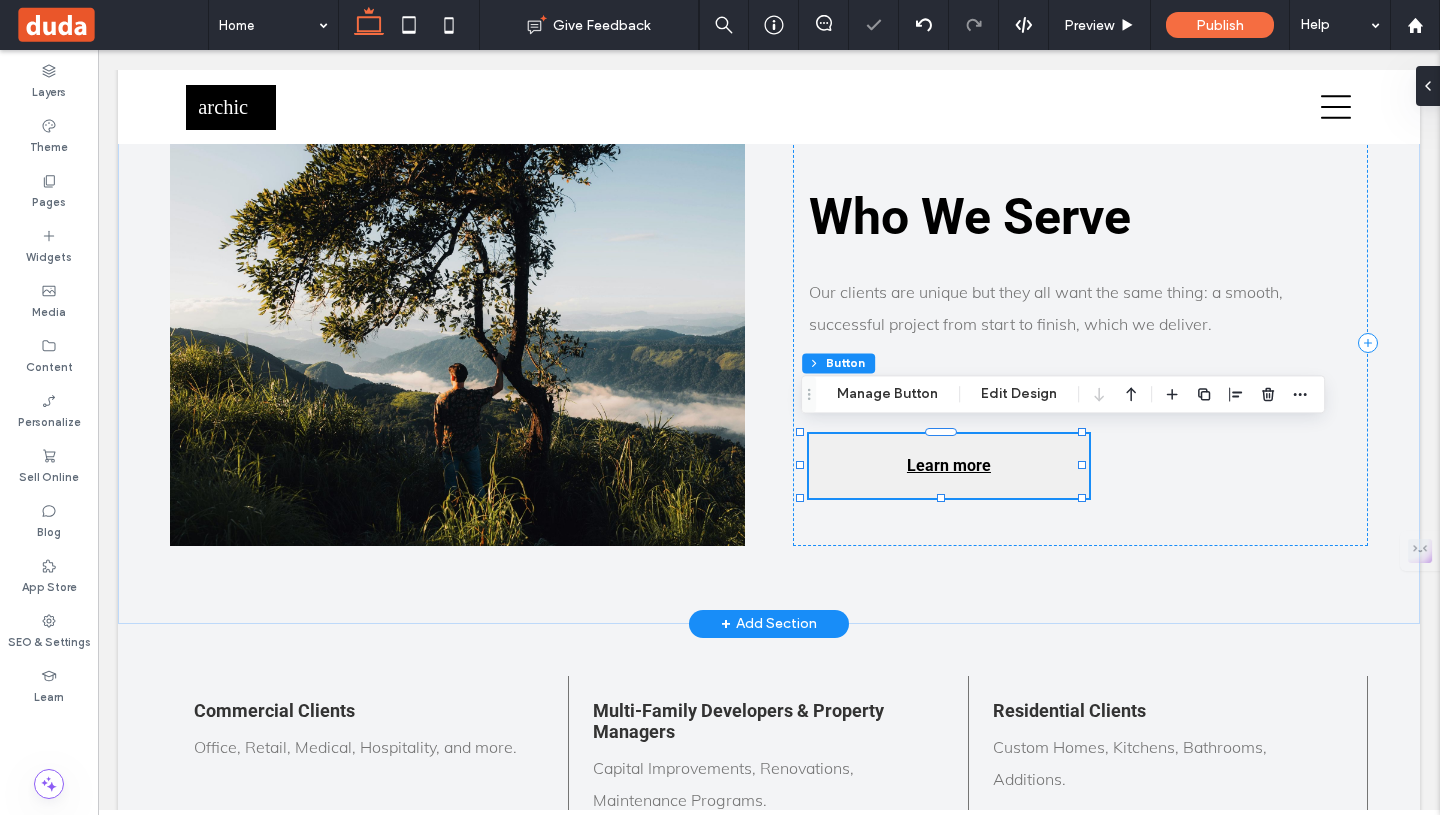 type on "**" 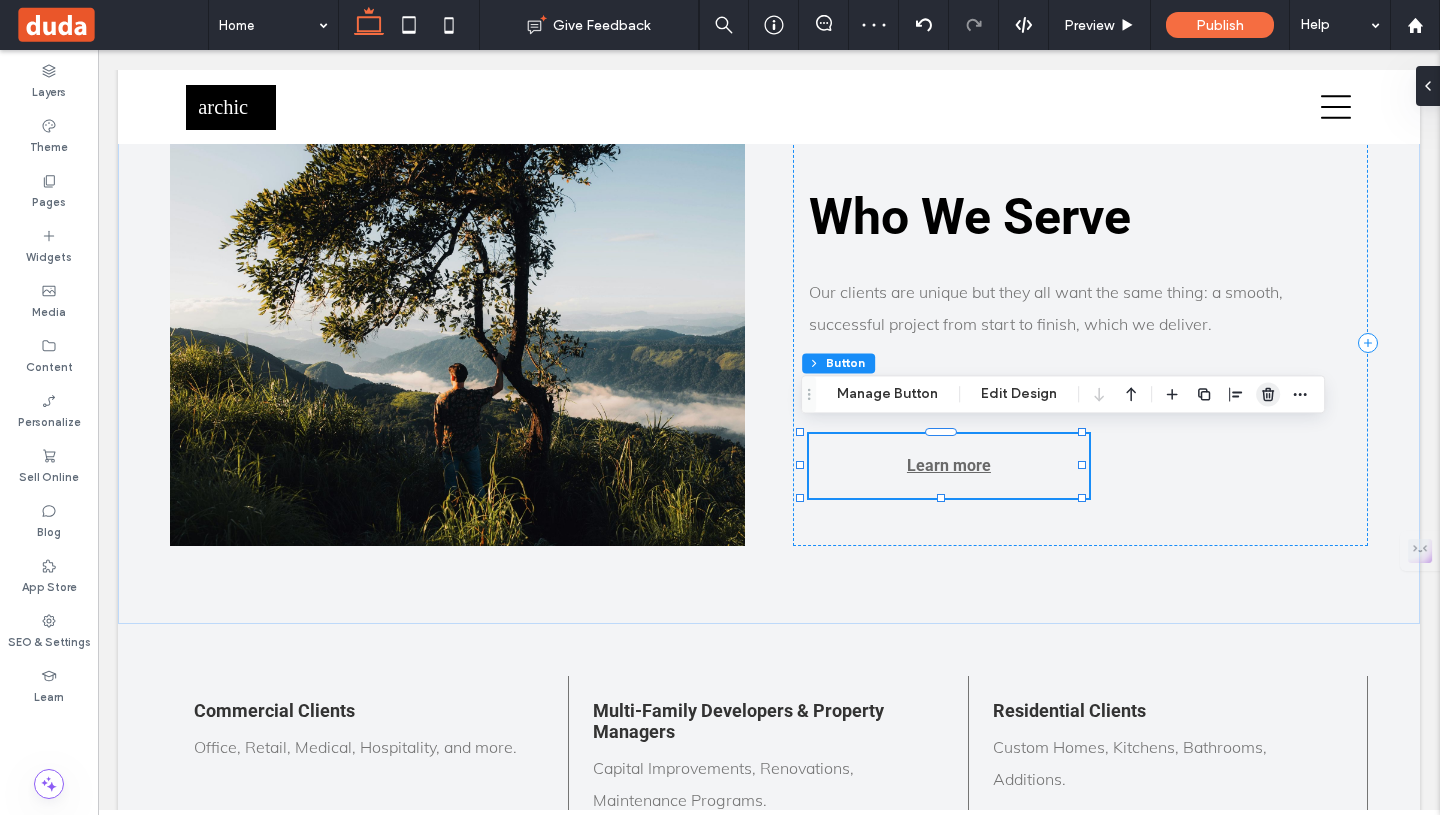 click 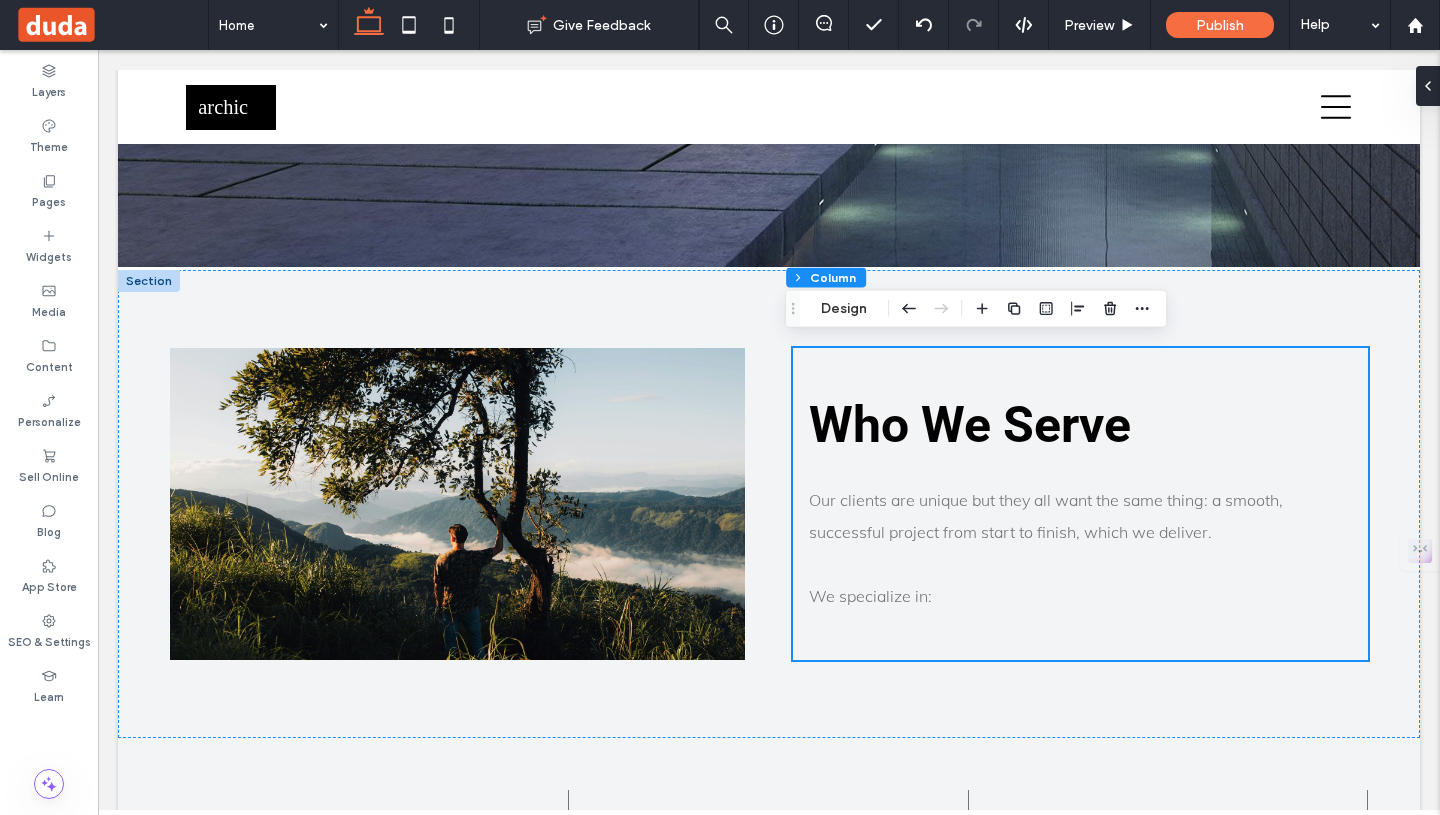 scroll, scrollTop: 976, scrollLeft: 0, axis: vertical 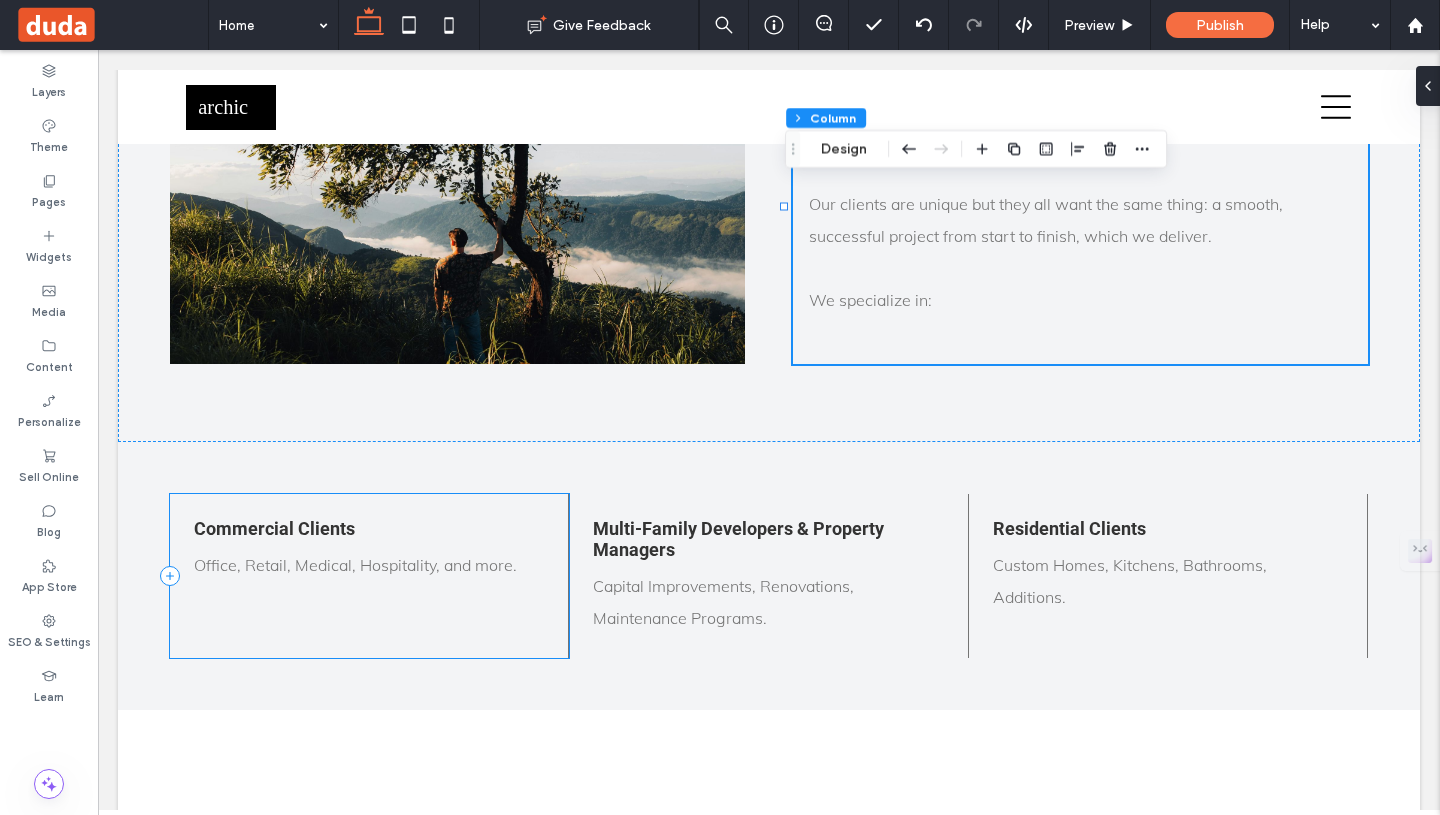 click on "Commercial Clients
Office, Retail, Medical, Hospitality, and more." at bounding box center (369, 576) 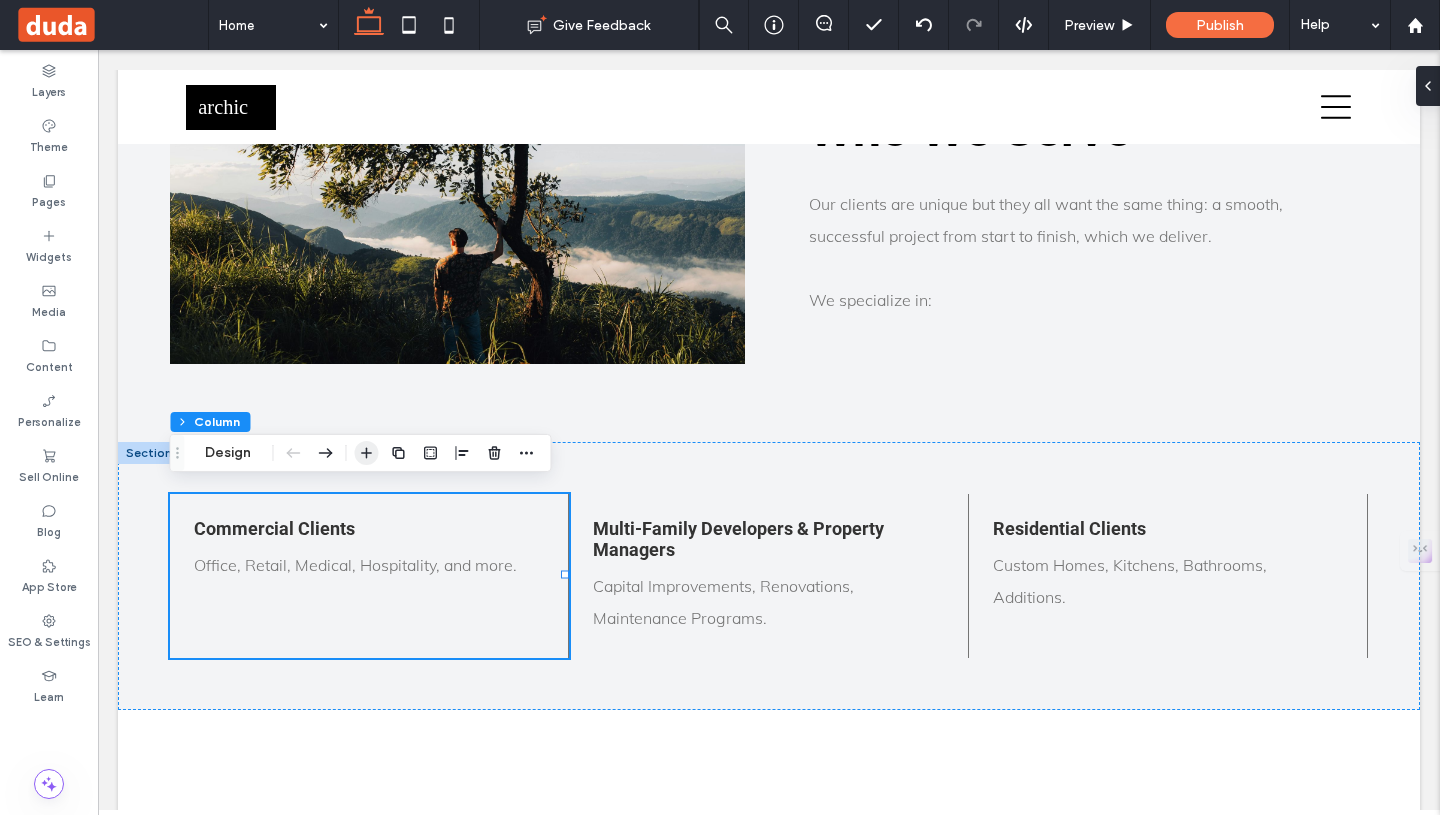 click 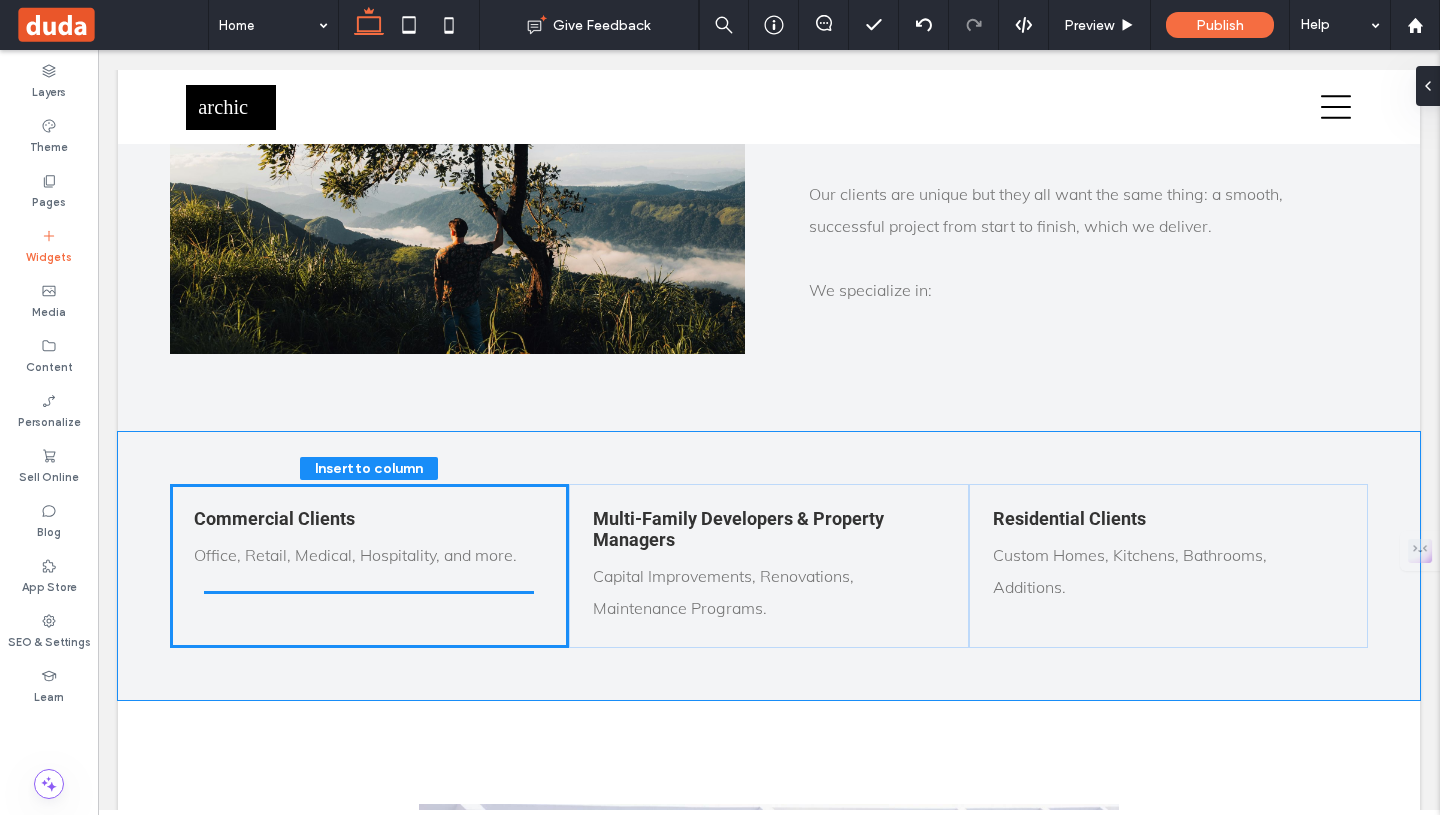 scroll, scrollTop: 1301, scrollLeft: 0, axis: vertical 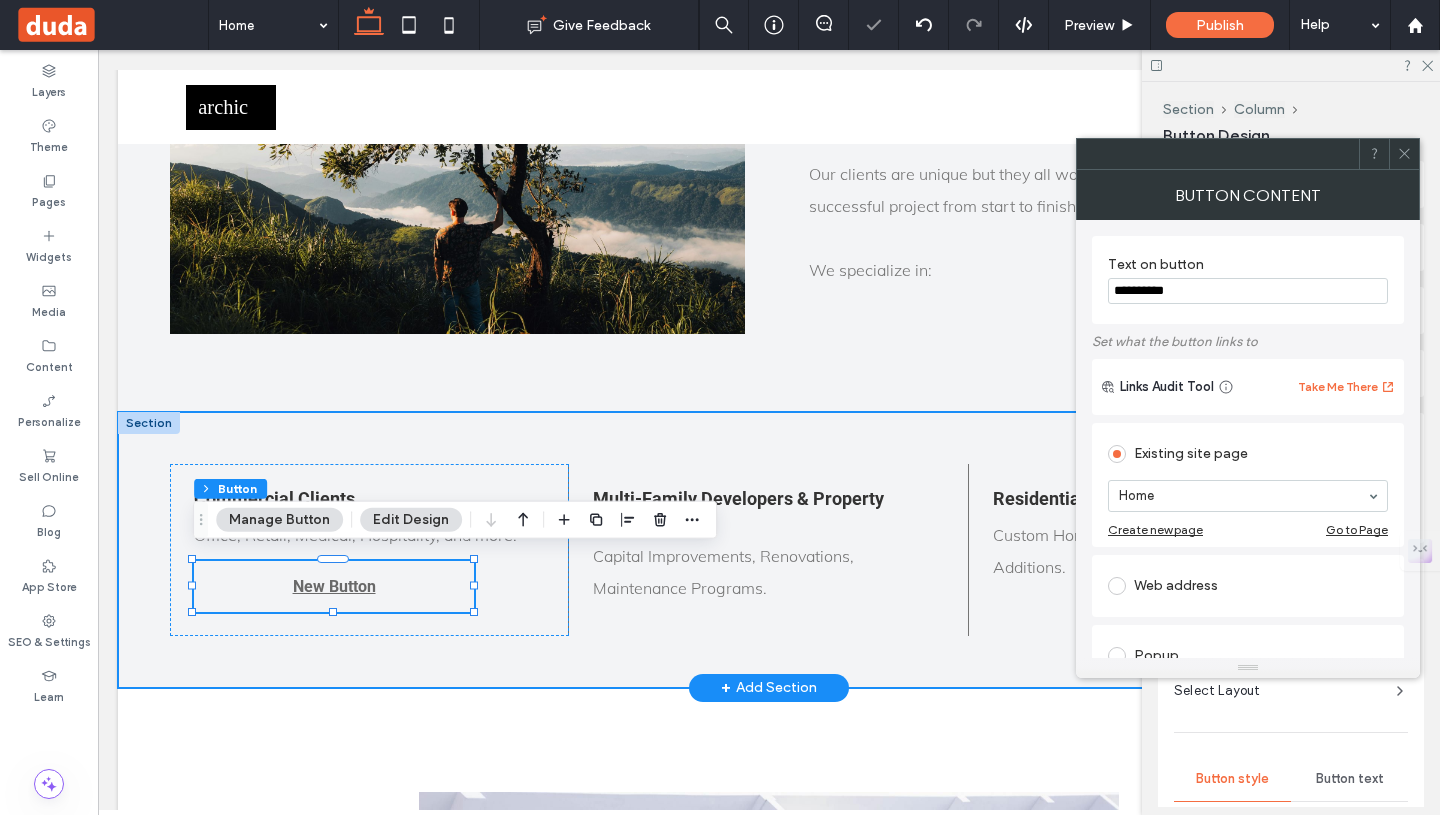 type on "**" 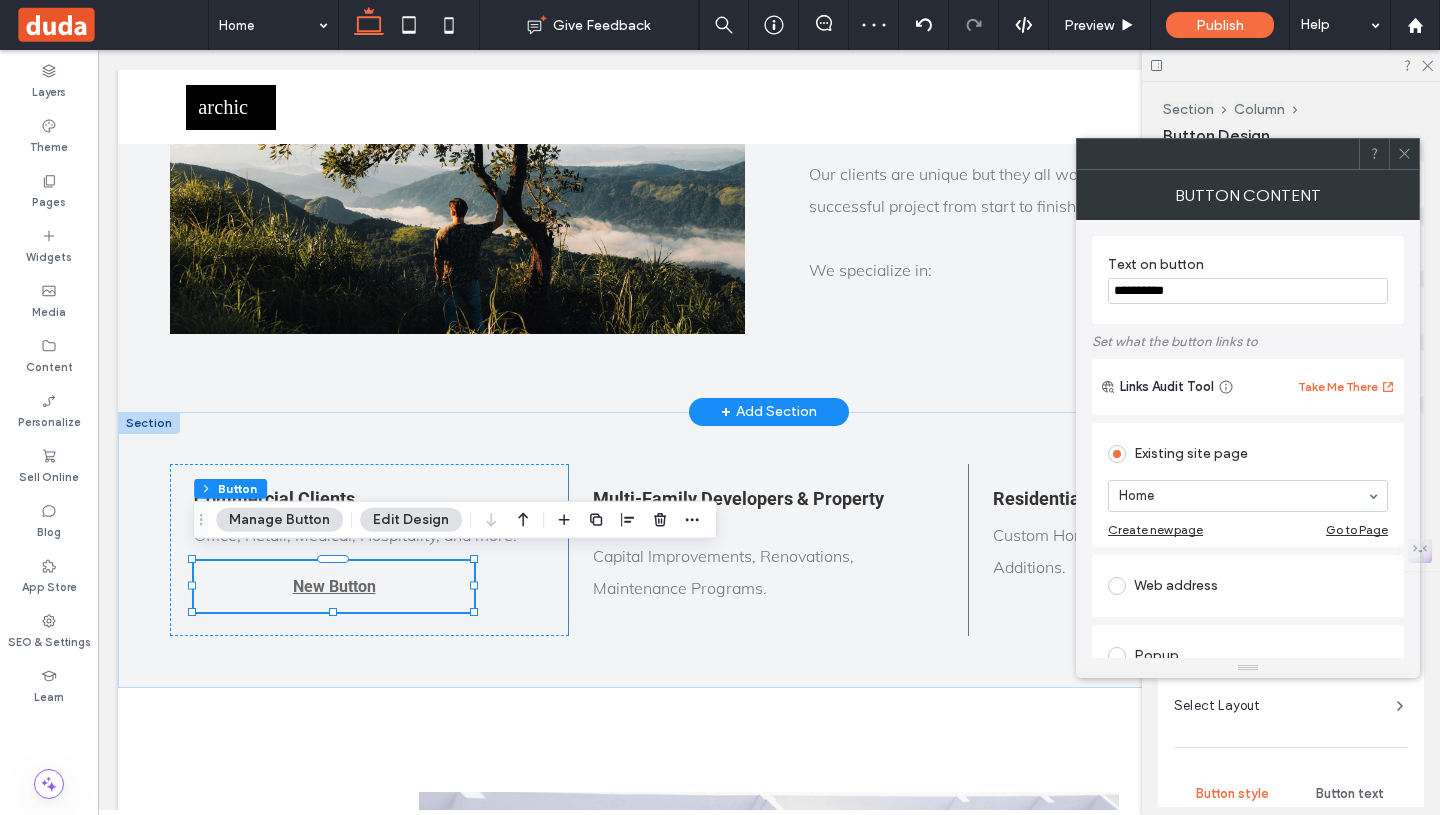 drag, startPoint x: 1382, startPoint y: 339, endPoint x: 1063, endPoint y: 262, distance: 328.16156 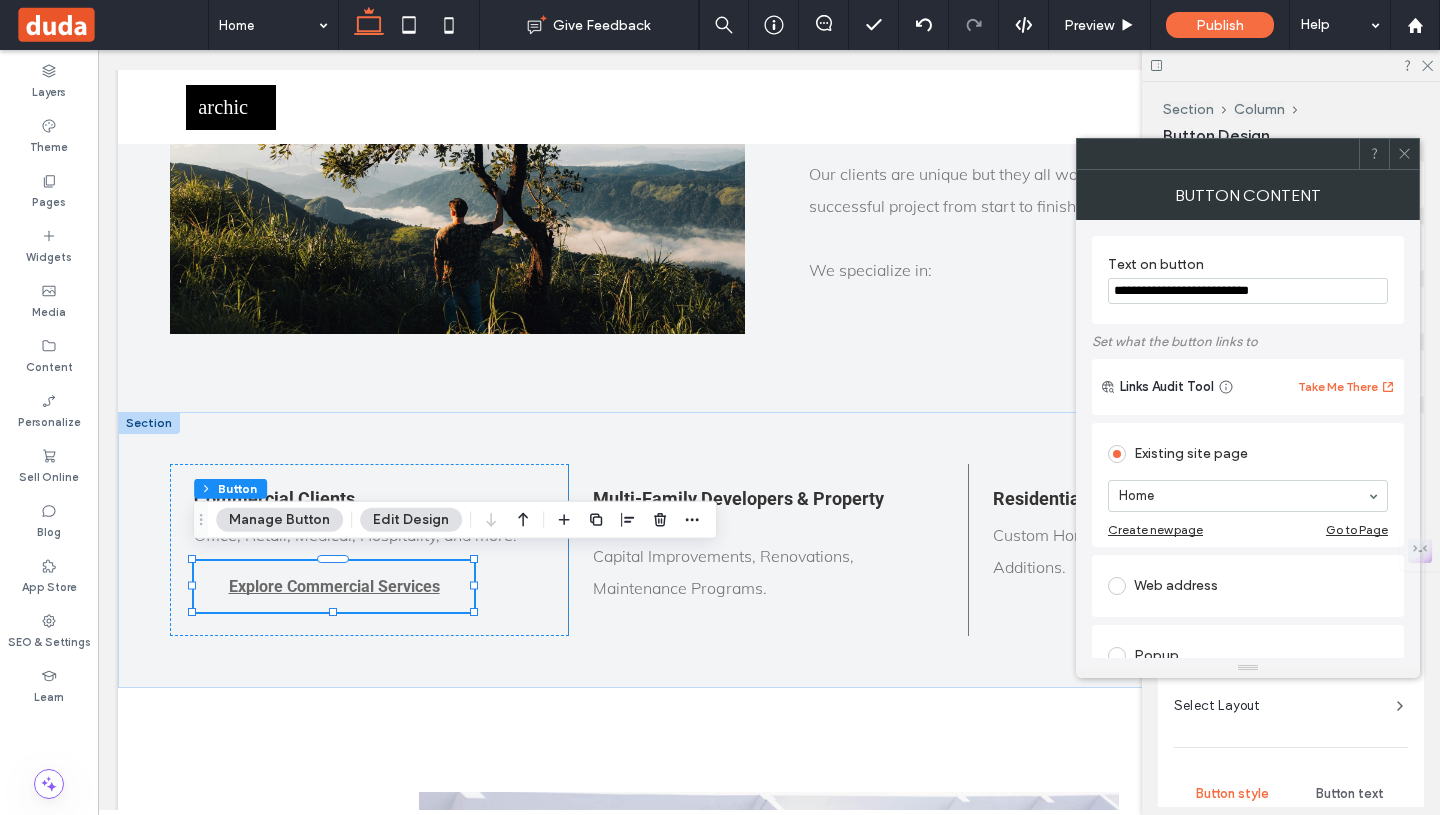 type on "**********" 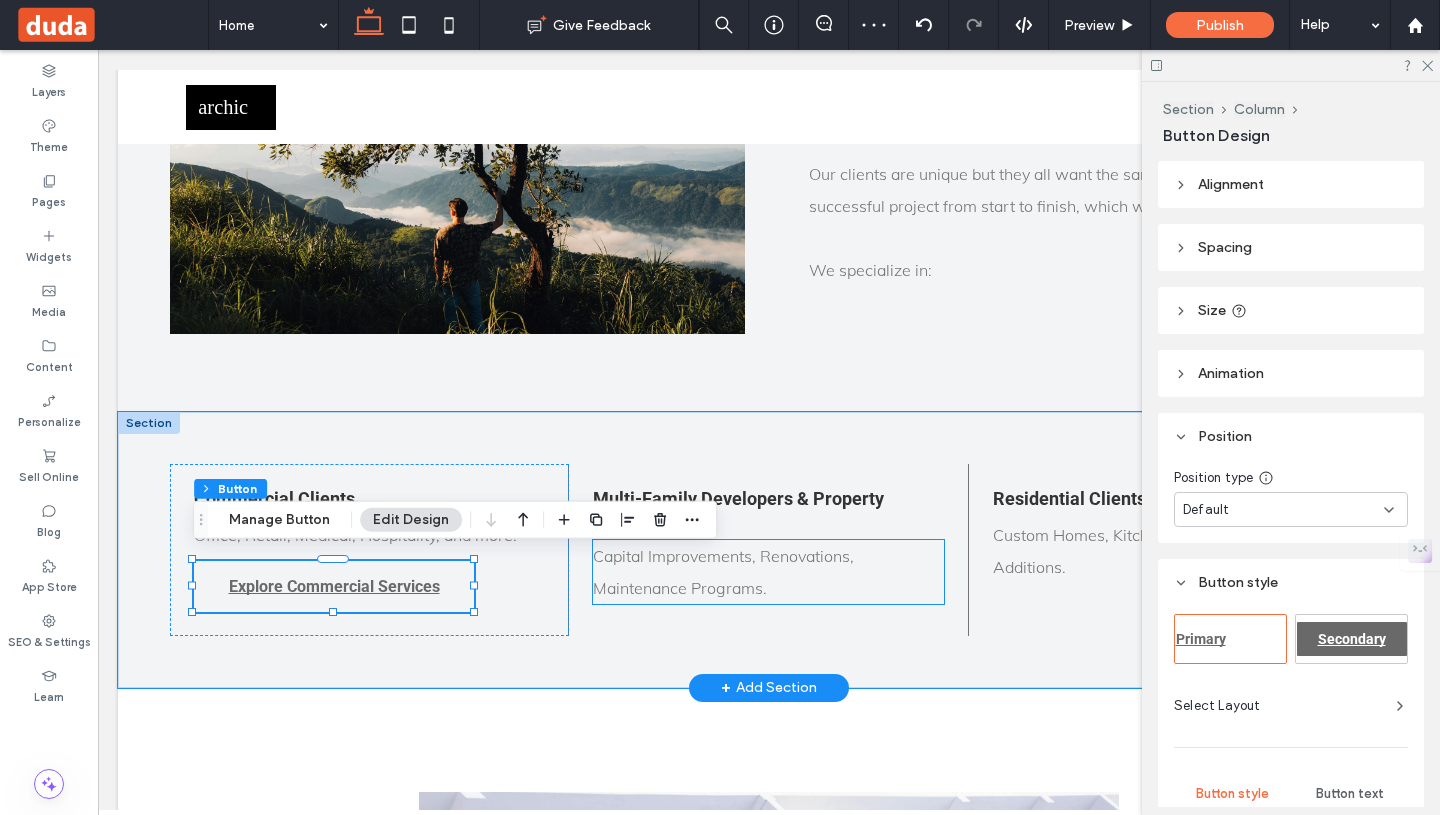 click on "Capital Improvements, Renovations, Maintenance Programs." at bounding box center [768, 572] 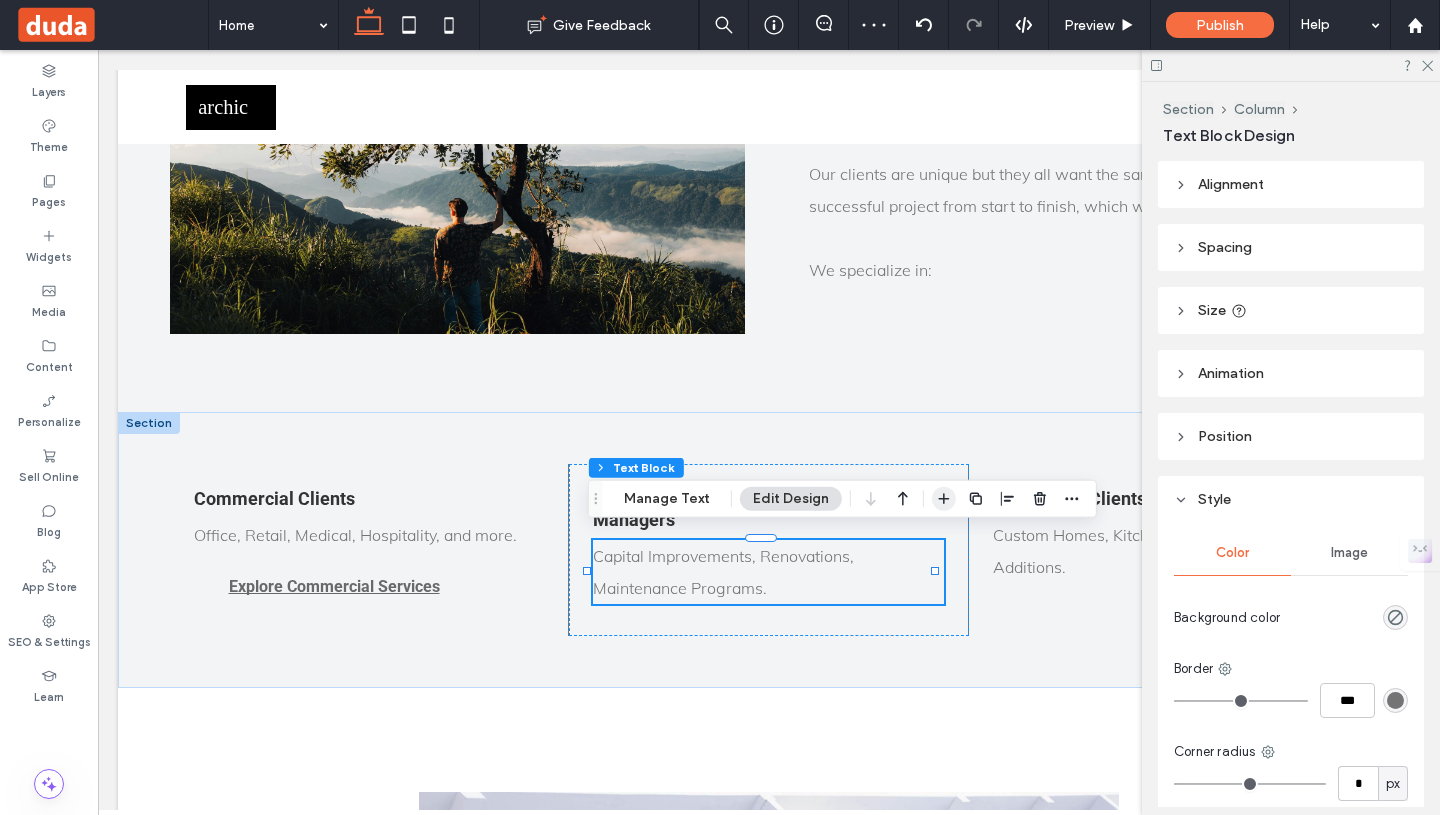 click 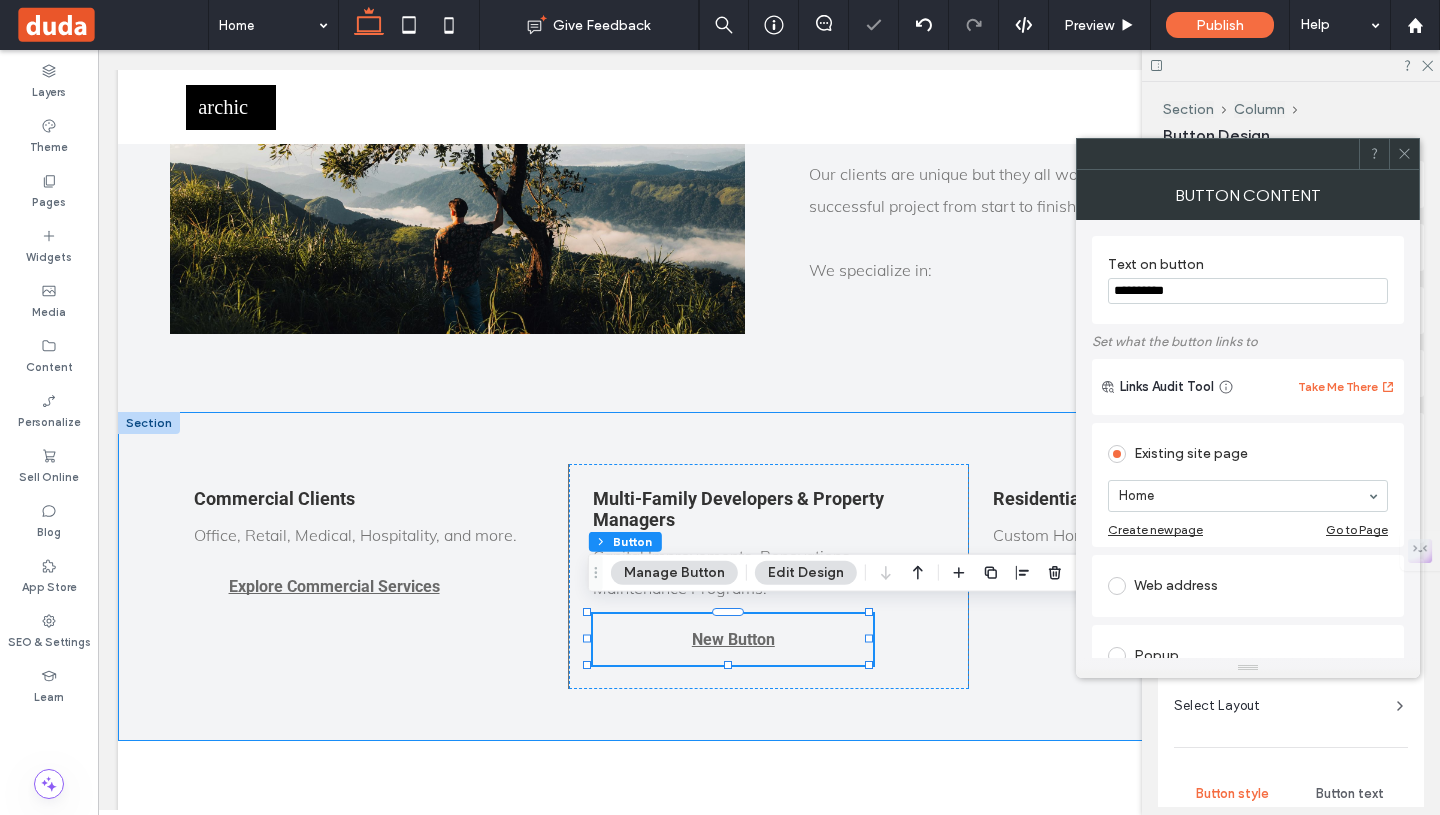 type on "**" 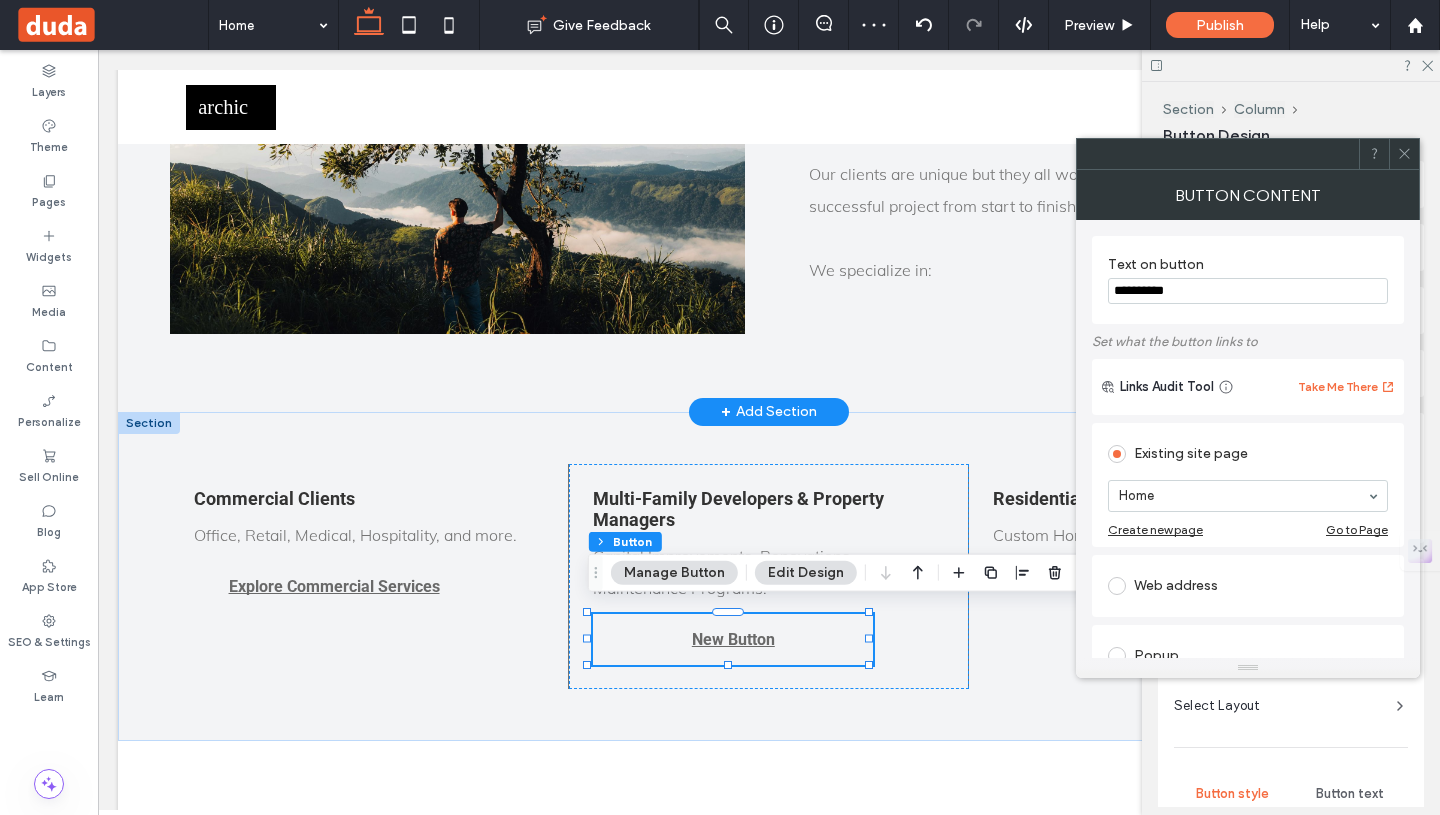 drag, startPoint x: 1312, startPoint y: 332, endPoint x: 1056, endPoint y: 282, distance: 260.83713 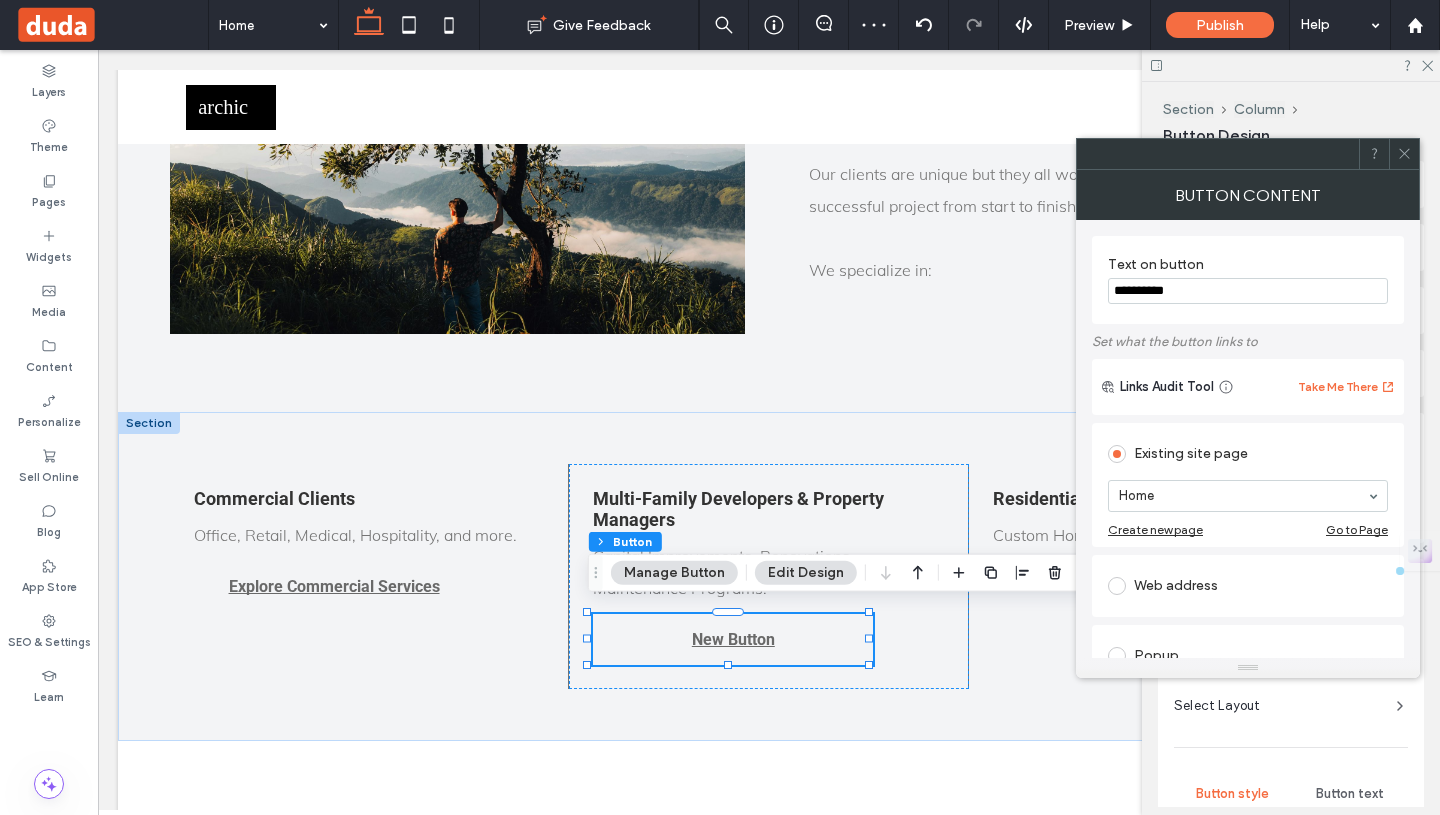 drag, startPoint x: 1269, startPoint y: 294, endPoint x: 1079, endPoint y: 294, distance: 190 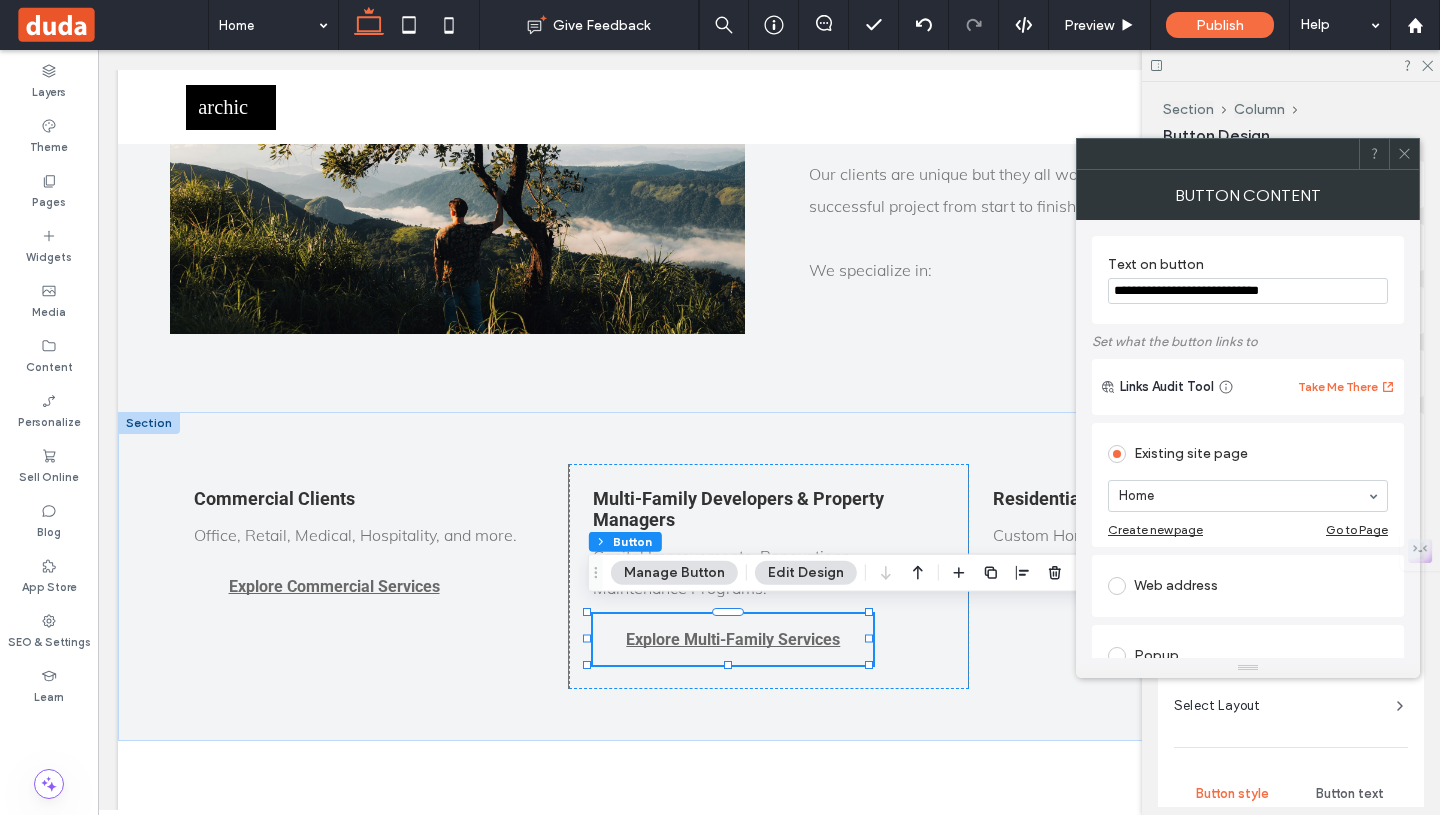 type on "**********" 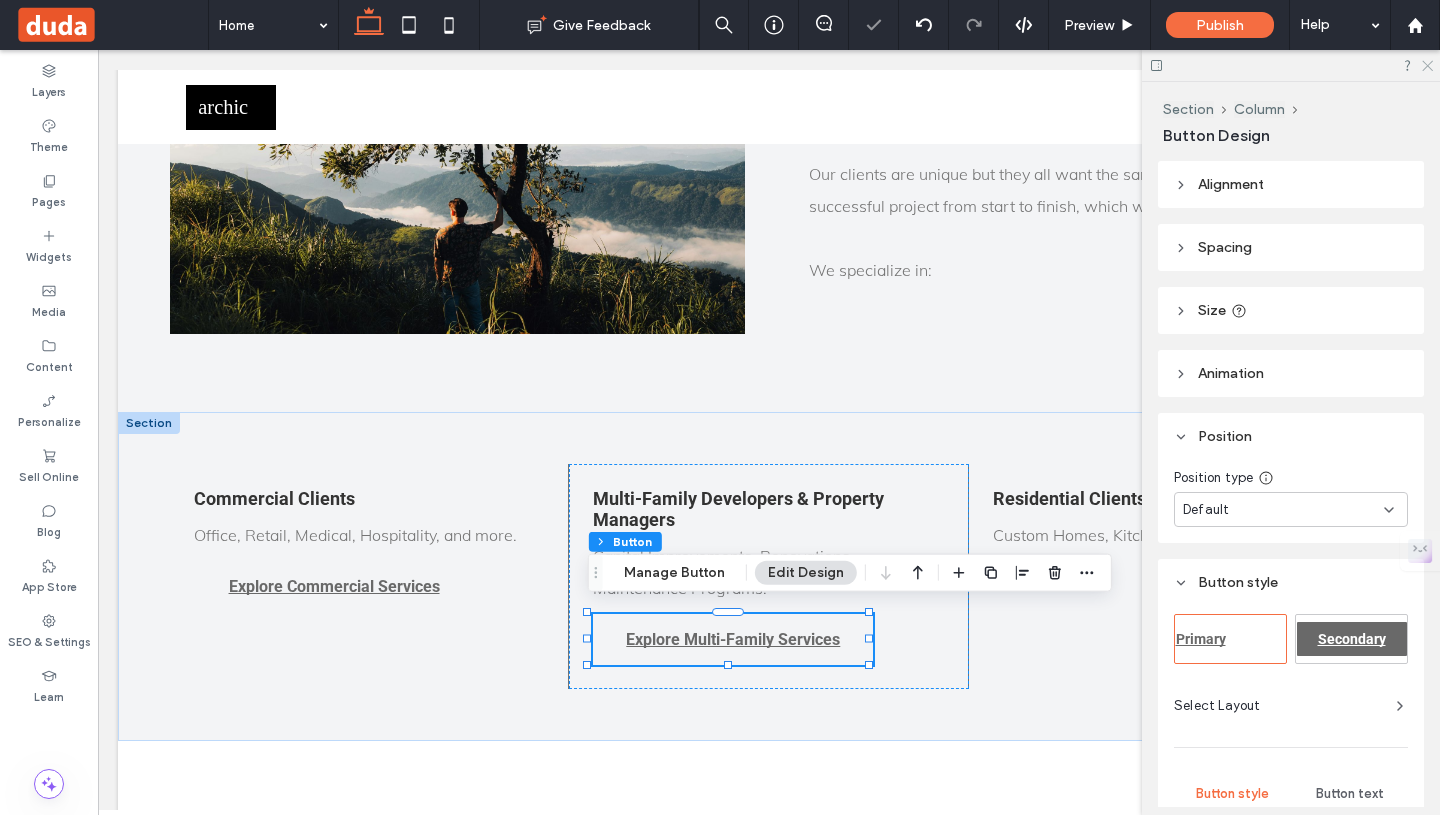 click 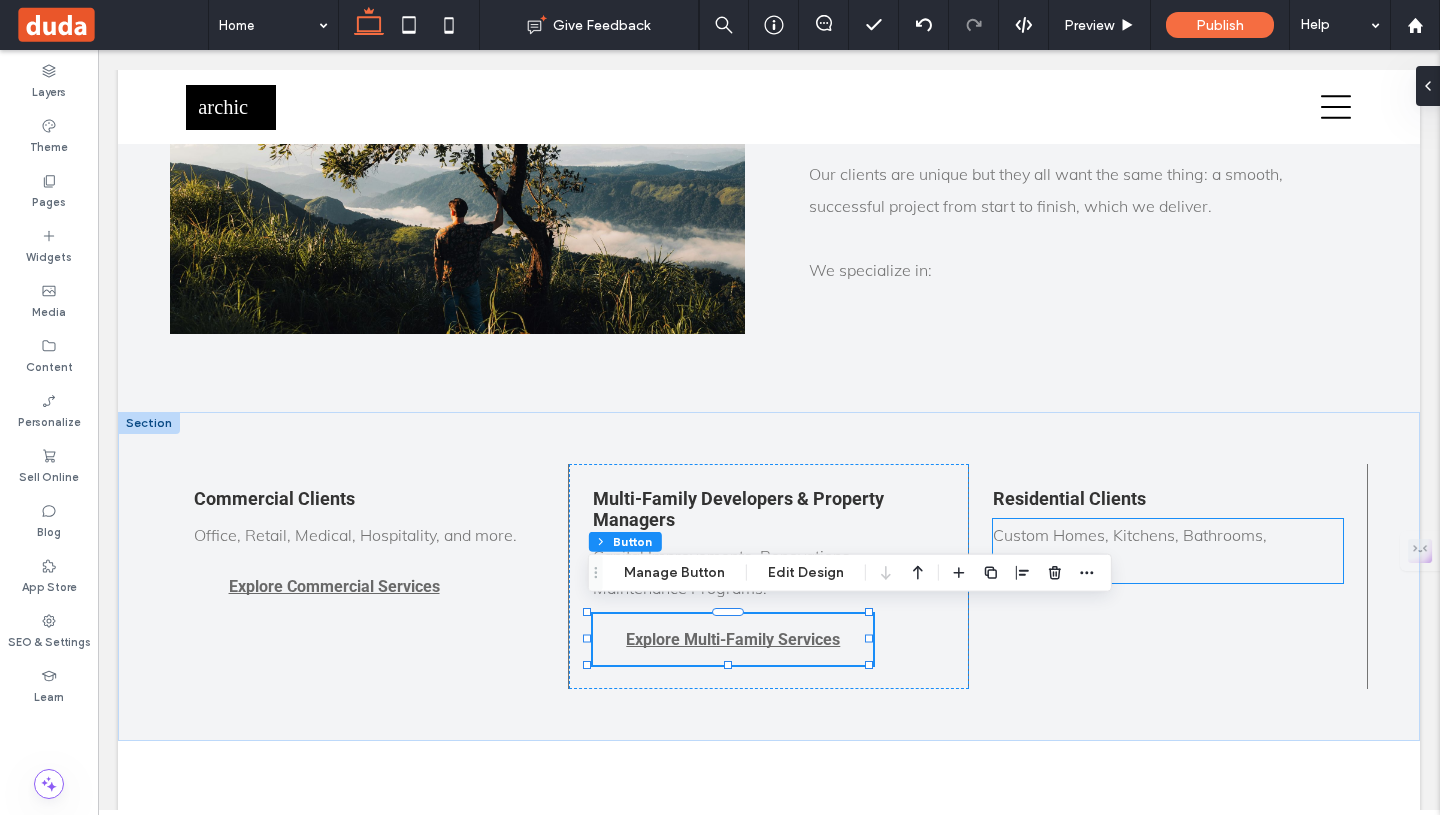 click on "Custom Homes, Kitchens, Bathrooms, Additions." at bounding box center (1168, 551) 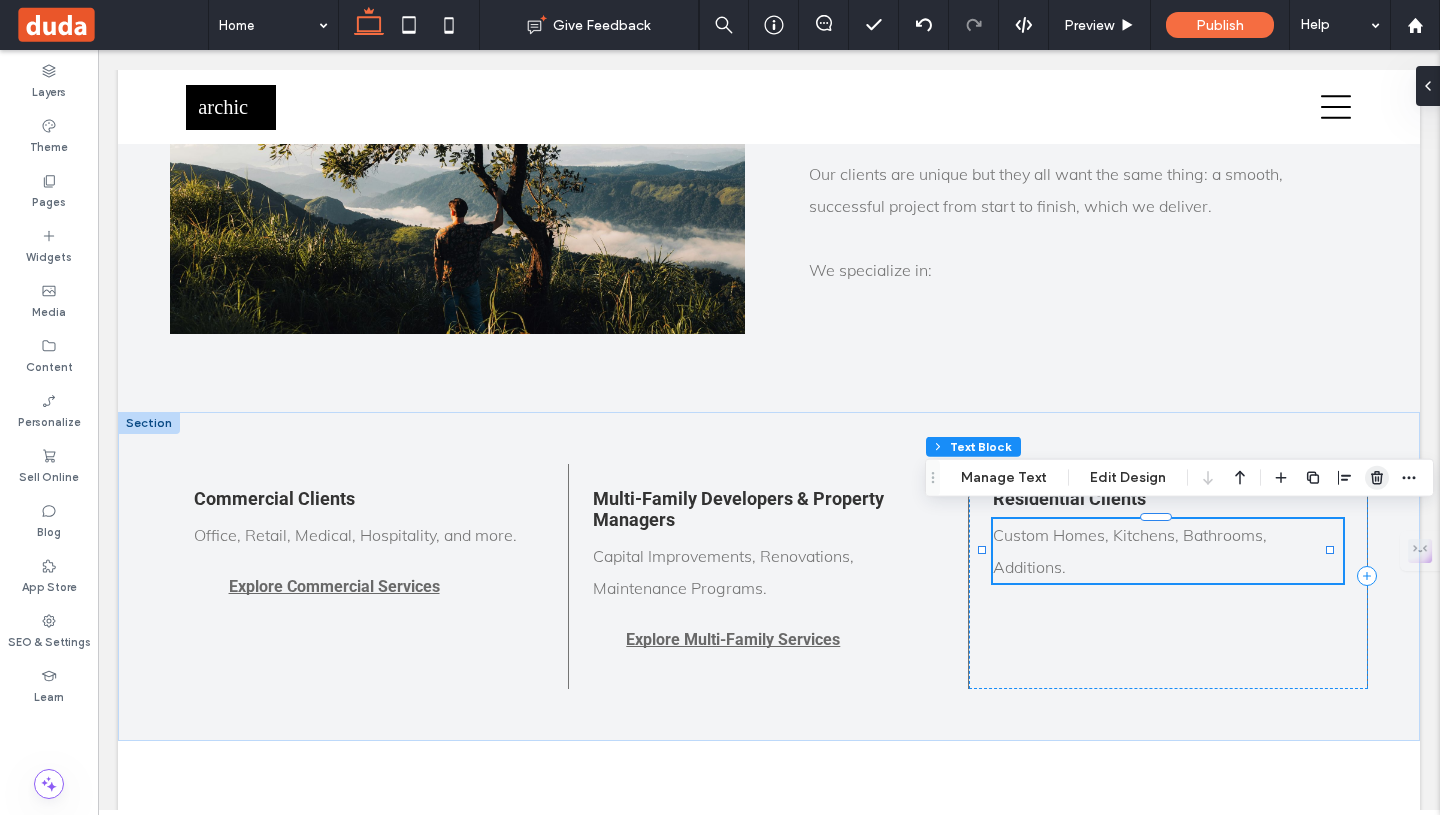 click 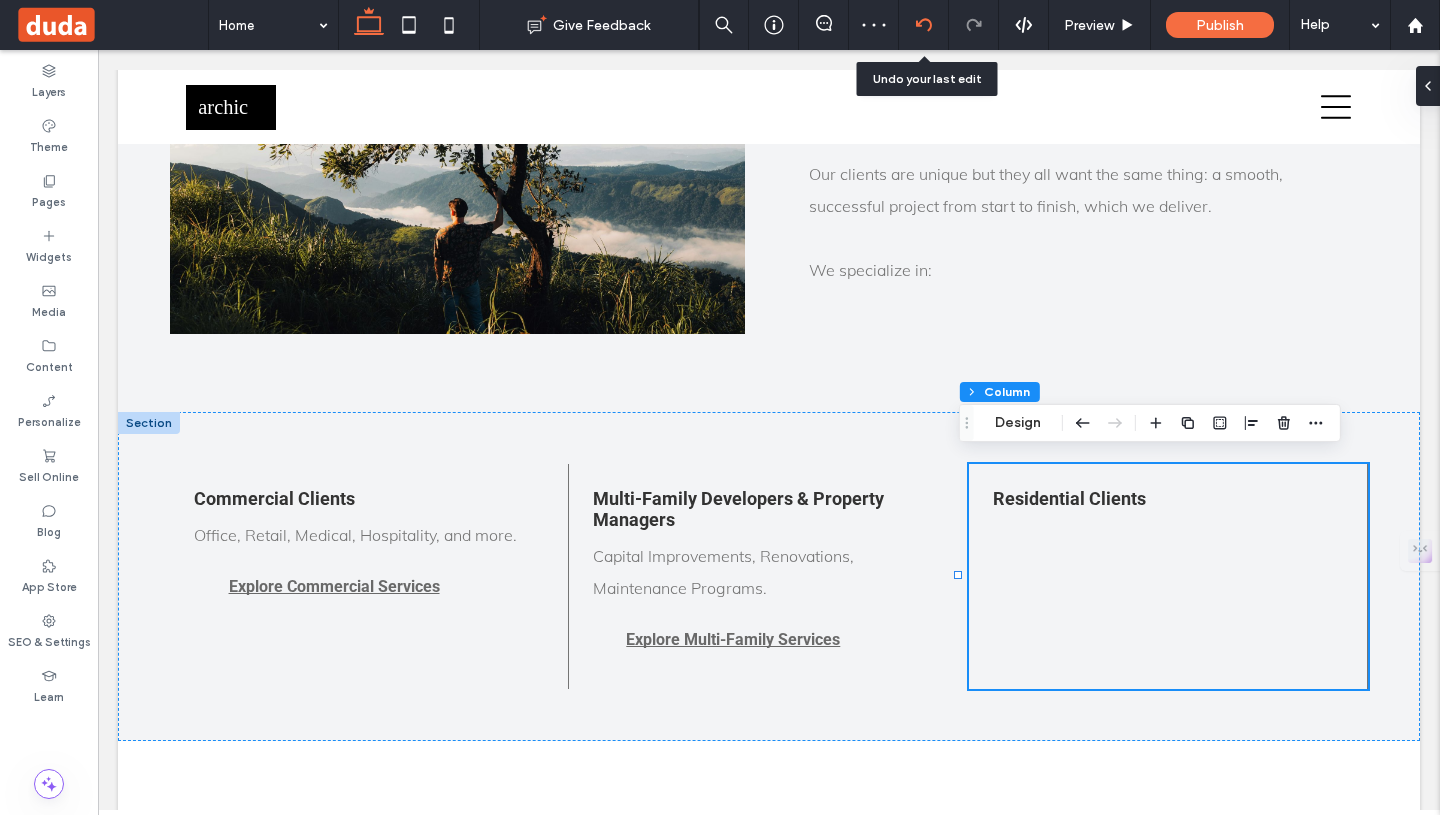 click at bounding box center (923, 25) 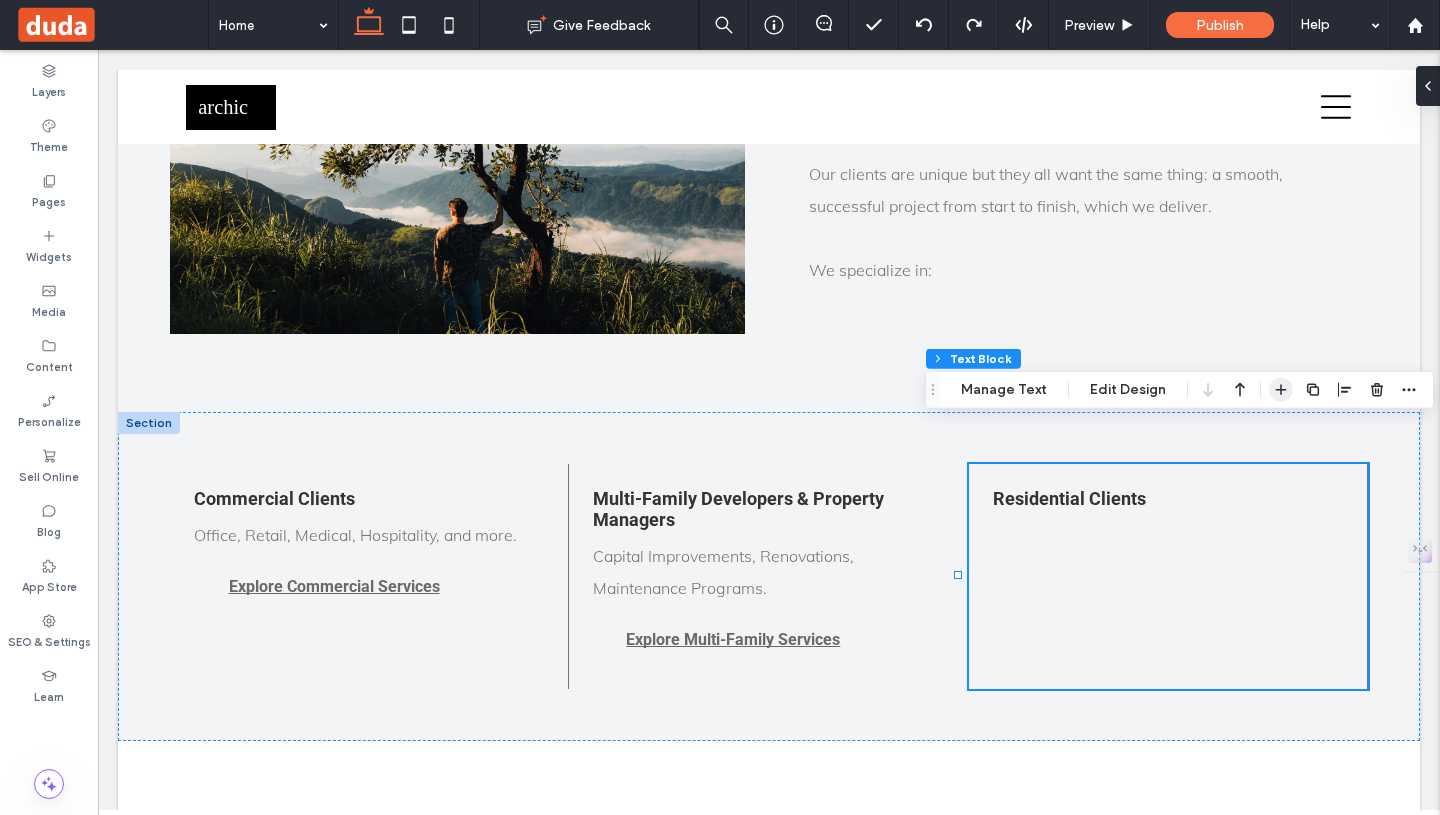 click 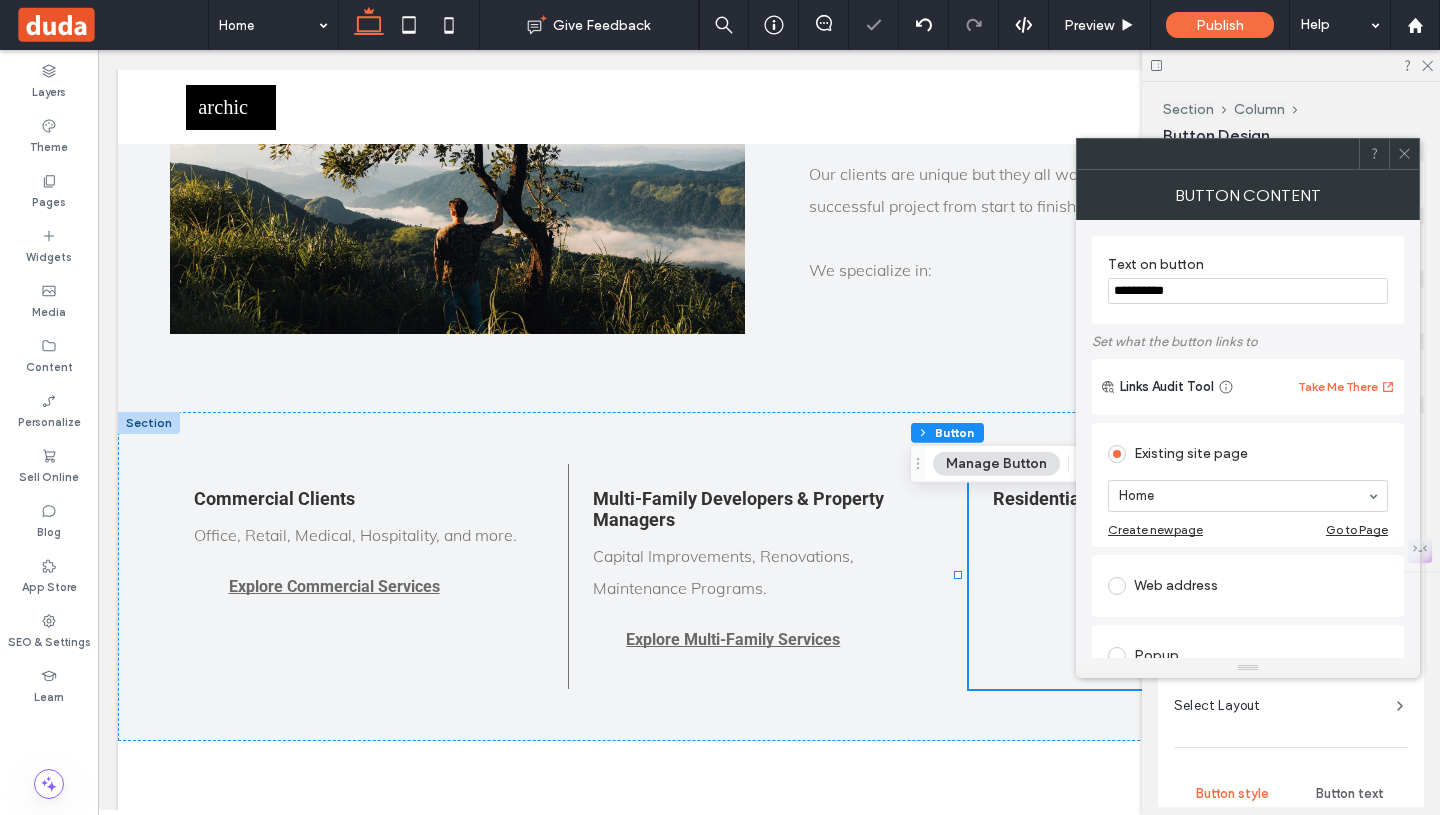 type on "**" 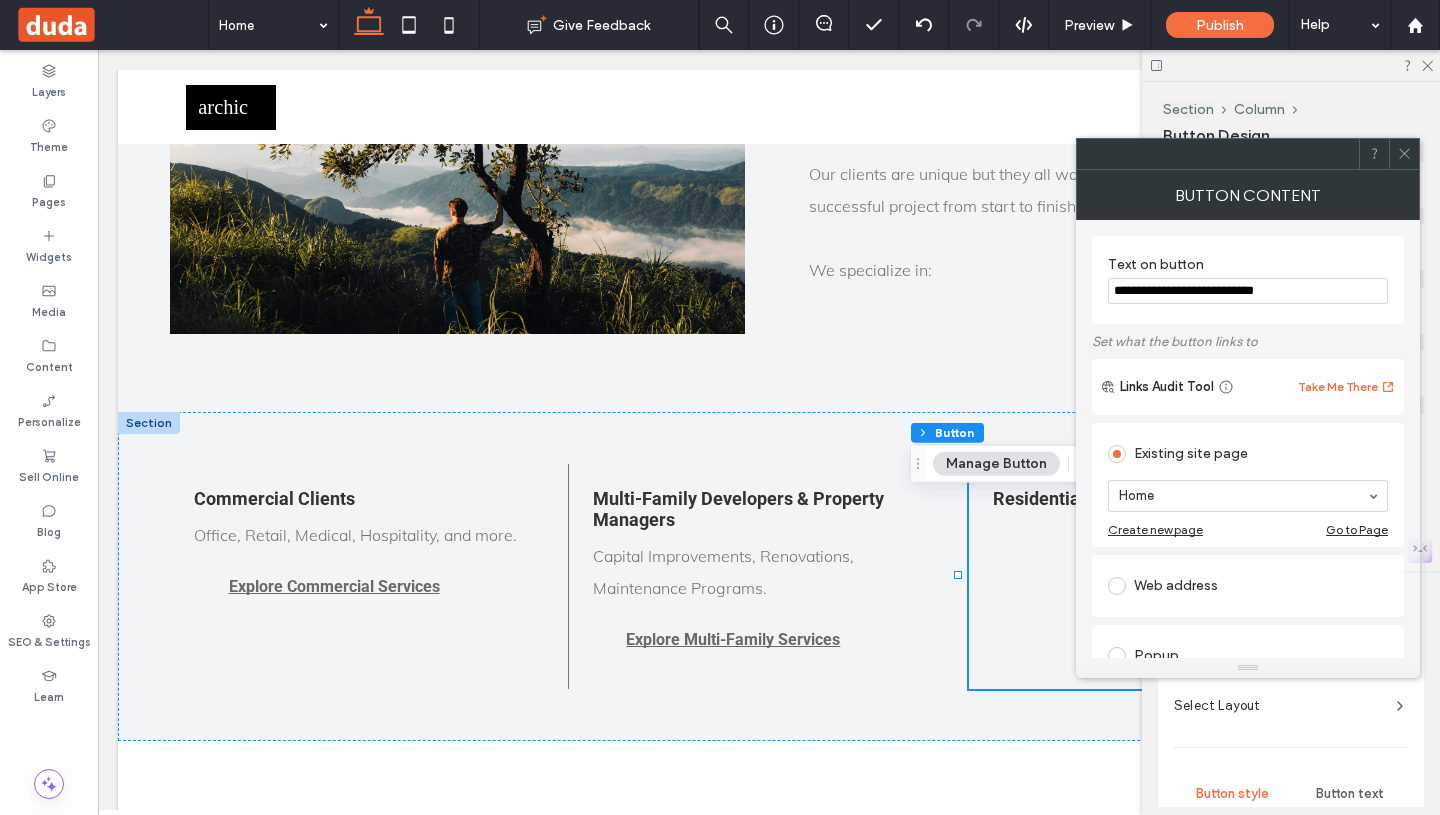 type on "**********" 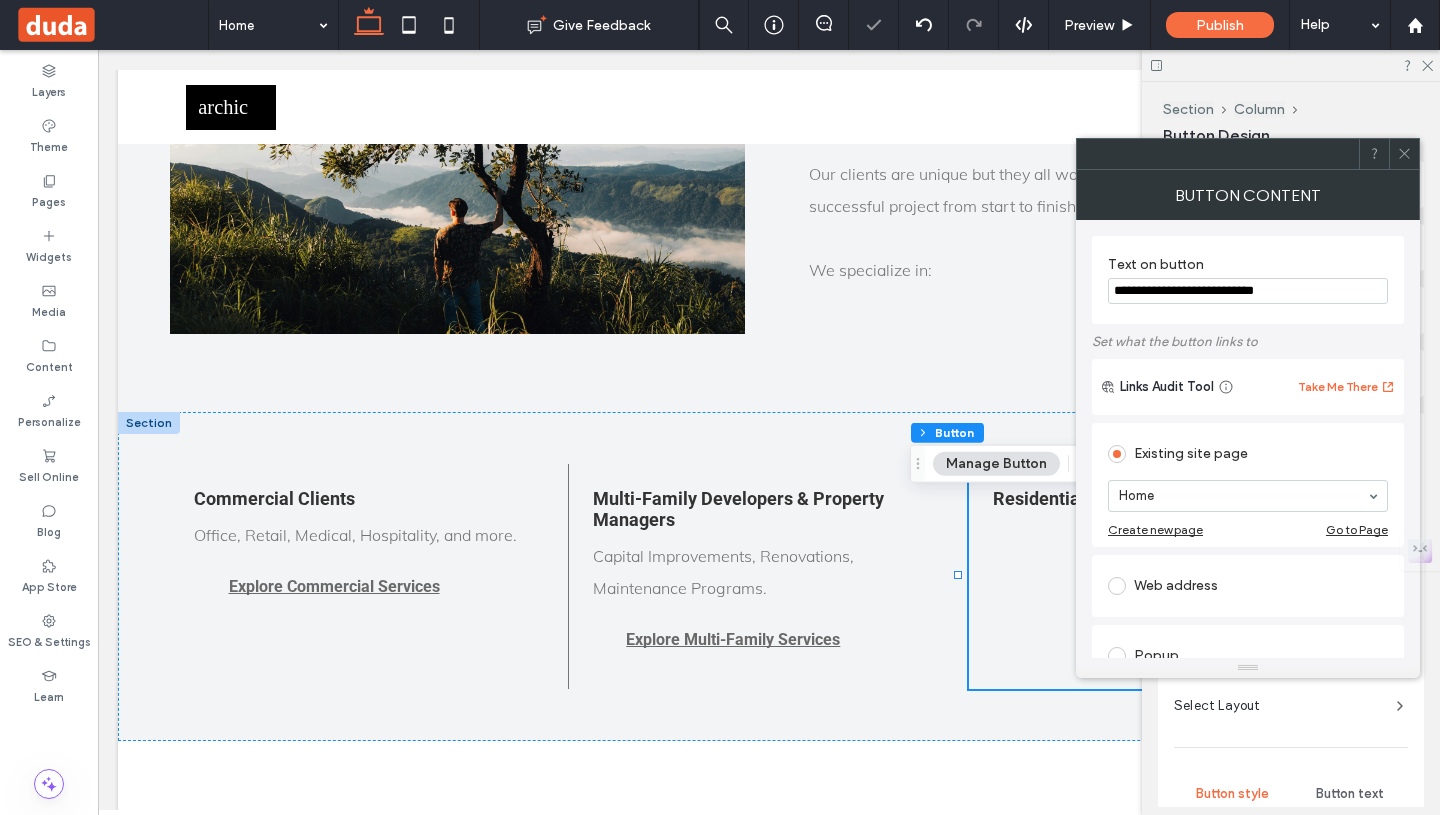click 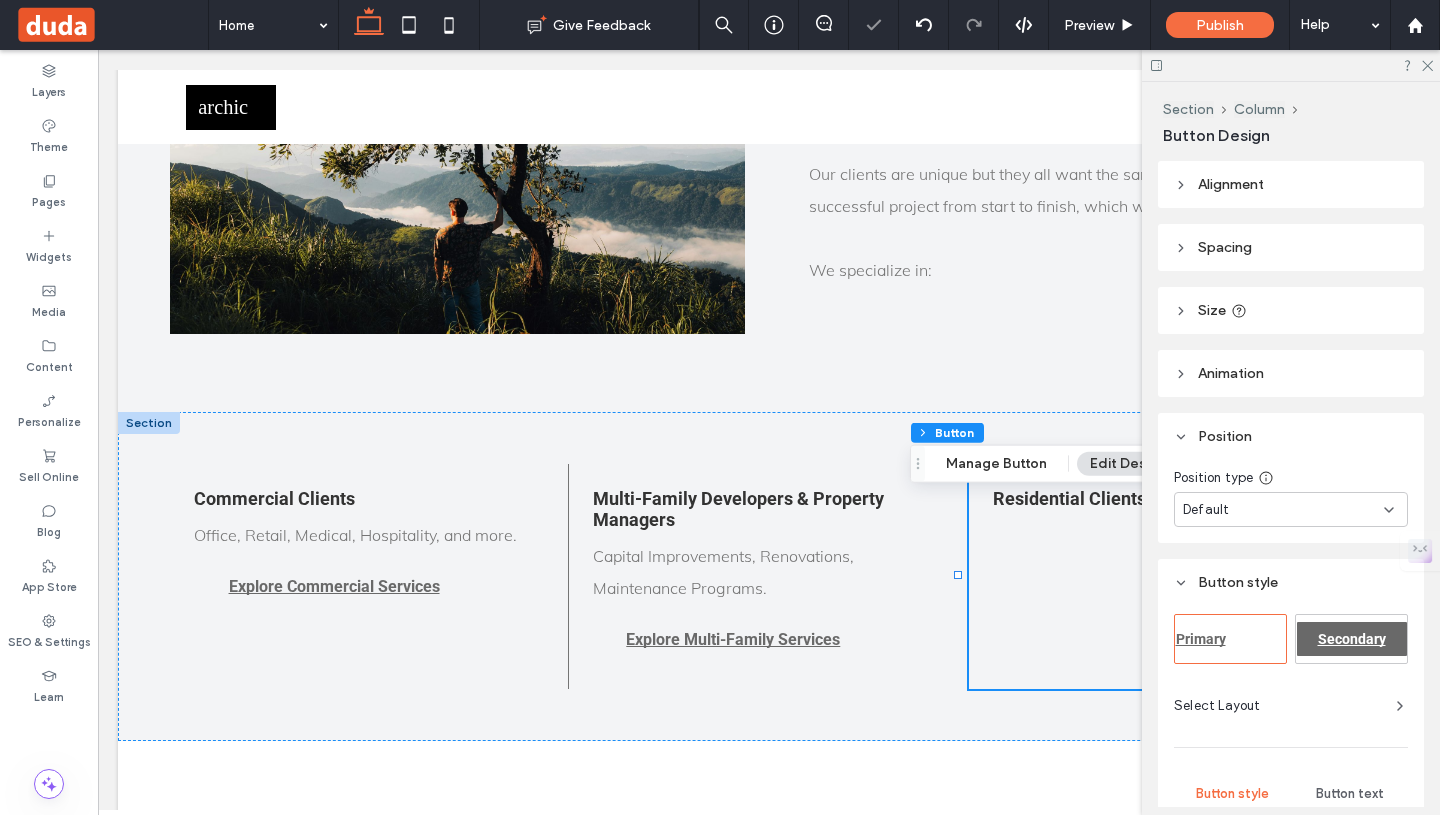click at bounding box center (1291, 65) 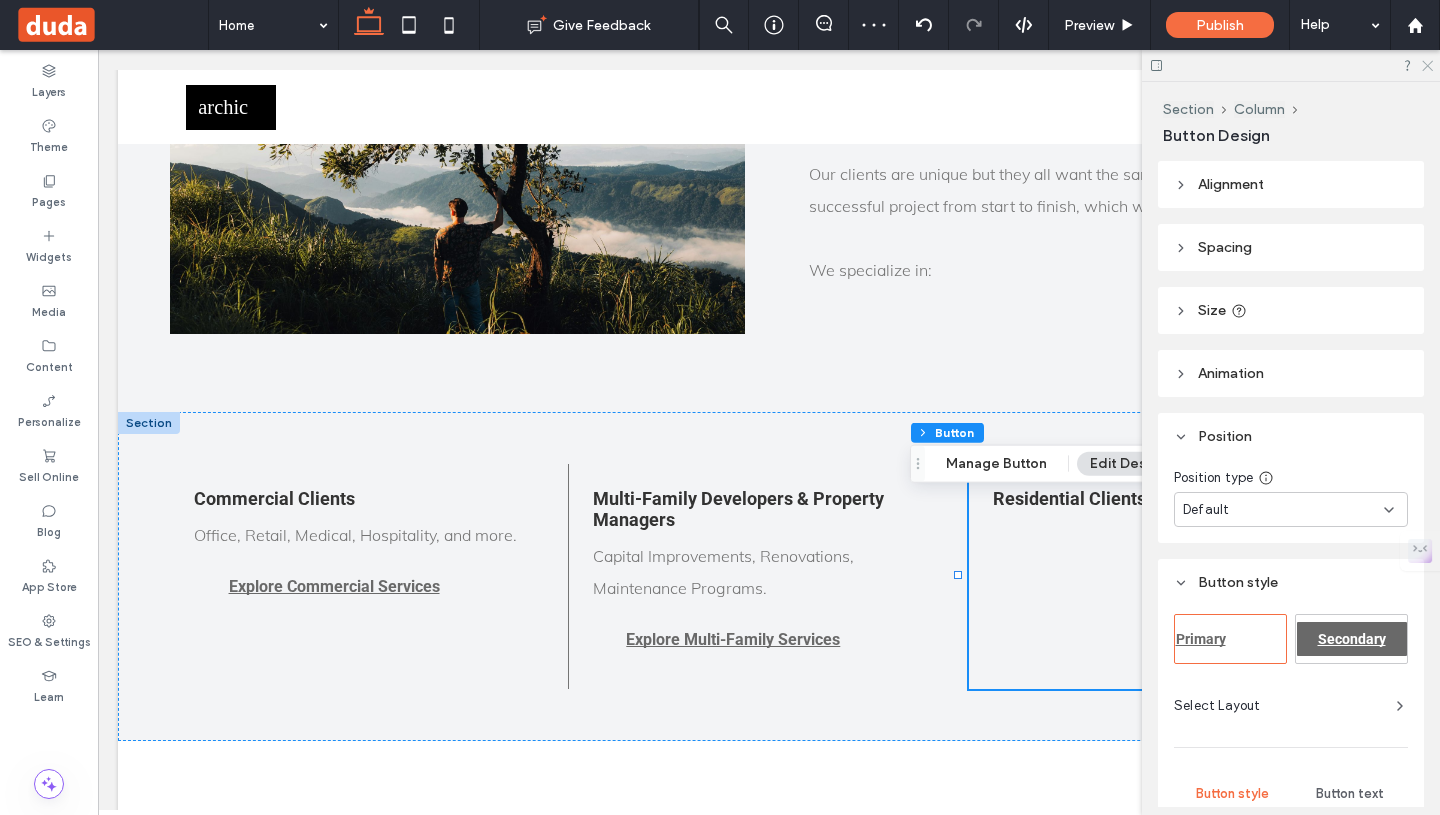 click 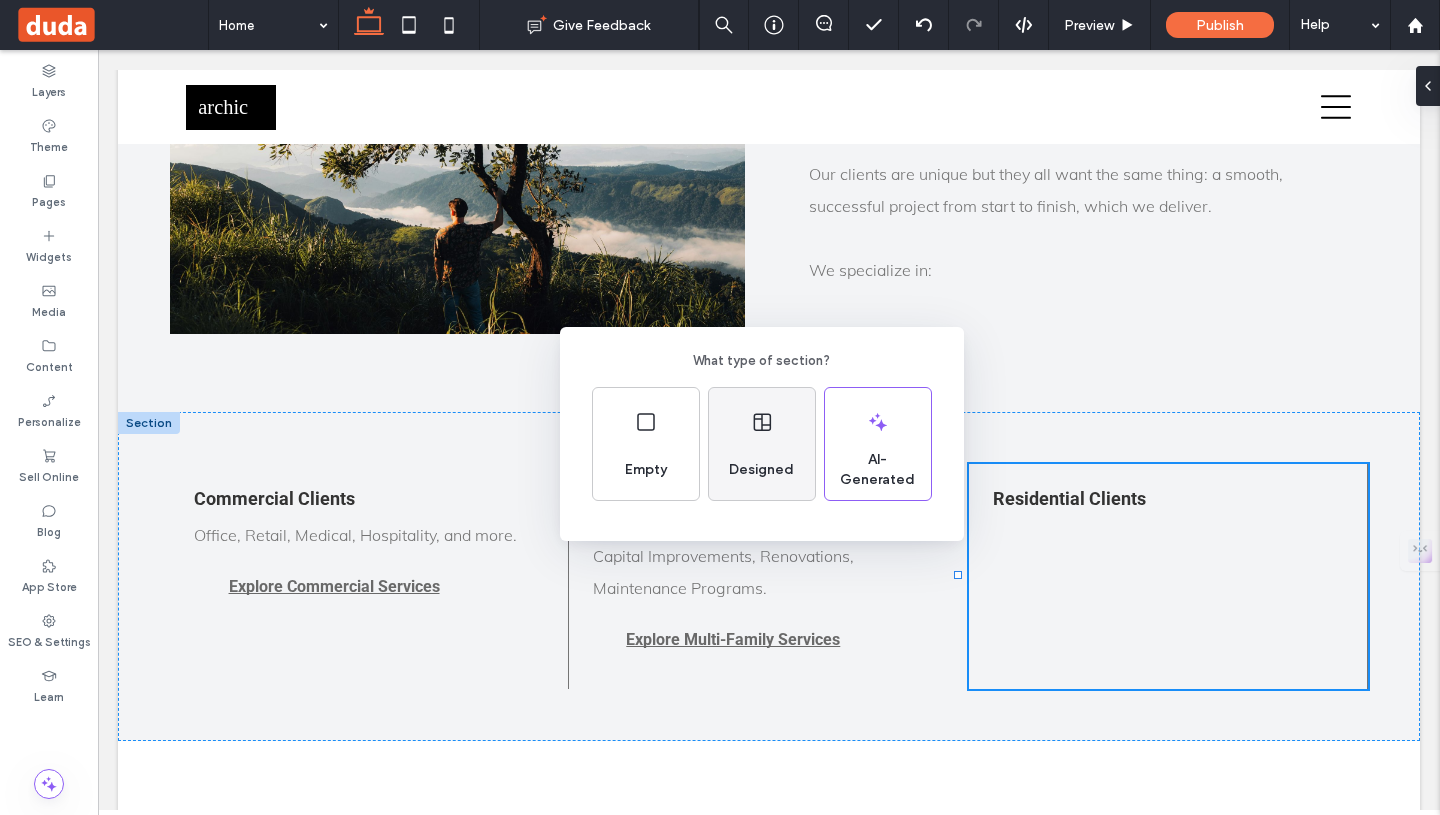 click on "Designed" at bounding box center (762, 444) 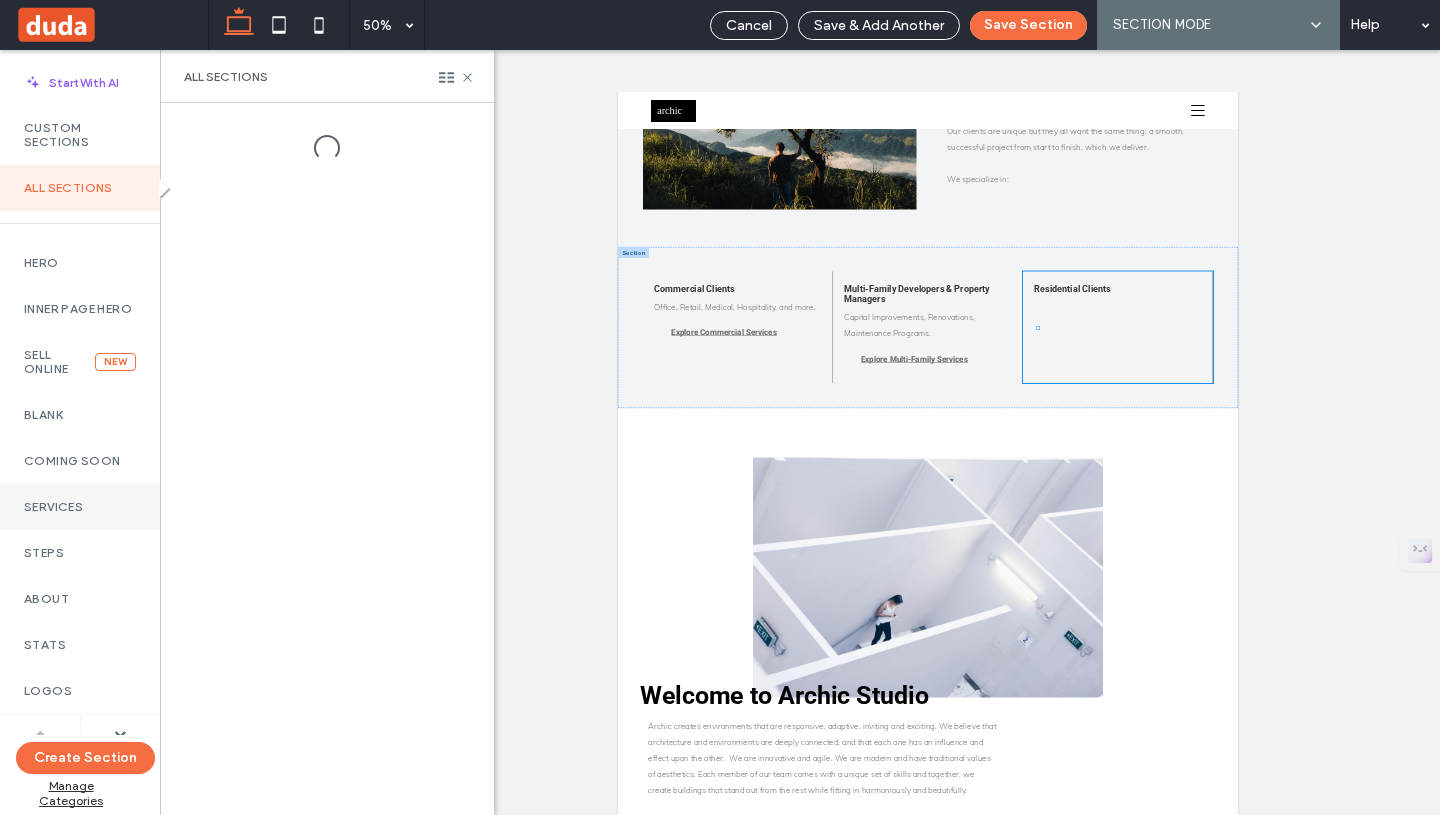 click on "Services" at bounding box center [80, 507] 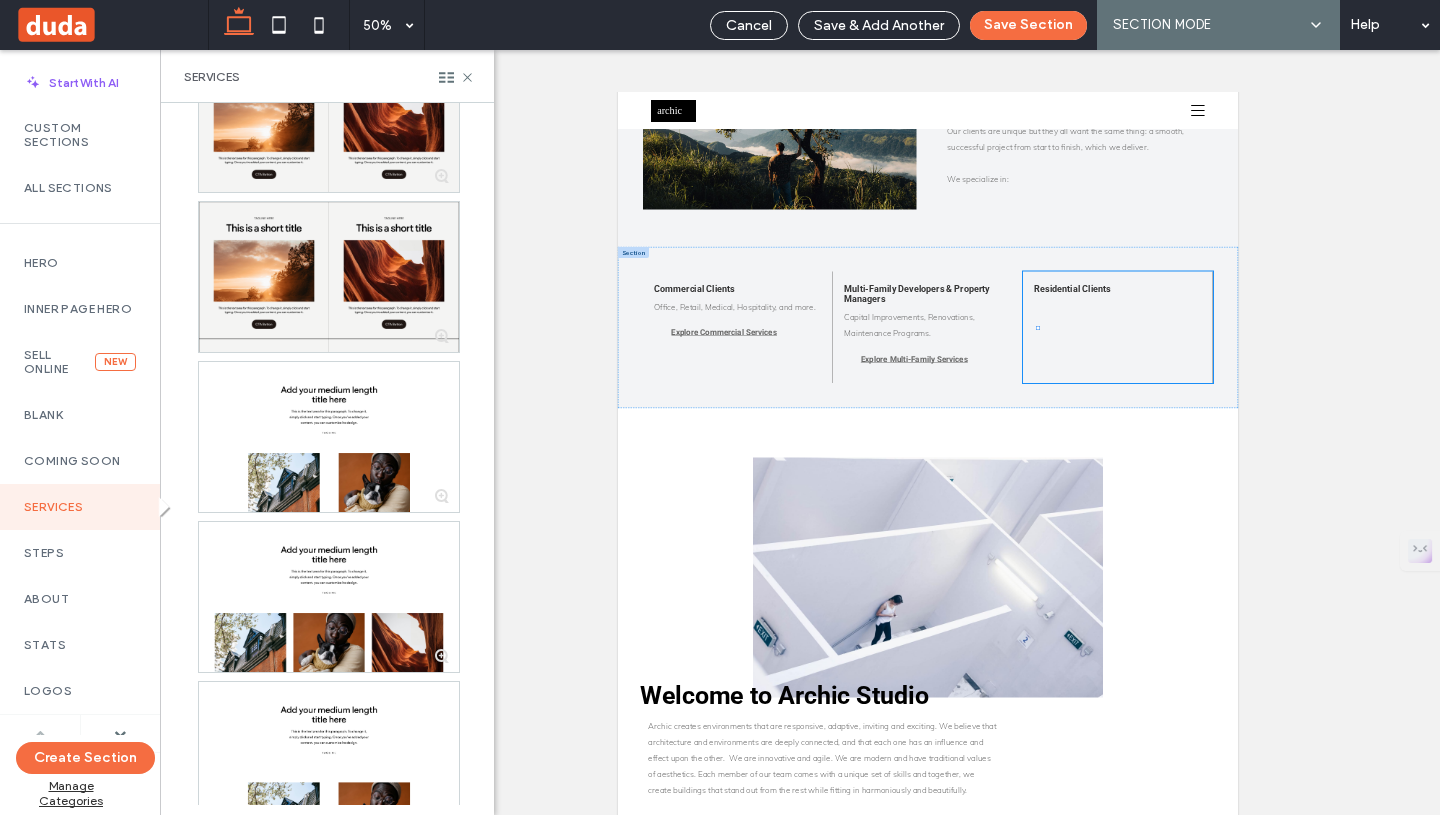 scroll, scrollTop: 1077, scrollLeft: 0, axis: vertical 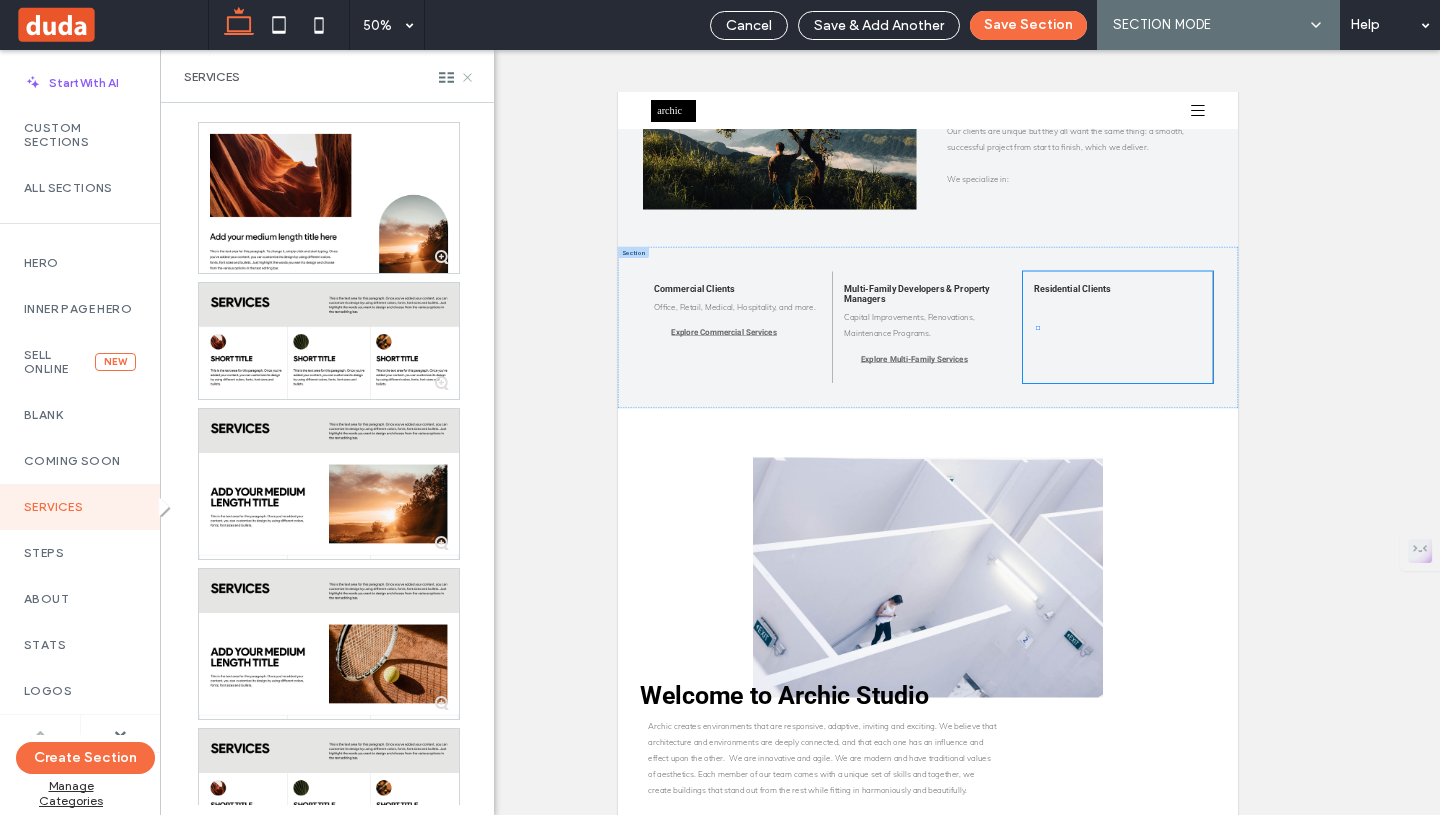 click 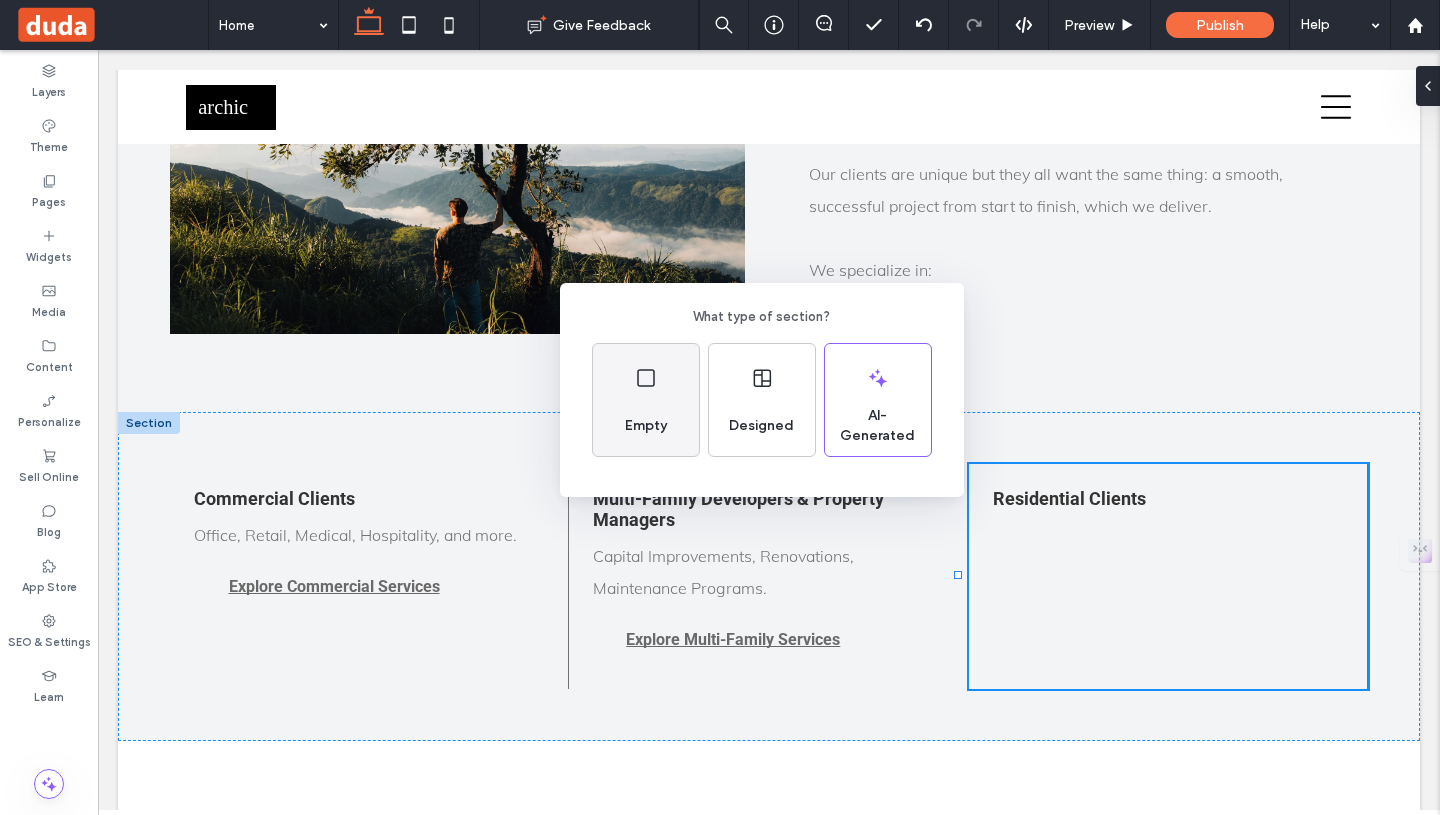 click 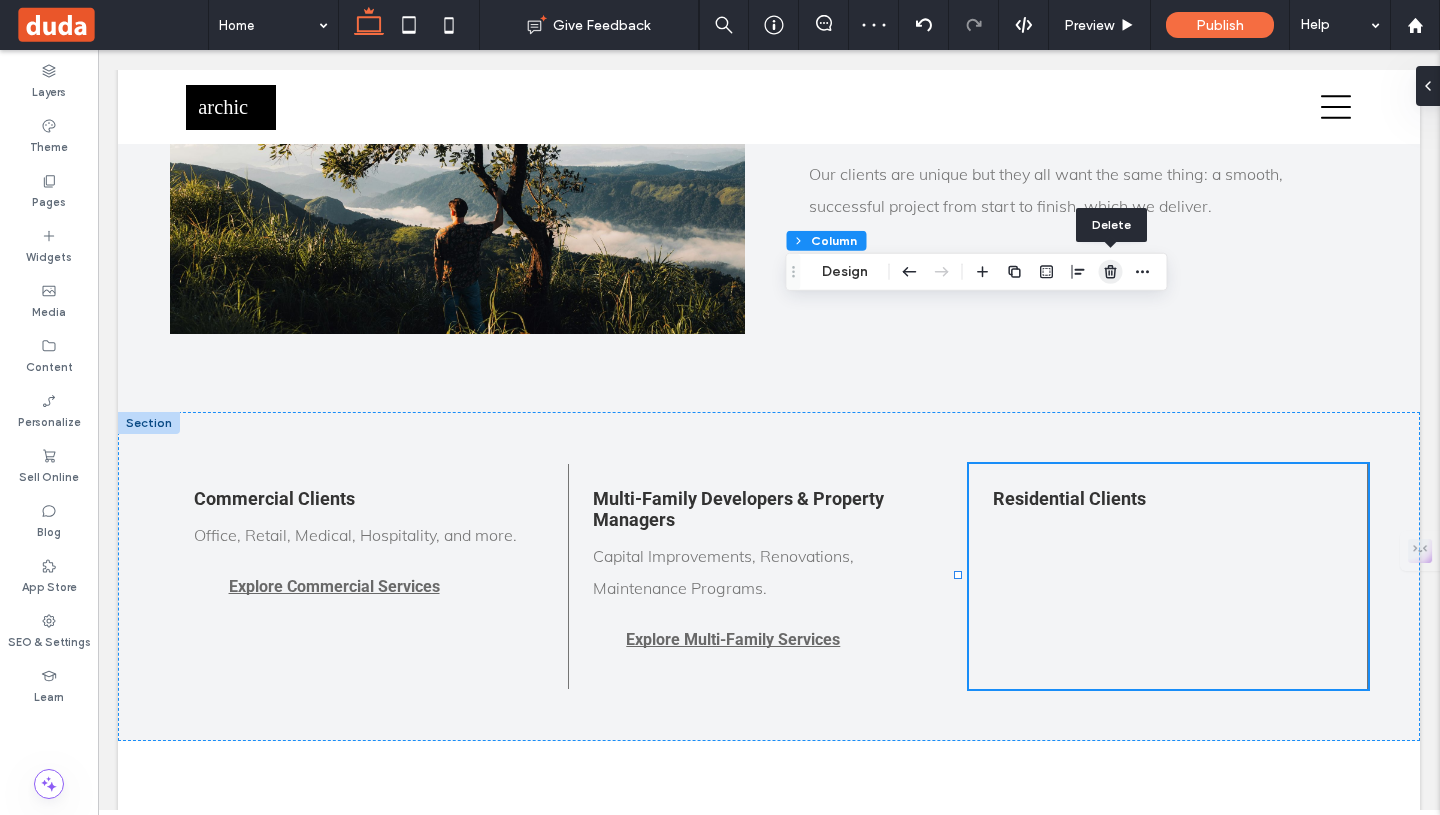 click 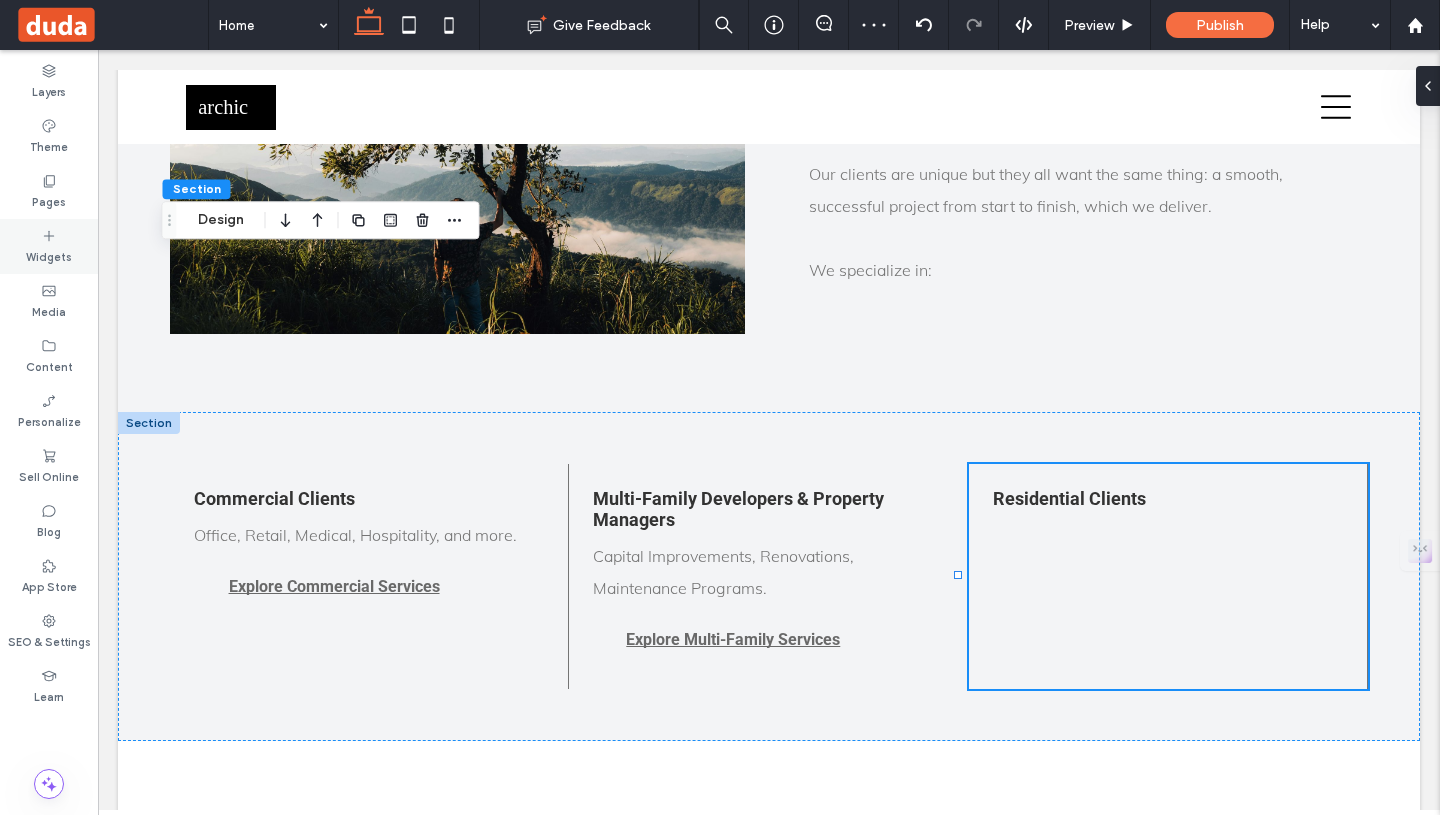 click on "Widgets" at bounding box center (49, 255) 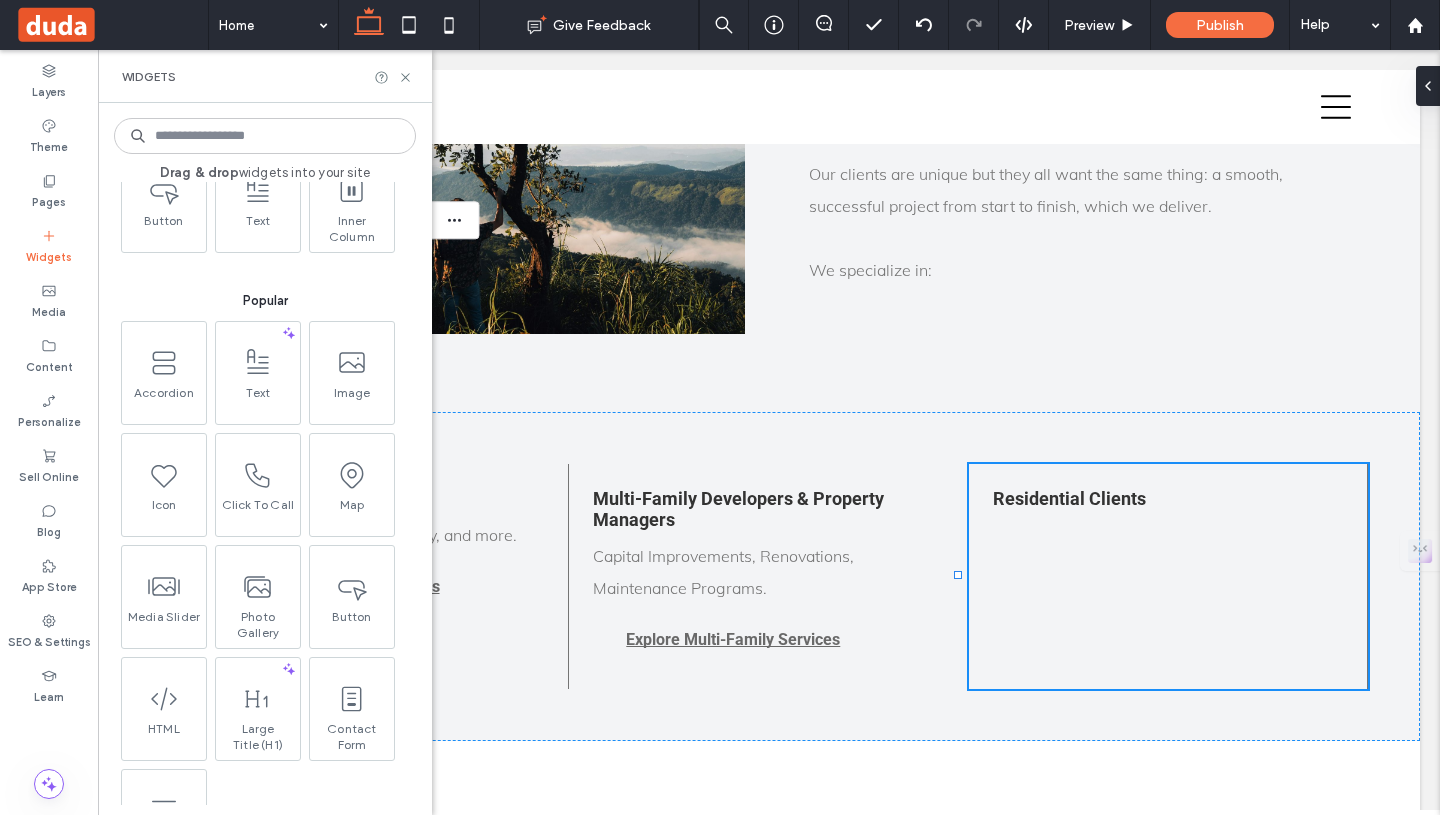 scroll, scrollTop: 178, scrollLeft: 0, axis: vertical 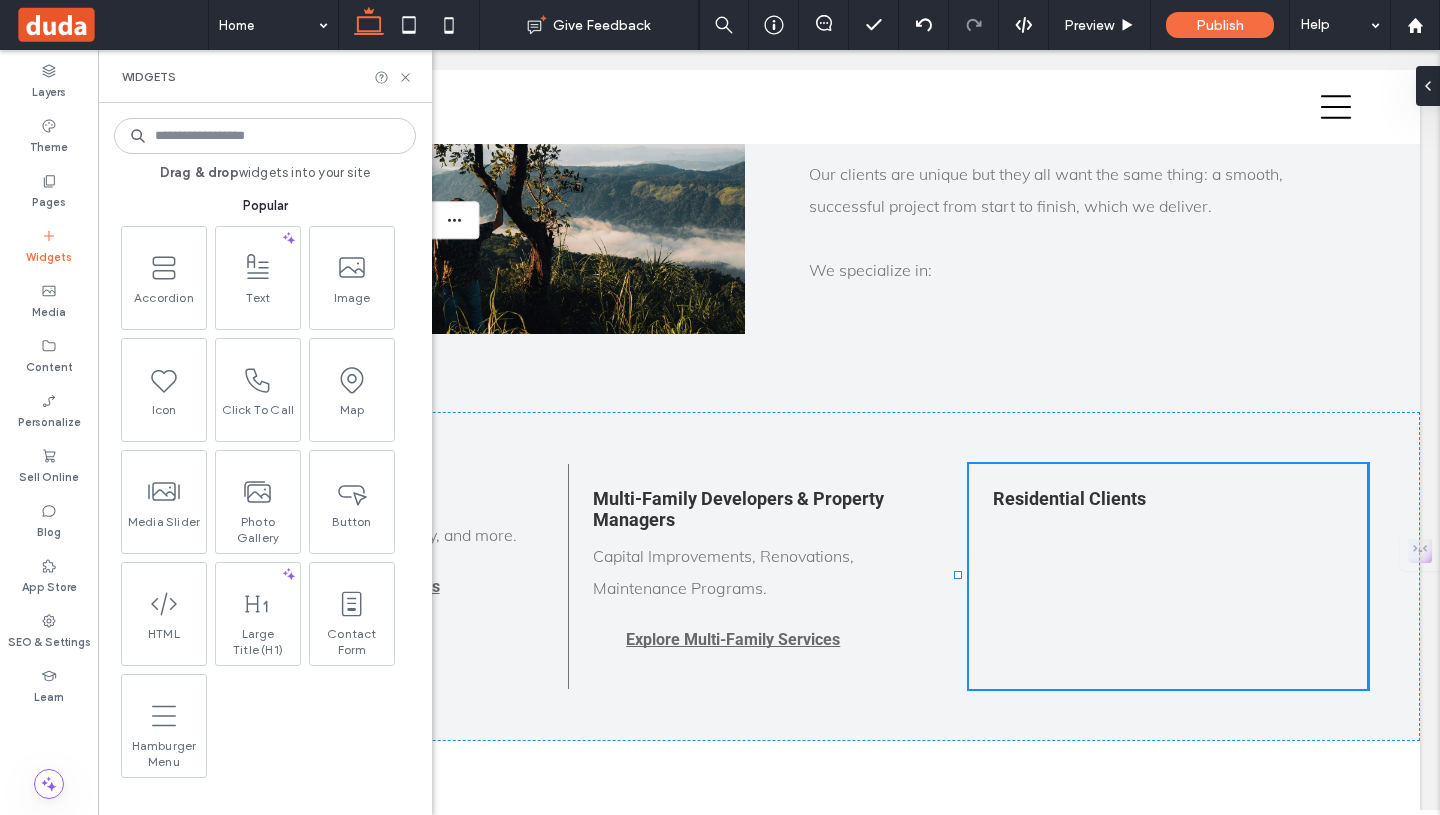 click at bounding box center (265, 136) 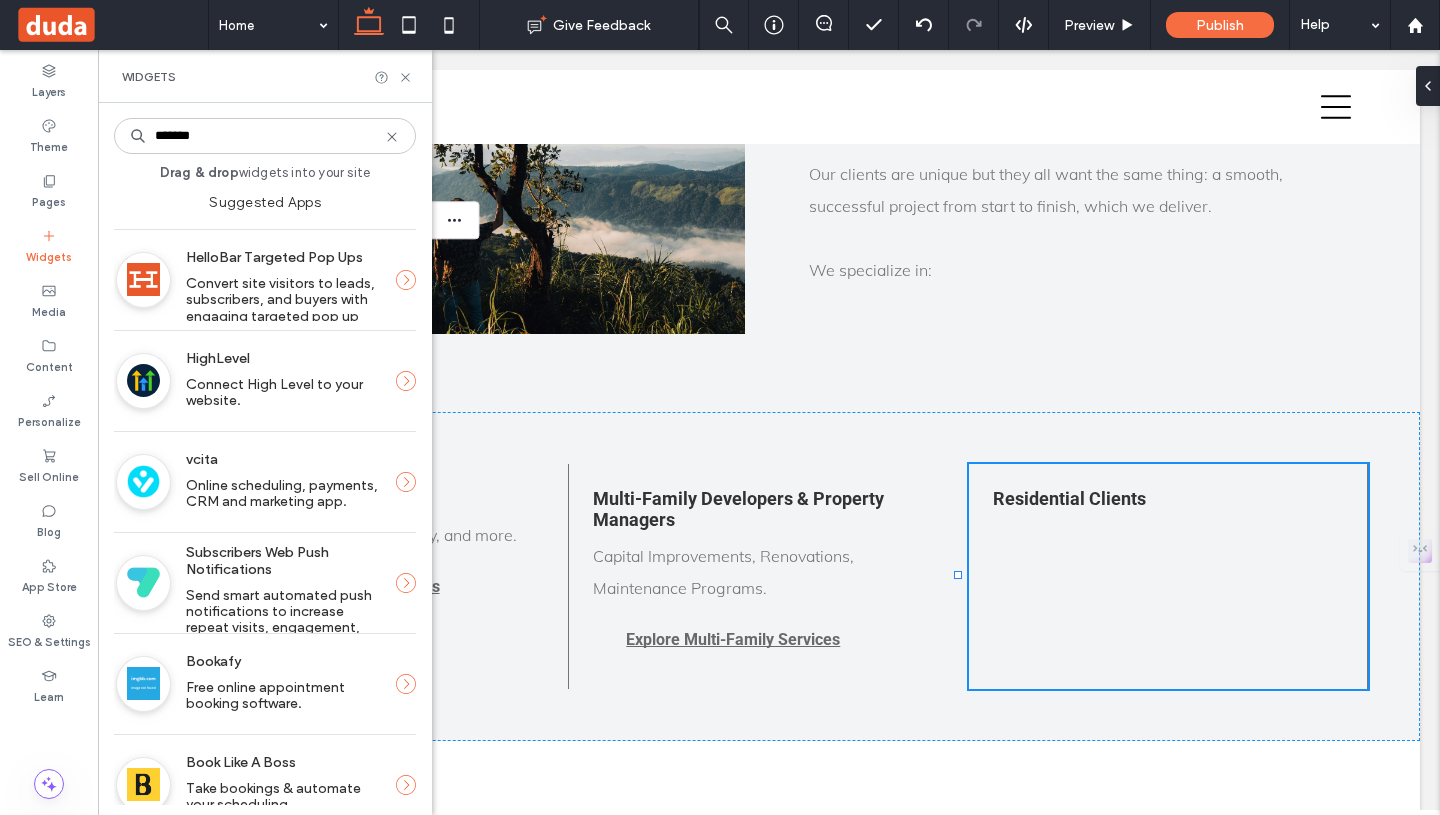 scroll, scrollTop: 0, scrollLeft: 0, axis: both 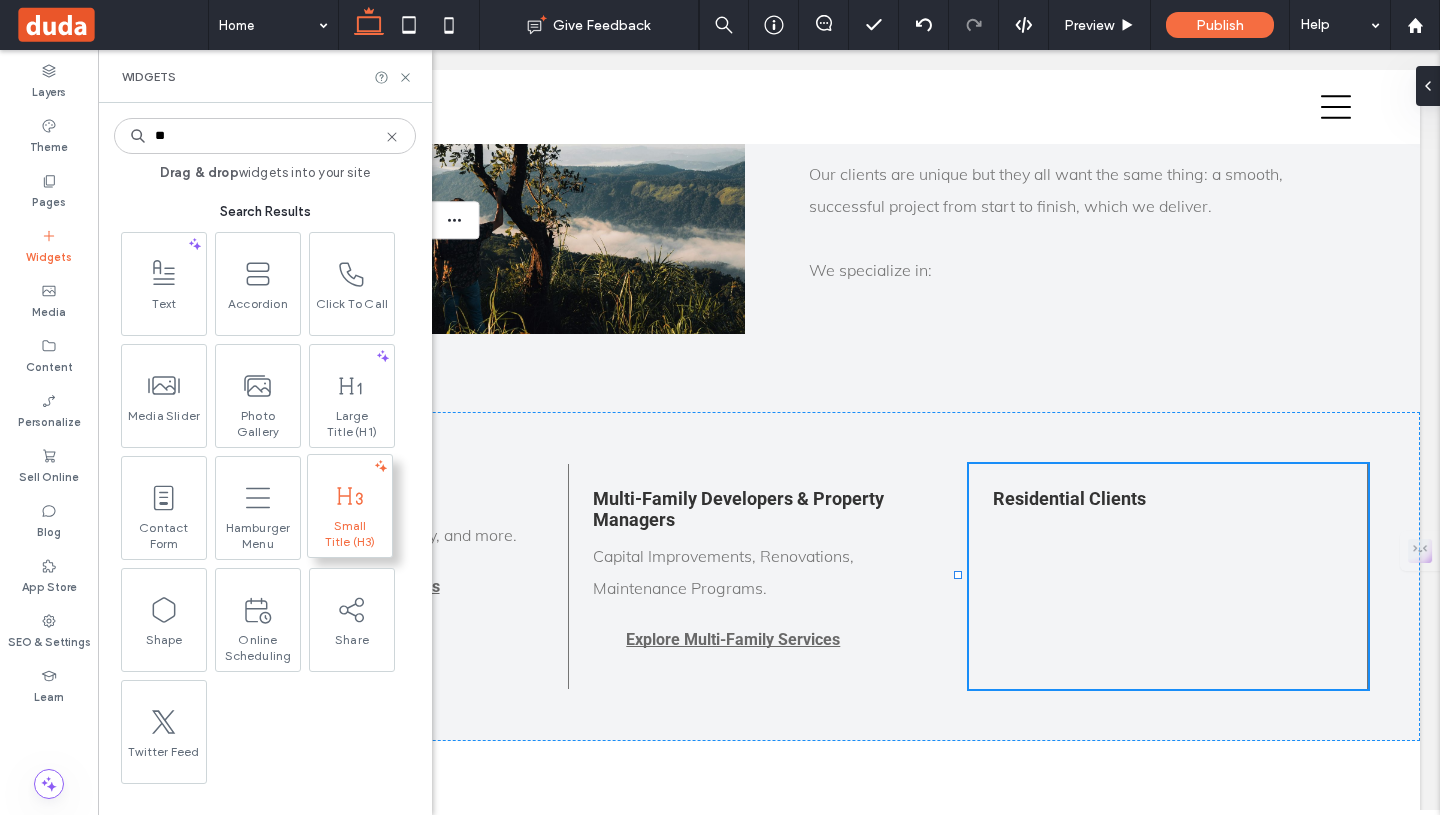 type on "**" 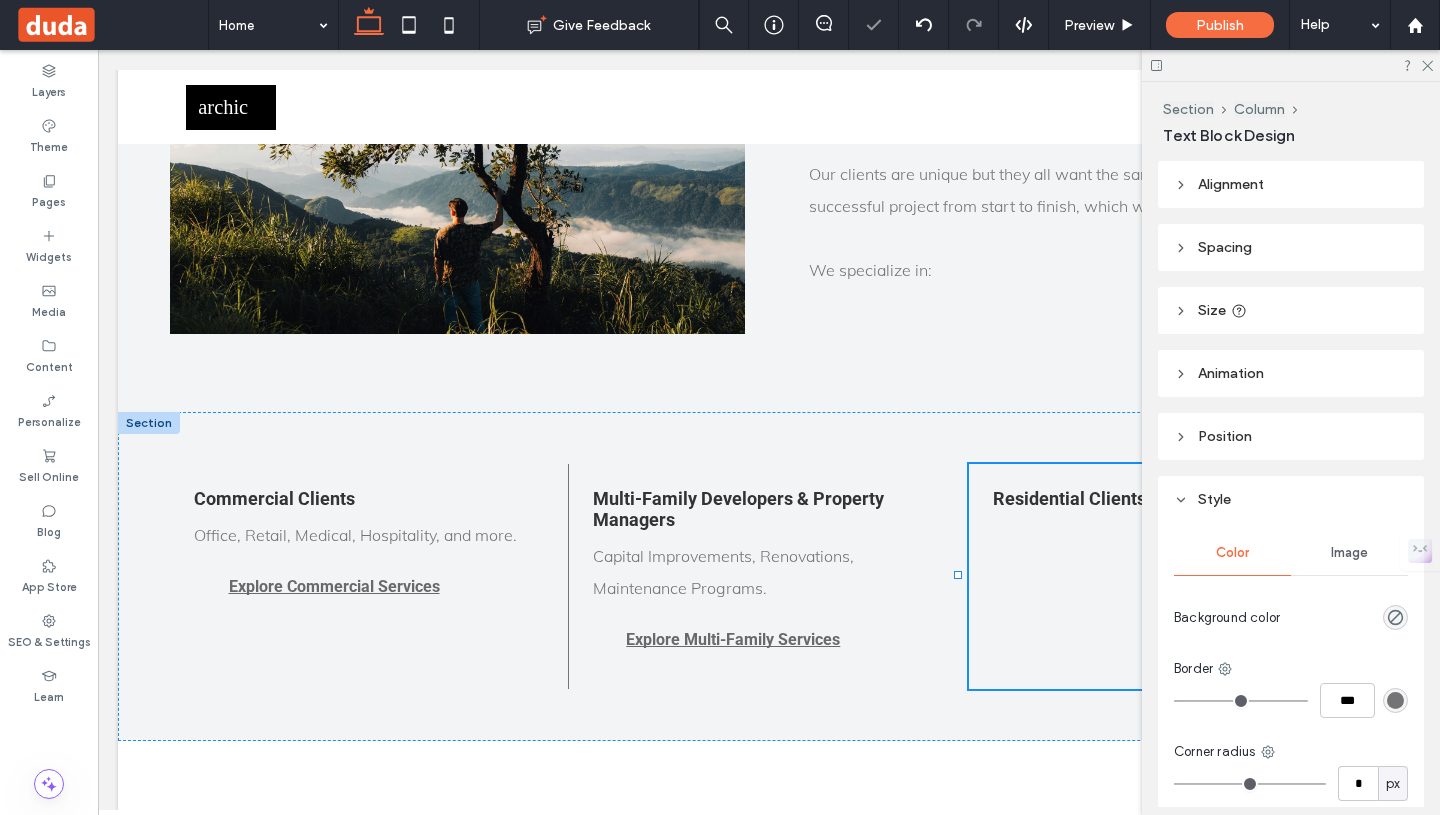 type on "******" 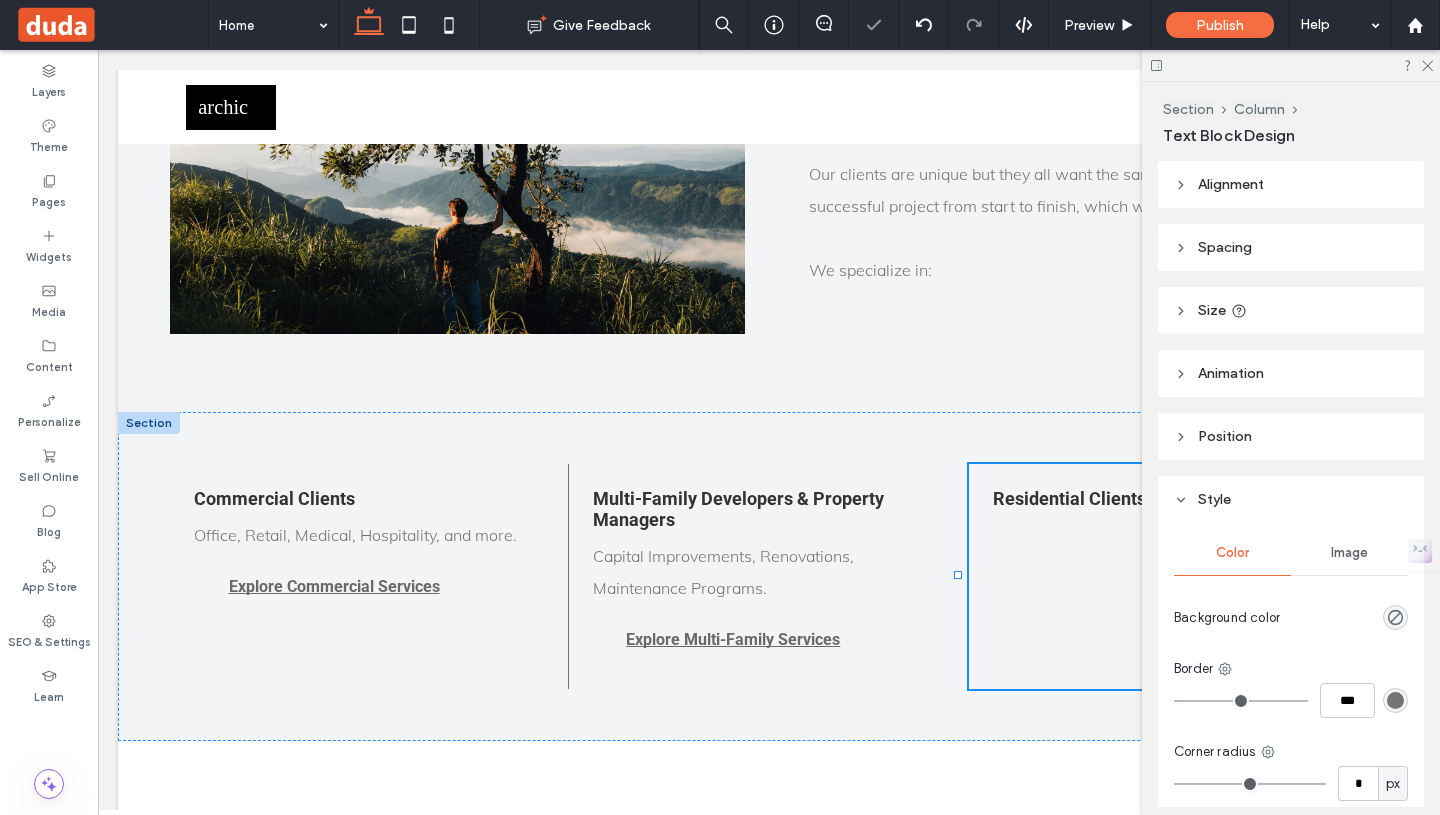 type on "**" 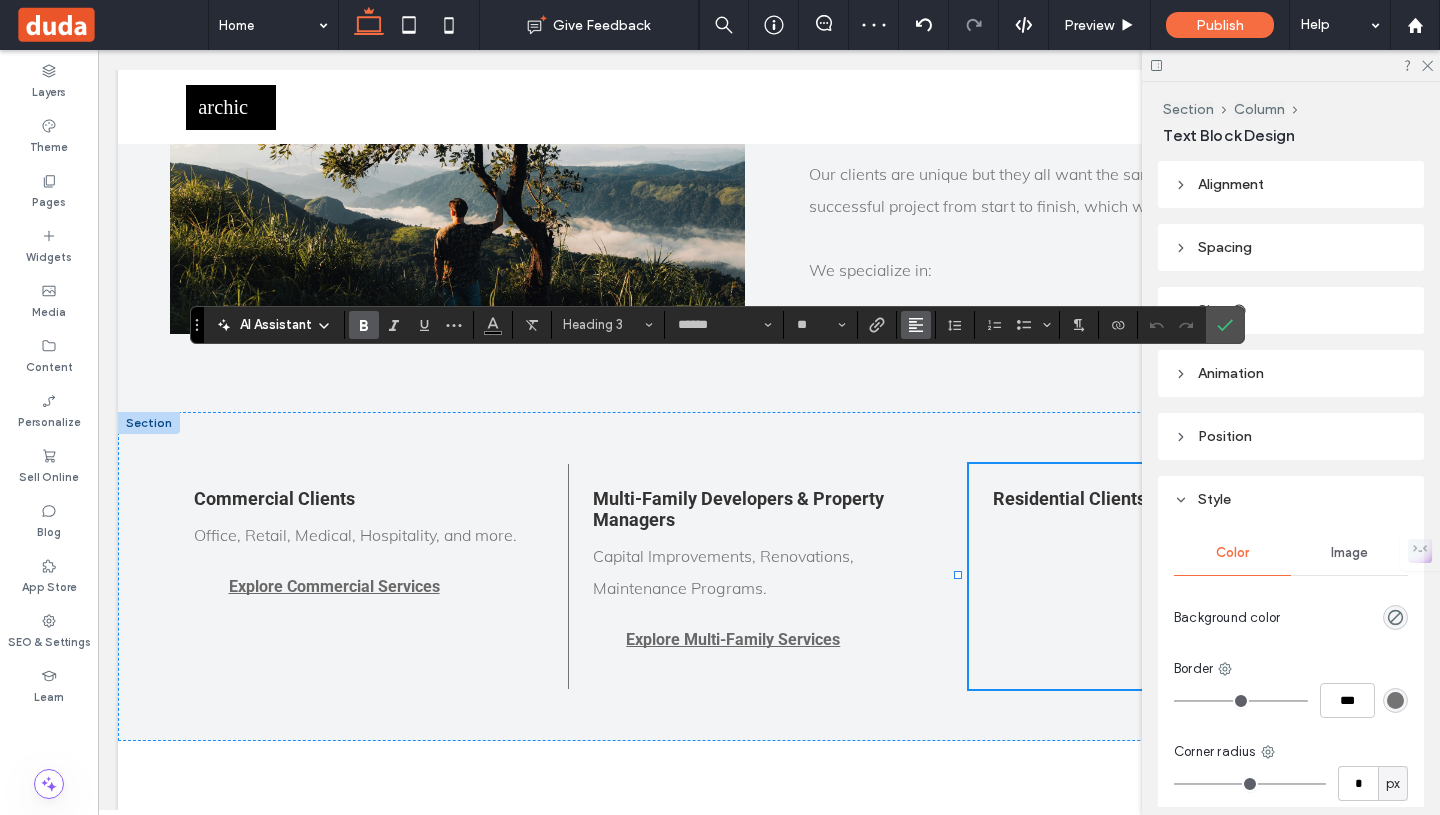 click 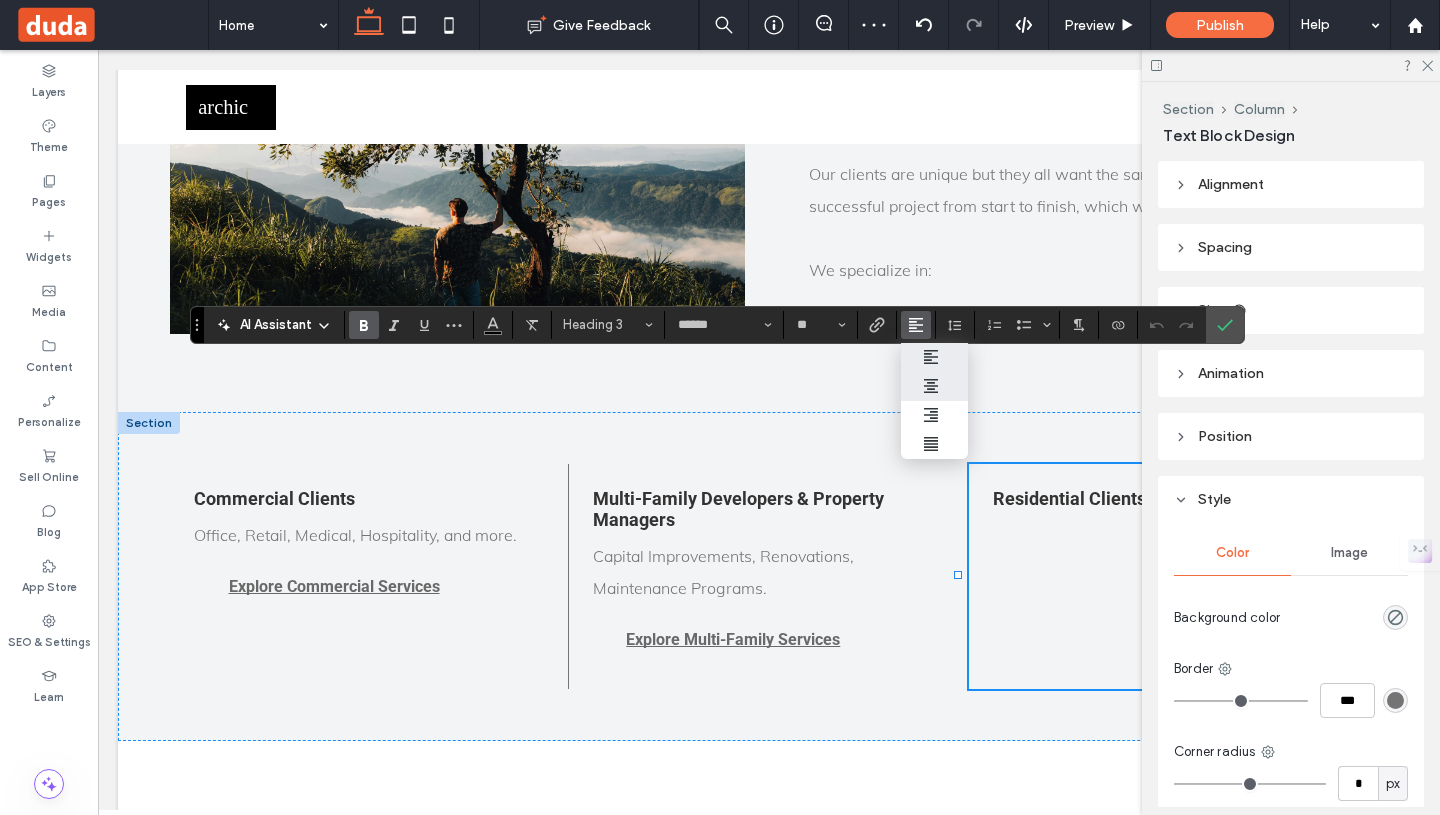 click 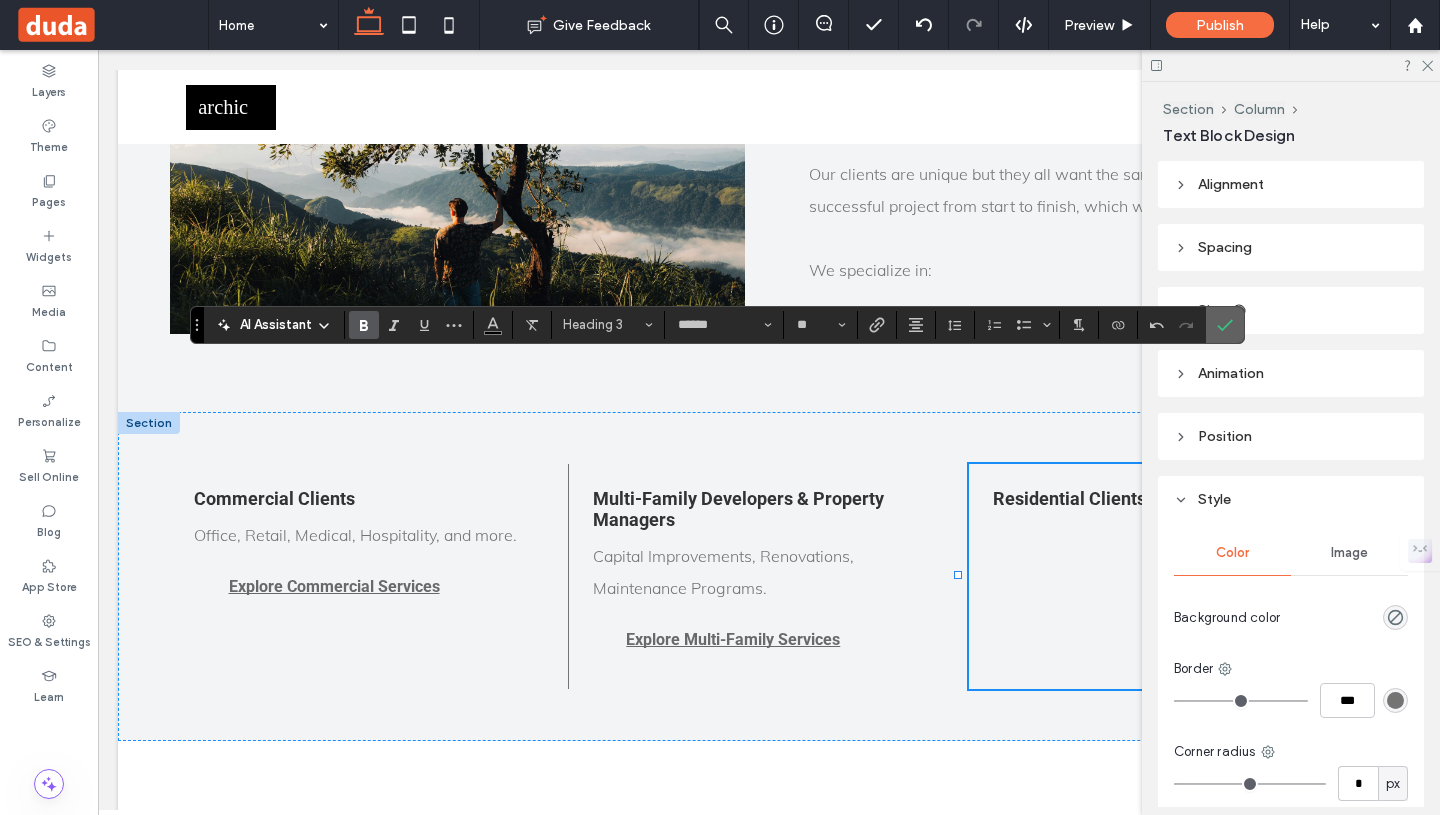 click 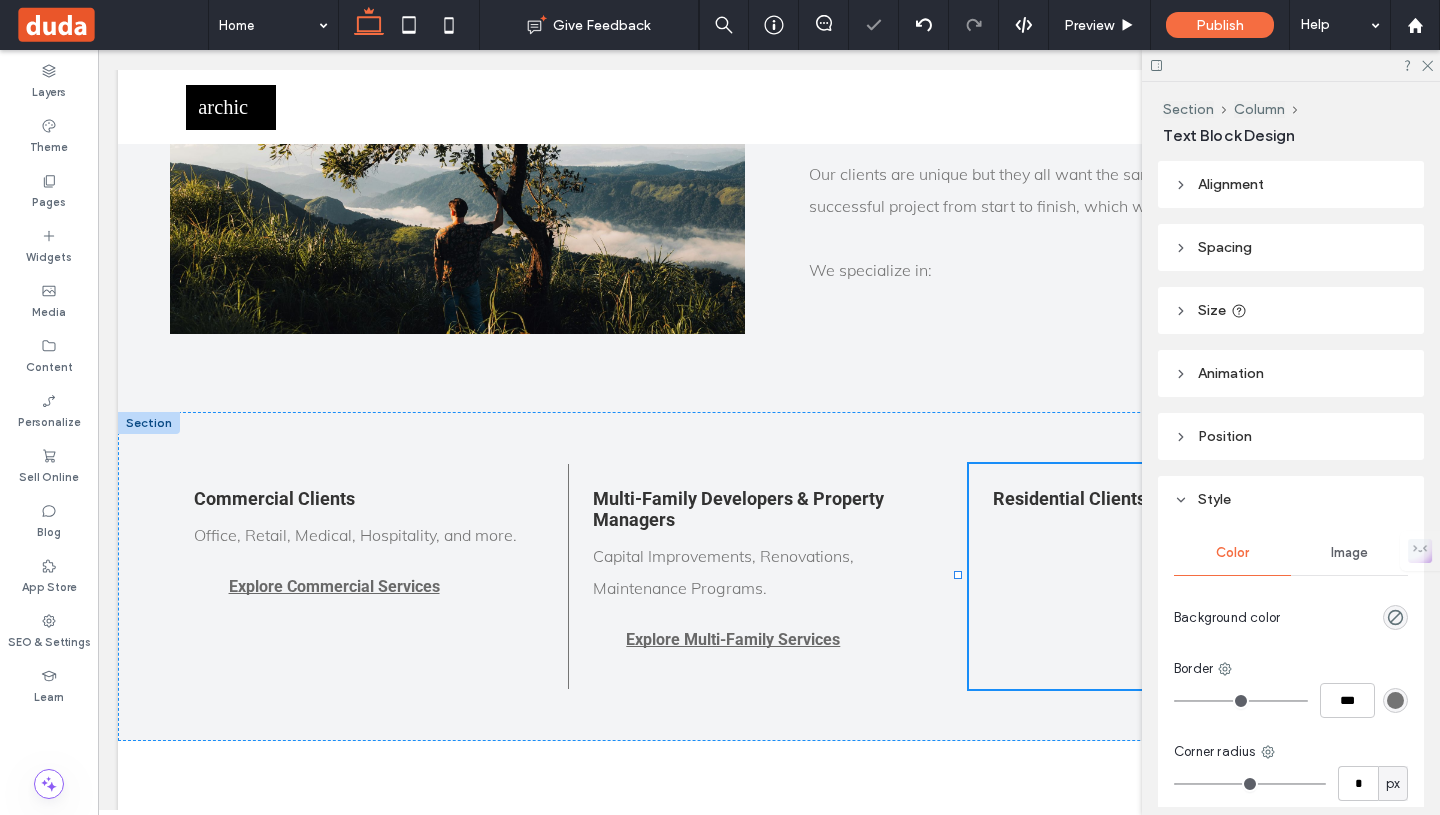 type on "******" 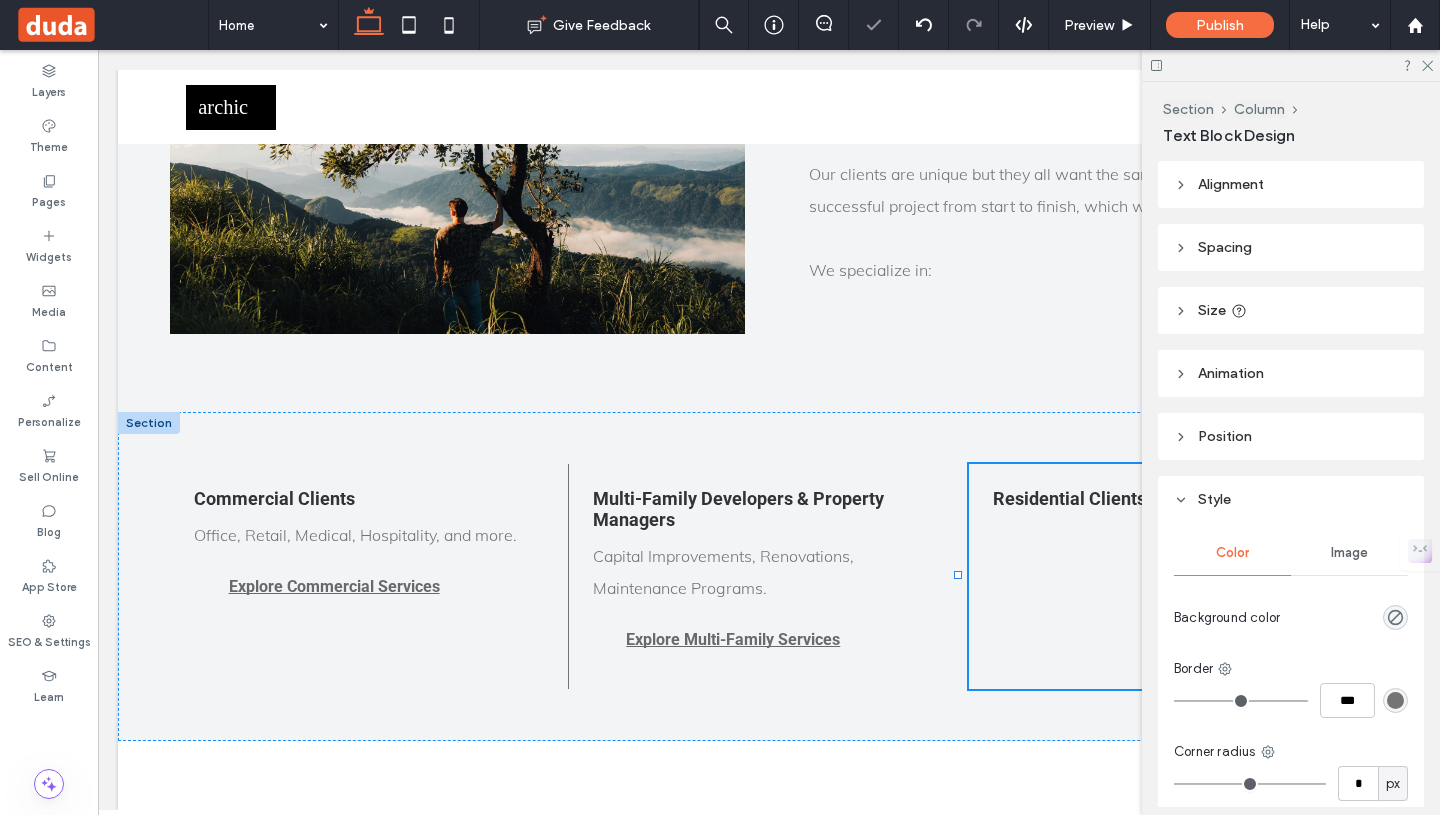 type on "**" 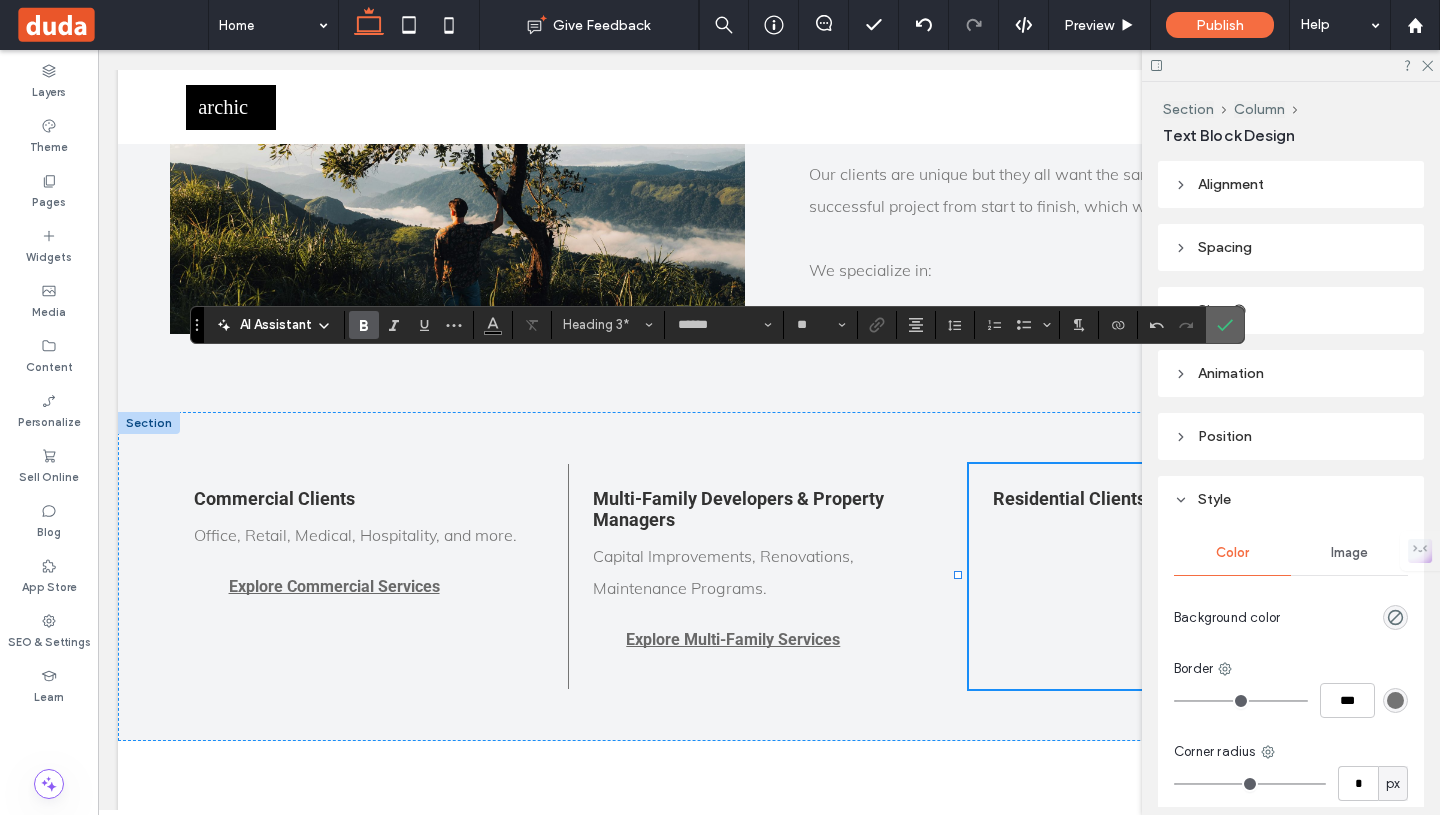 click 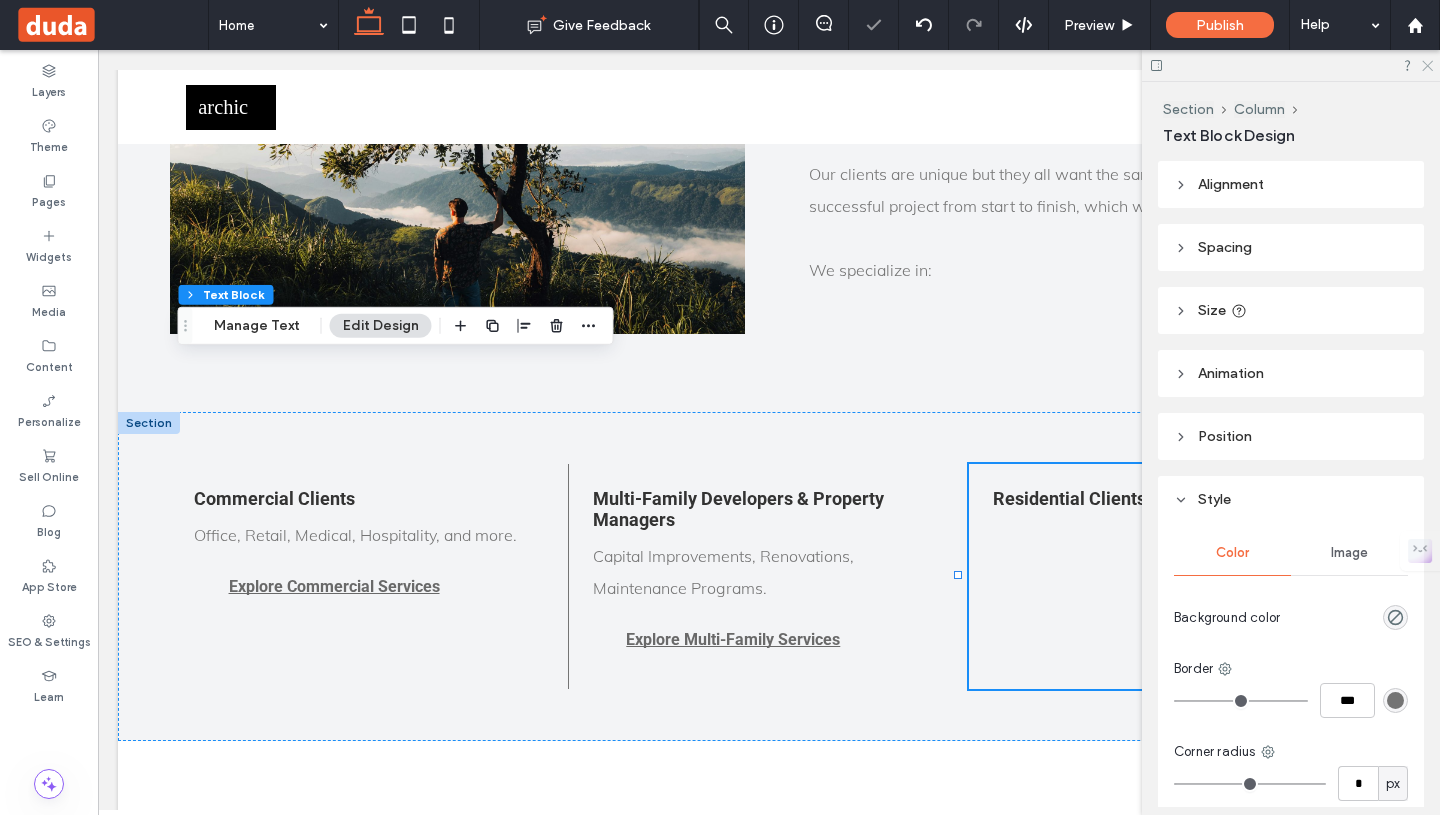 click 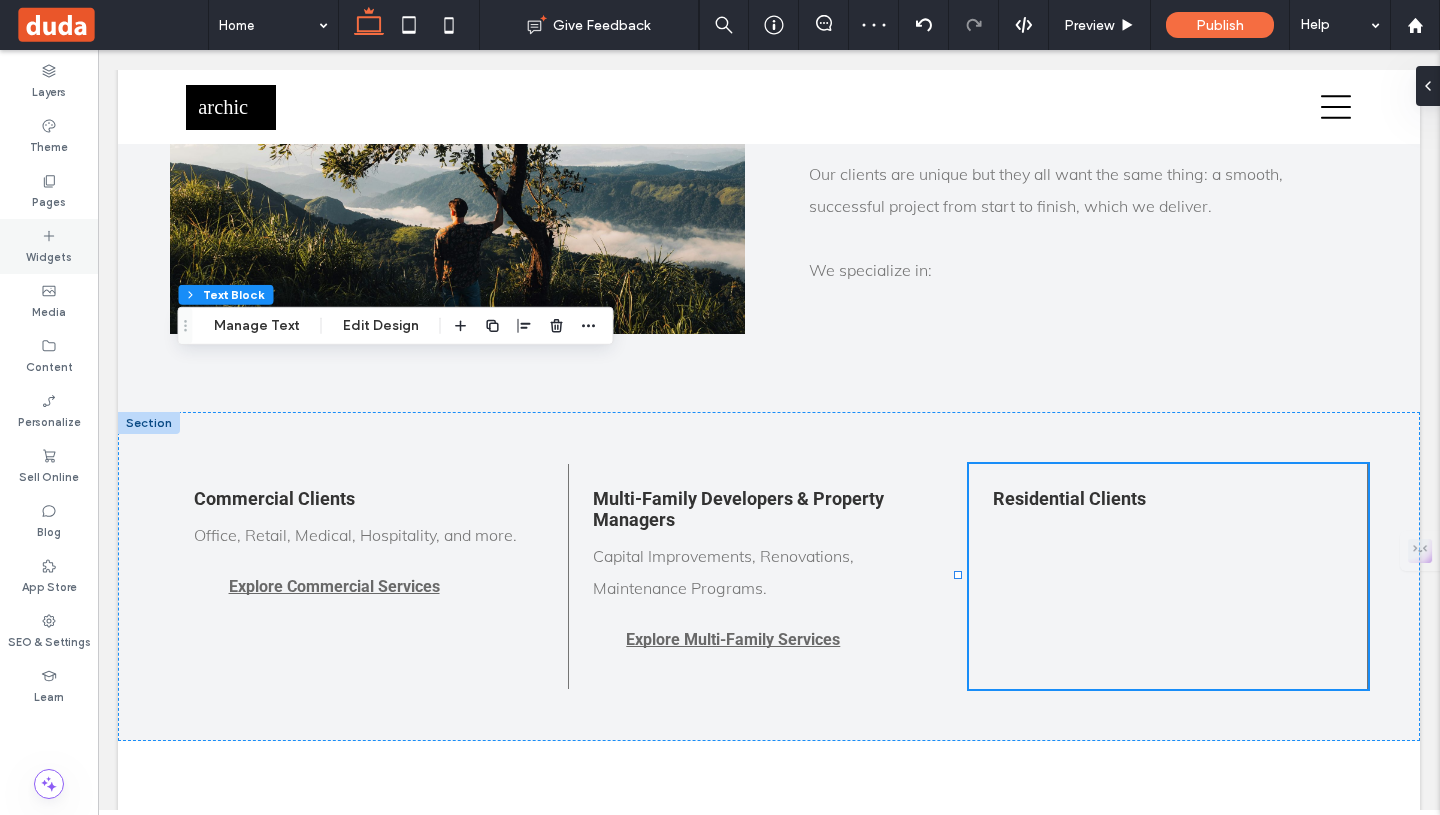 click on "Widgets" at bounding box center [49, 255] 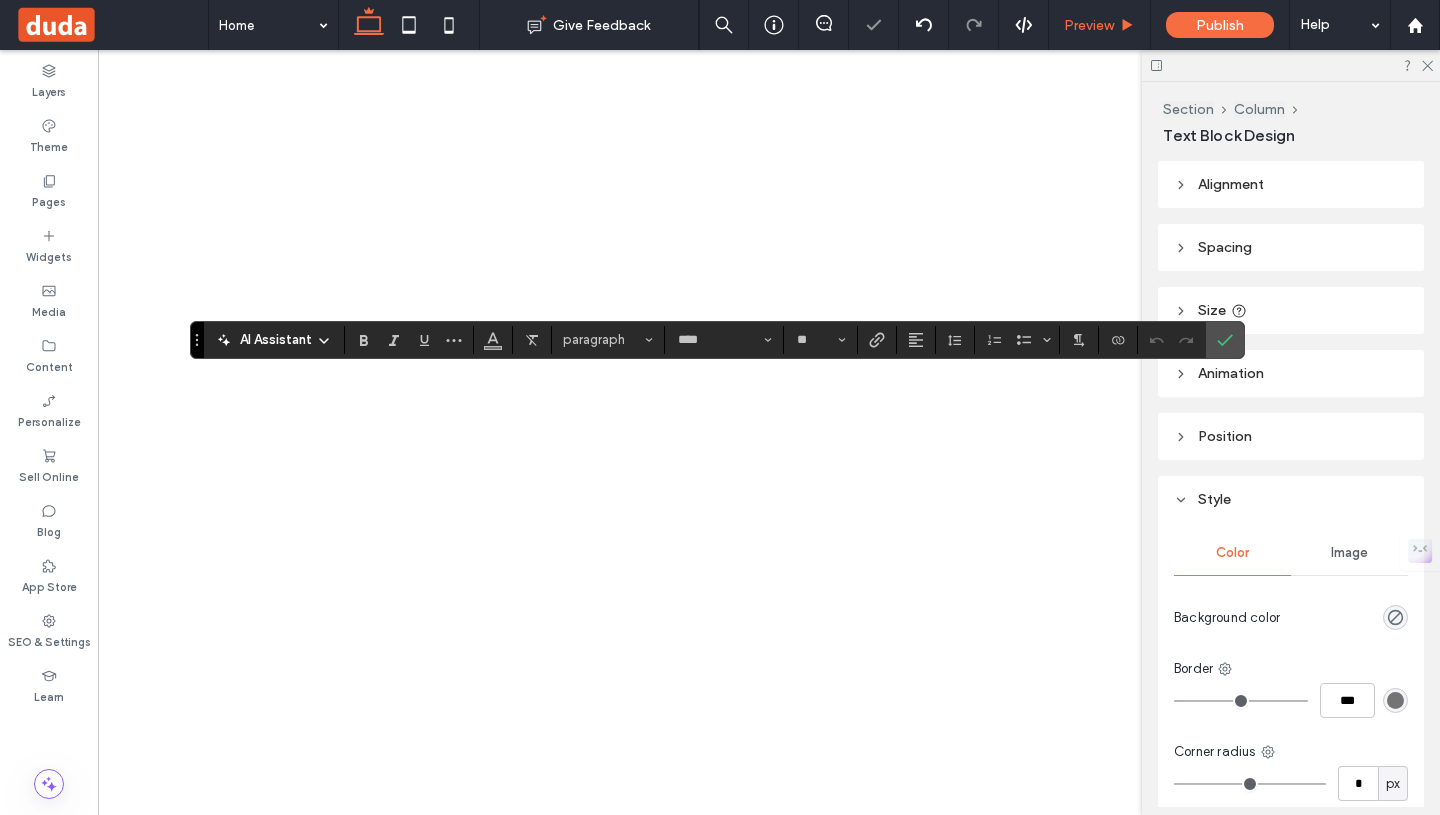 scroll, scrollTop: 0, scrollLeft: 0, axis: both 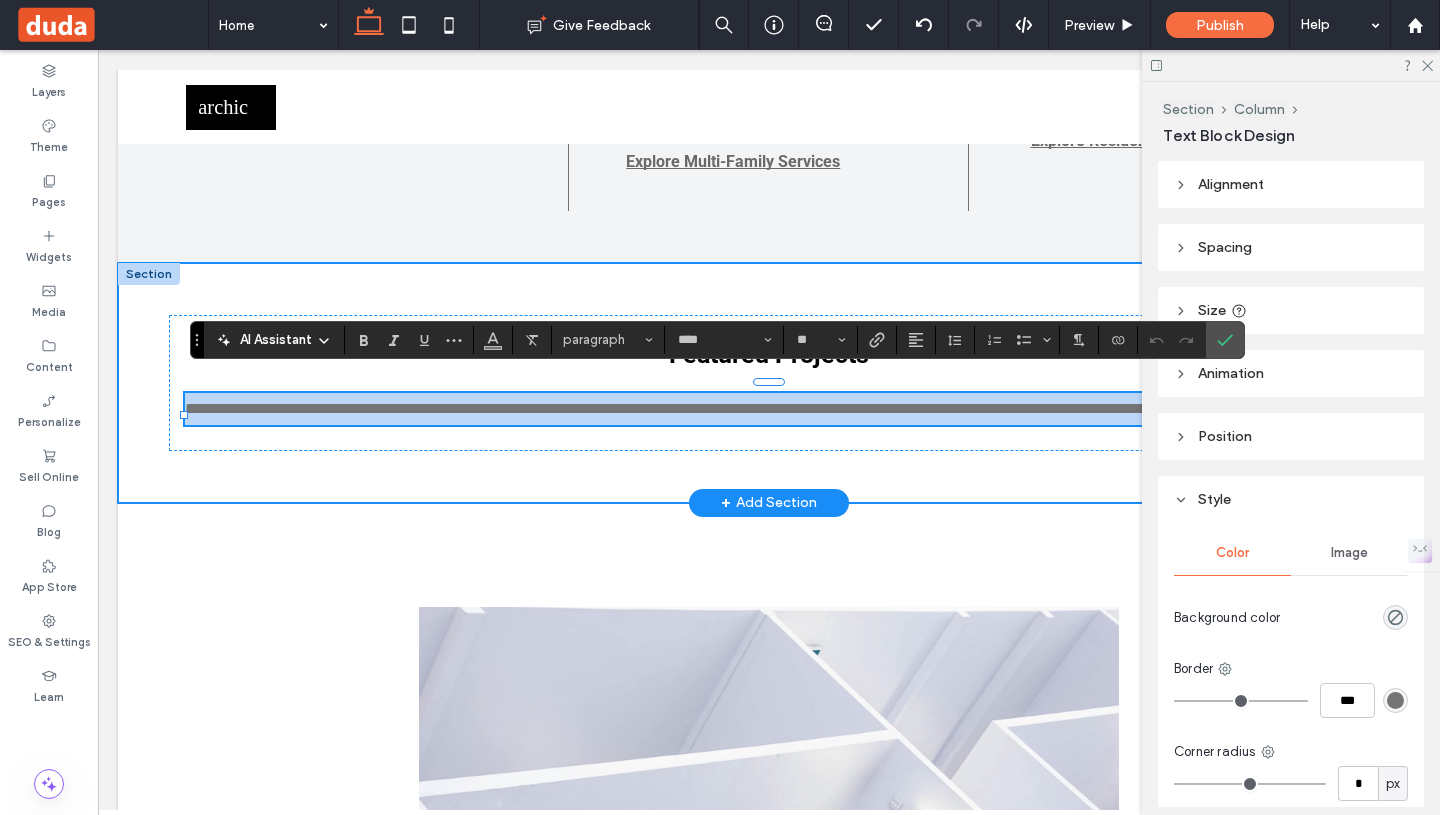 type 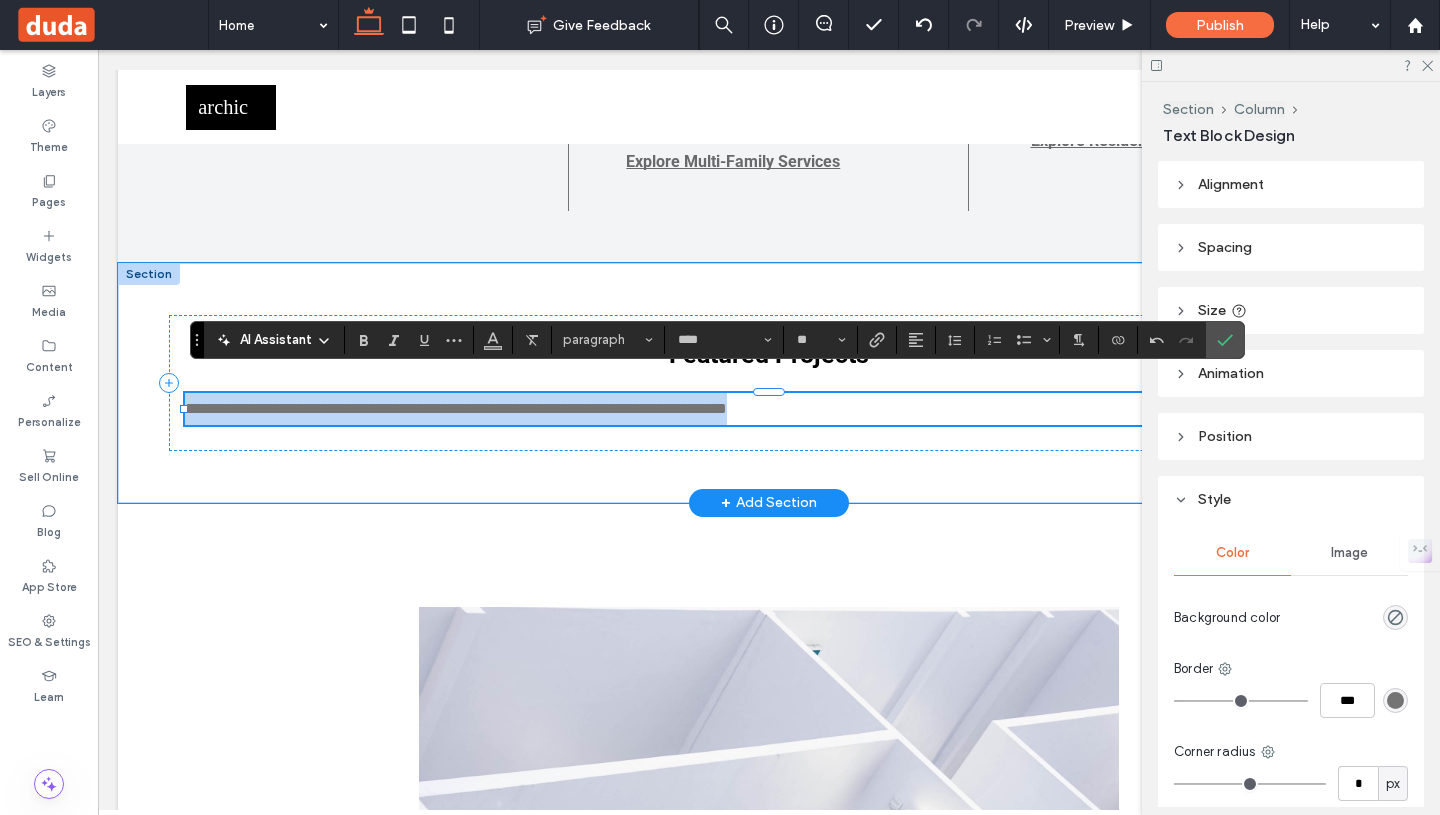 drag, startPoint x: 909, startPoint y: 414, endPoint x: 172, endPoint y: 406, distance: 737.0434 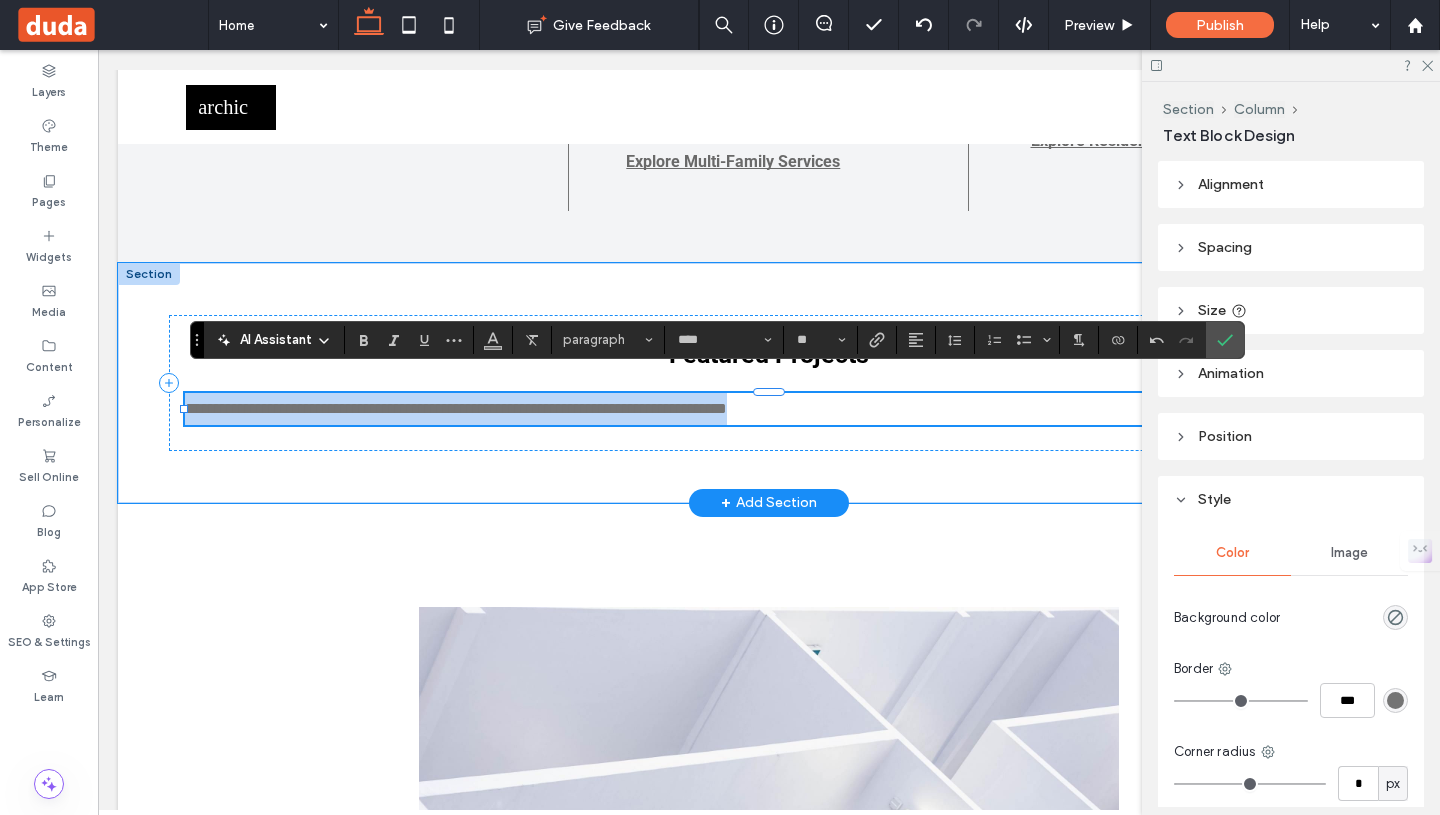 click on "**********" at bounding box center (769, 383) 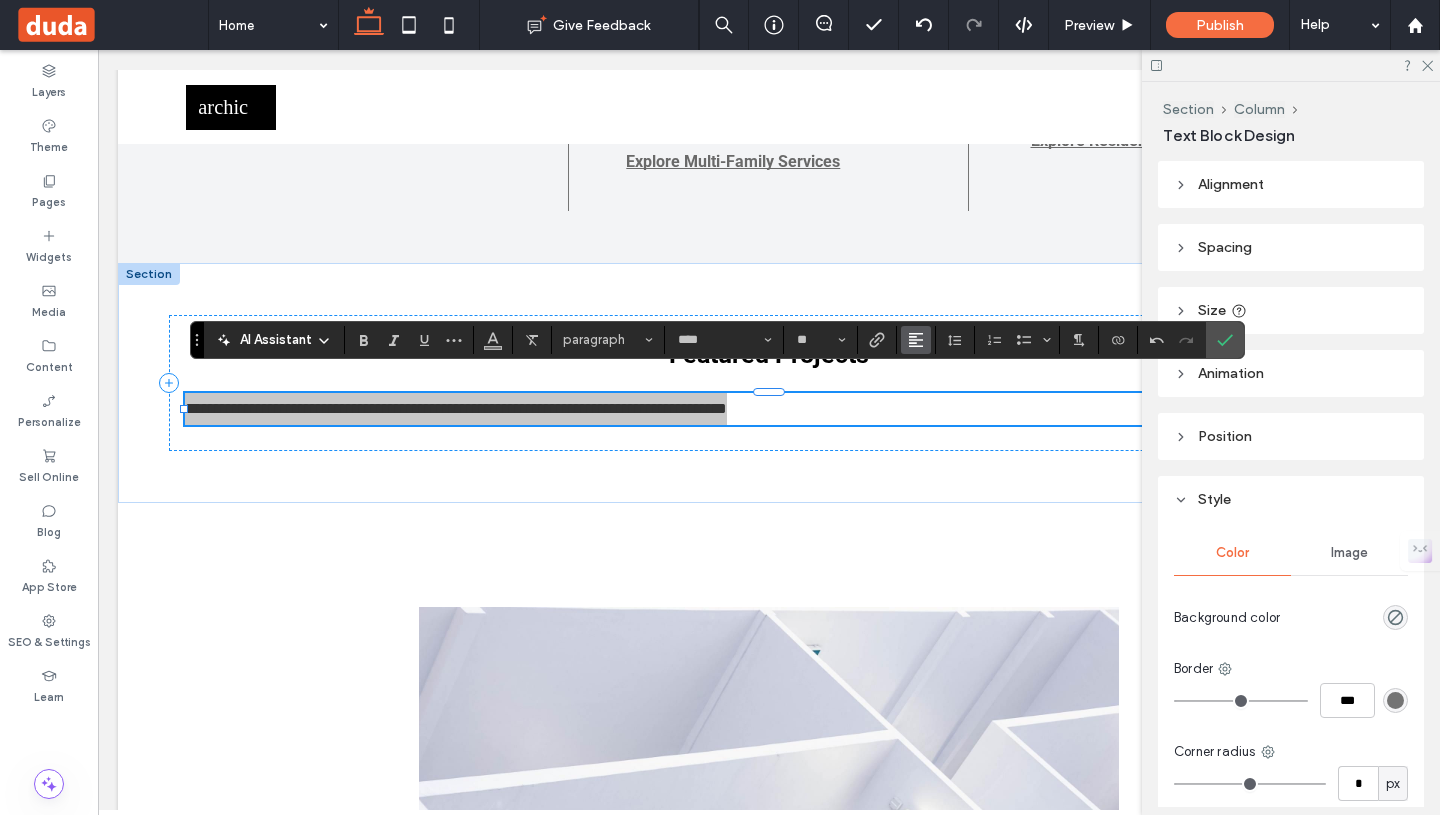 click 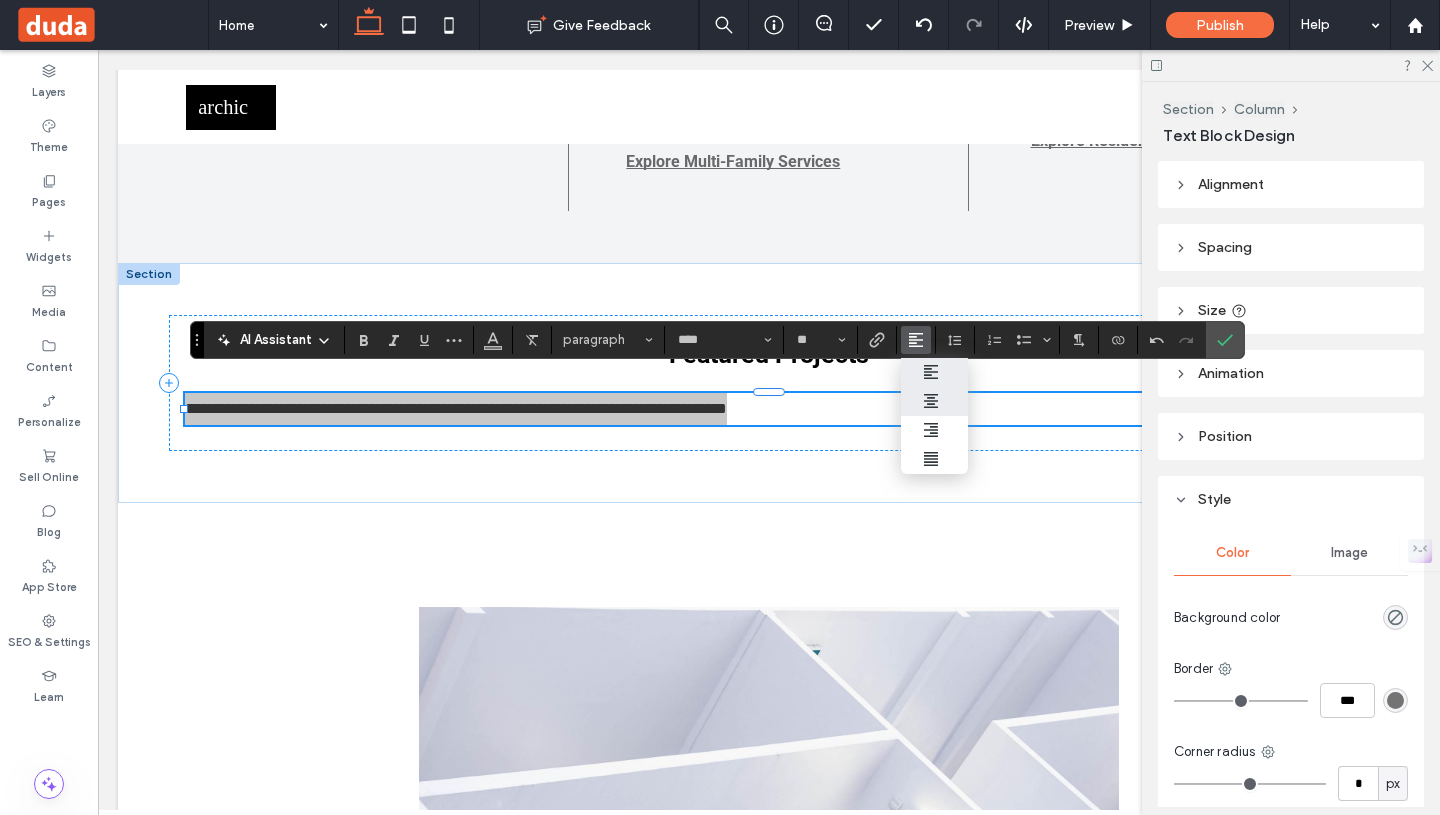click 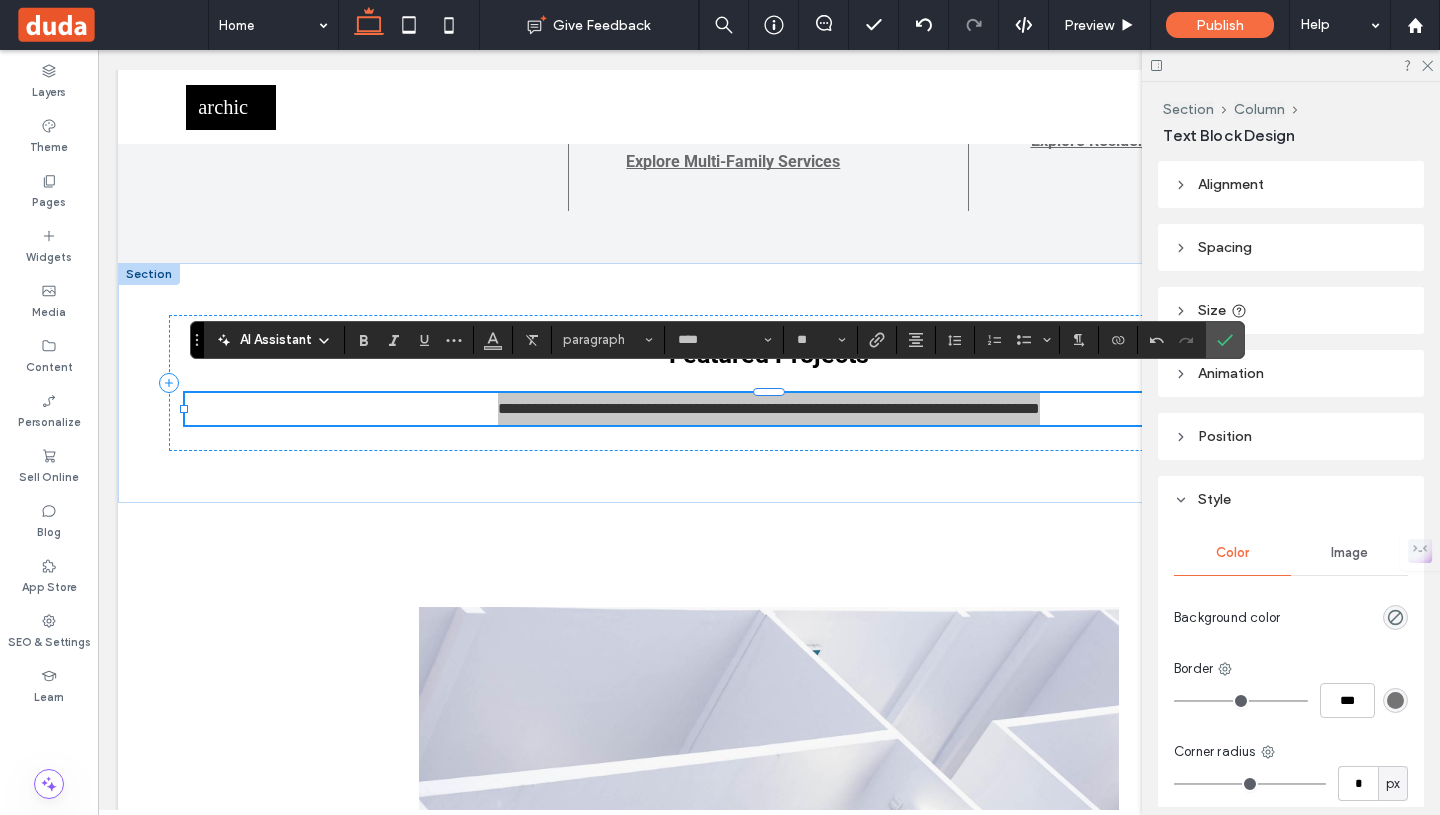 click at bounding box center [1291, 65] 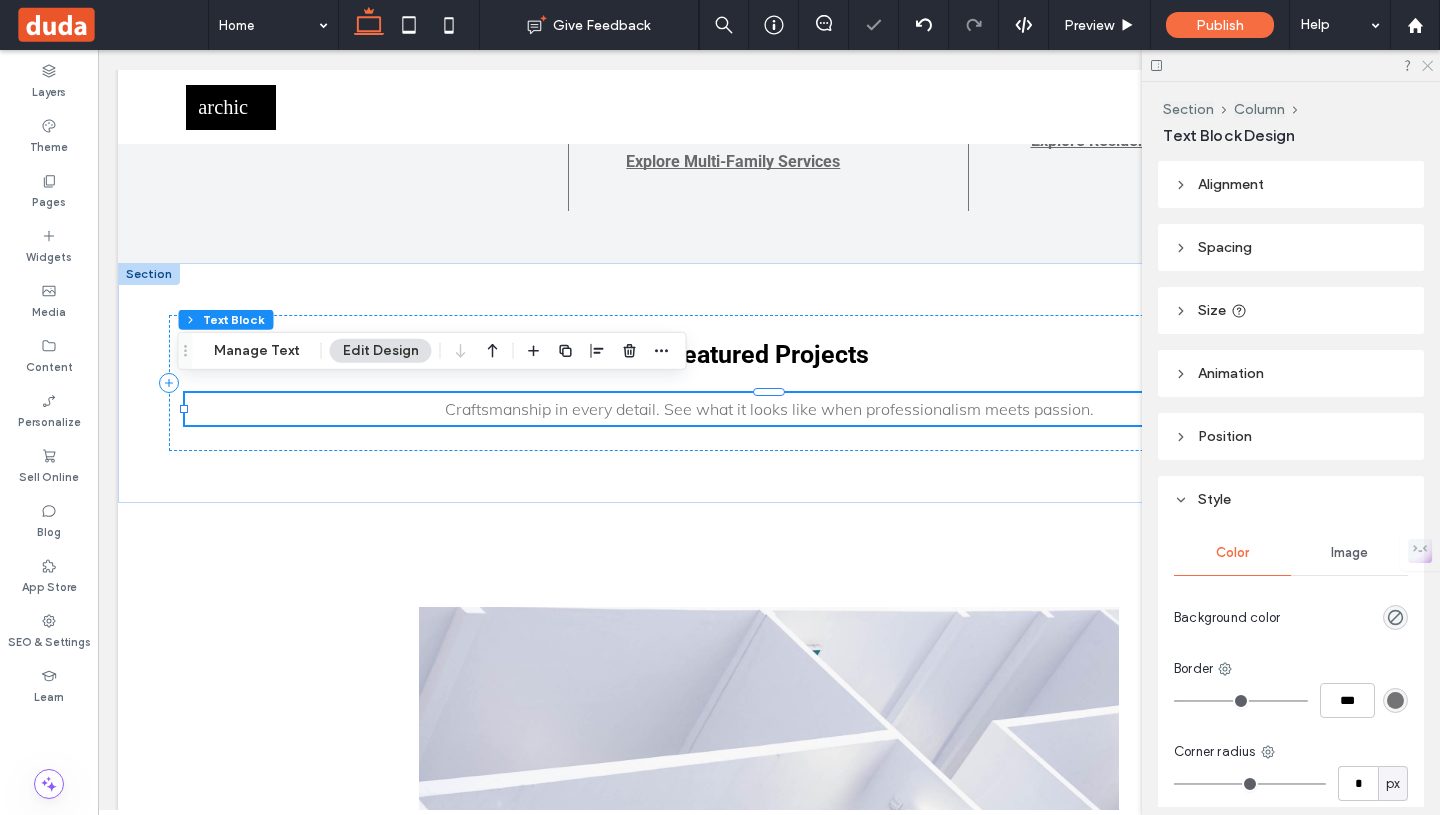 click 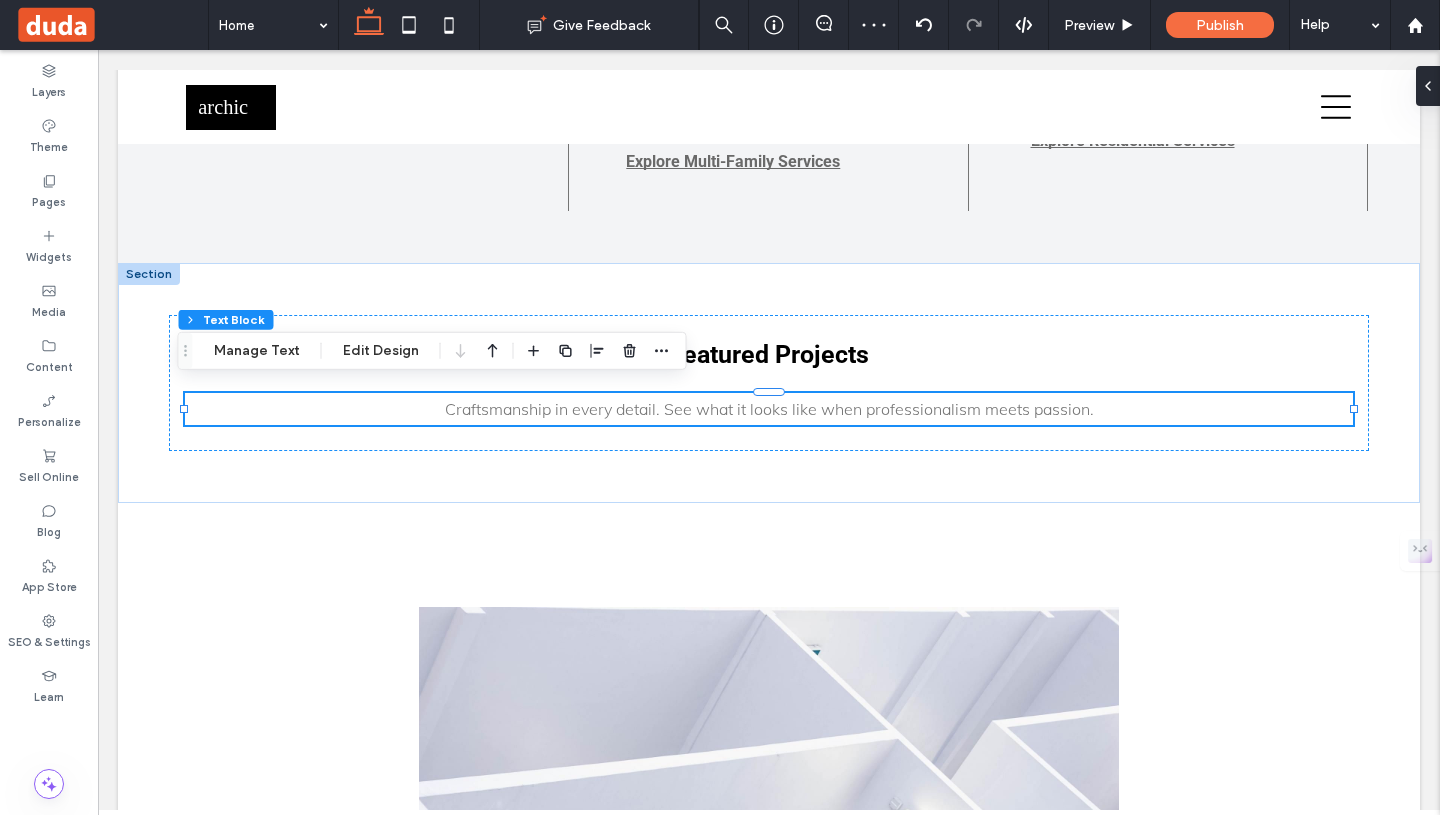click on "Section
Basic Header
Section
Home
The Studio
Projects
Residential
News
Contact
Residential
Button
Public
Button
Urban
Button
Hotels
Button
Section
555-555-5555
﻿ mymail@mailservice.com
Section
Menu
LANDMARK ASSOCIATES GENERAL CONTRACTING a a a a
General Contracting That Delivers On time, On Budget, Every Time." at bounding box center (769, 1512) 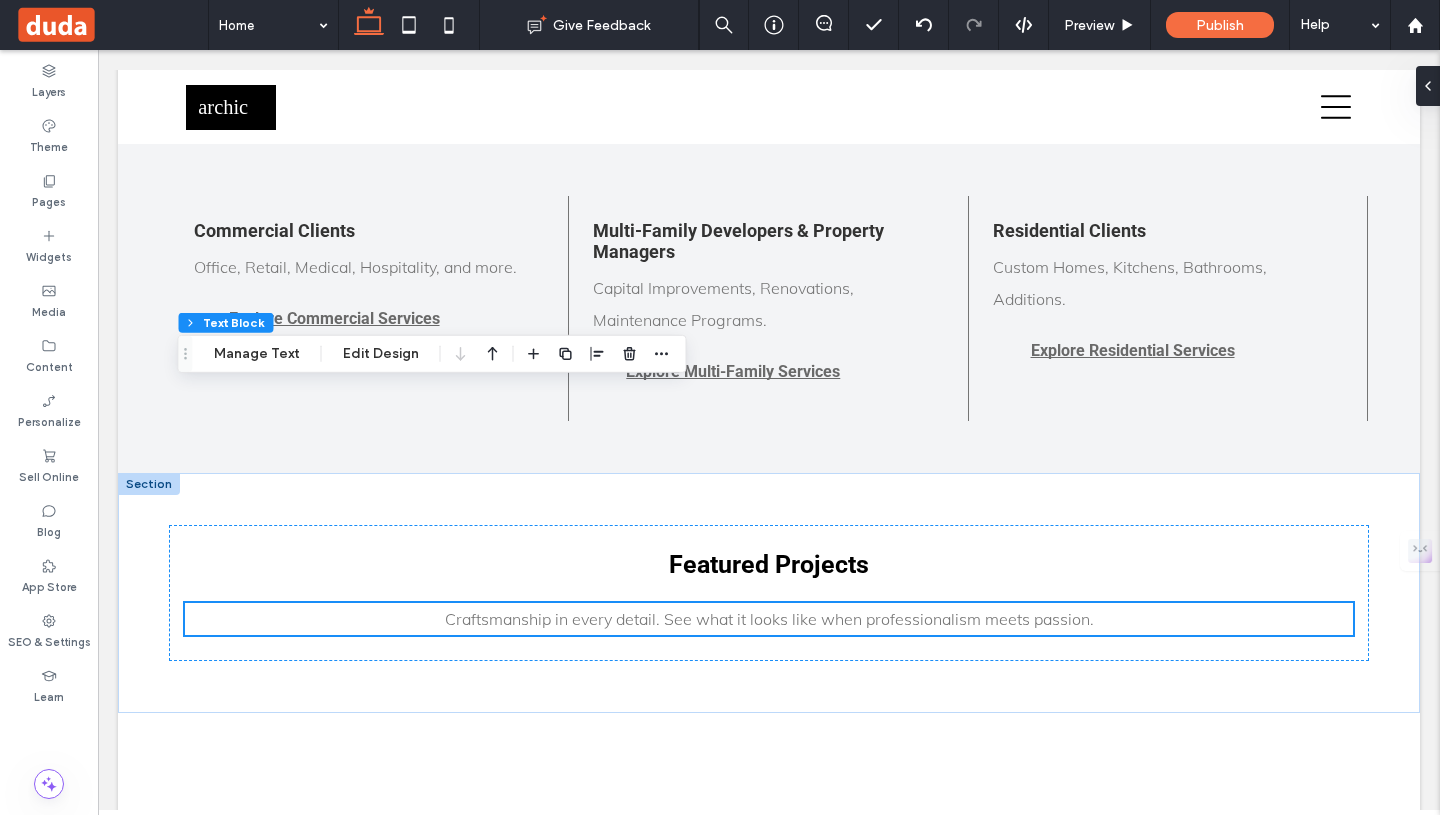 scroll, scrollTop: 1884, scrollLeft: 0, axis: vertical 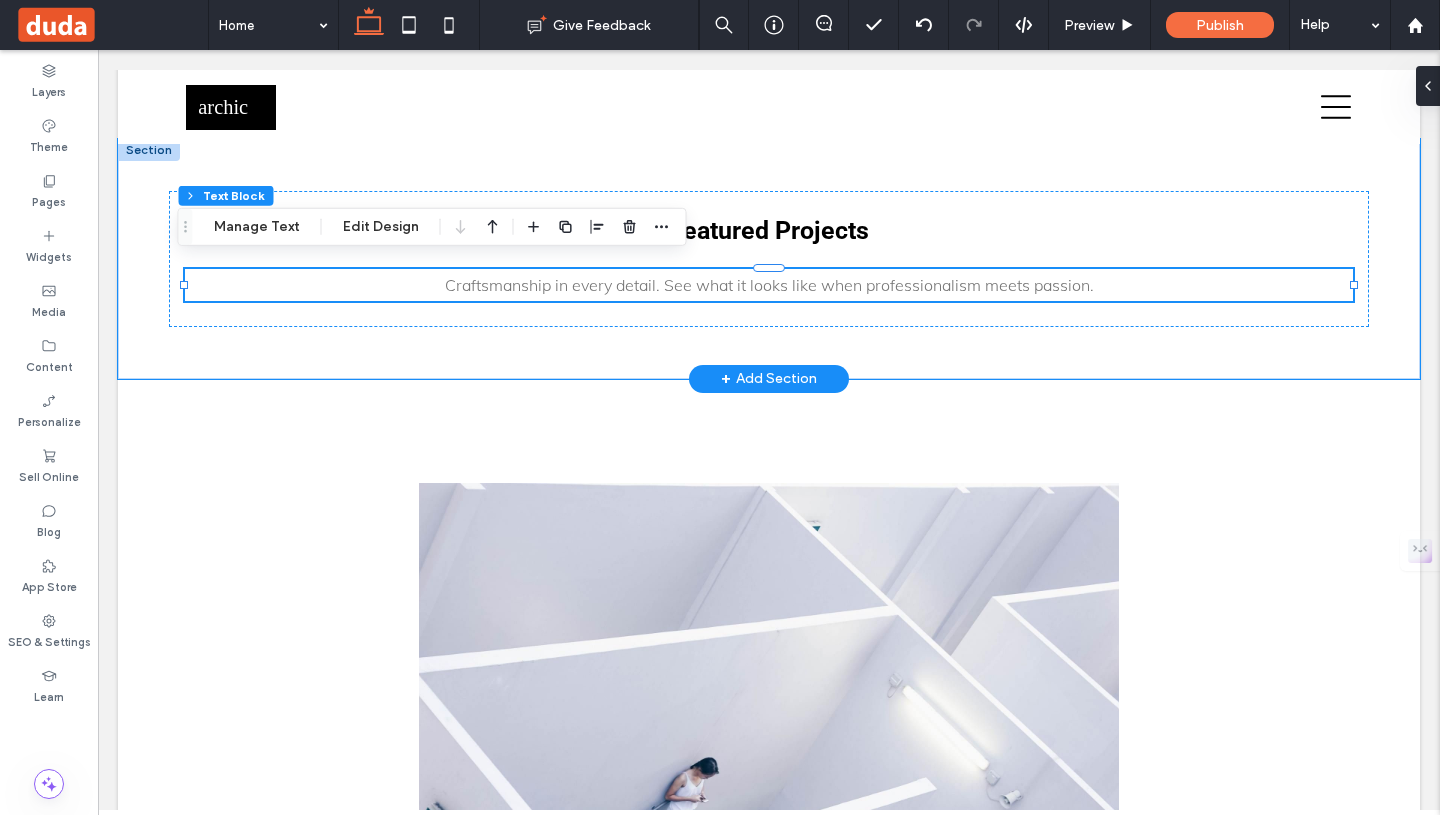 click on "+ Add Section" at bounding box center (769, 379) 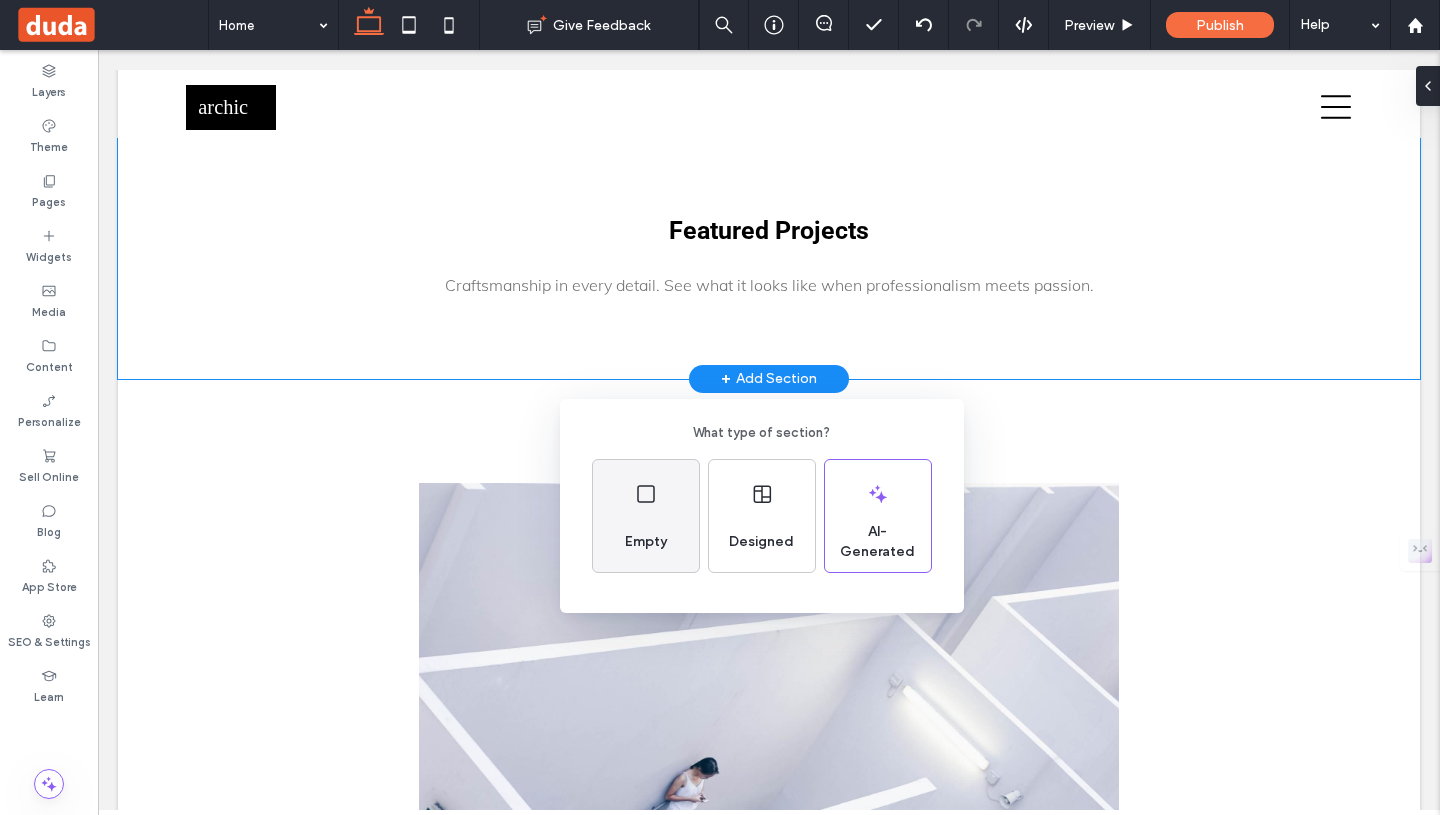 click on "Empty" at bounding box center (646, 516) 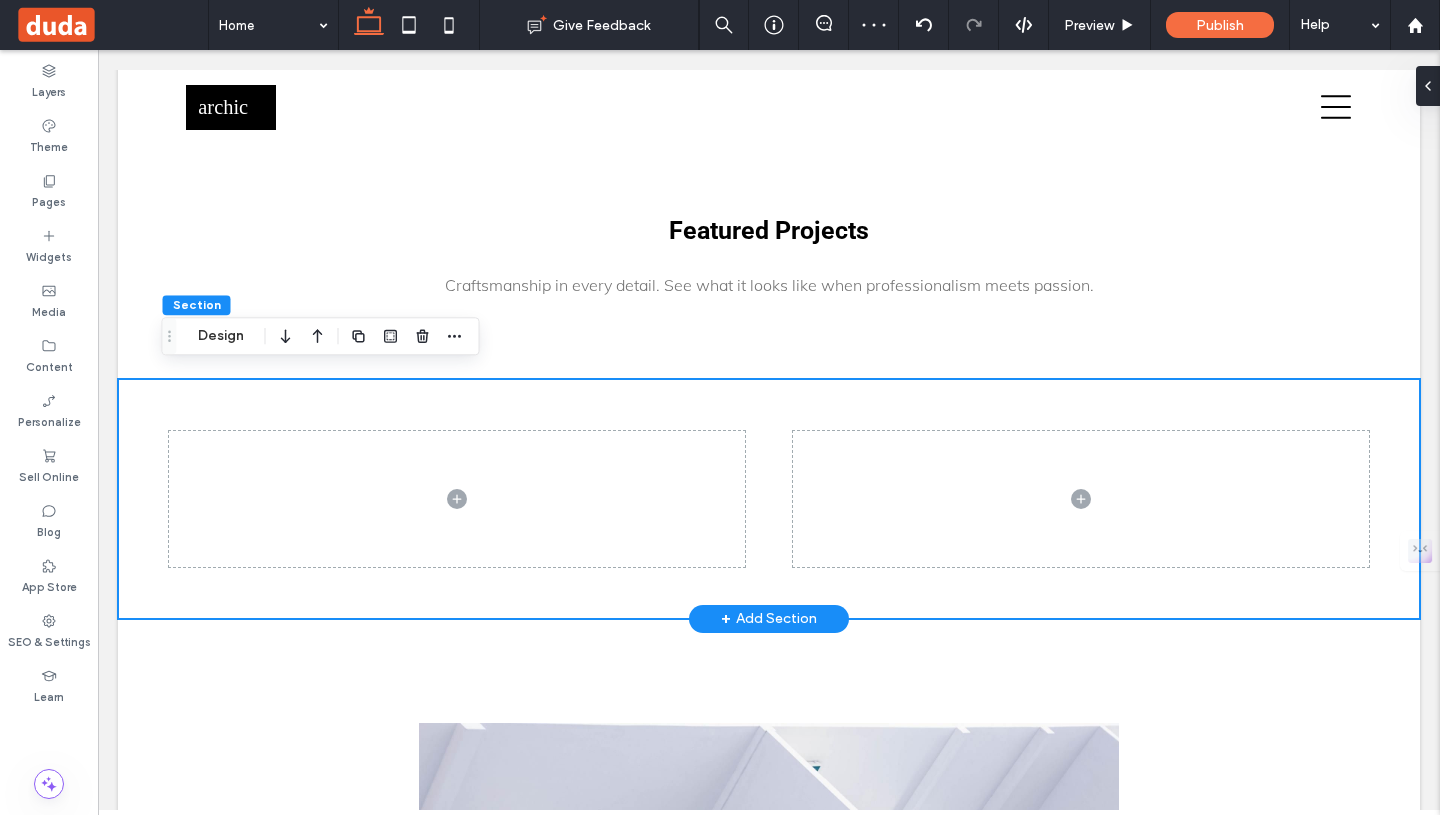 click on "+ Add Section" at bounding box center [769, 619] 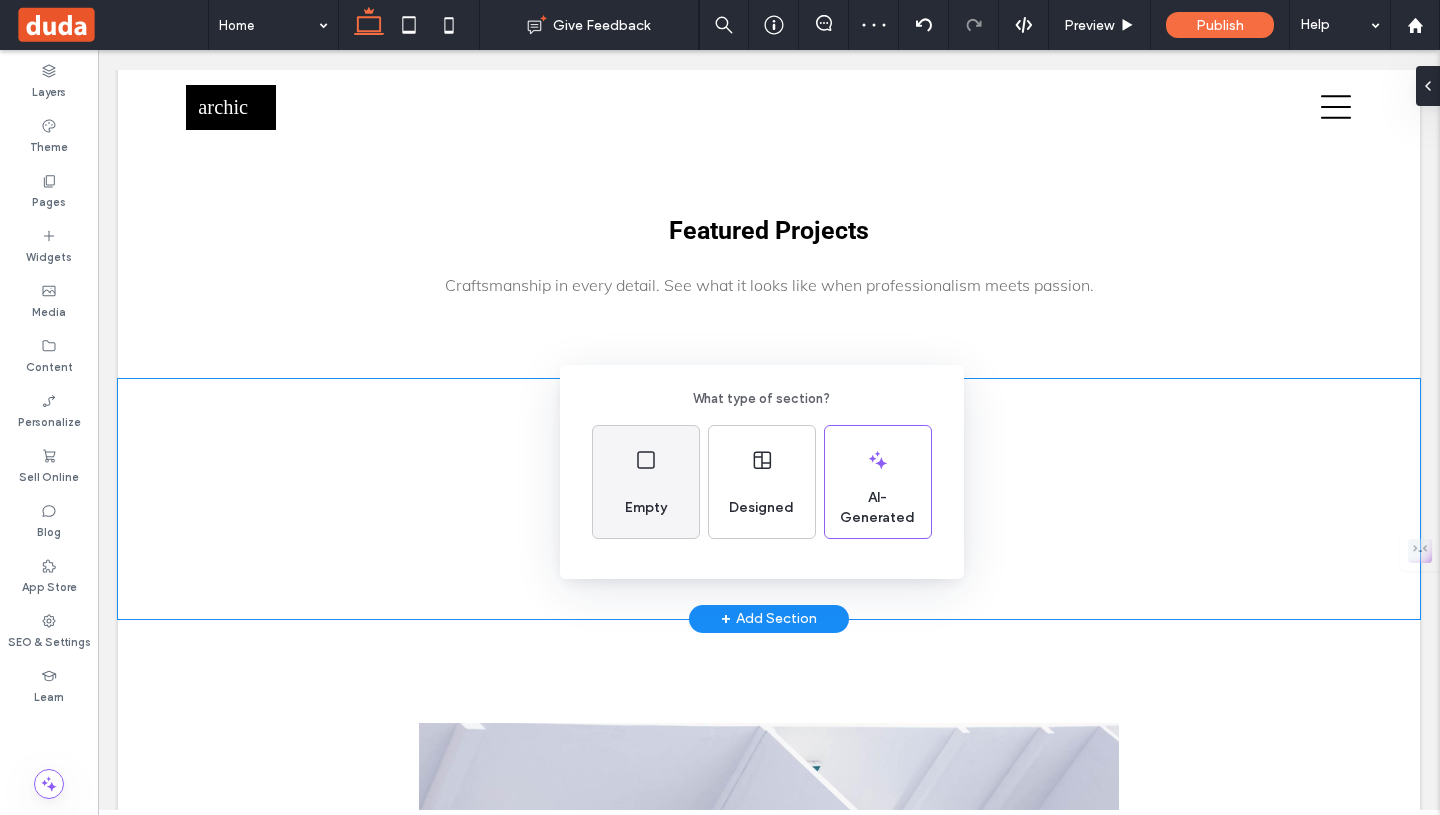 click on "Empty" at bounding box center (646, 508) 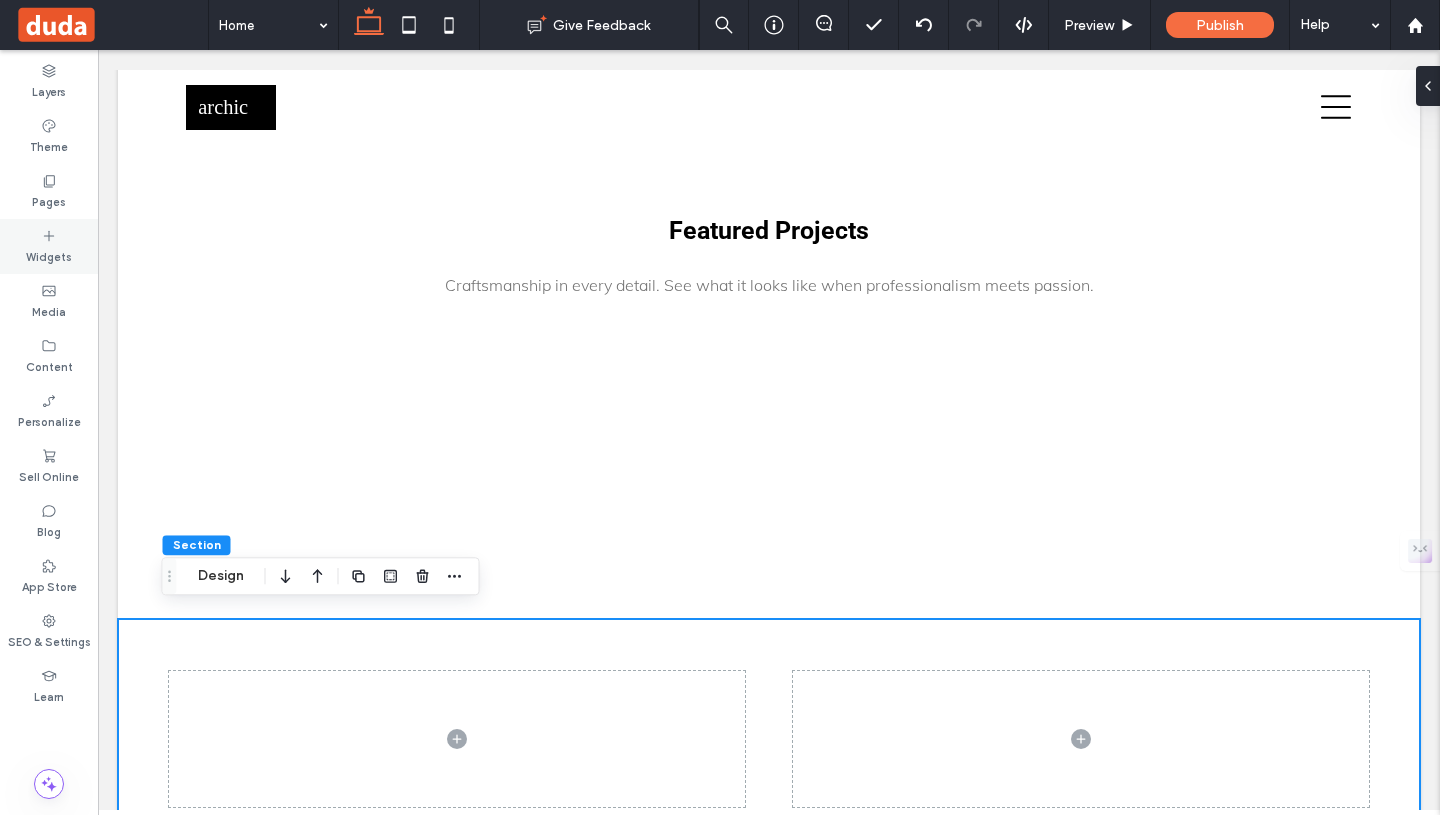 click on "Widgets" at bounding box center [49, 255] 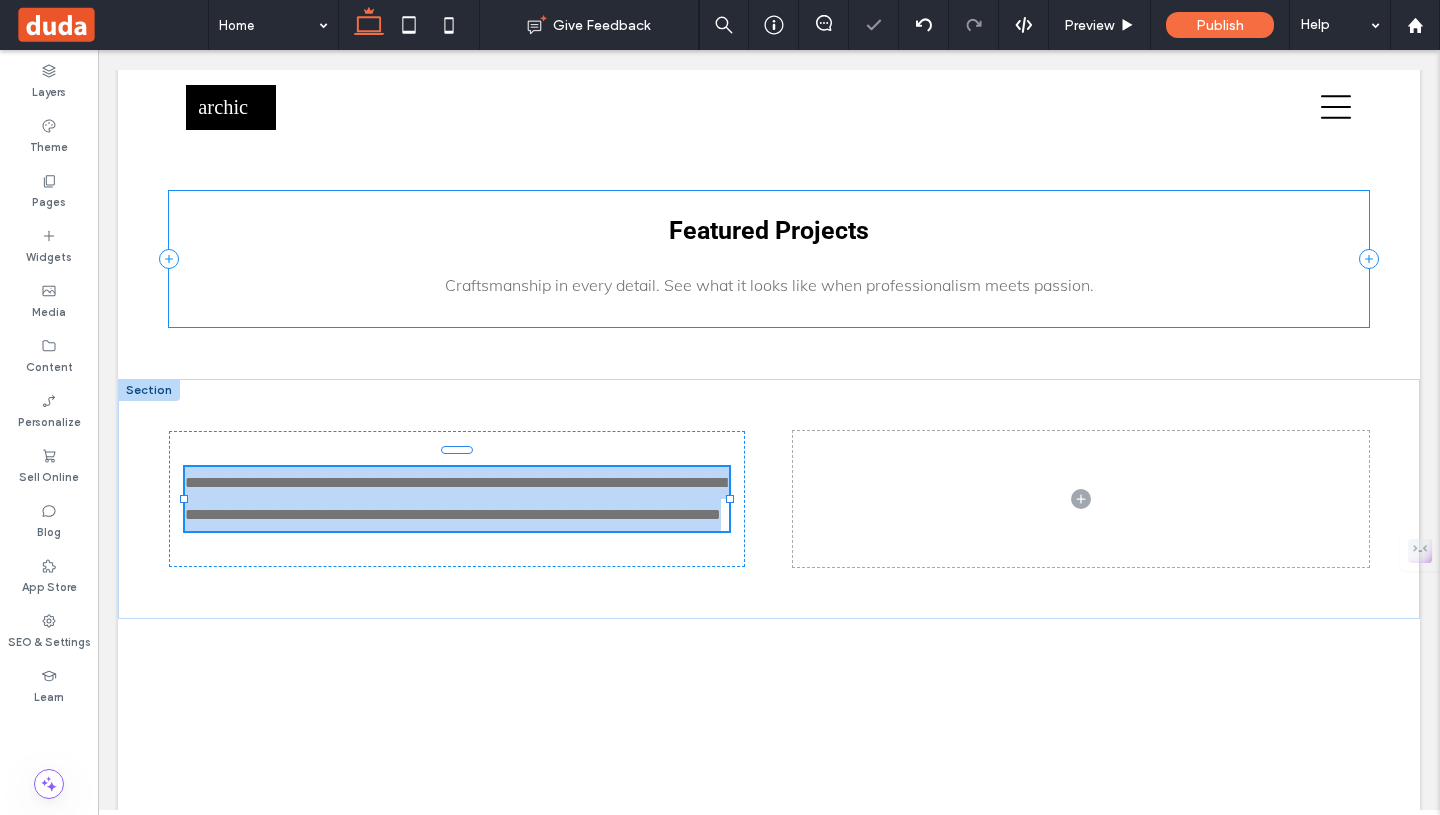 type on "****" 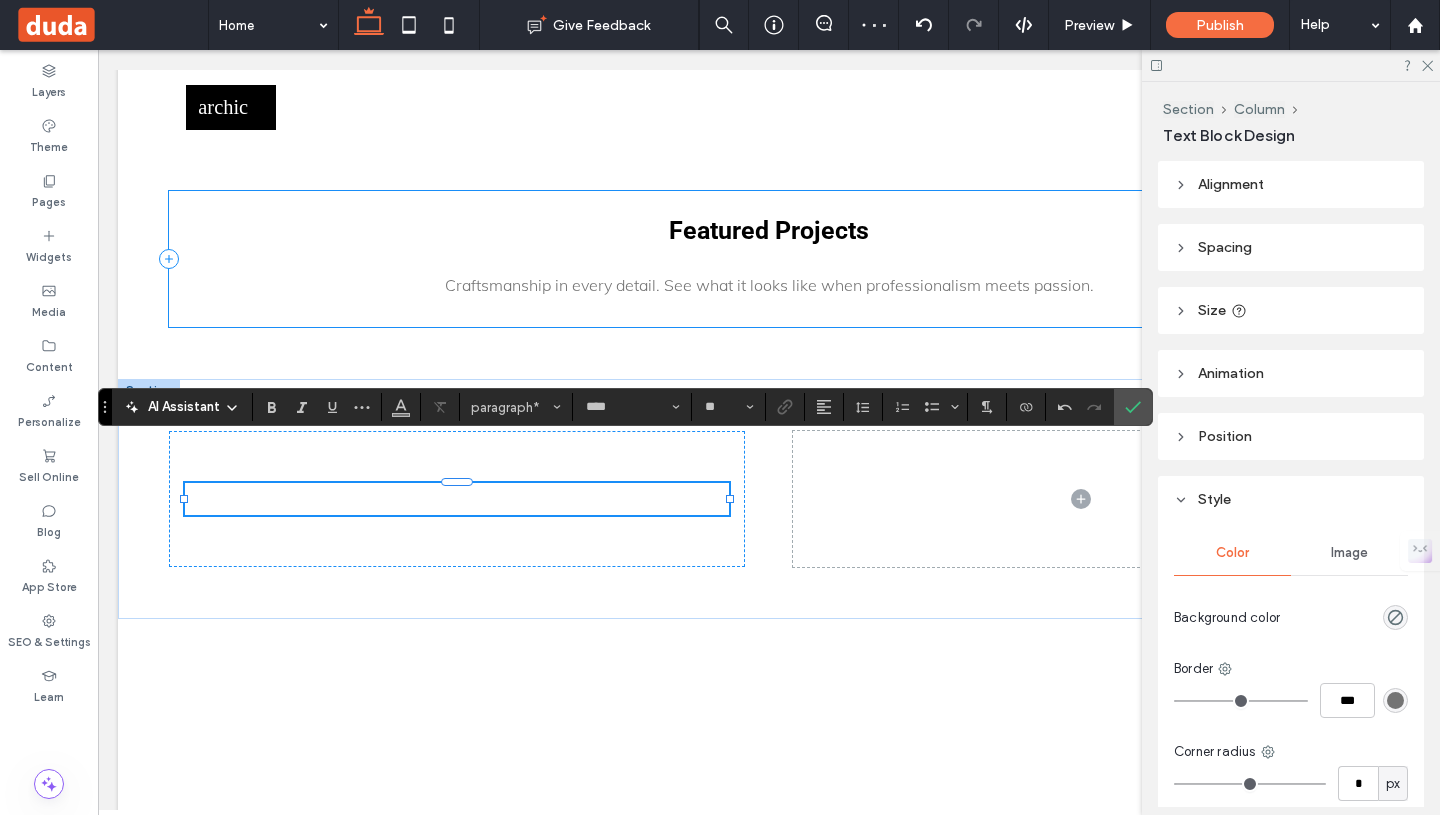 type 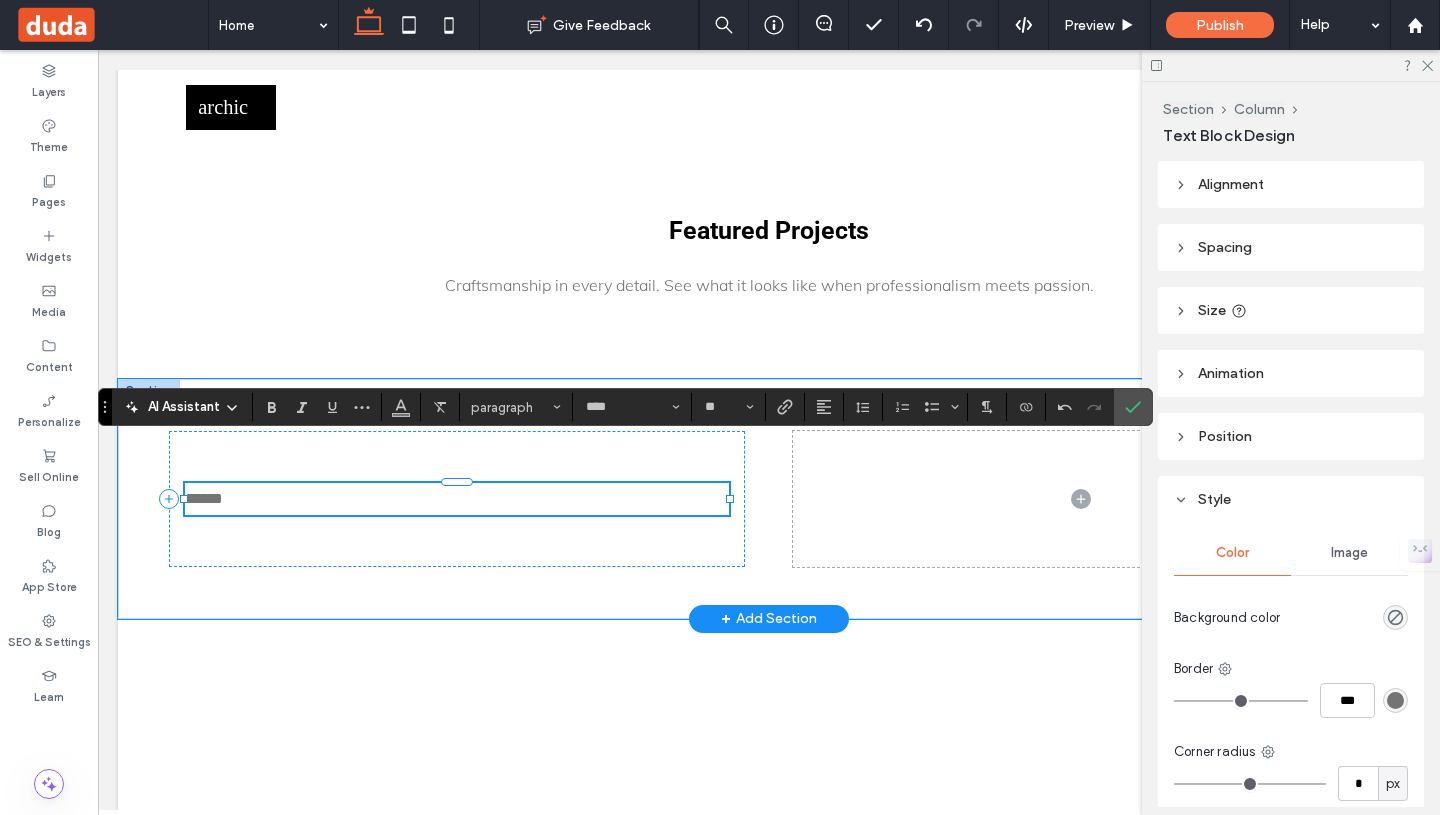 drag, startPoint x: 253, startPoint y: 491, endPoint x: 147, endPoint y: 486, distance: 106.11786 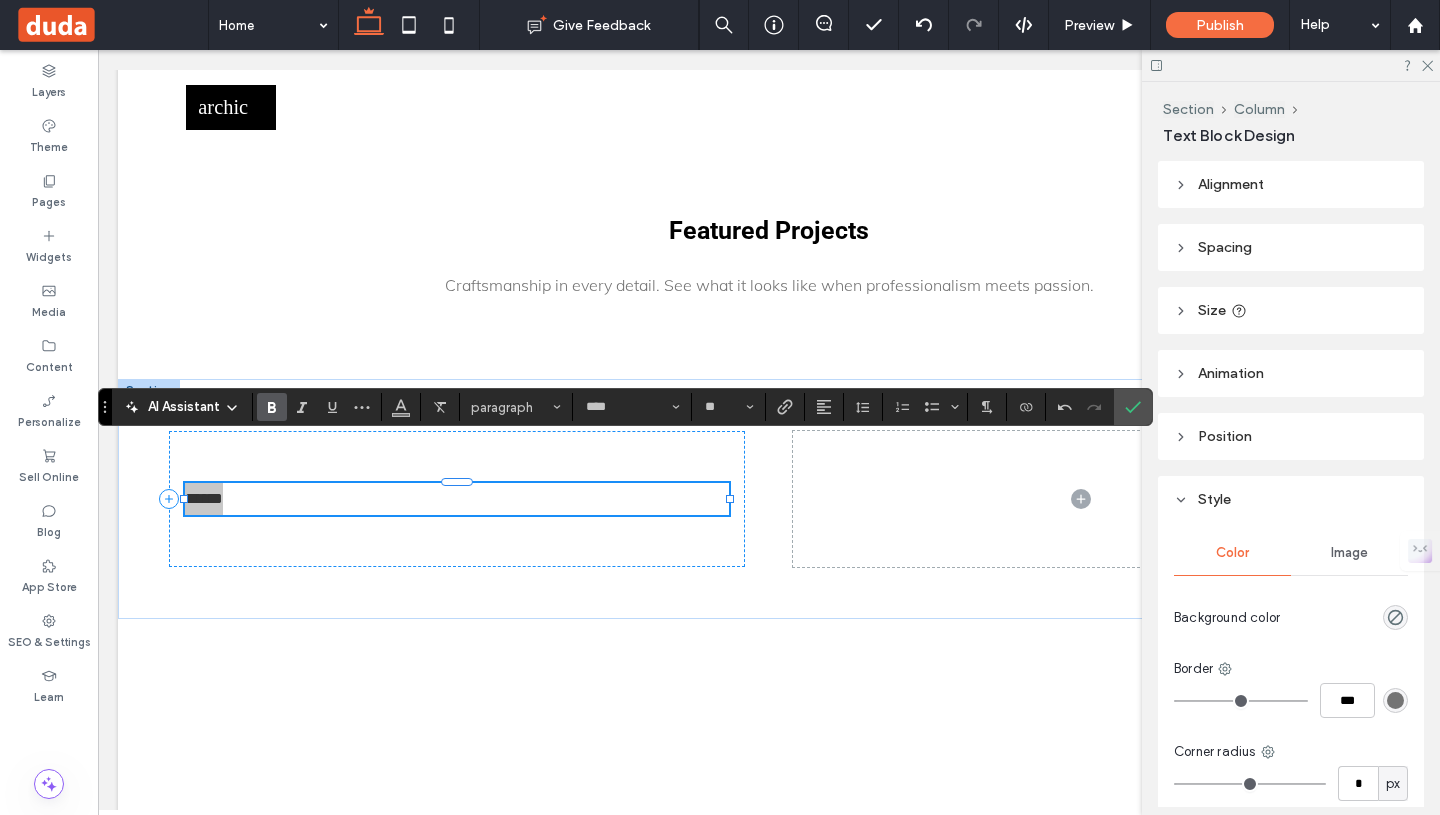 click 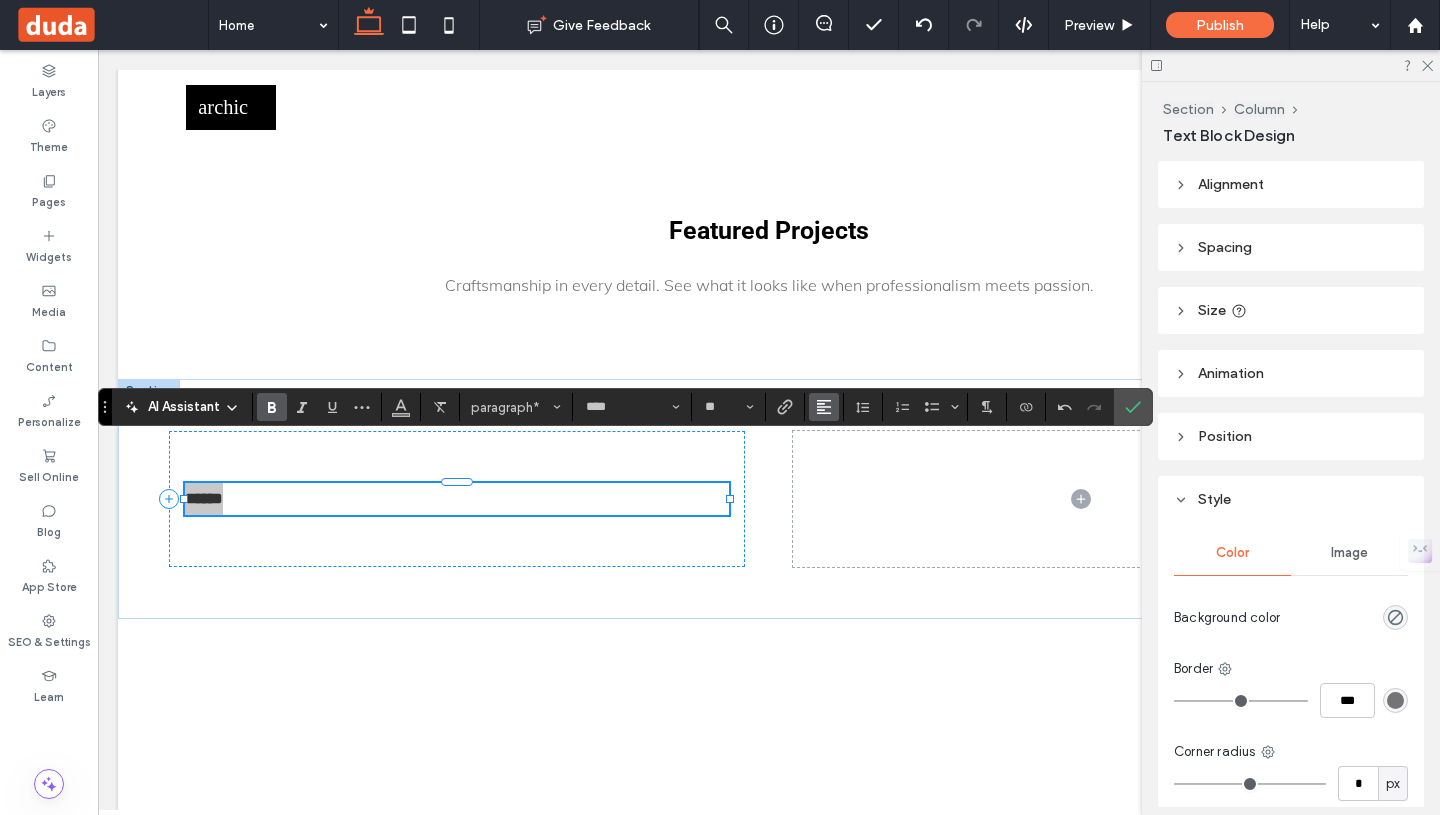 click 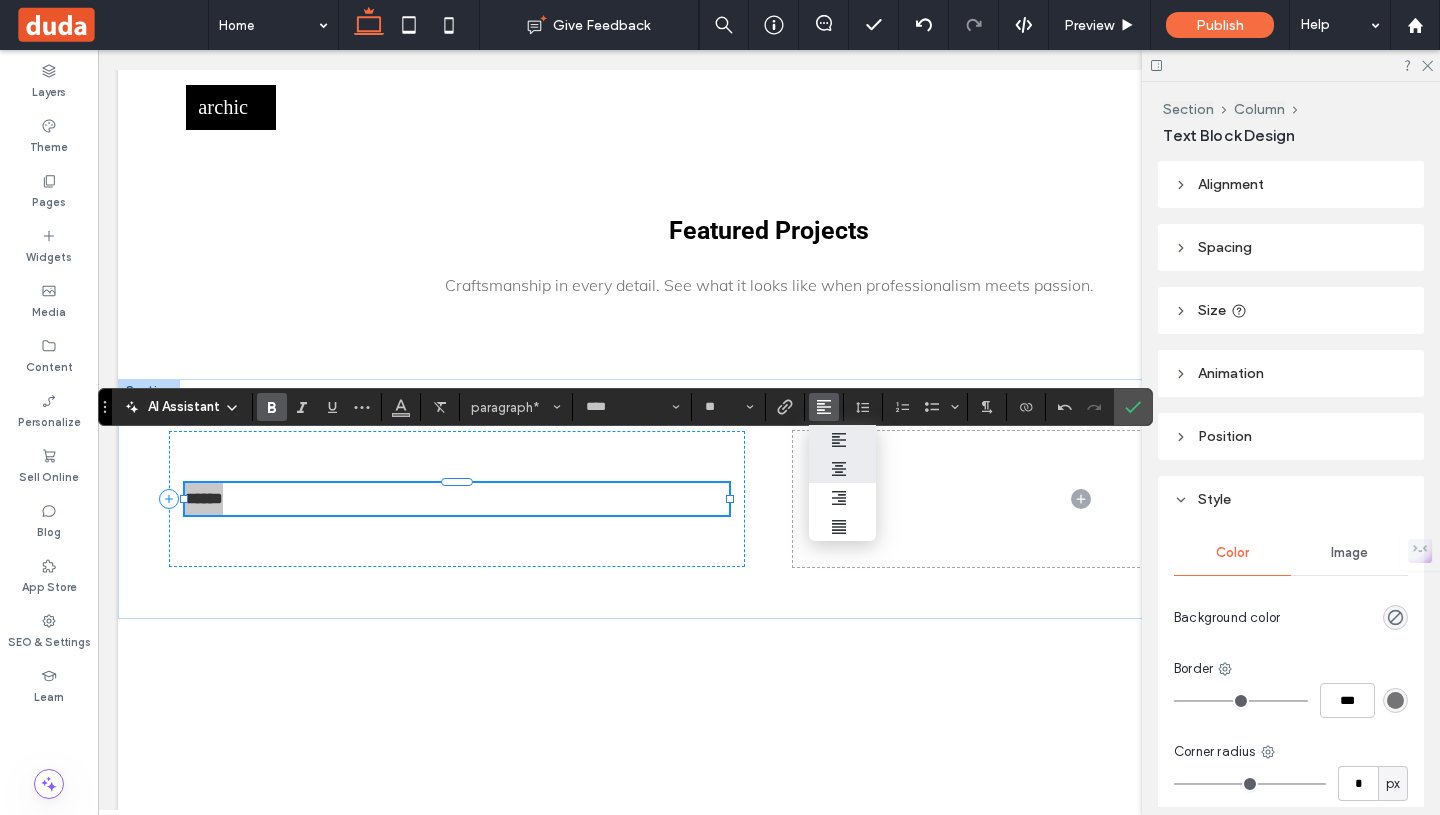 click 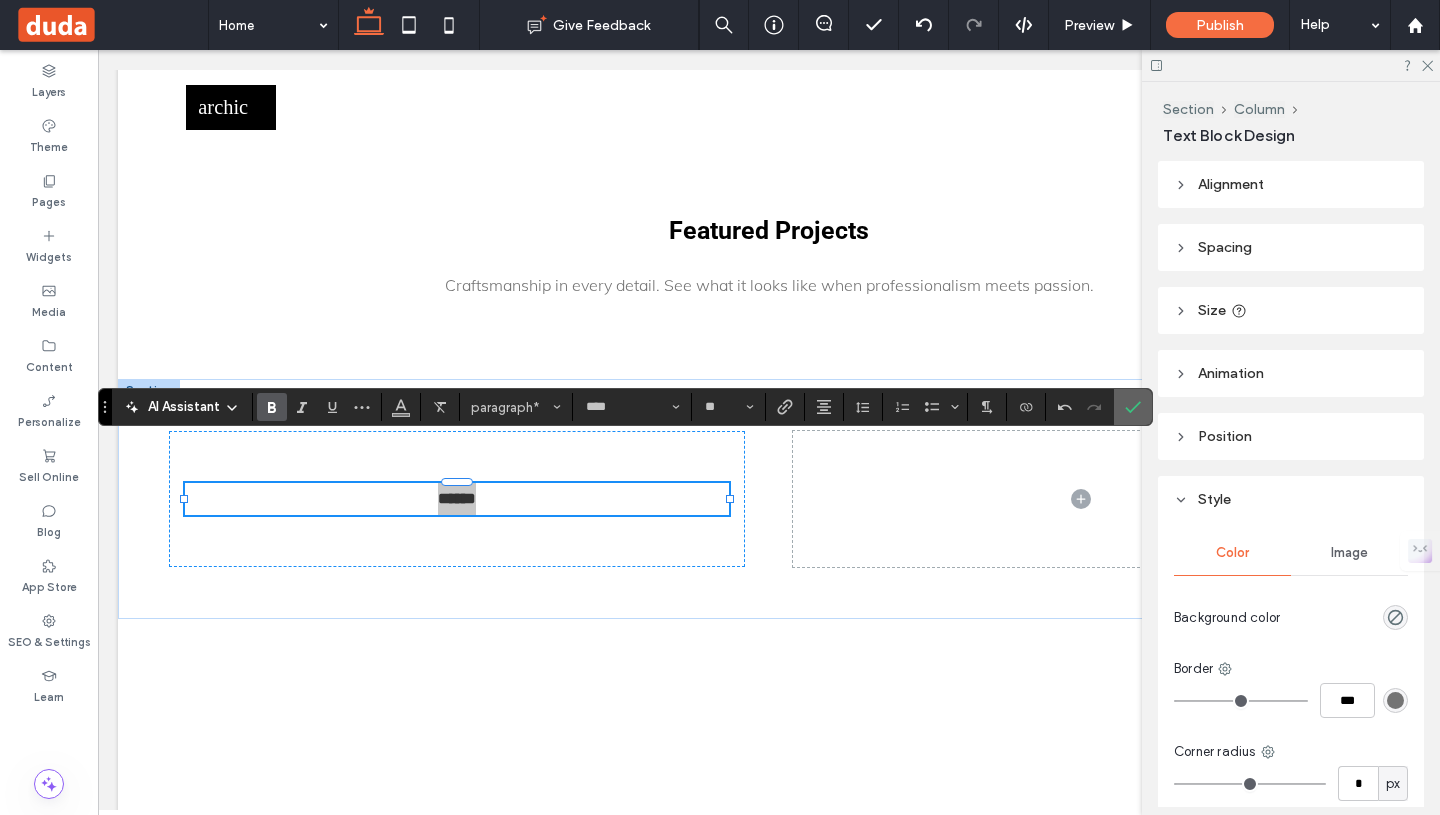 click 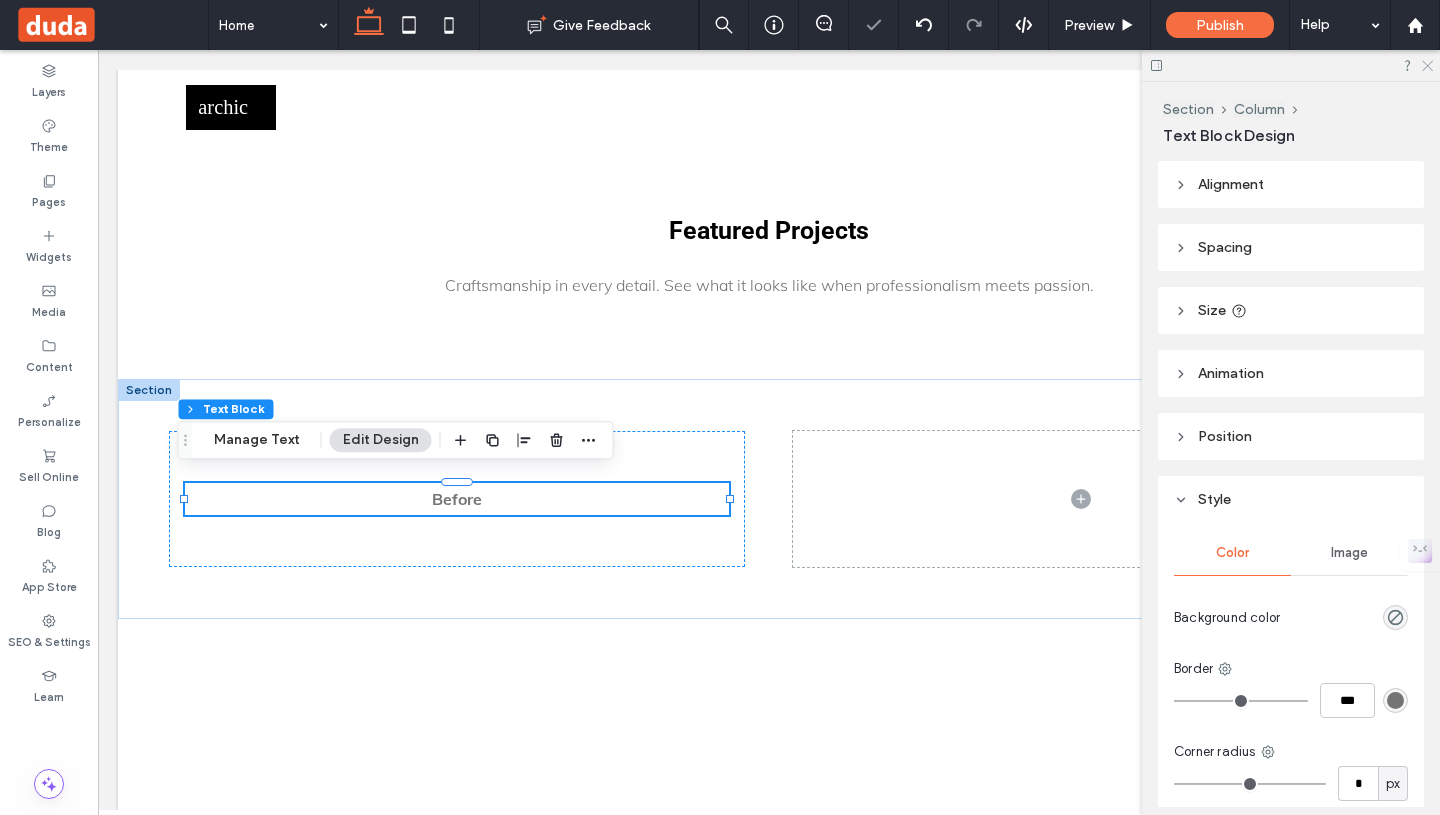 click 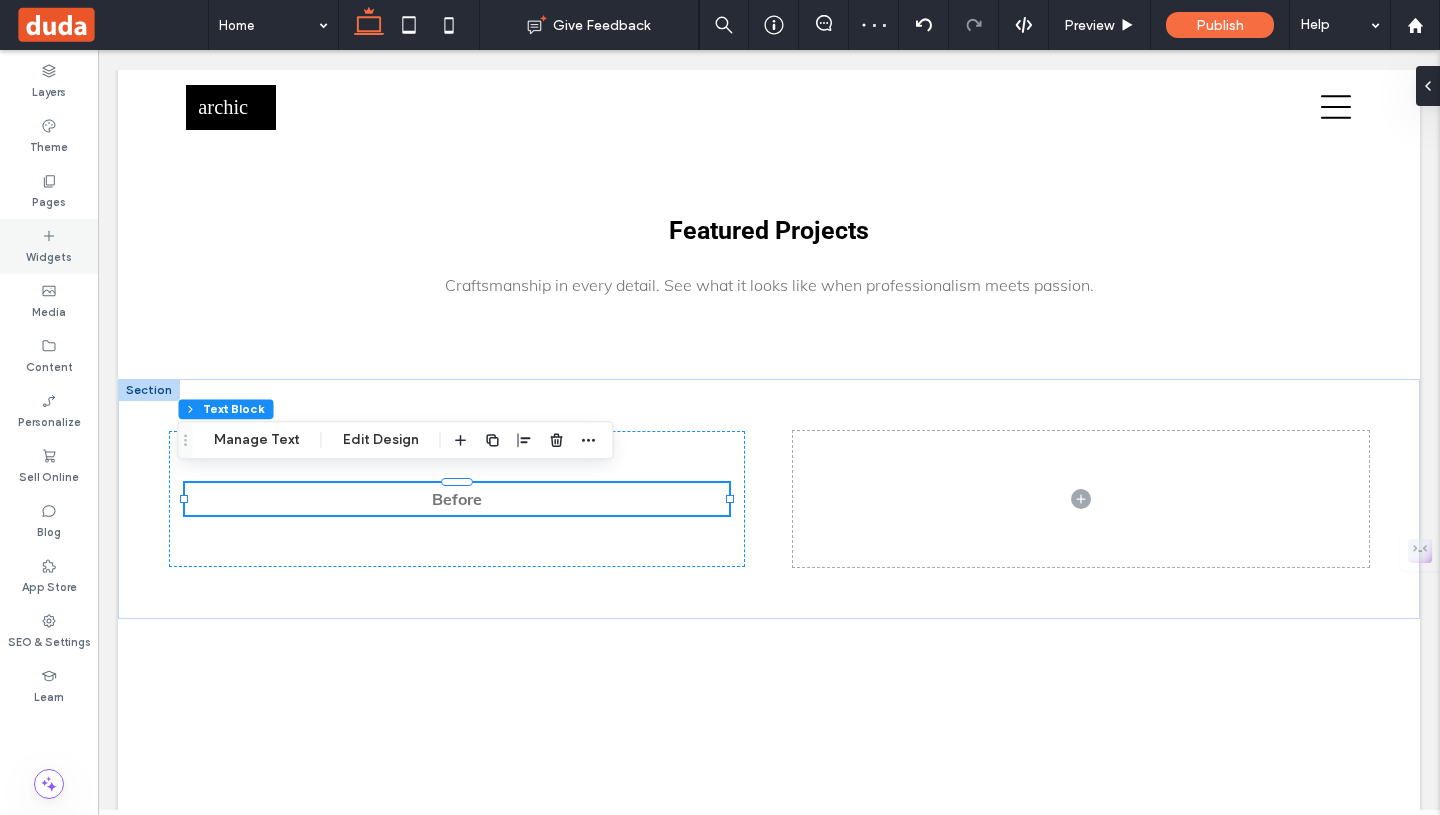 click on "Widgets" at bounding box center [49, 255] 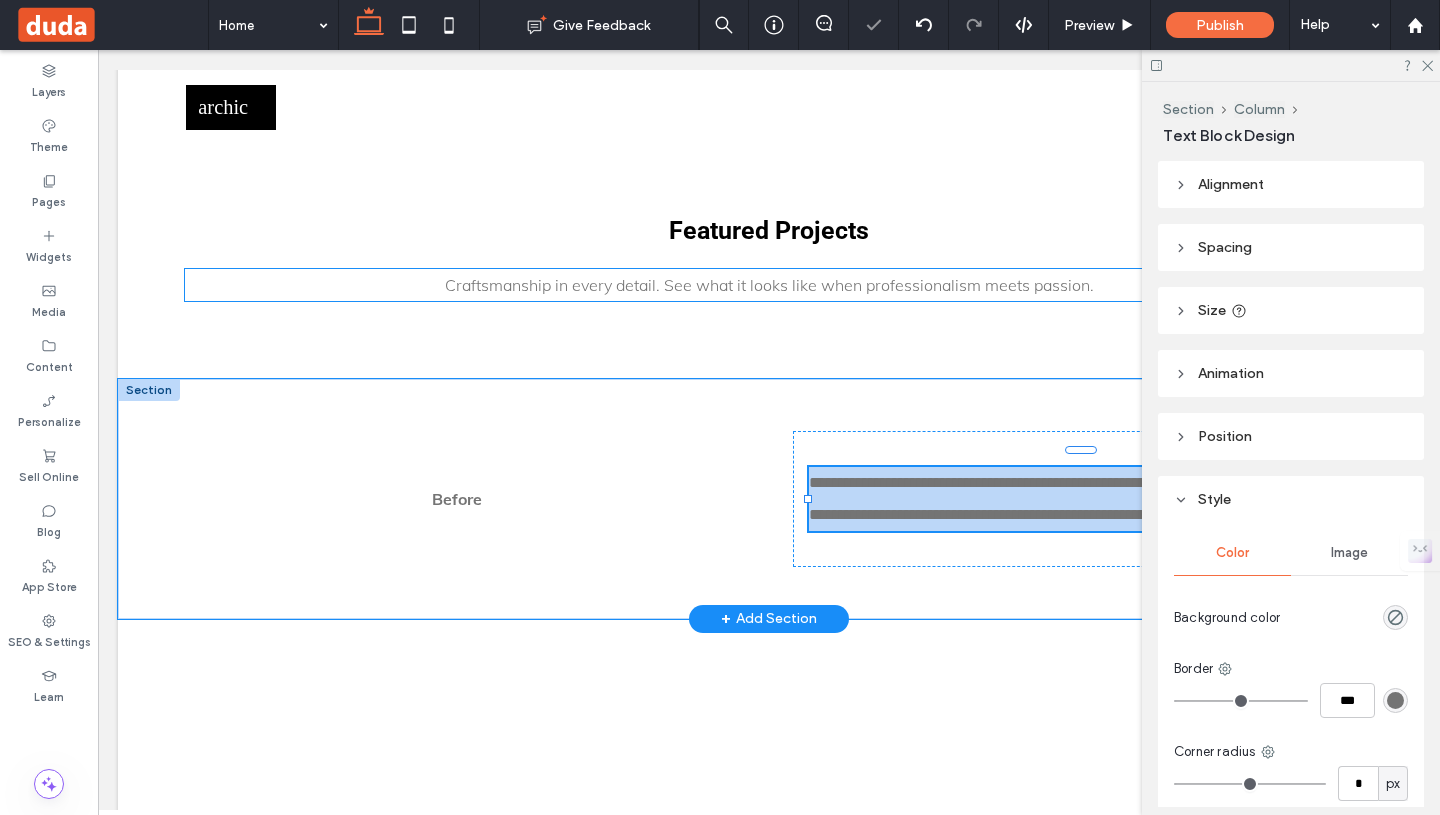 type on "****" 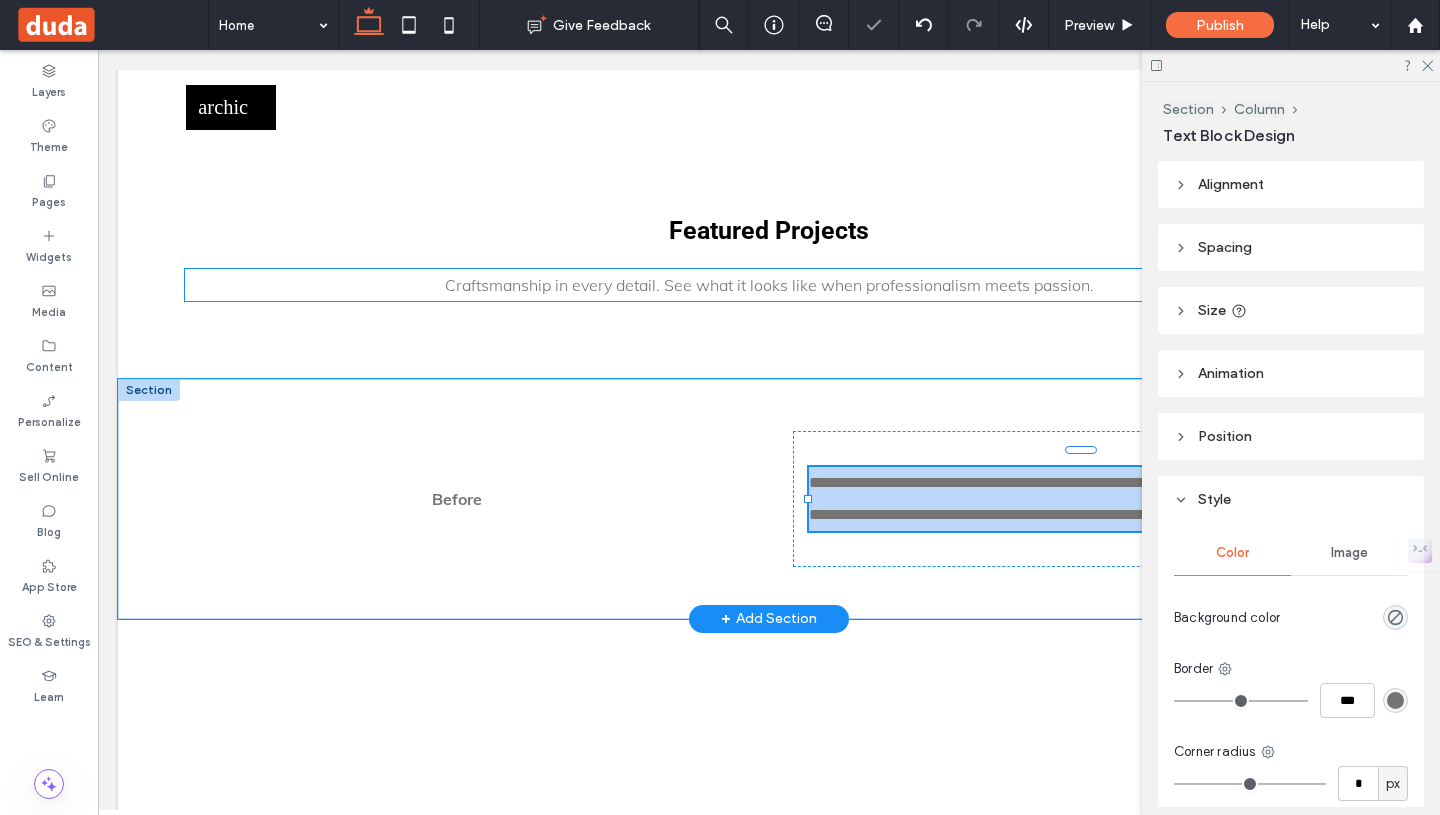 type on "**" 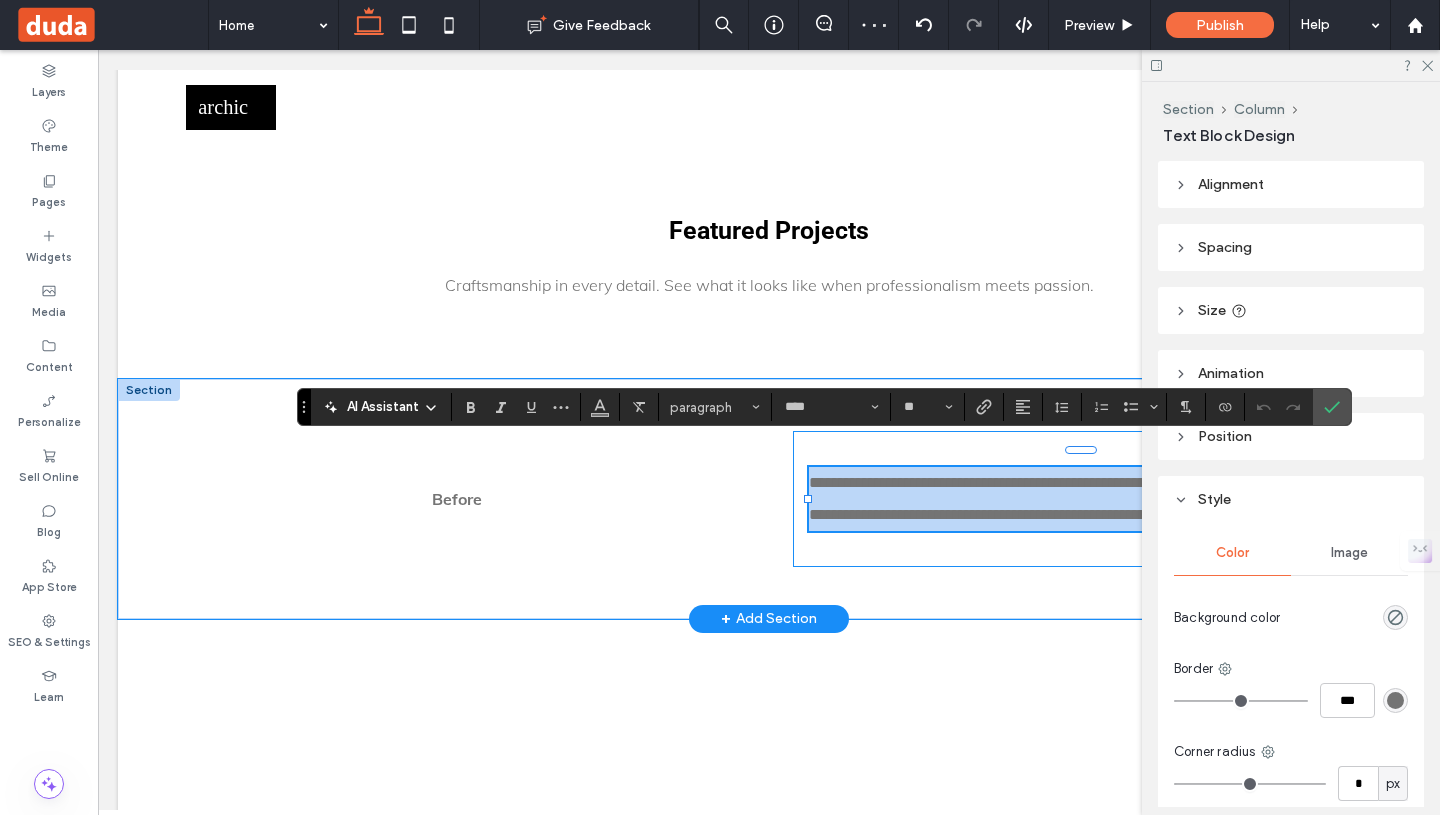 type 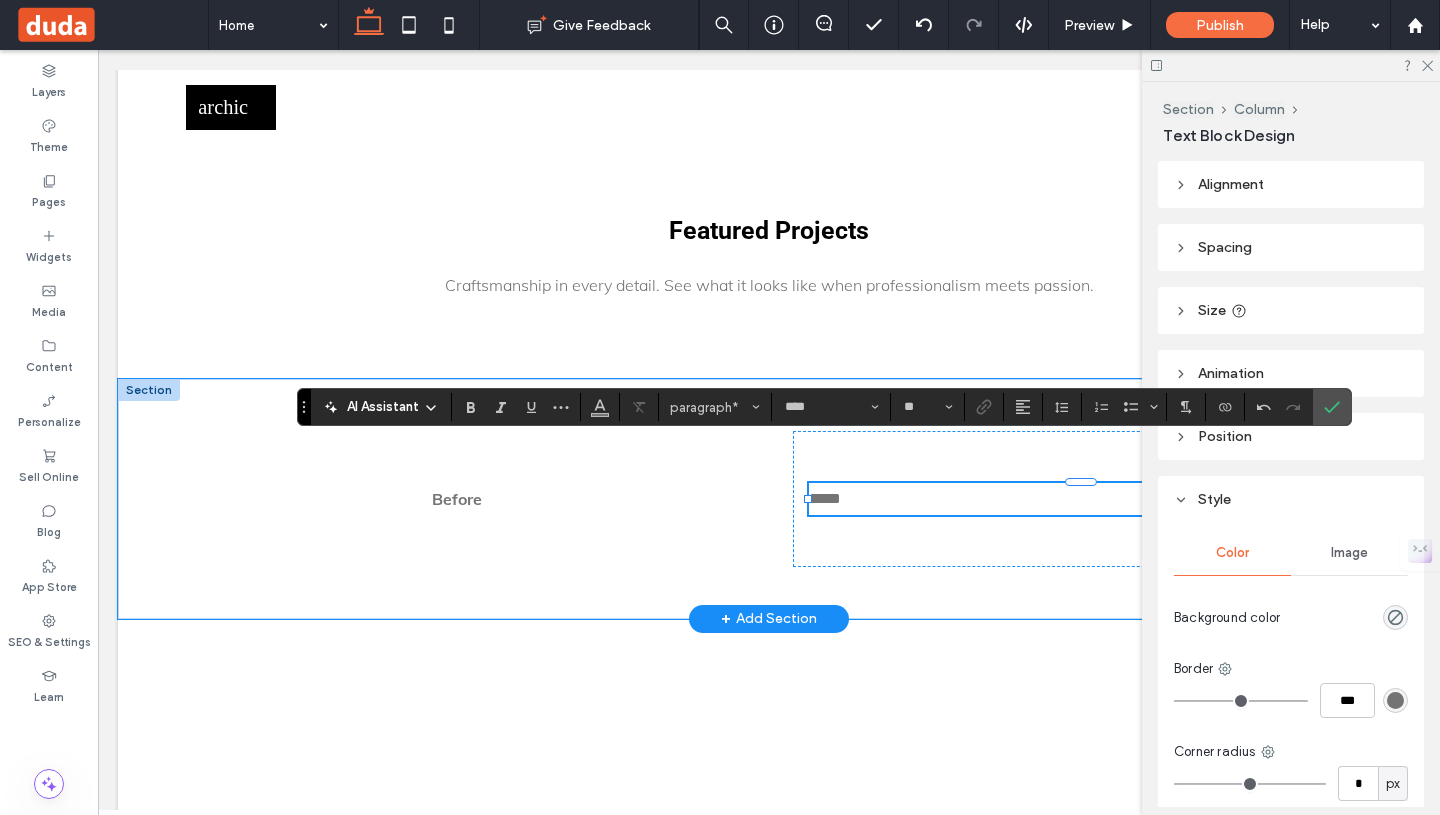 drag, startPoint x: 901, startPoint y: 487, endPoint x: 752, endPoint y: 487, distance: 149 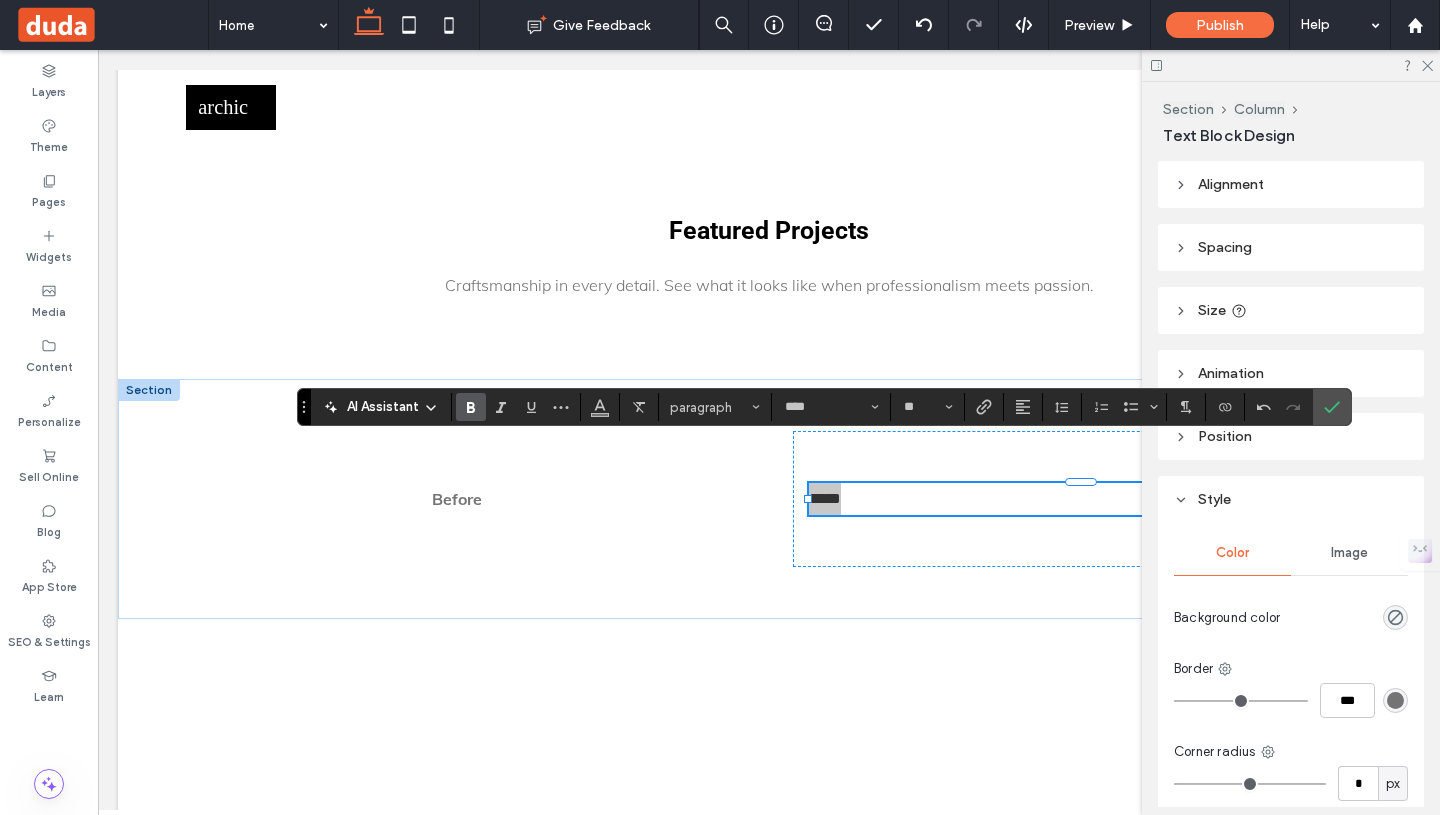 click at bounding box center [471, 407] 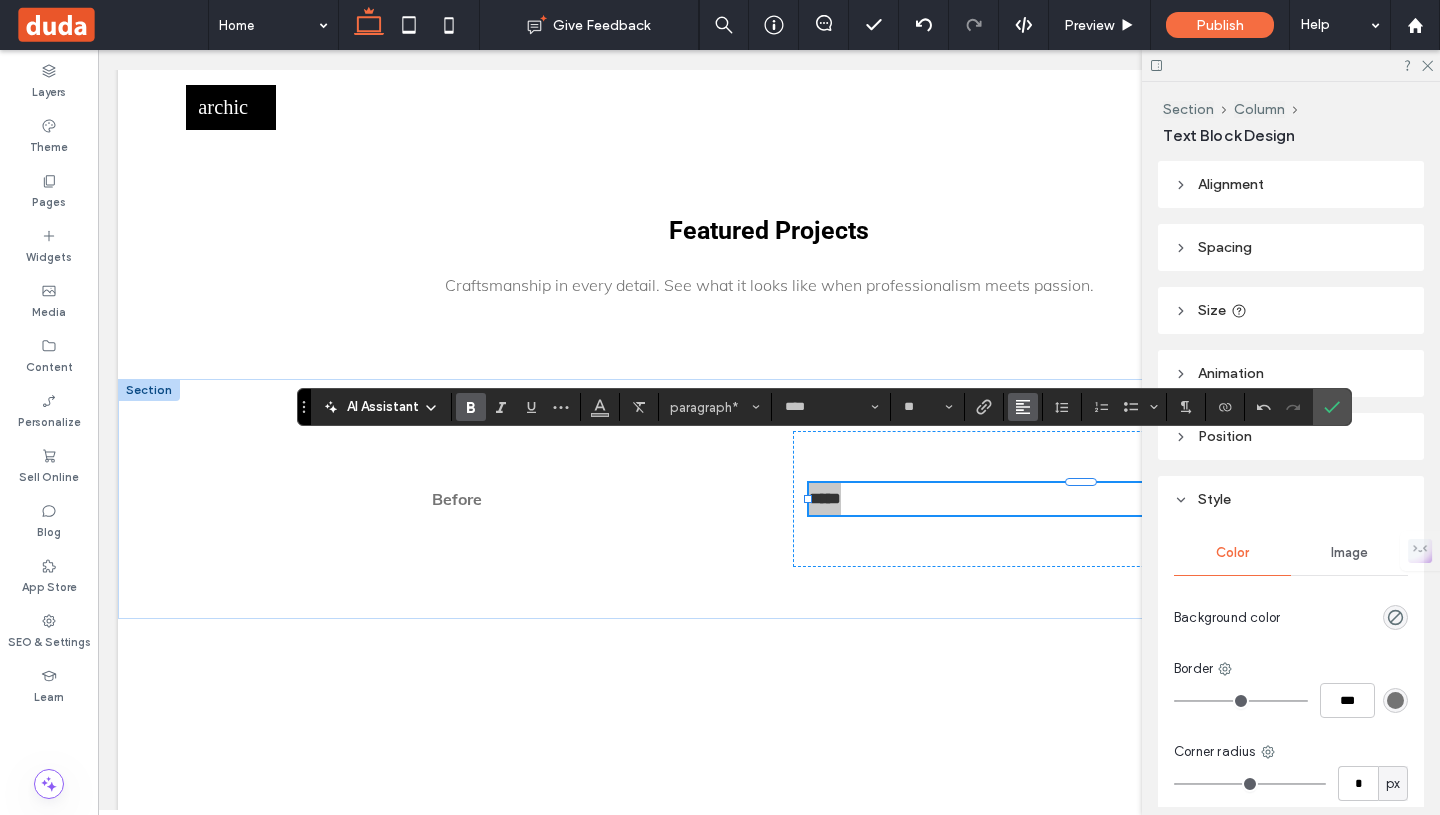 click 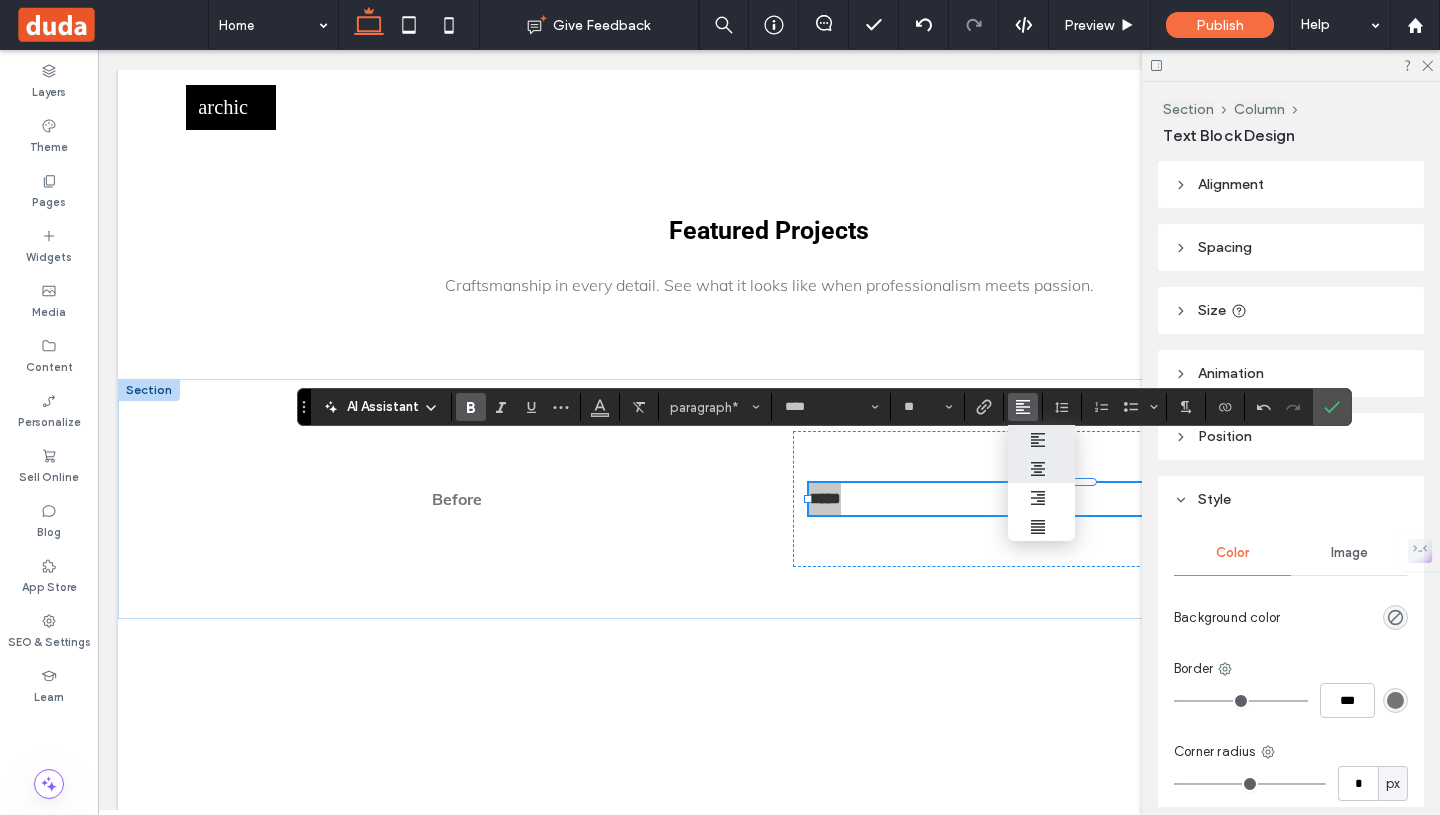 click 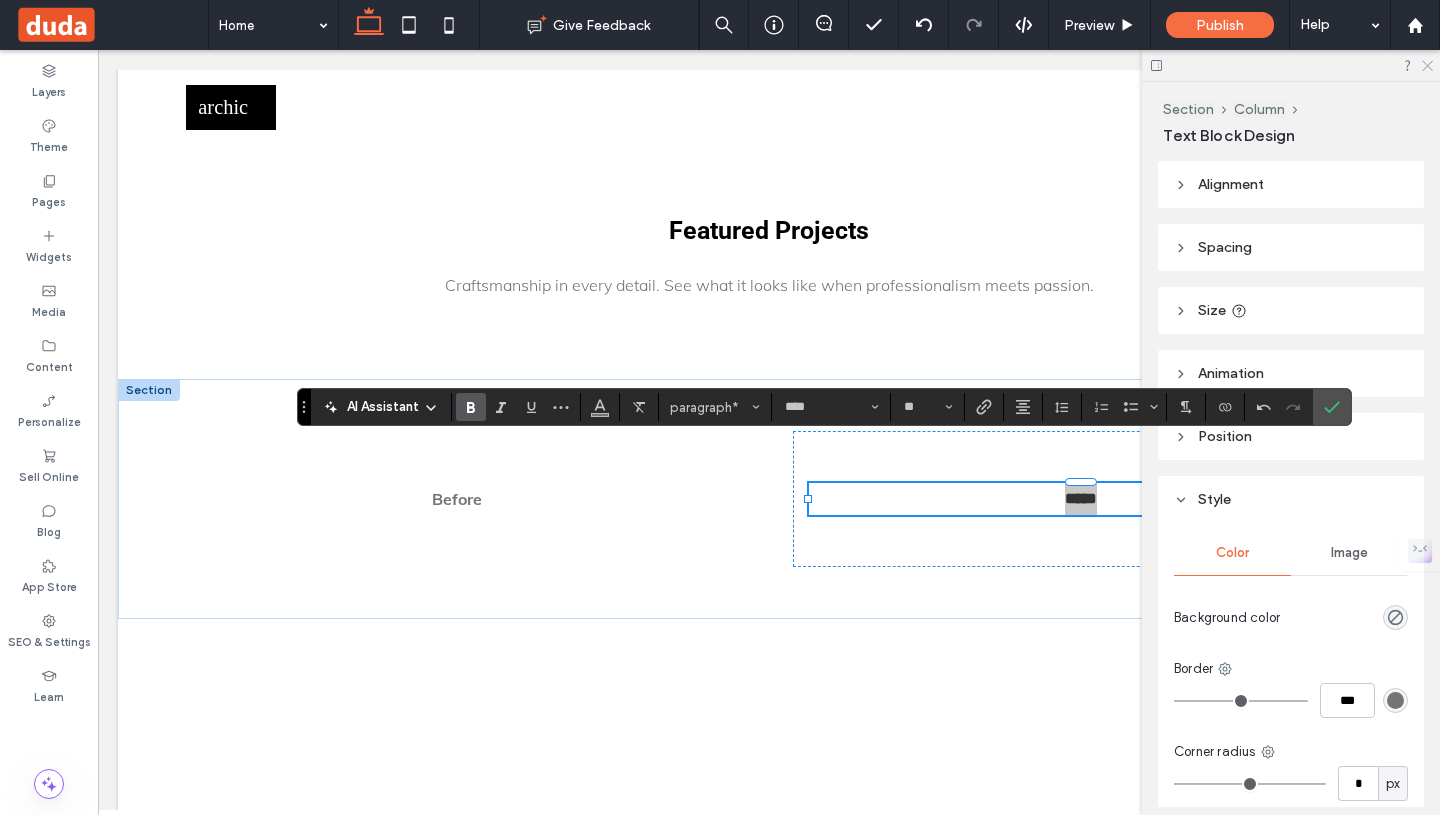 click 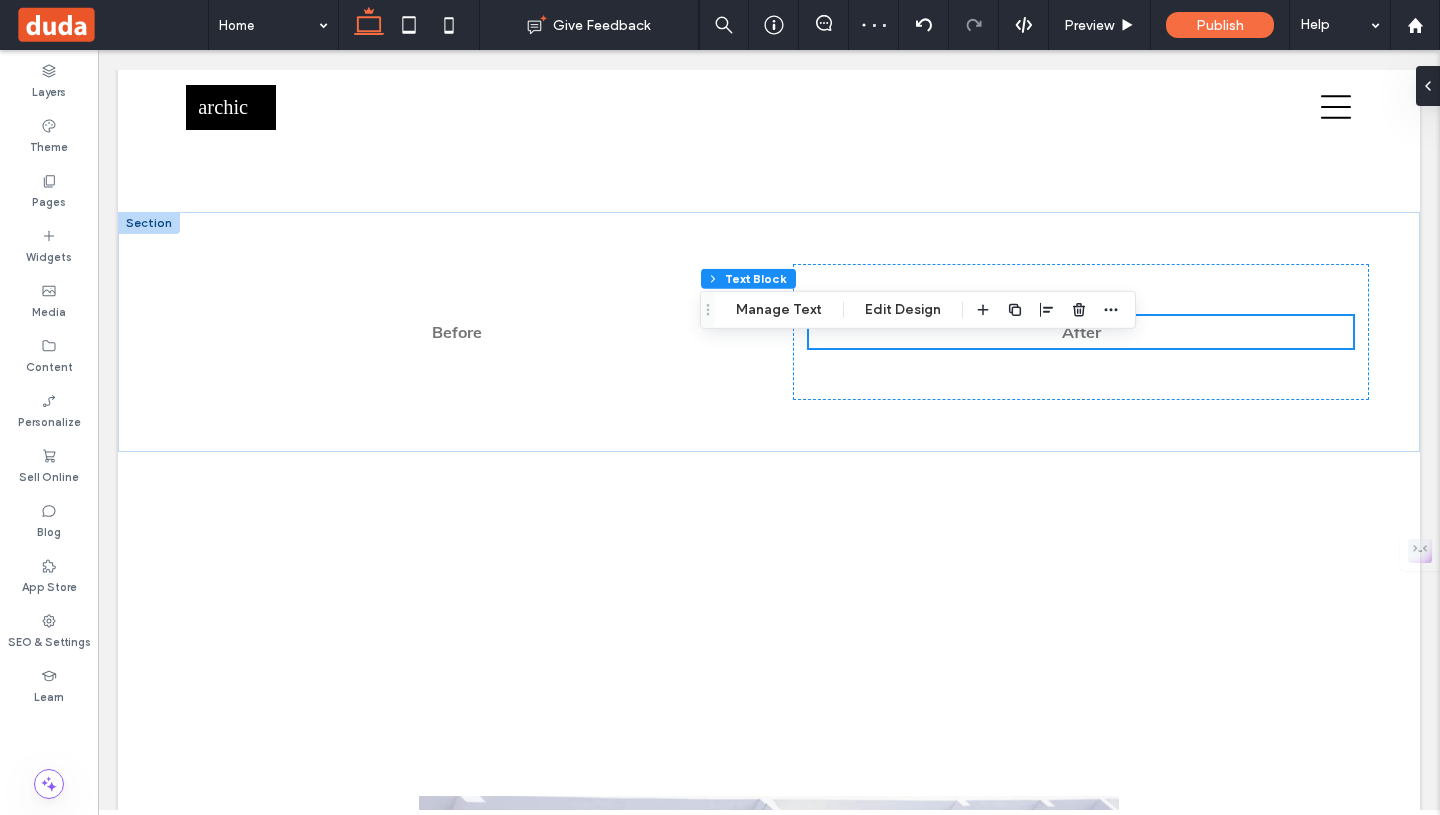 scroll, scrollTop: 2074, scrollLeft: 0, axis: vertical 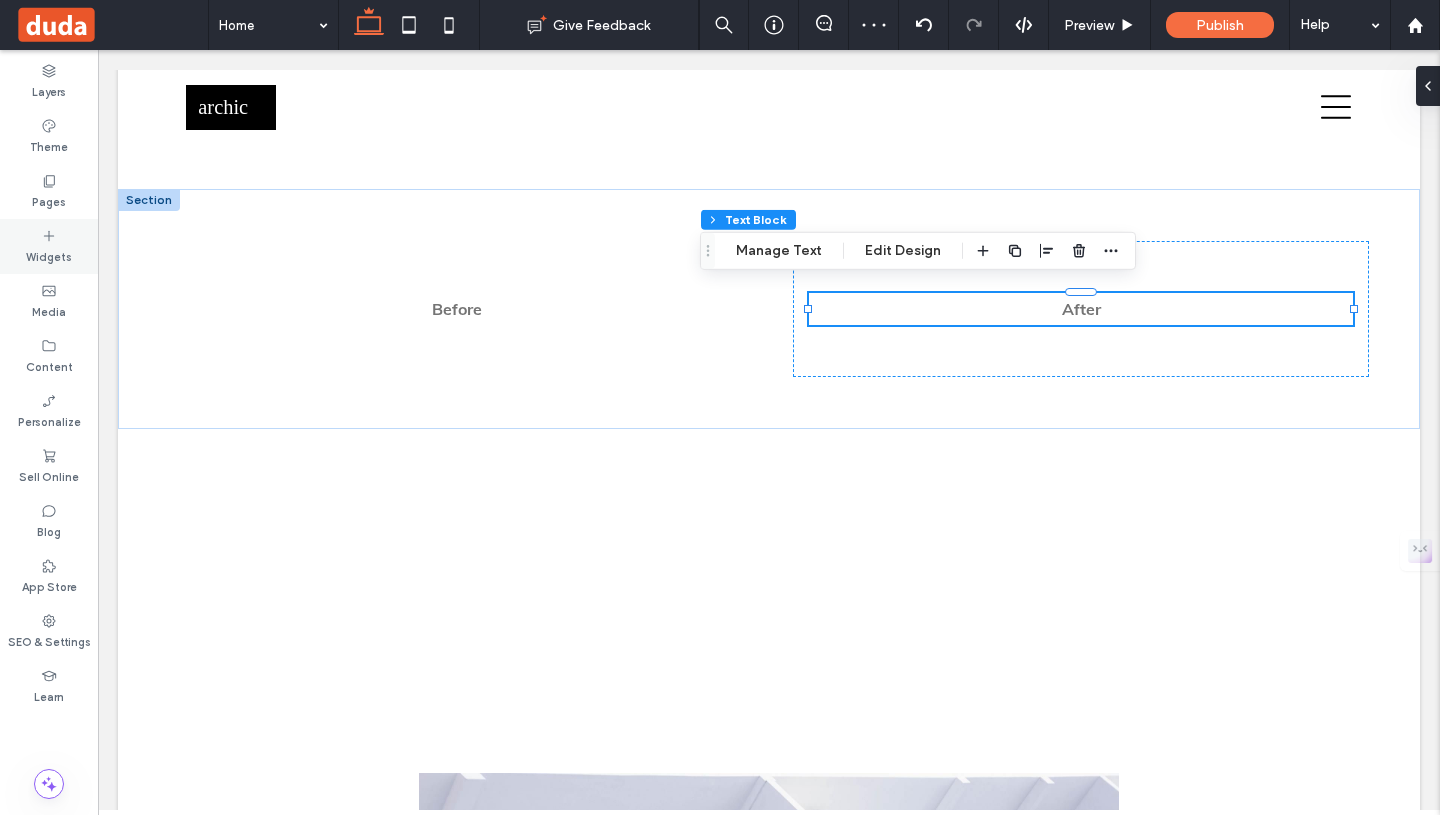 click on "Widgets" at bounding box center (49, 255) 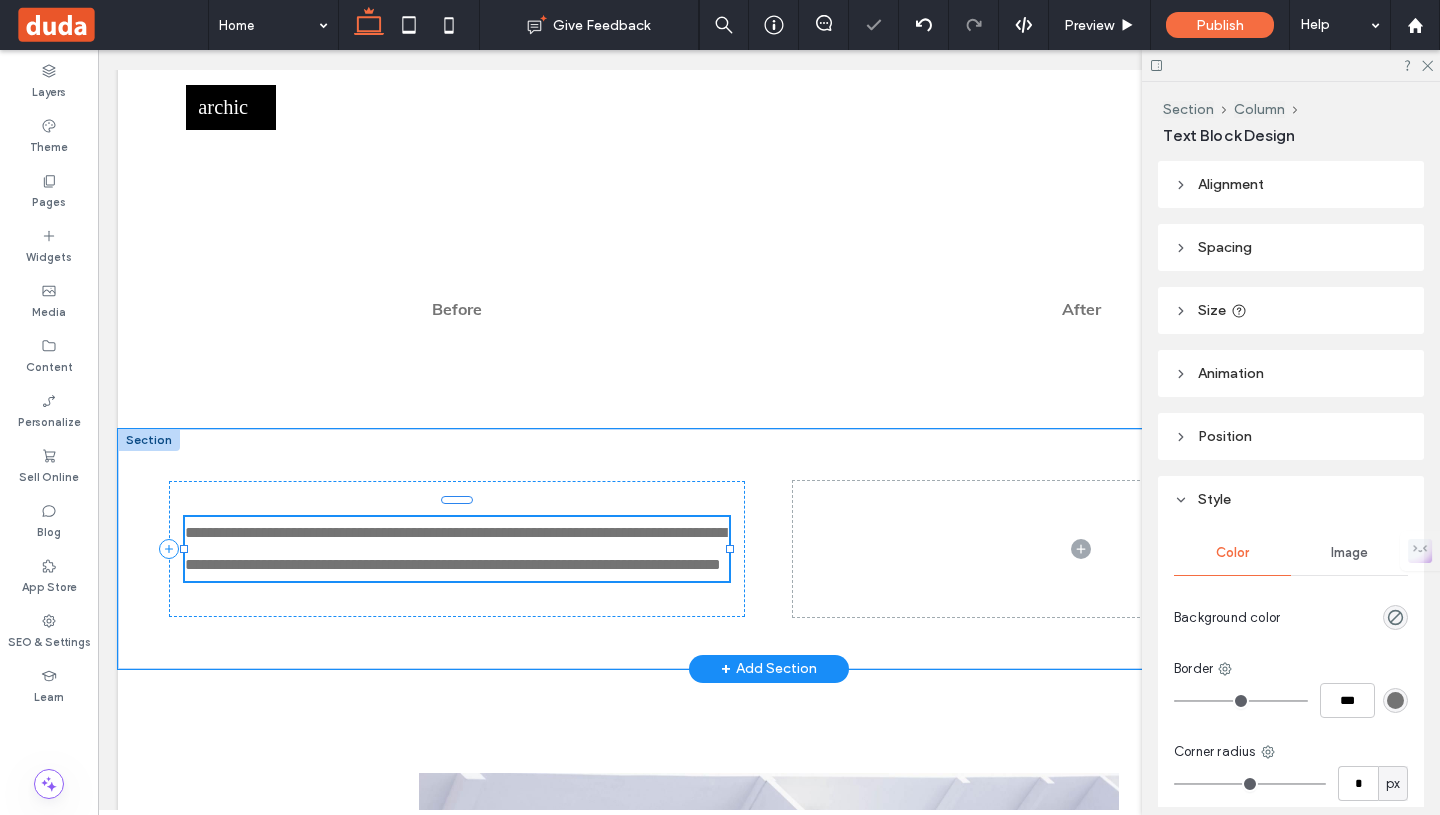 type on "****" 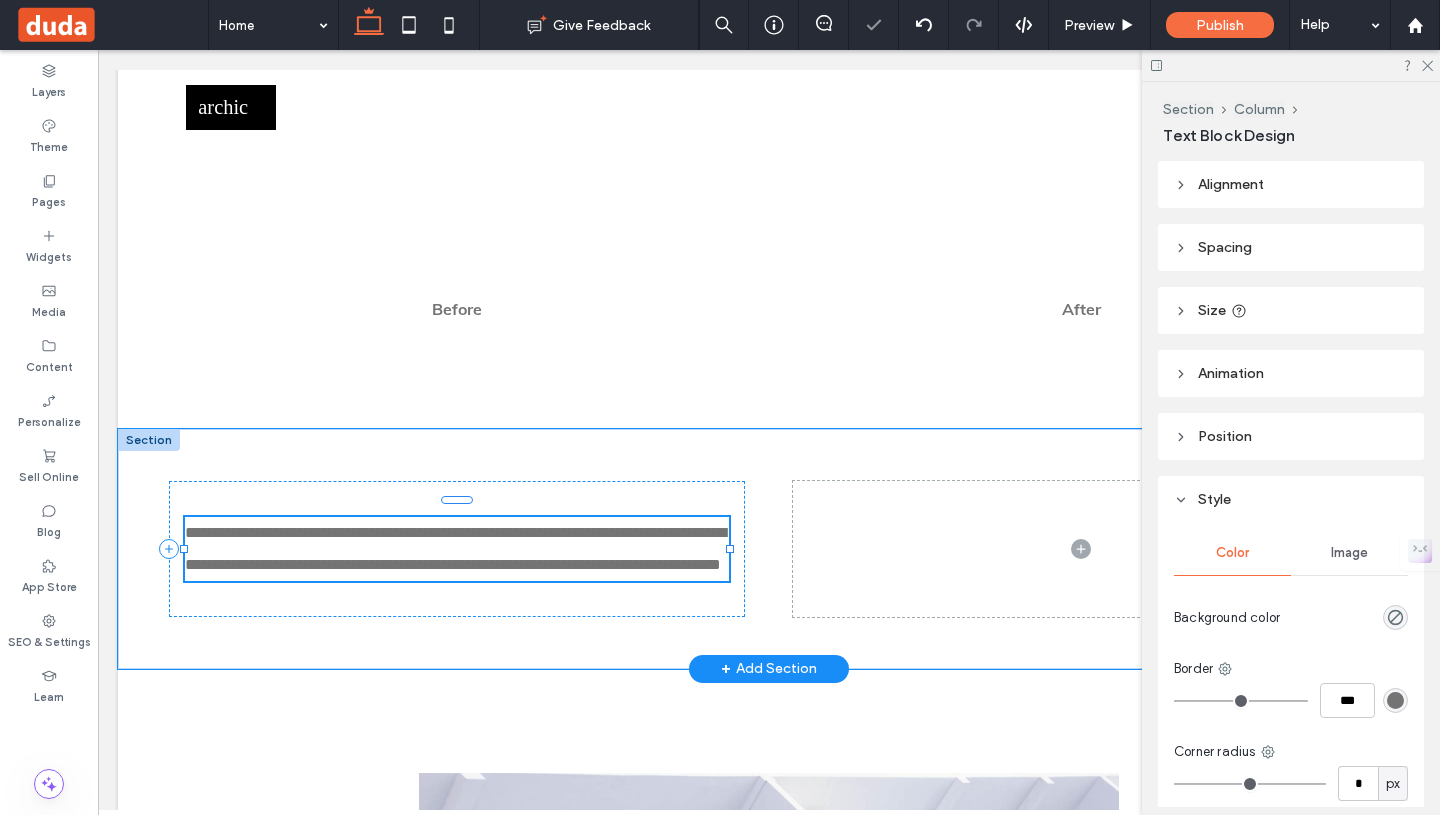 type on "**" 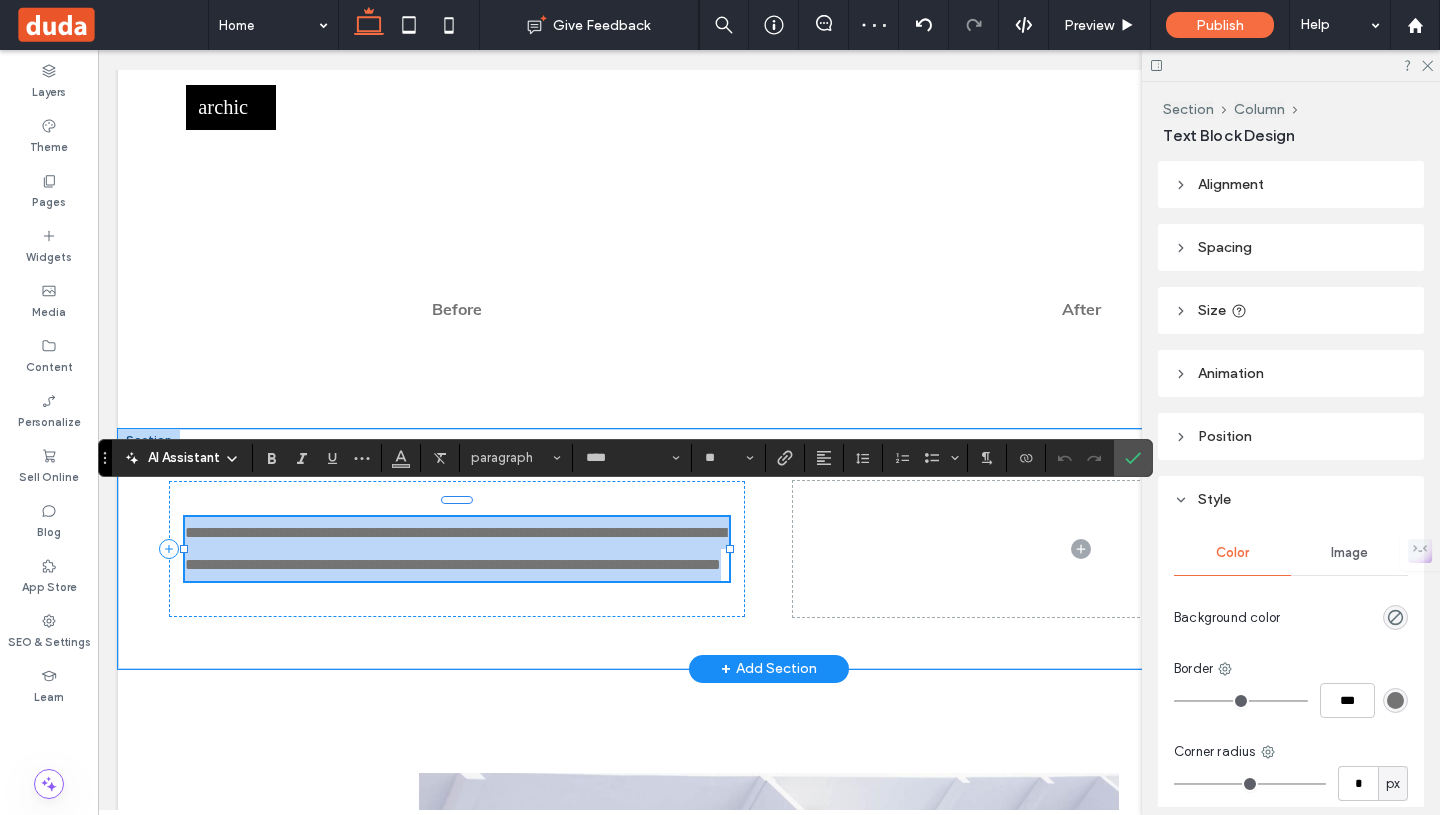 type 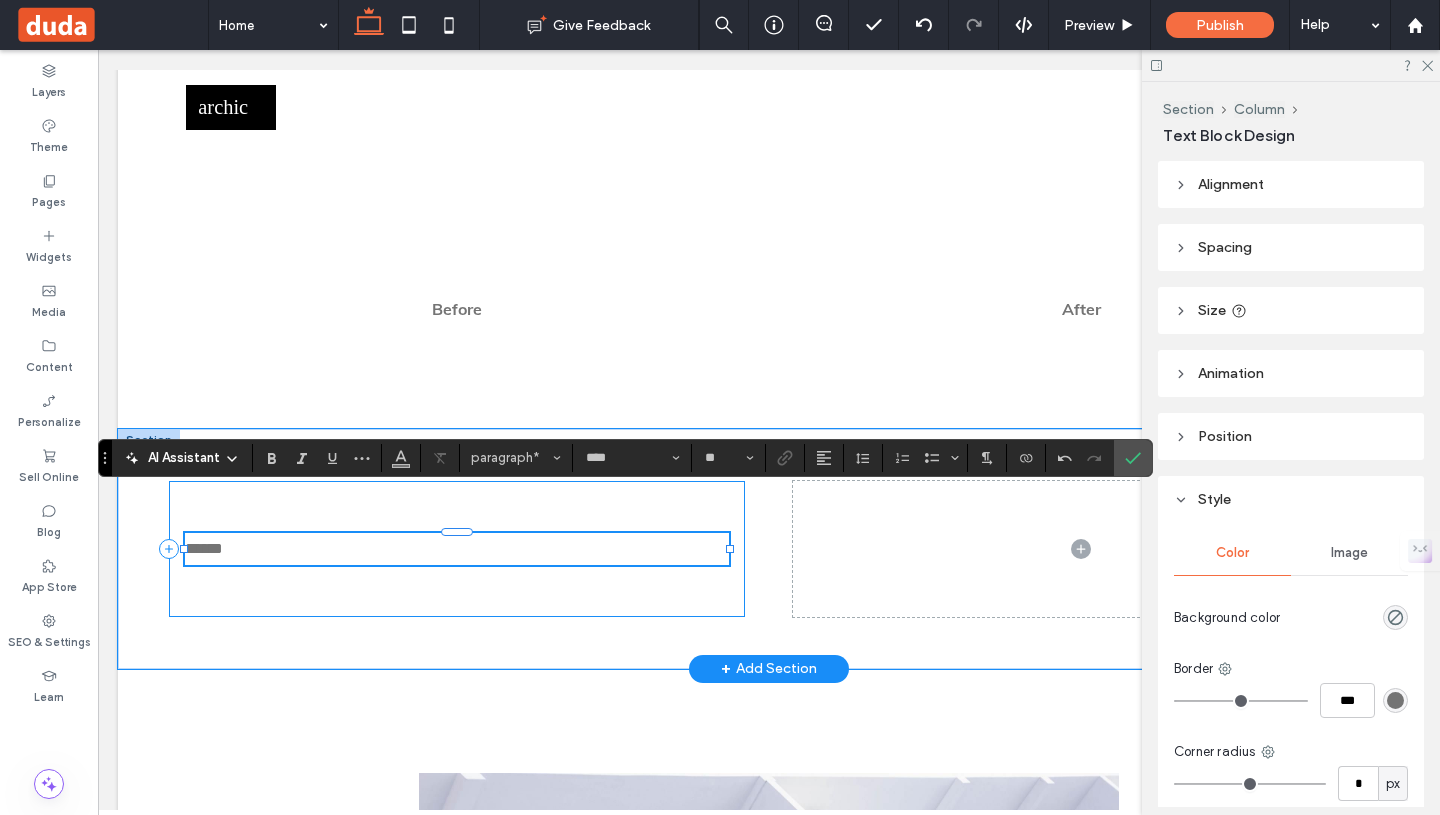 drag, startPoint x: 316, startPoint y: 543, endPoint x: 161, endPoint y: 521, distance: 156.55351 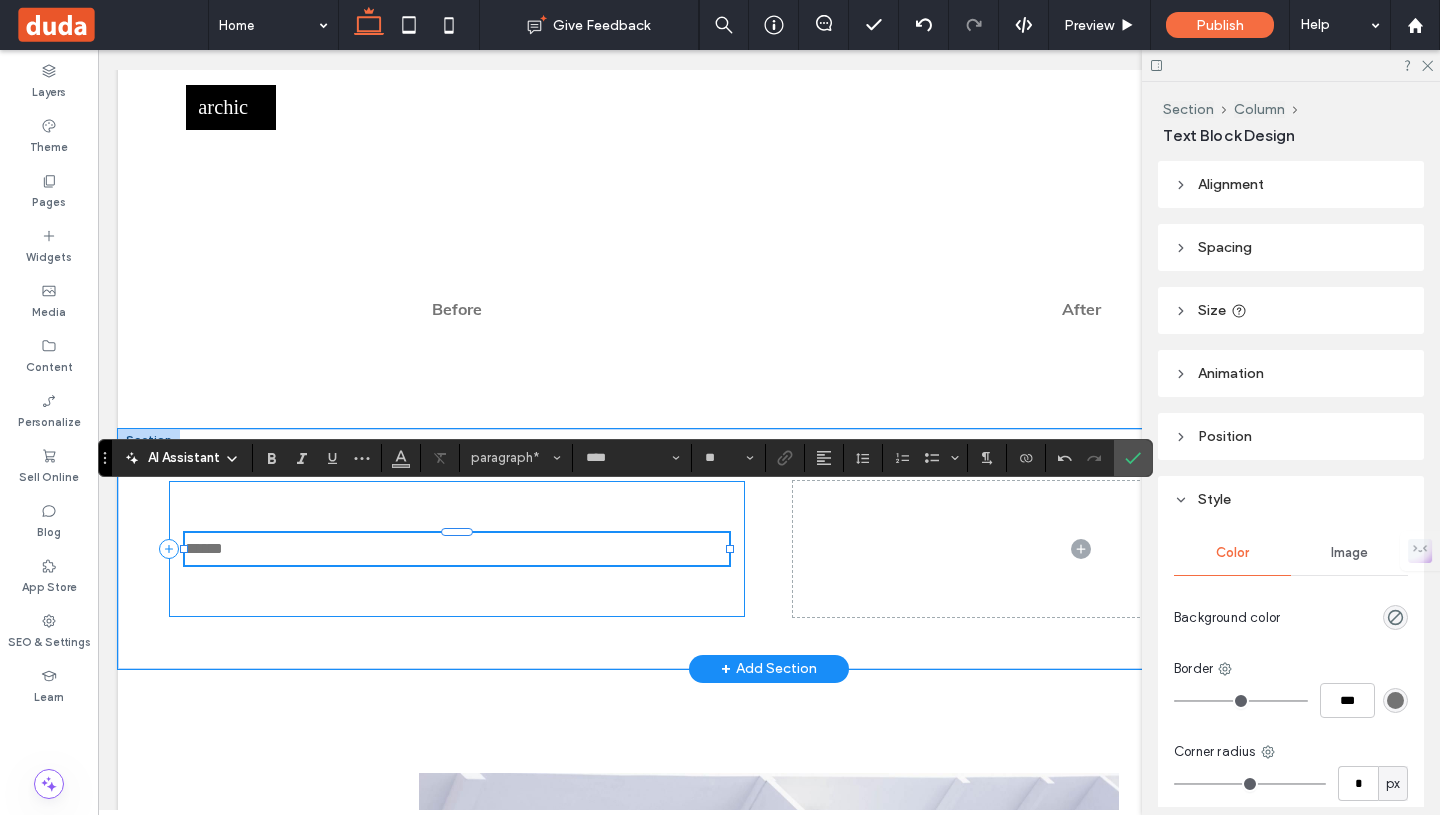 click on "******" at bounding box center [457, 549] 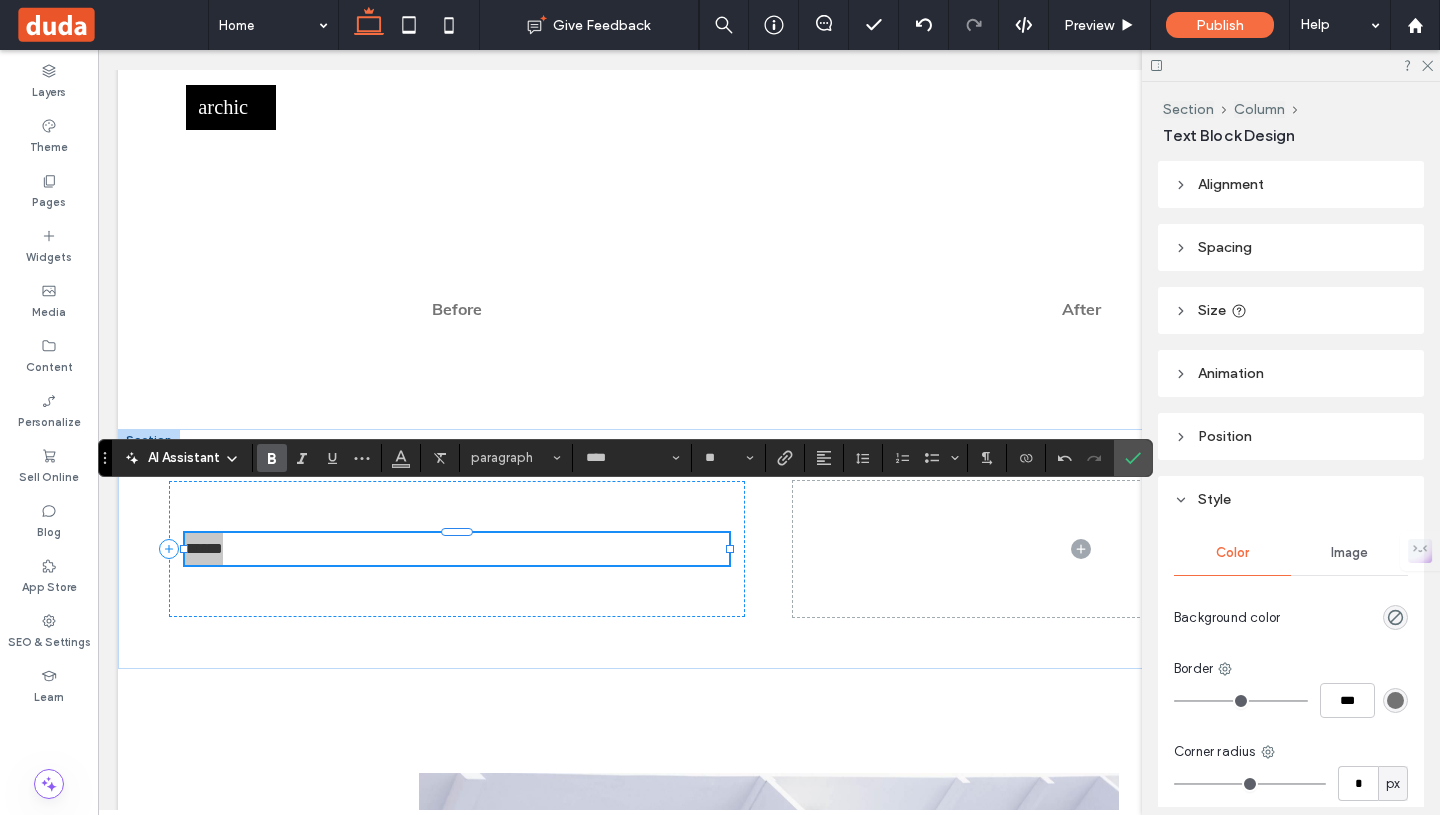 click 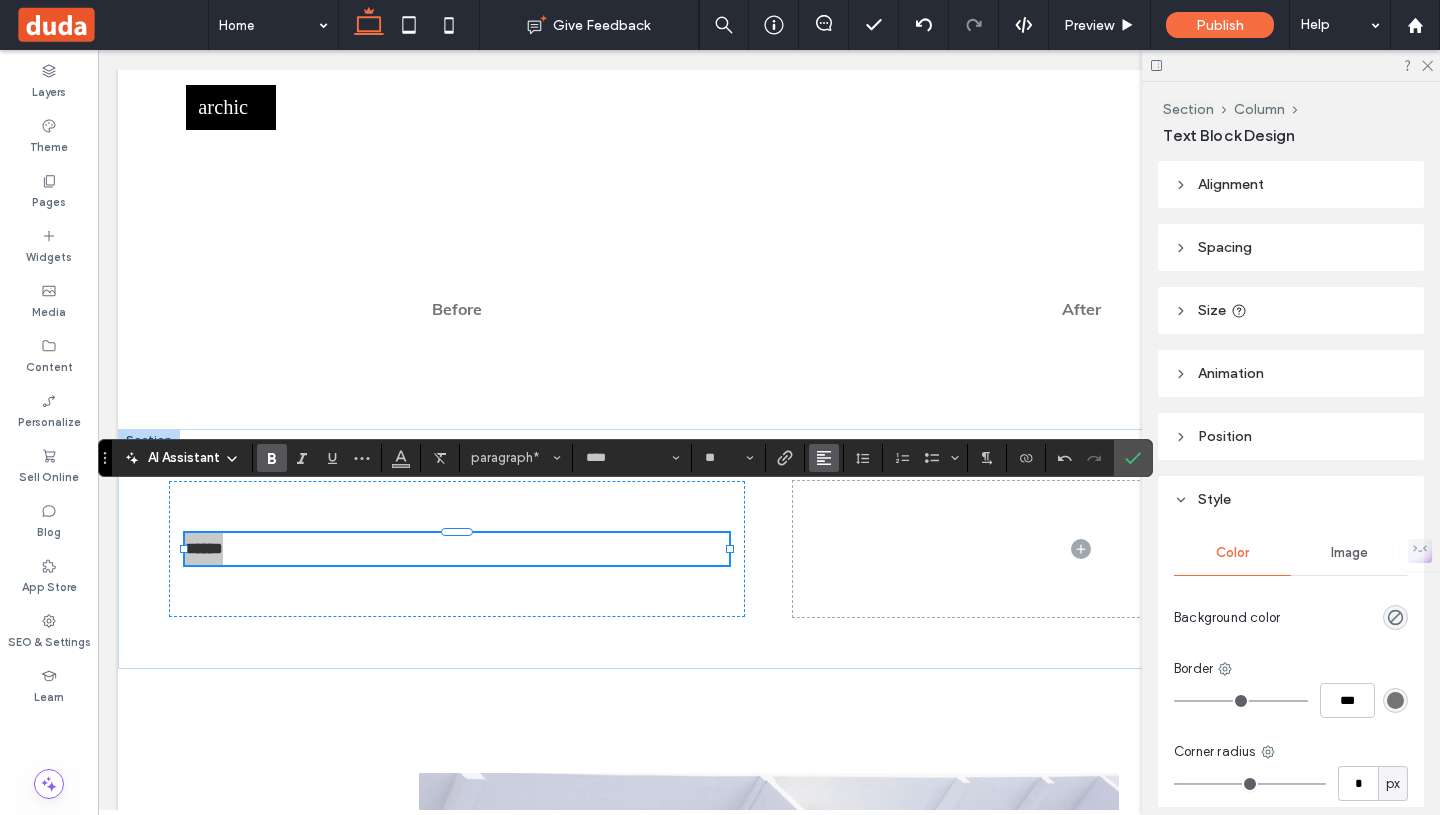 click 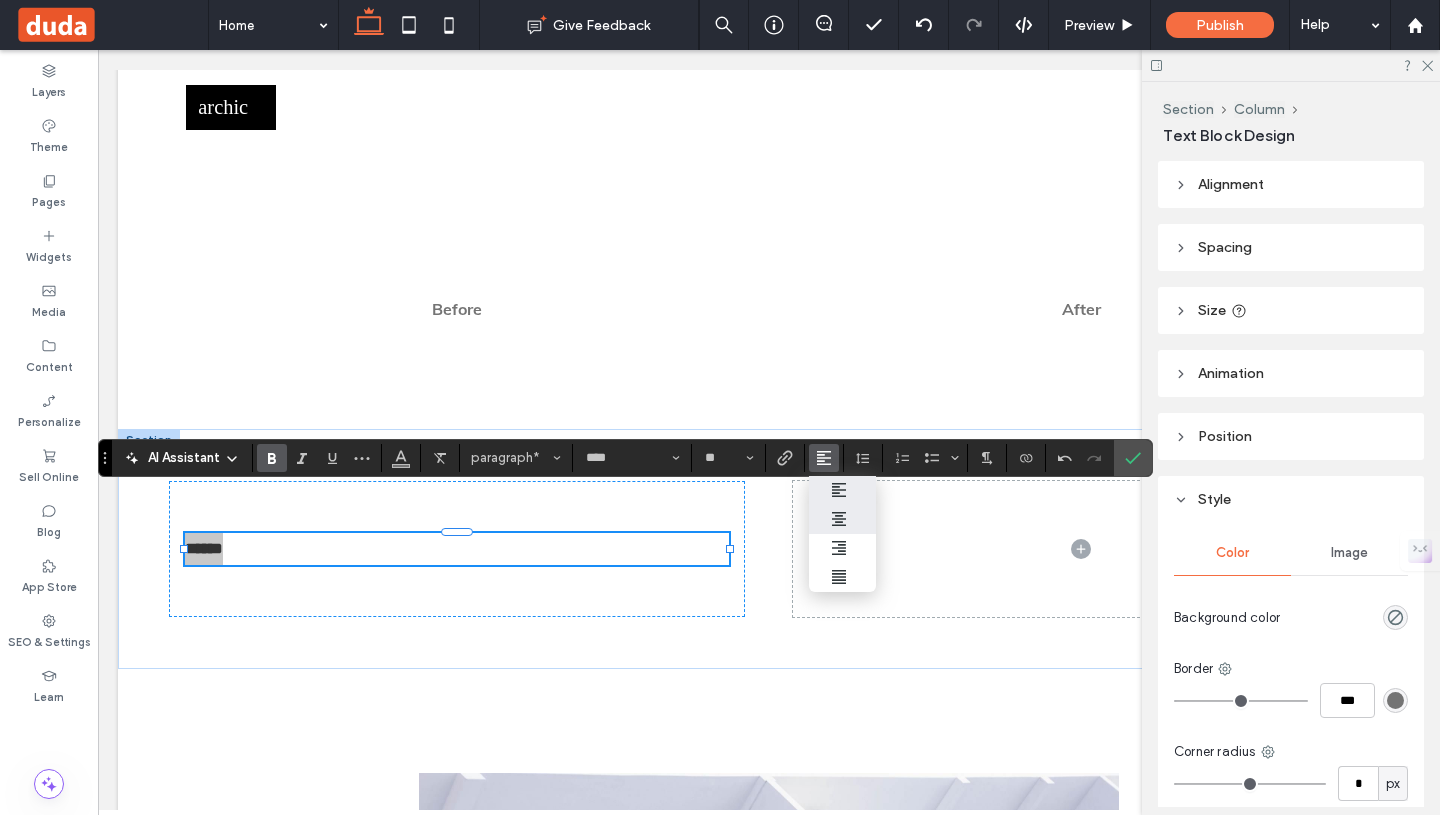 click 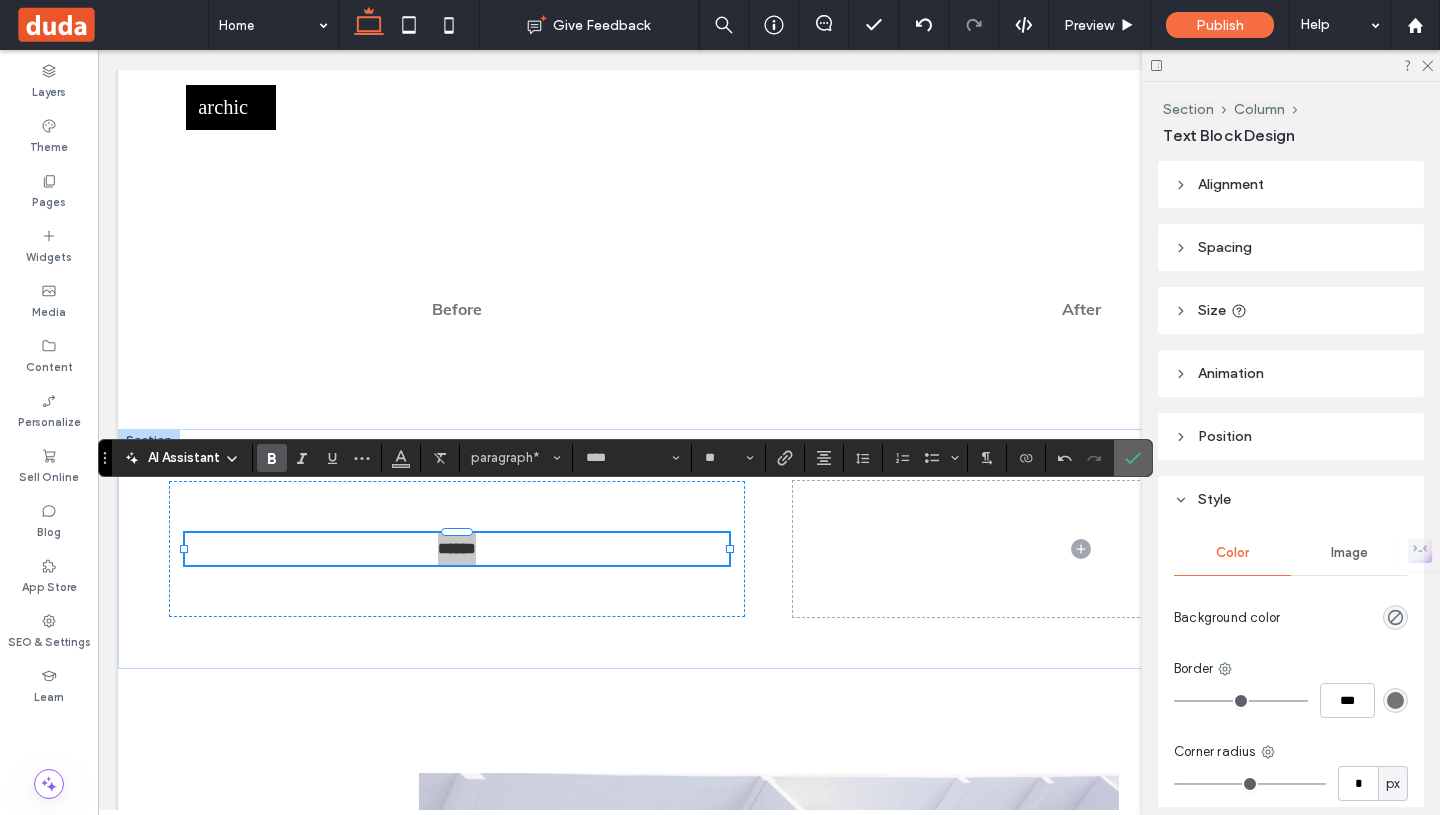 click at bounding box center [1133, 458] 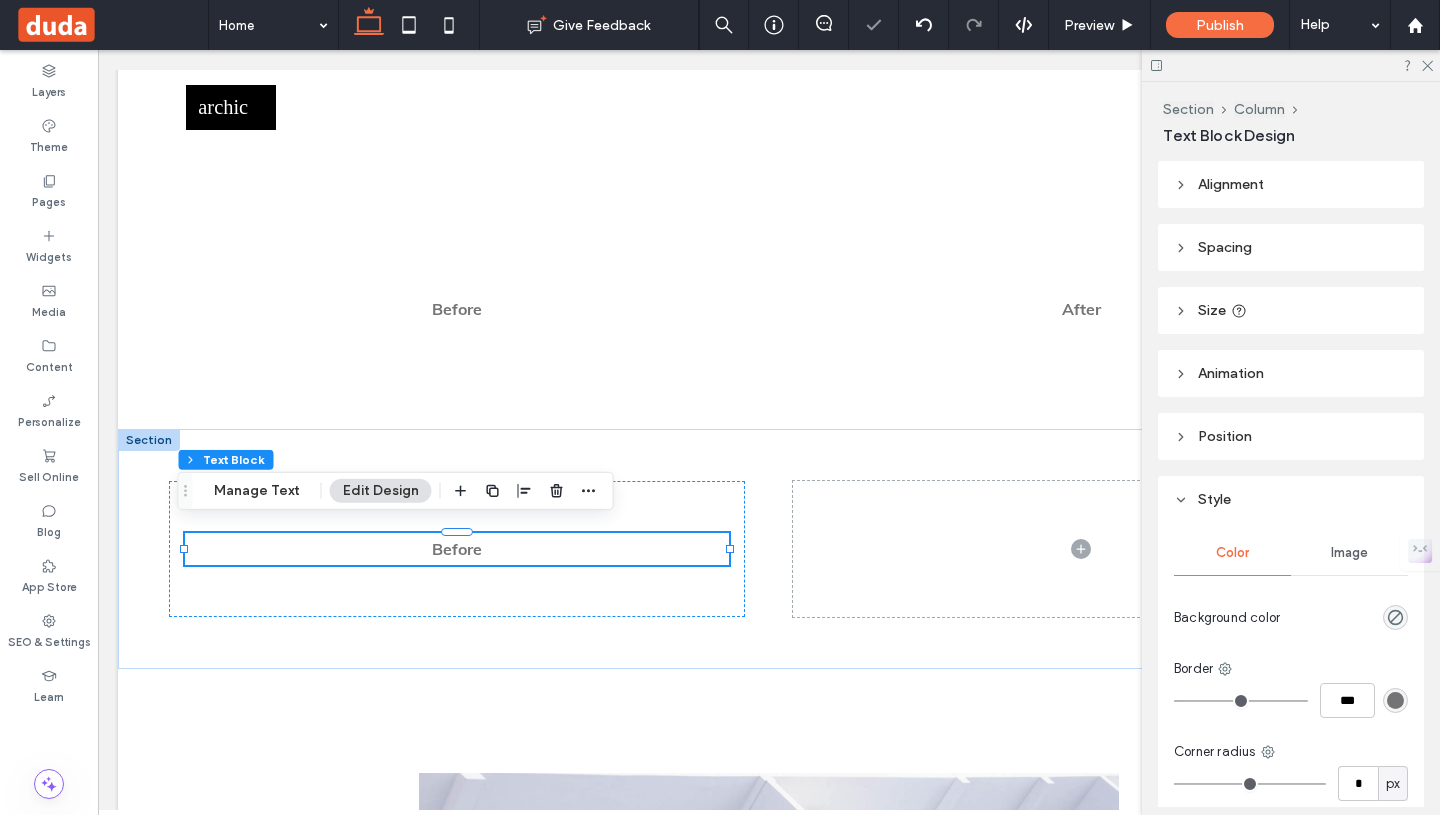 click at bounding box center (1291, 65) 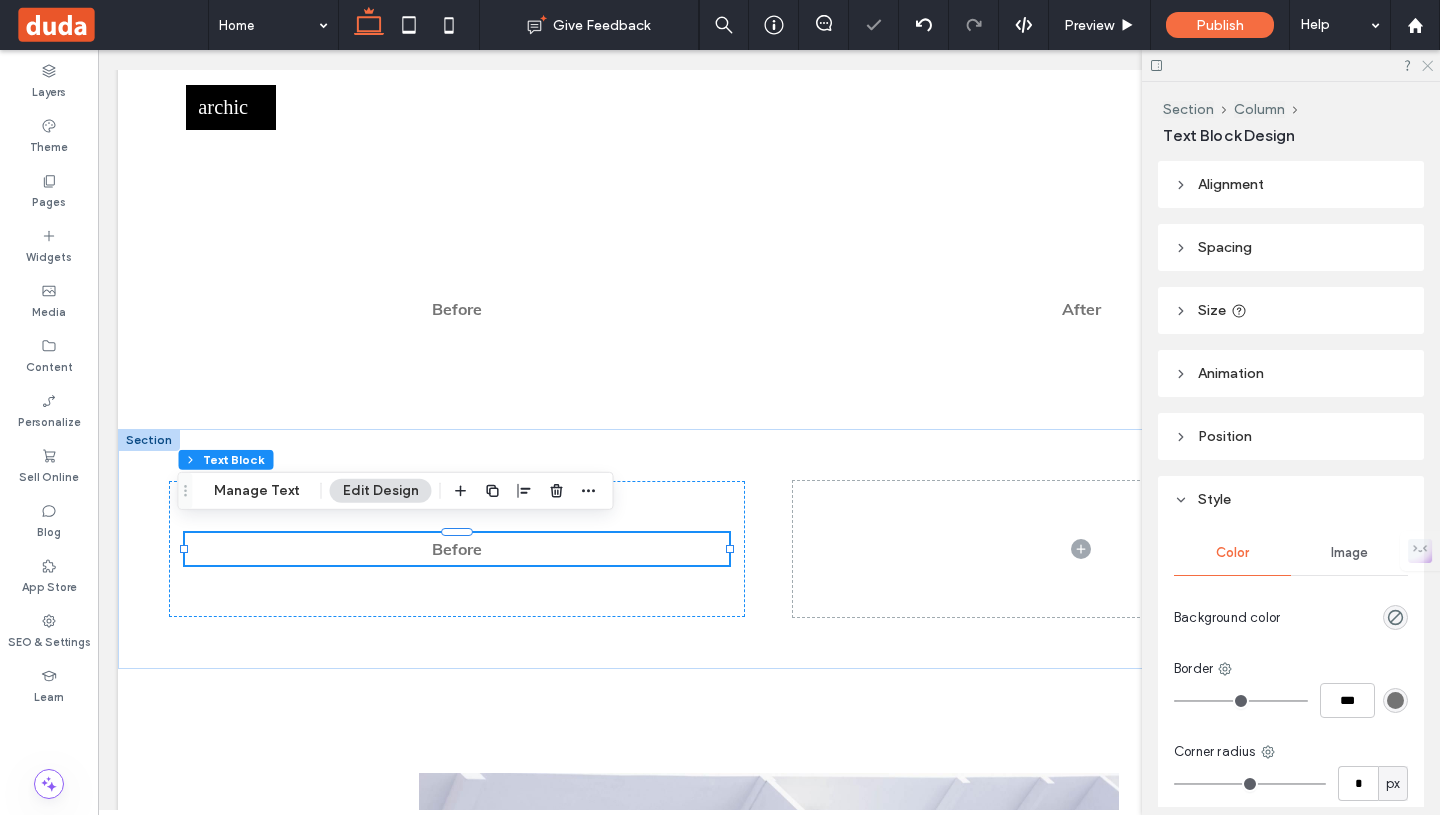 click 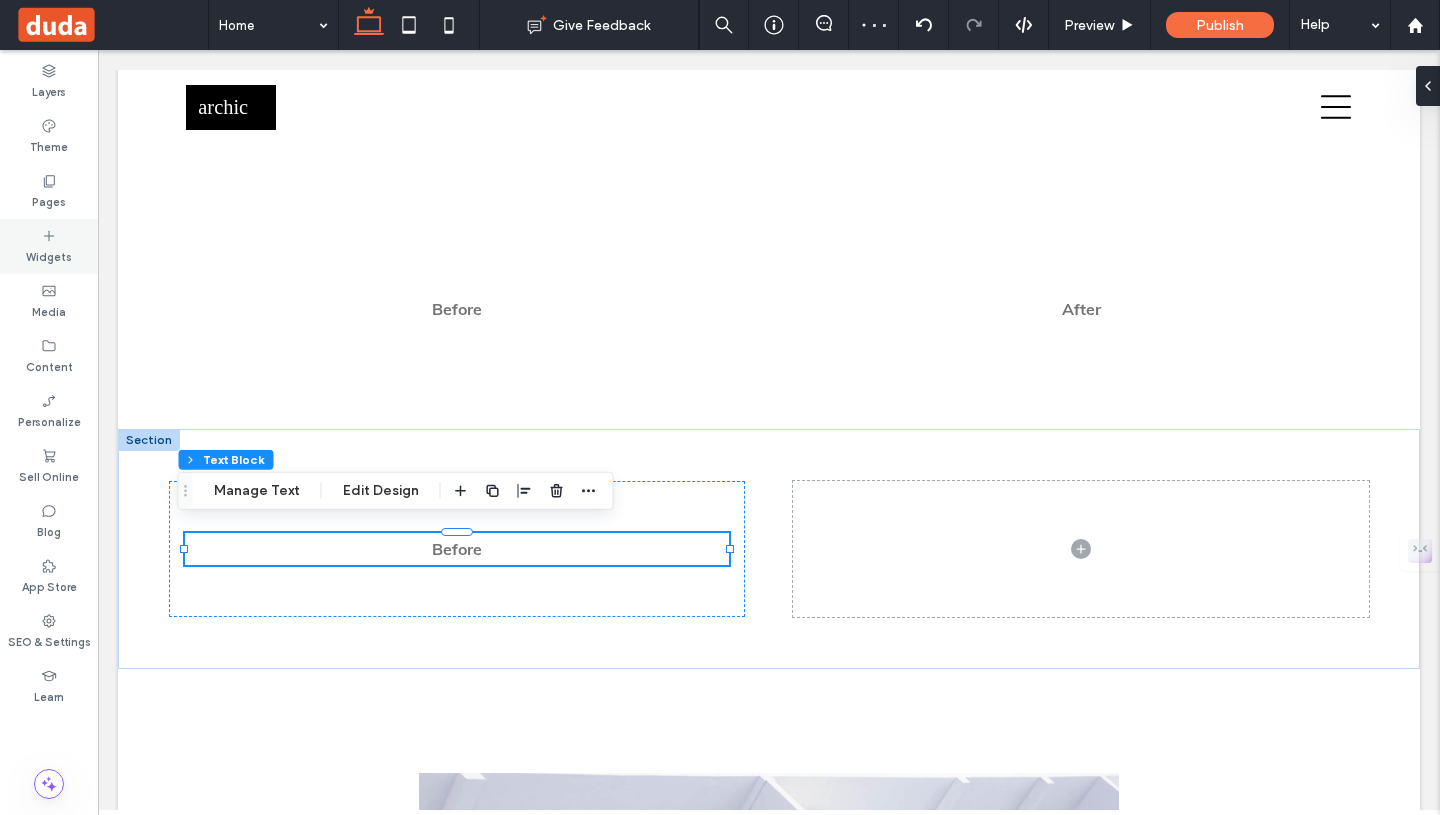 click on "Widgets" at bounding box center (49, 255) 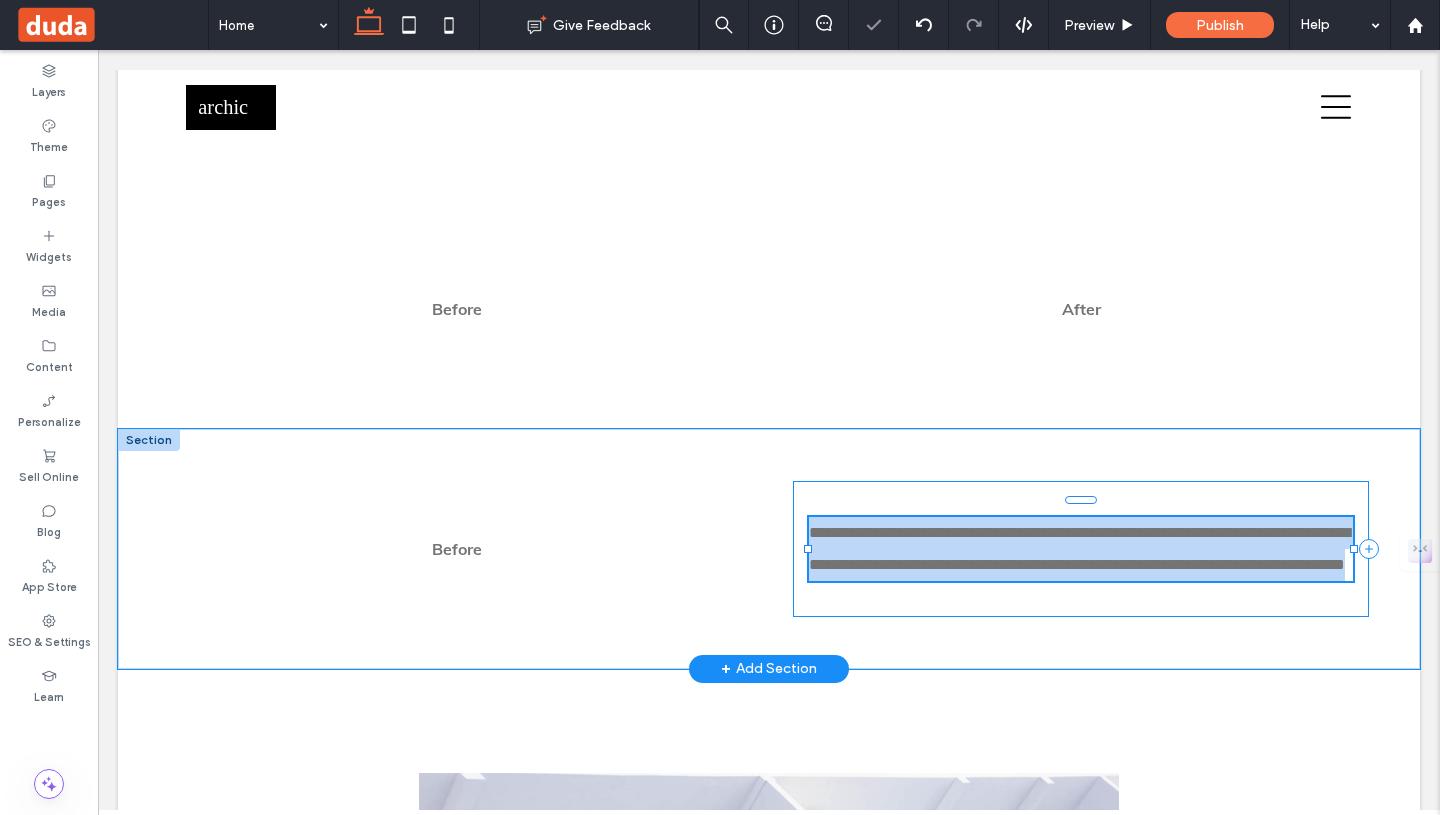 type on "****" 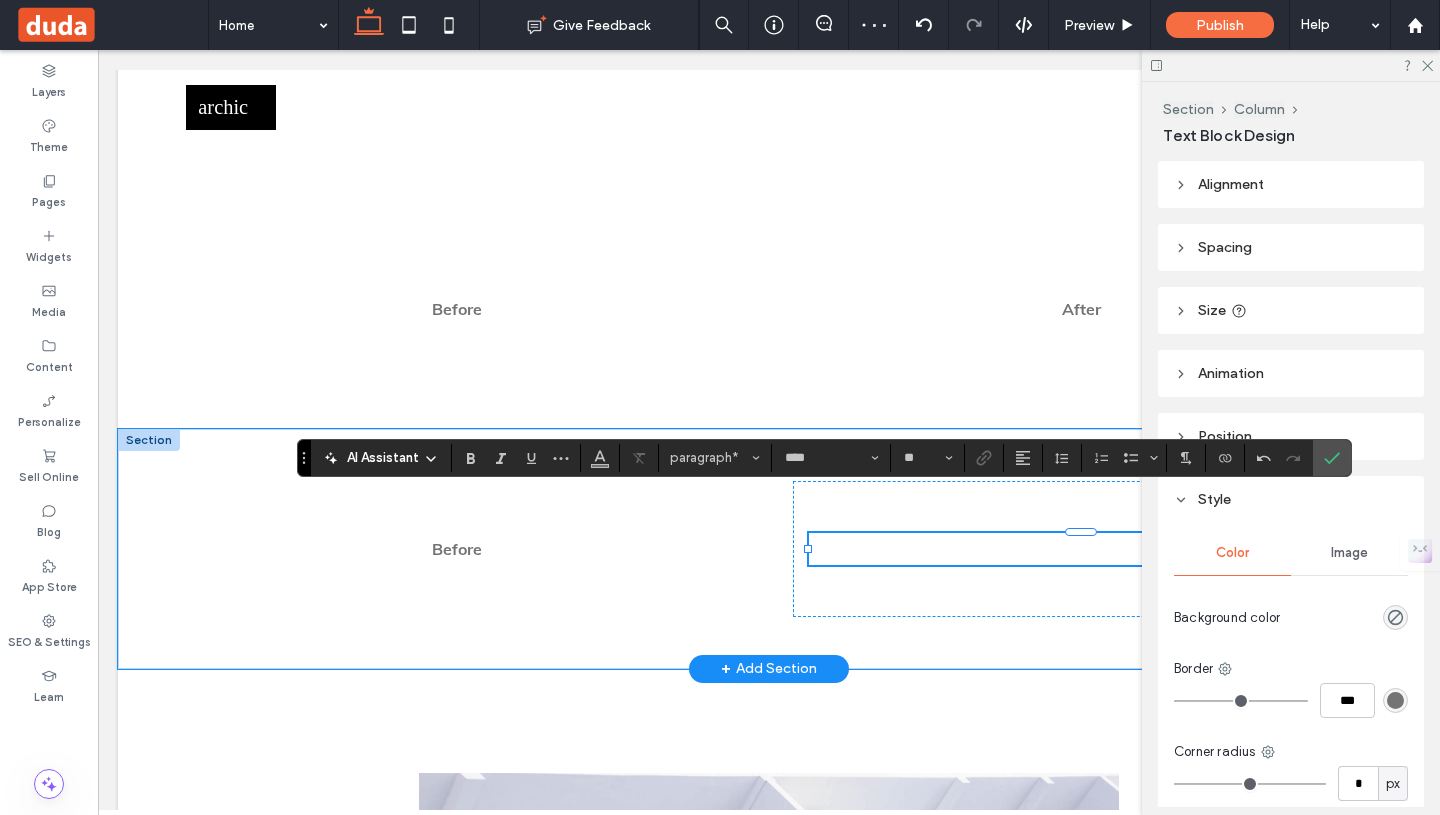 type 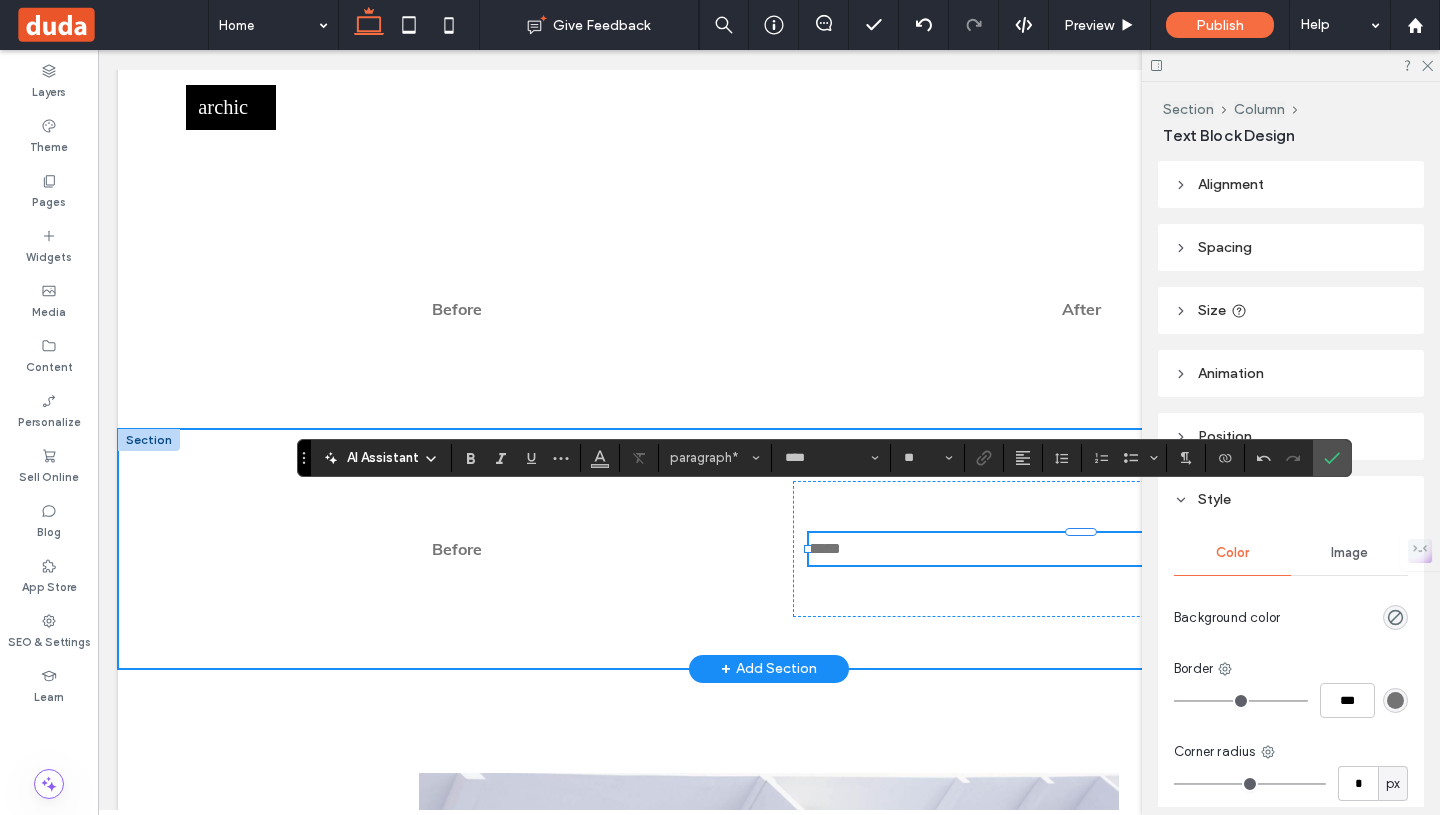 drag, startPoint x: 851, startPoint y: 541, endPoint x: 779, endPoint y: 538, distance: 72.06247 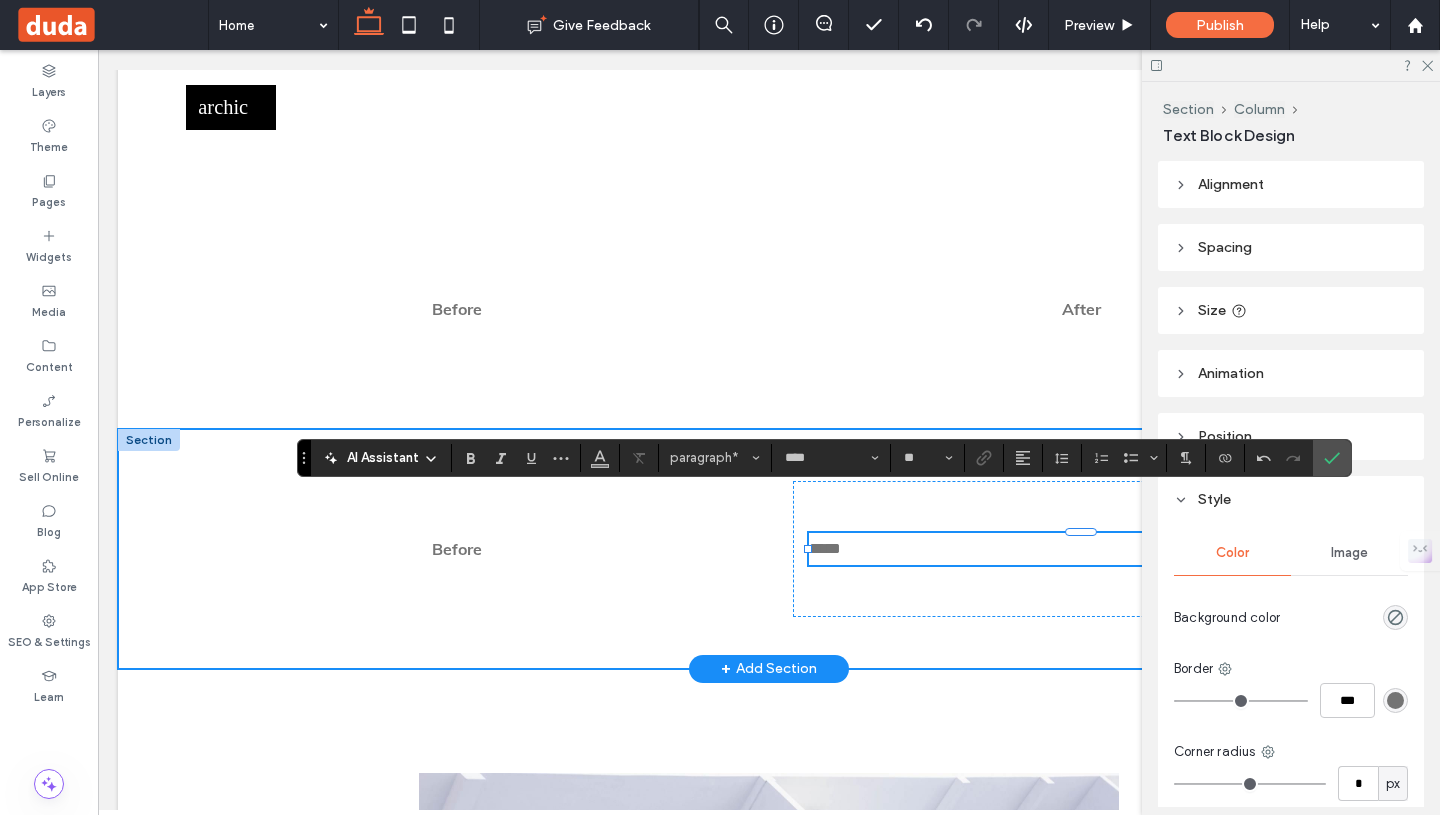 click on "Before *****" at bounding box center (769, 549) 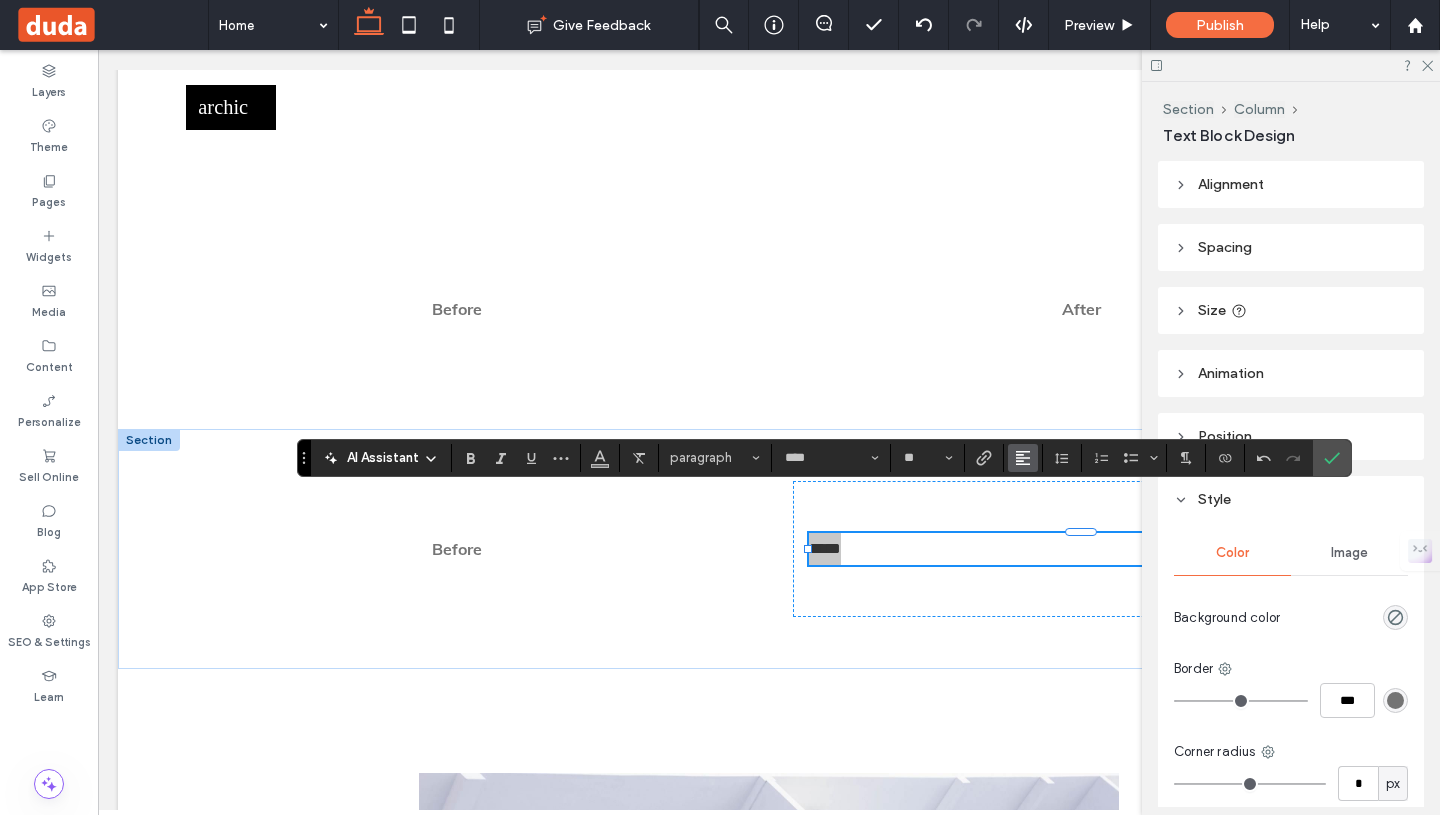 click 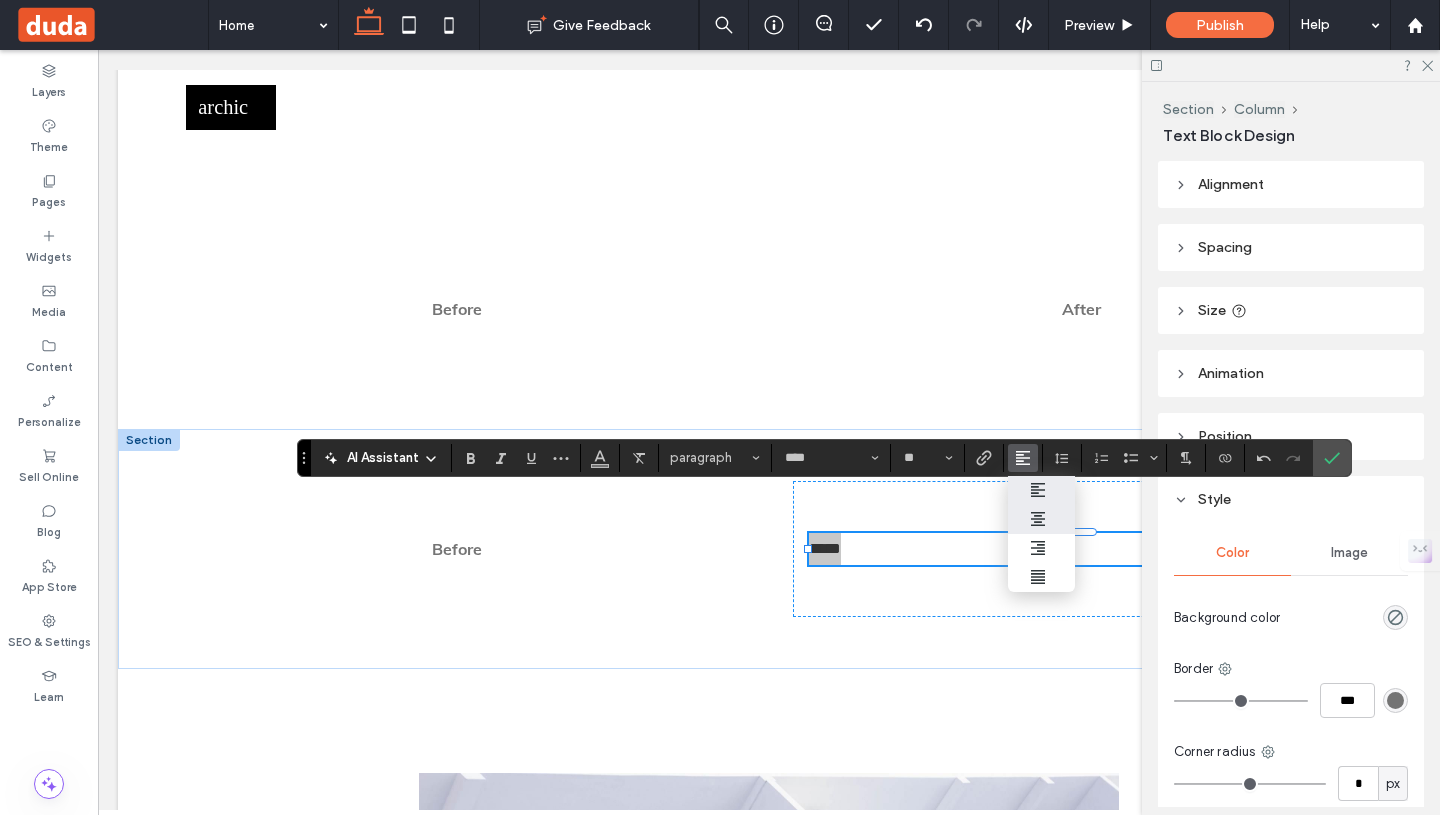 click 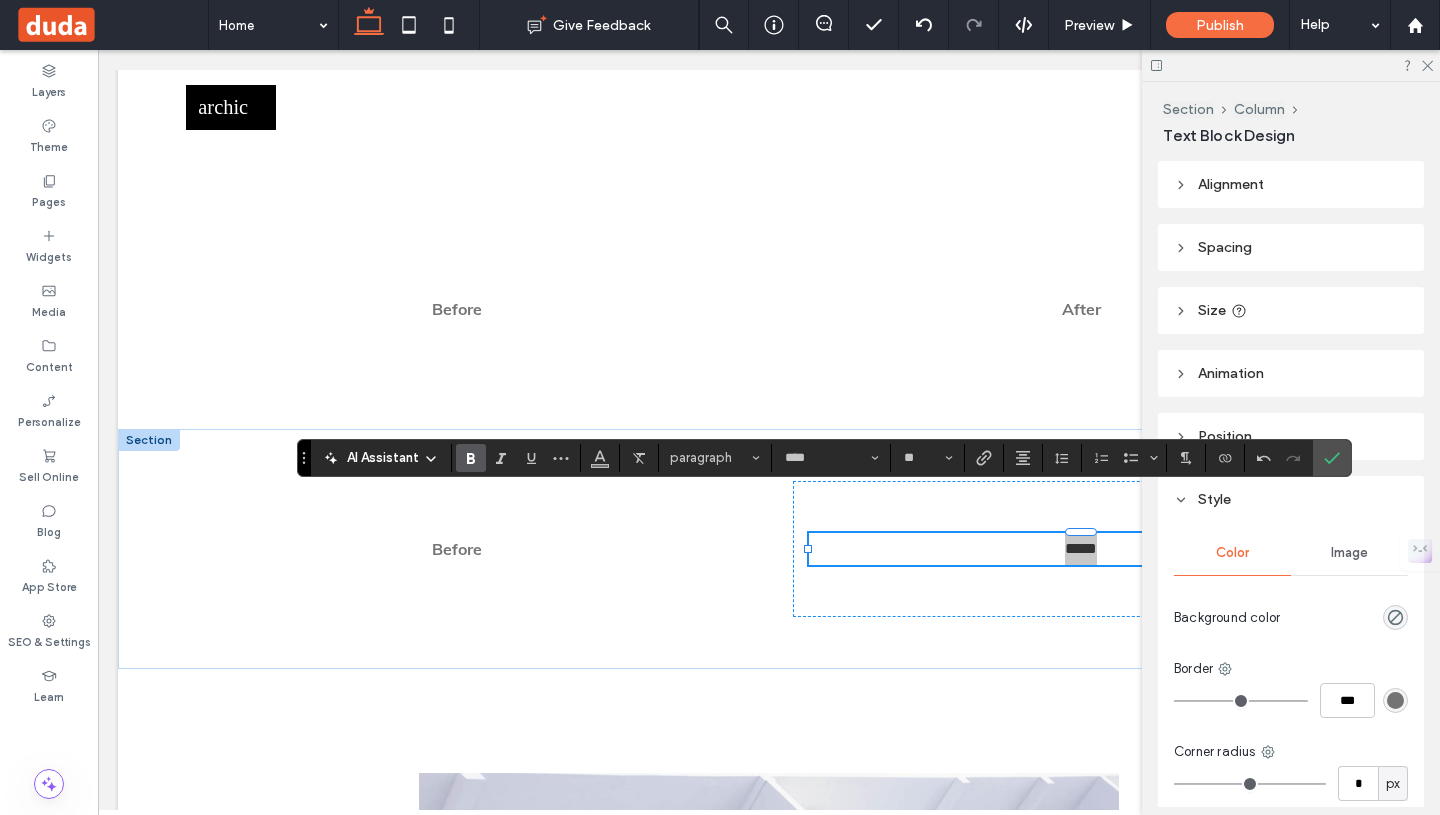 click at bounding box center (471, 458) 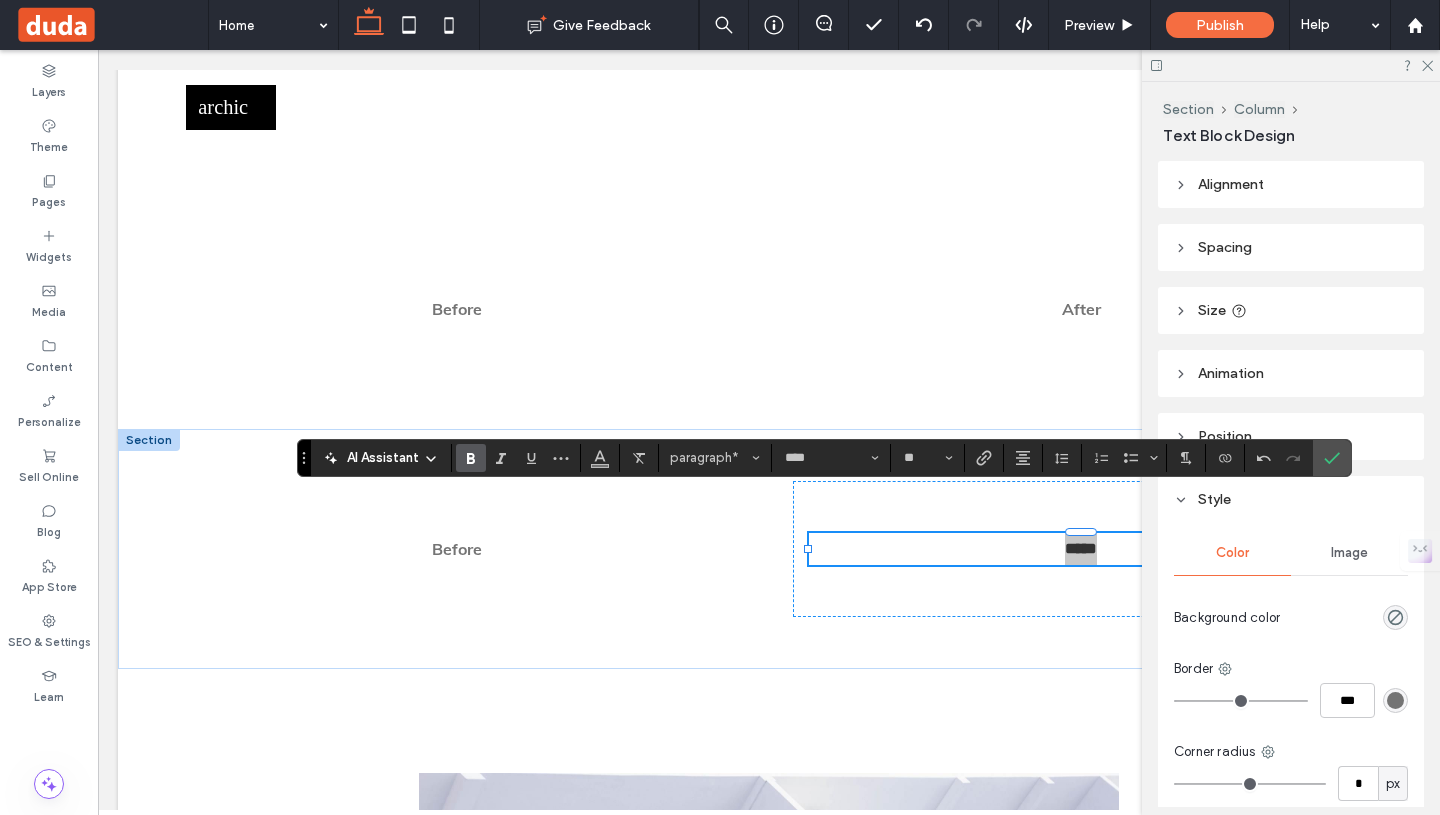click at bounding box center [1291, 65] 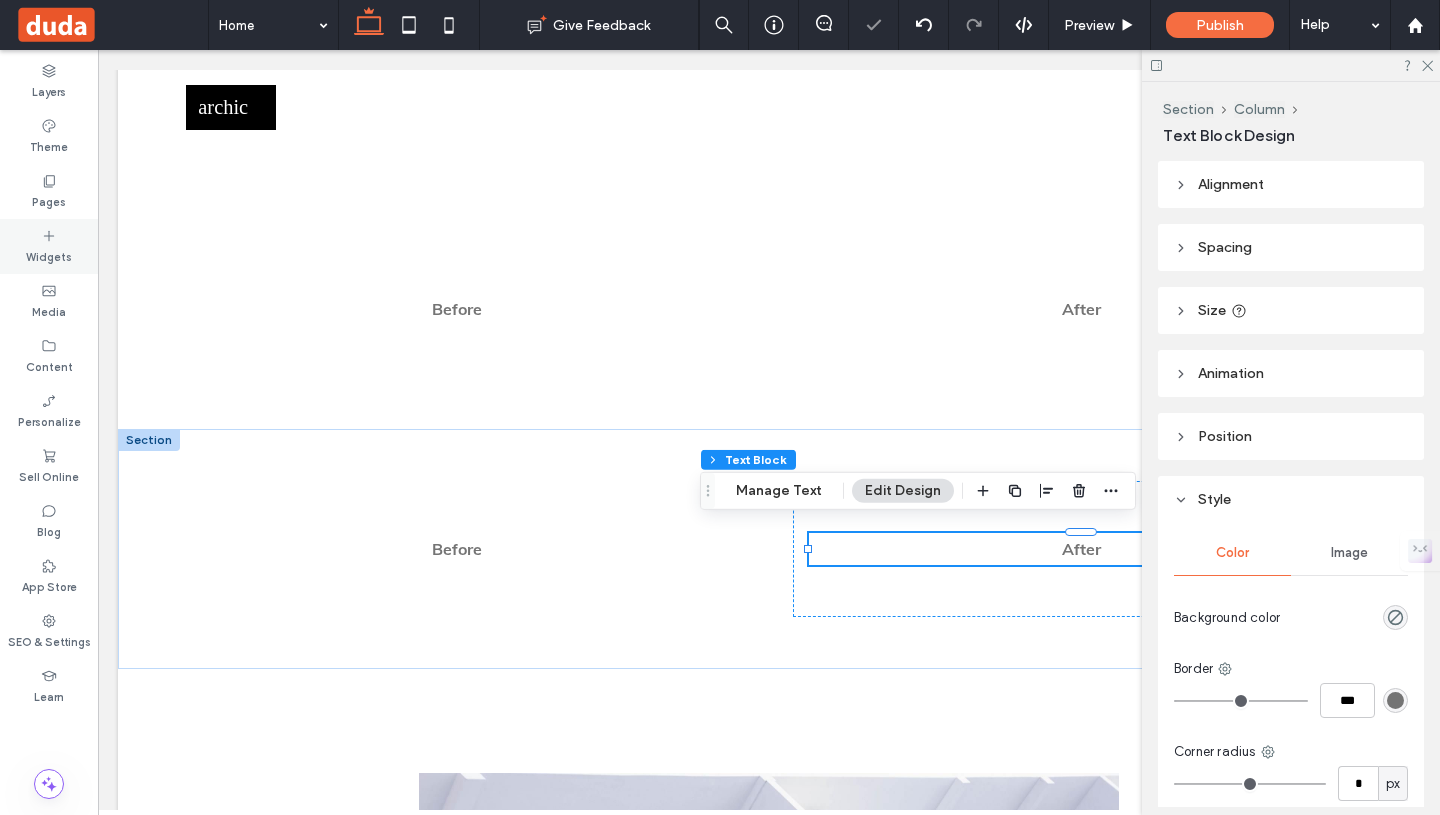 click on "Widgets" at bounding box center [49, 246] 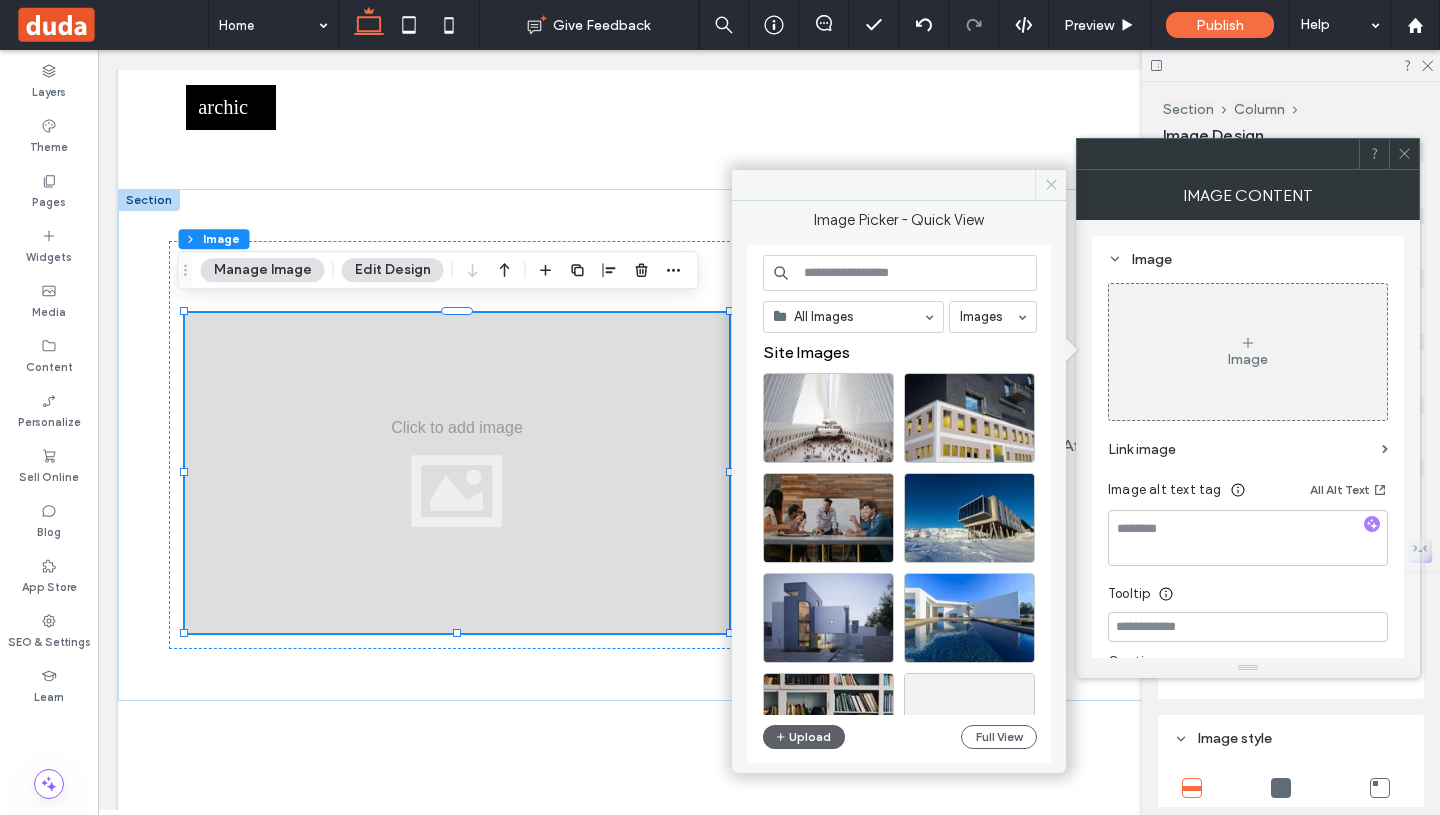 click 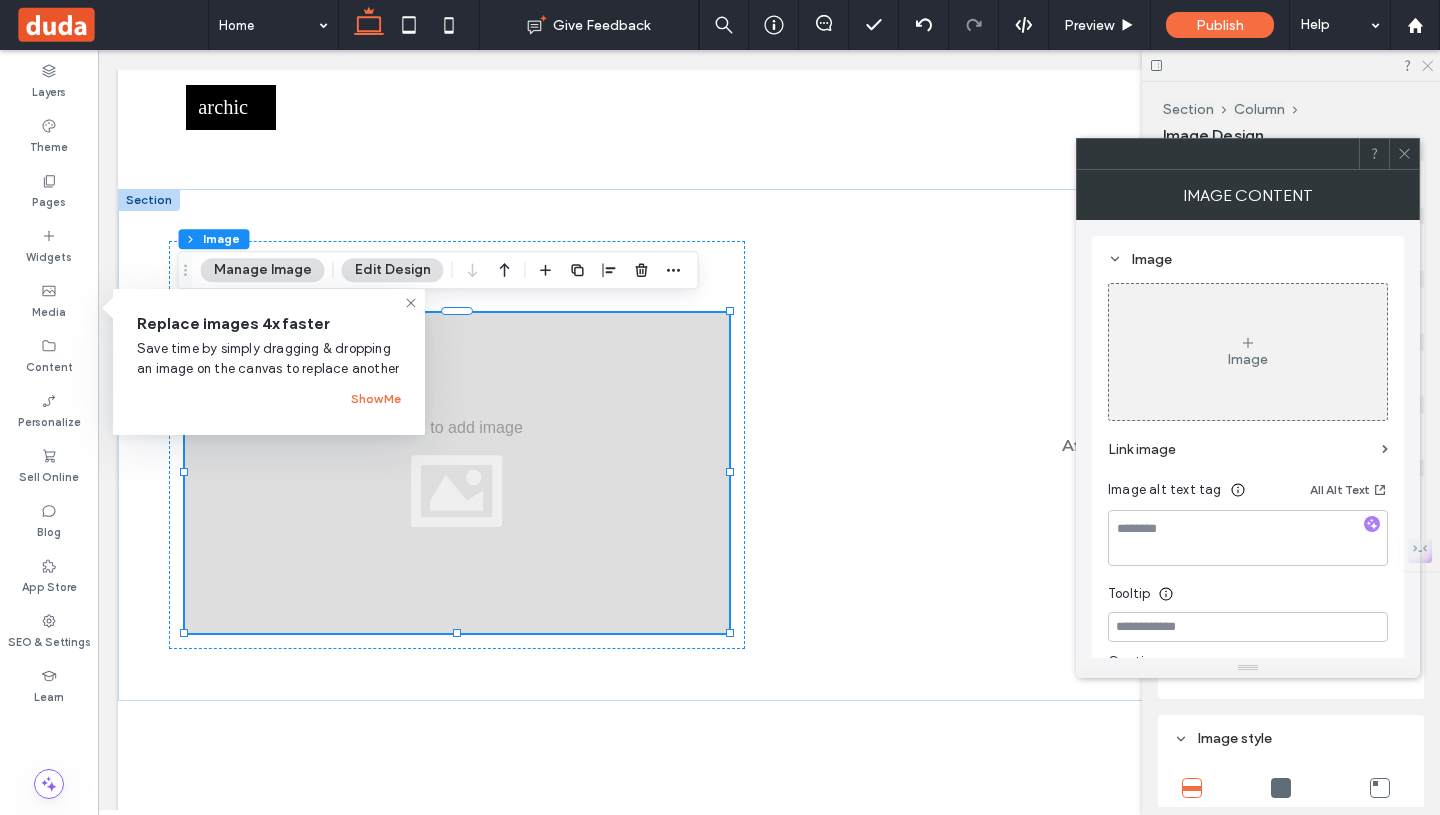 click 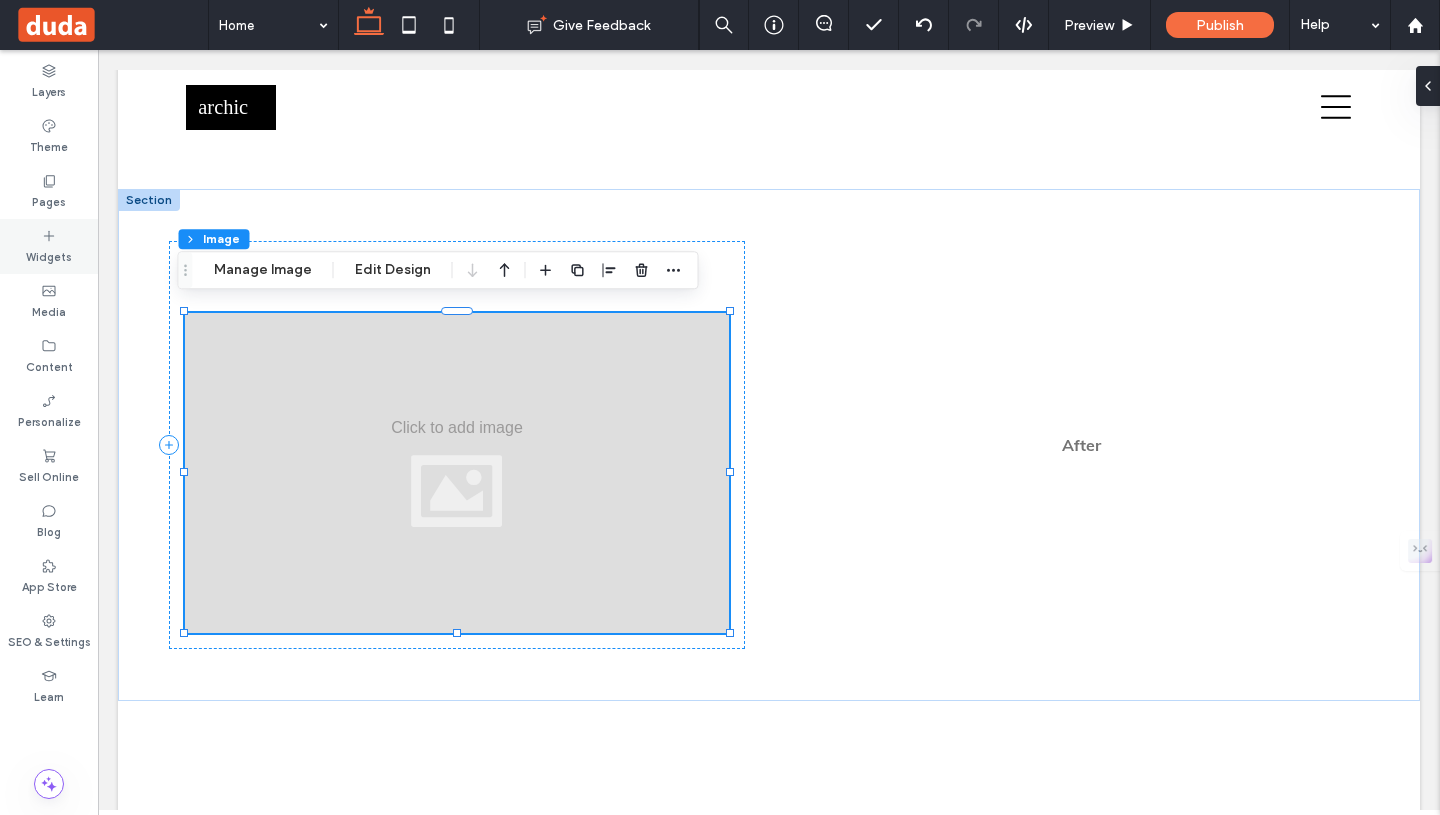 click 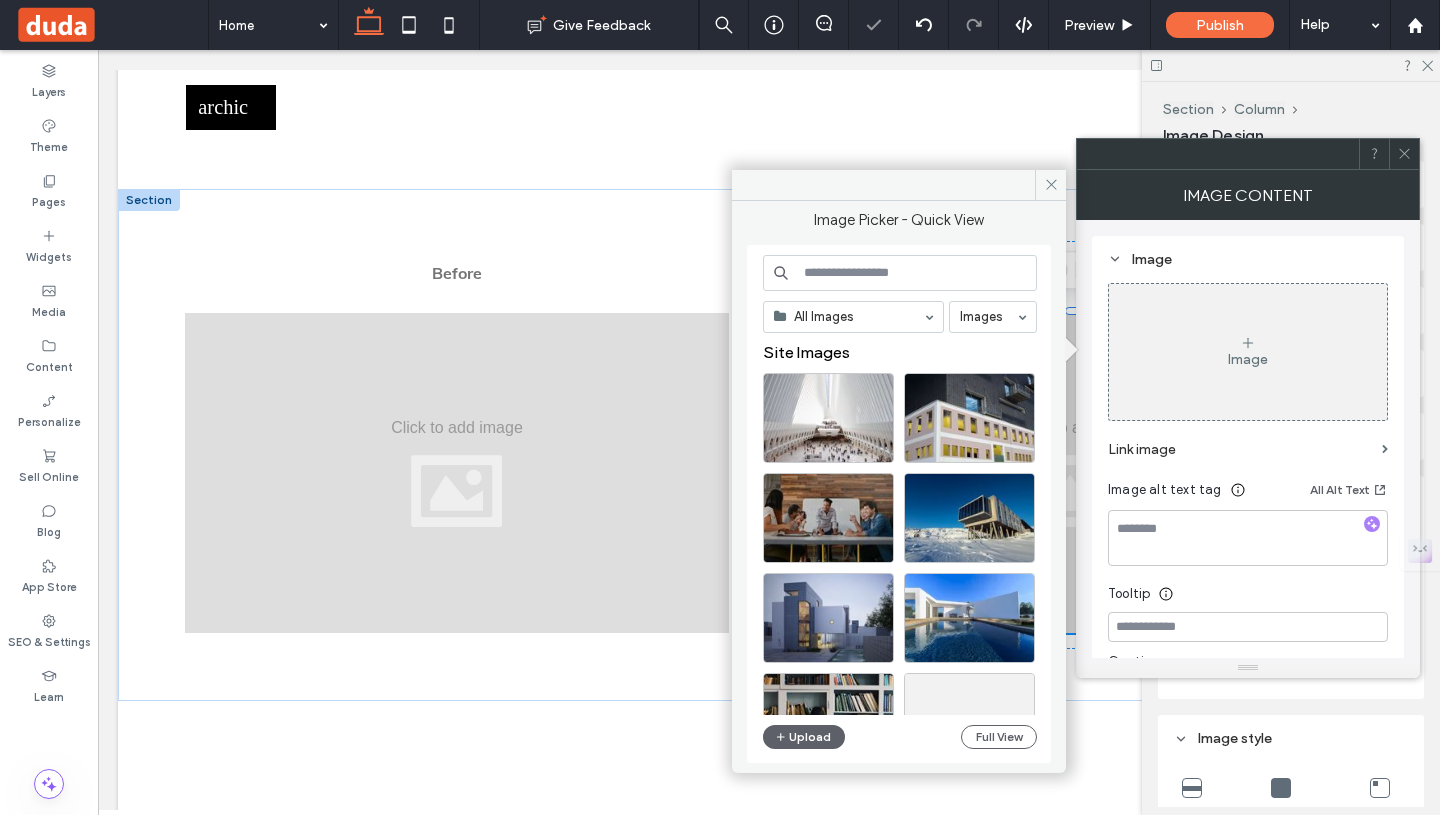 click 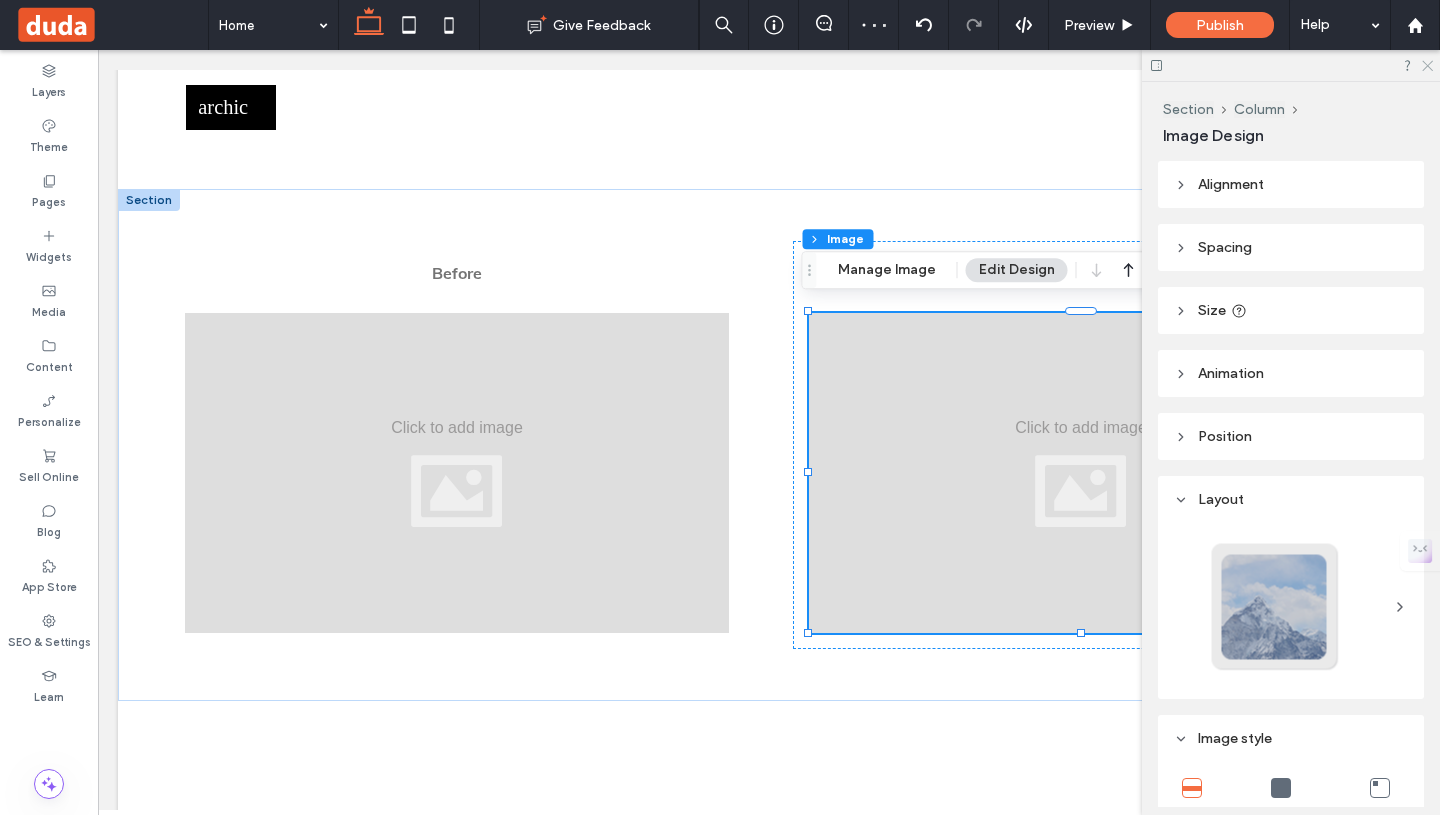 click 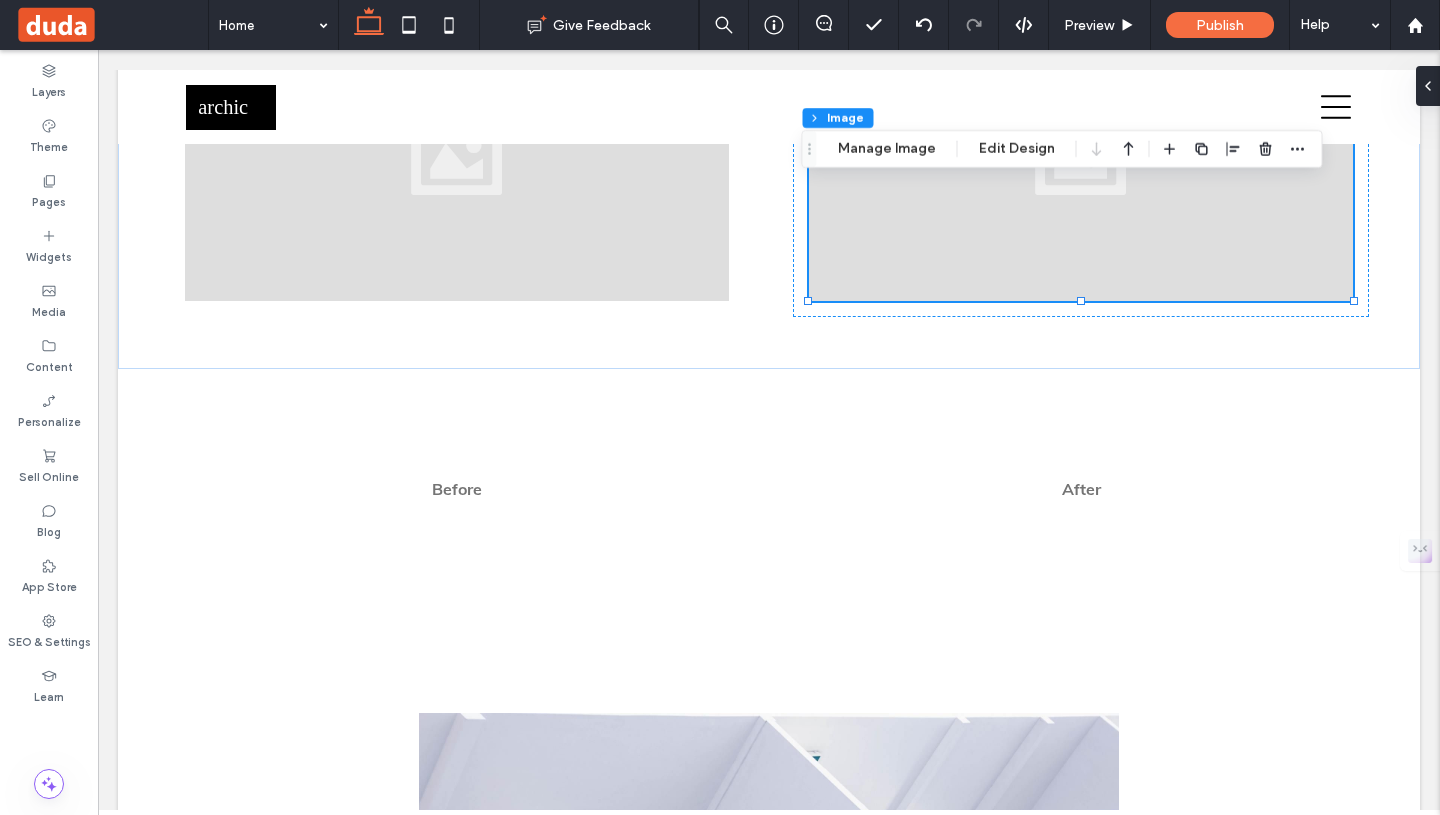 scroll, scrollTop: 2538, scrollLeft: 0, axis: vertical 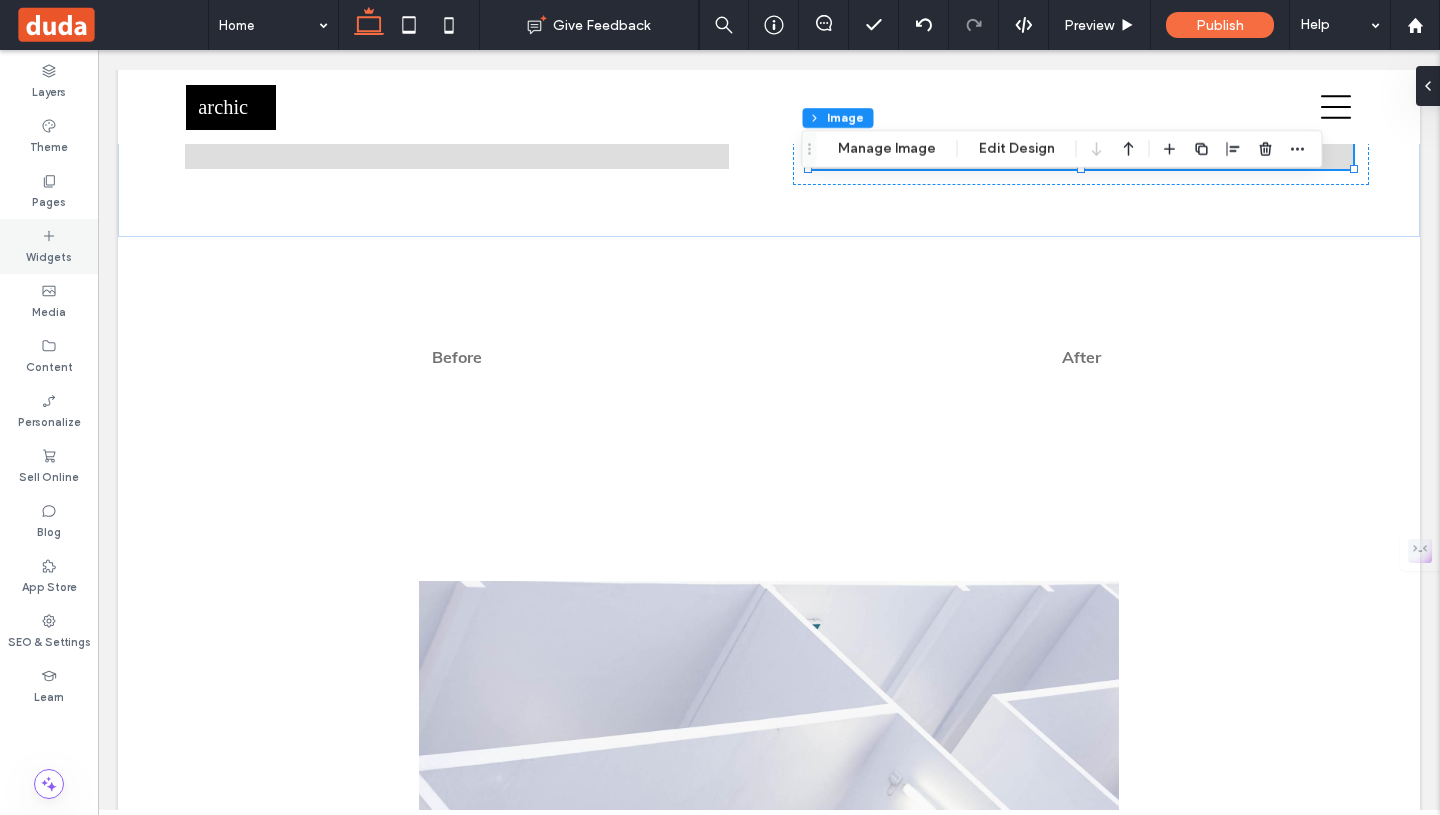 click on "Widgets" at bounding box center [49, 255] 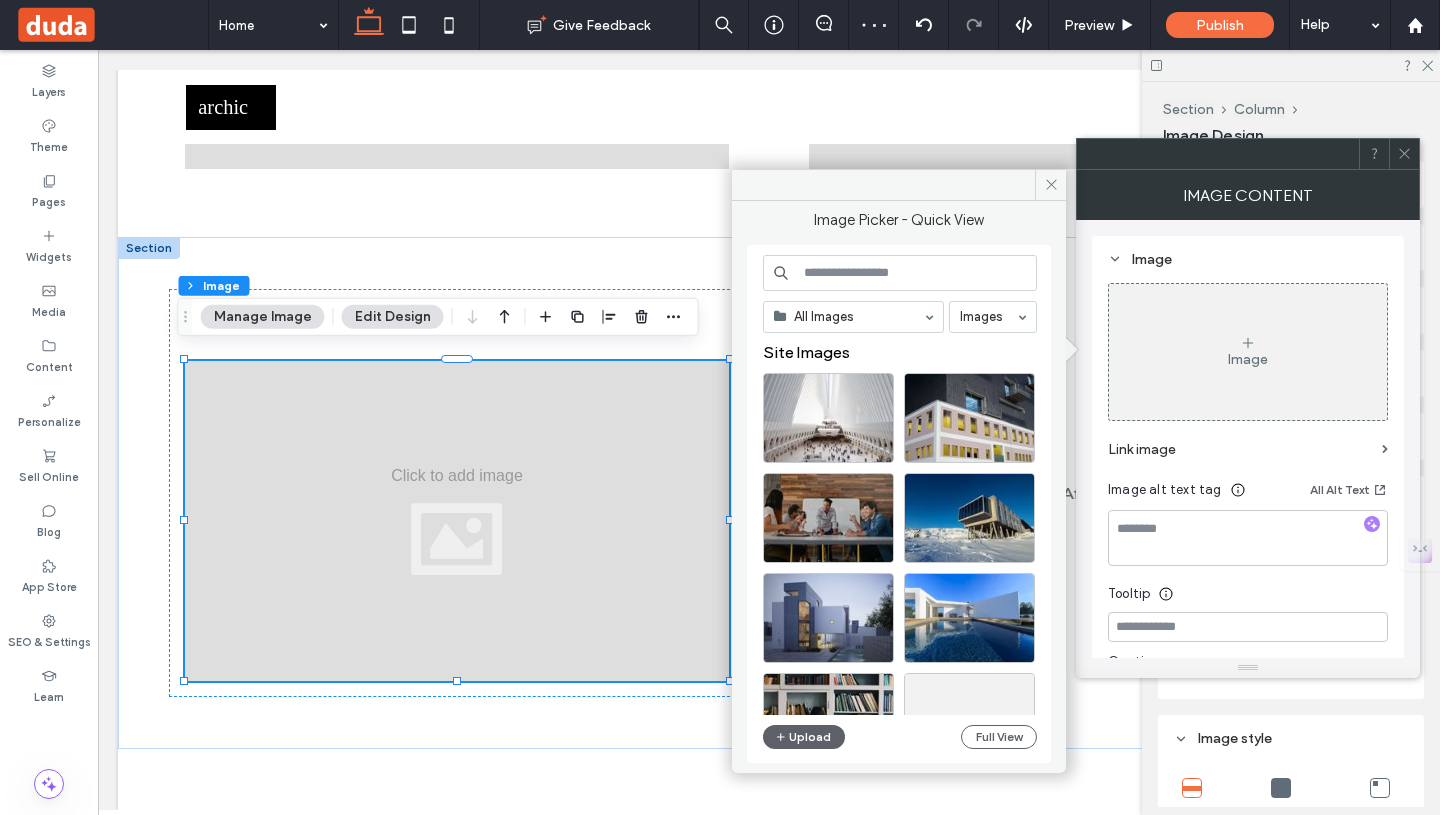 click 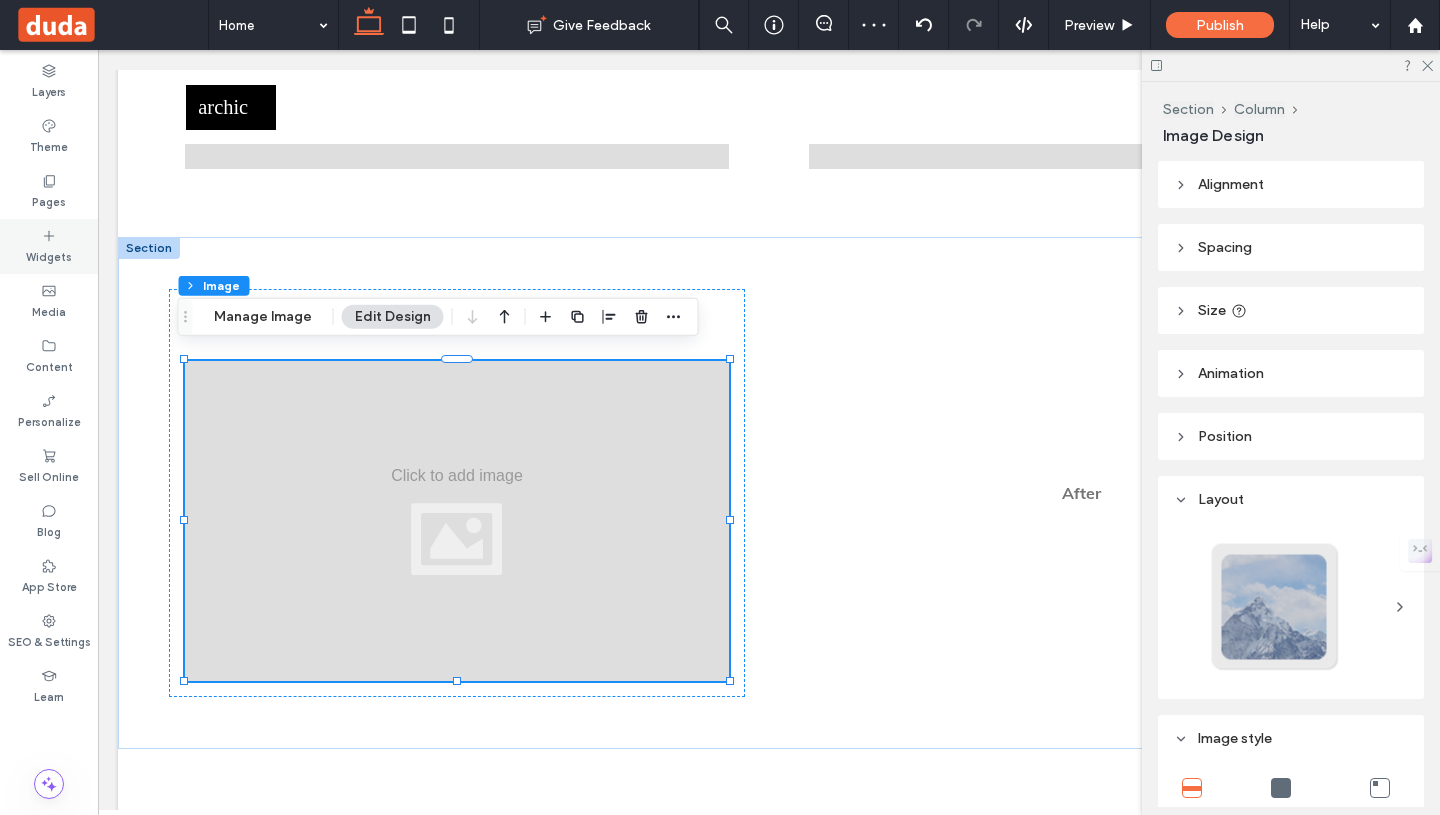 click on "Widgets" at bounding box center [49, 255] 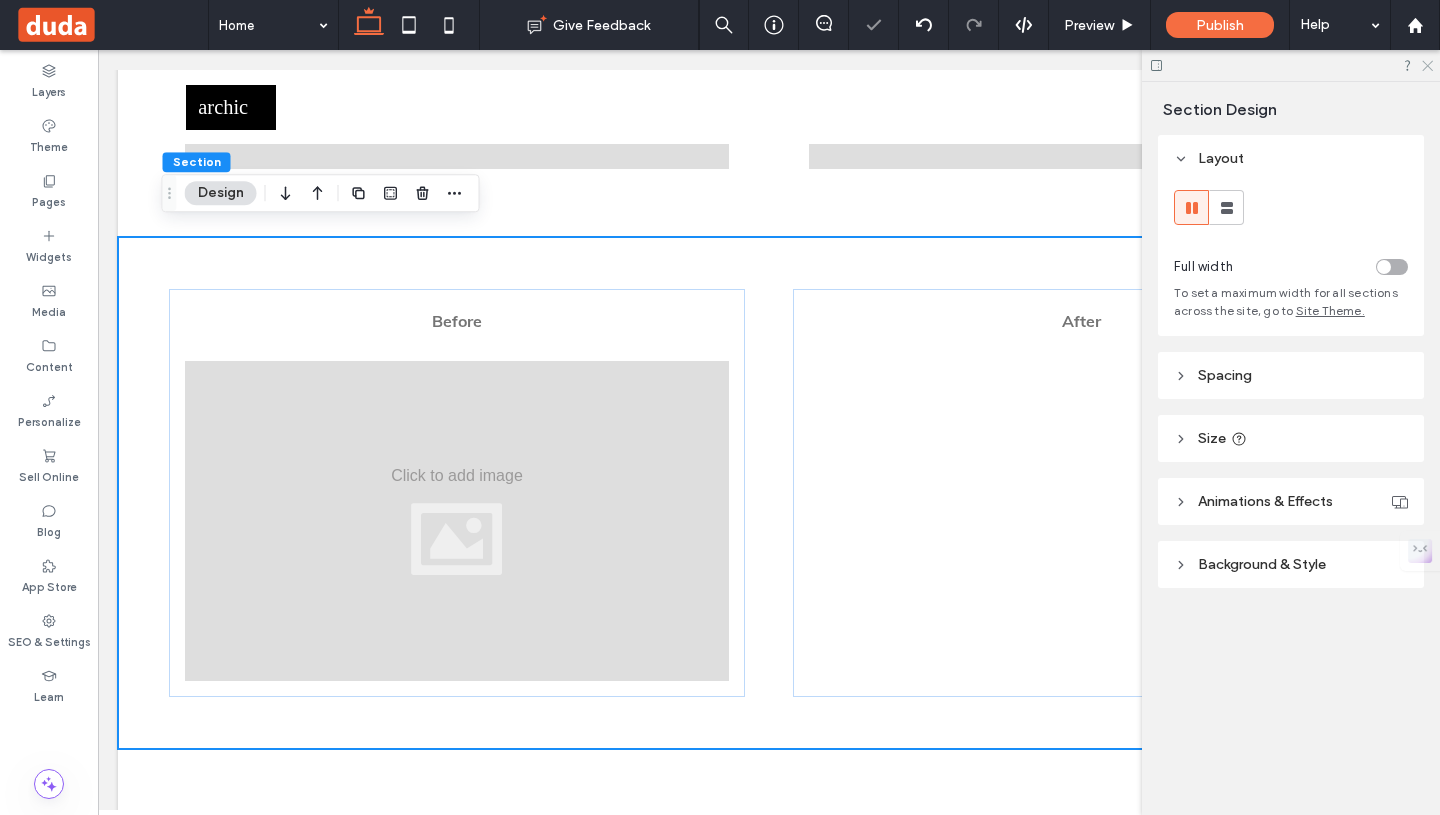 click 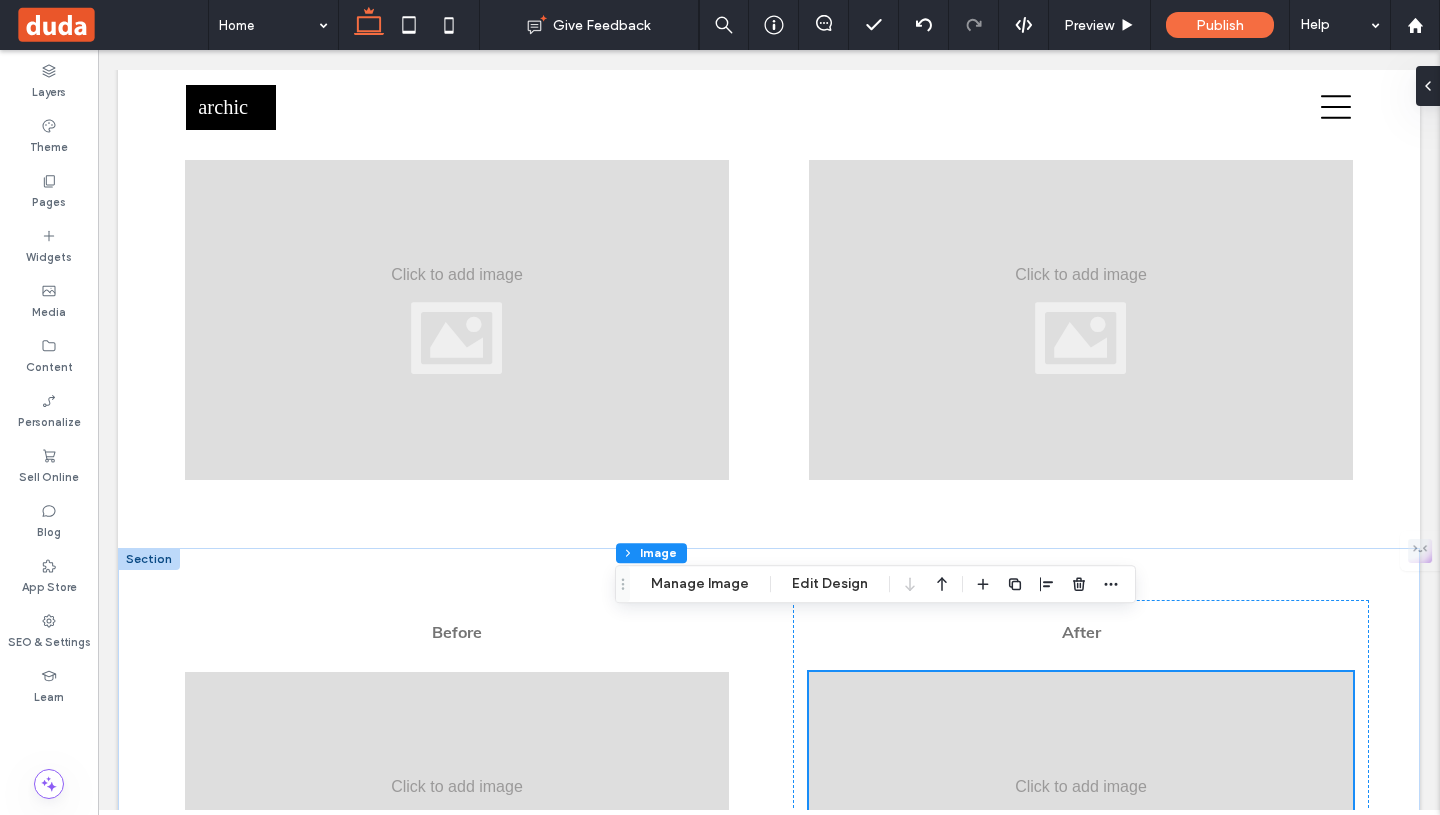 scroll, scrollTop: 2222, scrollLeft: 0, axis: vertical 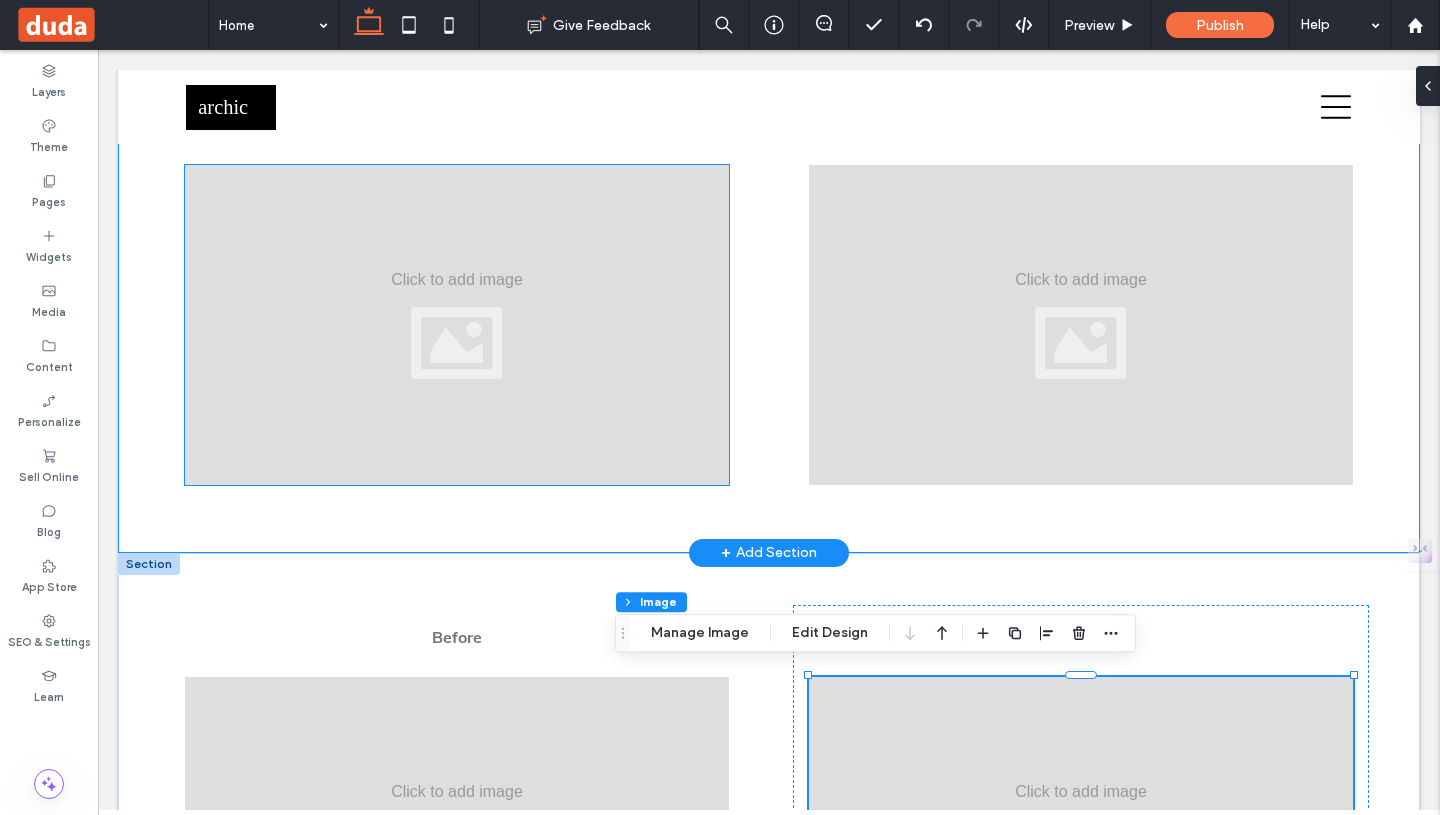 click at bounding box center [457, 325] 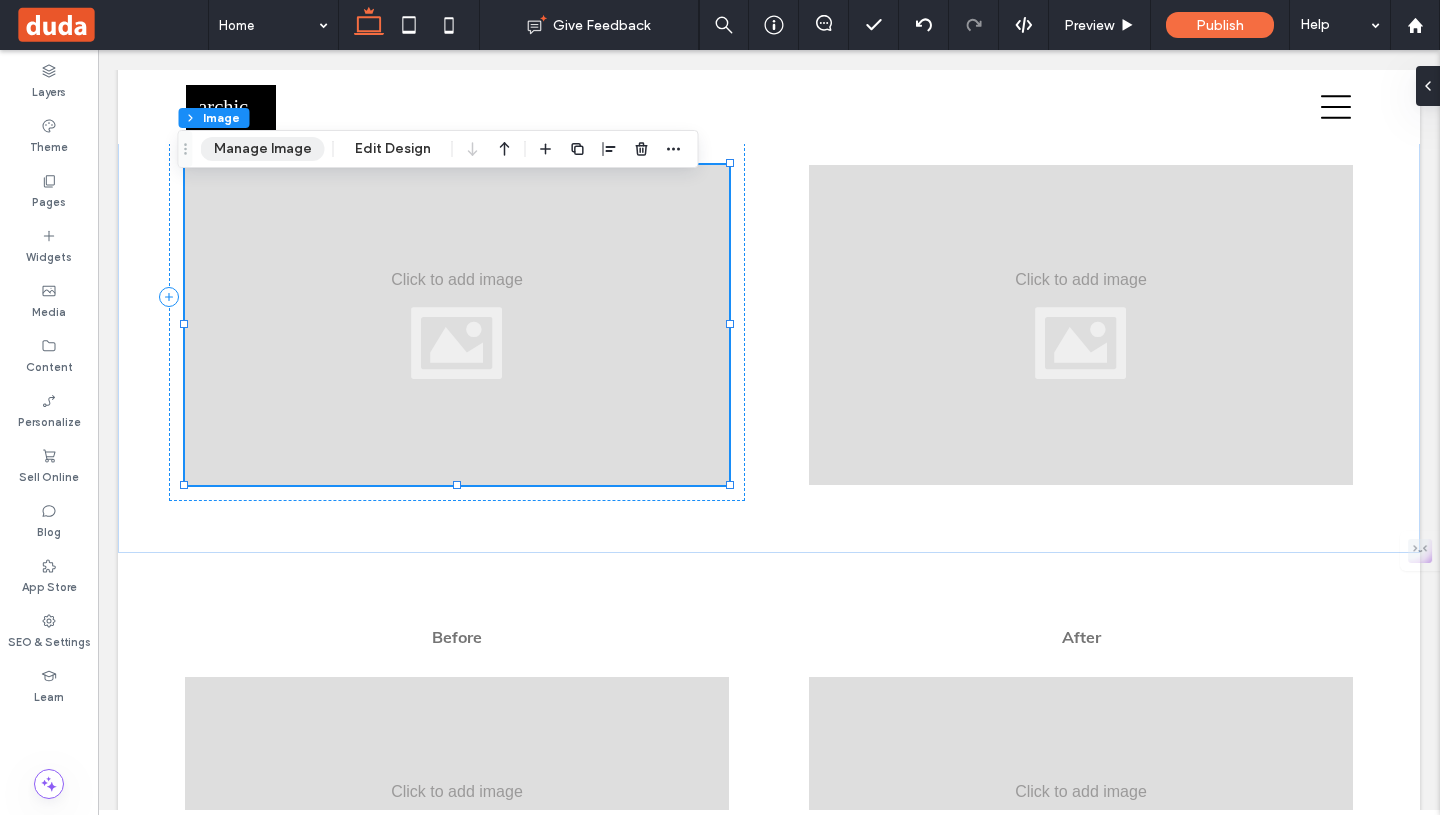 click on "Manage Image" at bounding box center [263, 149] 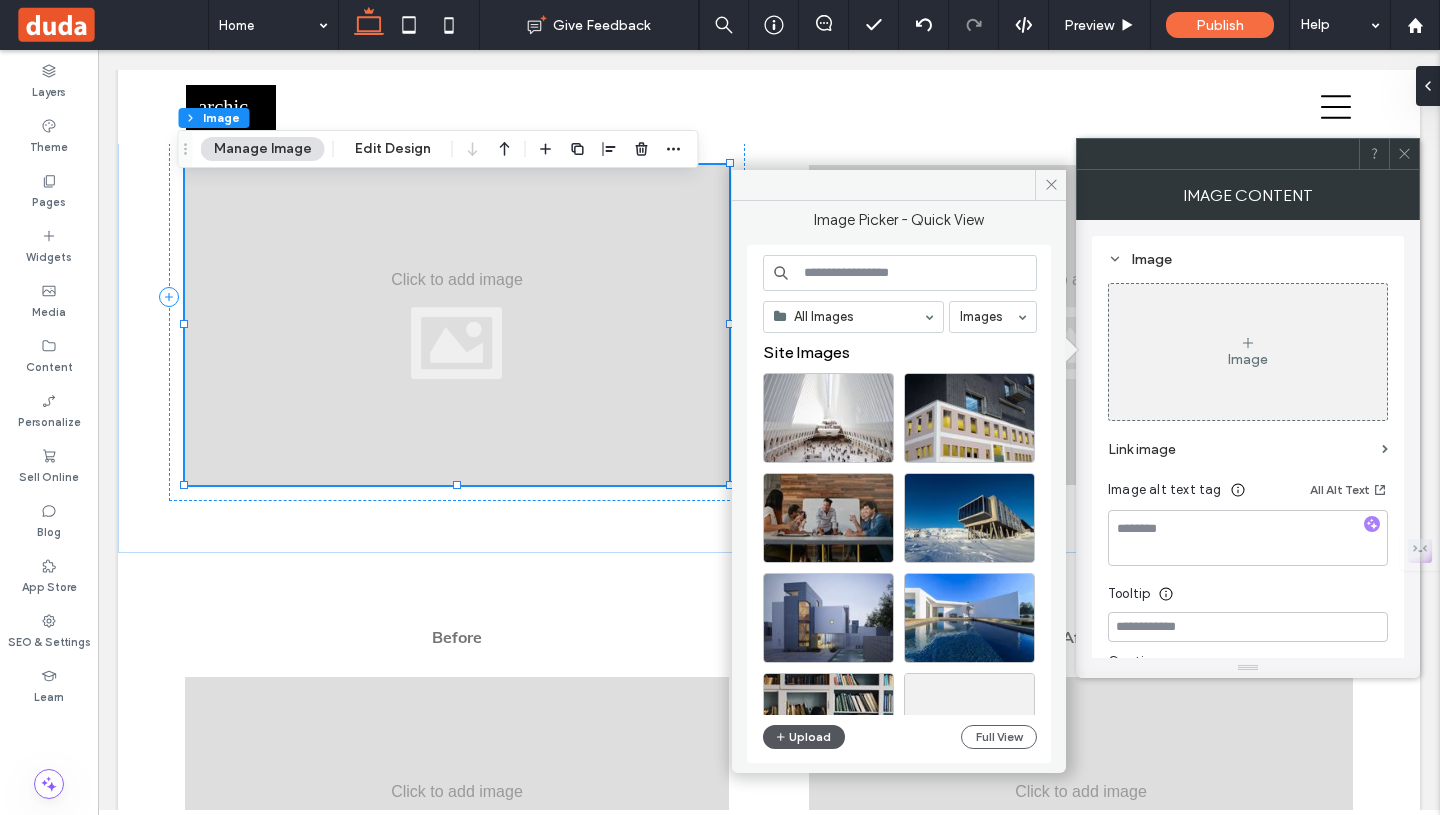 click on "Upload" at bounding box center [804, 737] 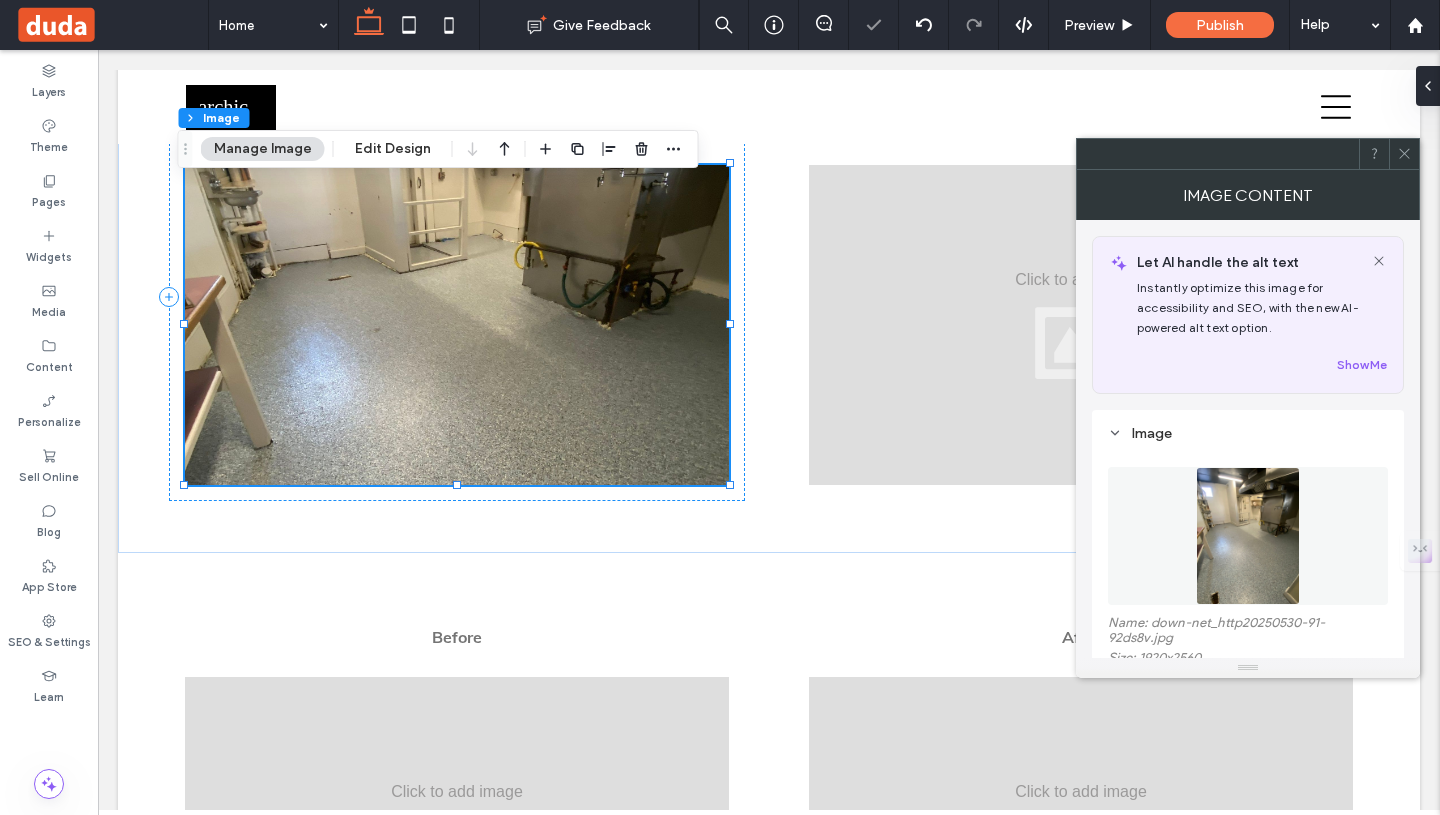 click 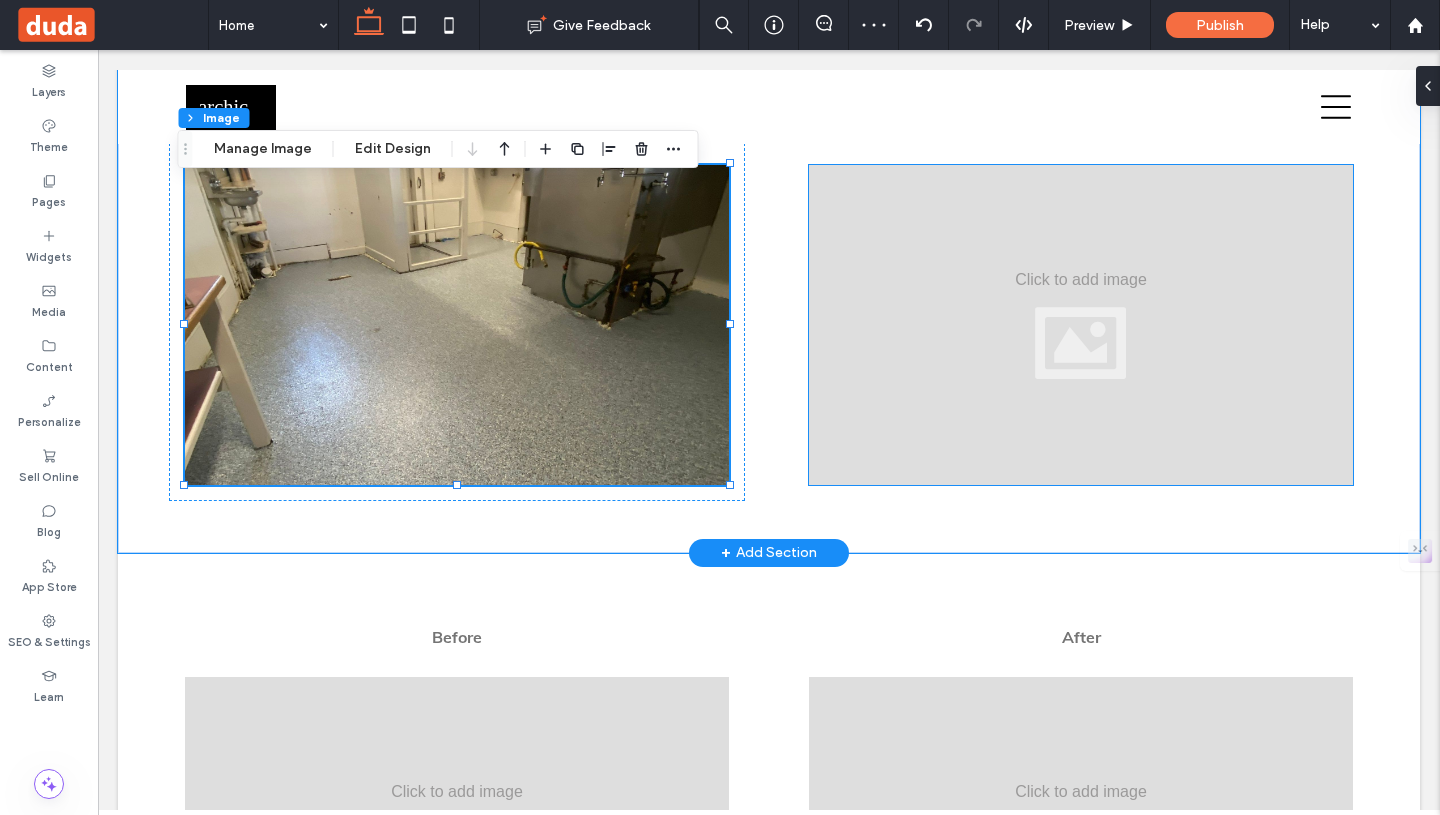 click at bounding box center (1081, 325) 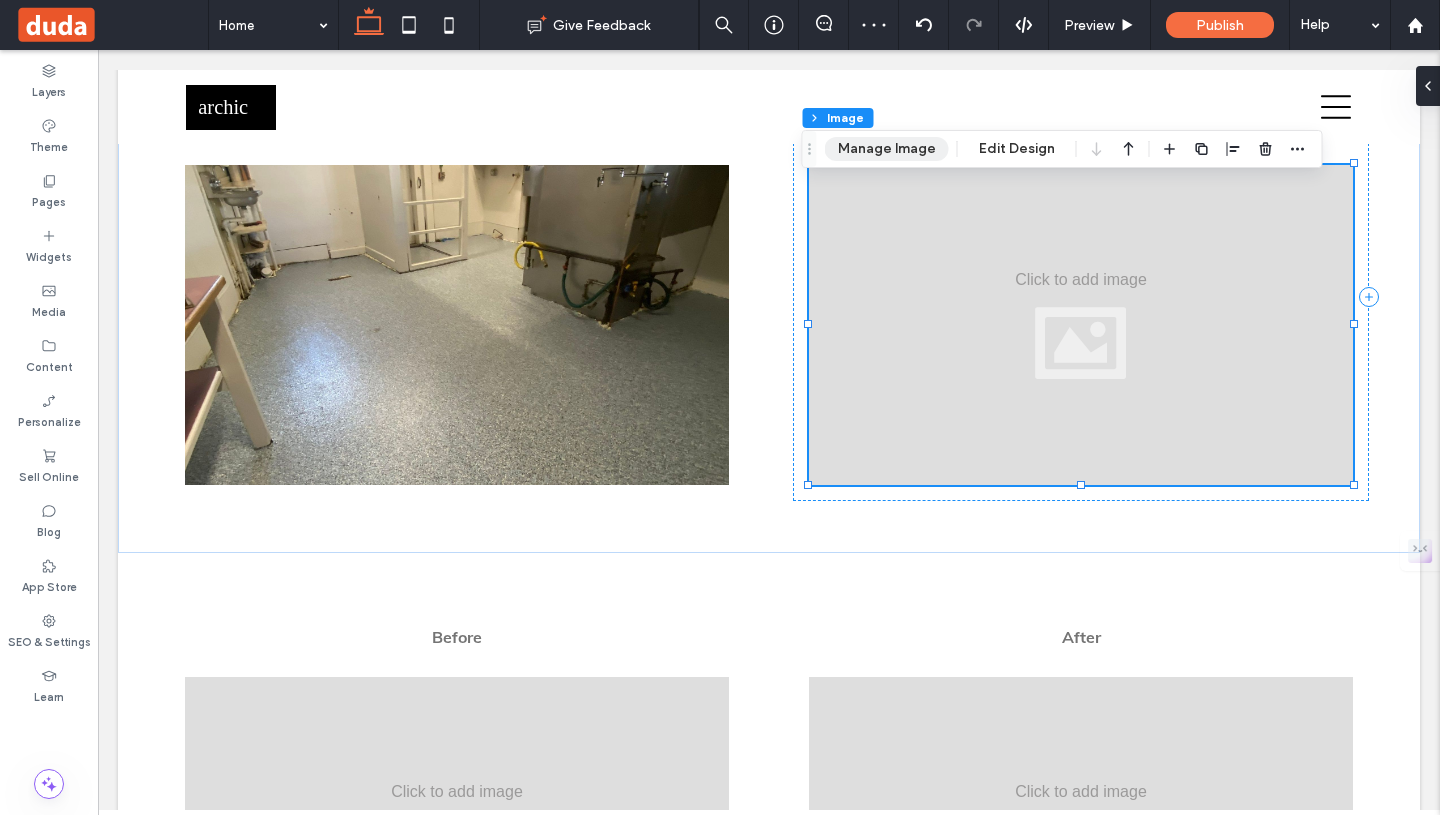 click on "Manage Image" at bounding box center (887, 149) 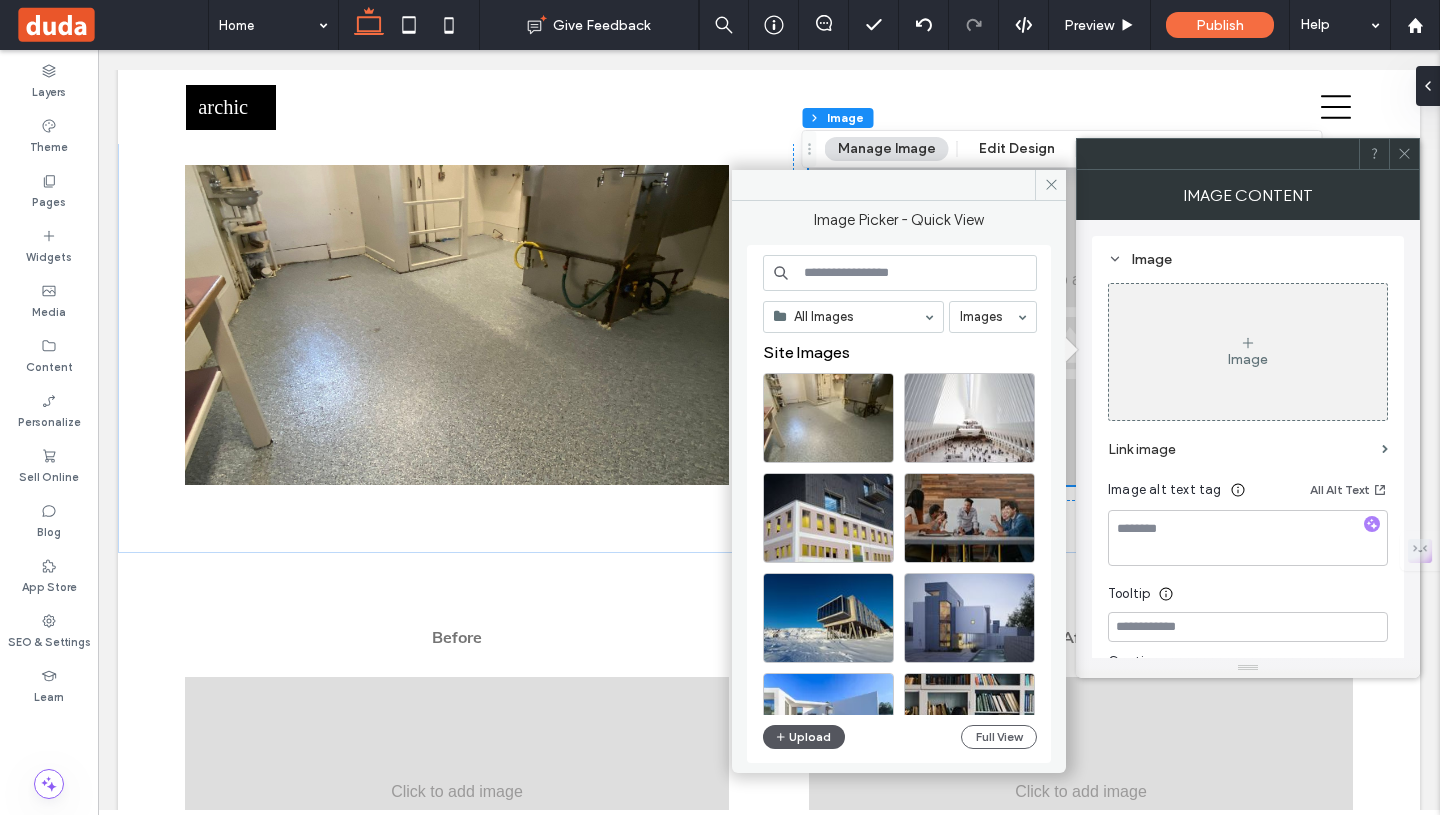click on "Upload" at bounding box center [804, 737] 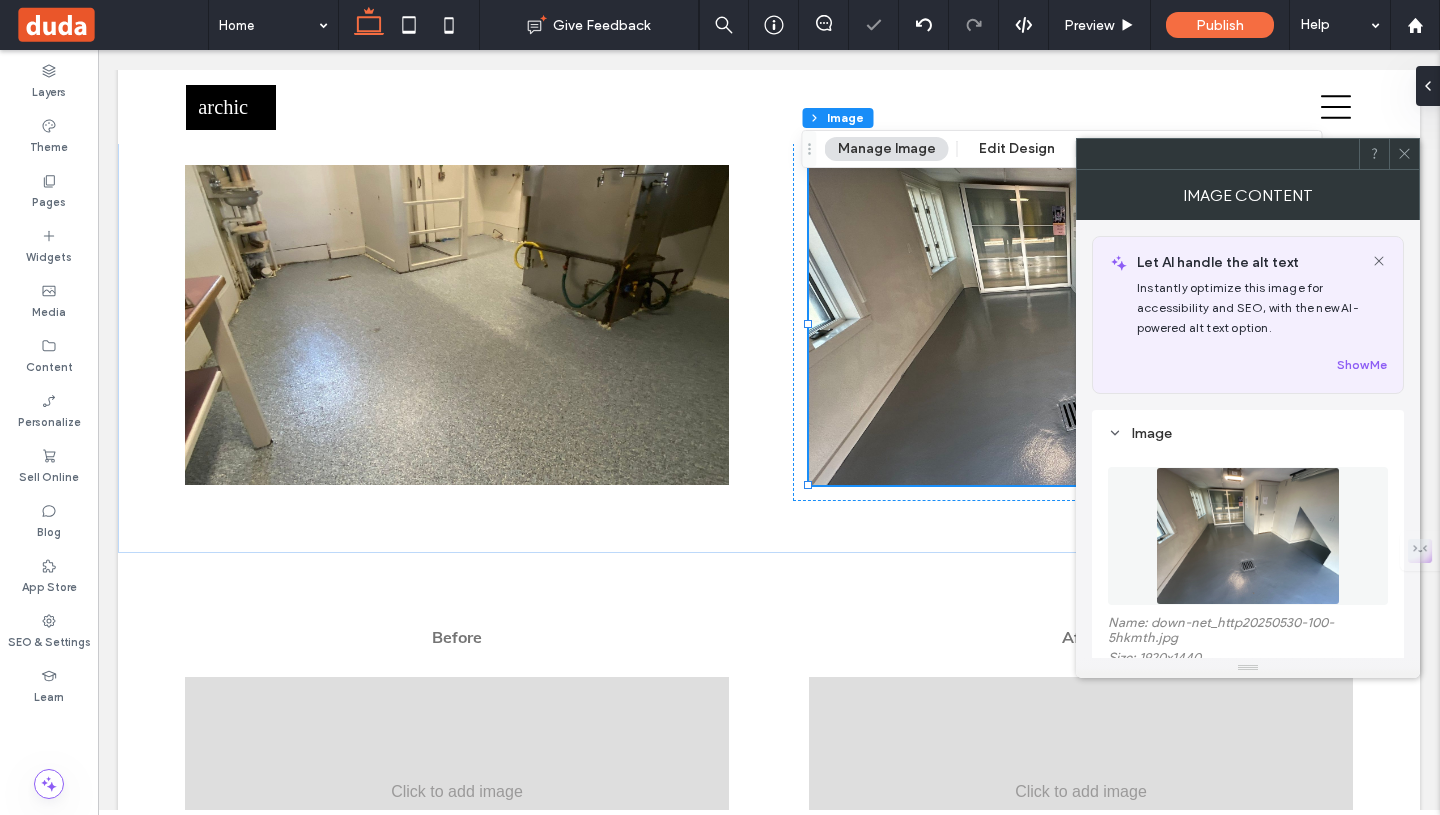 click 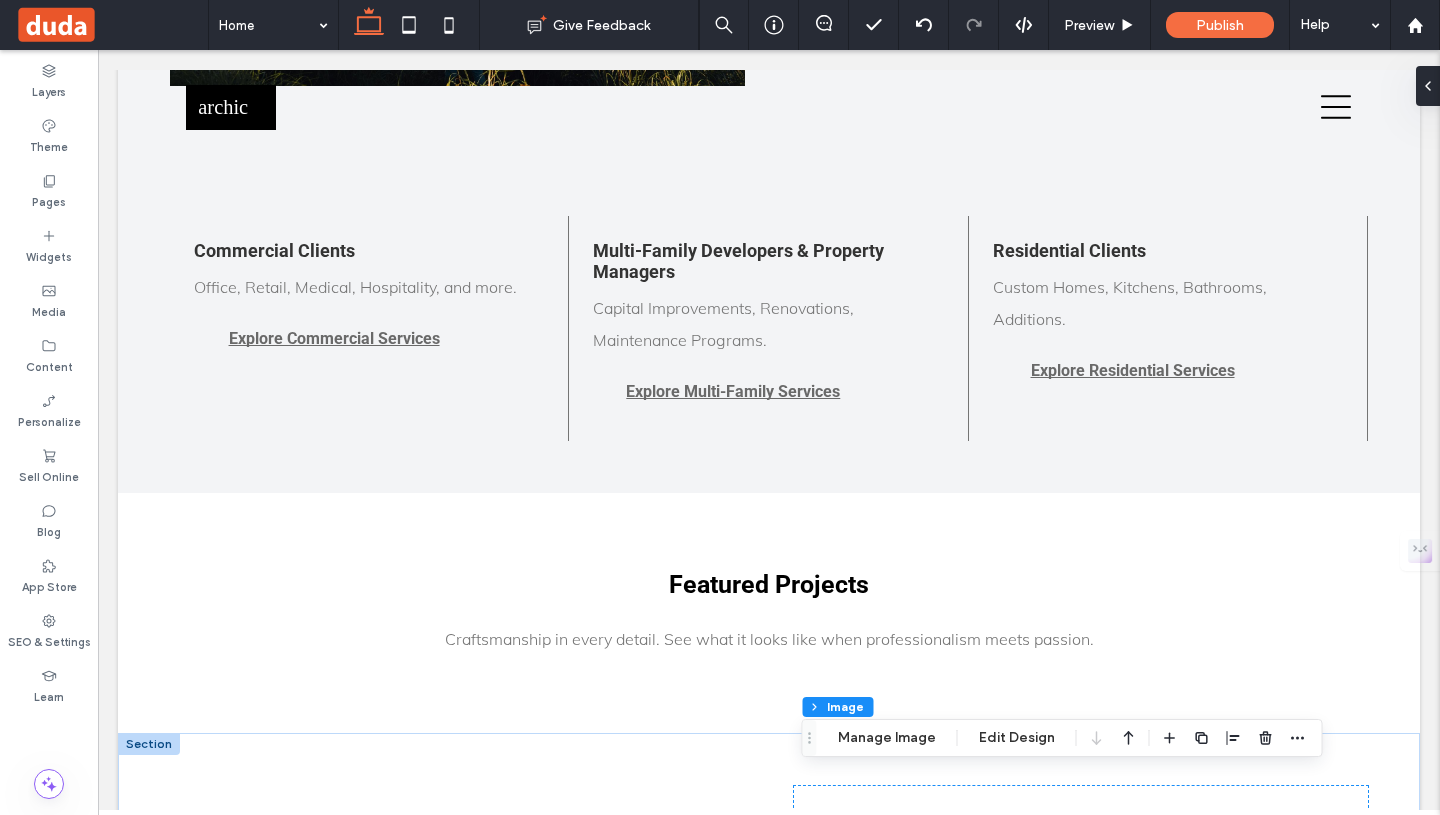 scroll, scrollTop: 1559, scrollLeft: 0, axis: vertical 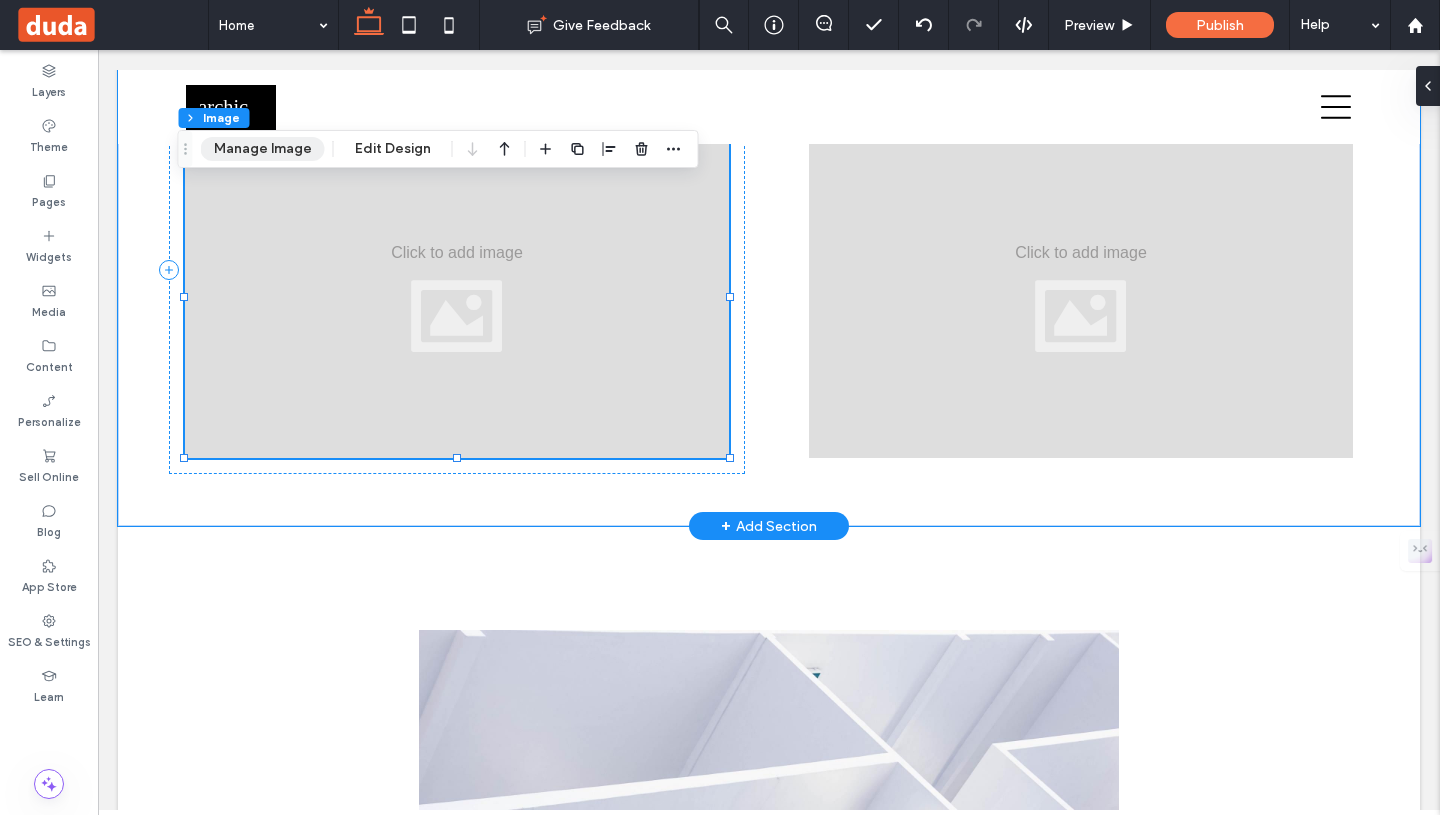 drag, startPoint x: 283, startPoint y: 156, endPoint x: 492, endPoint y: 120, distance: 212.07782 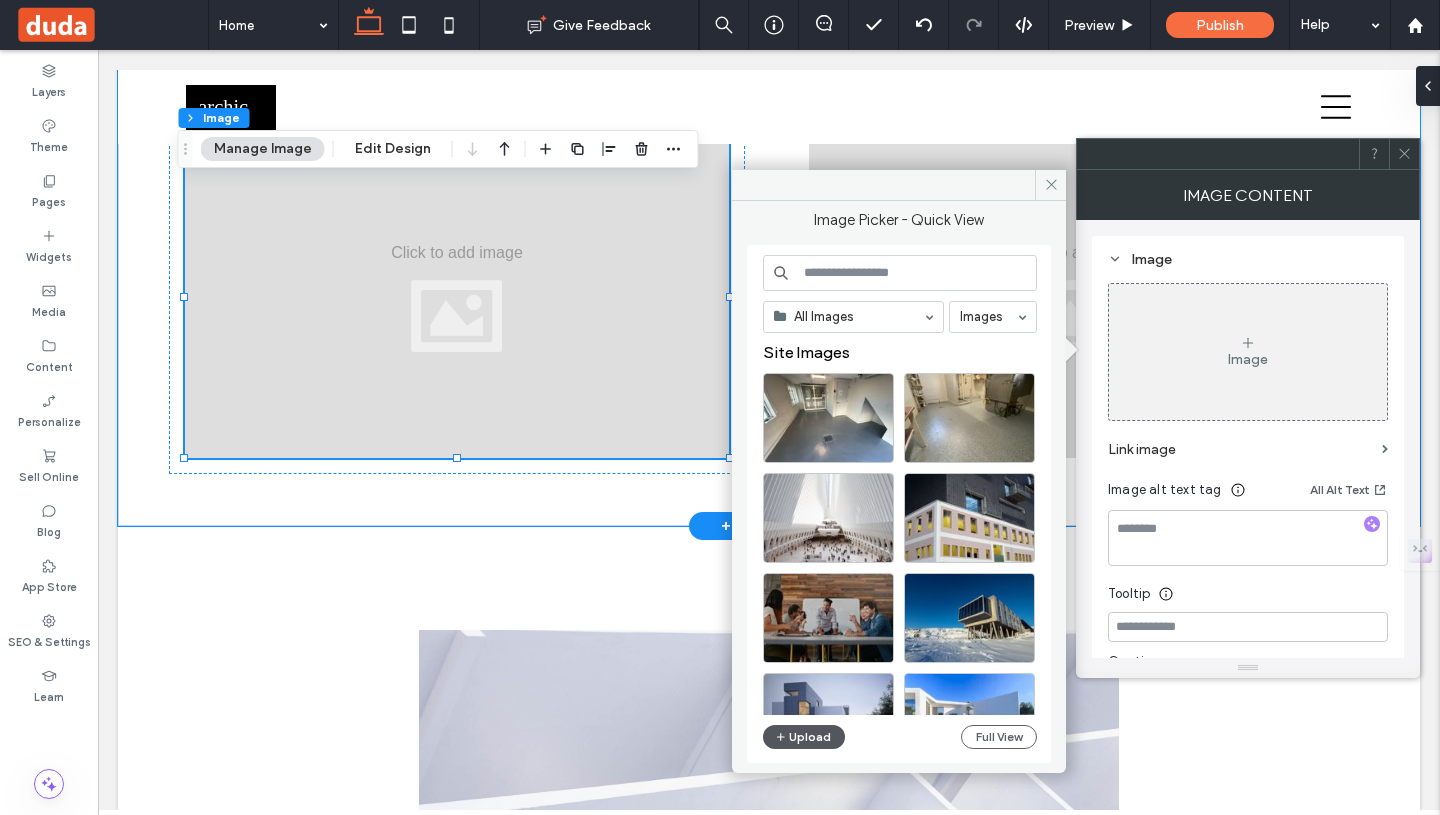 click on "Upload" at bounding box center [804, 737] 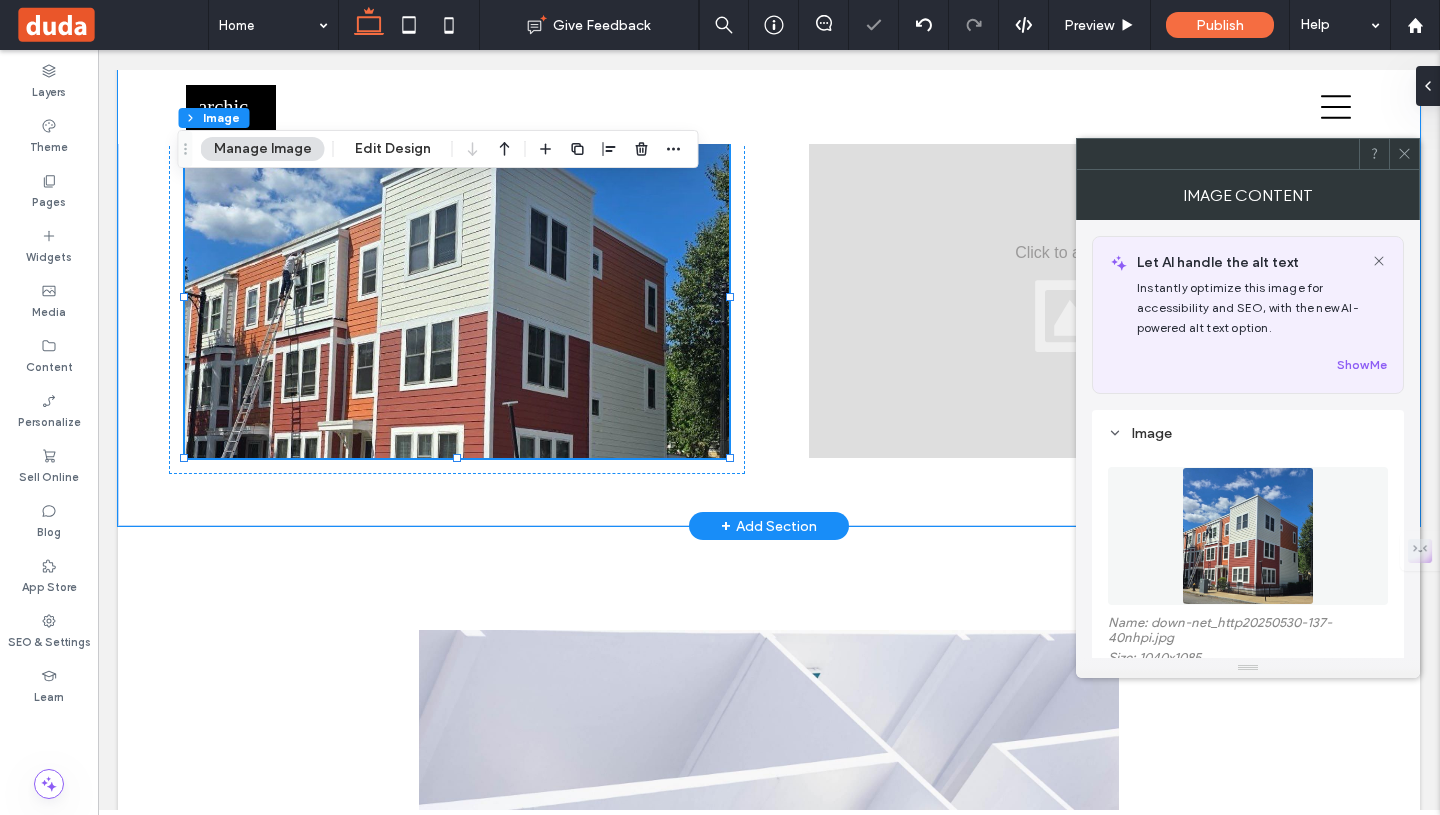 click 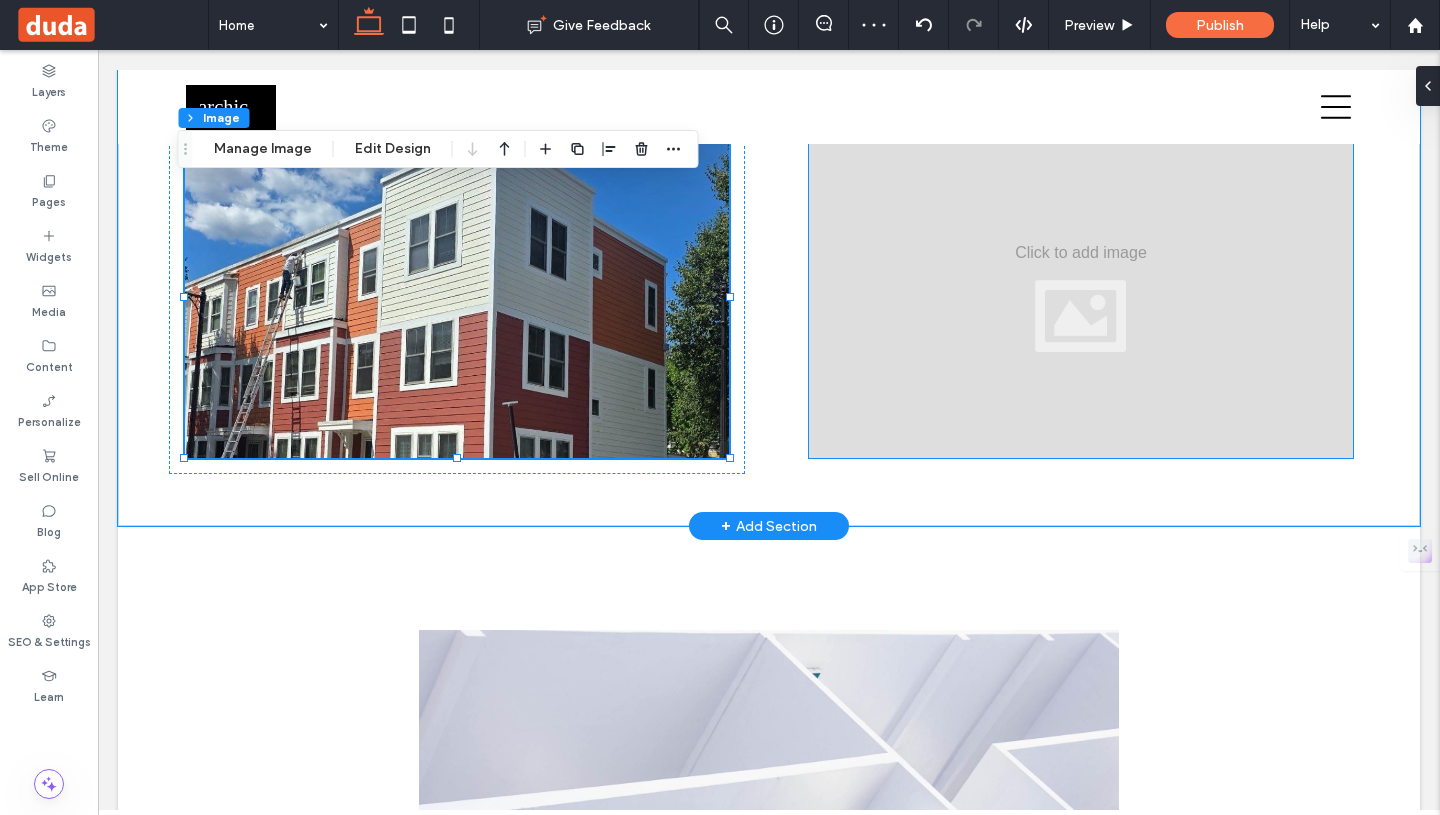 click at bounding box center (1081, 298) 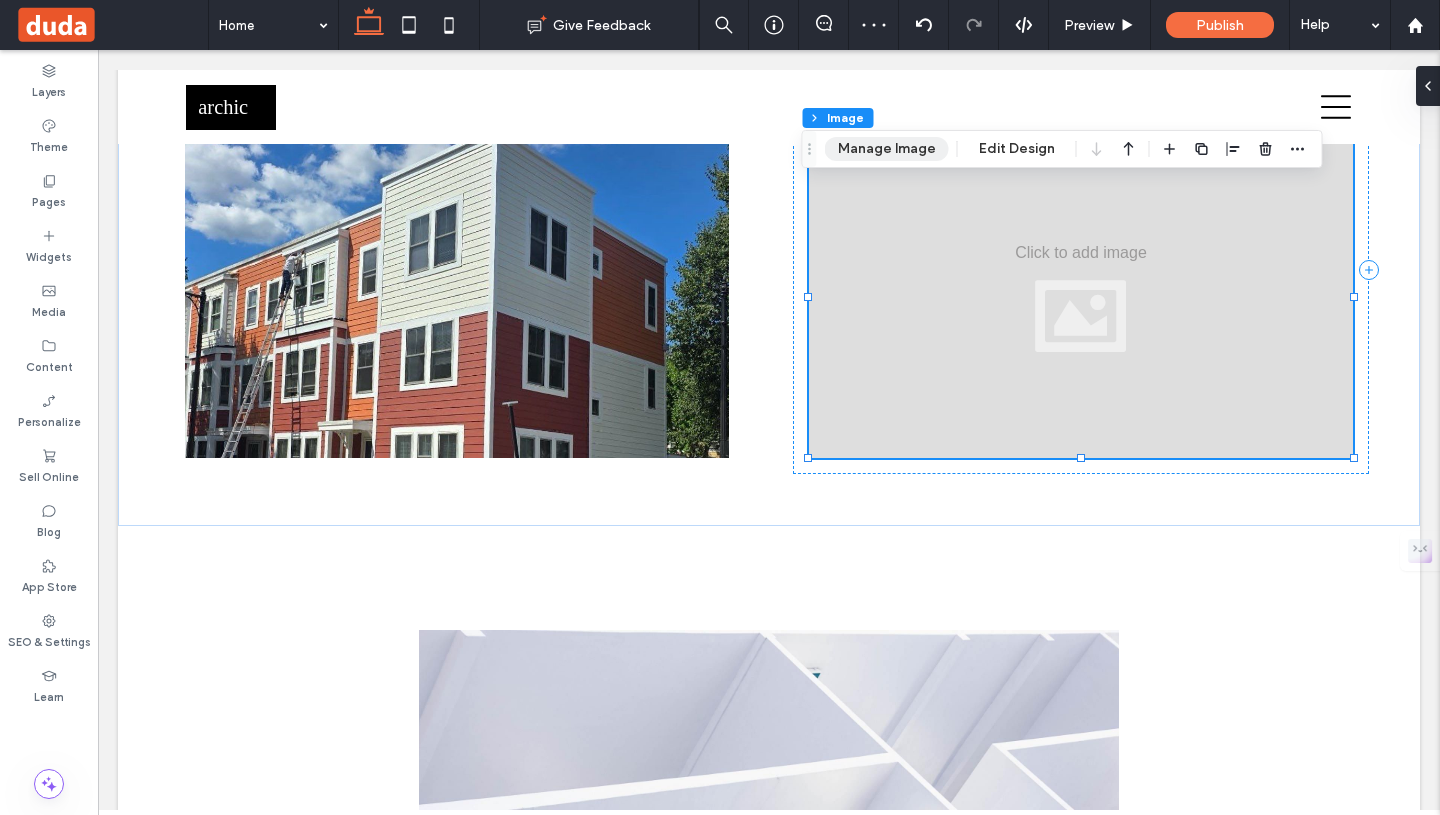 click on "Manage Image" at bounding box center [887, 149] 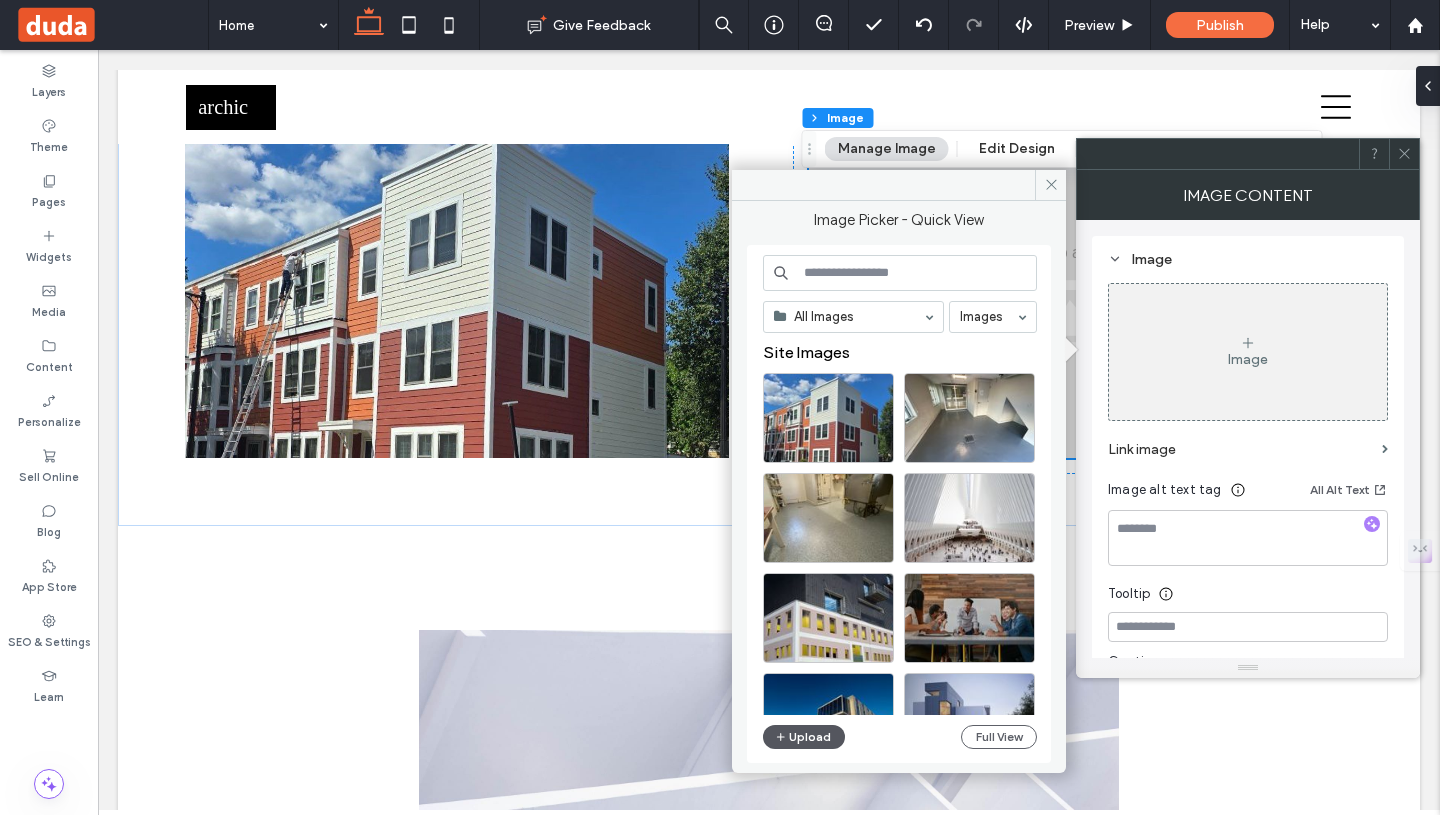 click on "Upload" at bounding box center (804, 737) 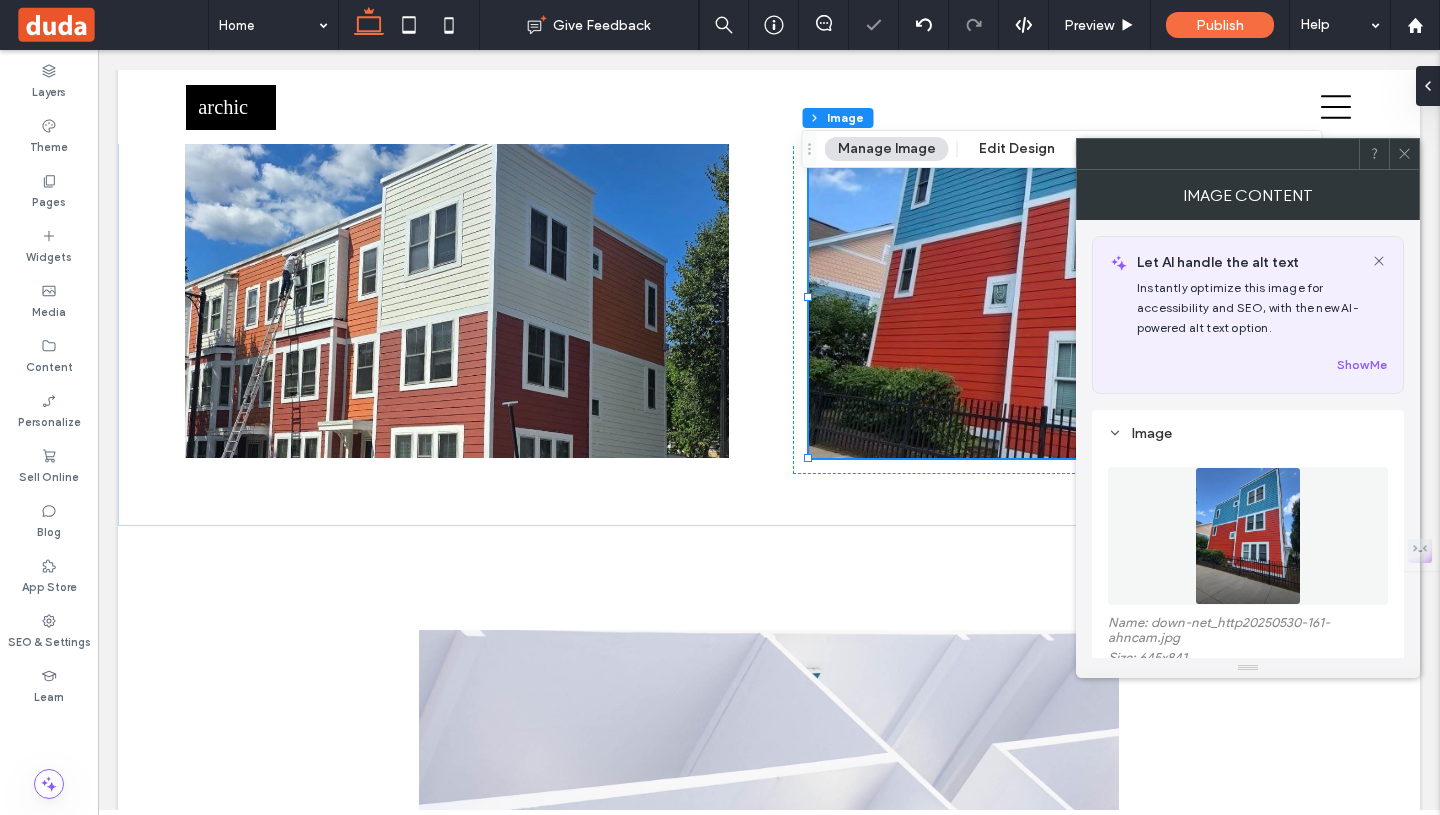 click 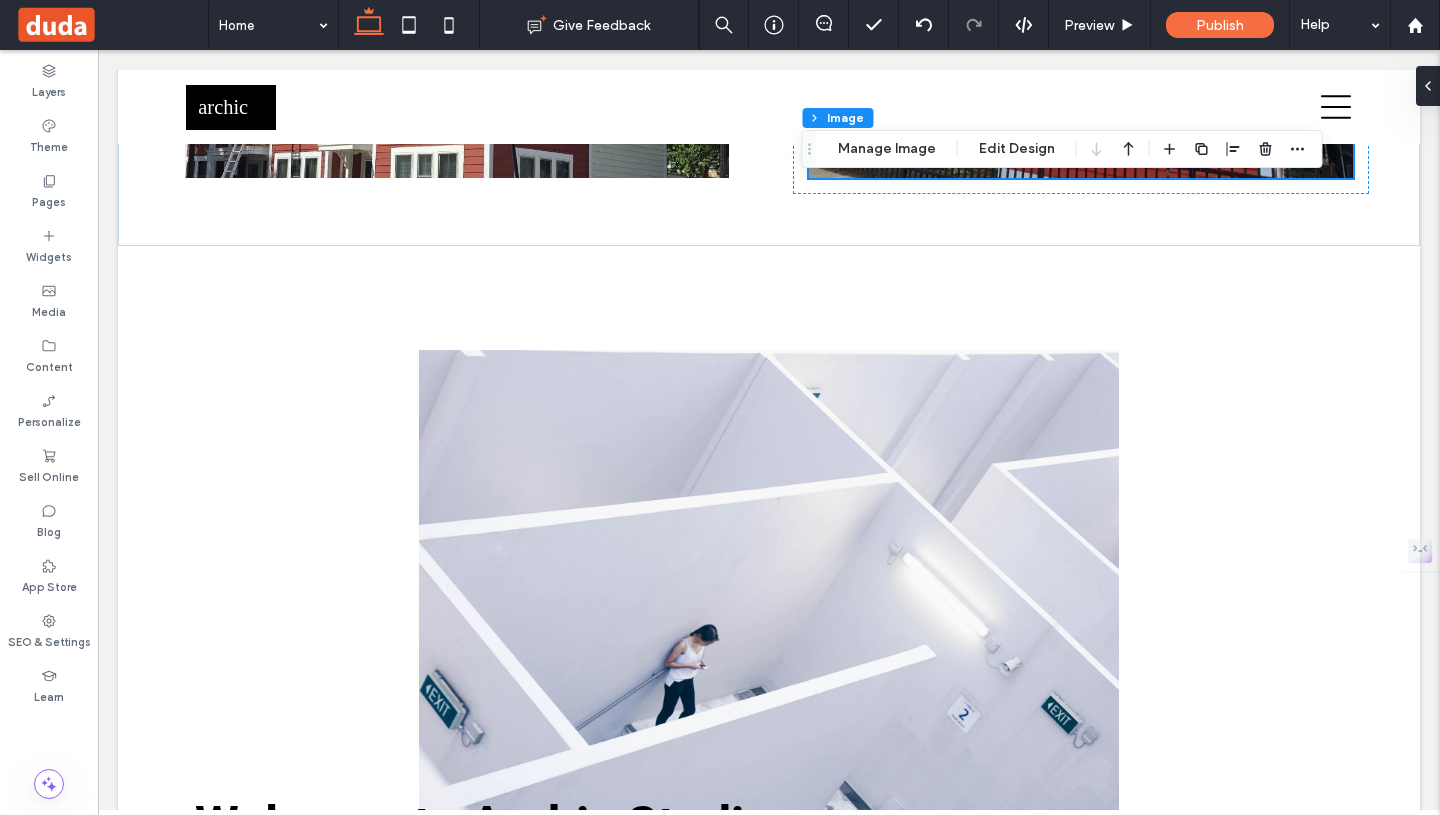 scroll, scrollTop: 3051, scrollLeft: 0, axis: vertical 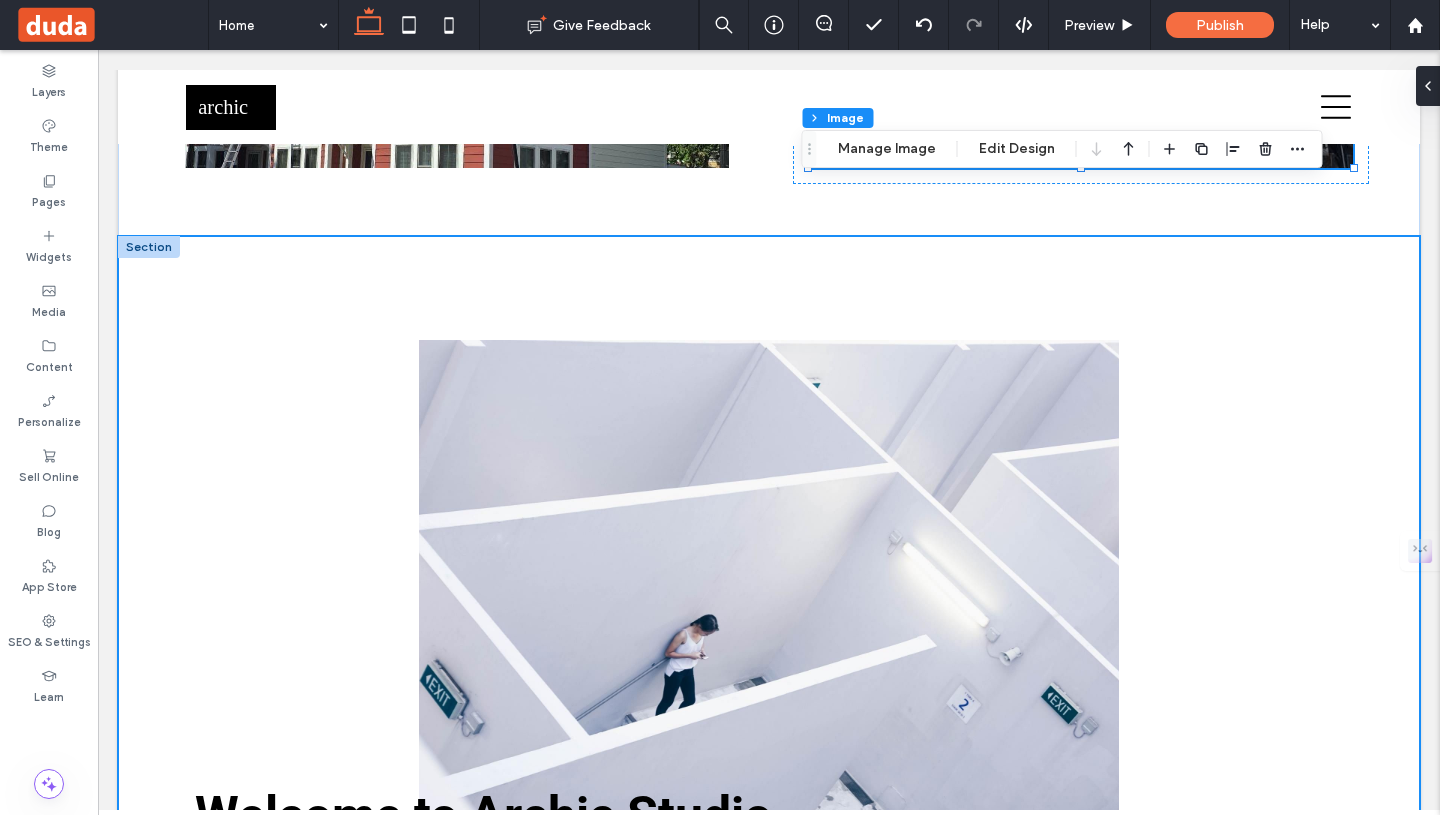 click on "Welcome to Archic Studio" at bounding box center (769, 540) 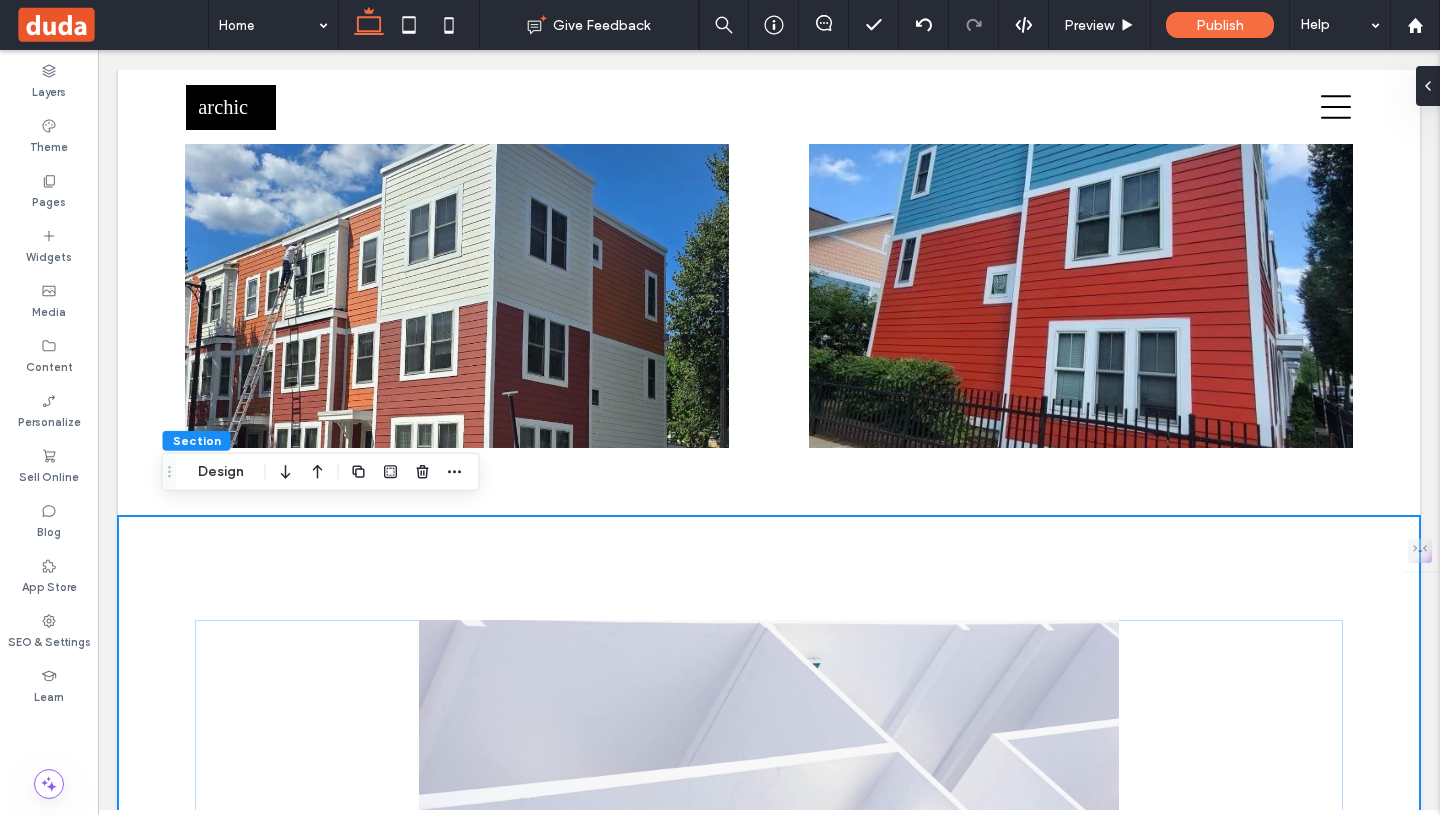 scroll, scrollTop: 3090, scrollLeft: 0, axis: vertical 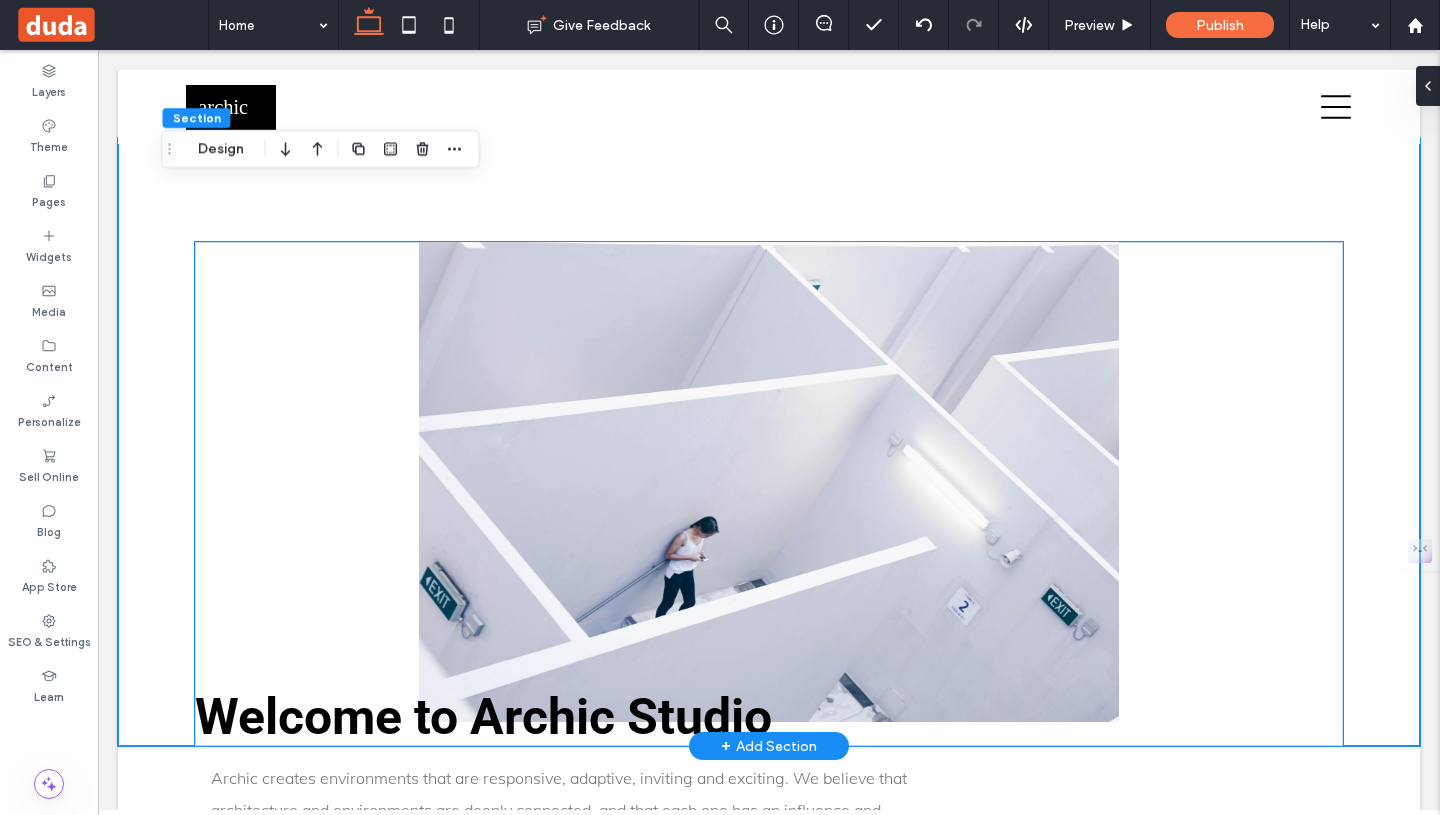 click on "Welcome to Archic Studio" at bounding box center (483, 717) 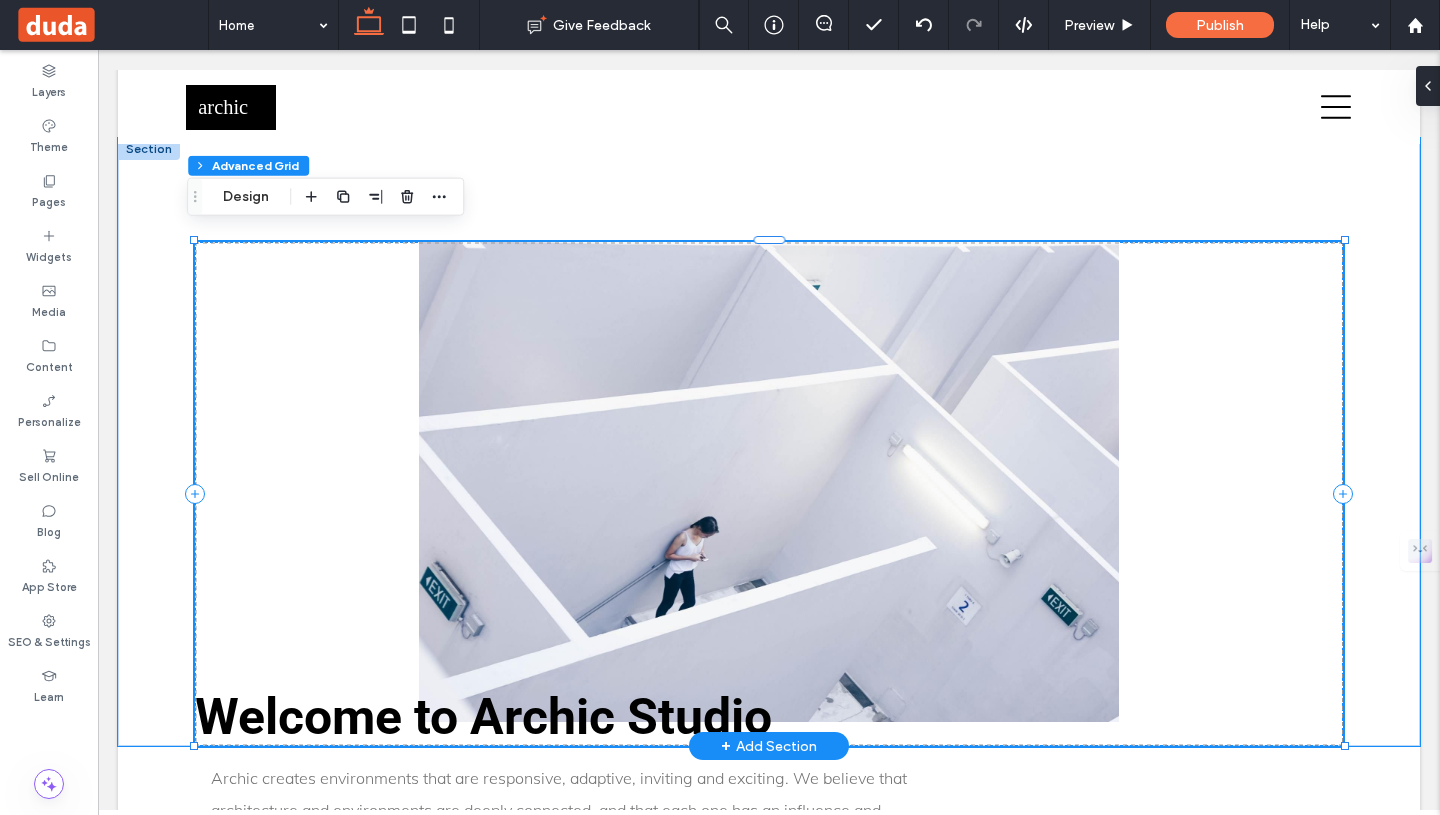 click on "Welcome to Archic Studio" at bounding box center (483, 717) 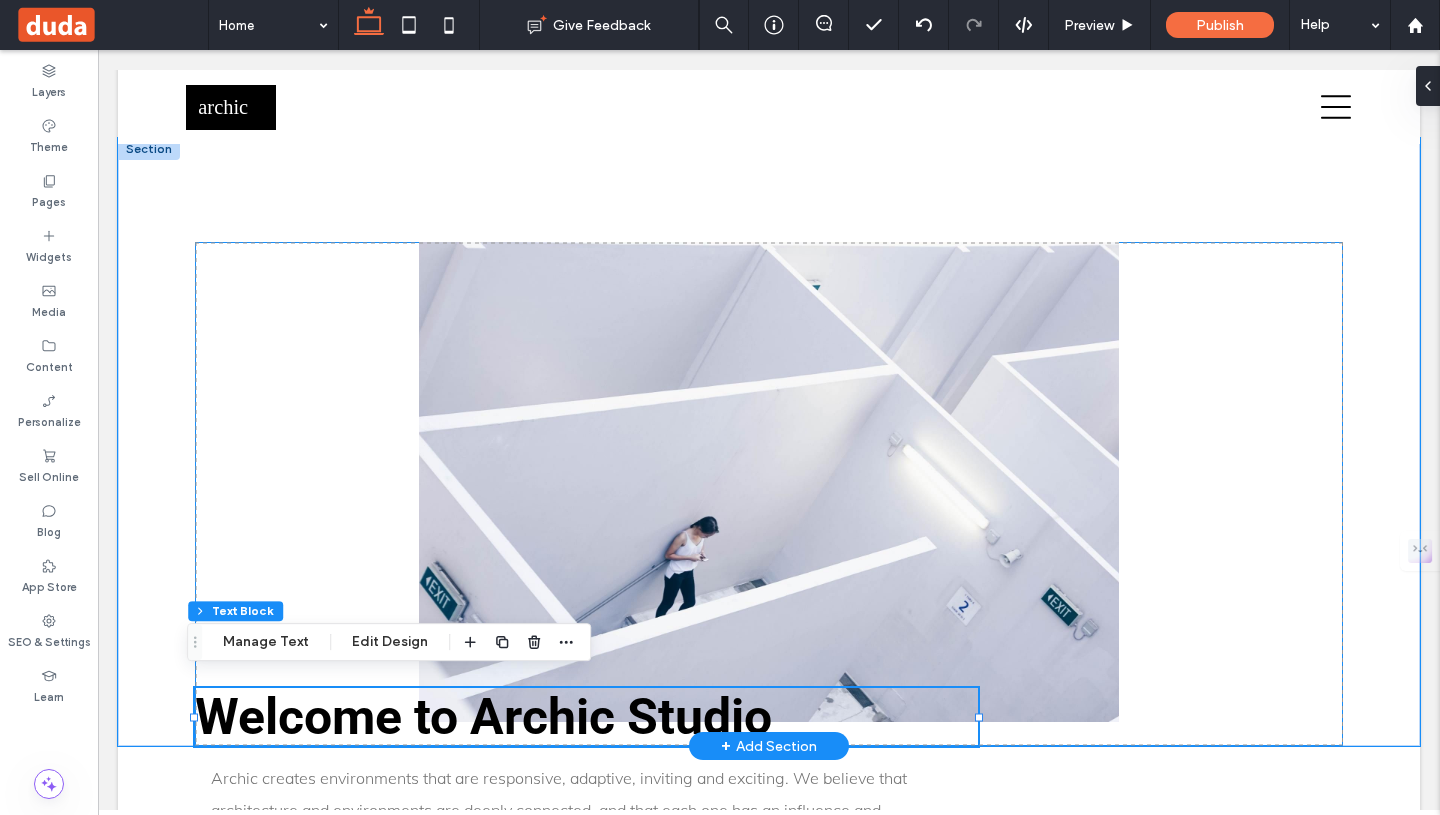 click on "Welcome to Archic Studio" at bounding box center [483, 717] 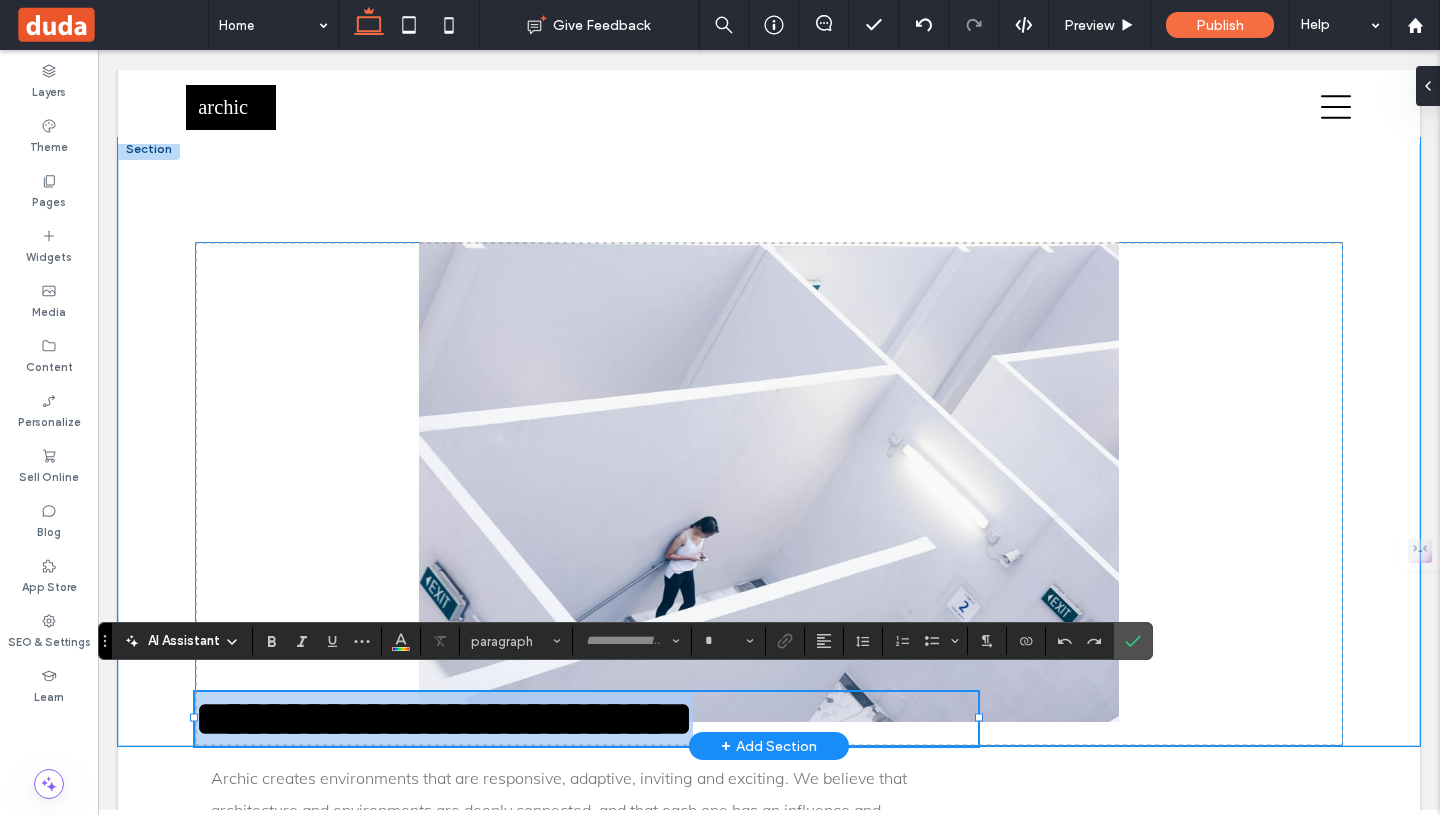 type on "******" 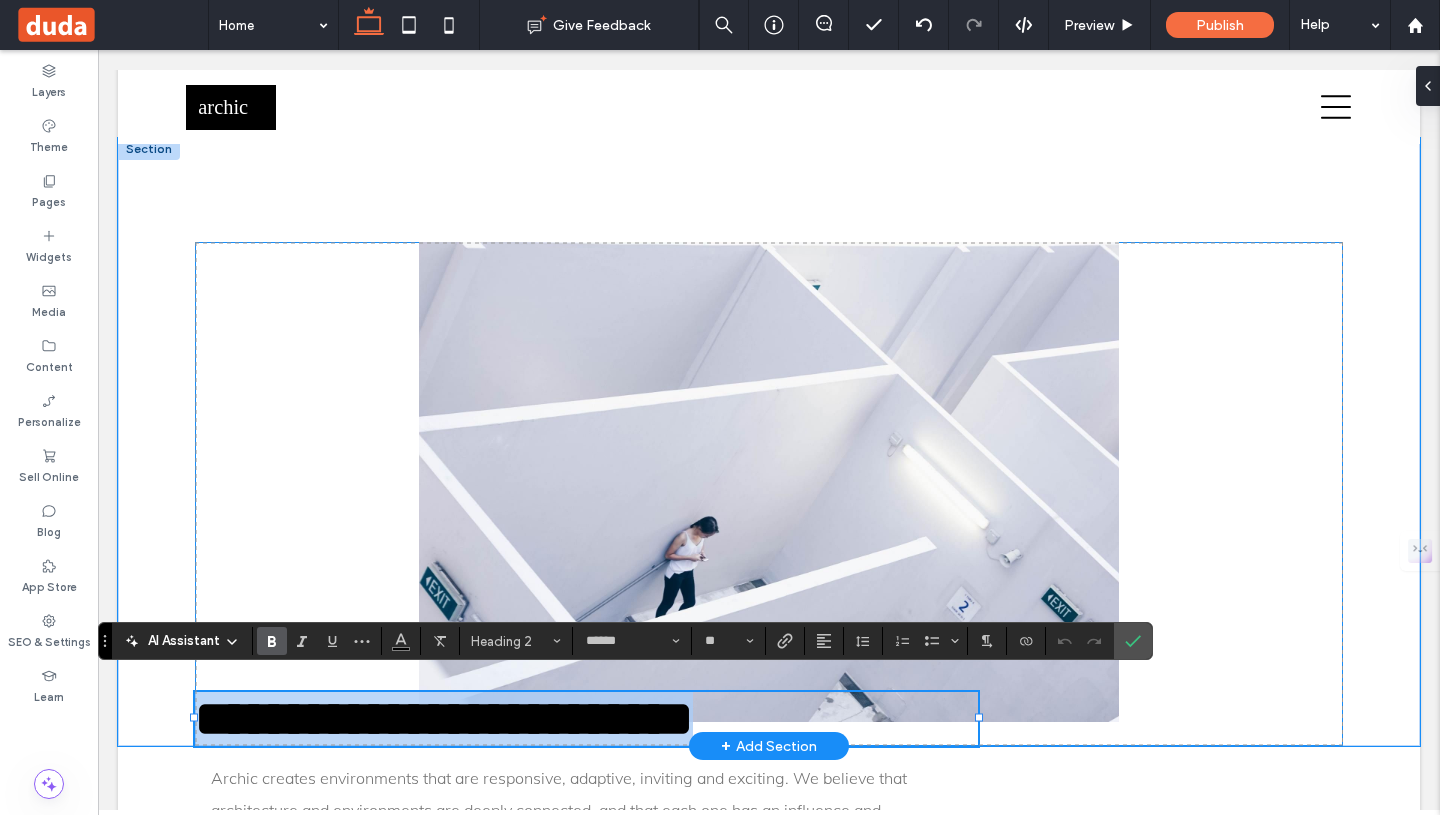 click on "**********" at bounding box center [586, 719] 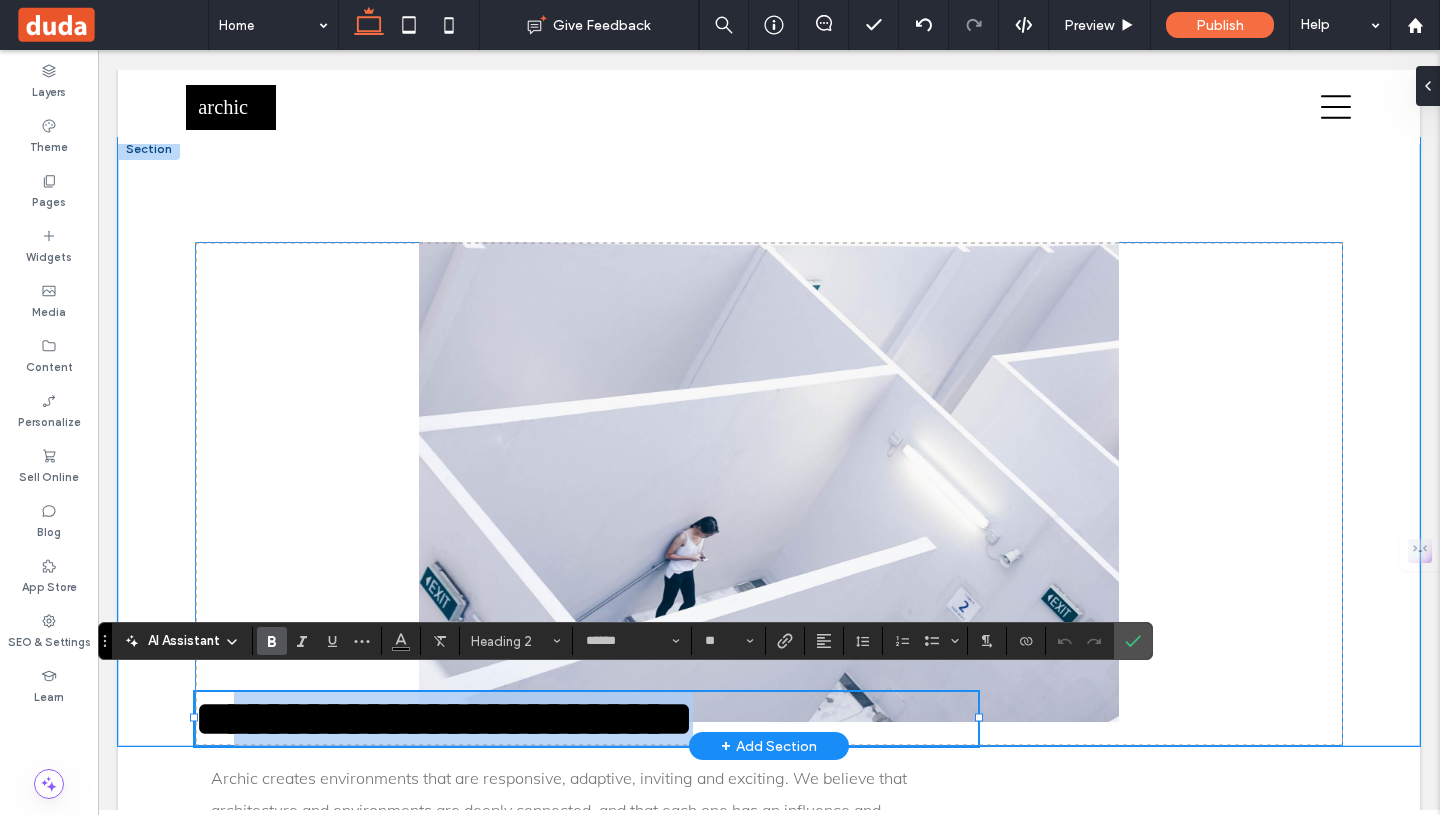 drag, startPoint x: 781, startPoint y: 703, endPoint x: 246, endPoint y: 691, distance: 535.1346 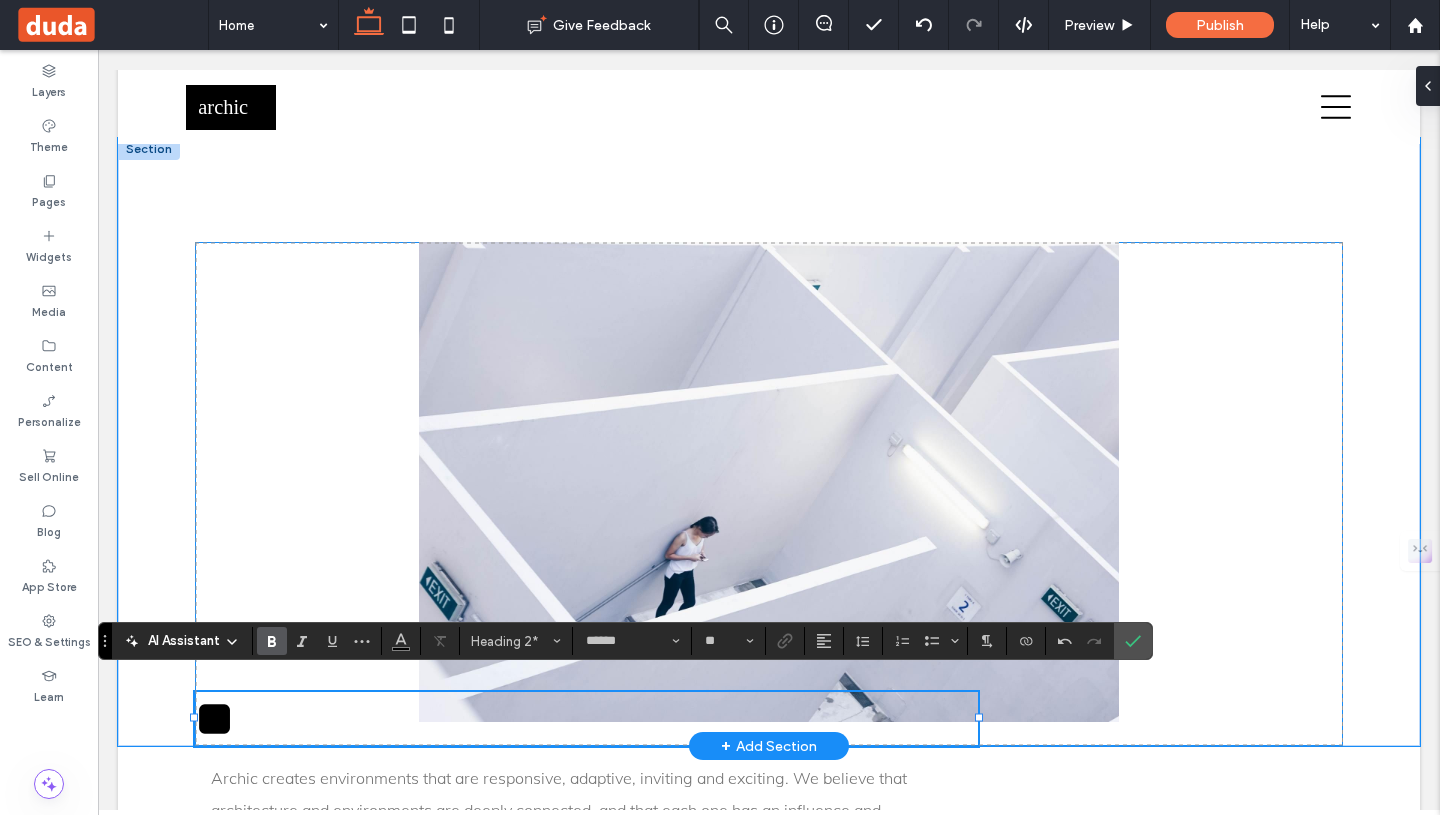 type 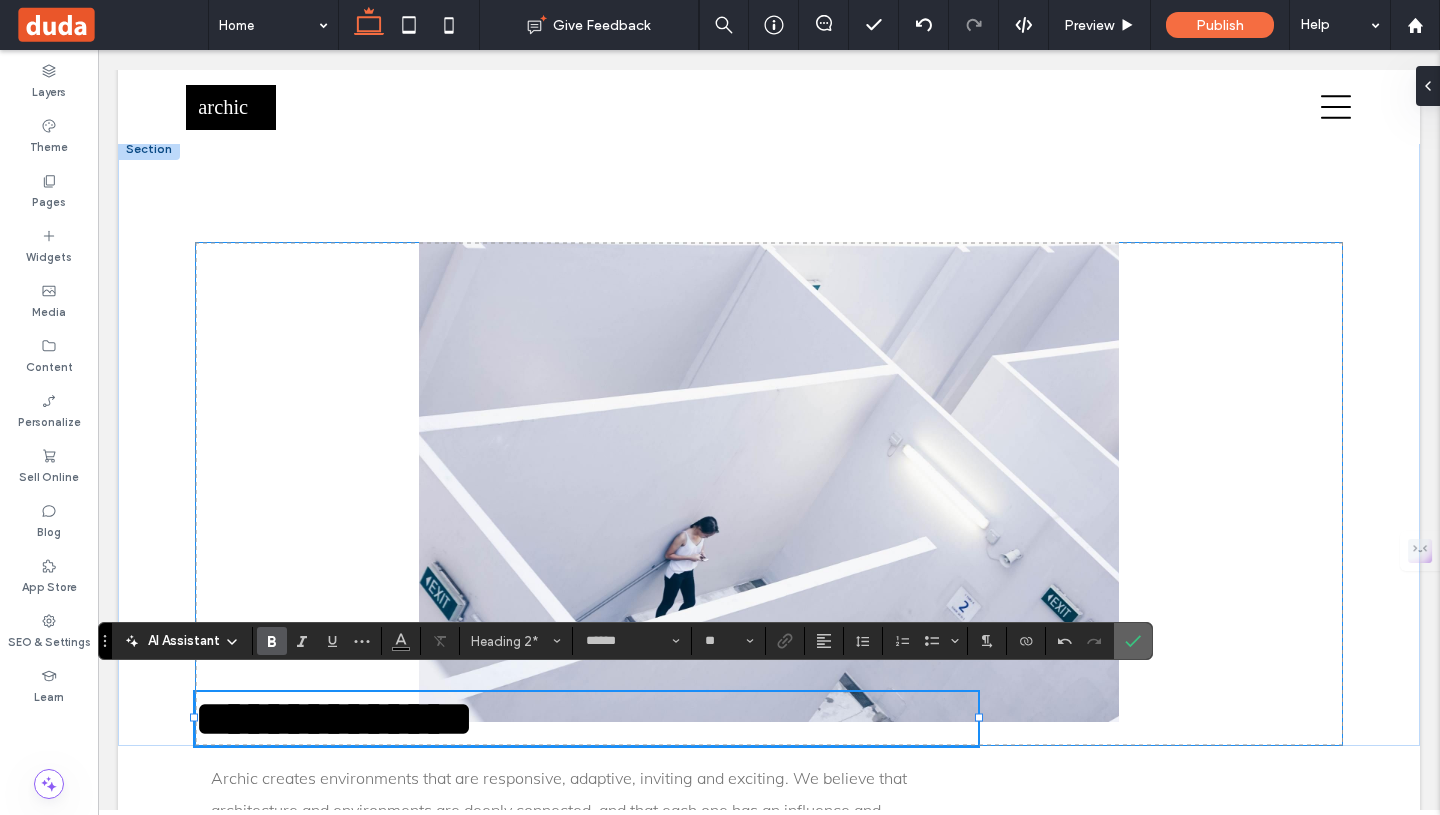 click at bounding box center [1133, 641] 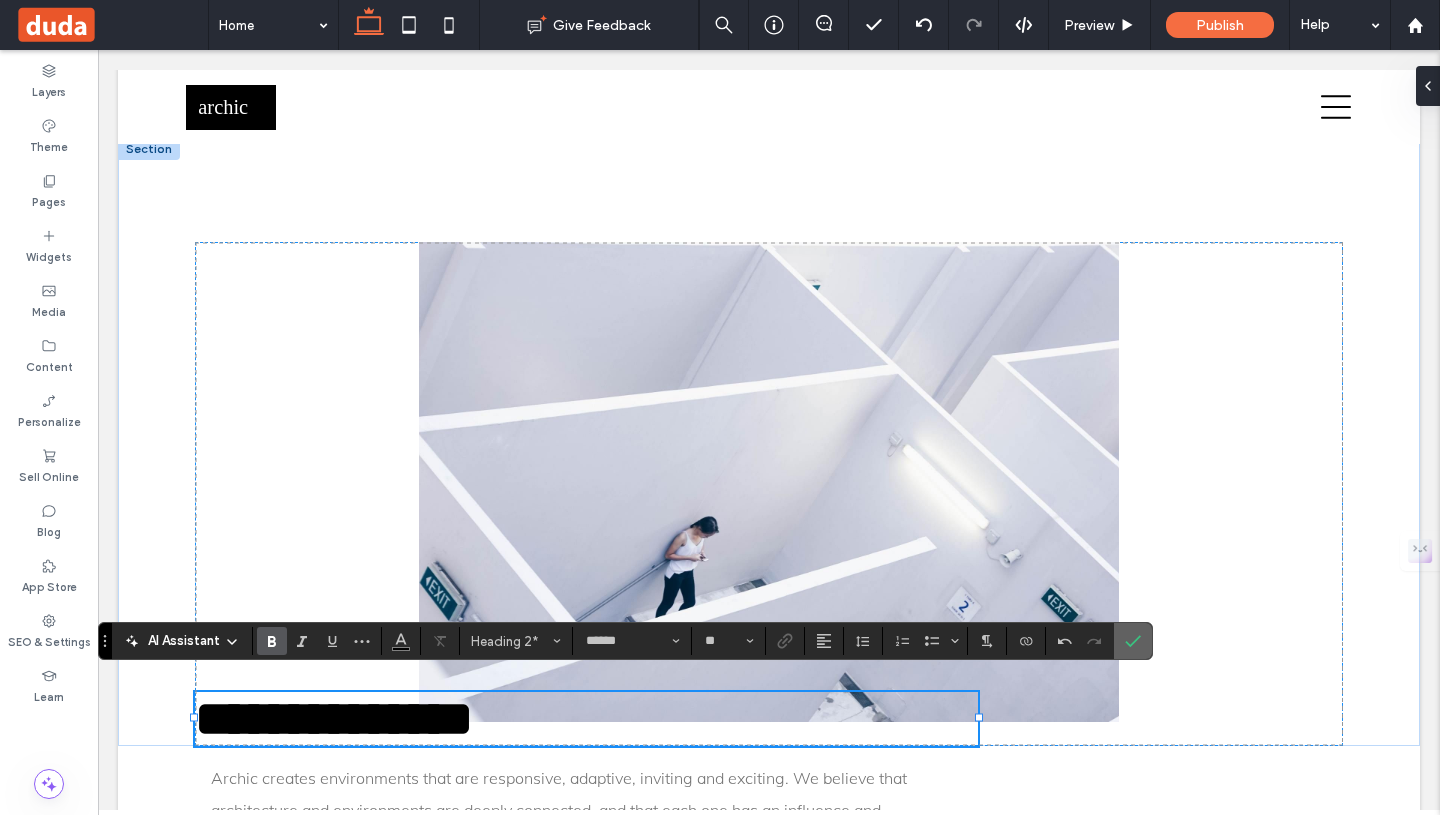 click 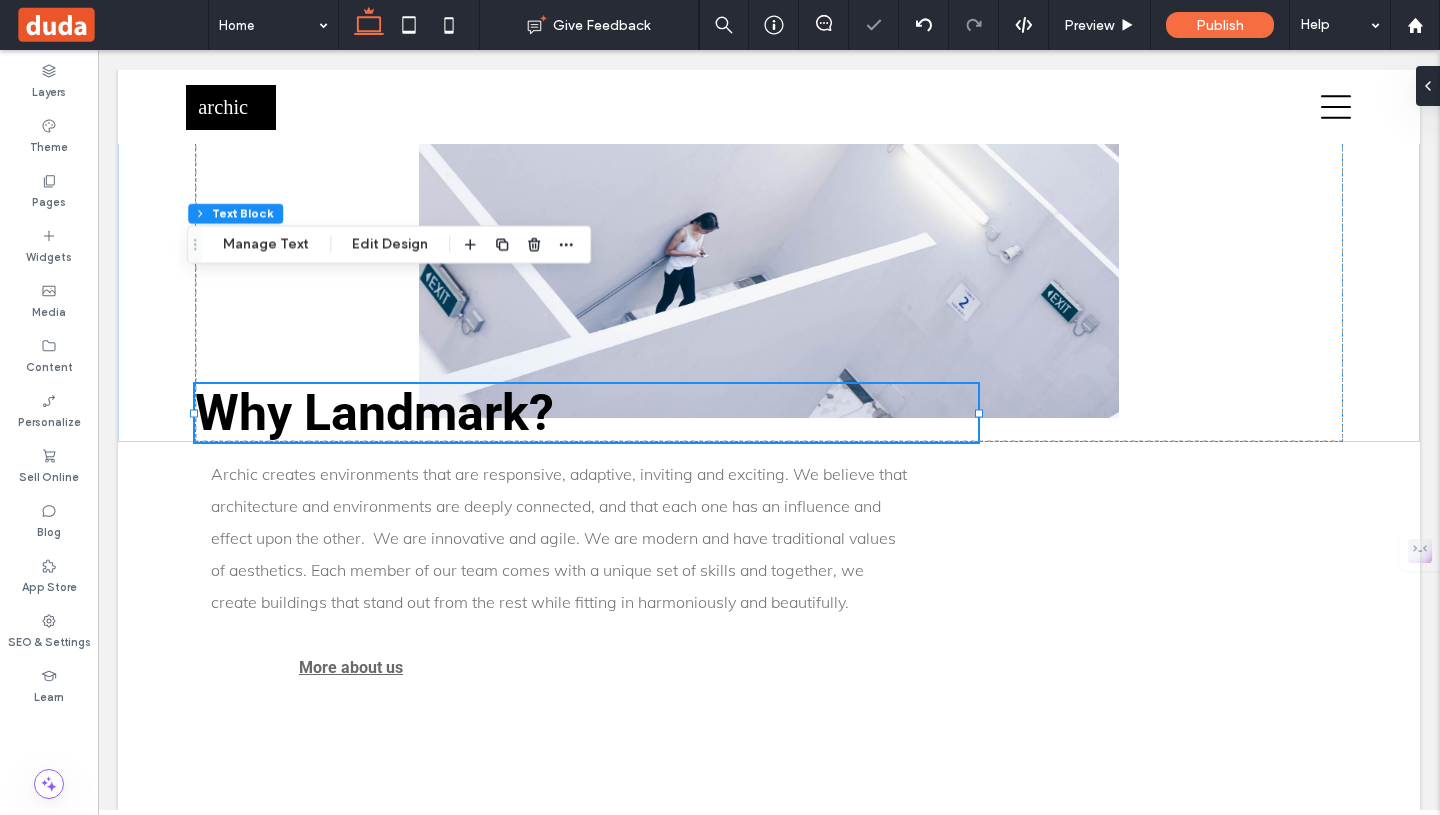 scroll, scrollTop: 3546, scrollLeft: 0, axis: vertical 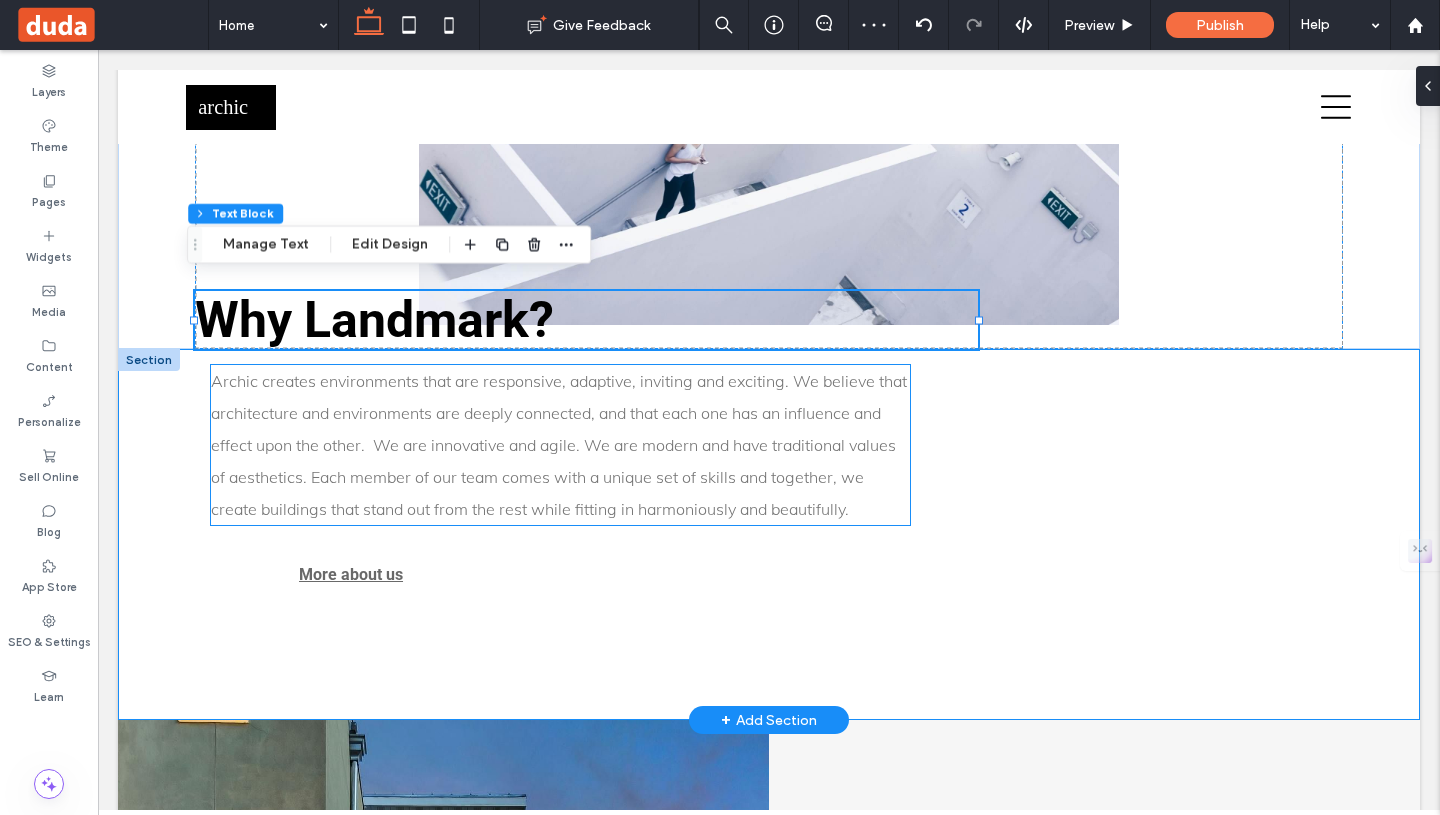 click on "Archic creates environments that are responsive, adaptive, inviting and exciting. We believe that architecture and environments are deeply connected, and that each one has an influence and effect upon the other.  We are innovative and agile. We are modern and have traditional values of aesthetics. Each member of our team comes with a unique set of skills and together, we create buildings that stand out from the rest while fitting in harmoniously and beautifully." at bounding box center (559, 445) 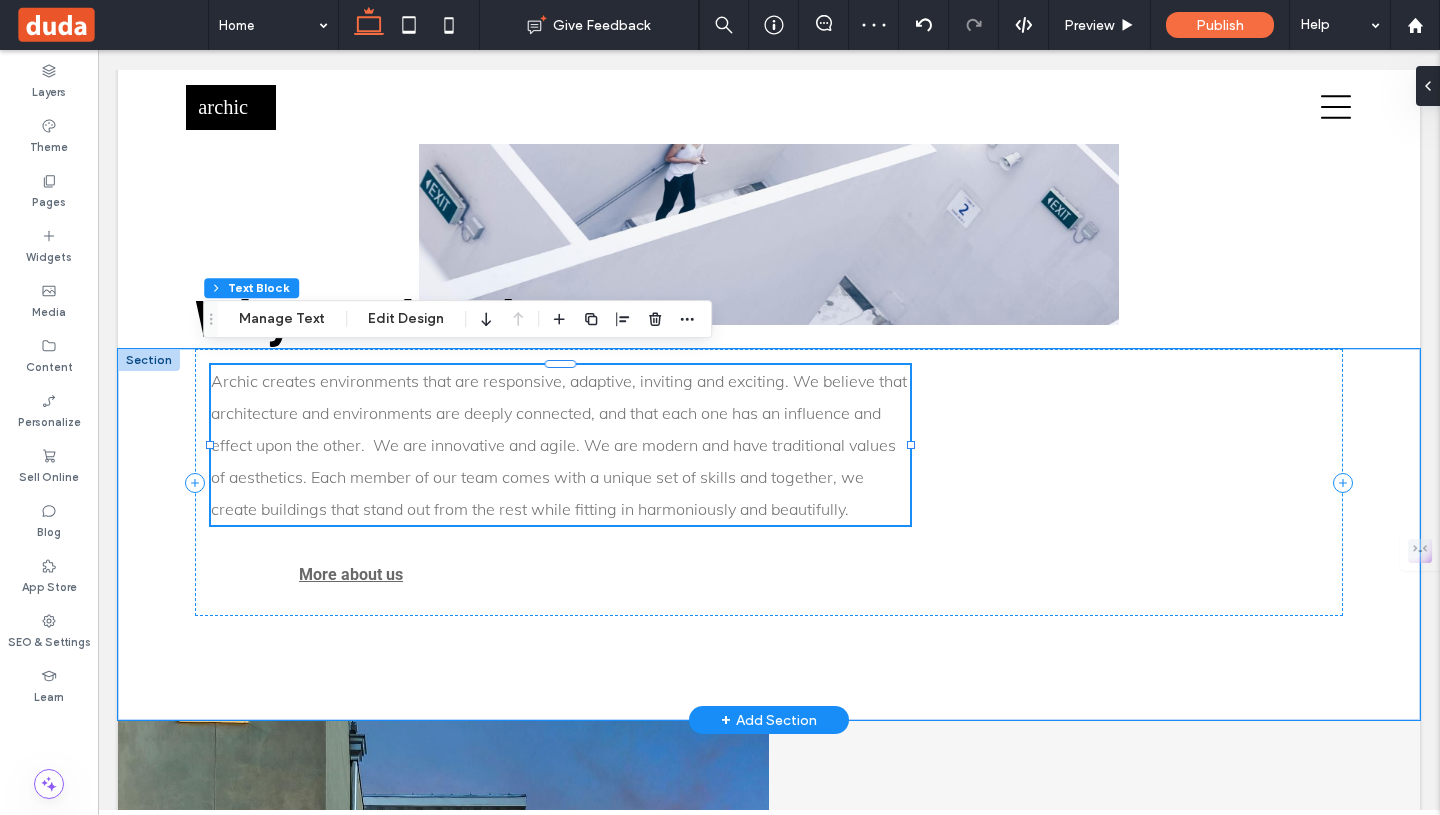 click on "Archic creates environments that are responsive, adaptive, inviting and exciting. We believe that architecture and environments are deeply connected, and that each one has an influence and effect upon the other.  We are innovative and agile. We are modern and have traditional values of aesthetics. Each member of our team comes with a unique set of skills and together, we create buildings that stand out from the rest while fitting in harmoniously and beautifully." at bounding box center [559, 445] 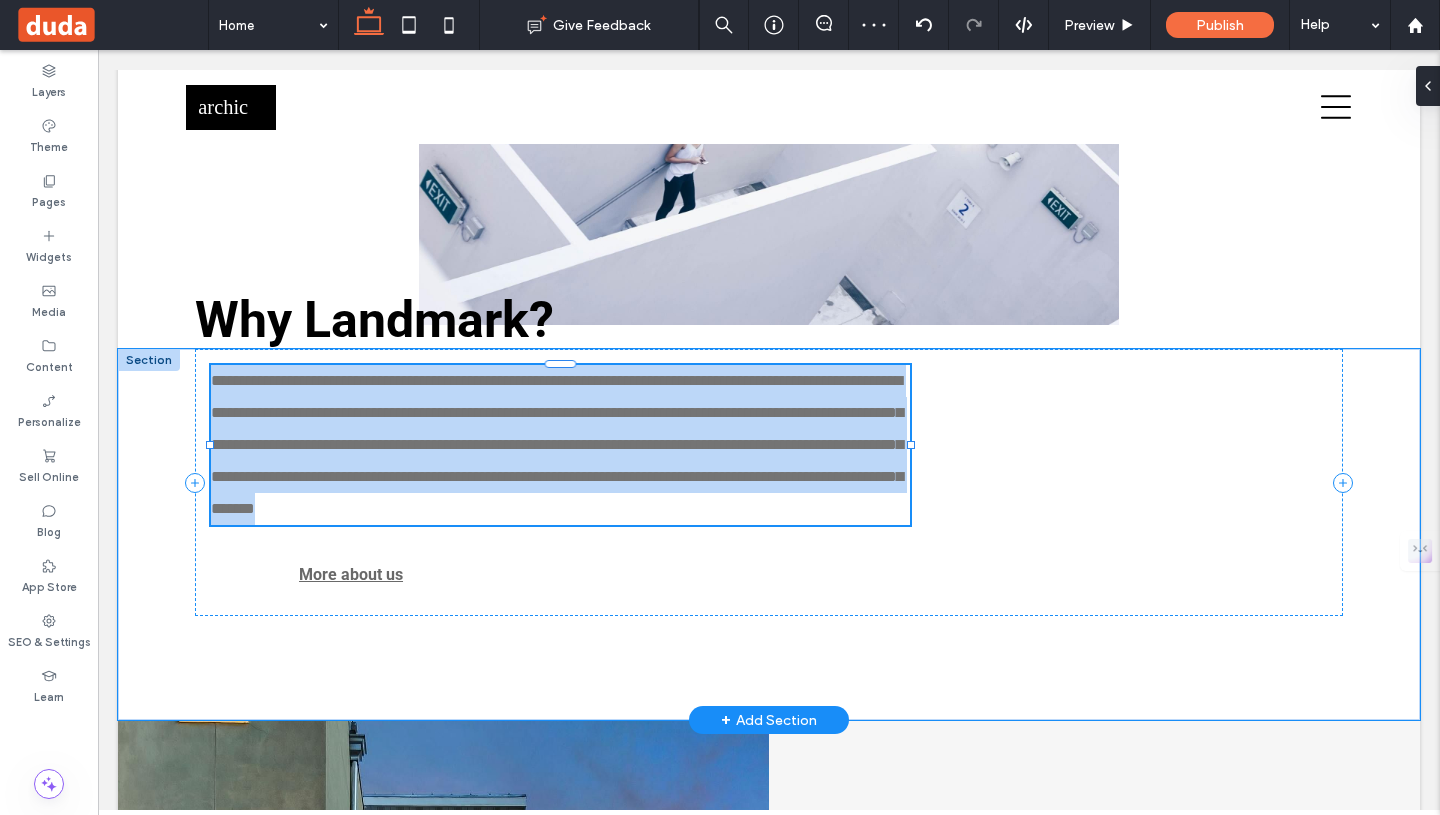 type on "****" 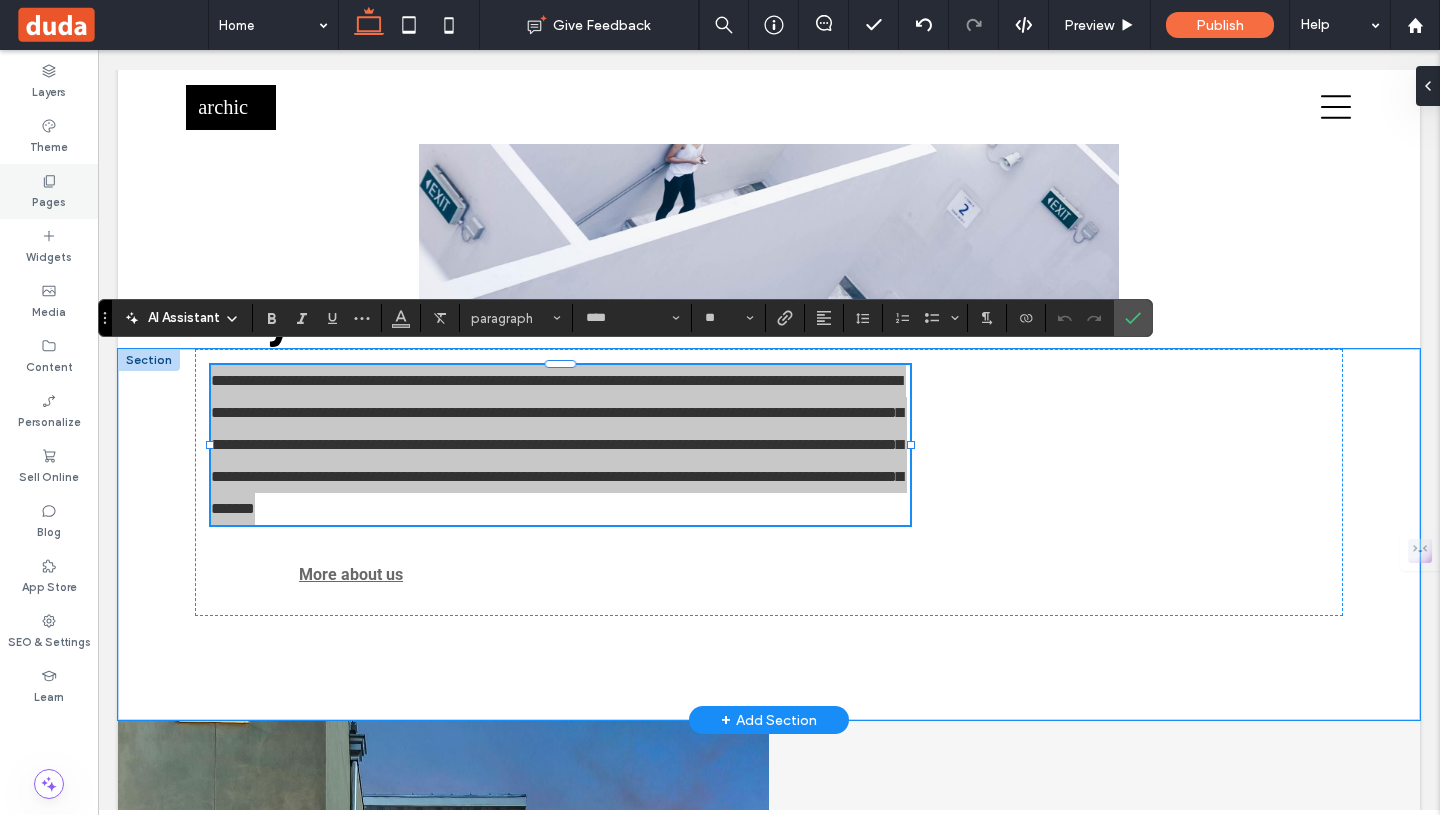 click on "Pages" at bounding box center (49, 200) 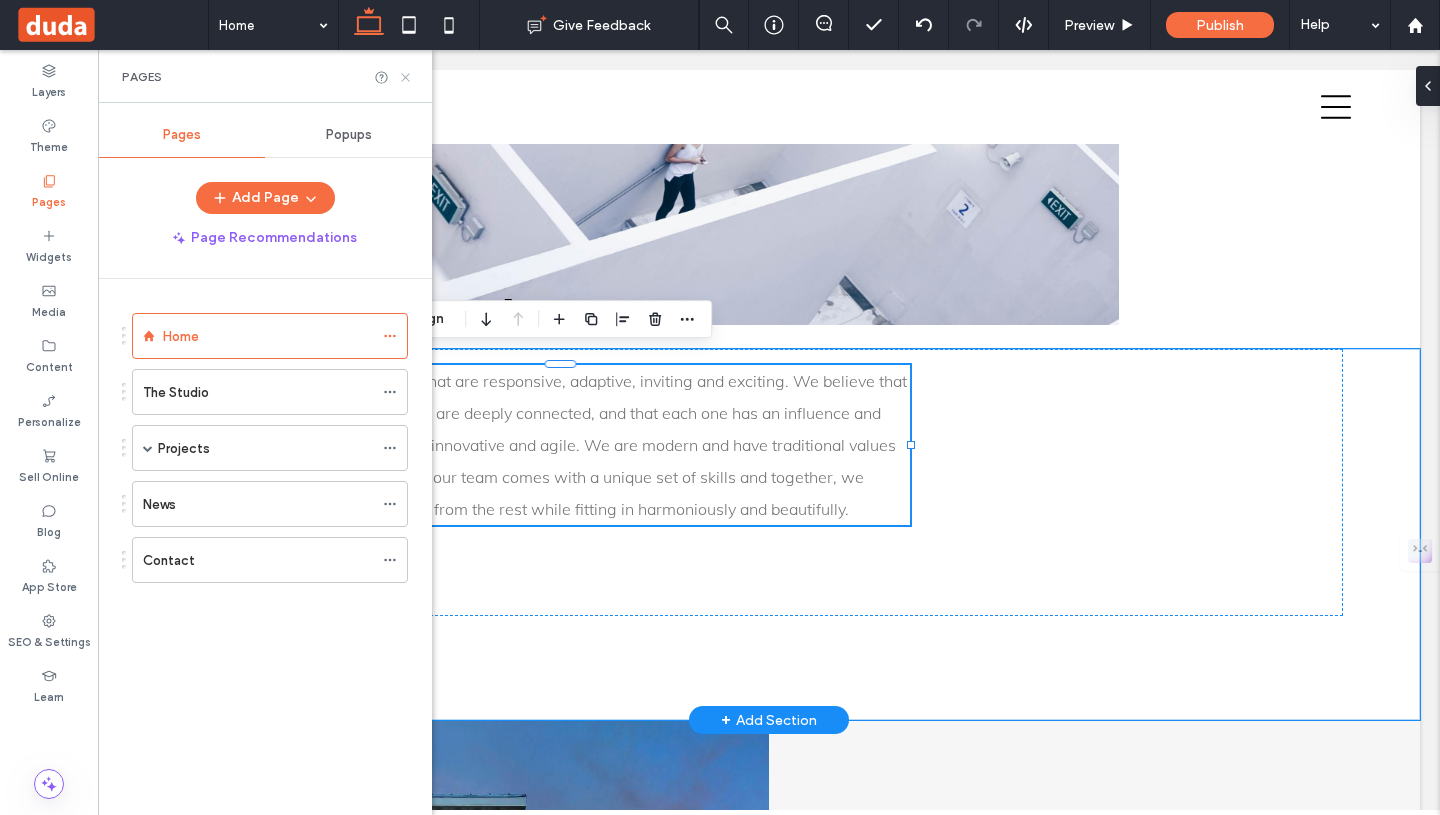 click 